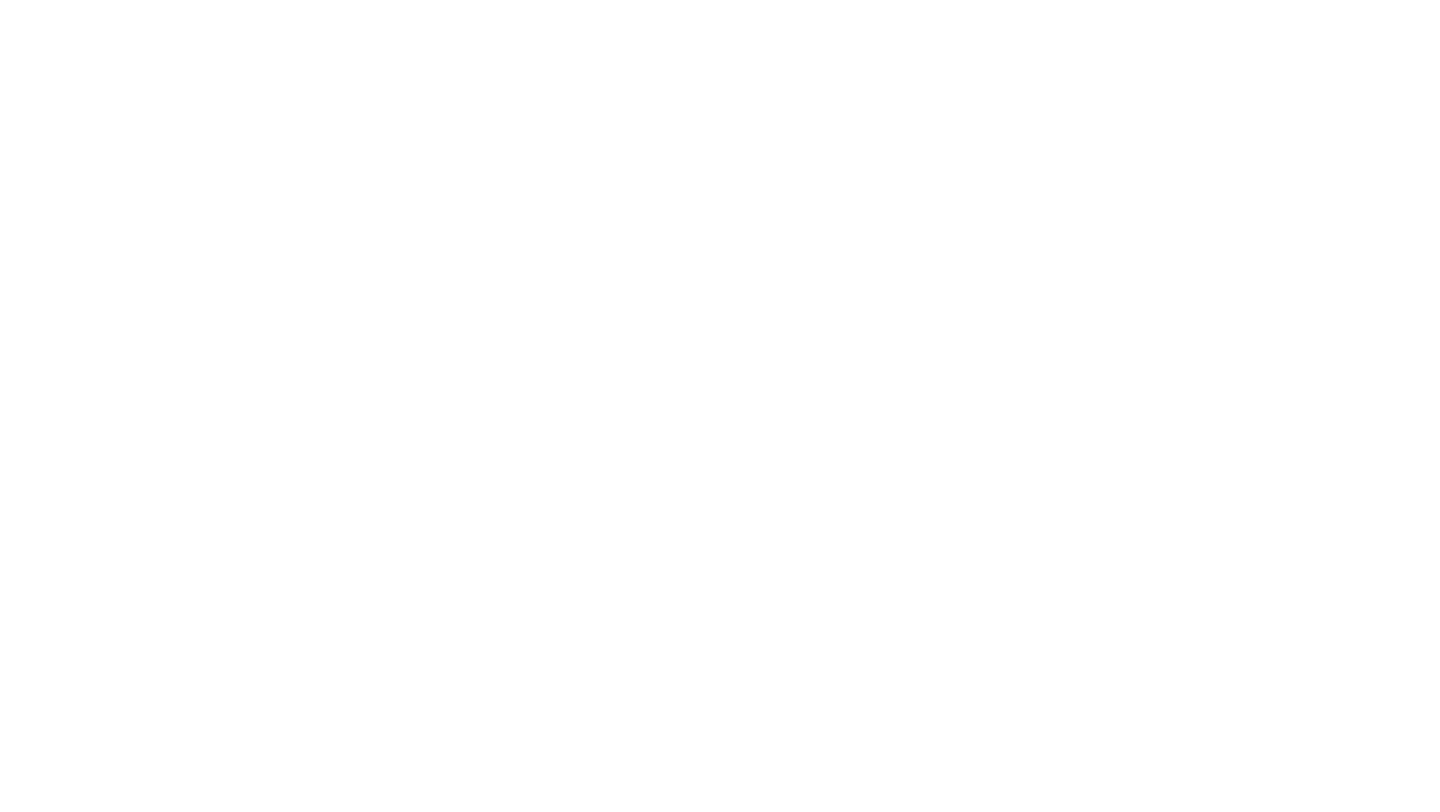 scroll, scrollTop: 0, scrollLeft: 0, axis: both 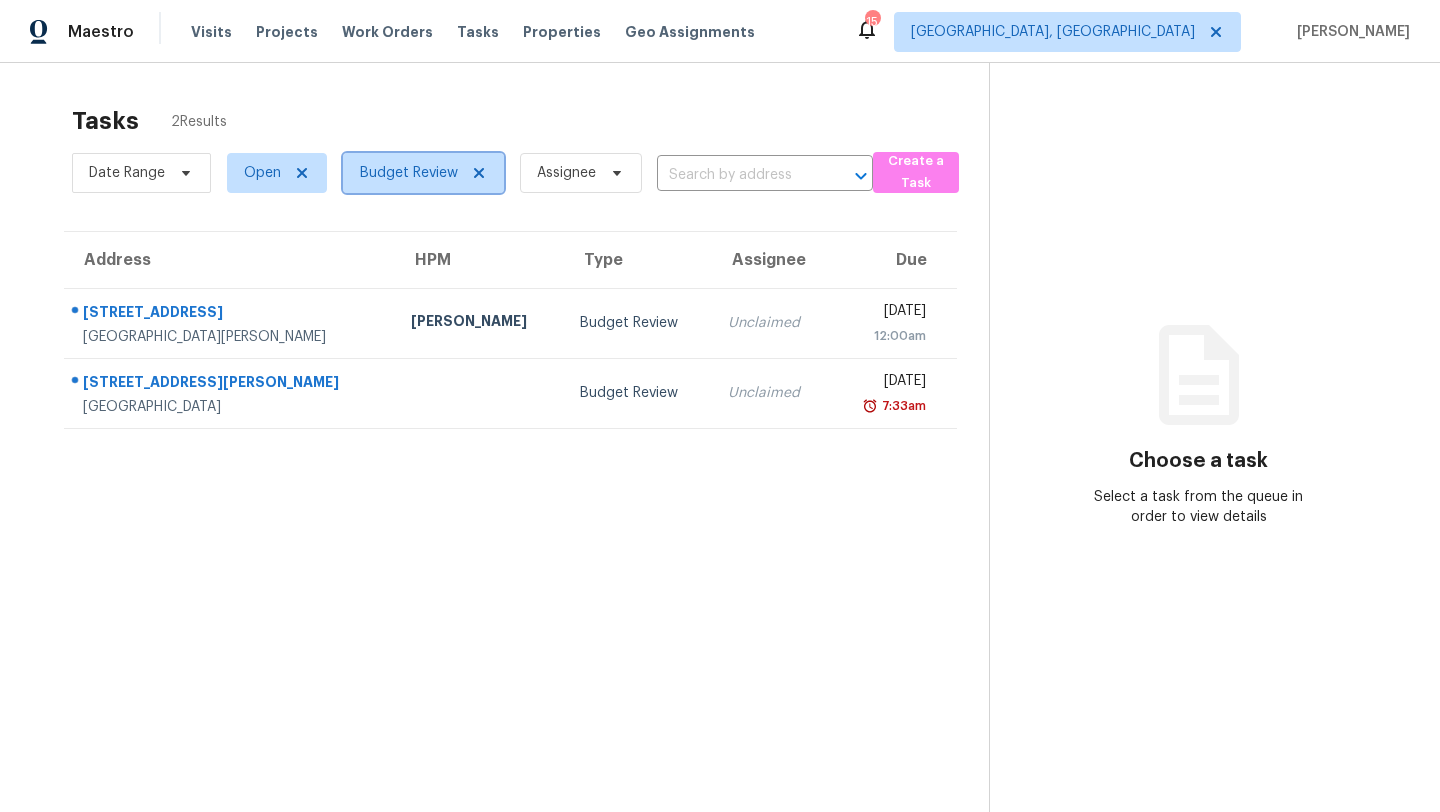 click on "Budget Review" at bounding box center [409, 173] 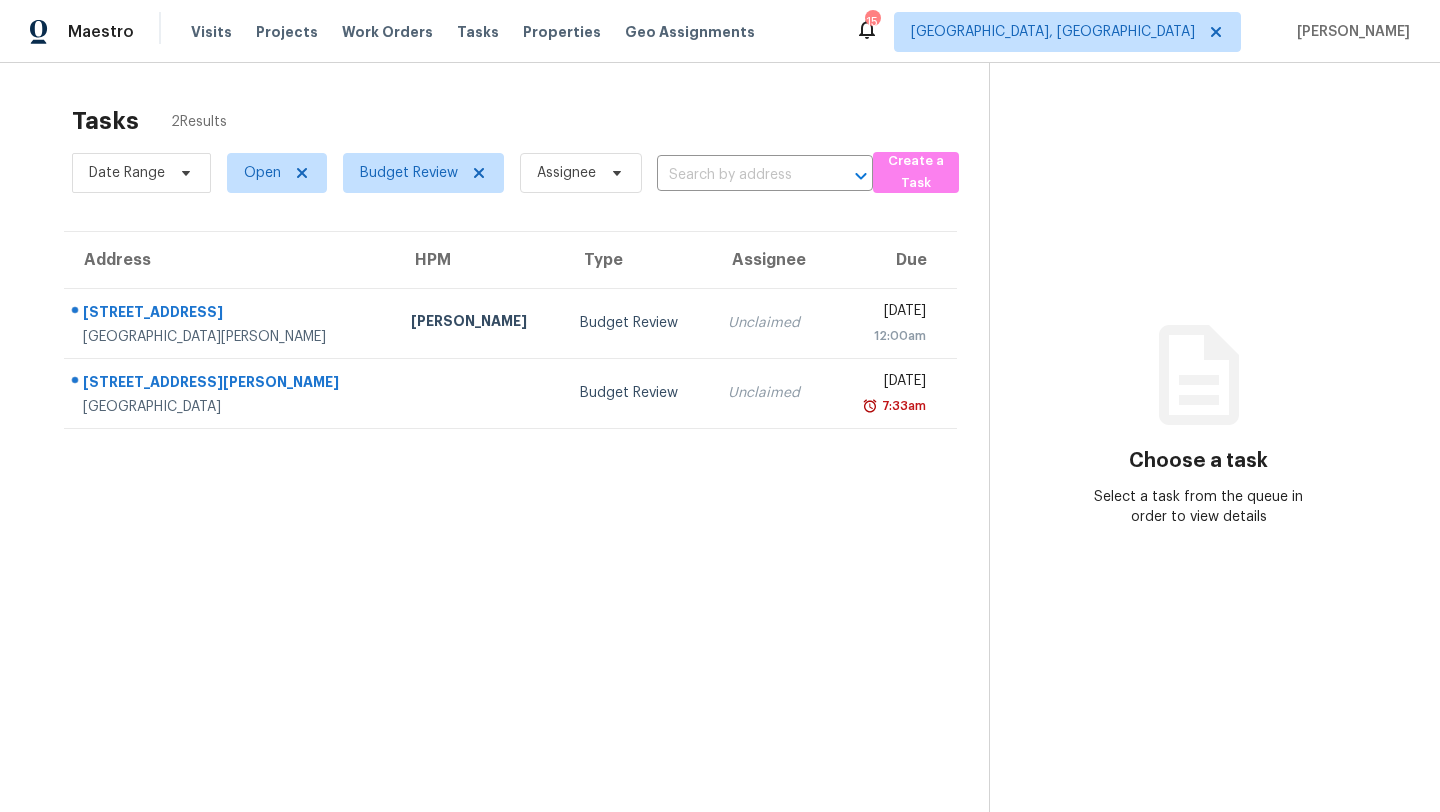 click on "Tasks 2  Results Date Range Open Budget Review Assignee ​ Create a Task Address HPM Type Assignee Due [STREET_ADDRESS][PERSON_NAME] [PERSON_NAME] Budget Review Unclaimed [DATE] 12:00am [STREET_ADDRESS][PERSON_NAME] Budget Review Unclaimed [DATE] 7:33am" at bounding box center [510, 485] 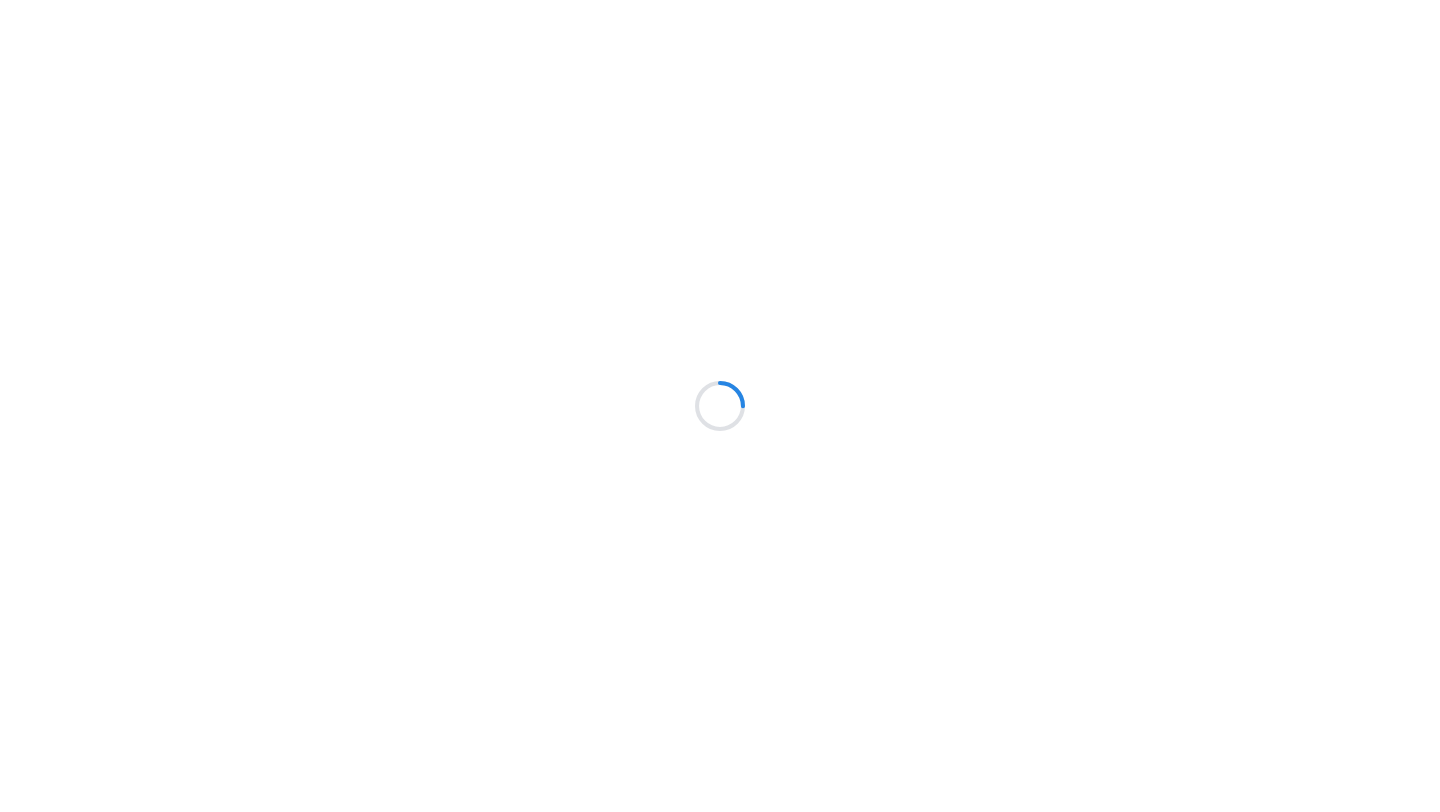 scroll, scrollTop: 0, scrollLeft: 0, axis: both 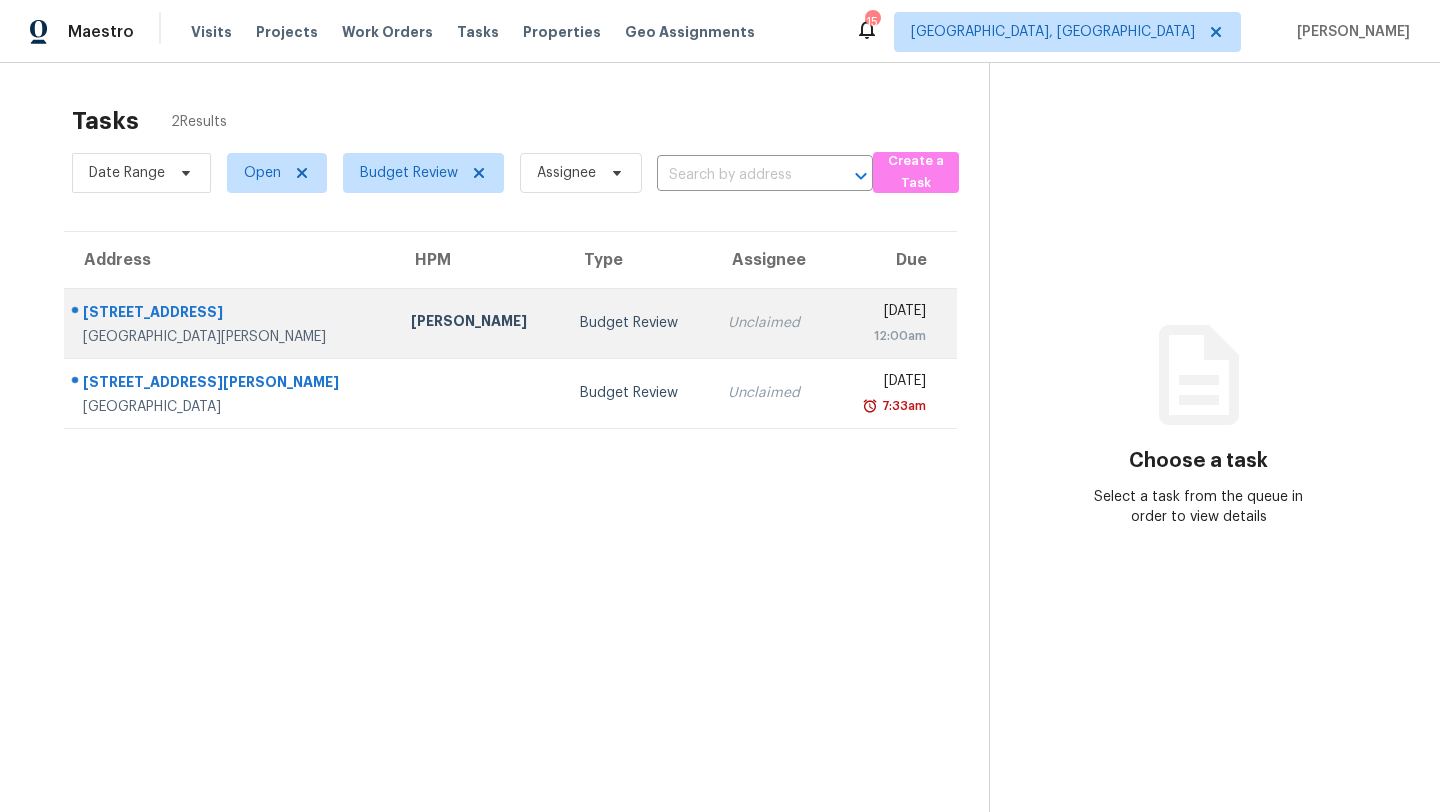 click on "[STREET_ADDRESS]" at bounding box center [231, 314] 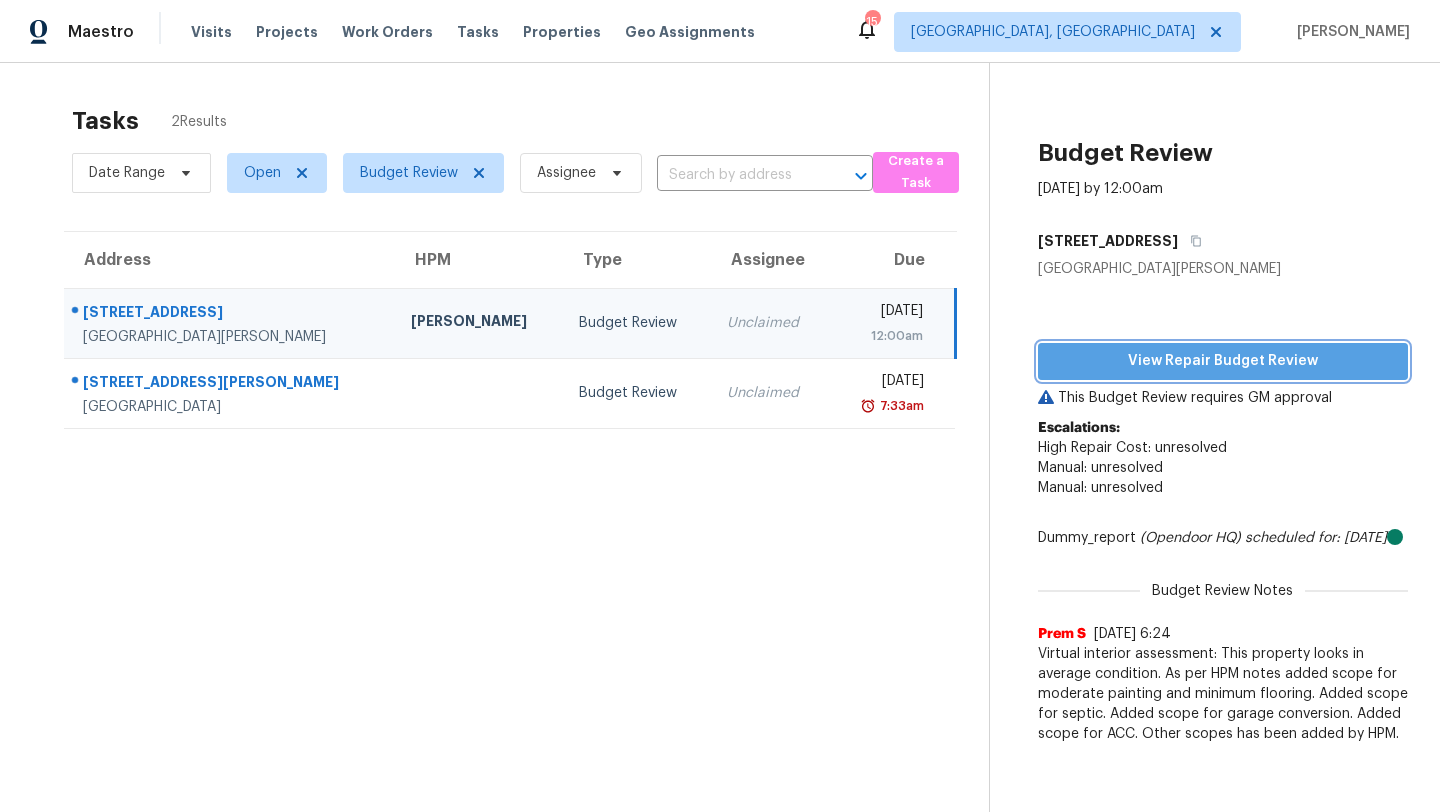 click on "View Repair Budget Review" at bounding box center (1223, 361) 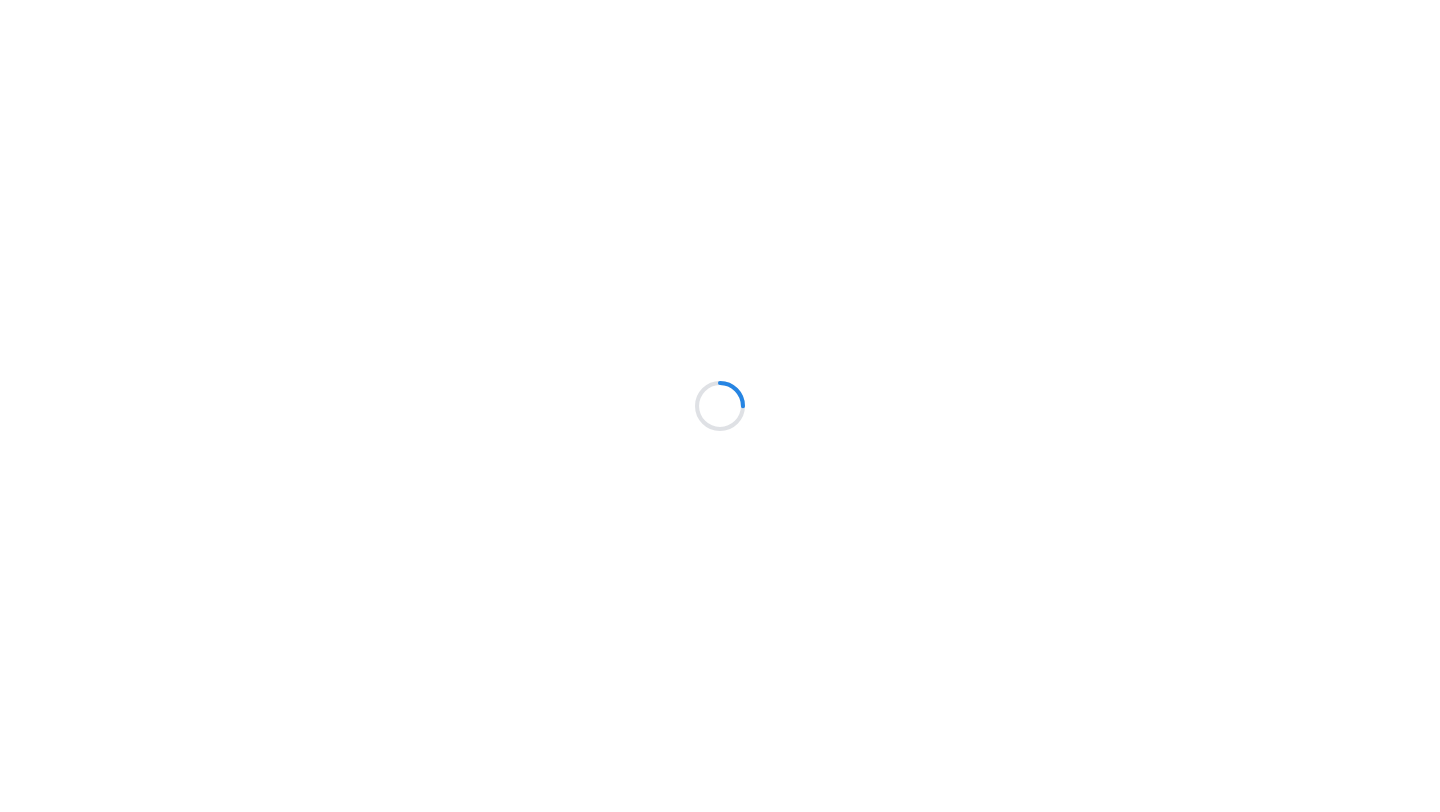 scroll, scrollTop: 0, scrollLeft: 0, axis: both 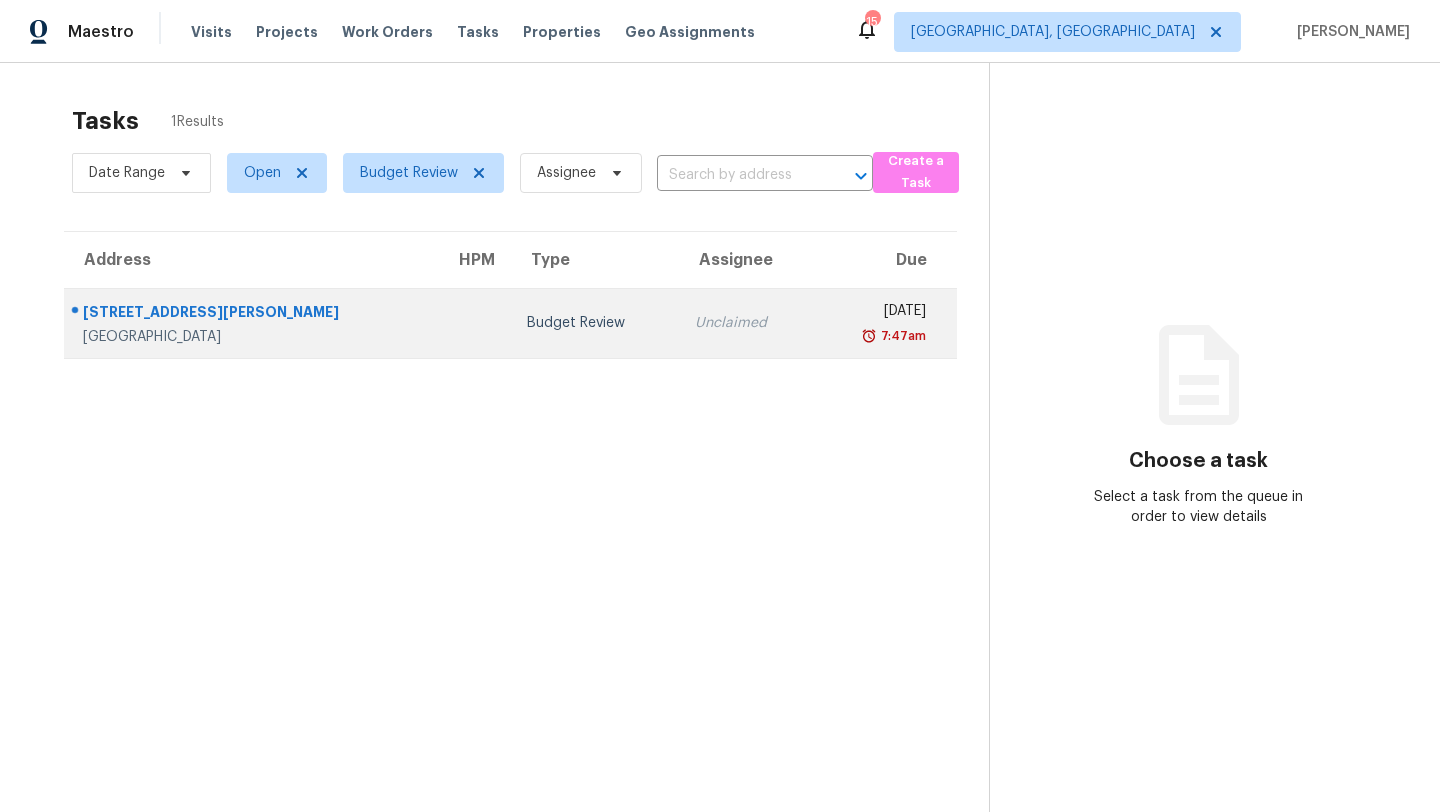 click on "5742 Fletcher St" at bounding box center [253, 314] 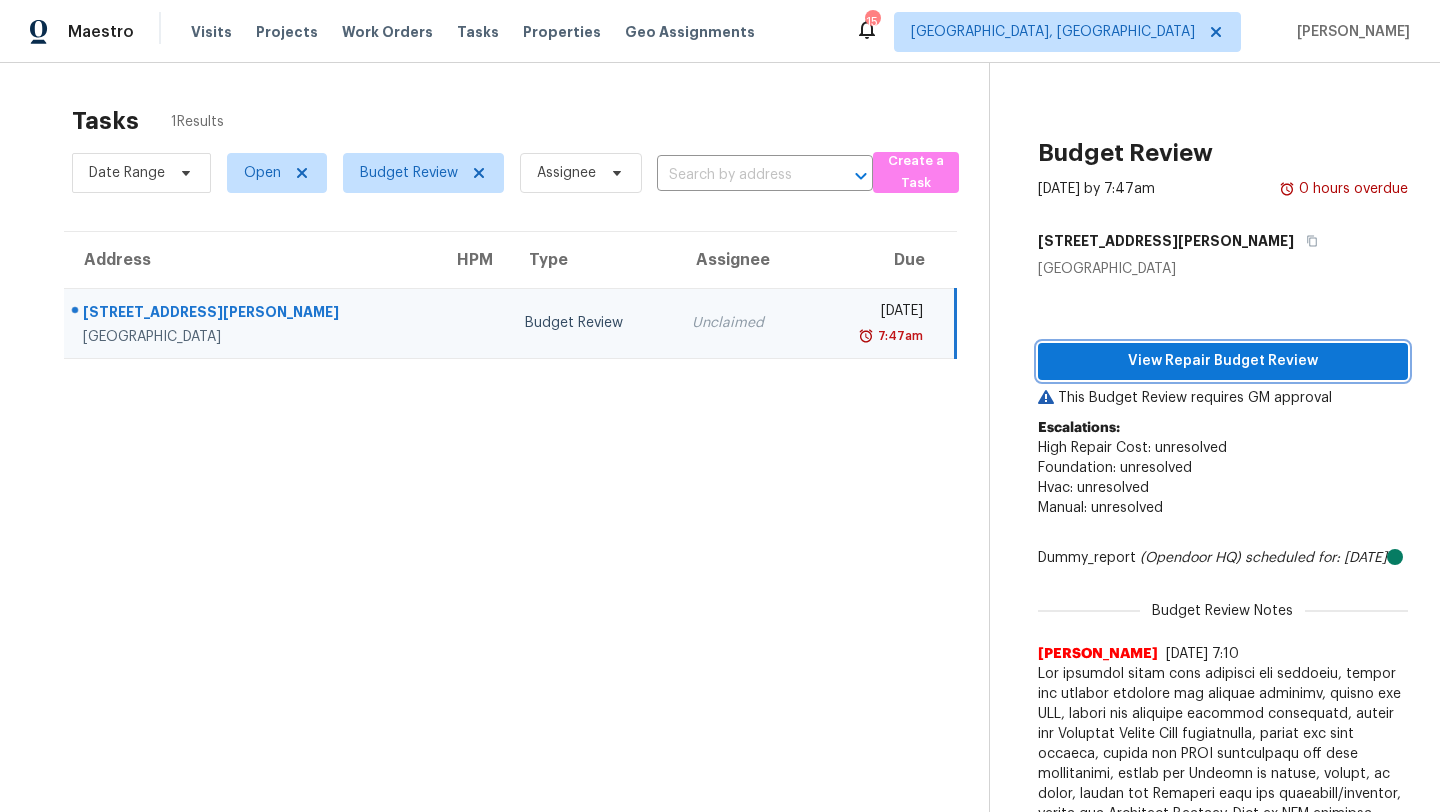 click on "View Repair Budget Review" at bounding box center [1223, 361] 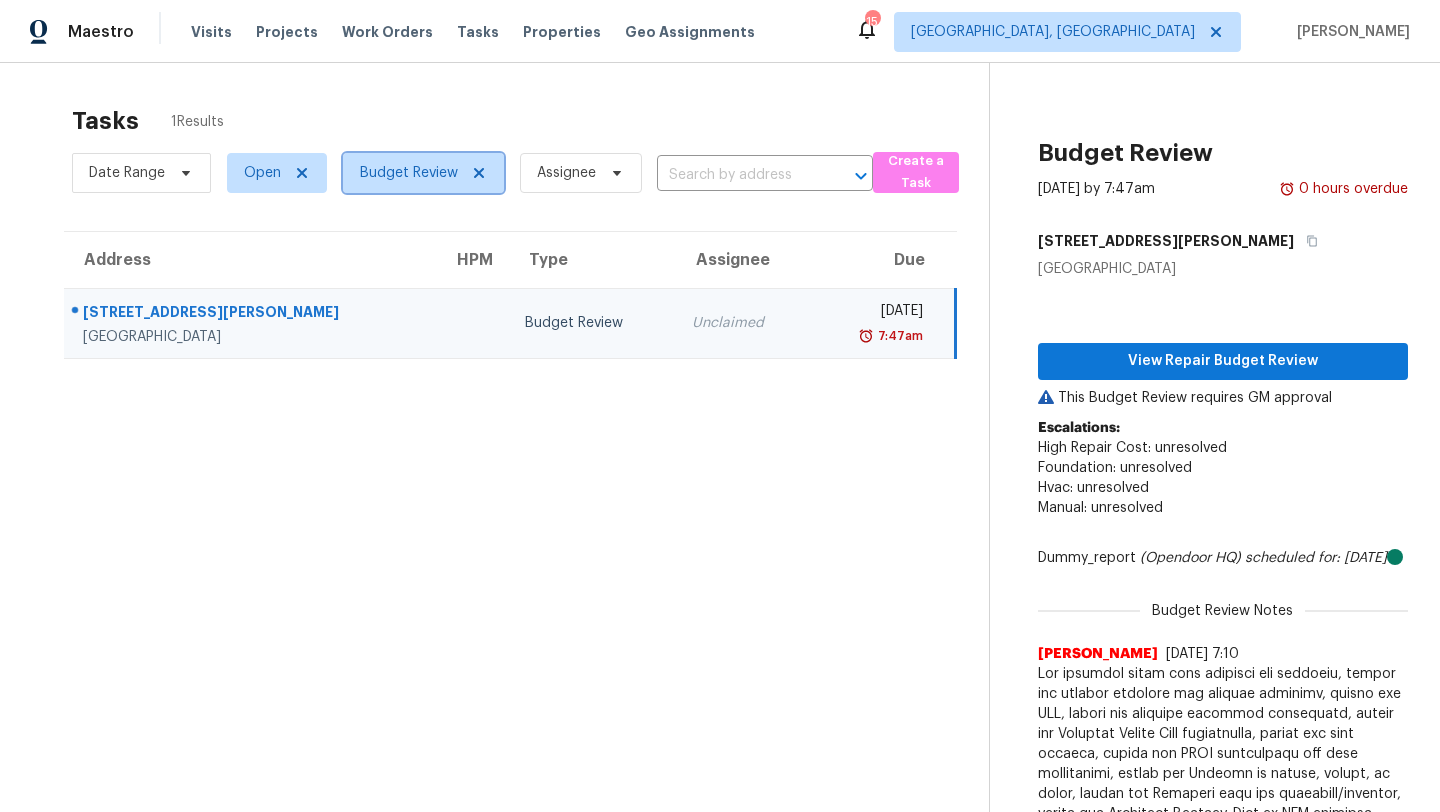 click on "Budget Review" at bounding box center (409, 173) 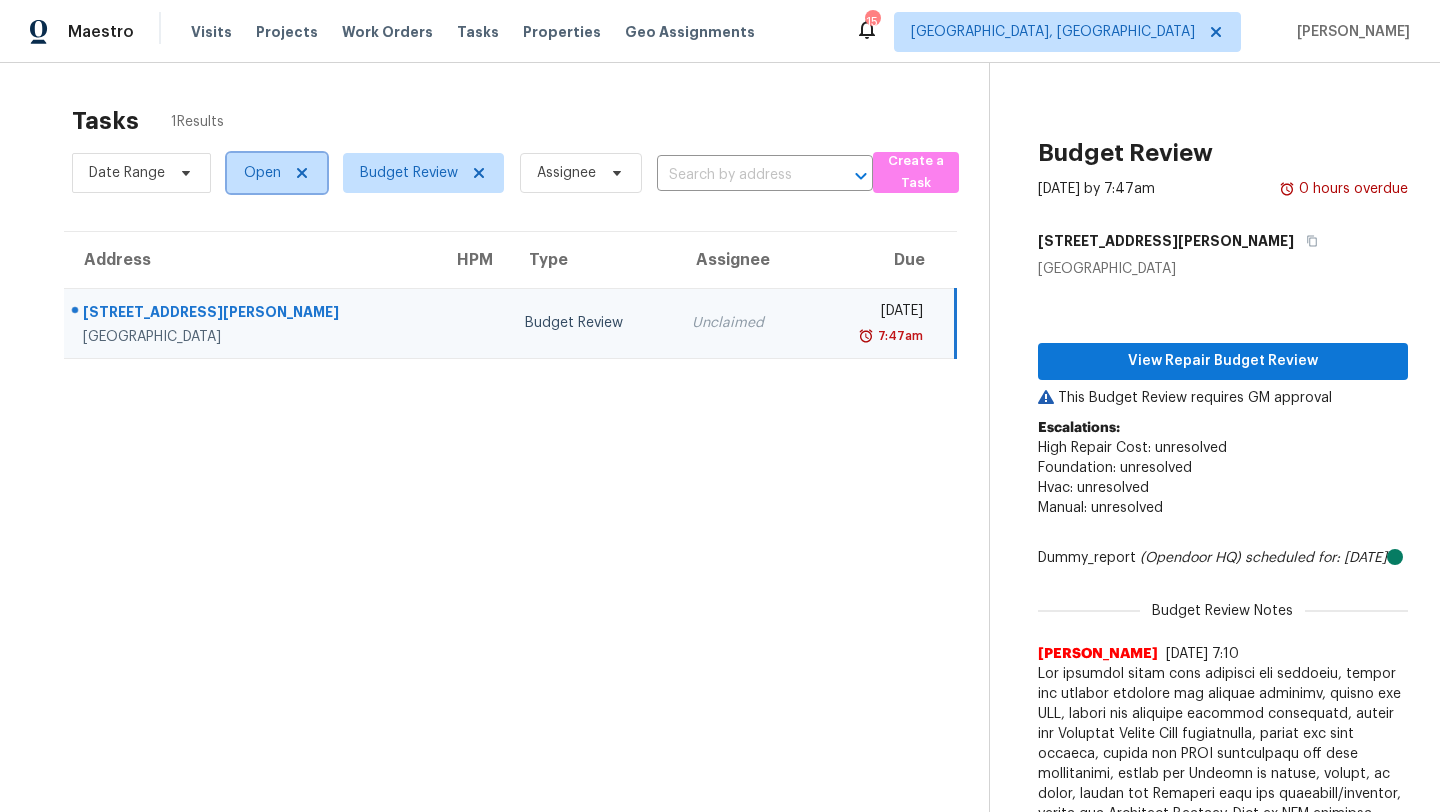 click on "Open" at bounding box center (262, 173) 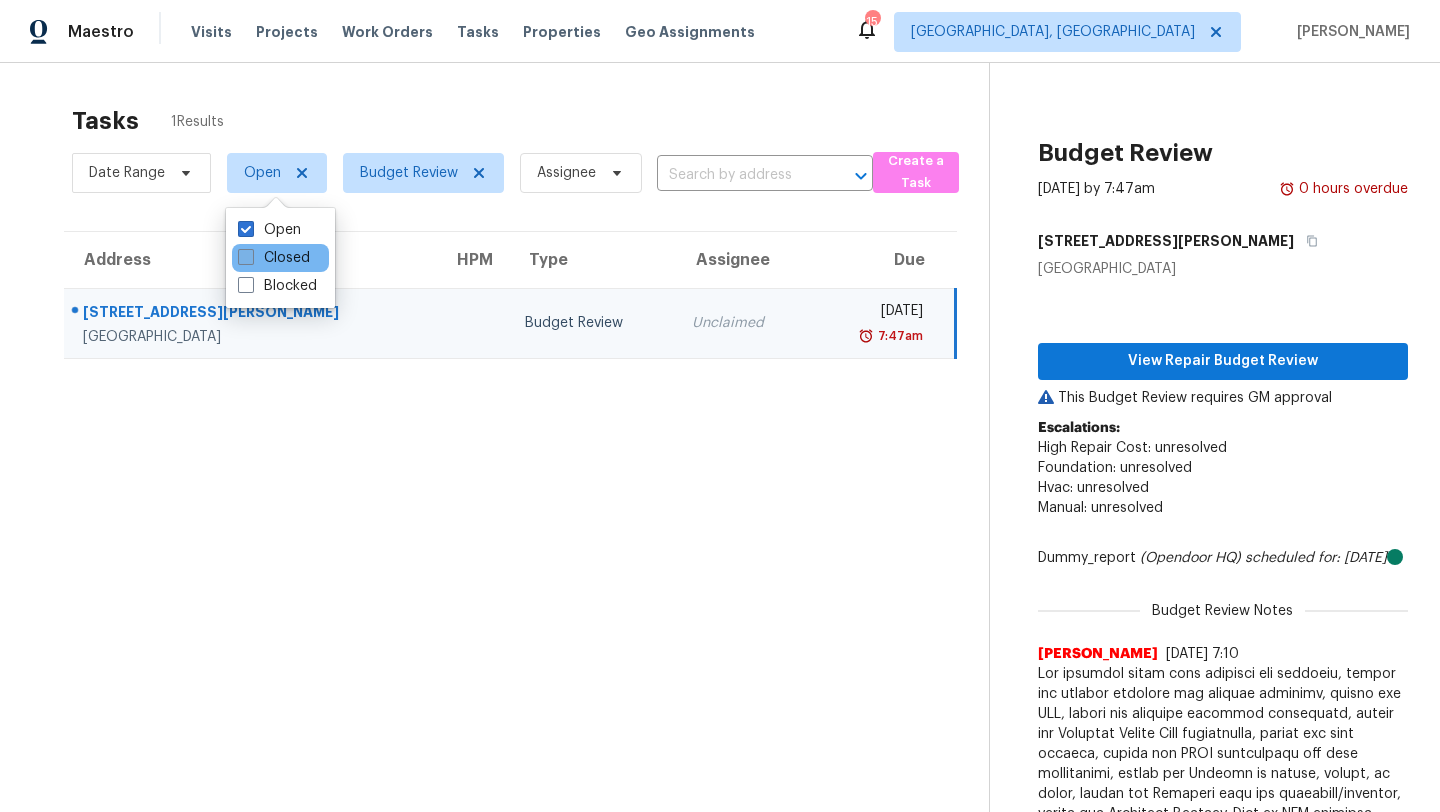 click at bounding box center [246, 257] 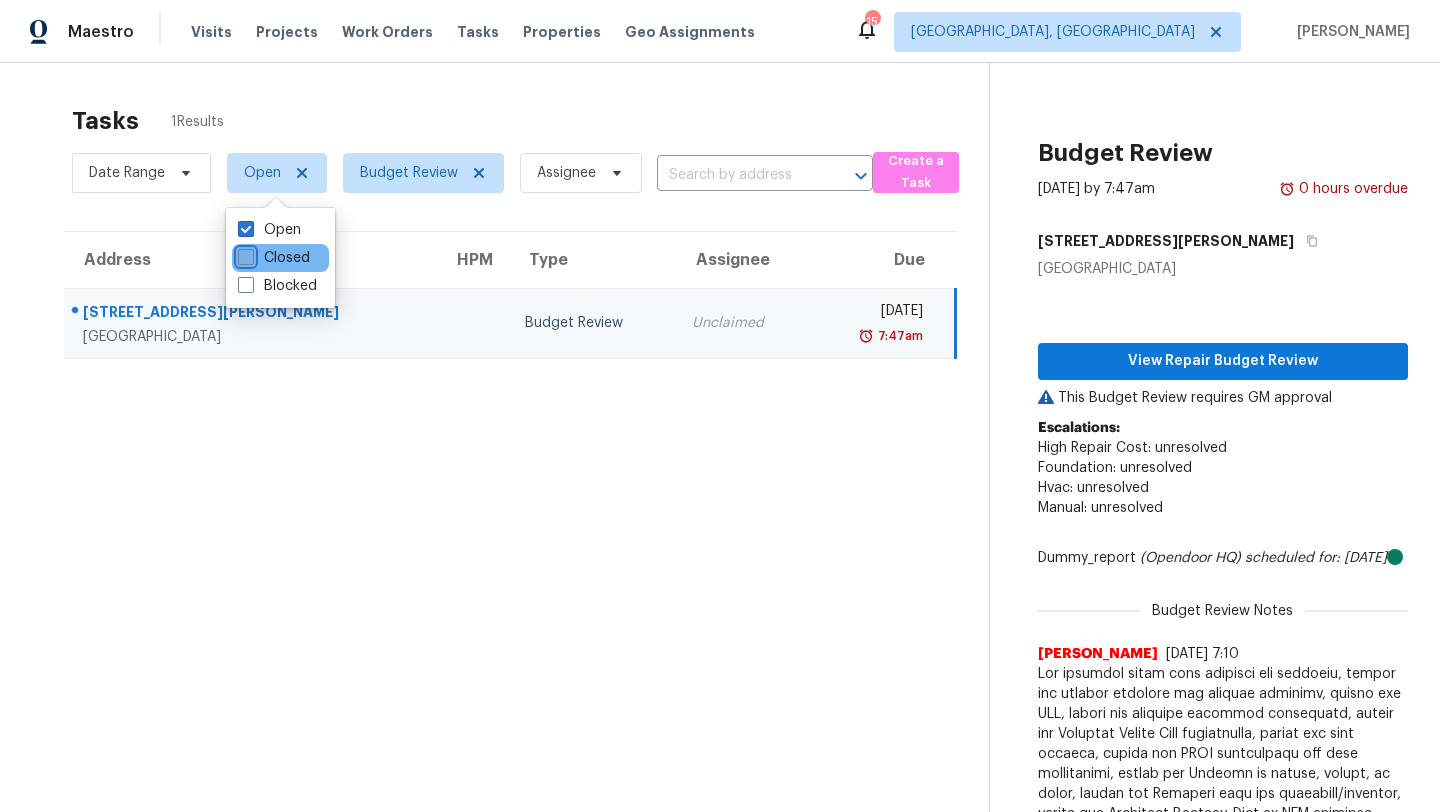 click on "Closed" at bounding box center [244, 254] 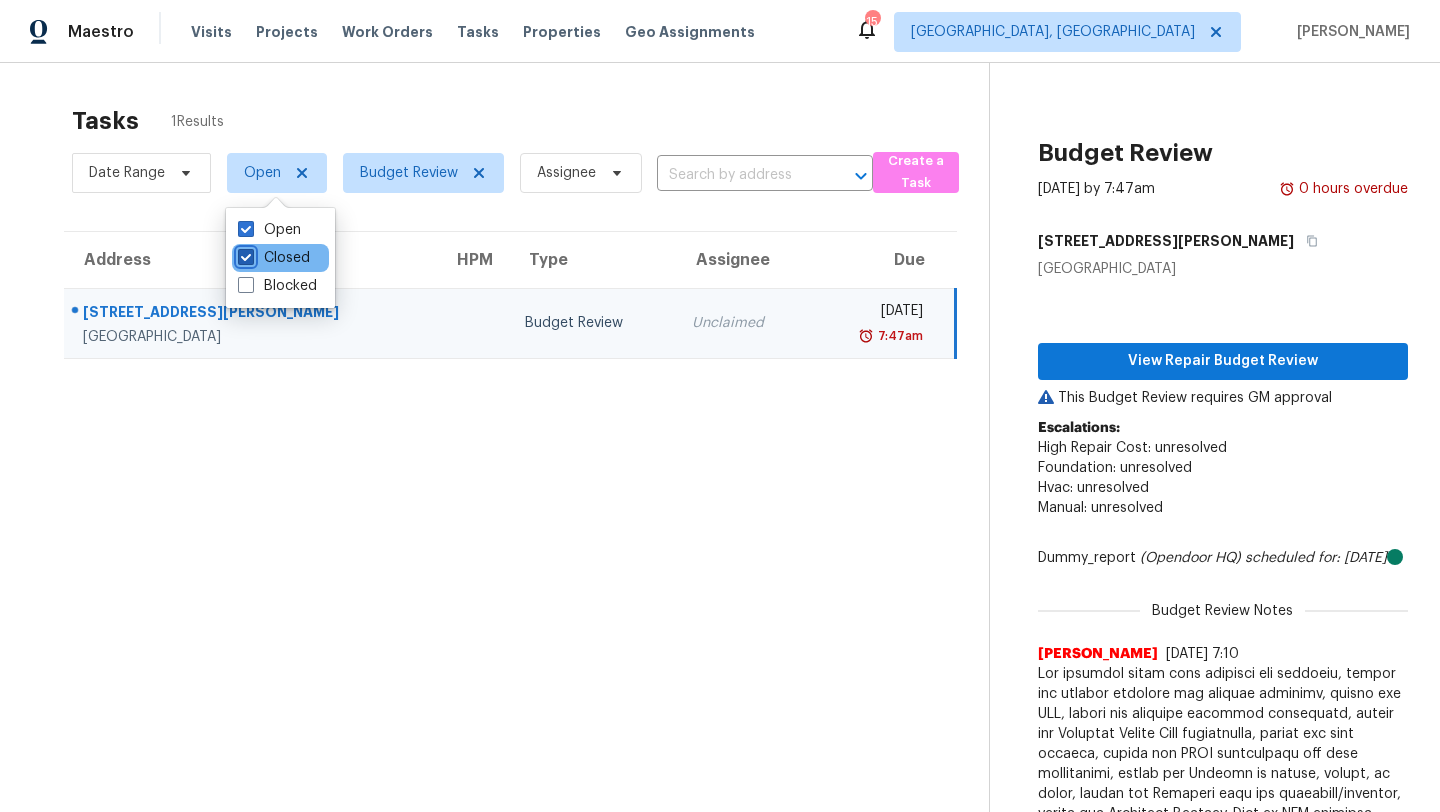 checkbox on "true" 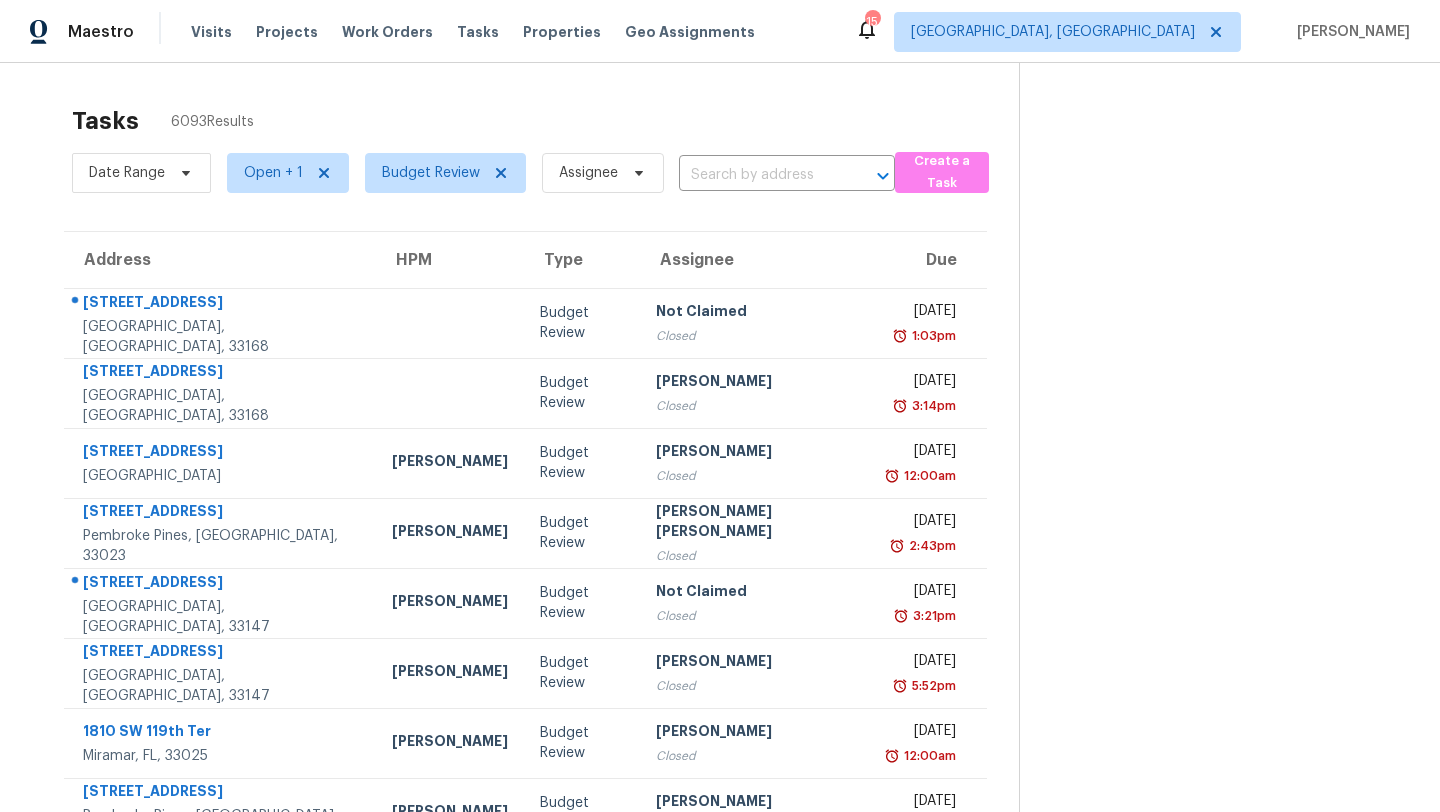 click on "Due" at bounding box center [930, 260] 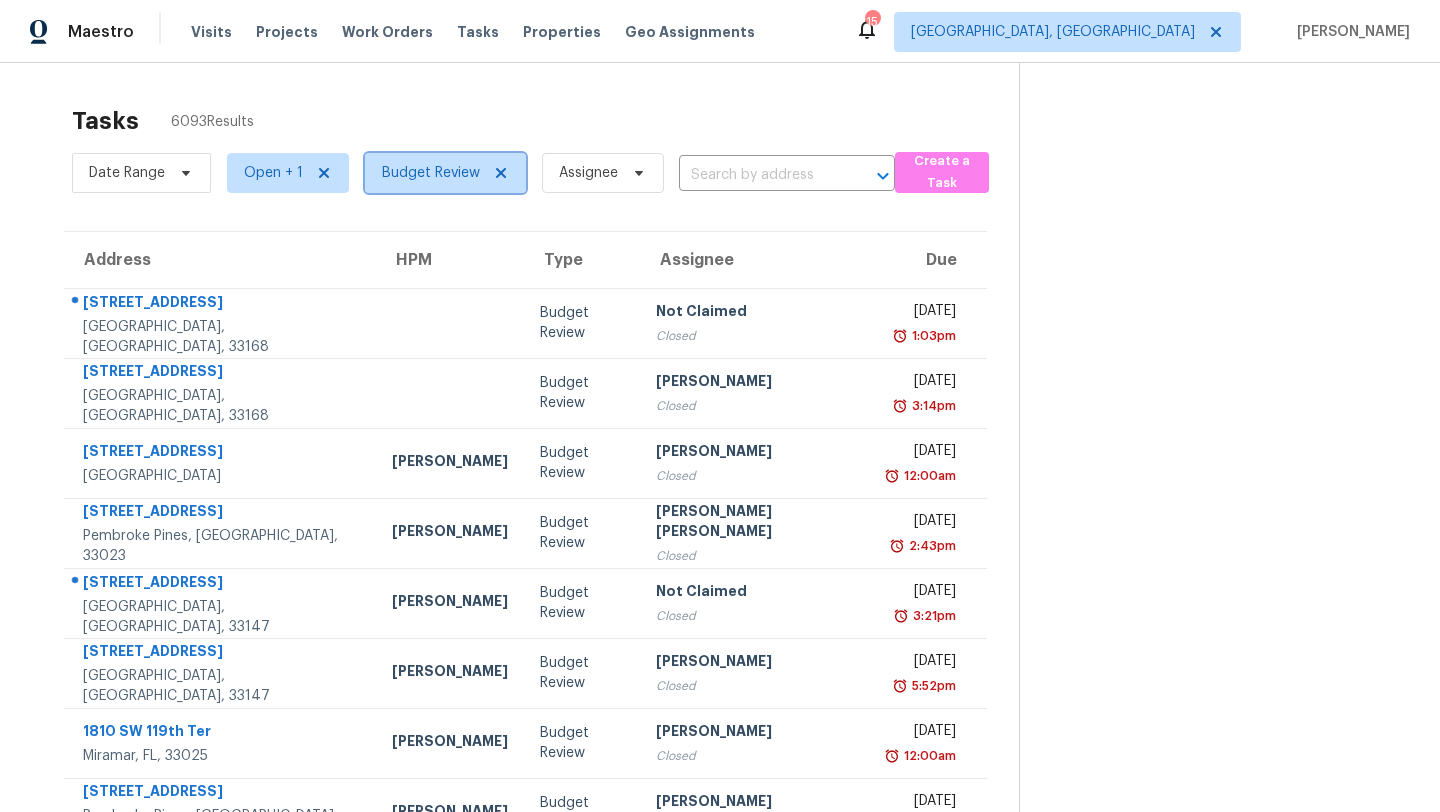 click on "Budget Review" at bounding box center (431, 173) 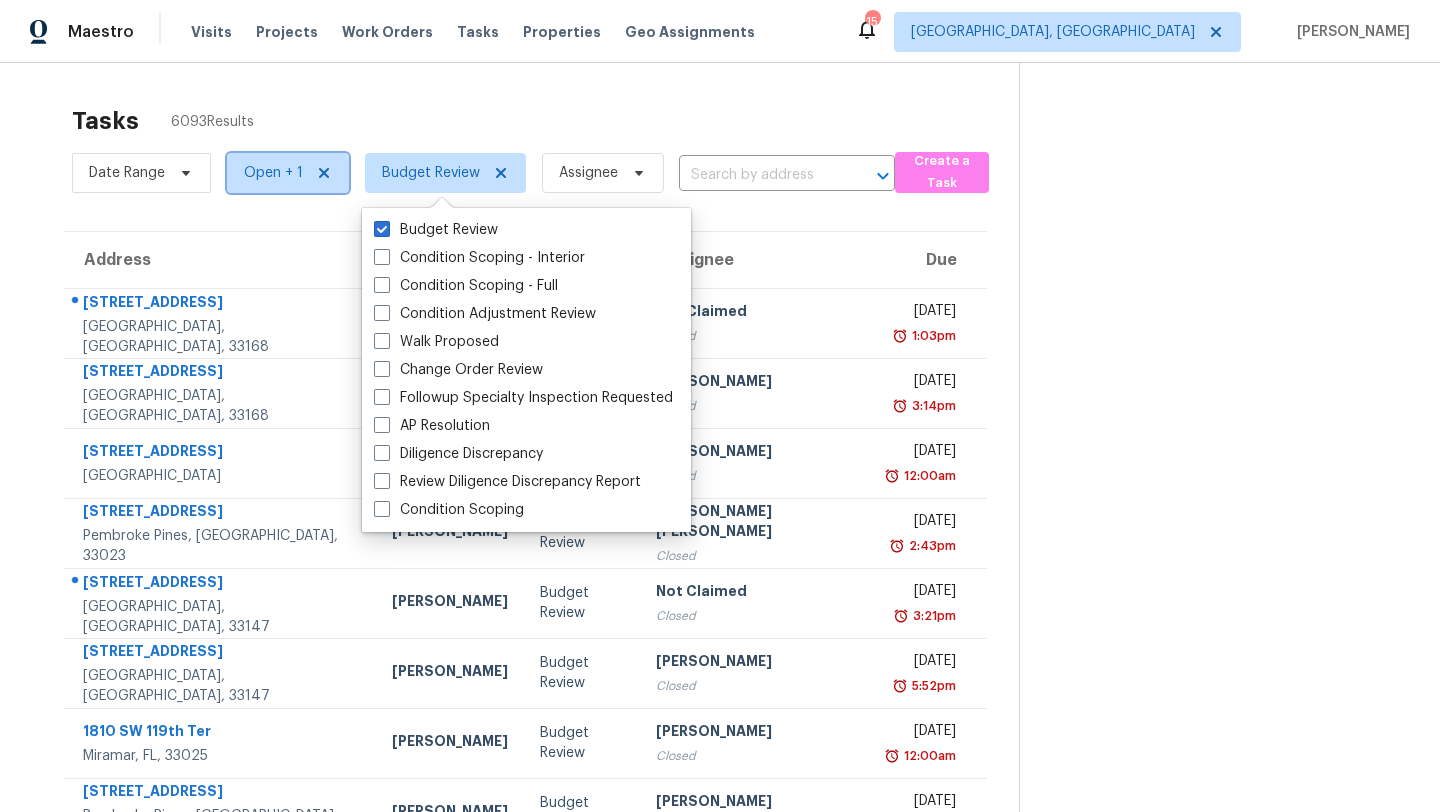 click on "Open + 1" at bounding box center [273, 173] 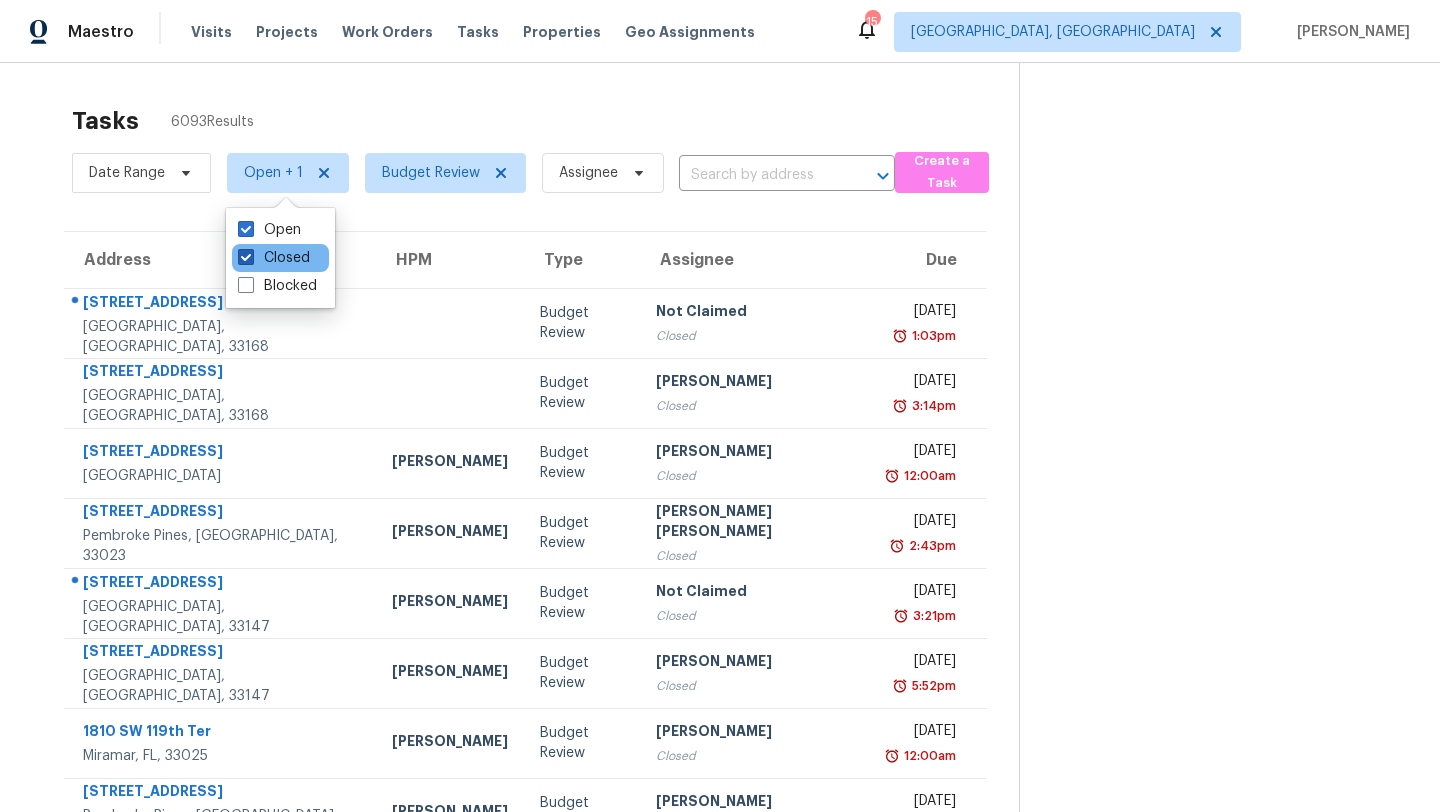 click at bounding box center (246, 257) 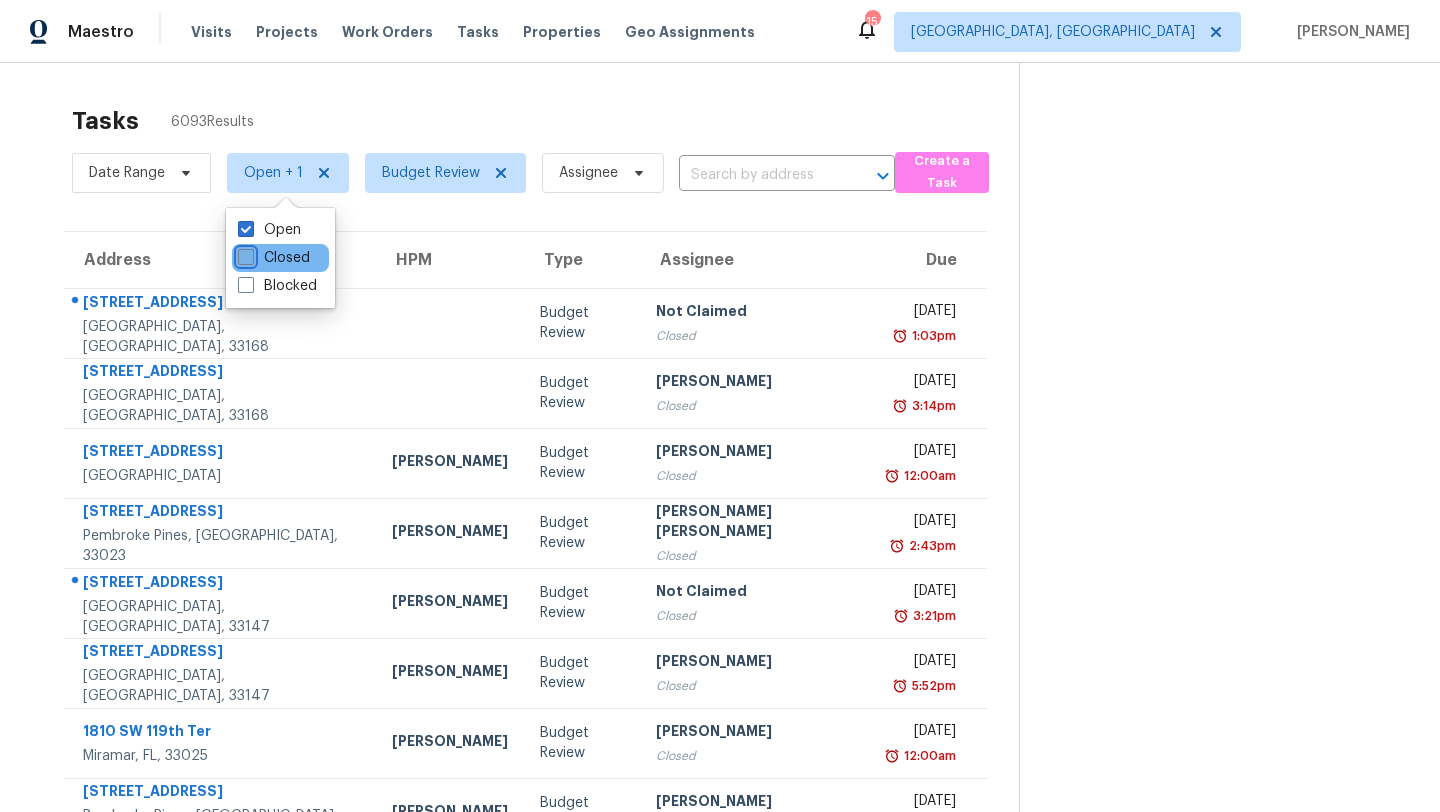 checkbox on "false" 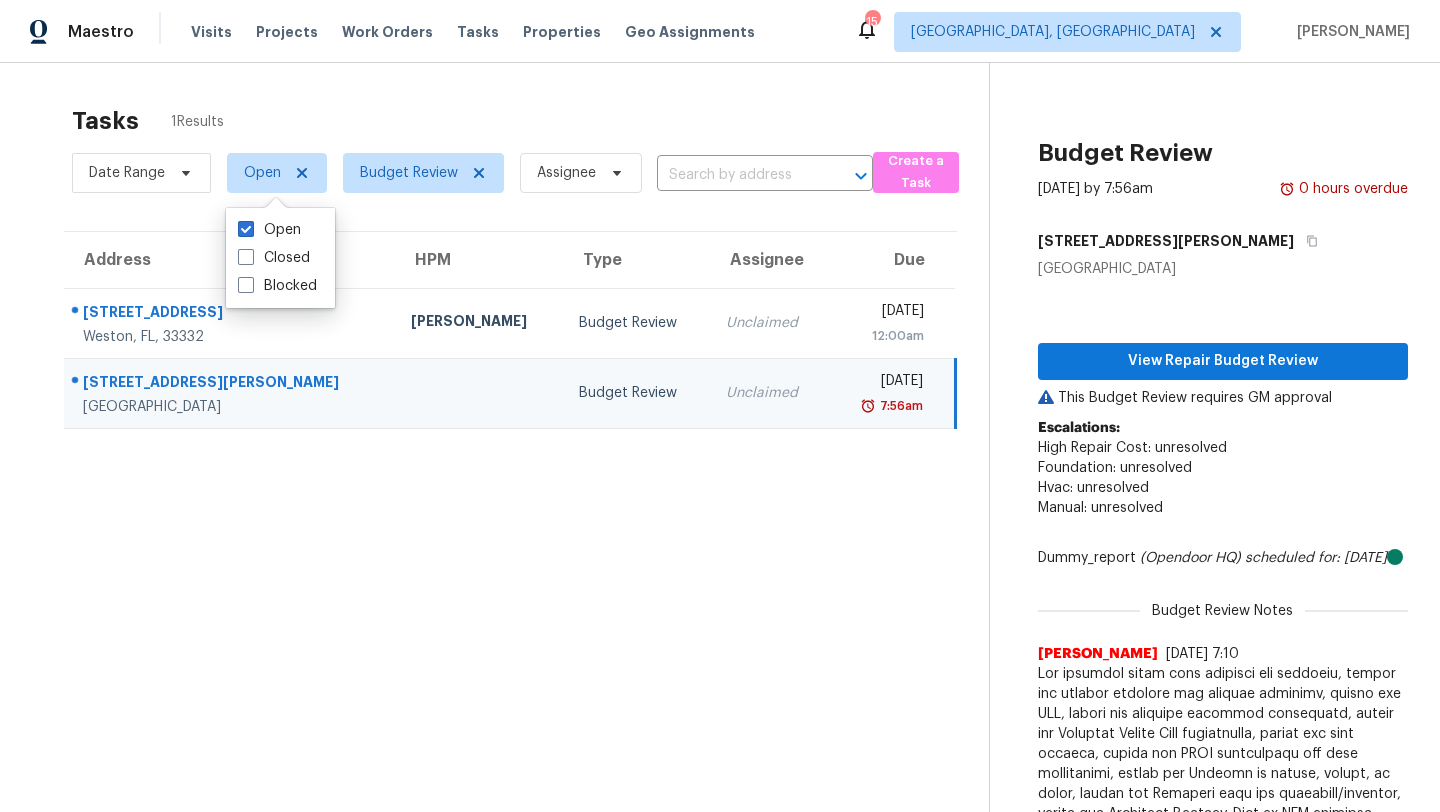 click on "Tasks 1  Results Date Range Open Budget Review Assignee ​ Create a Task Address HPM Type Assignee Due 19436 S Whitewater Ave   Weston, FL, 33332 Fernando Ortiz Budget Review Unclaimed Sat, Jul 12th 2025 12:00am 5742 Fletcher St   Hollywood, FL, 33023 Budget Review Unclaimed Fri, Jul 11th 2025 7:56am" at bounding box center [510, 594] 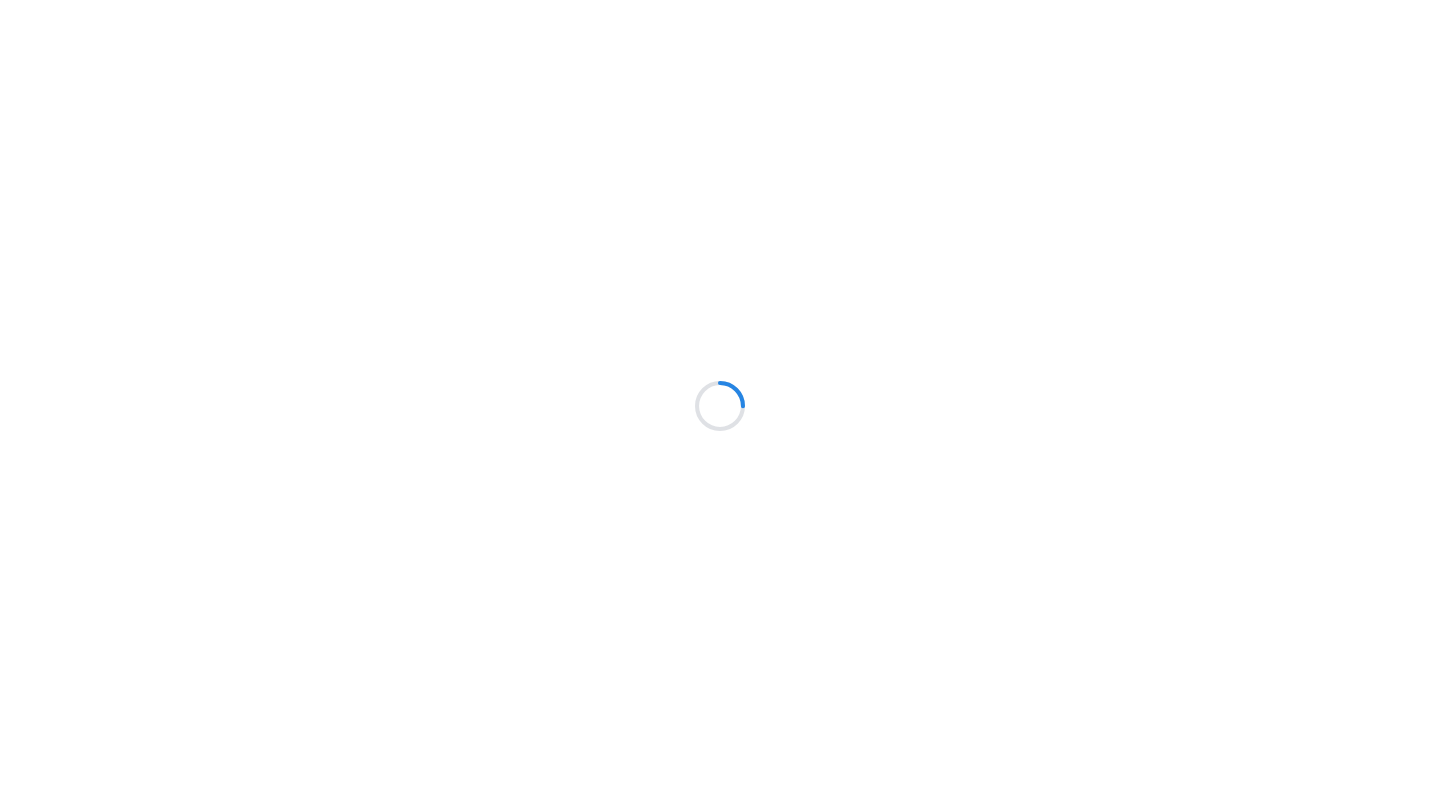 scroll, scrollTop: 0, scrollLeft: 0, axis: both 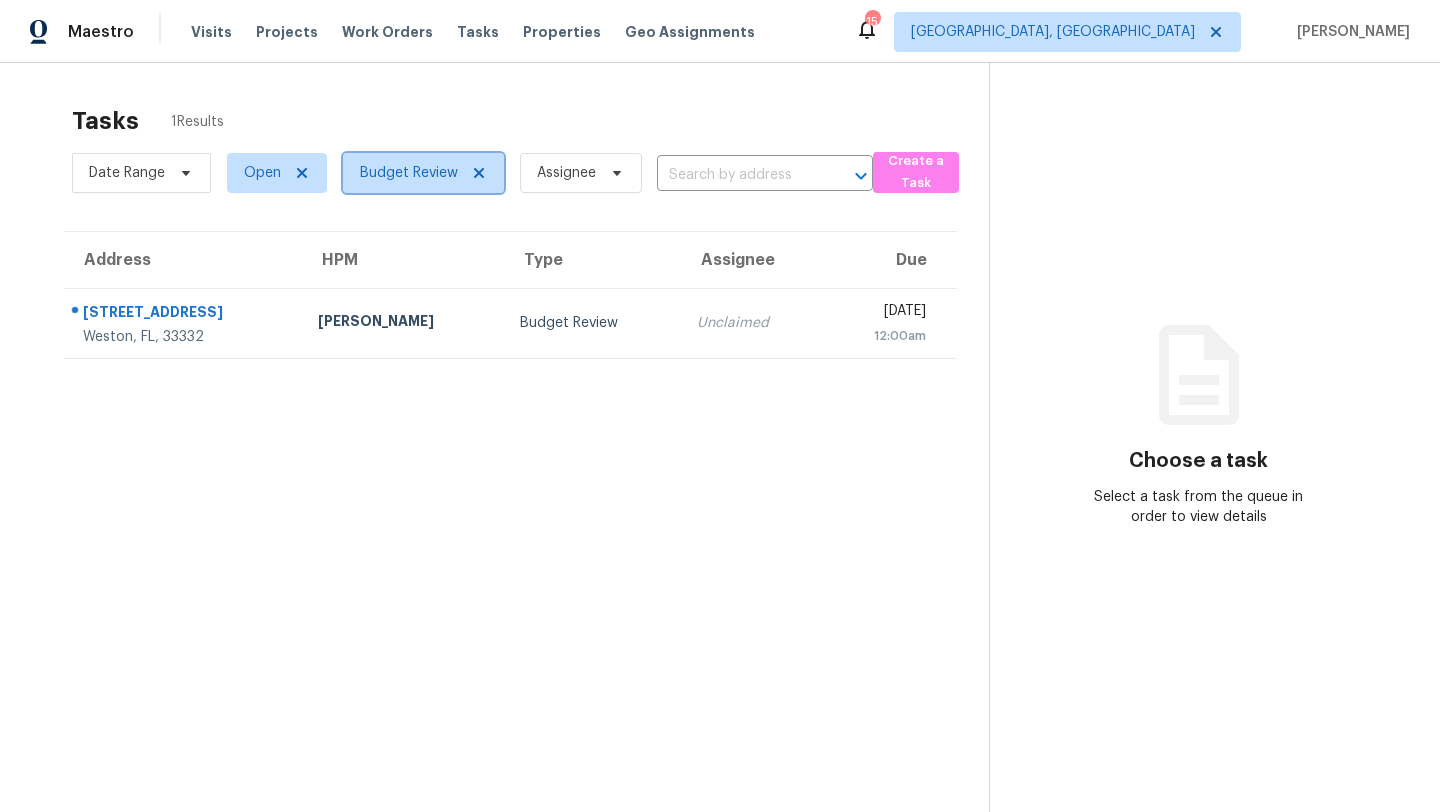 click on "Budget Review" at bounding box center [409, 173] 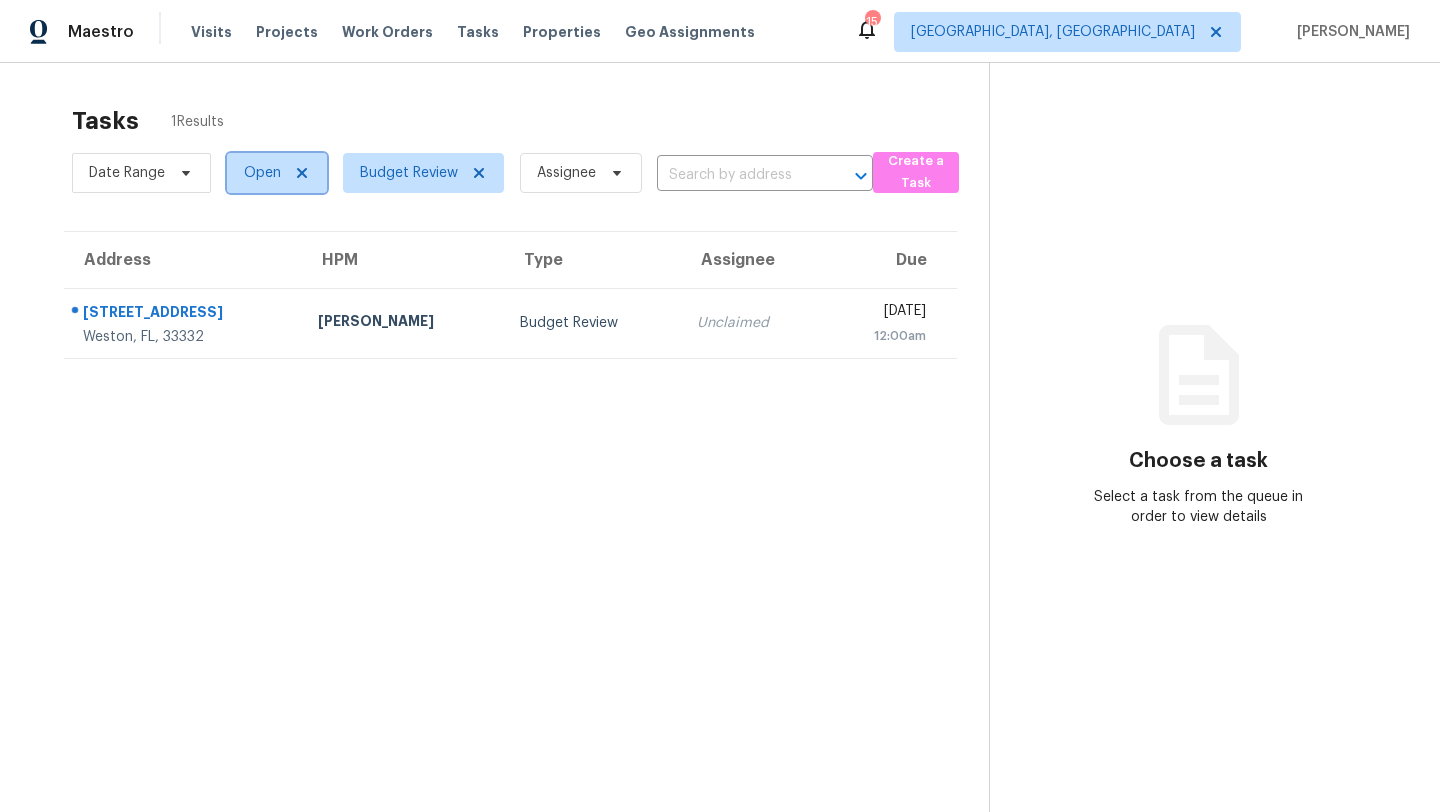 click on "Open" at bounding box center [262, 173] 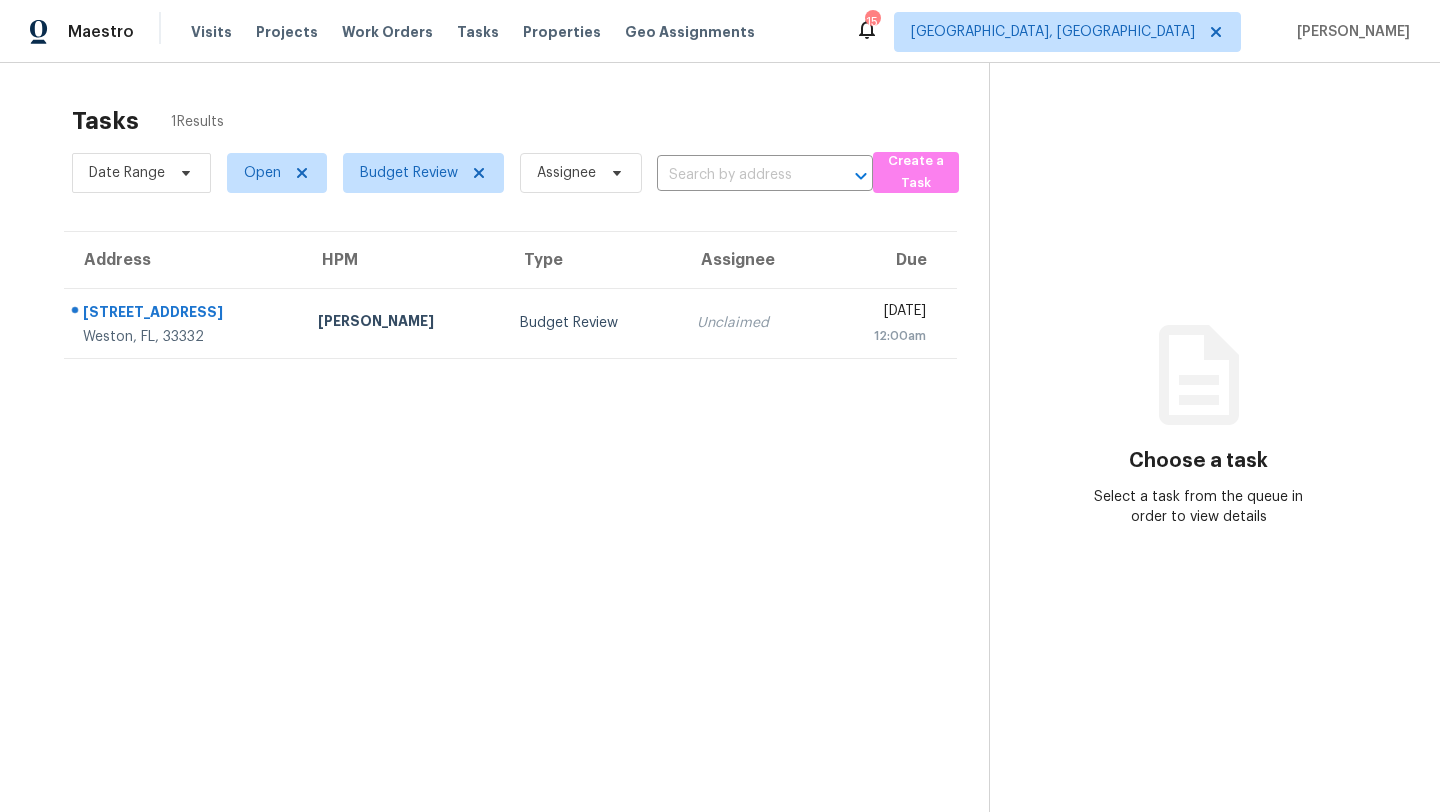 click on "Tasks 1  Results Date Range Open Budget Review Assignee ​ Create a Task Address HPM Type Assignee Due 19436 S Whitewater Ave   Weston, FL, 33332 Fernando Ortiz Budget Review Unclaimed Sat, Jul 12th 2025 12:00am" at bounding box center (510, 485) 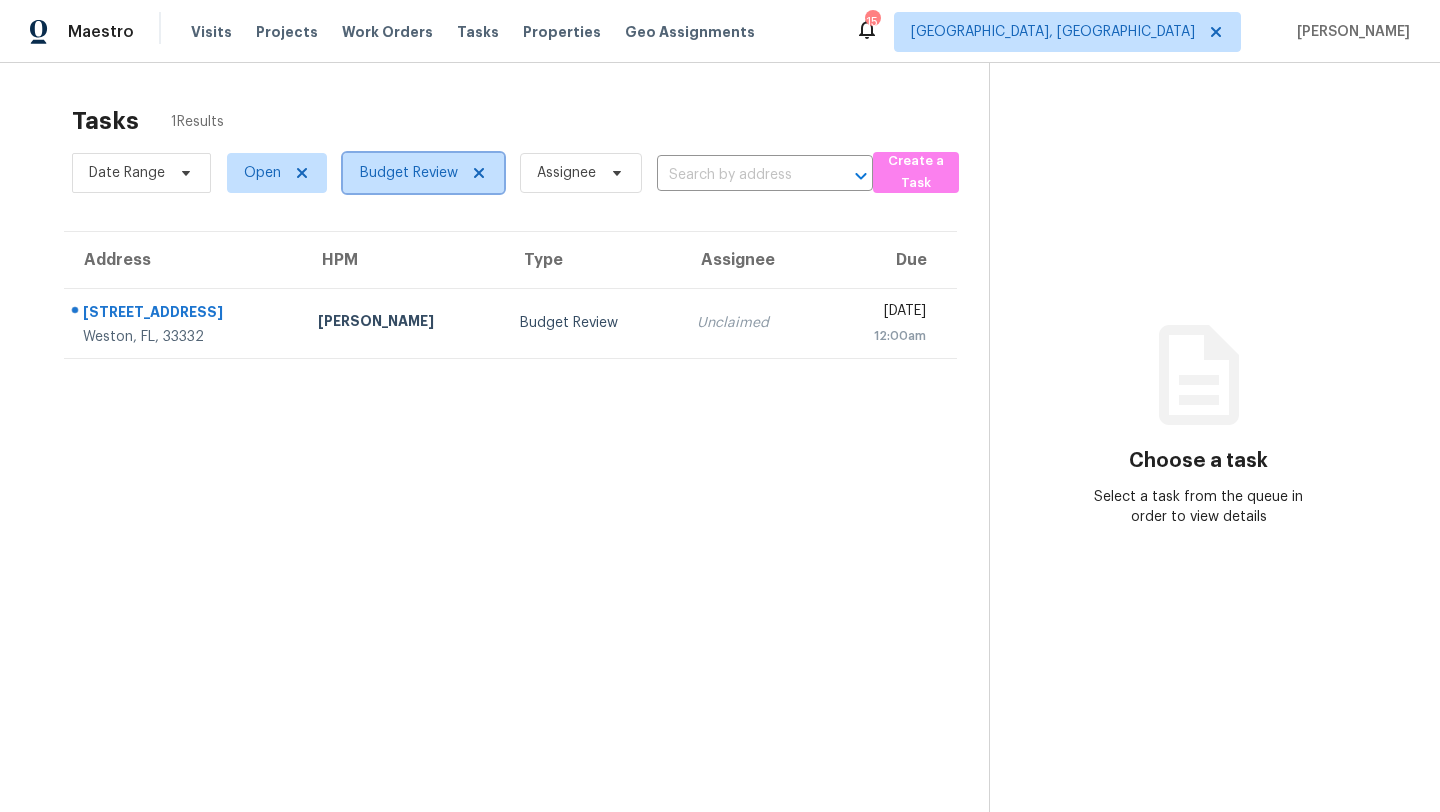 click on "Budget Review" at bounding box center (409, 173) 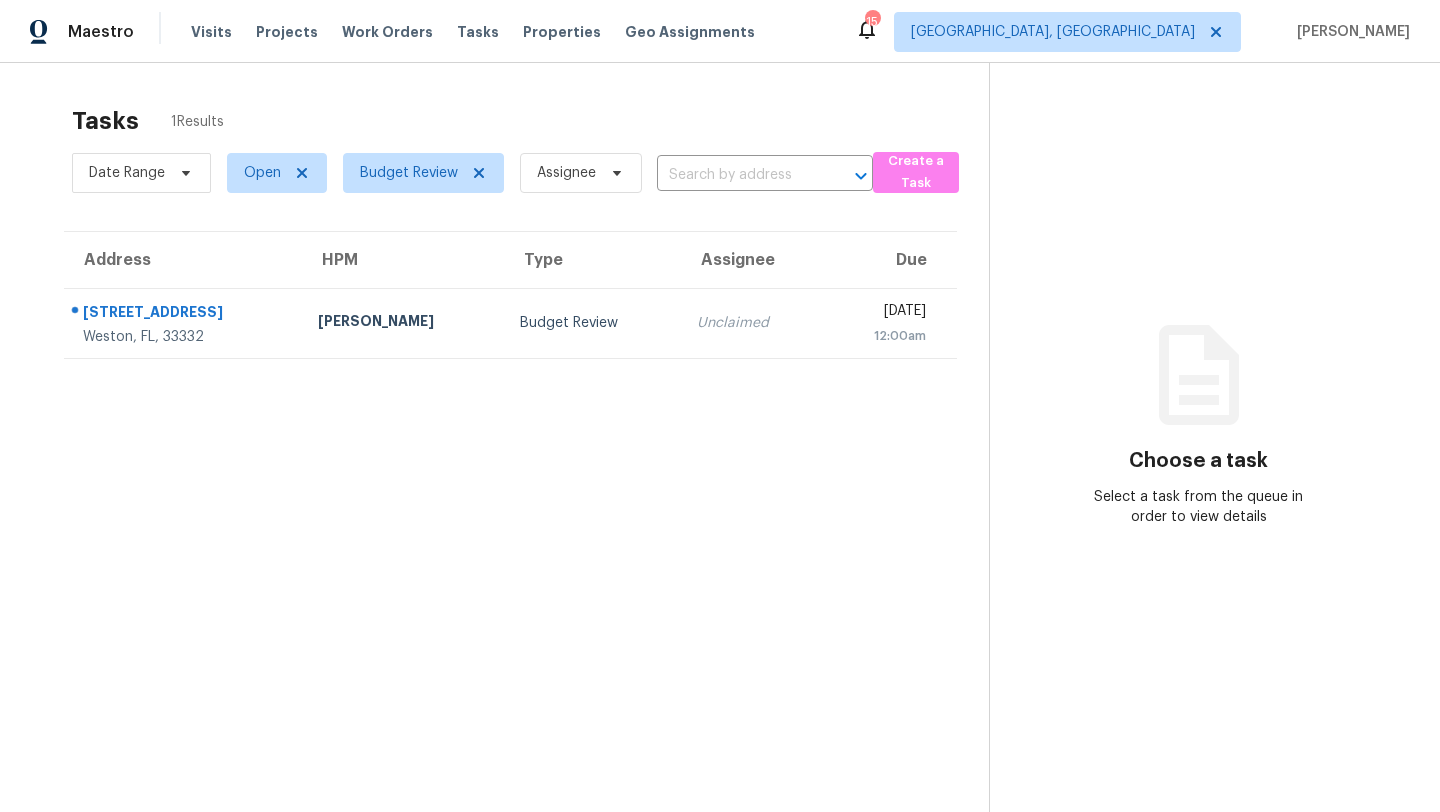 click on "Tasks 1  Results Date Range Open Budget Review Assignee ​ Create a Task Address HPM Type Assignee Due 19436 S Whitewater Ave   Weston, FL, 33332 Fernando Ortiz Budget Review Unclaimed Sat, Jul 12th 2025 12:00am" at bounding box center (510, 485) 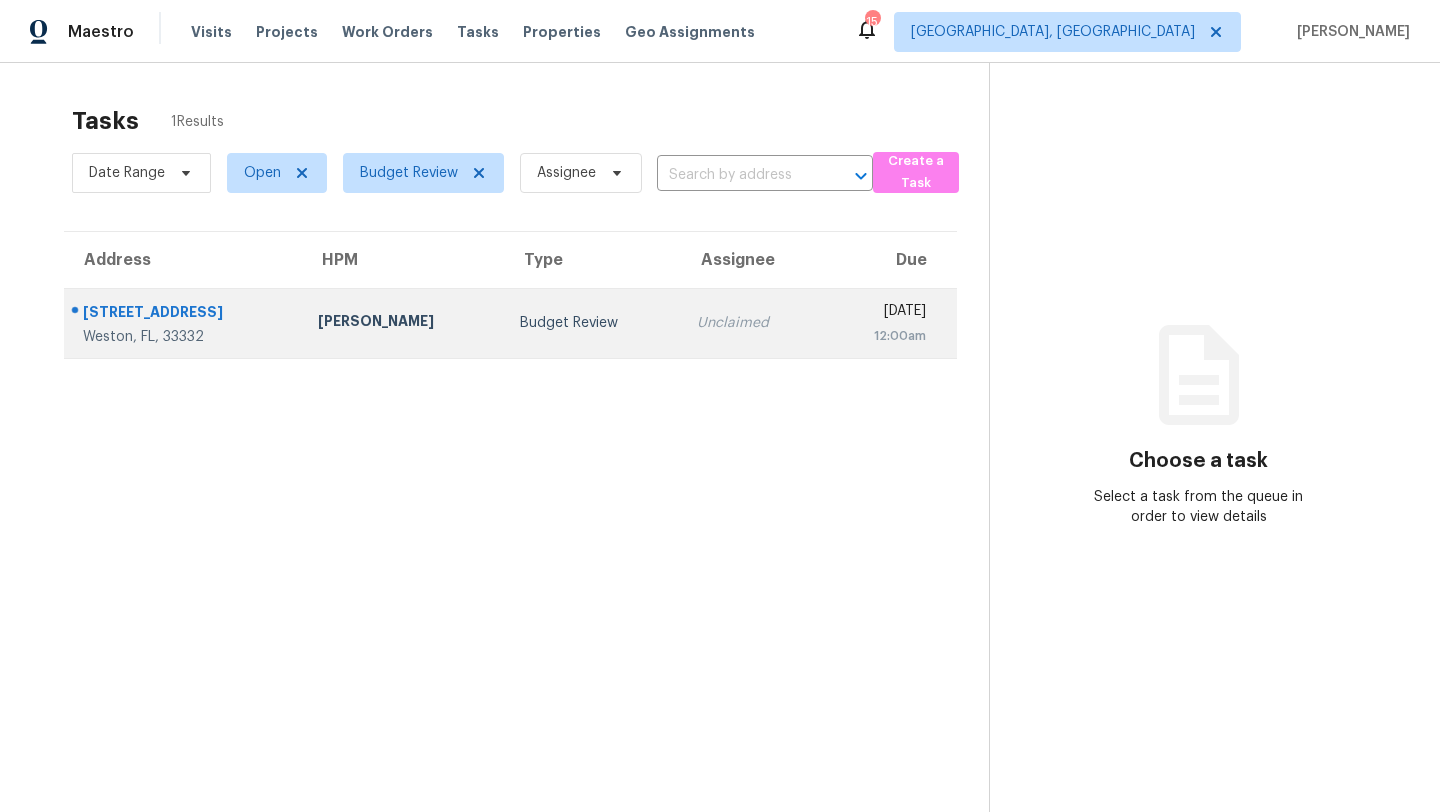 click on "19436 S Whitewater Ave" at bounding box center (184, 314) 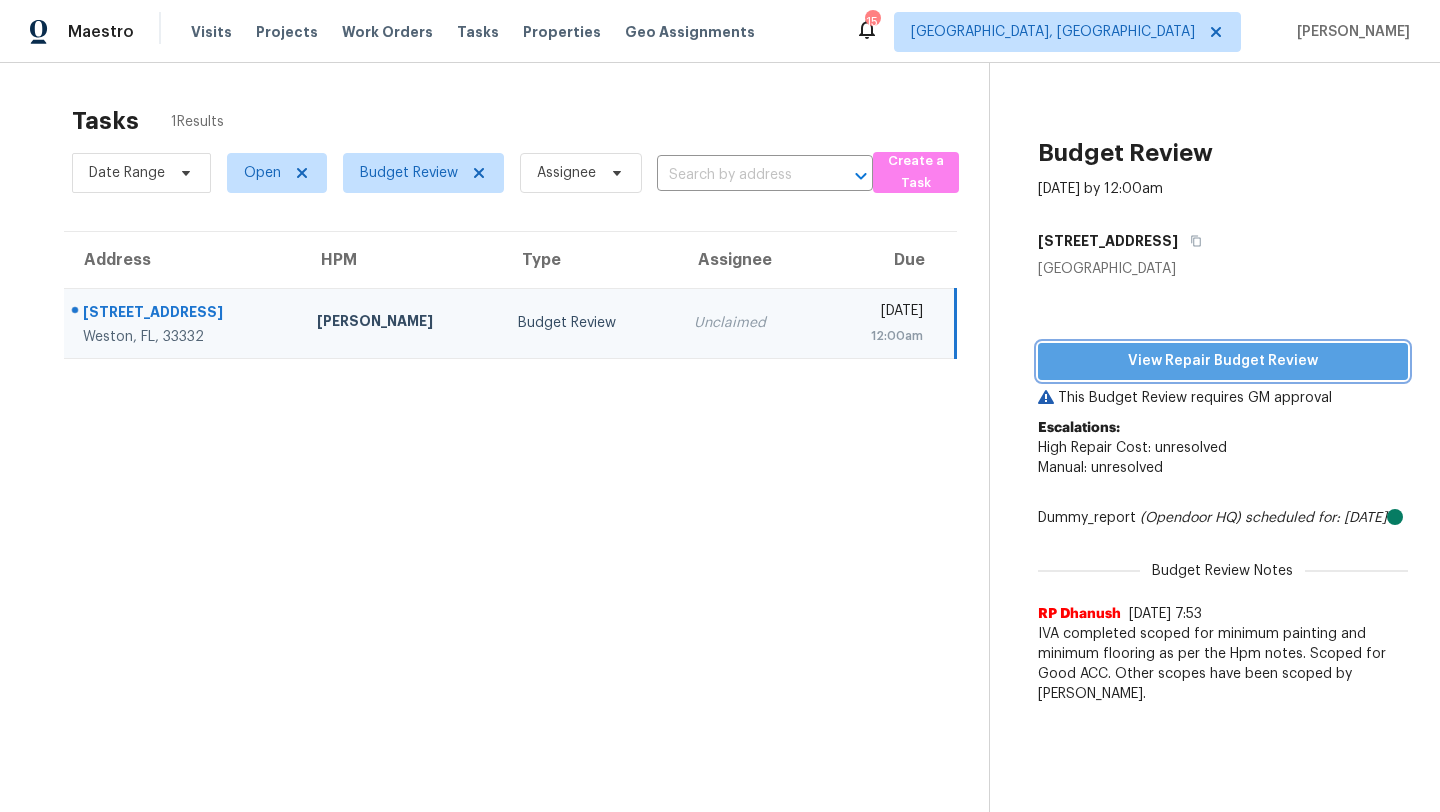 click on "View Repair Budget Review" at bounding box center (1223, 361) 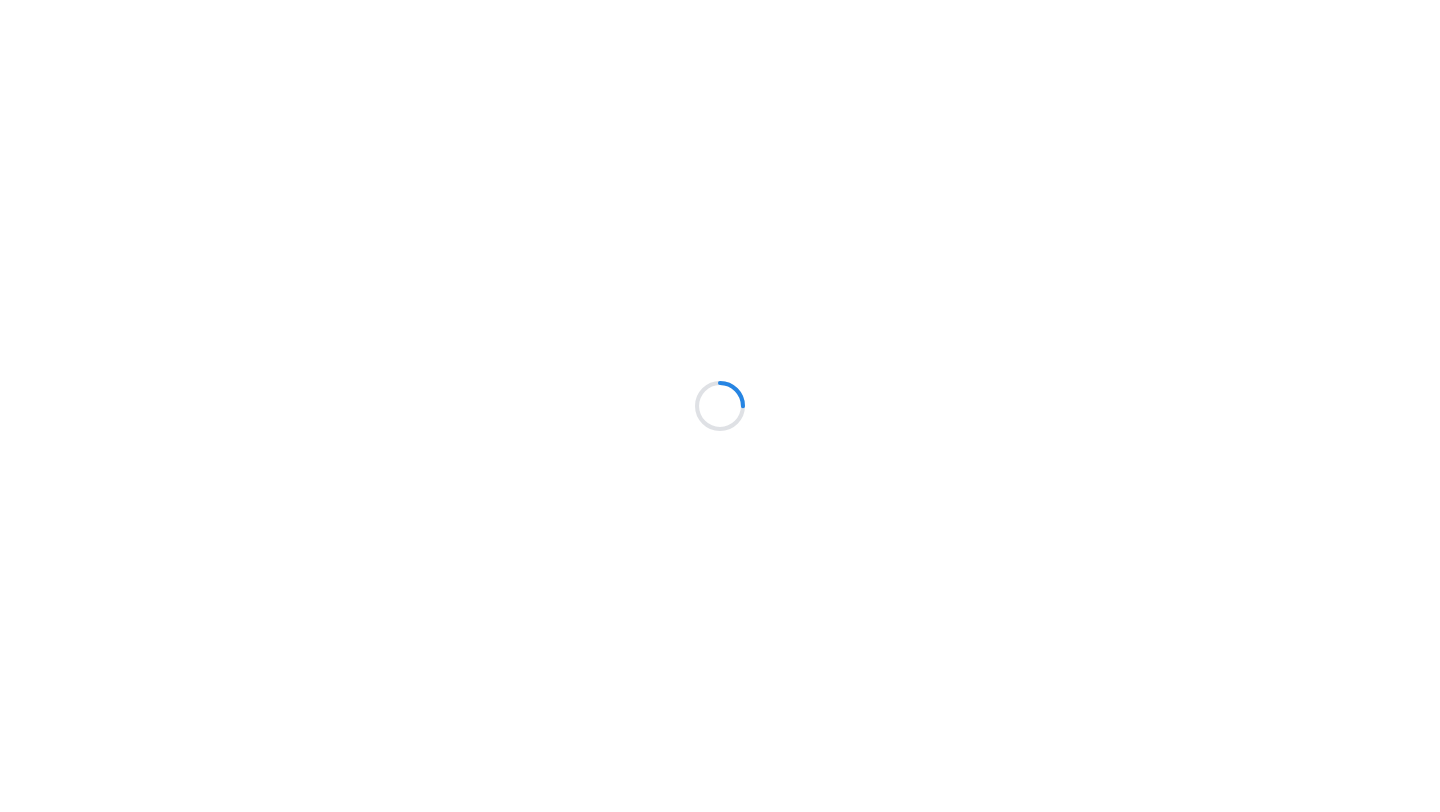 scroll, scrollTop: 0, scrollLeft: 0, axis: both 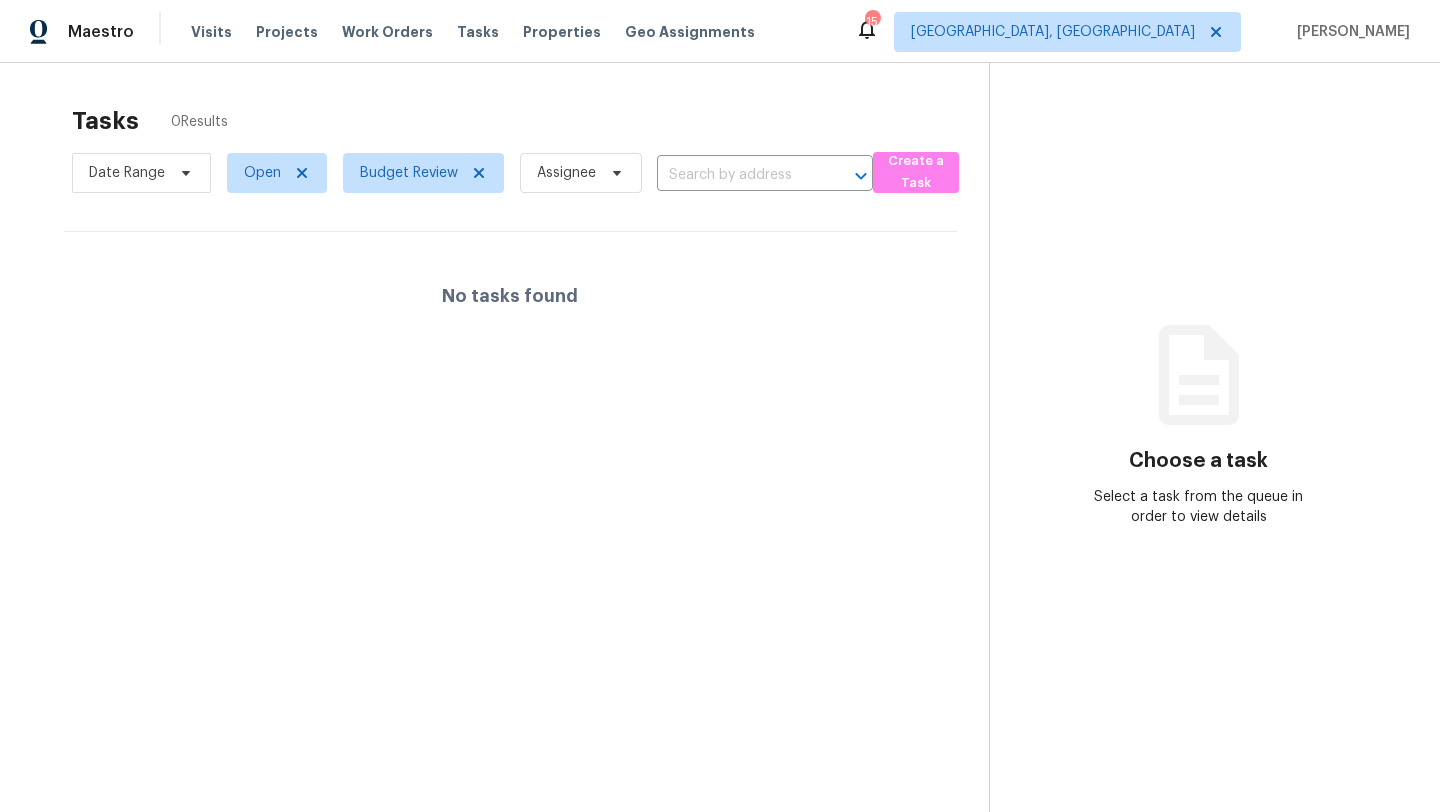 click on "Tasks 0  Results Date Range Open Budget Review Assignee ​ Create a Task No tasks found" at bounding box center (510, 485) 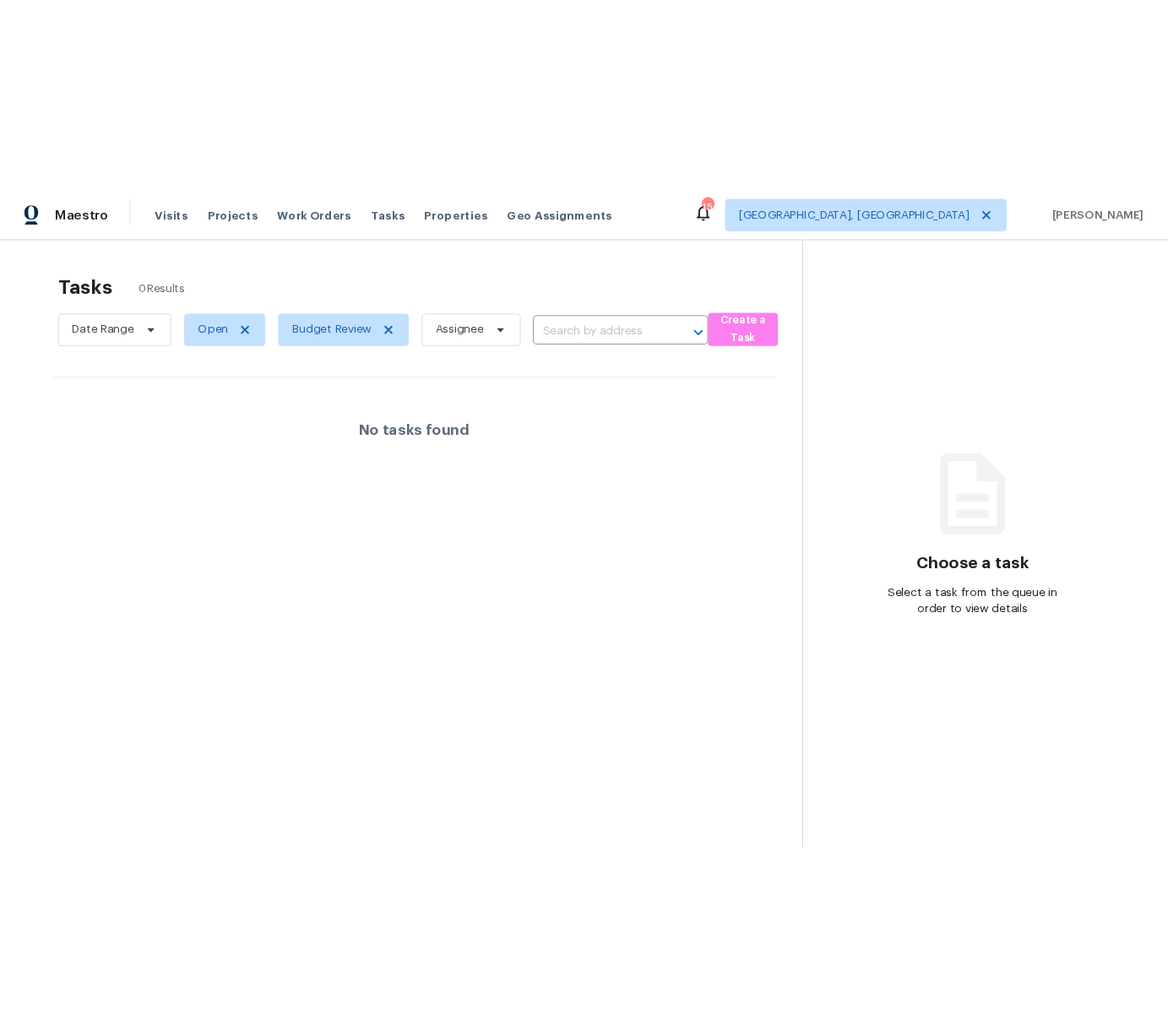 scroll, scrollTop: 0, scrollLeft: 0, axis: both 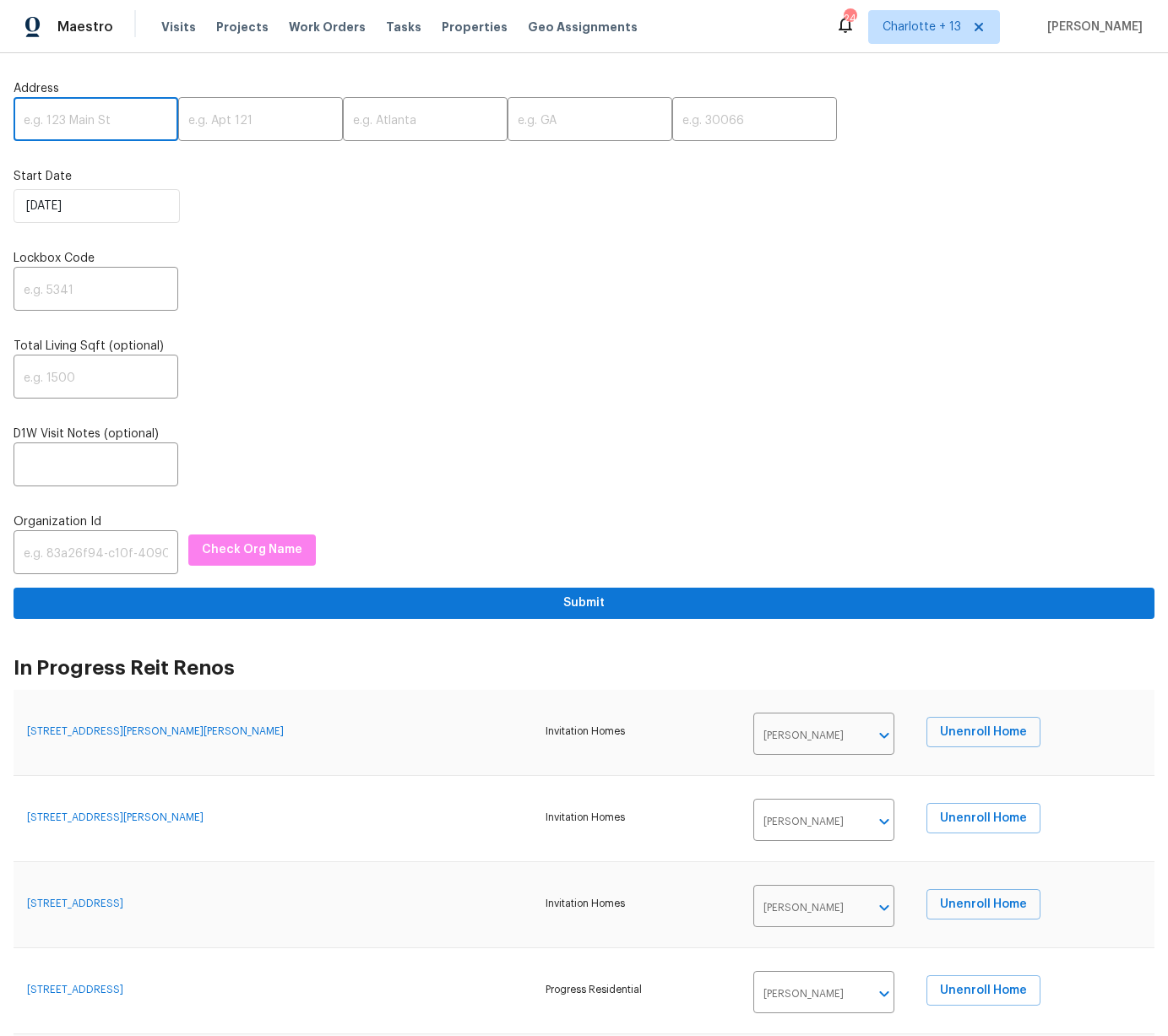 click at bounding box center [95, 121] 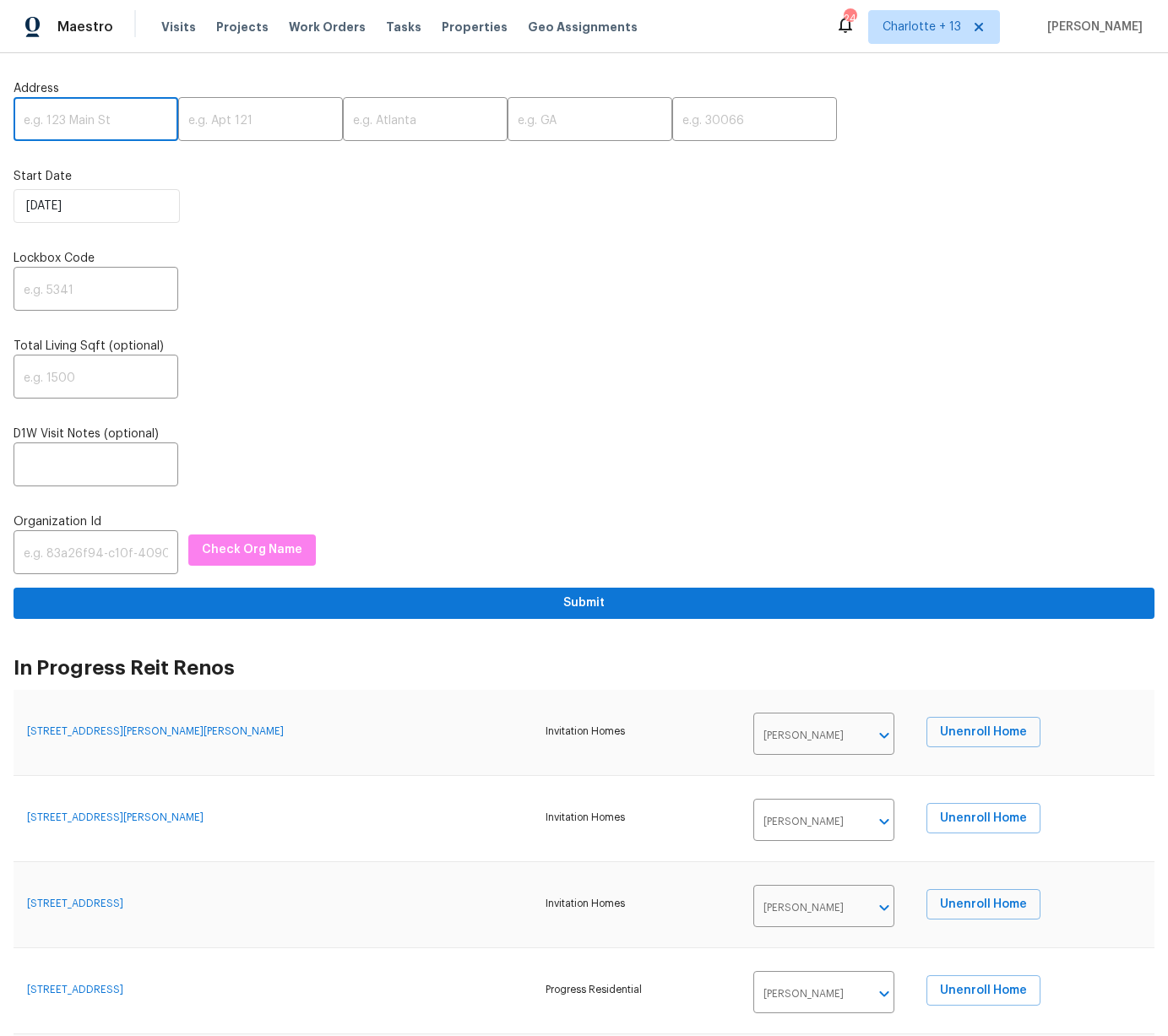 paste on "139 Old Mill Trl SW" 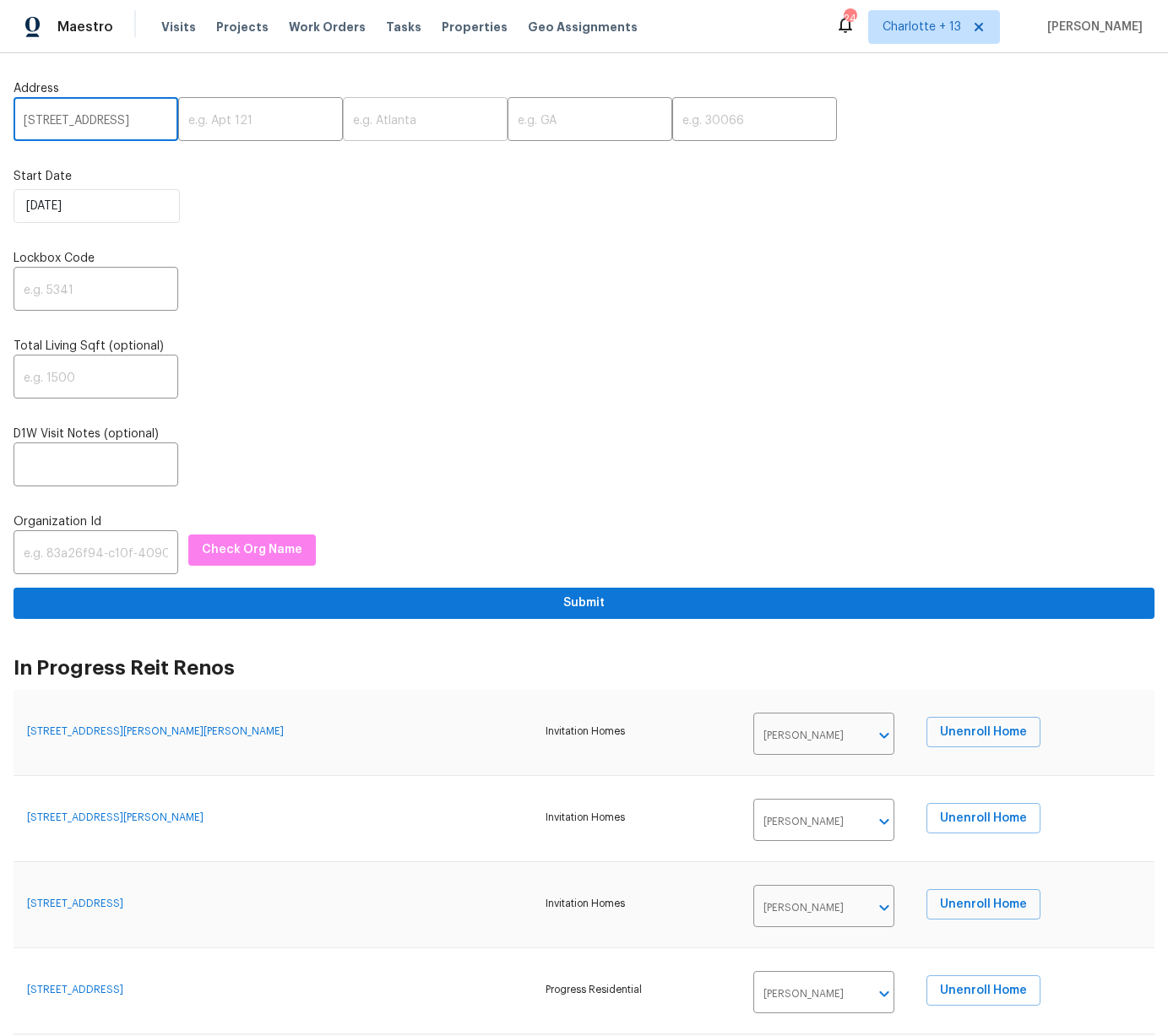 type on "139 Old Mill Trl SW" 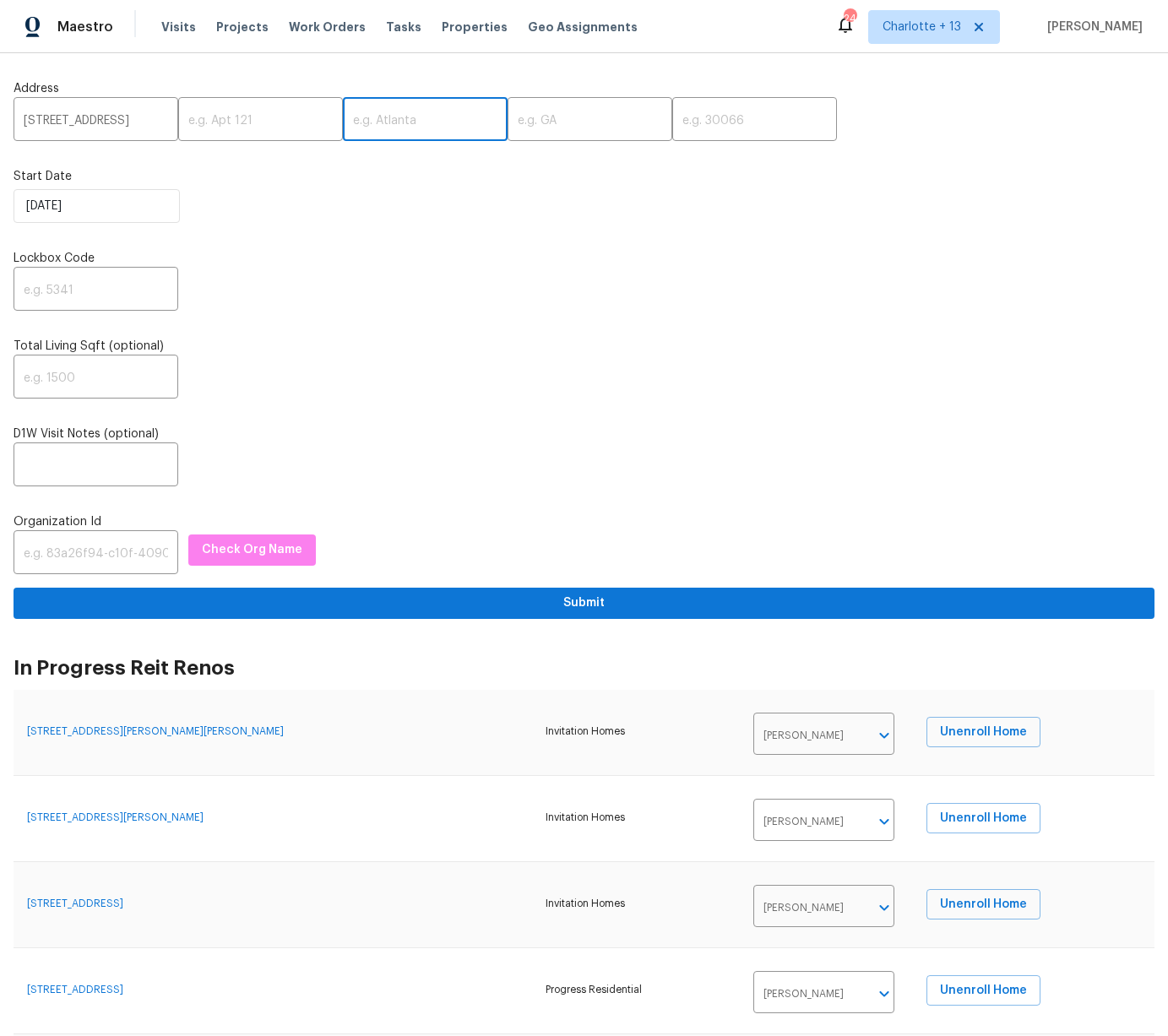 click at bounding box center [425, 121] 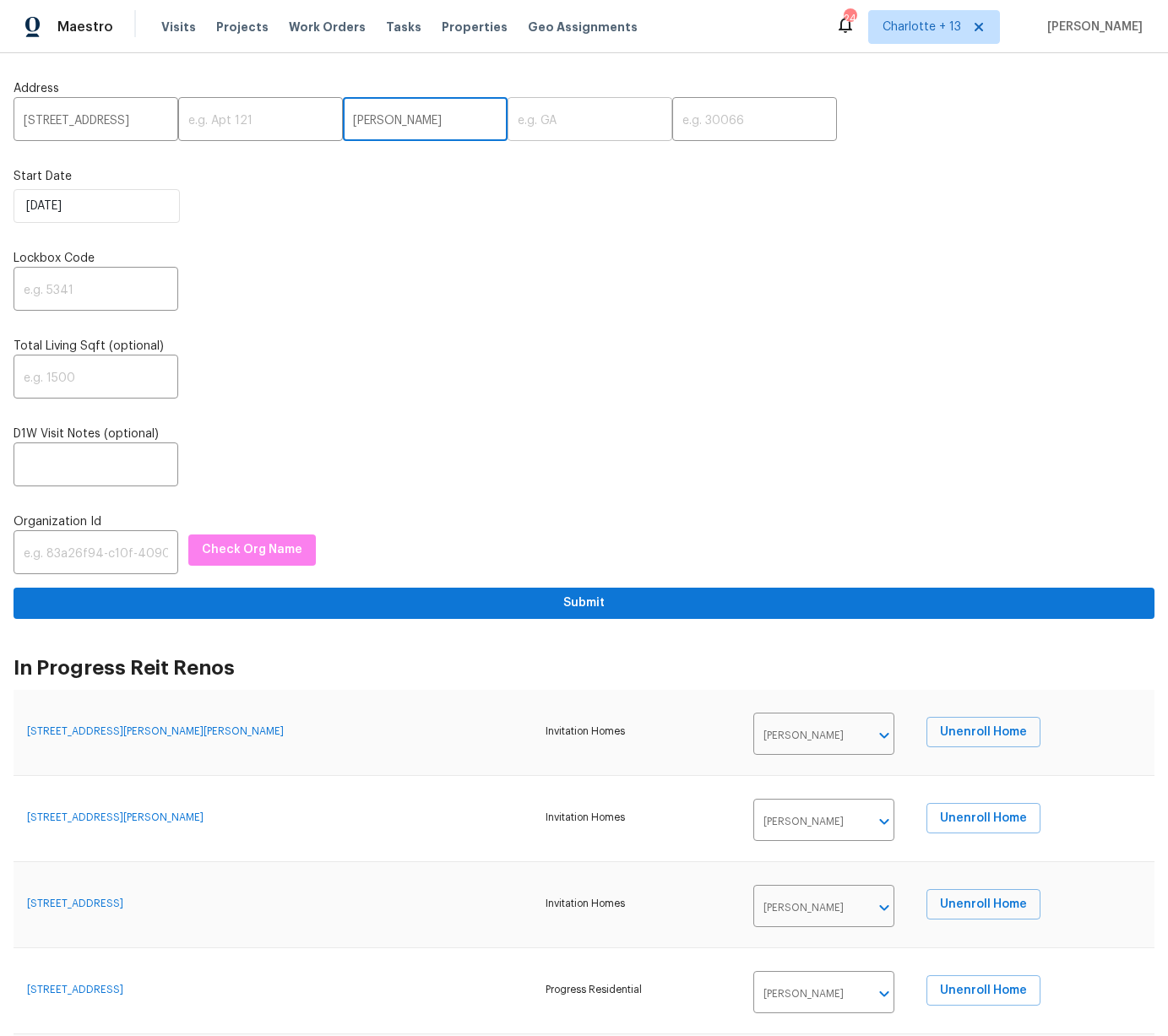 type on "conyers" 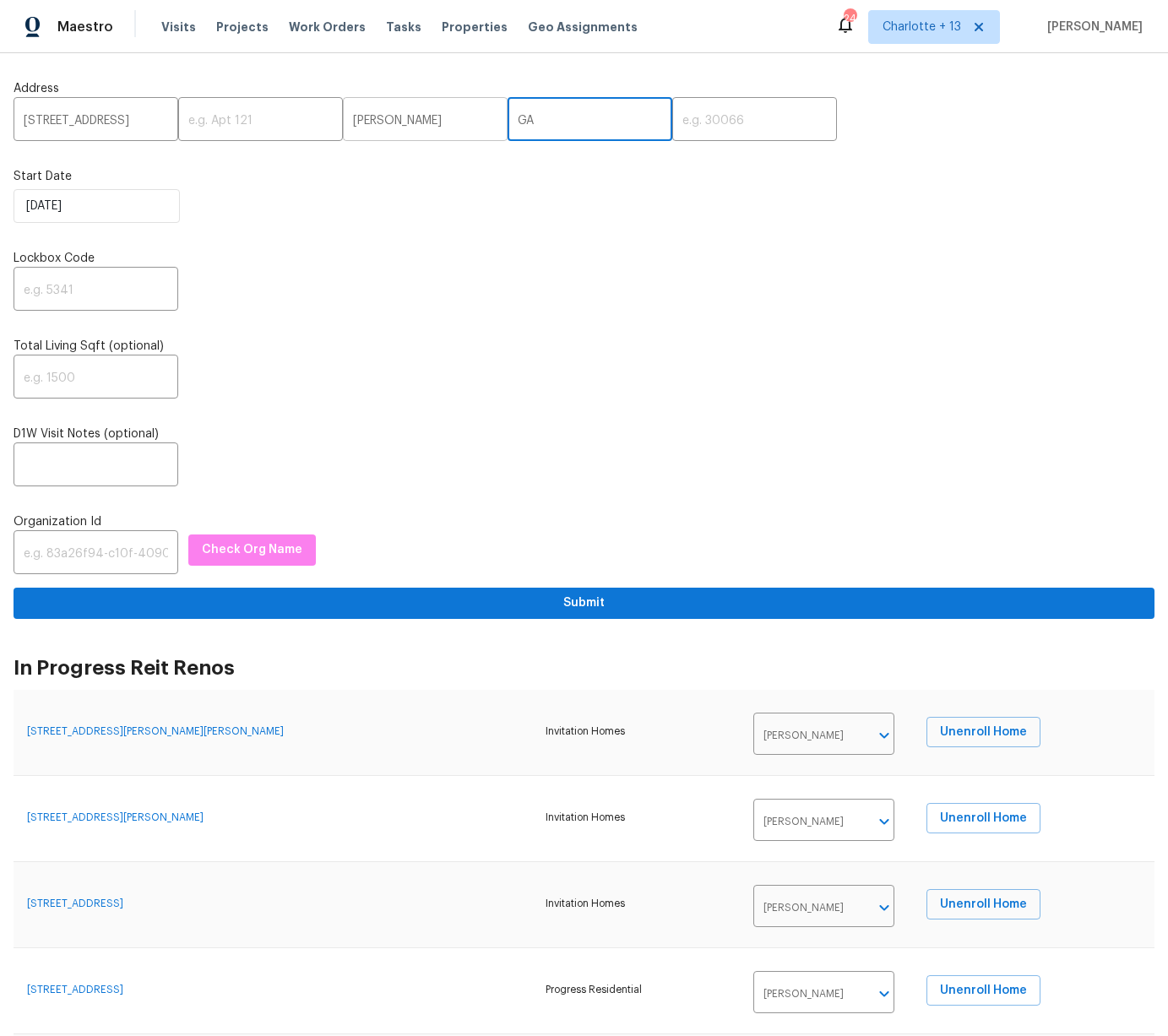 type on "GA" 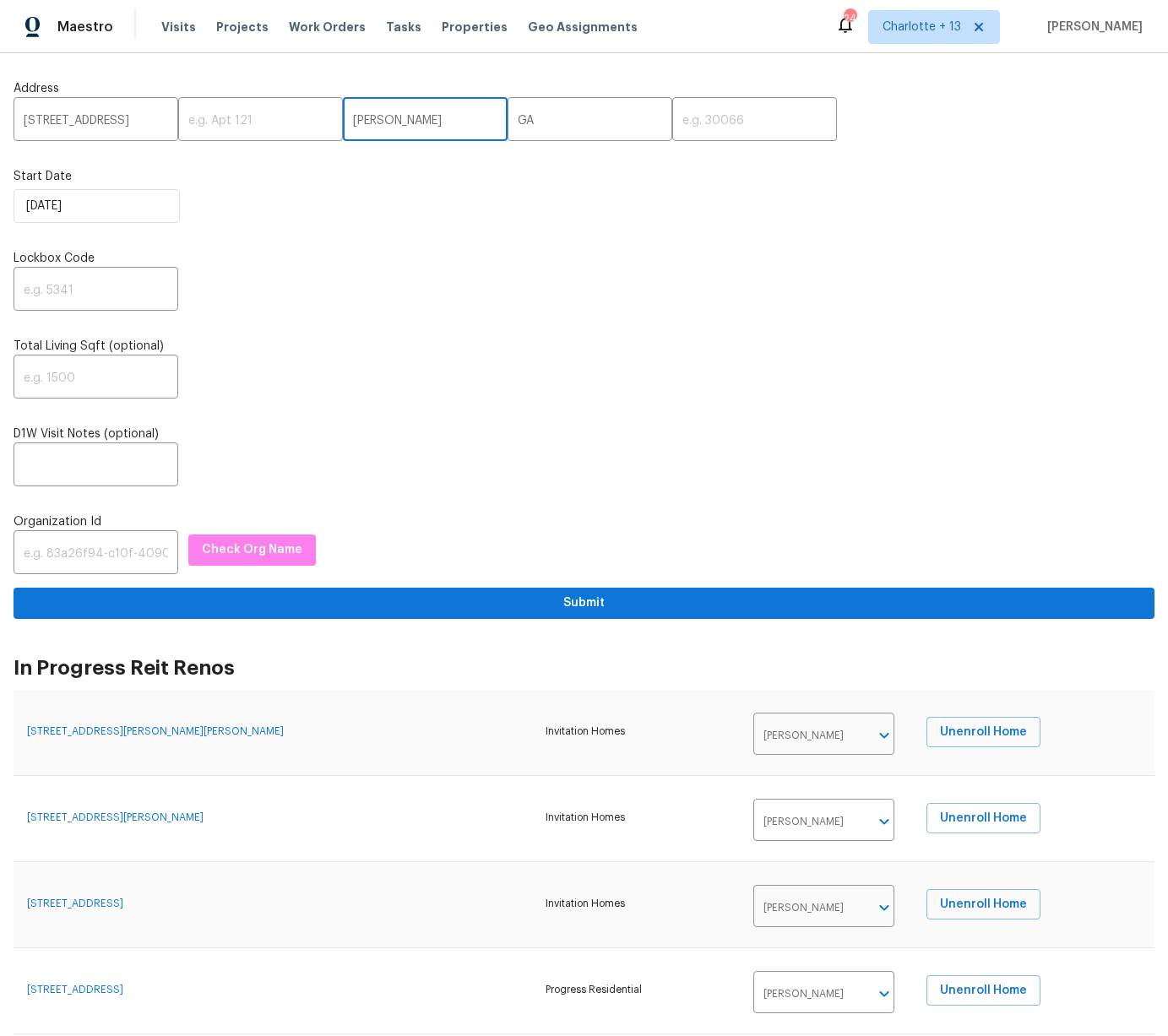 click on "conyers" at bounding box center (425, 121) 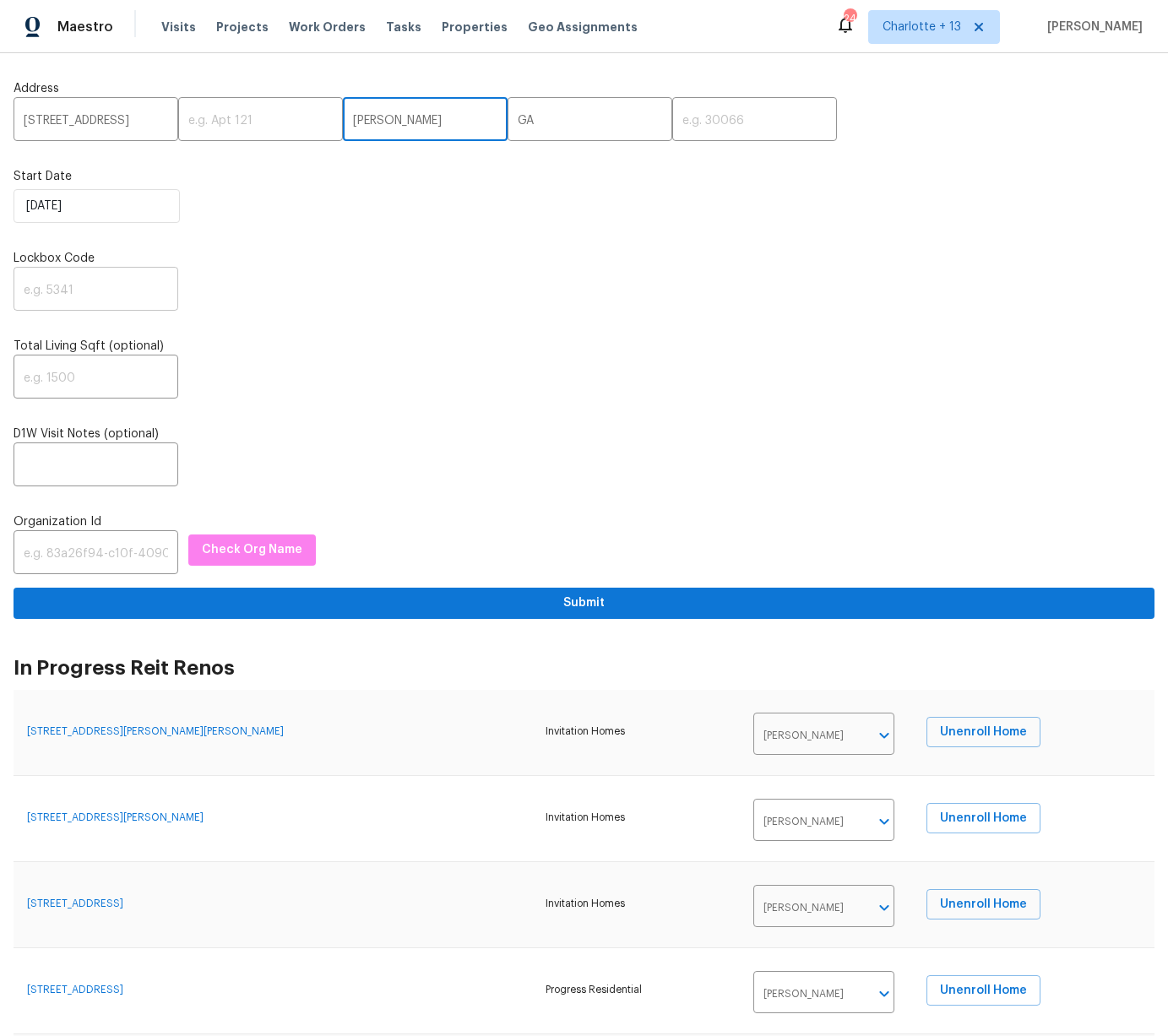 type on "Conyers" 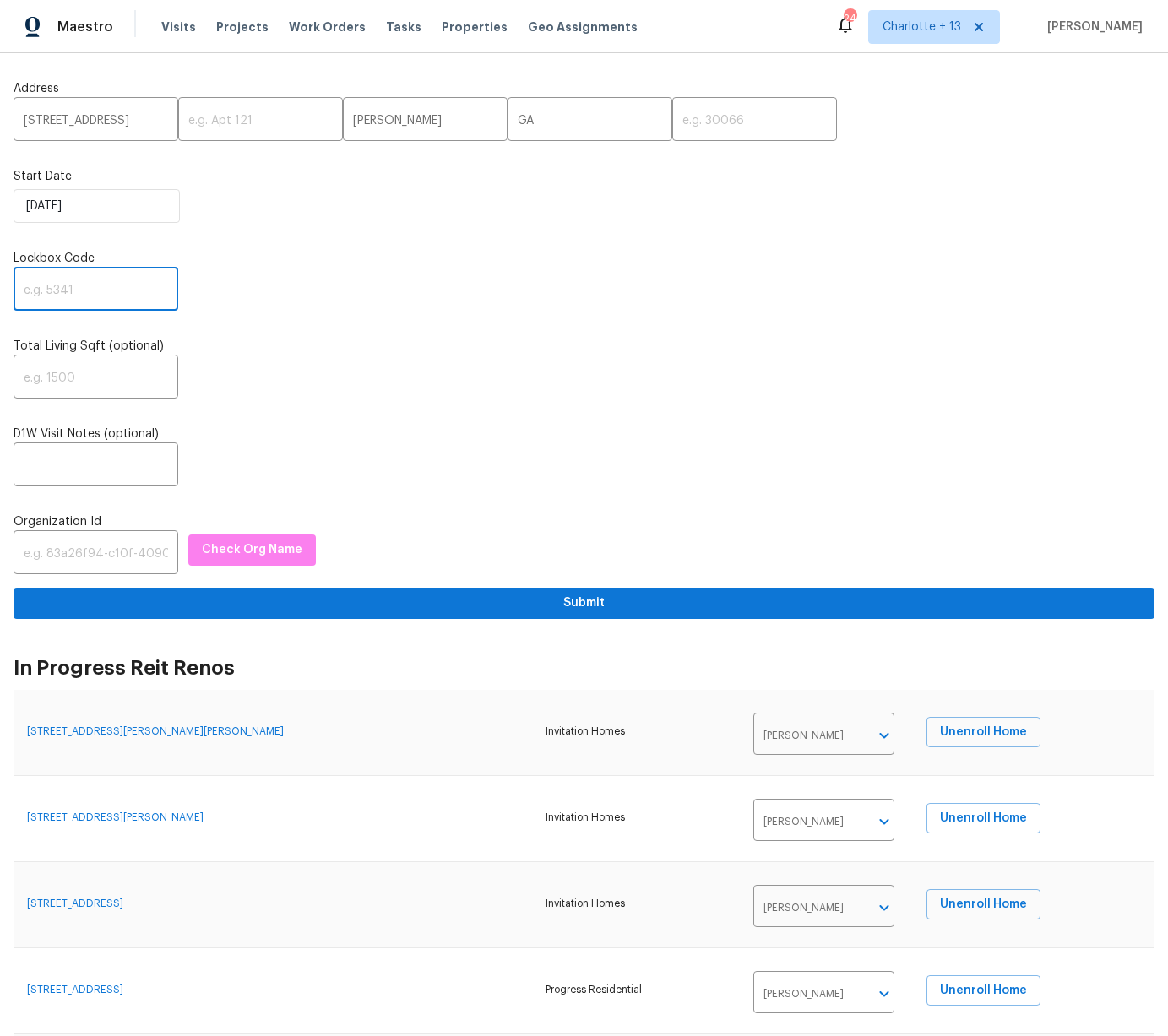 click at bounding box center [95, 290] 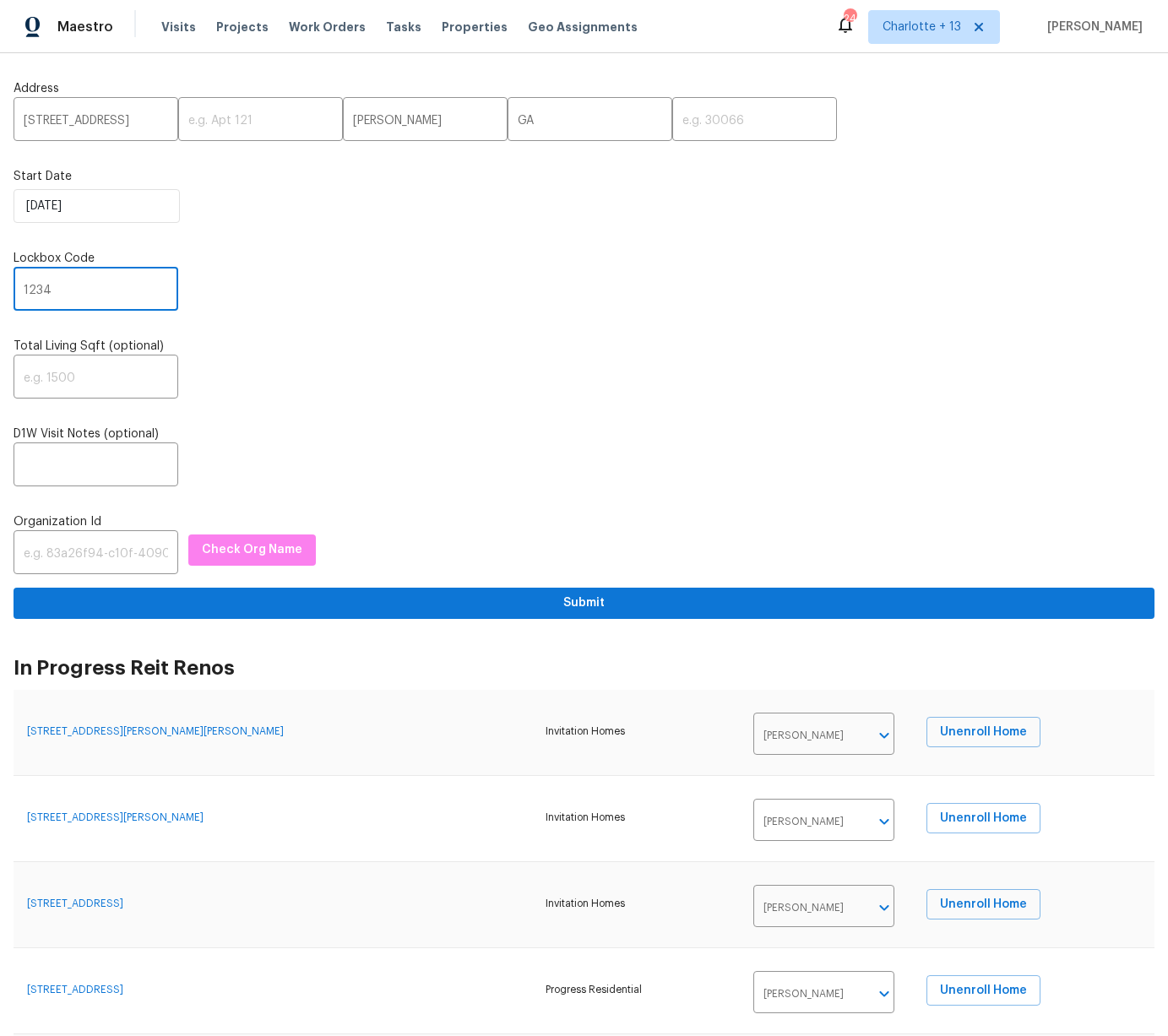 type on "1234" 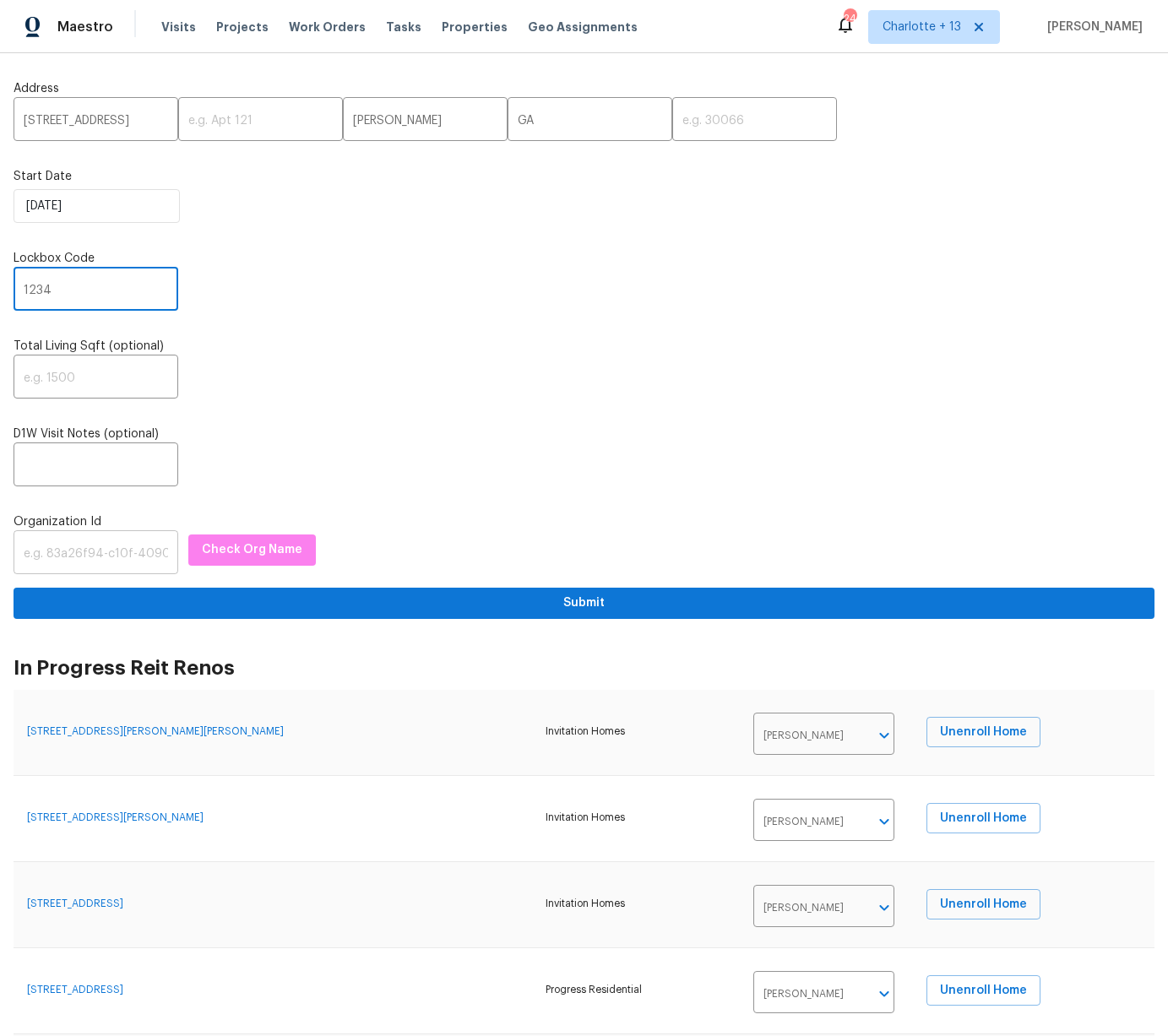 click at bounding box center [95, 554] 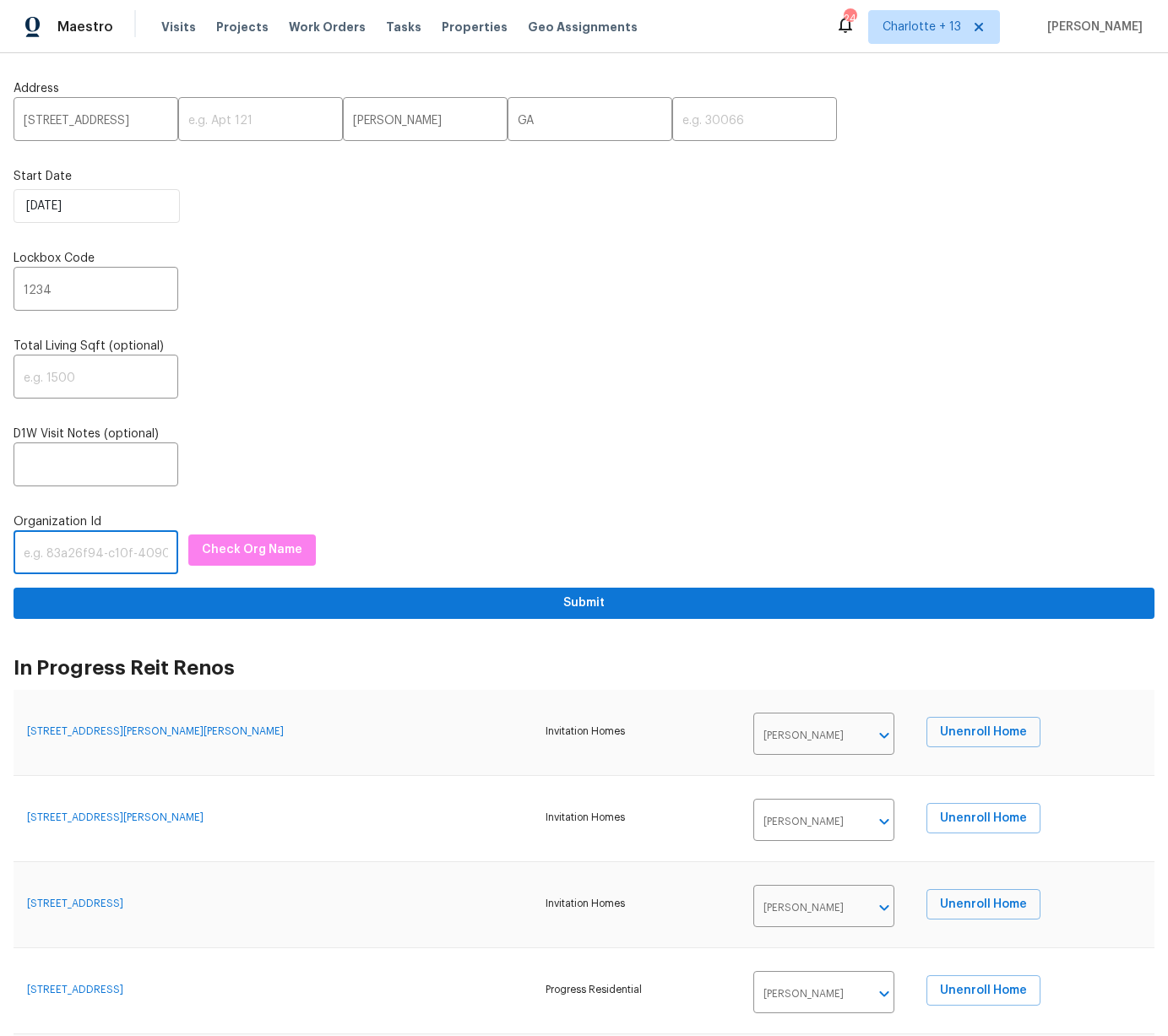 paste on "1349d153-b359-4f9b-b4dd-758ff939cc37" 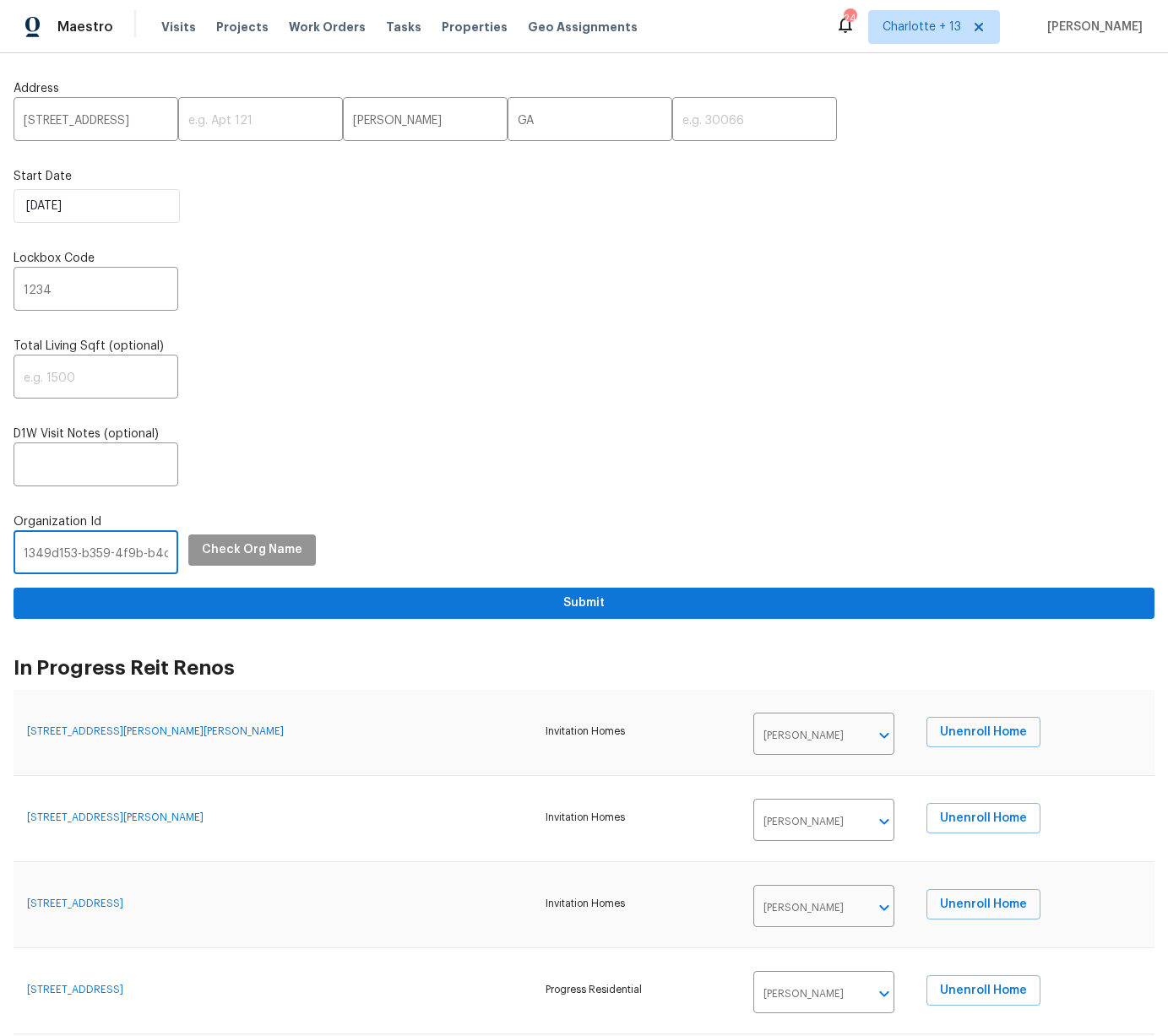 scroll, scrollTop: 0, scrollLeft: 100, axis: horizontal 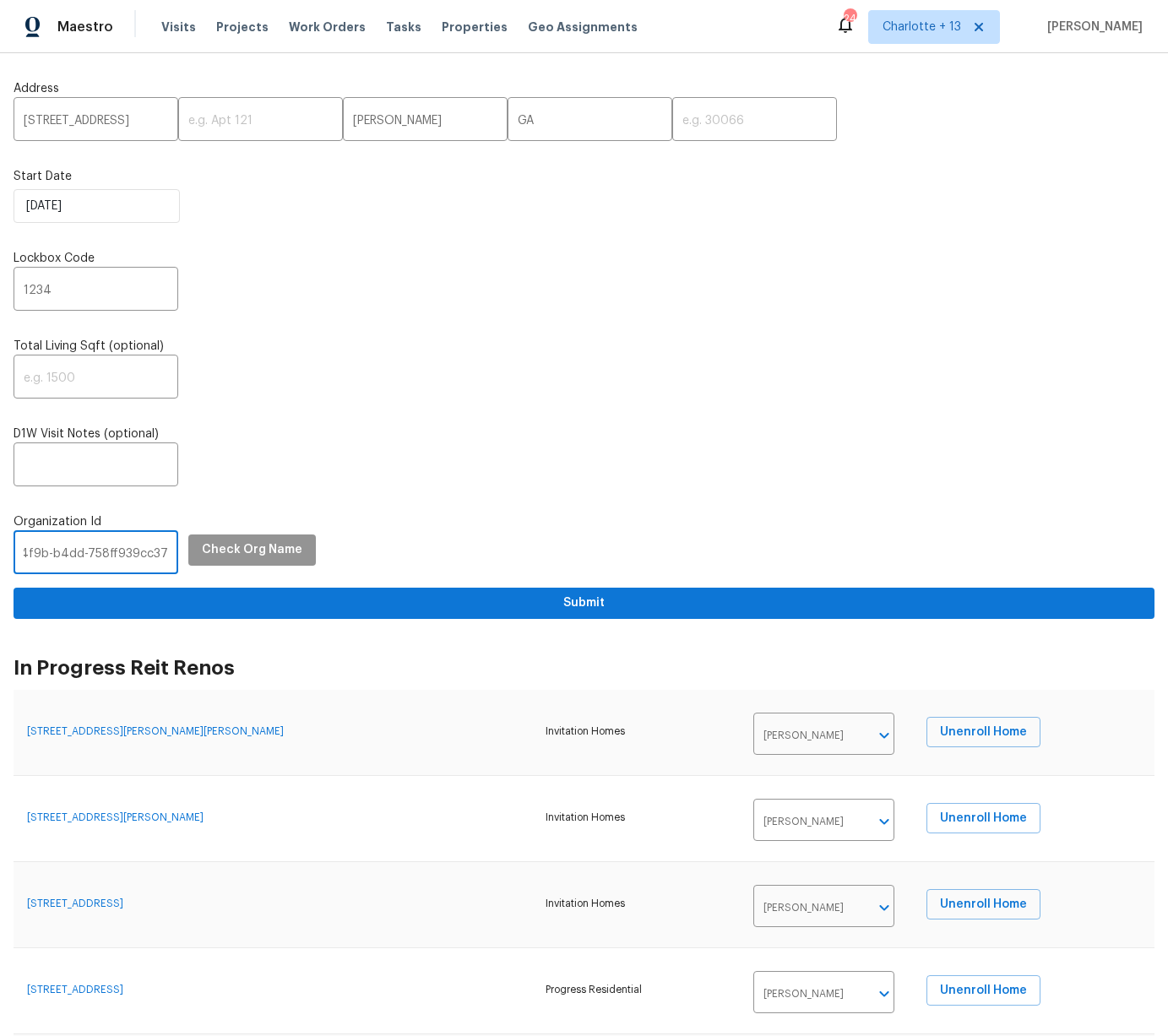 type on "1349d153-b359-4f9b-b4dd-758ff939cc37" 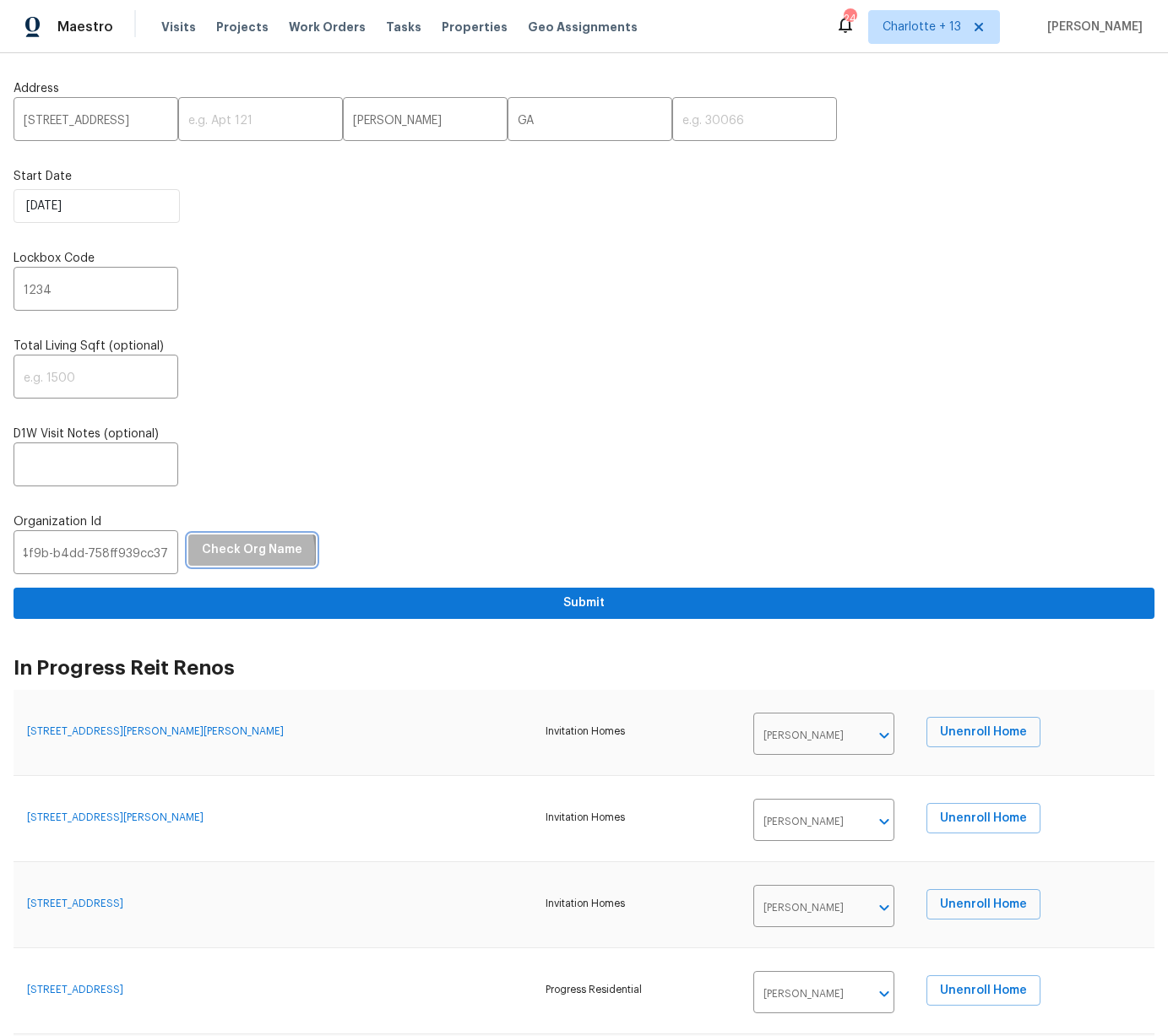 scroll, scrollTop: 0, scrollLeft: 0, axis: both 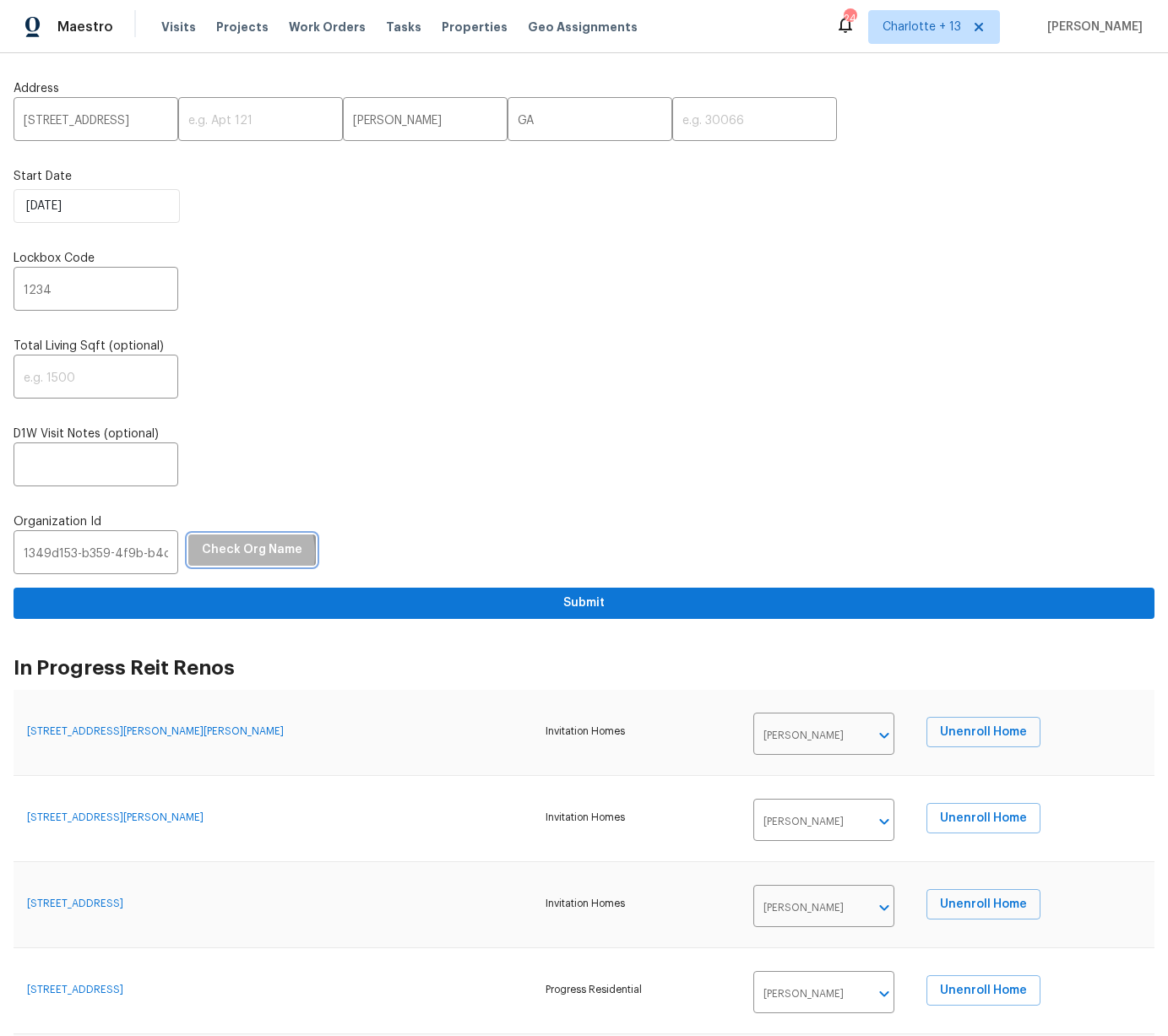 click on "Check Org Name" at bounding box center (252, 550) 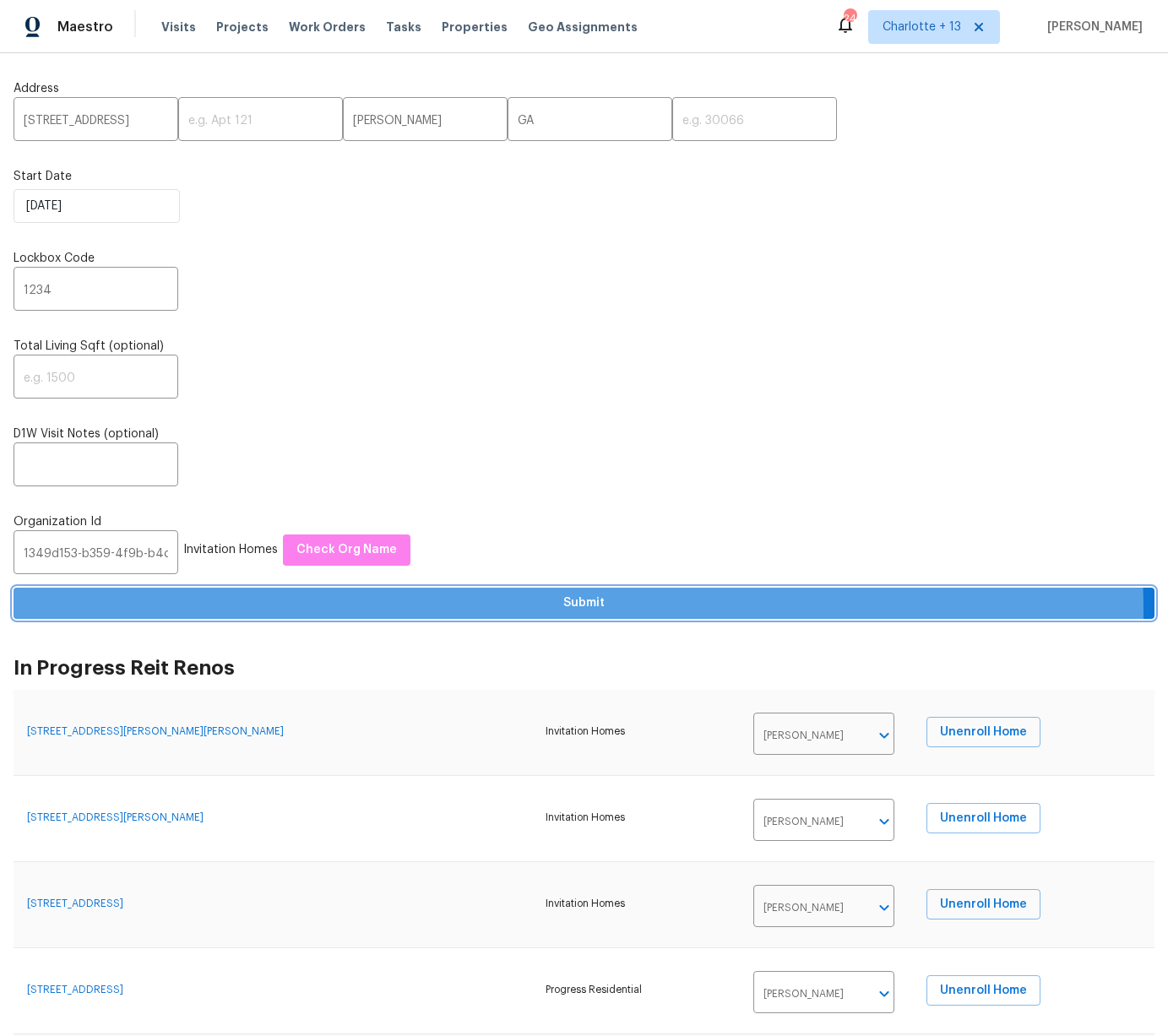 click on "Submit" at bounding box center [584, 603] 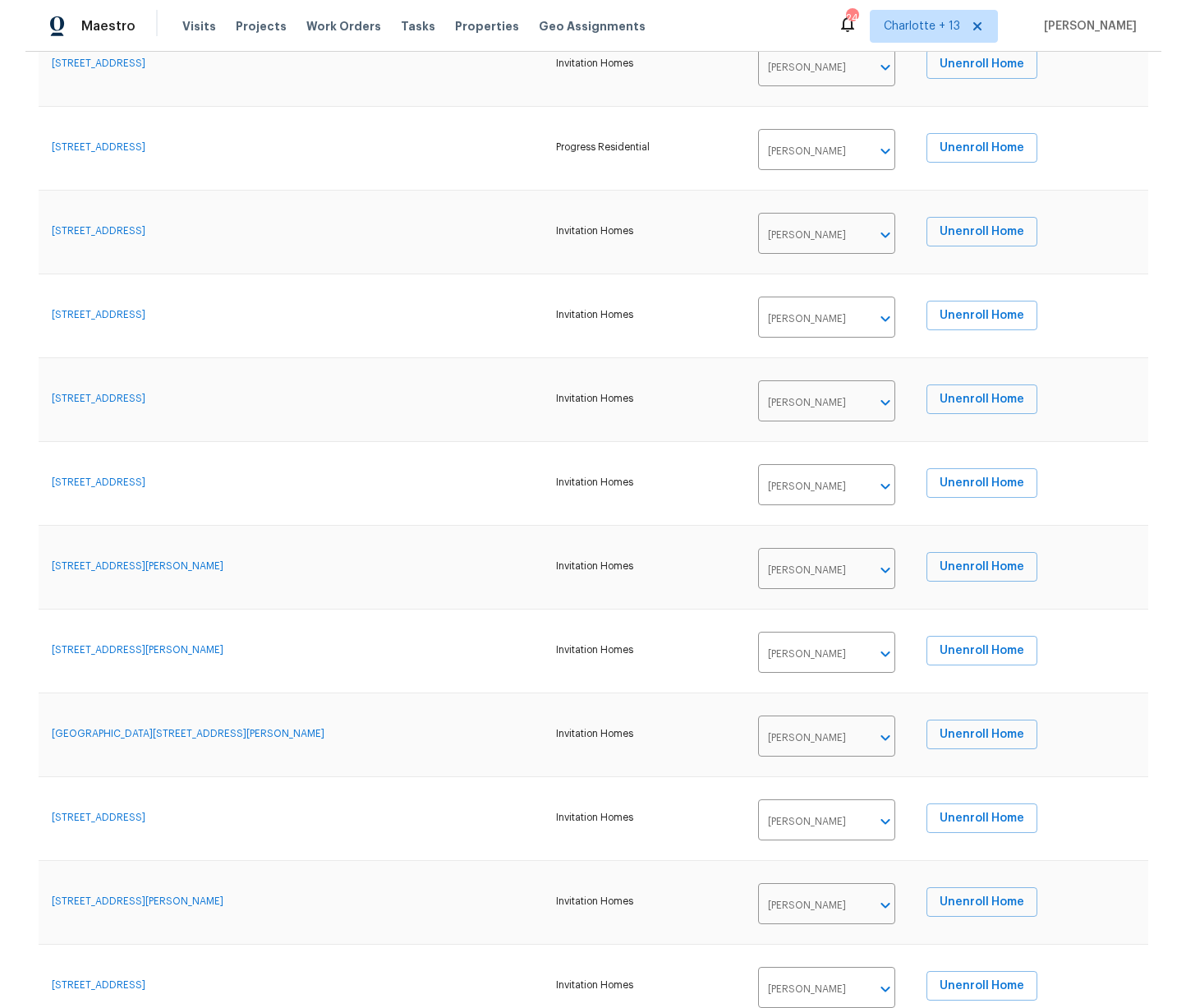 scroll, scrollTop: 0, scrollLeft: 0, axis: both 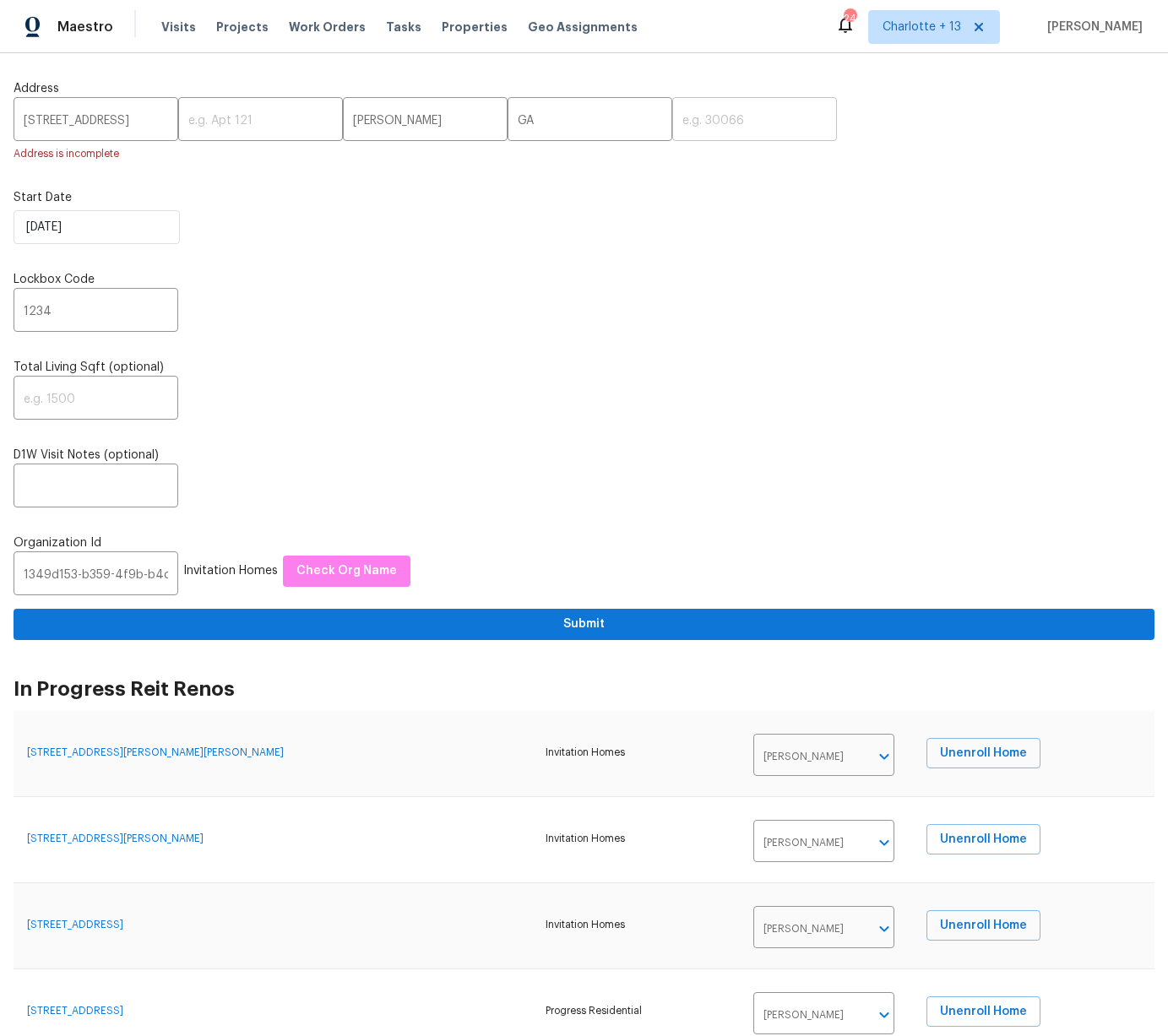 click at bounding box center (754, 121) 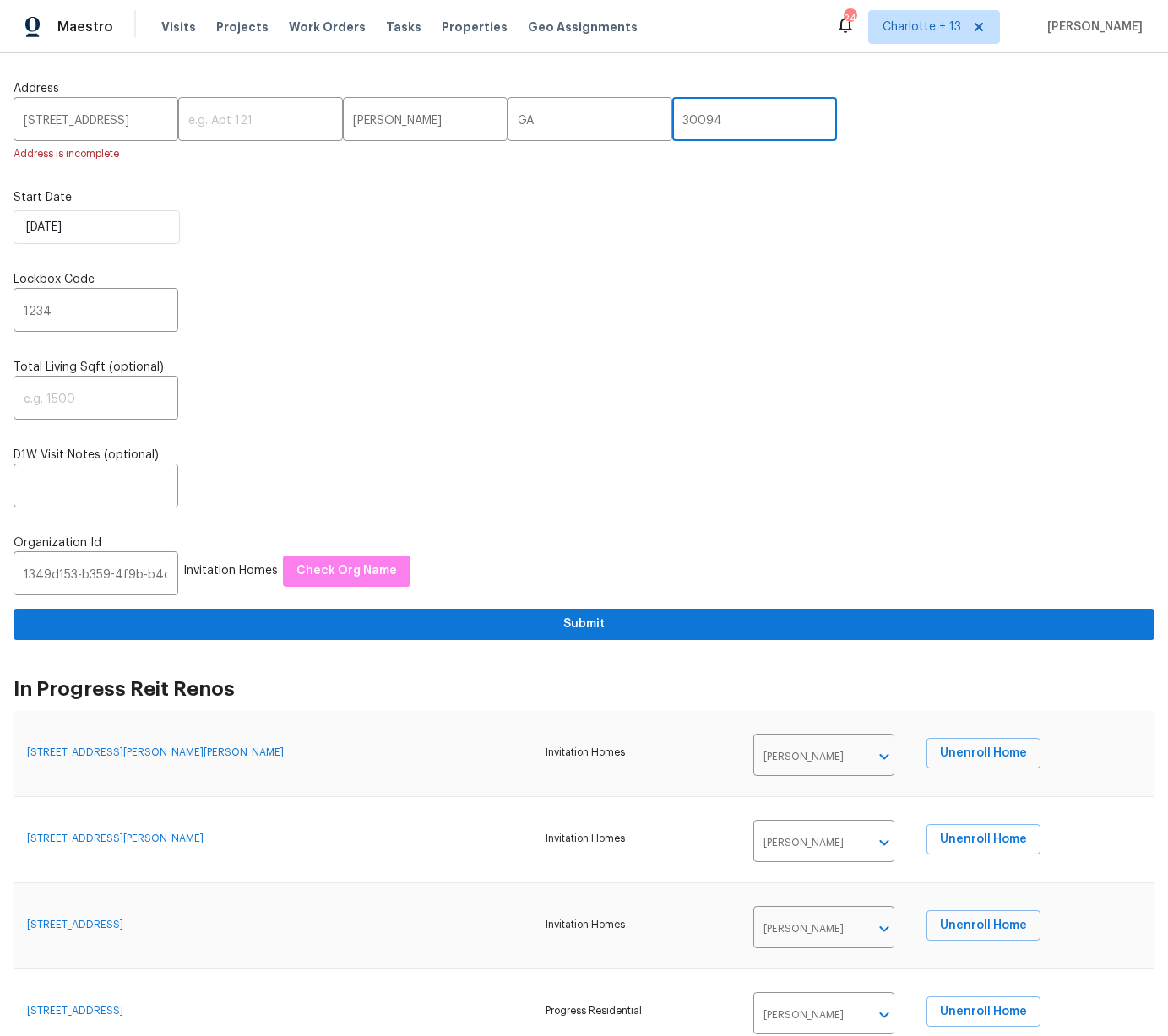 type on "30094" 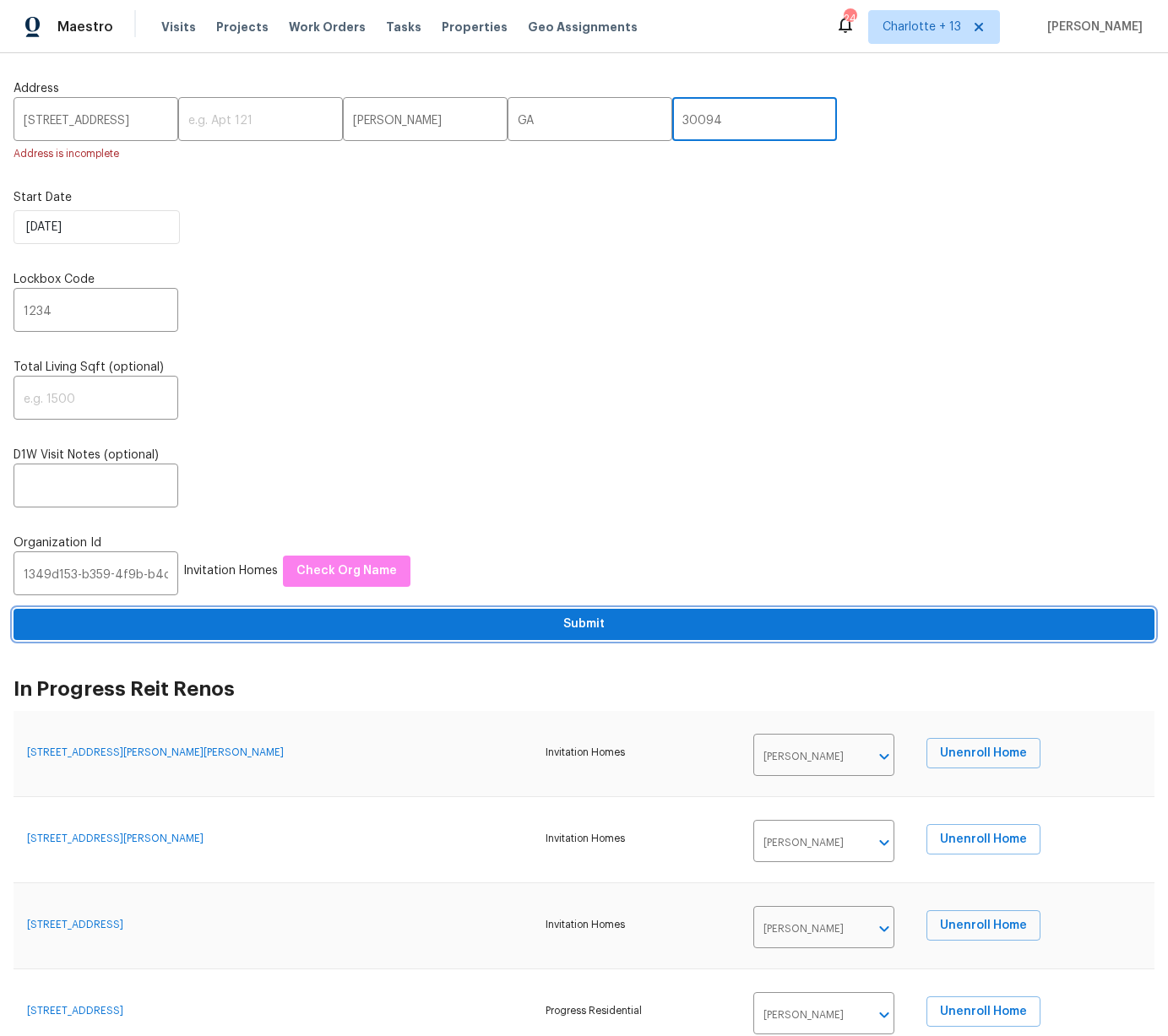 click on "Submit" at bounding box center [584, 624] 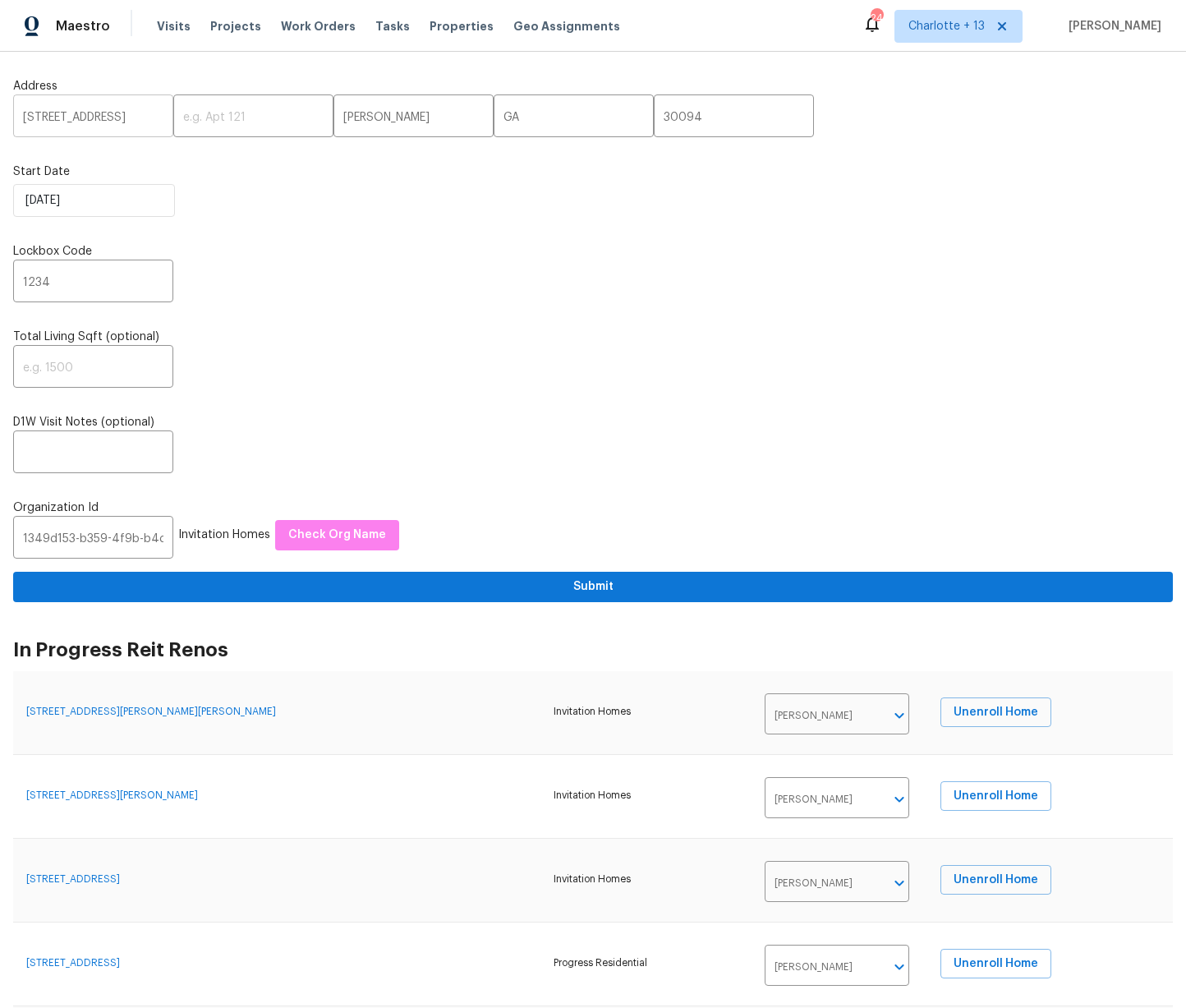 click on "139 Old Mill Trl SW" at bounding box center (93, 117) 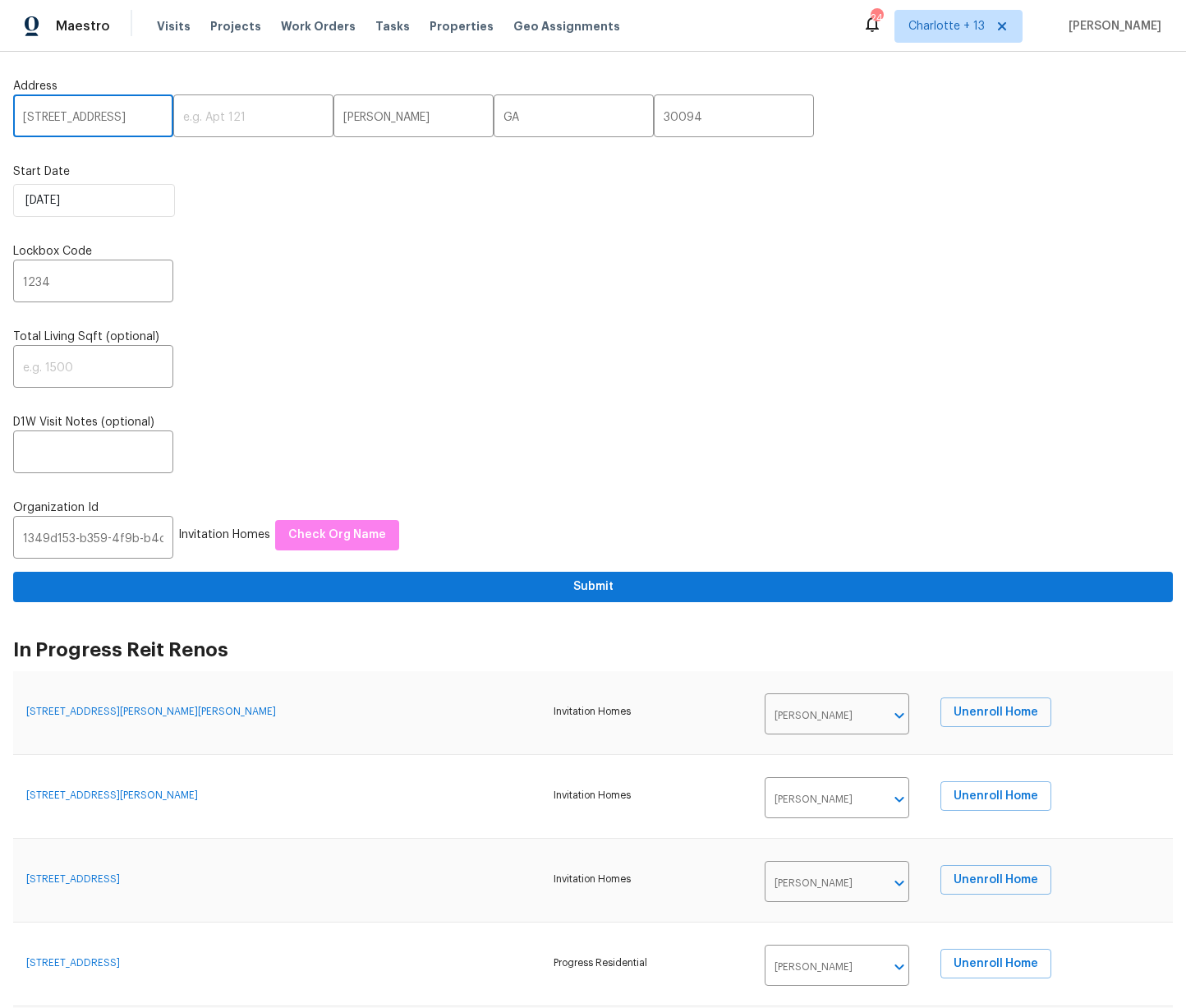 click on "139 Old Mill Trl SW" at bounding box center [93, 117] 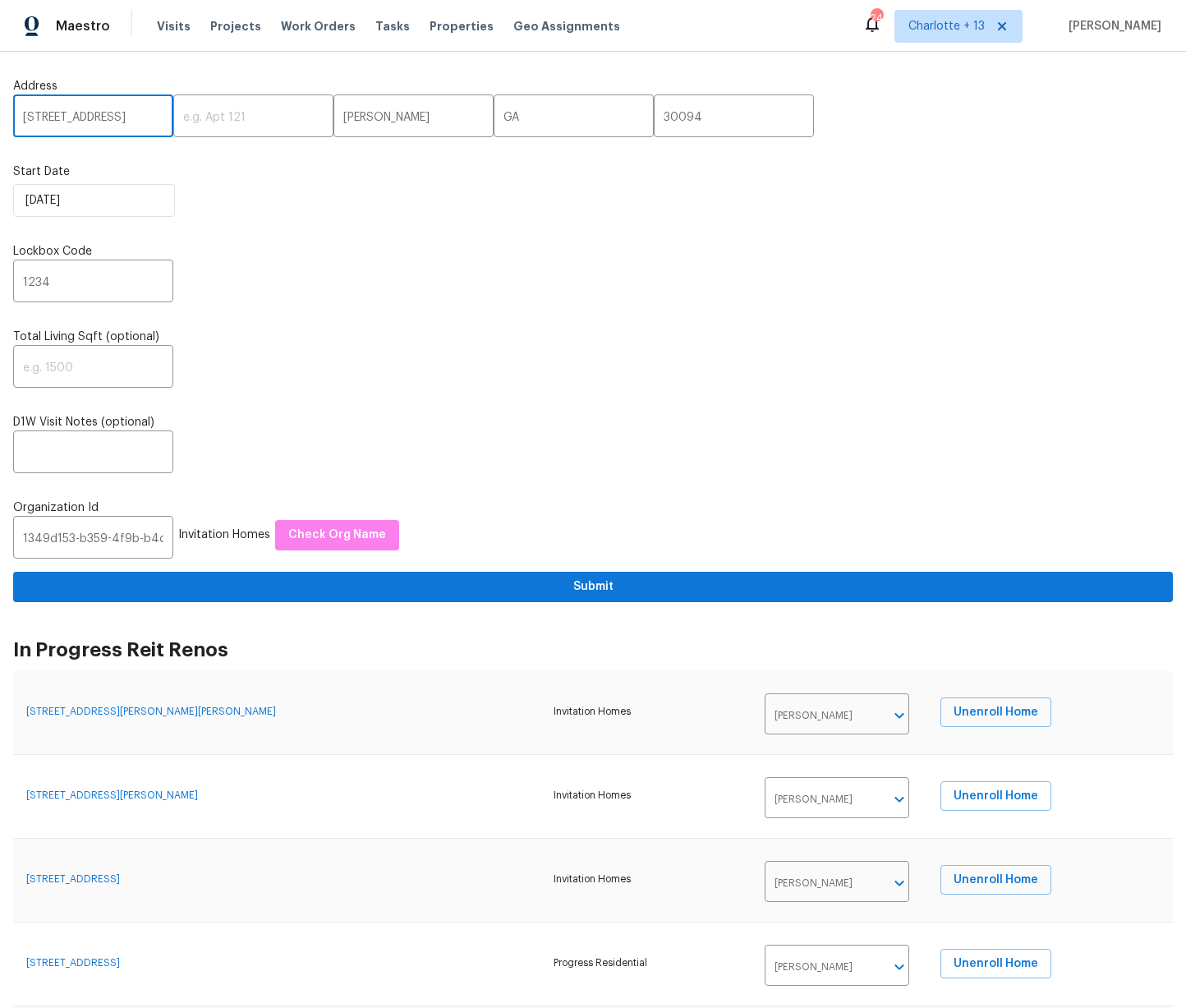 paste on "667 Steve Dr" 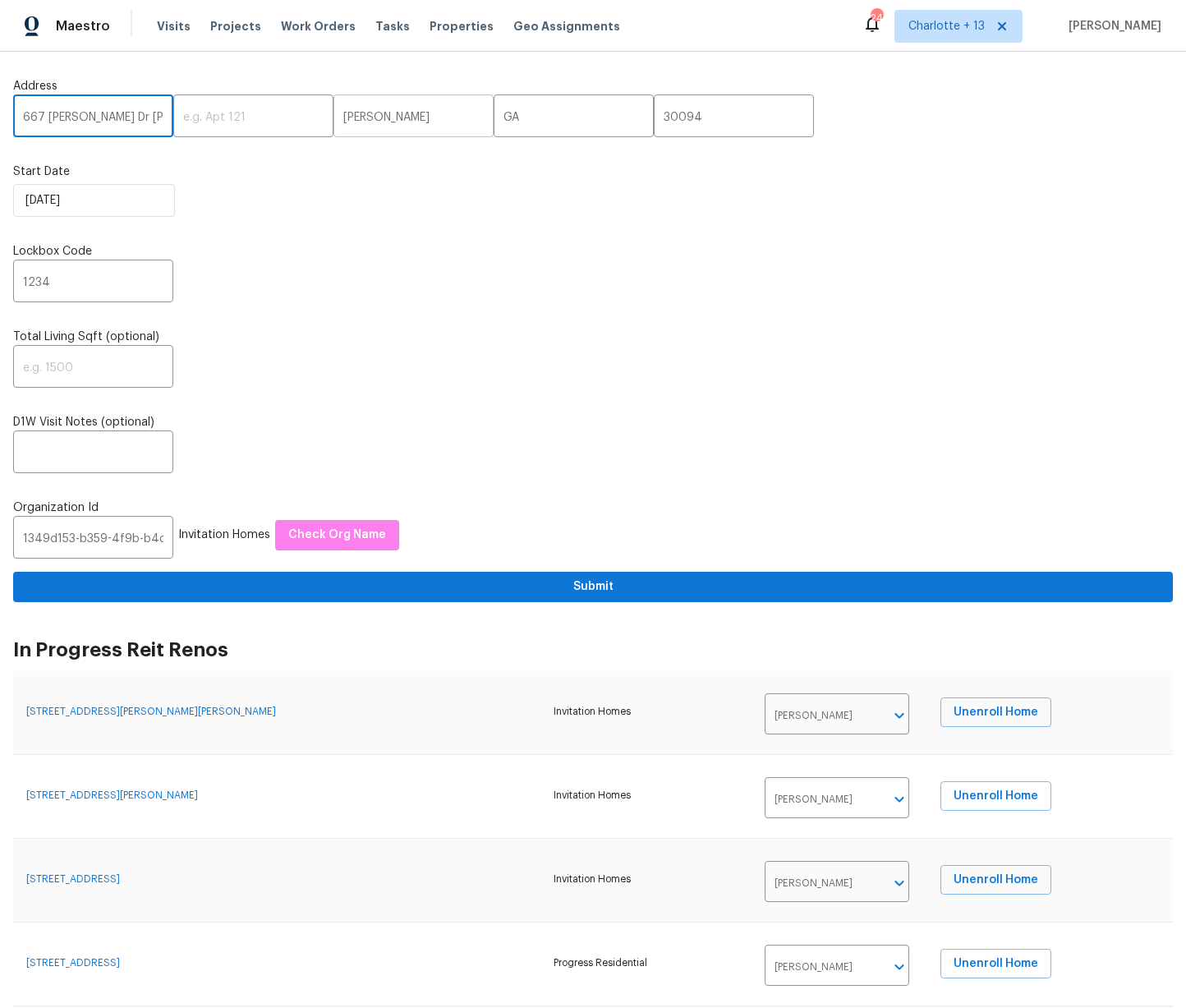 type on "667 Steve Dr SW" 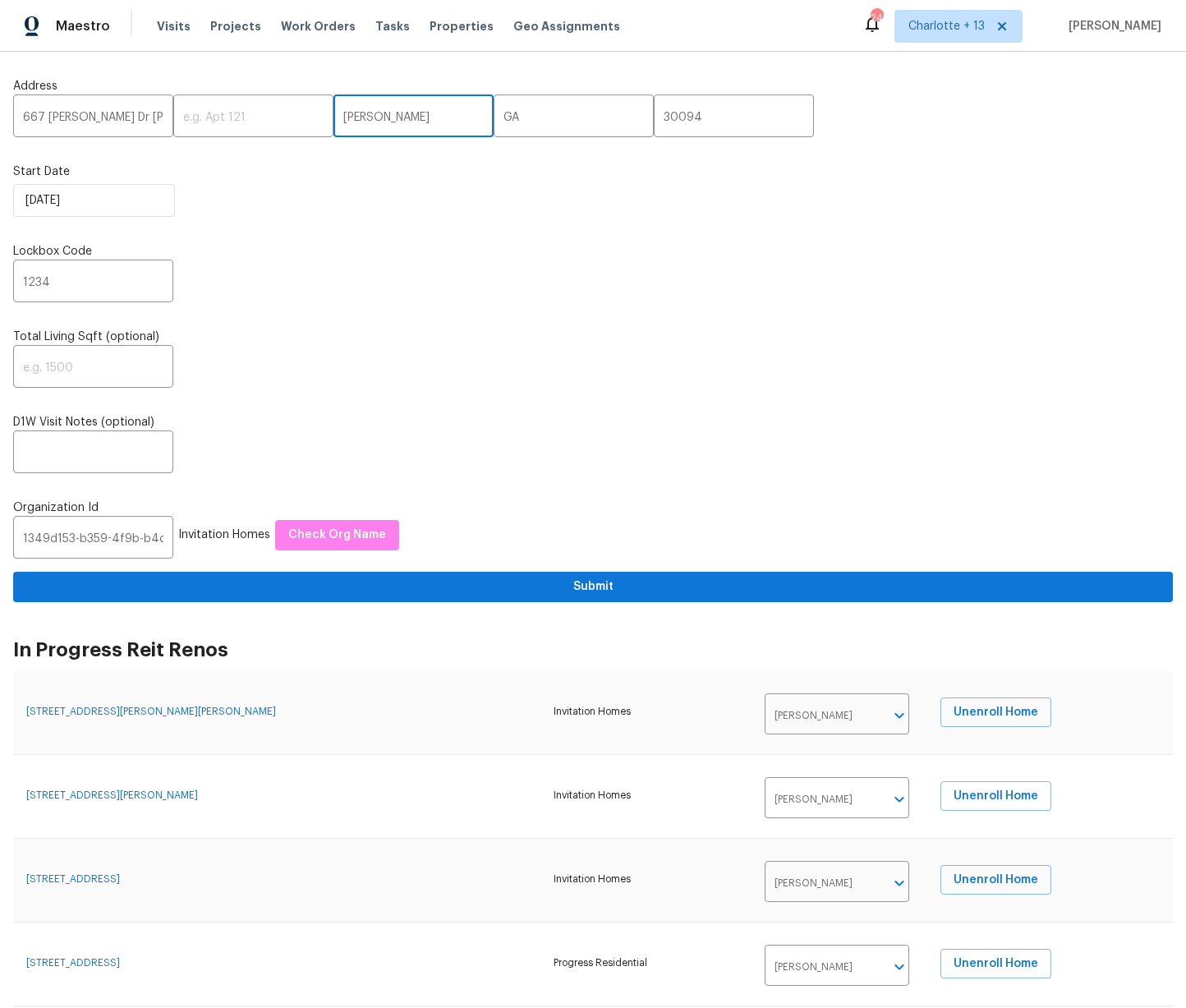 click on "Conyers" at bounding box center [413, 117] 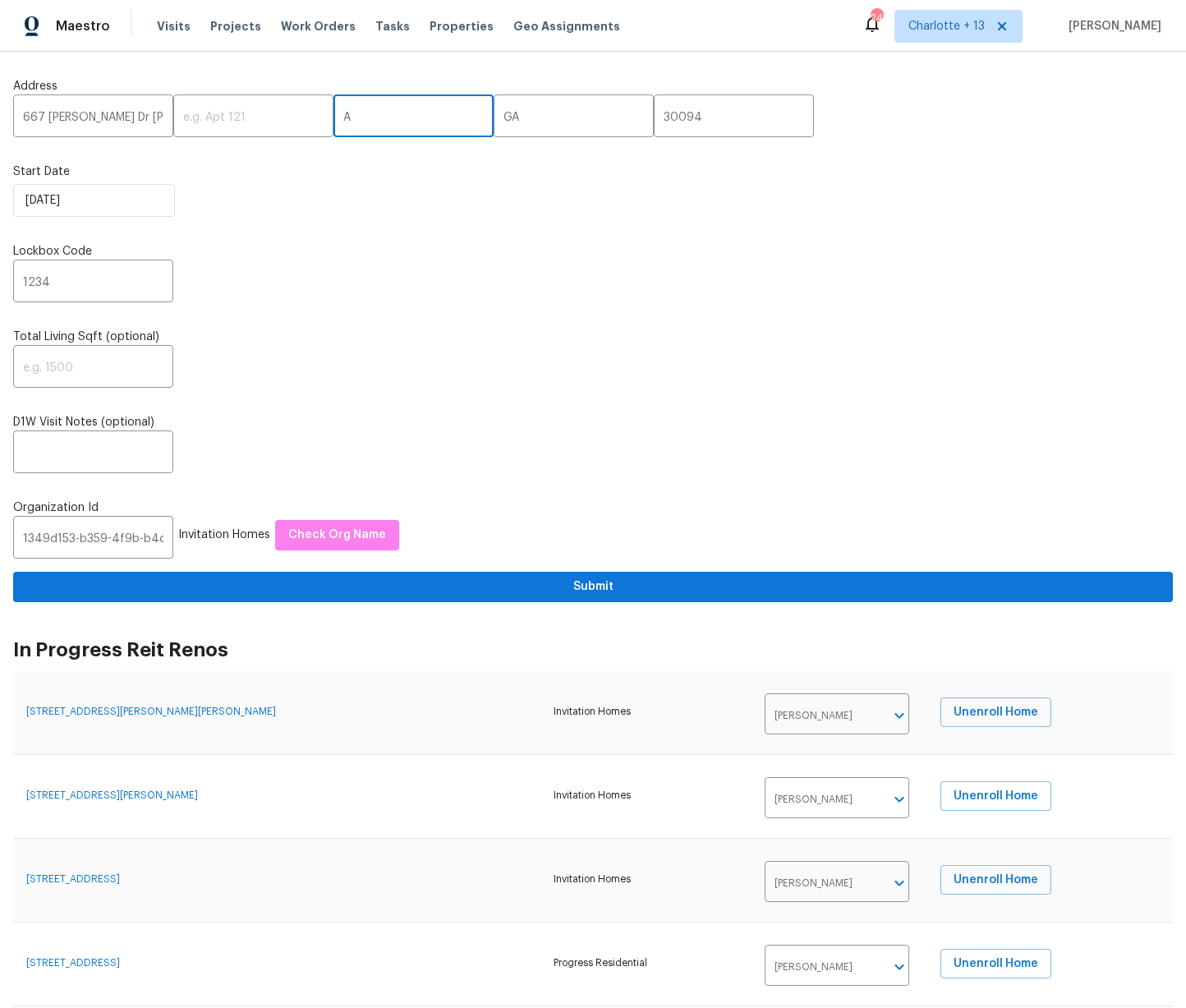 type on "A" 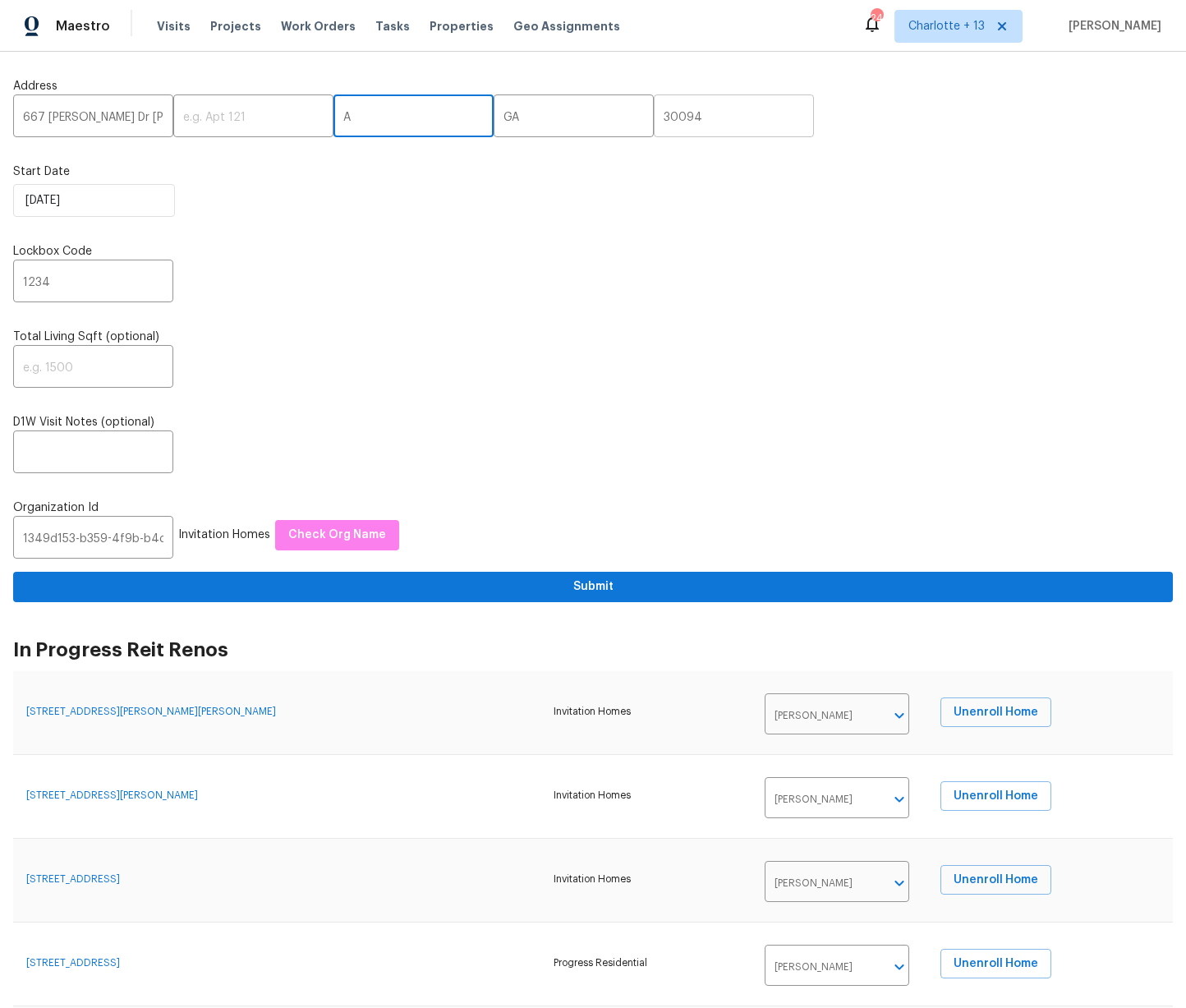 click on "30094" at bounding box center [733, 117] 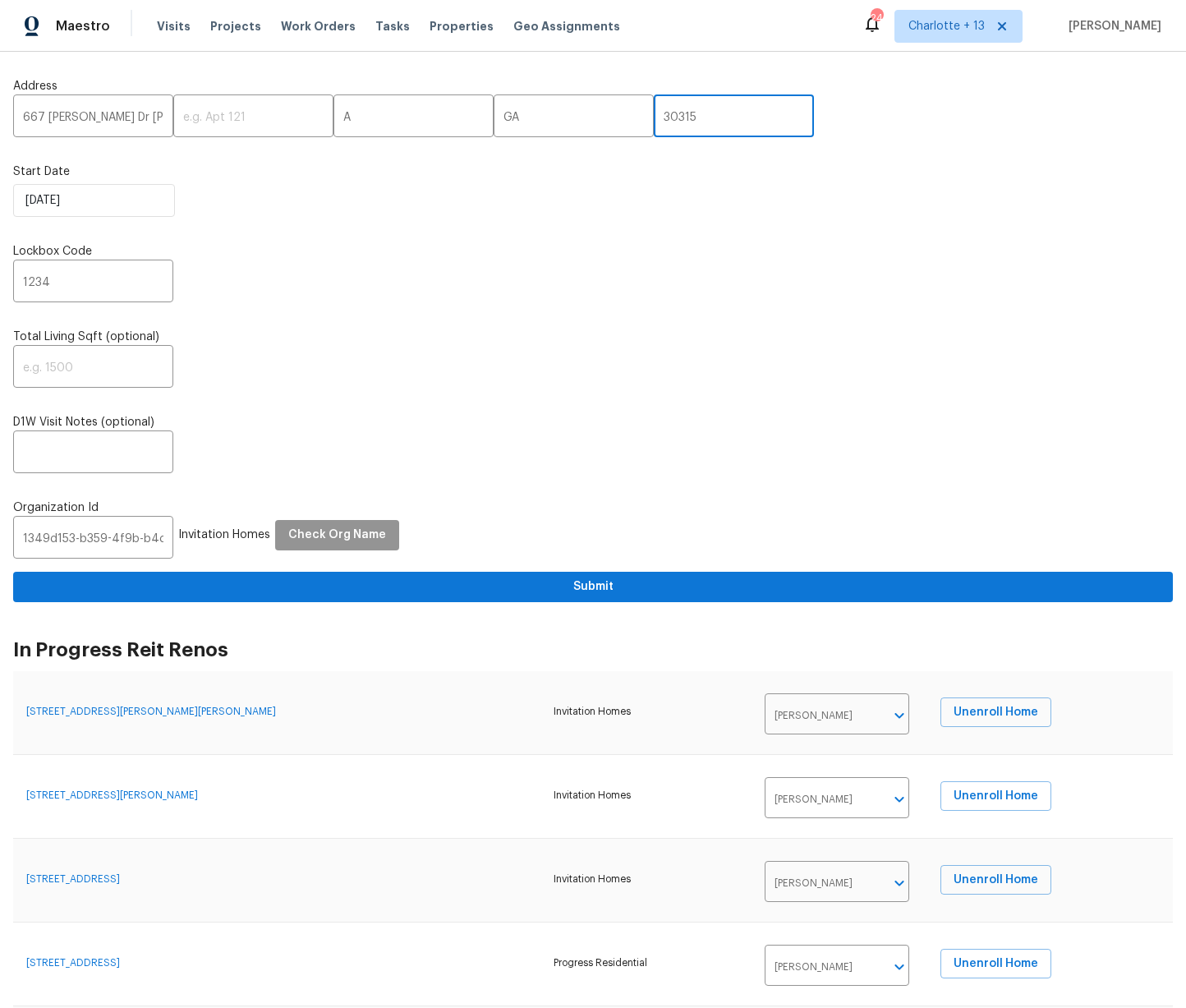 type on "30315" 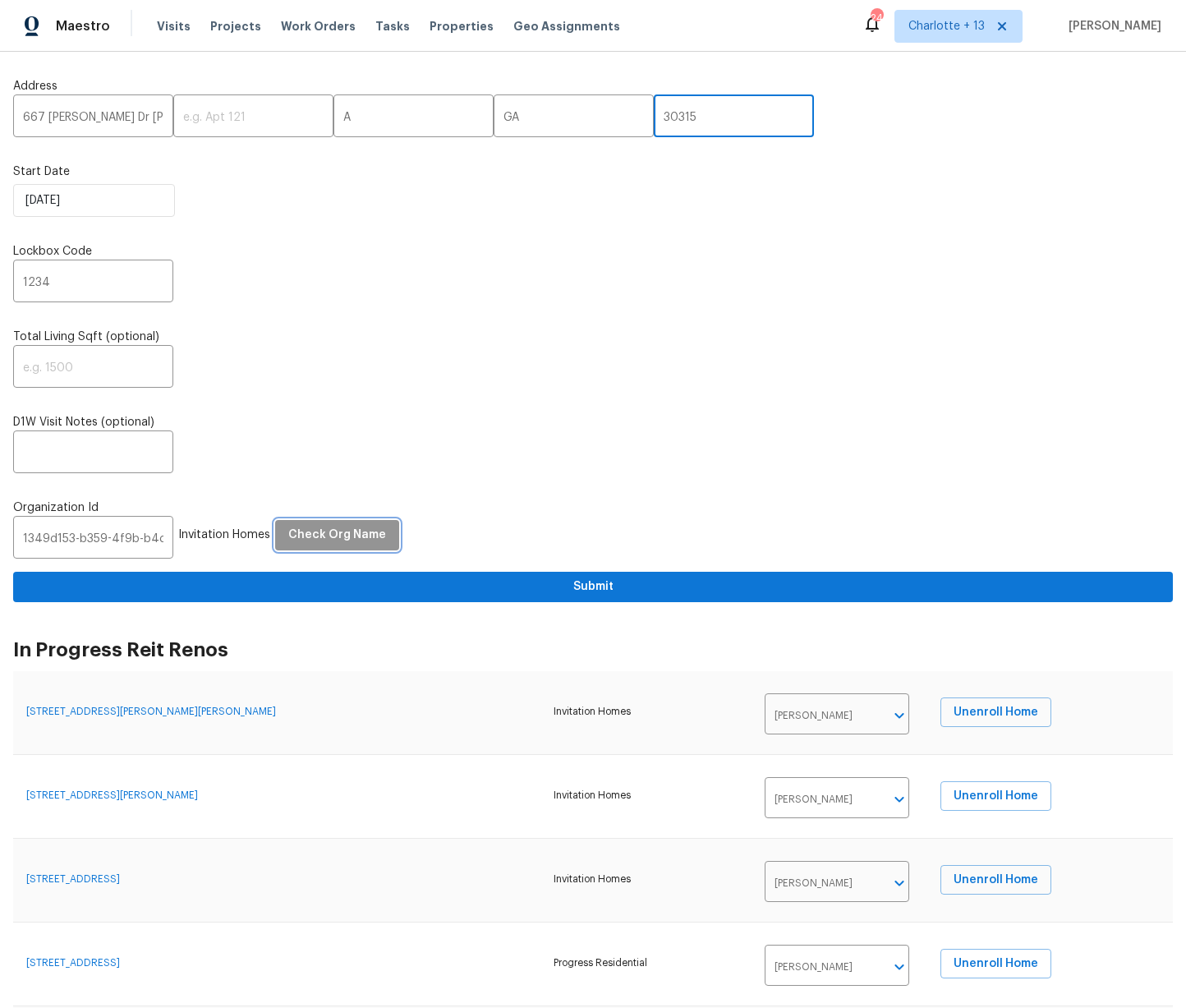 click on "Check Org Name" at bounding box center (337, 535) 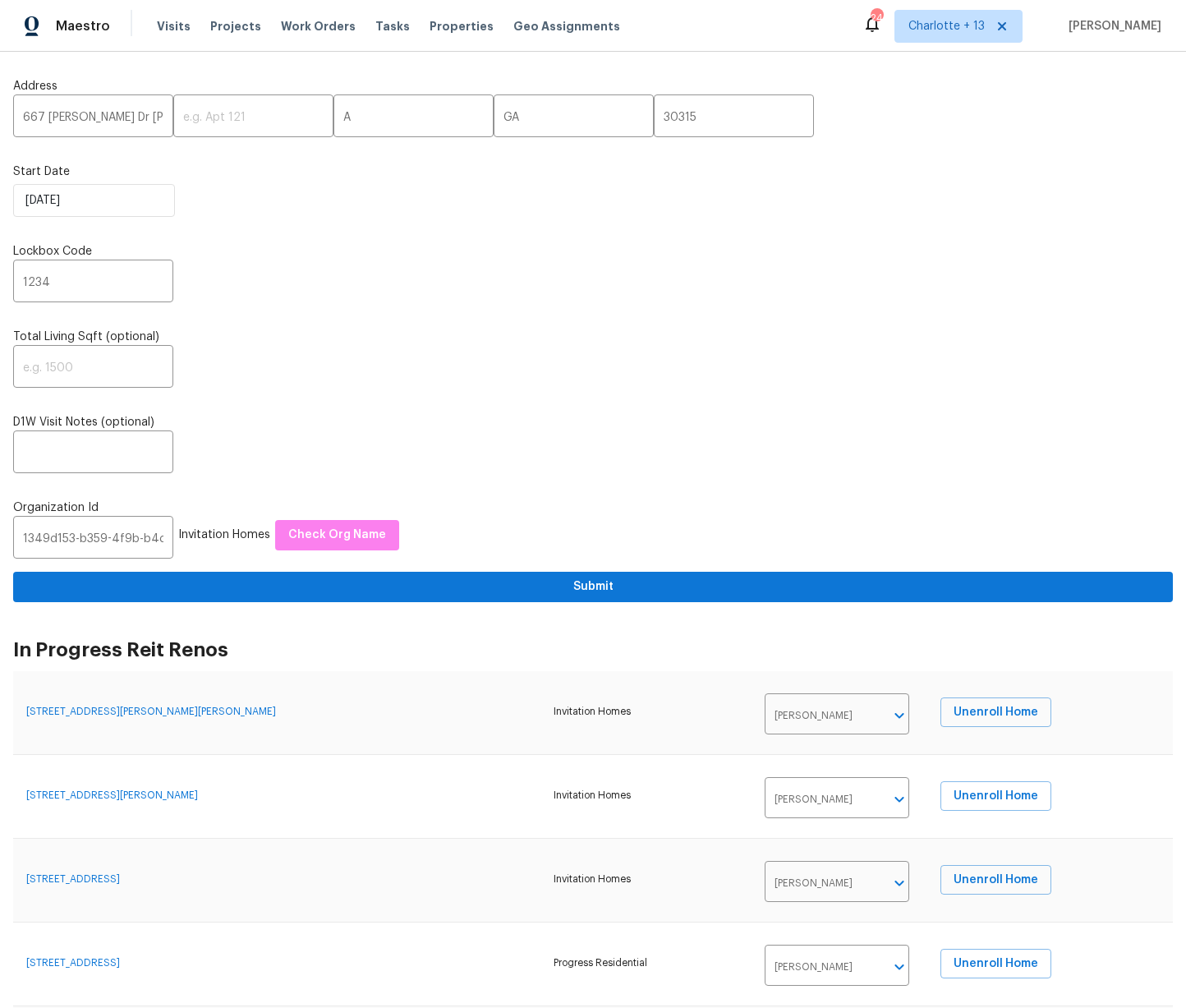 click on "Address   667 Steve Dr SW ​ ​ A ​ GA ​ 30315 ​ Start Date   7/11/2025 Lockbox Code   1234 ​ Total Living Sqft (optional)   ​ D1W Visit Notes (optional)   ​ Organization Id   1349d153-b359-4f9b-b4dd-758ff939cc37 ​ Invitation Homes Check Org Name Submit" at bounding box center (593, 334) 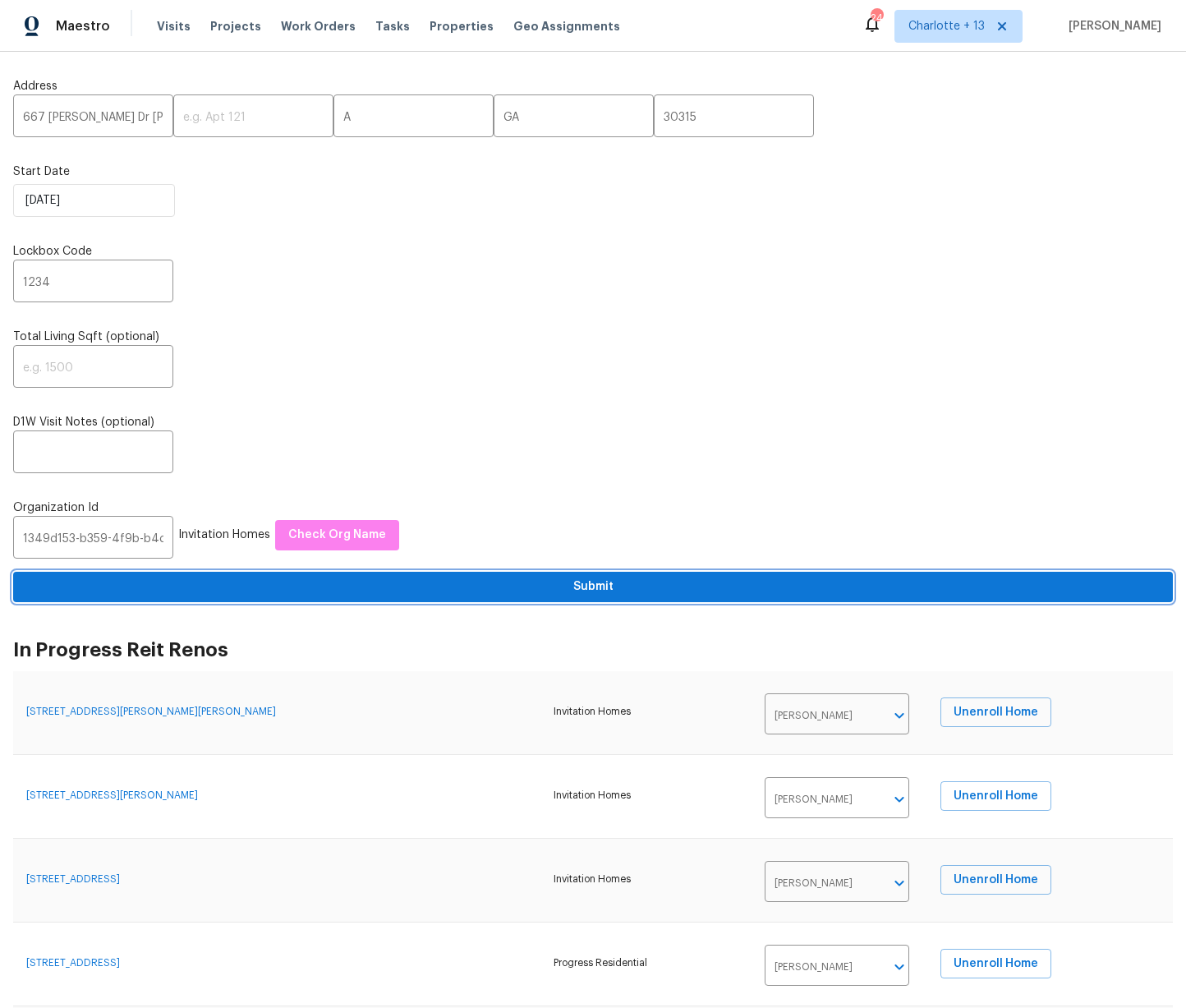 click on "Submit" at bounding box center [593, 587] 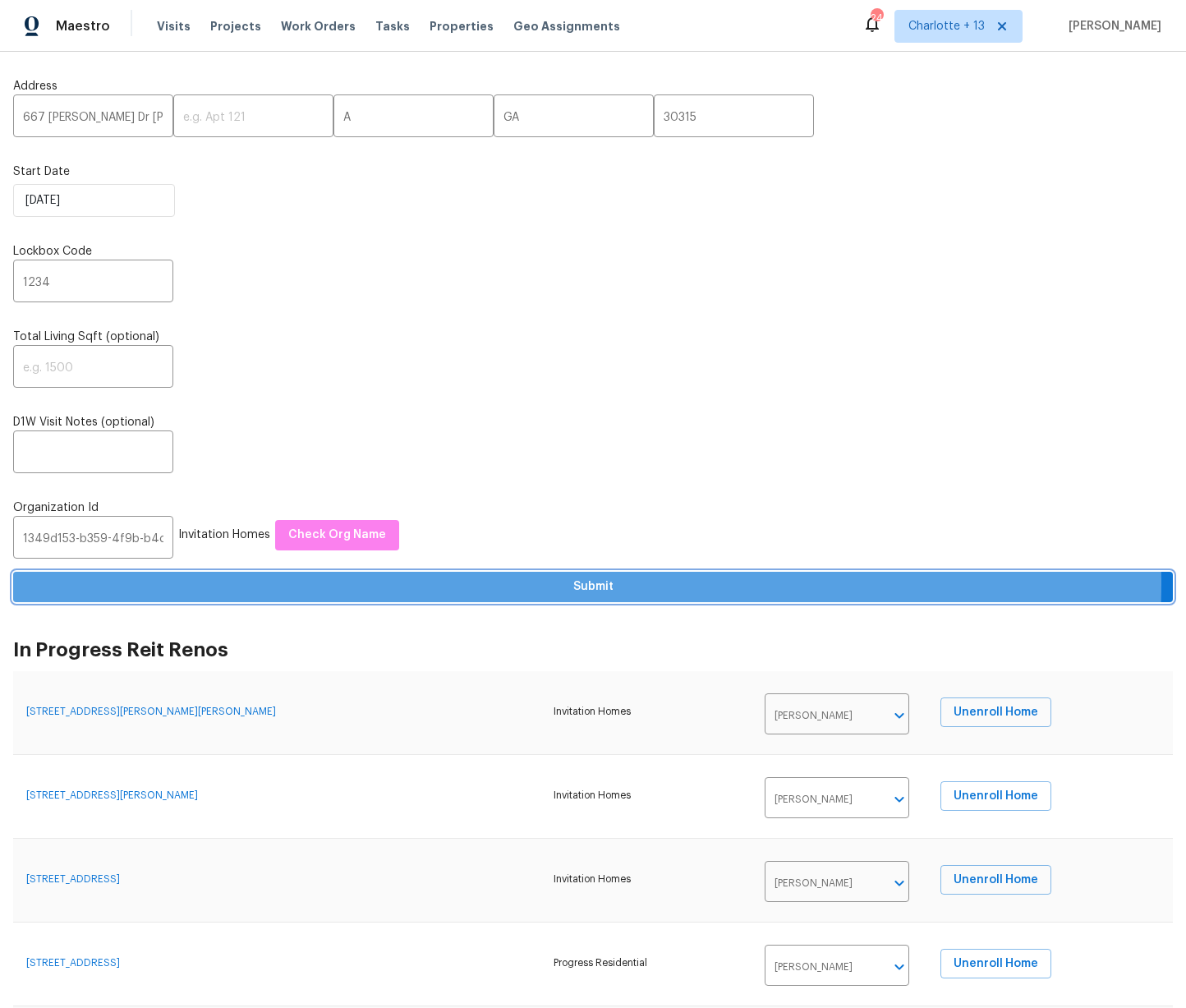 click on "Submit" at bounding box center [593, 587] 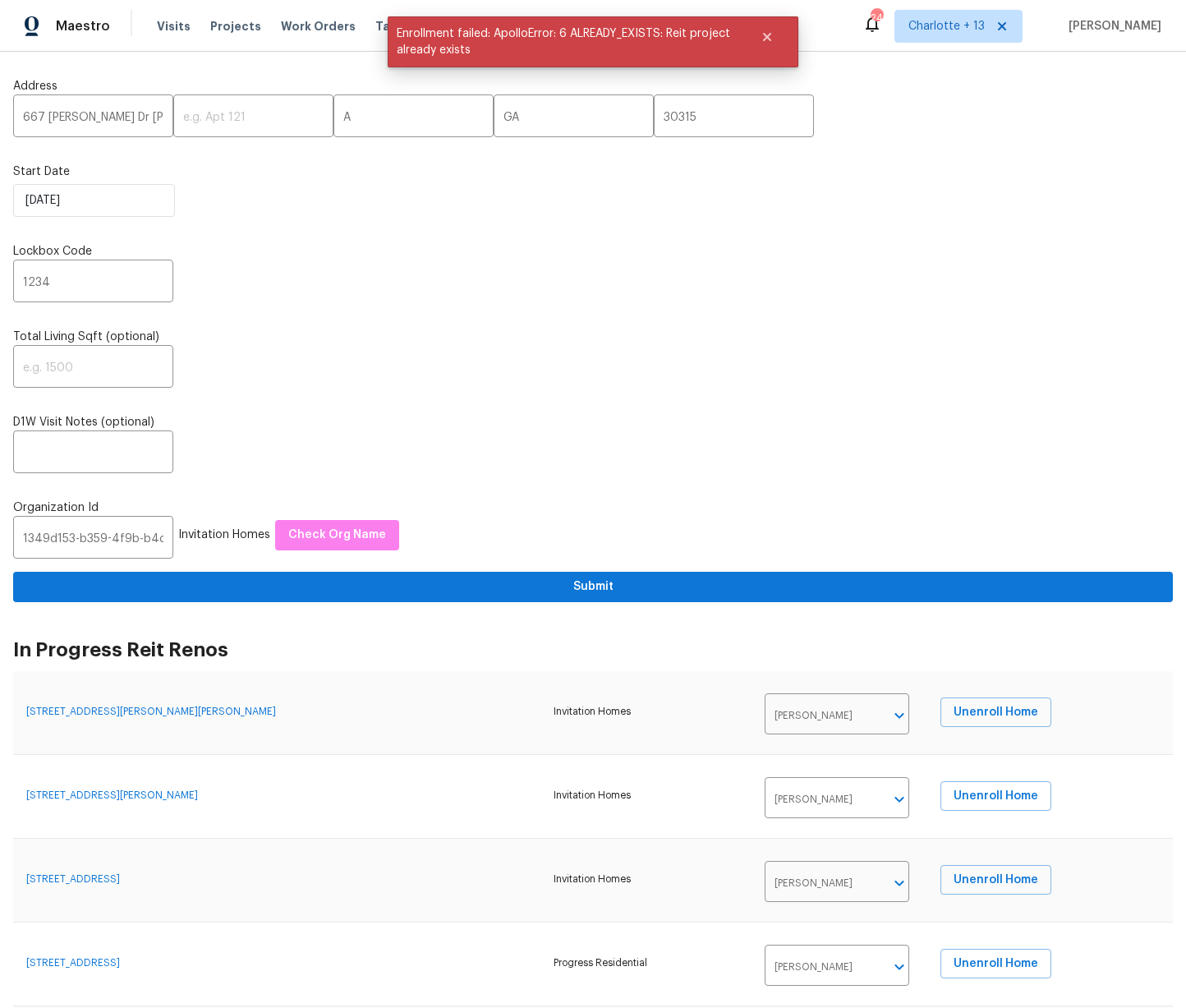 click on "​" at bounding box center (593, 453) 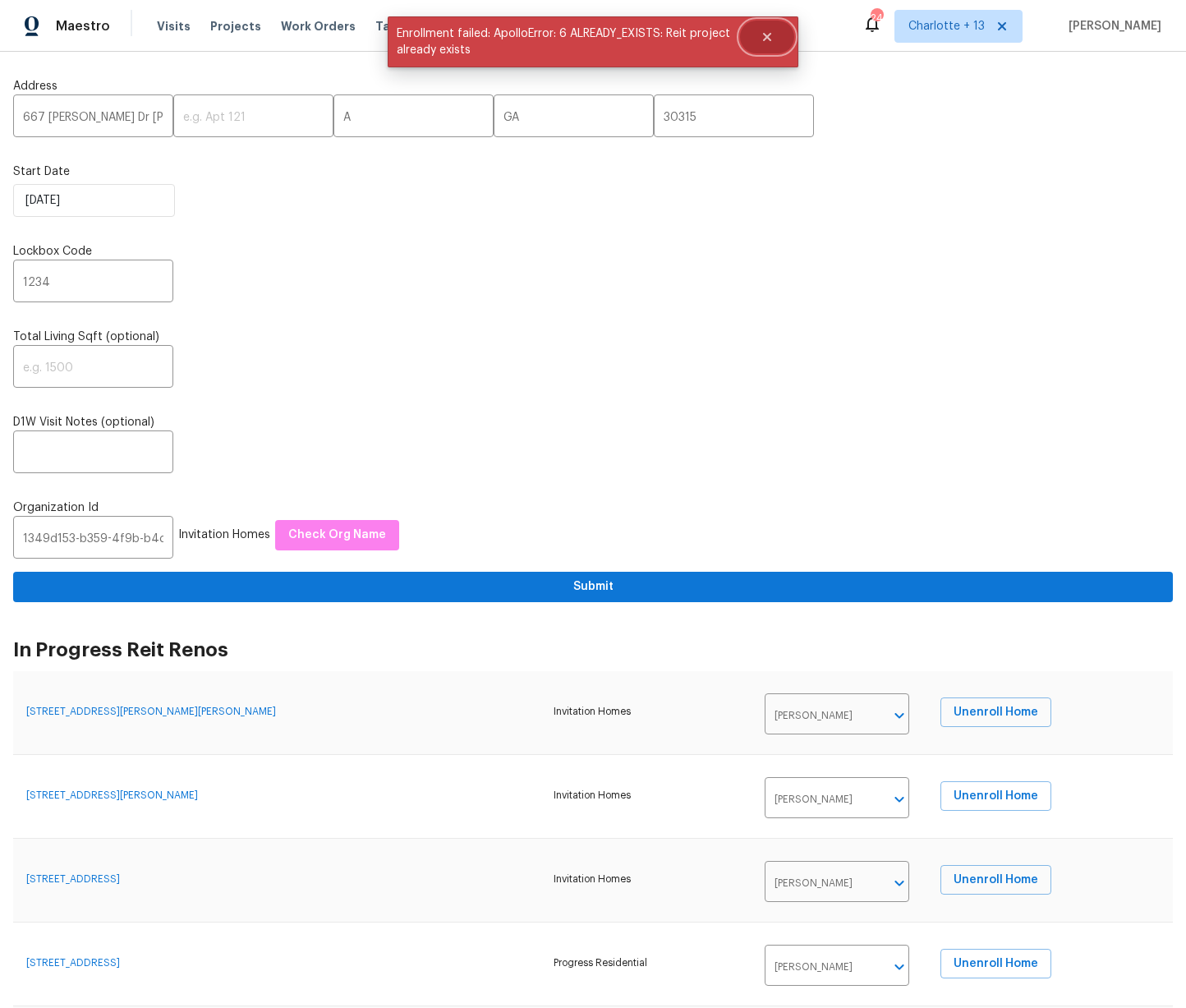 click 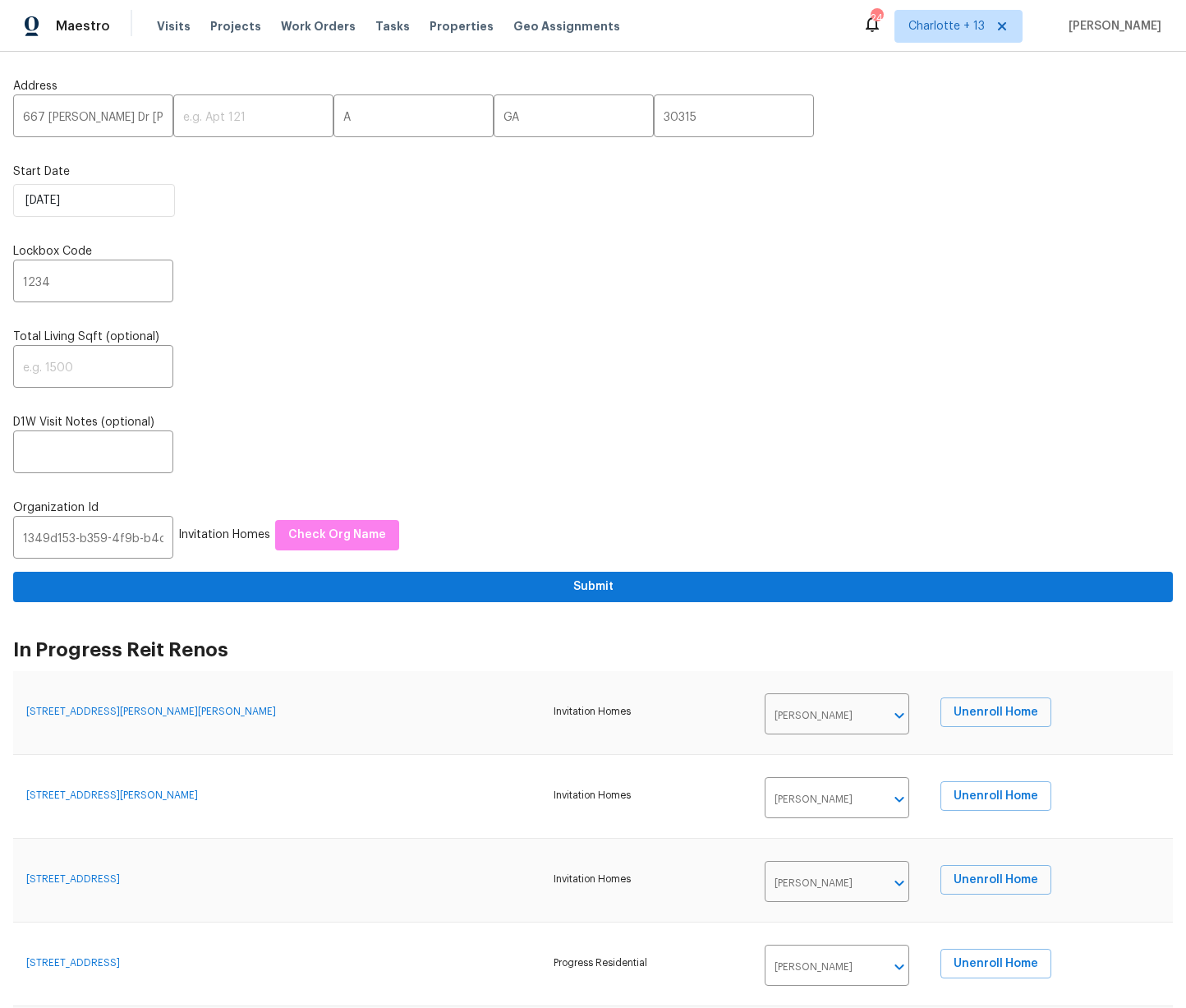 click on "D1W Visit Notes (optional)" at bounding box center [593, 422] 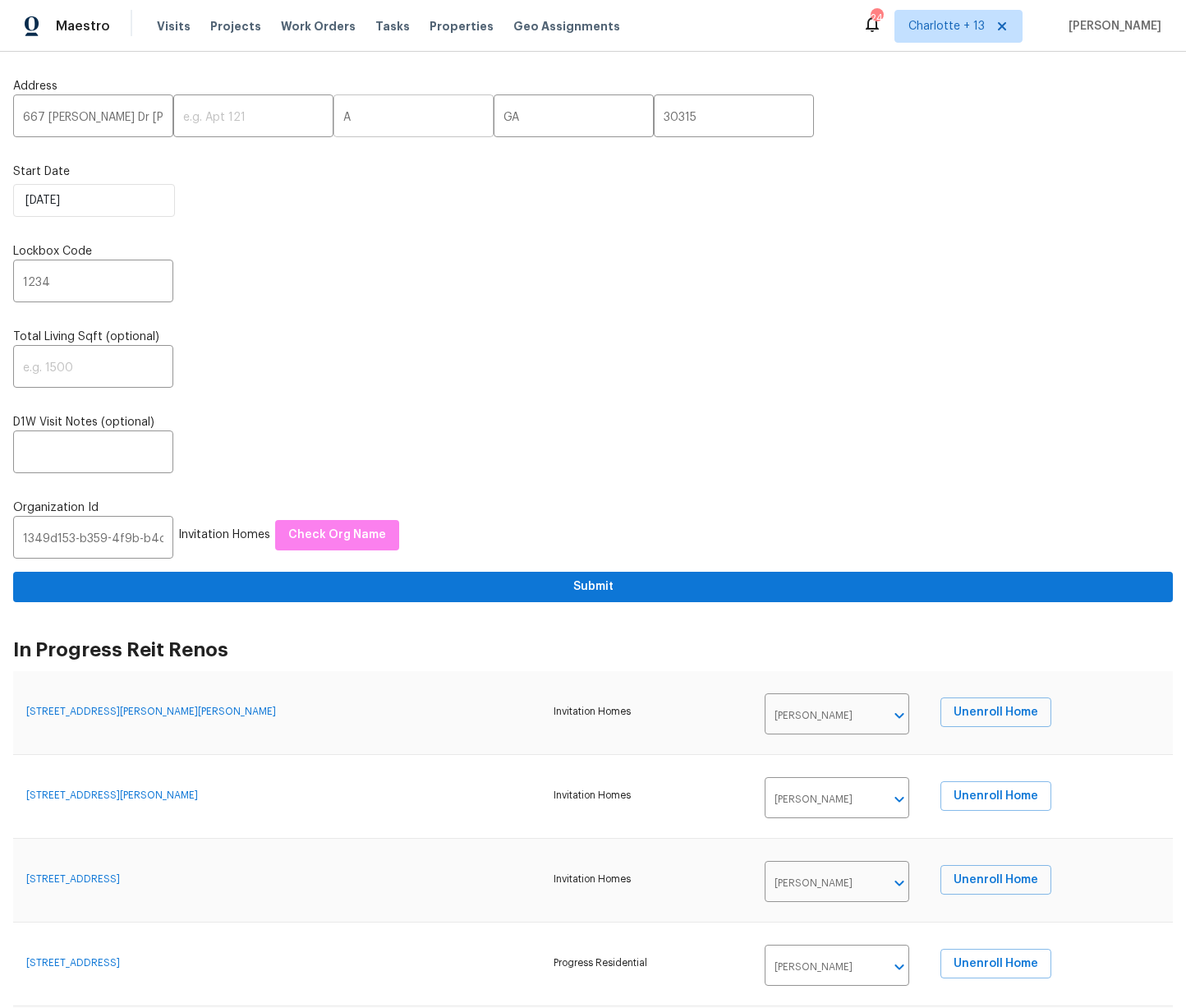 click on "A" at bounding box center [413, 117] 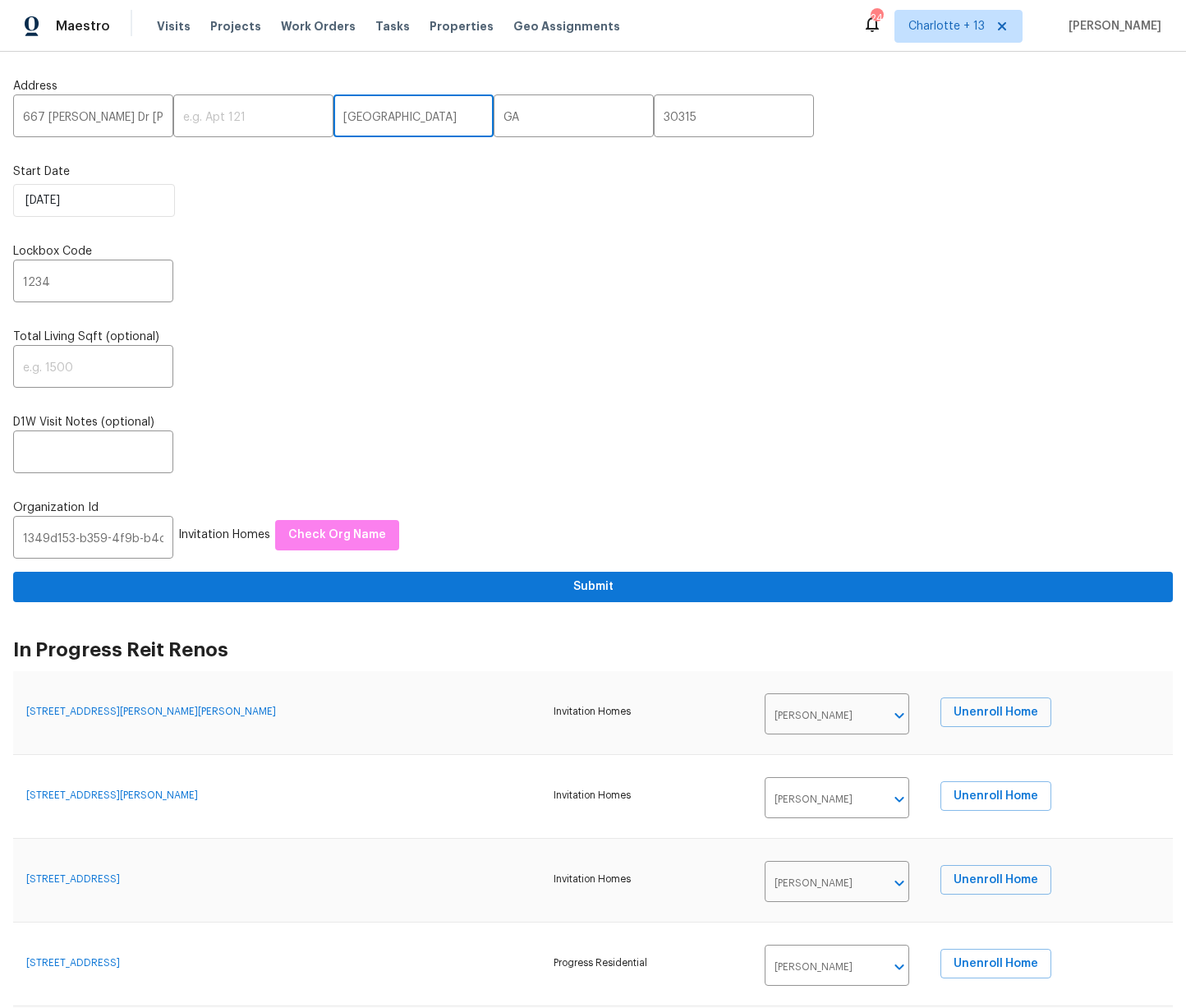type on "Atlanta" 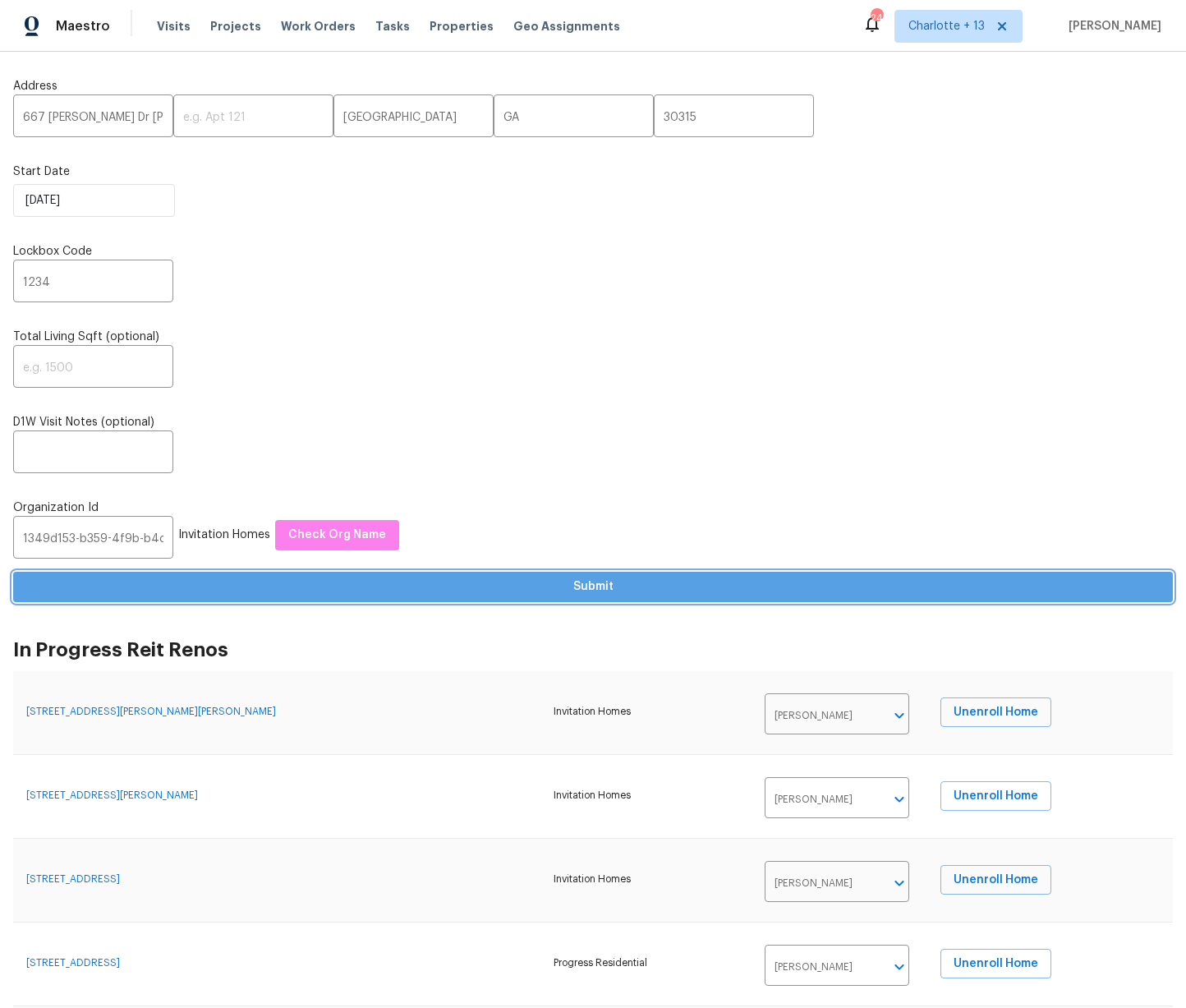 click on "Submit" at bounding box center [593, 587] 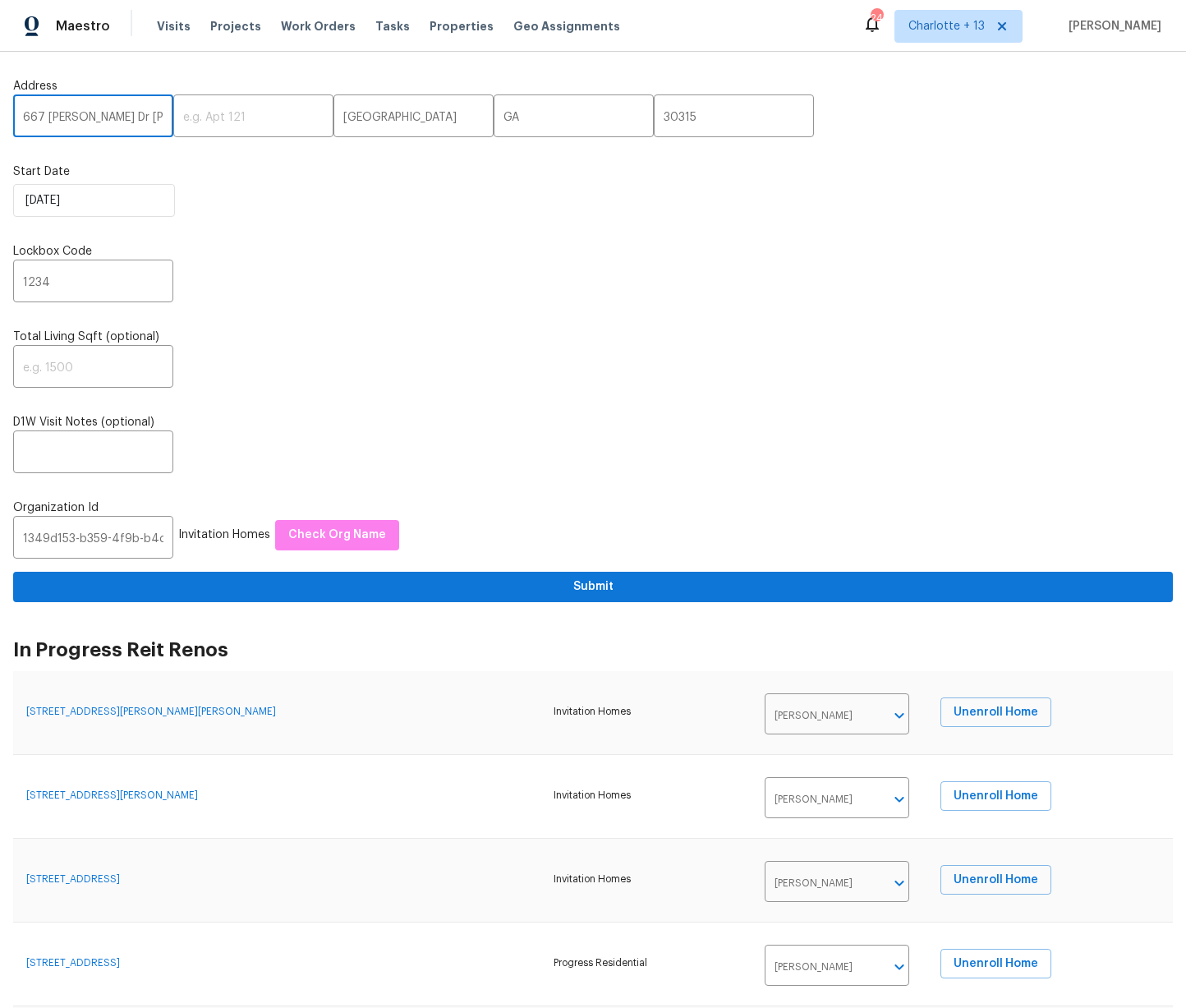 drag, startPoint x: 121, startPoint y: 113, endPoint x: 53, endPoint y: 118, distance: 68.18358 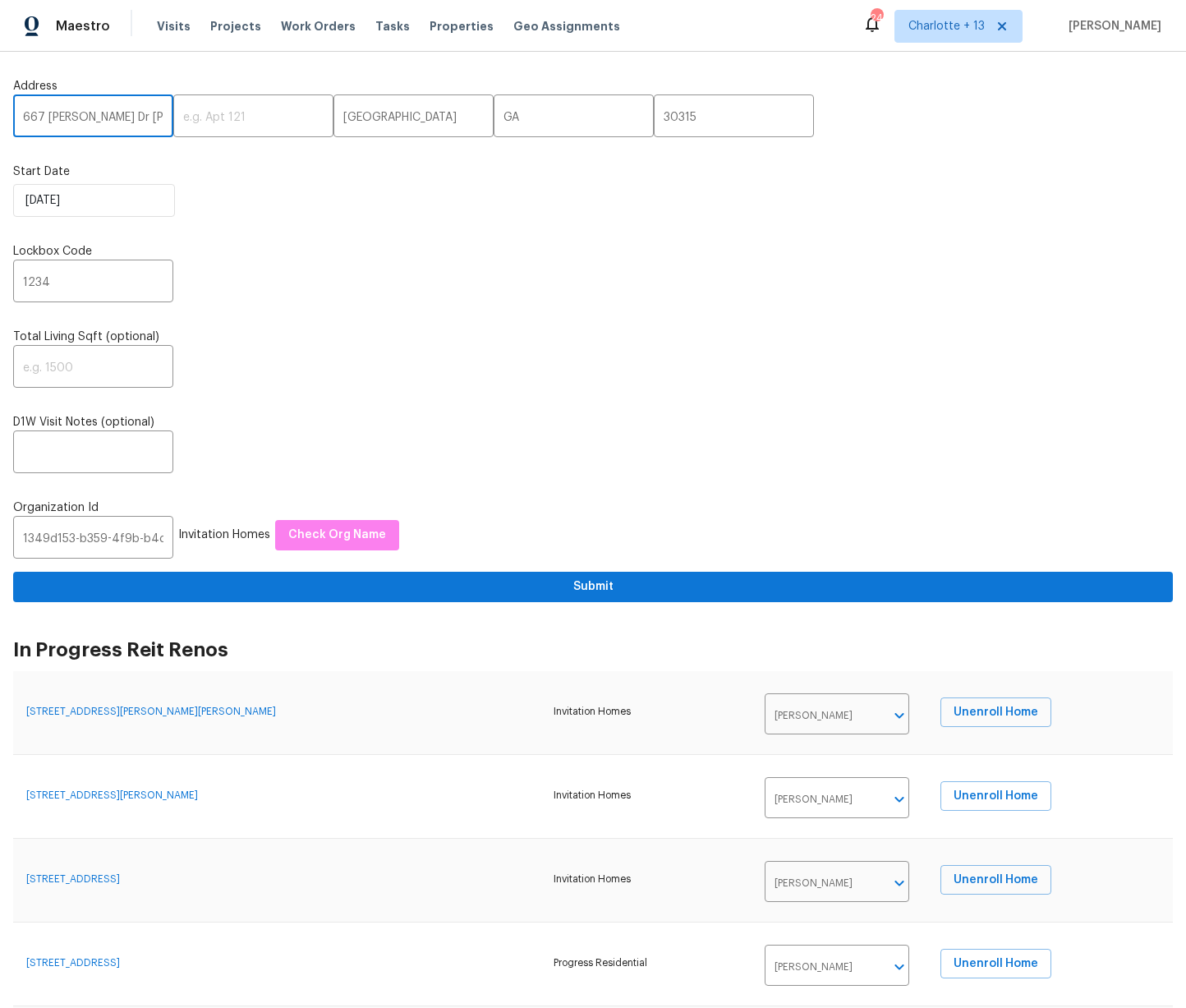 click on "667 Steve Dr SW" at bounding box center [93, 117] 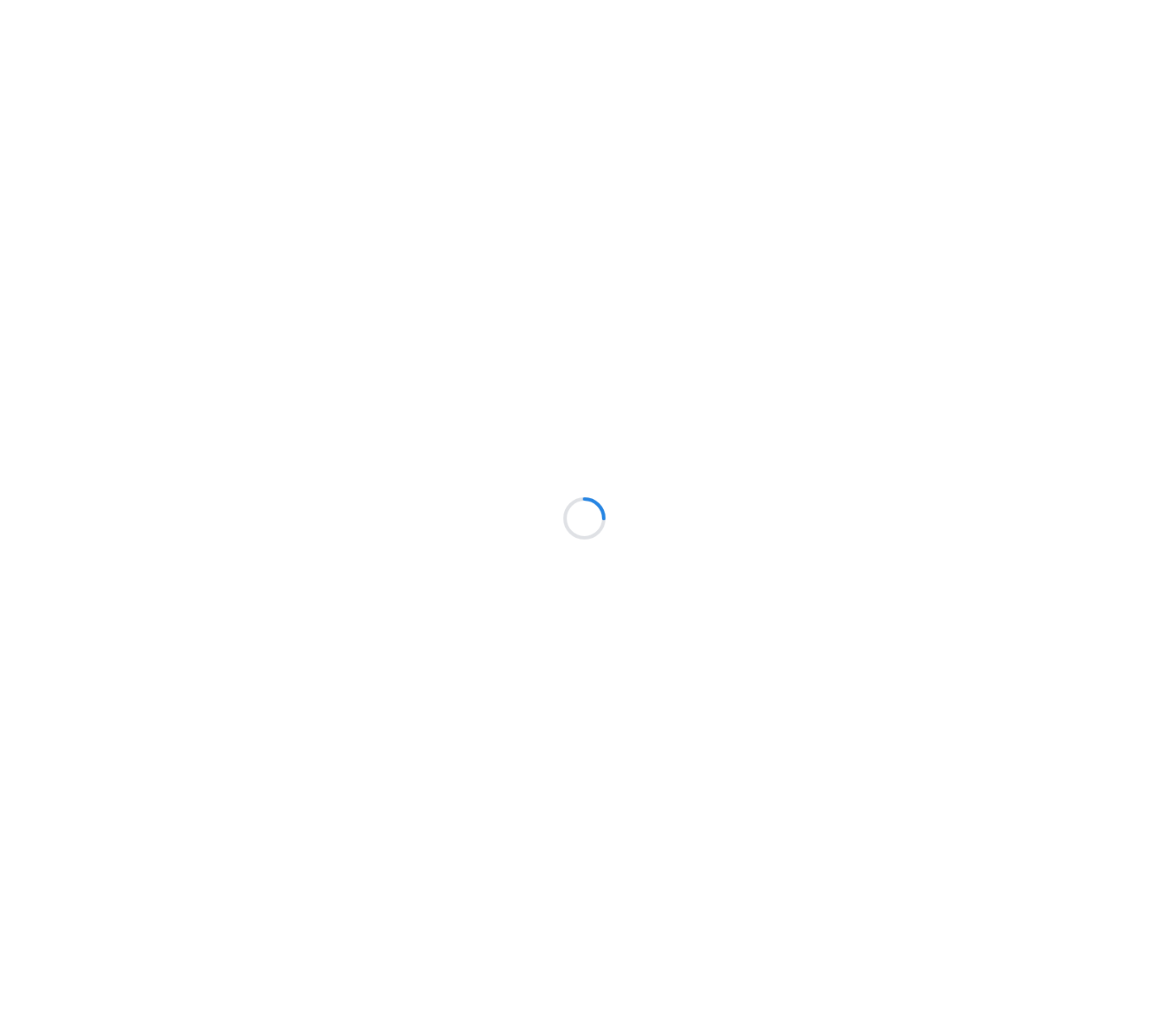 scroll, scrollTop: 0, scrollLeft: 0, axis: both 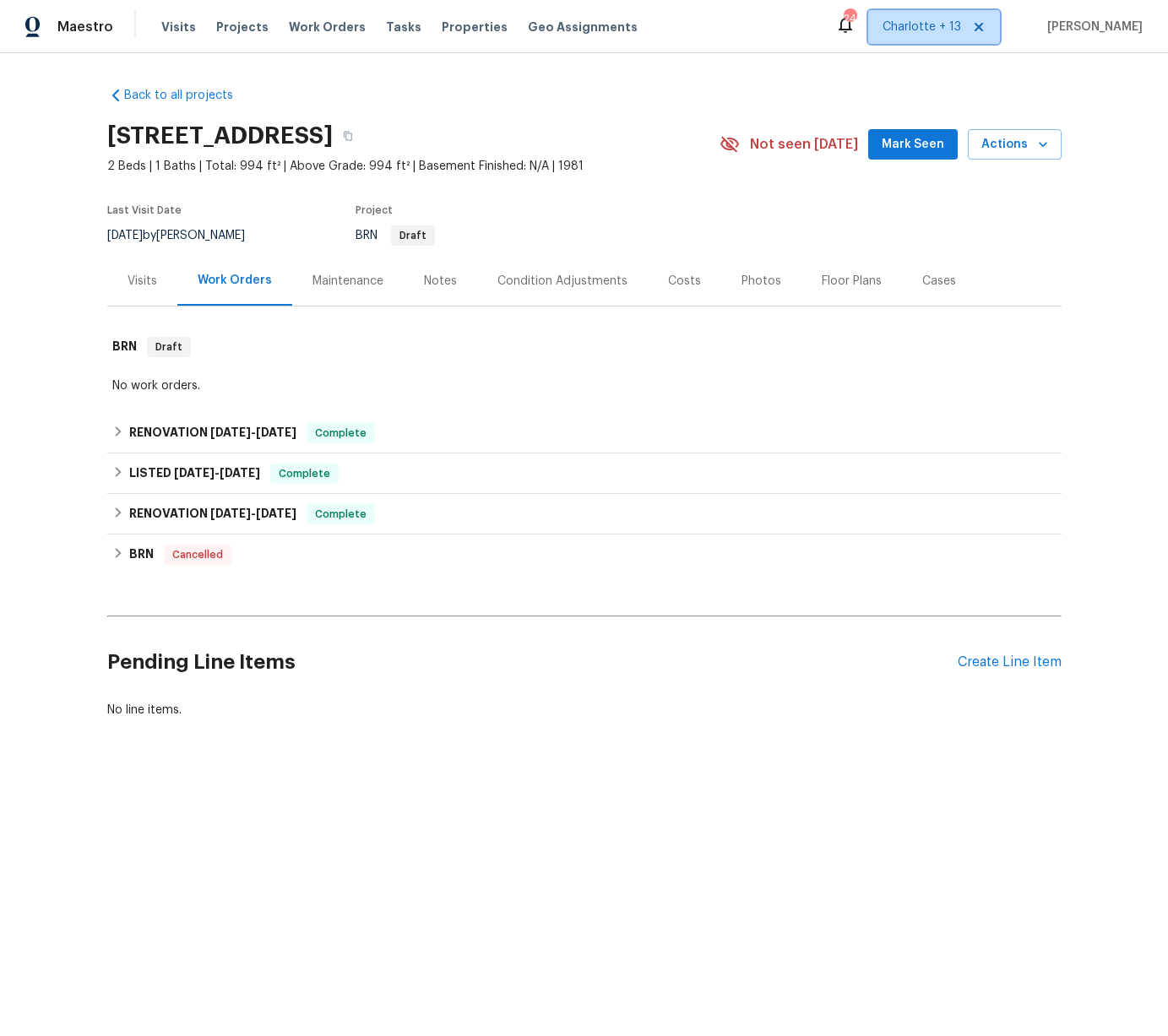 click on "Charlotte + 13" at bounding box center [921, 27] 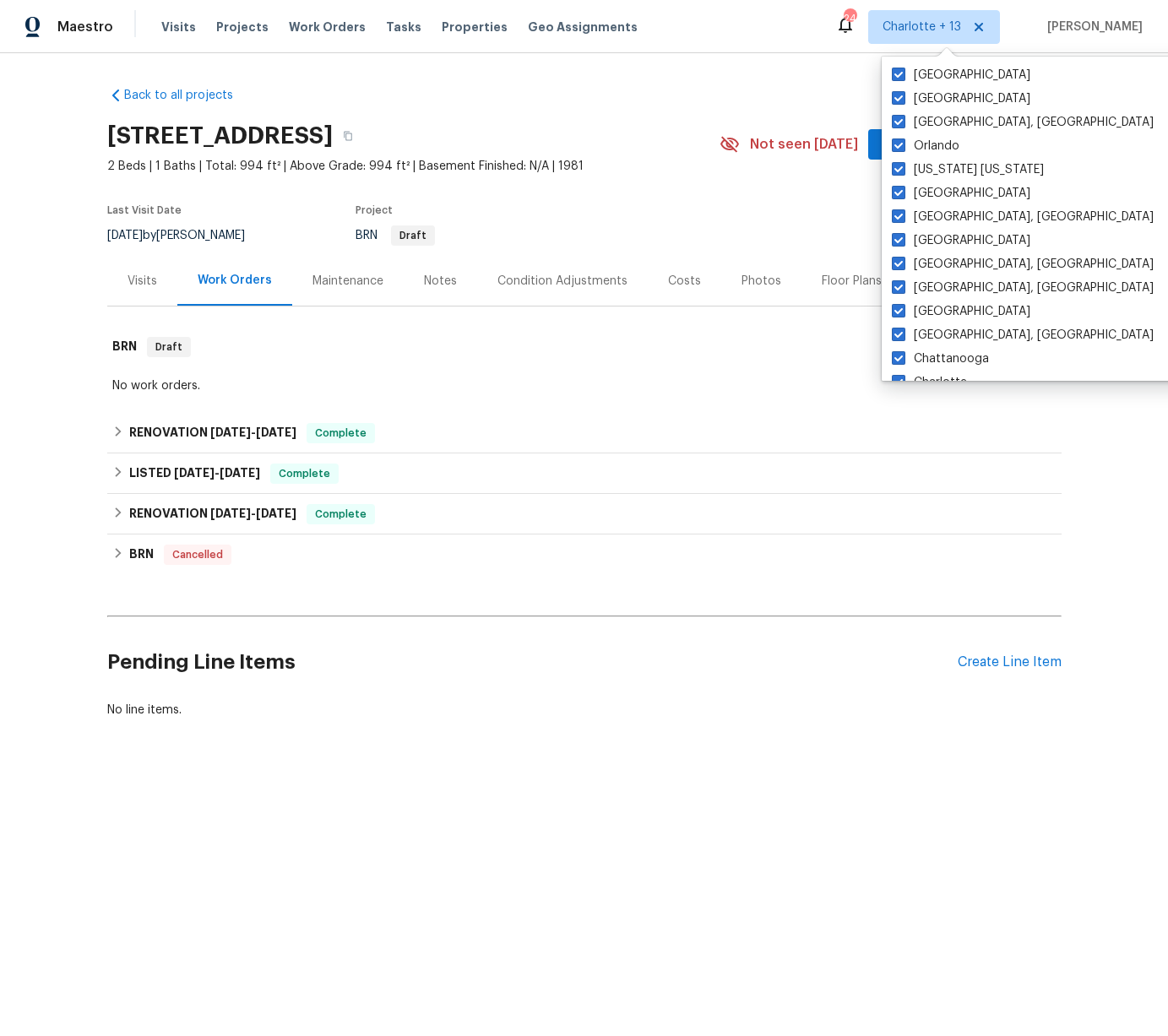 drag, startPoint x: 763, startPoint y: 80, endPoint x: 790, endPoint y: 123, distance: 50.77401 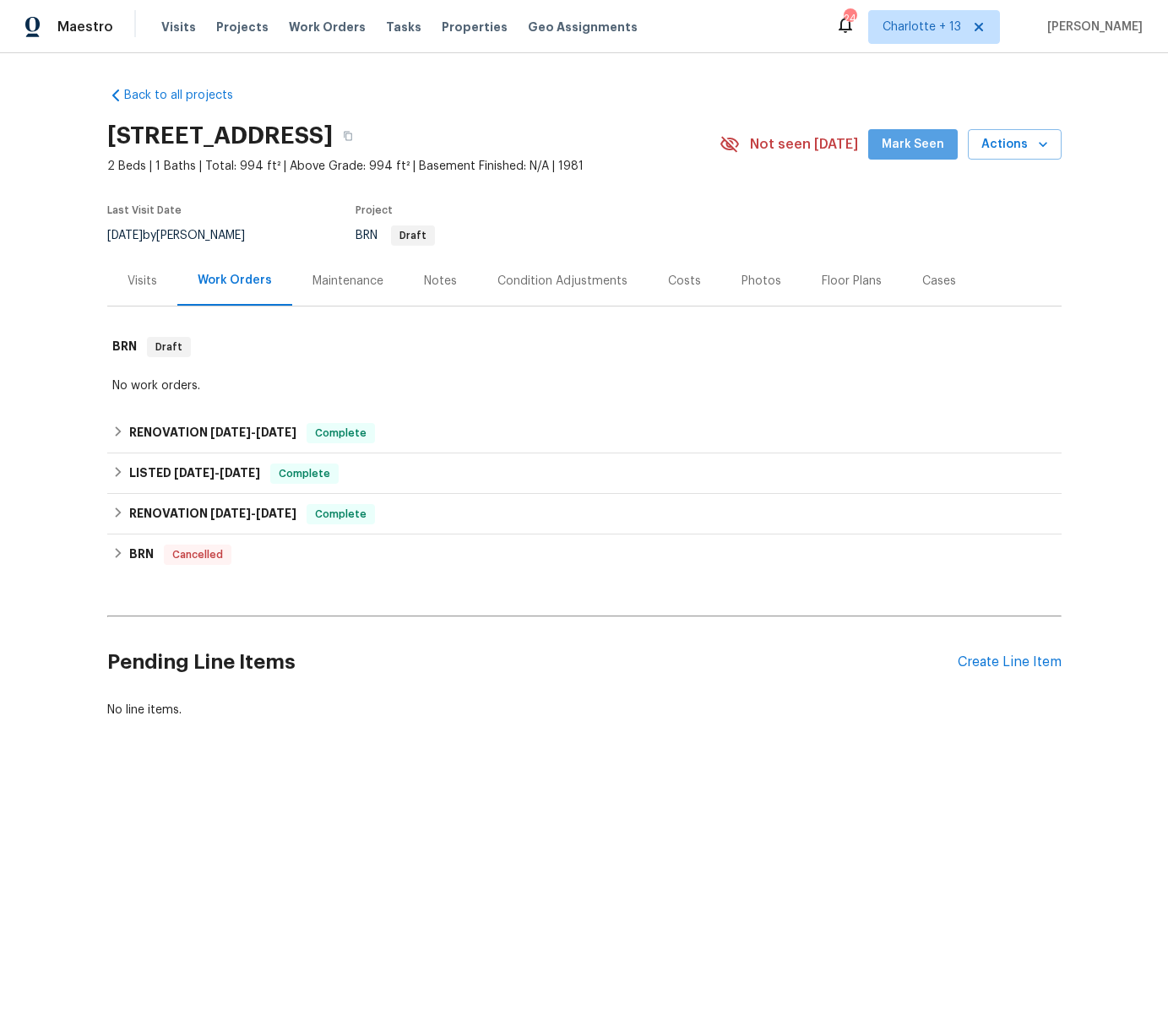 click on "Mark Seen" at bounding box center [913, 144] 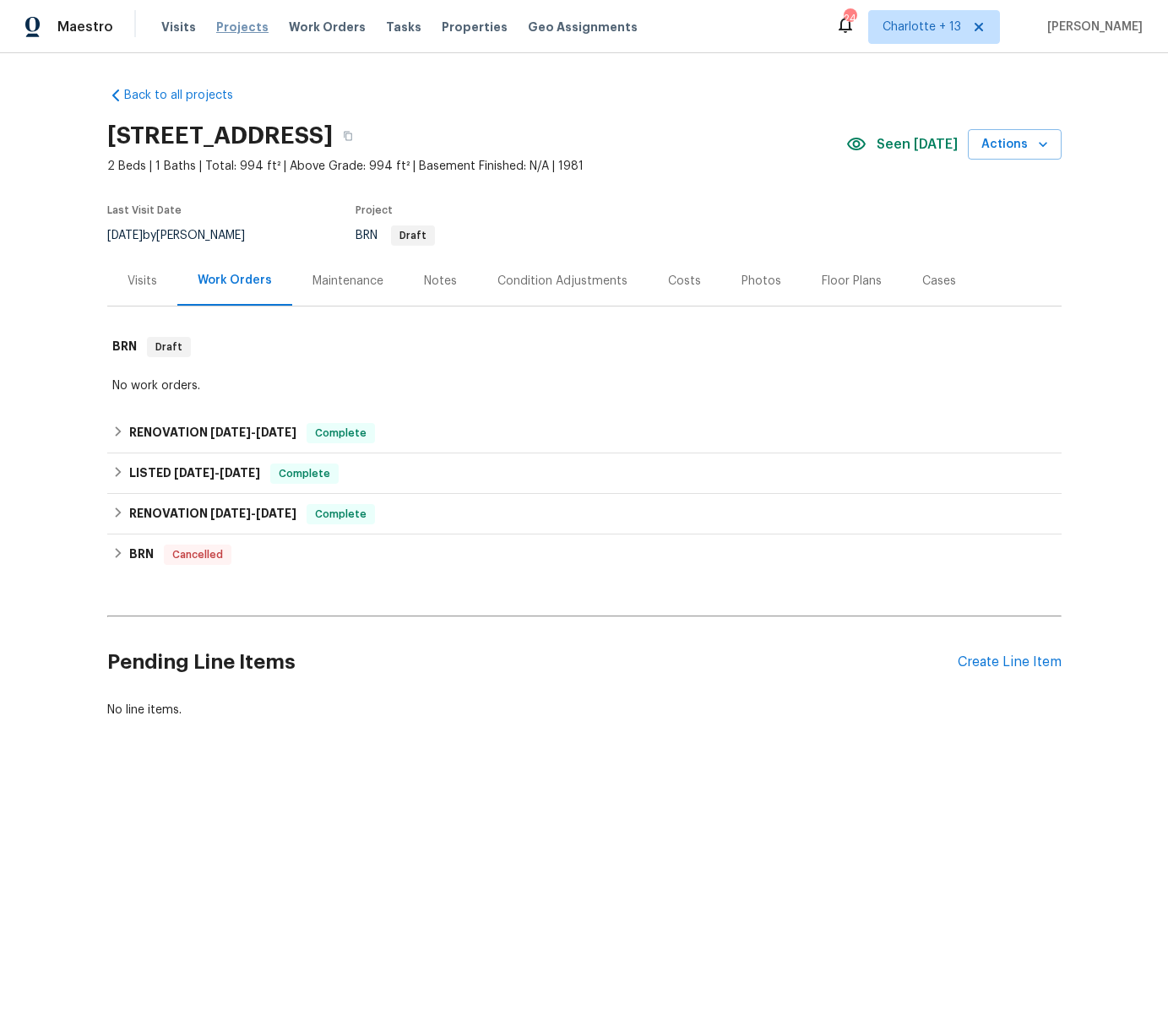 click on "Projects" at bounding box center [242, 27] 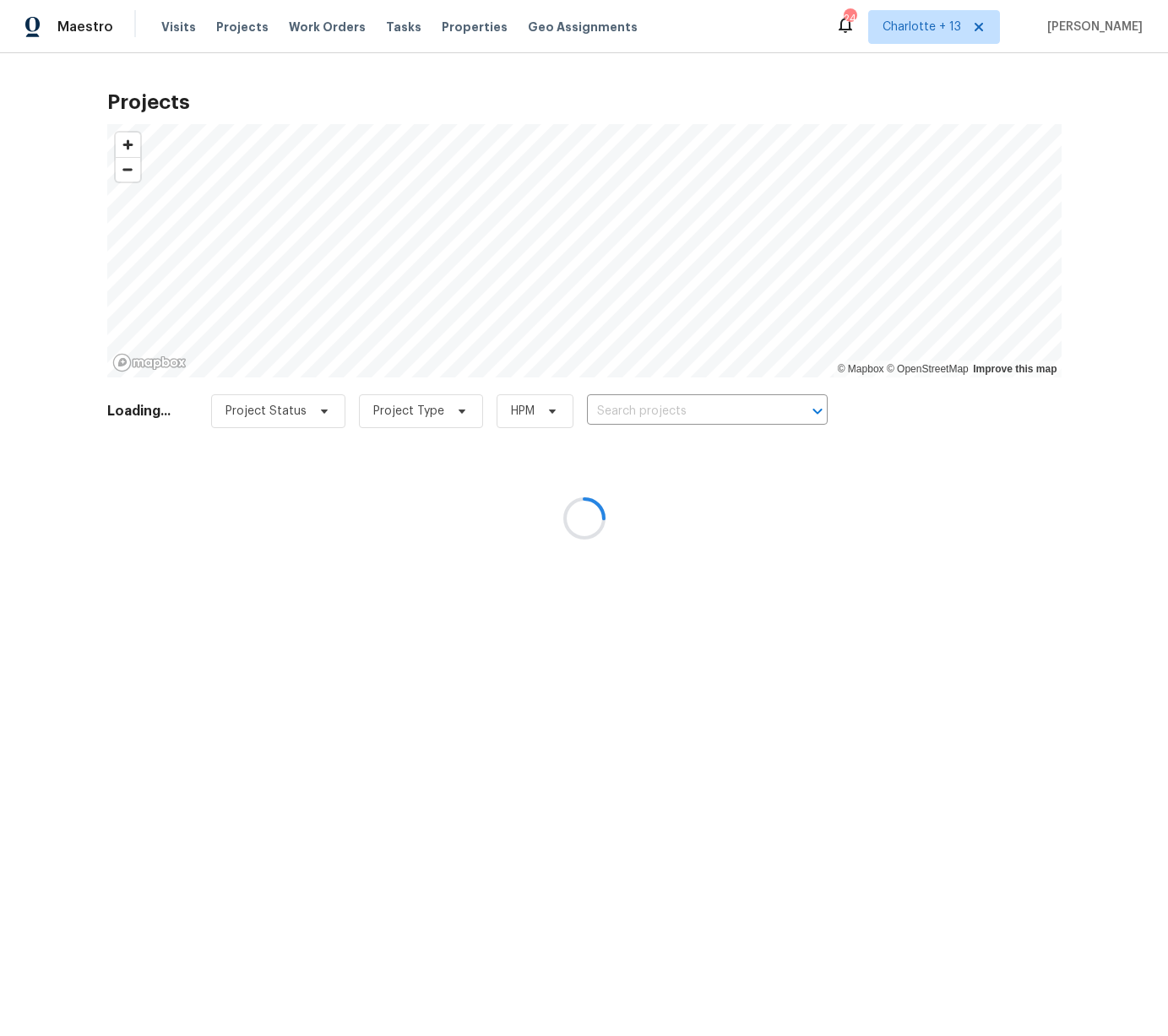 click at bounding box center (584, 518) 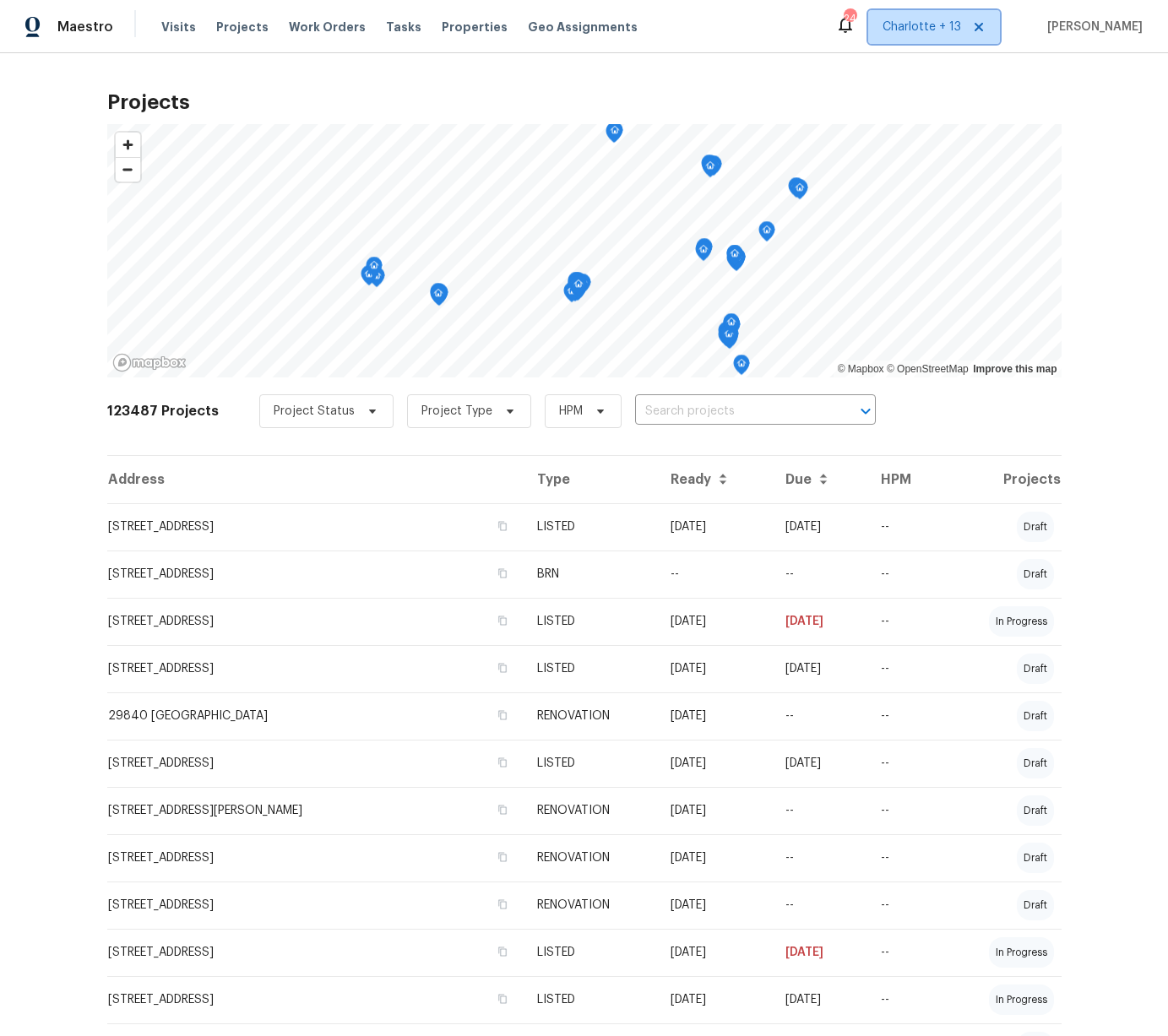 click on "Charlotte + 13" at bounding box center [921, 27] 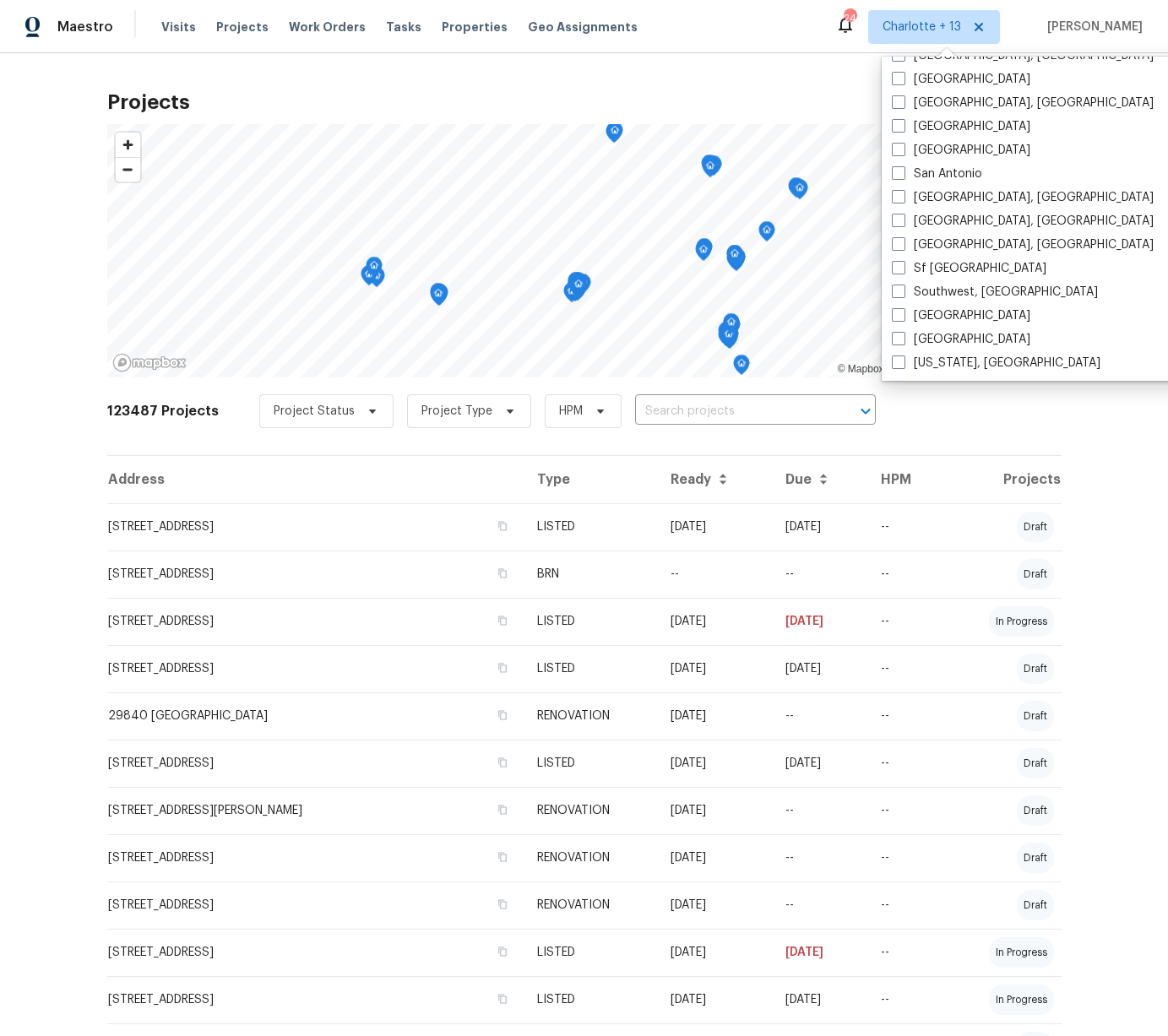 scroll, scrollTop: 1131, scrollLeft: 0, axis: vertical 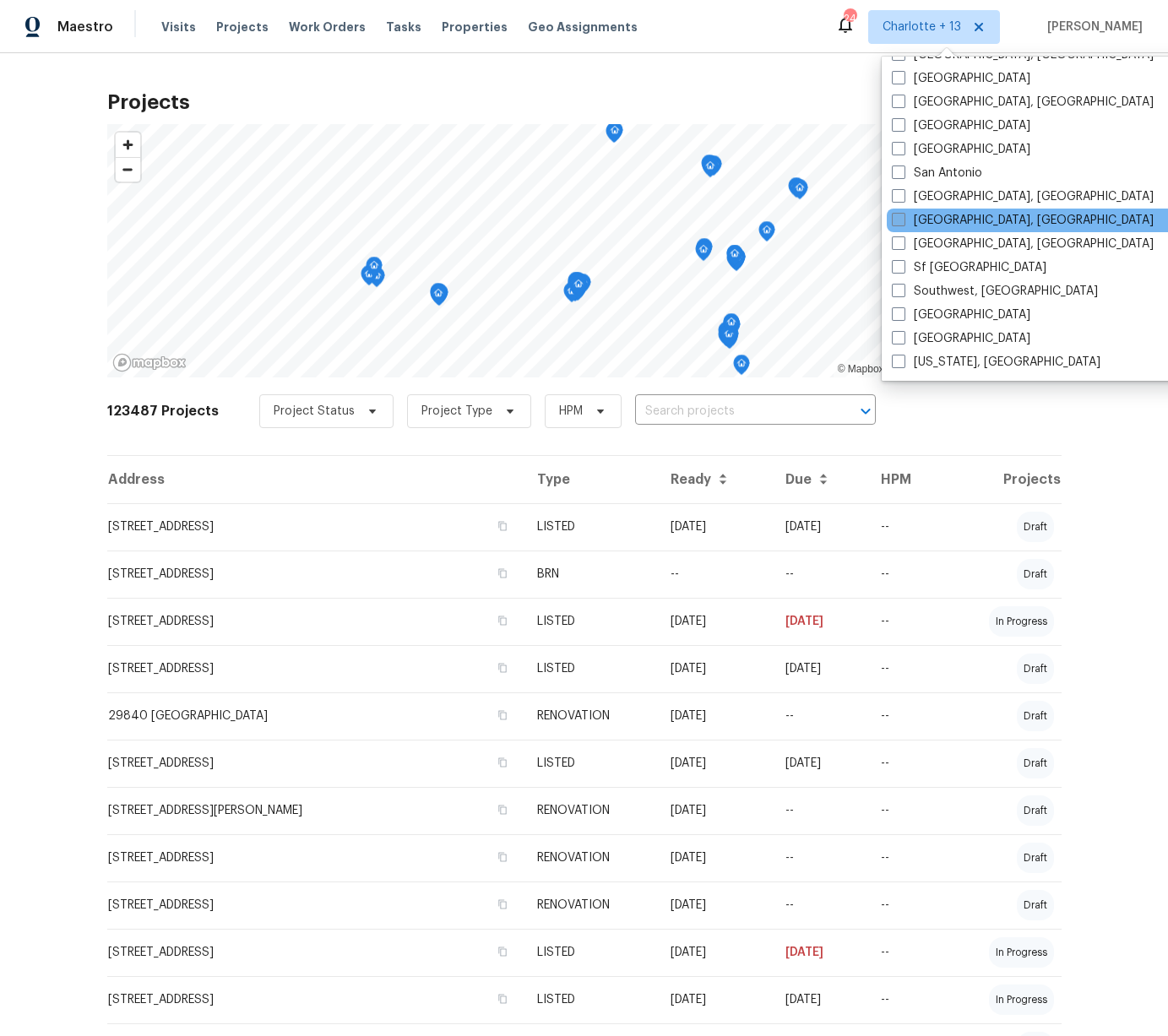click at bounding box center (899, 220) 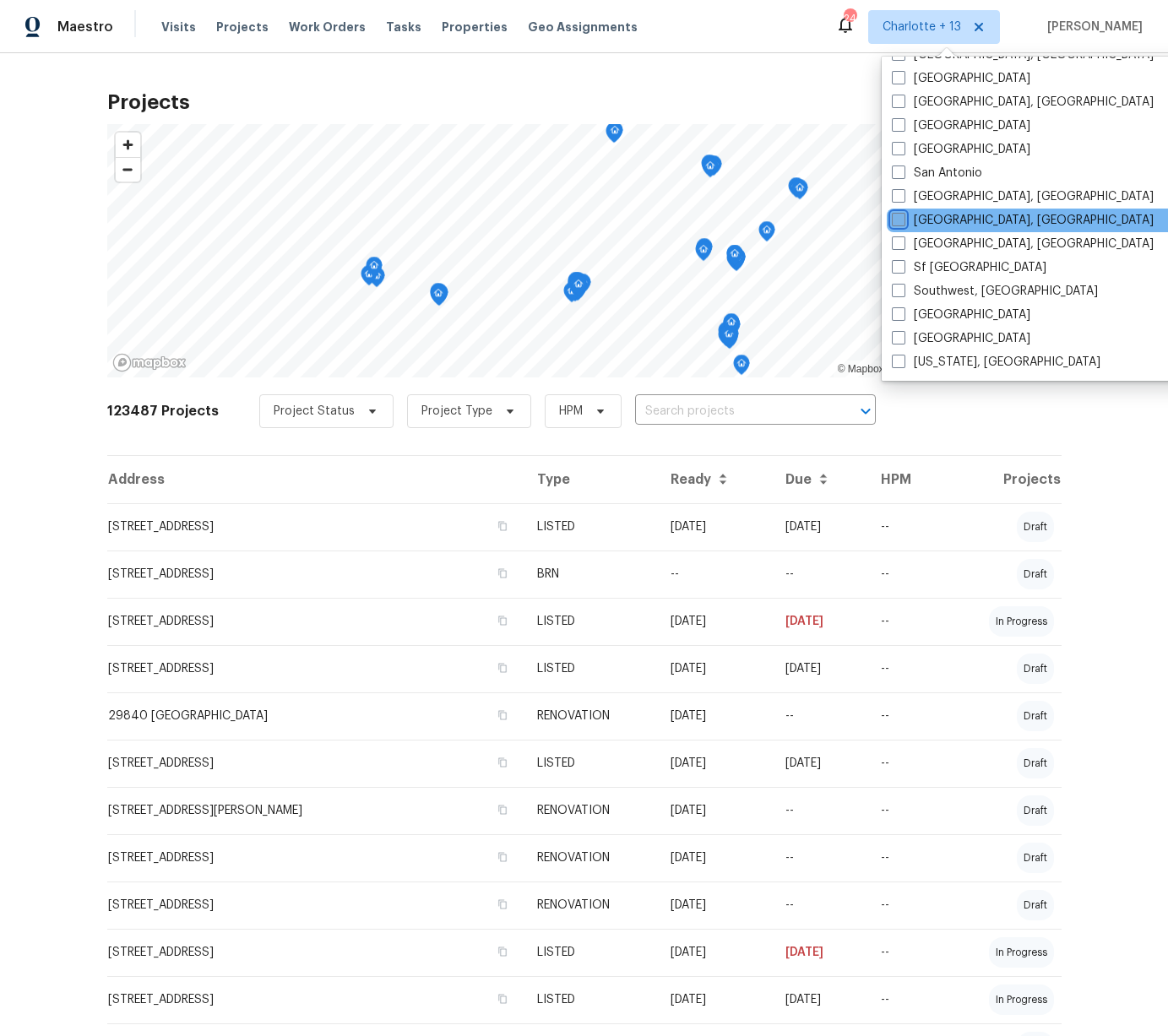 click on "Savannah, GA" at bounding box center [897, 217] 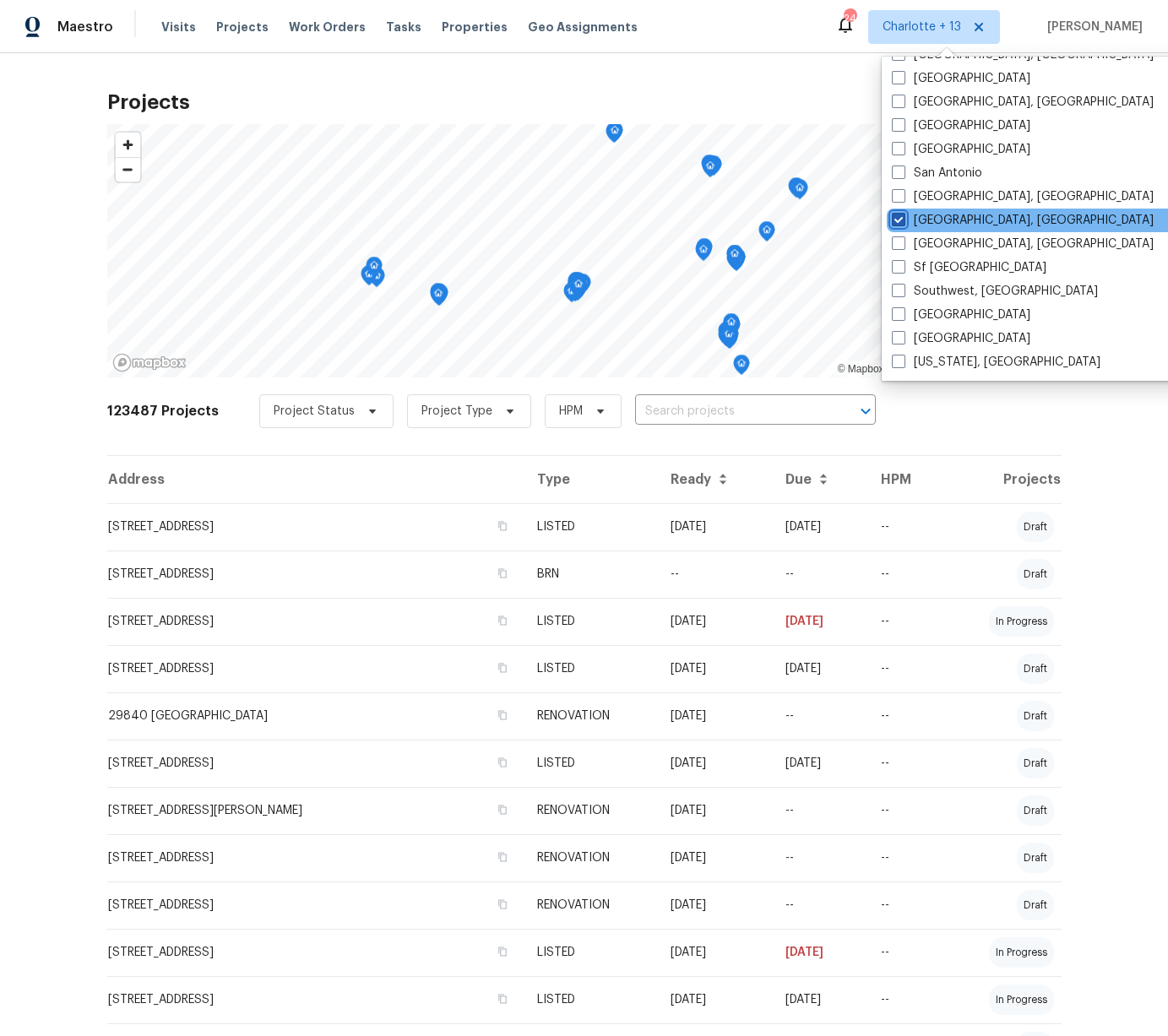 checkbox on "true" 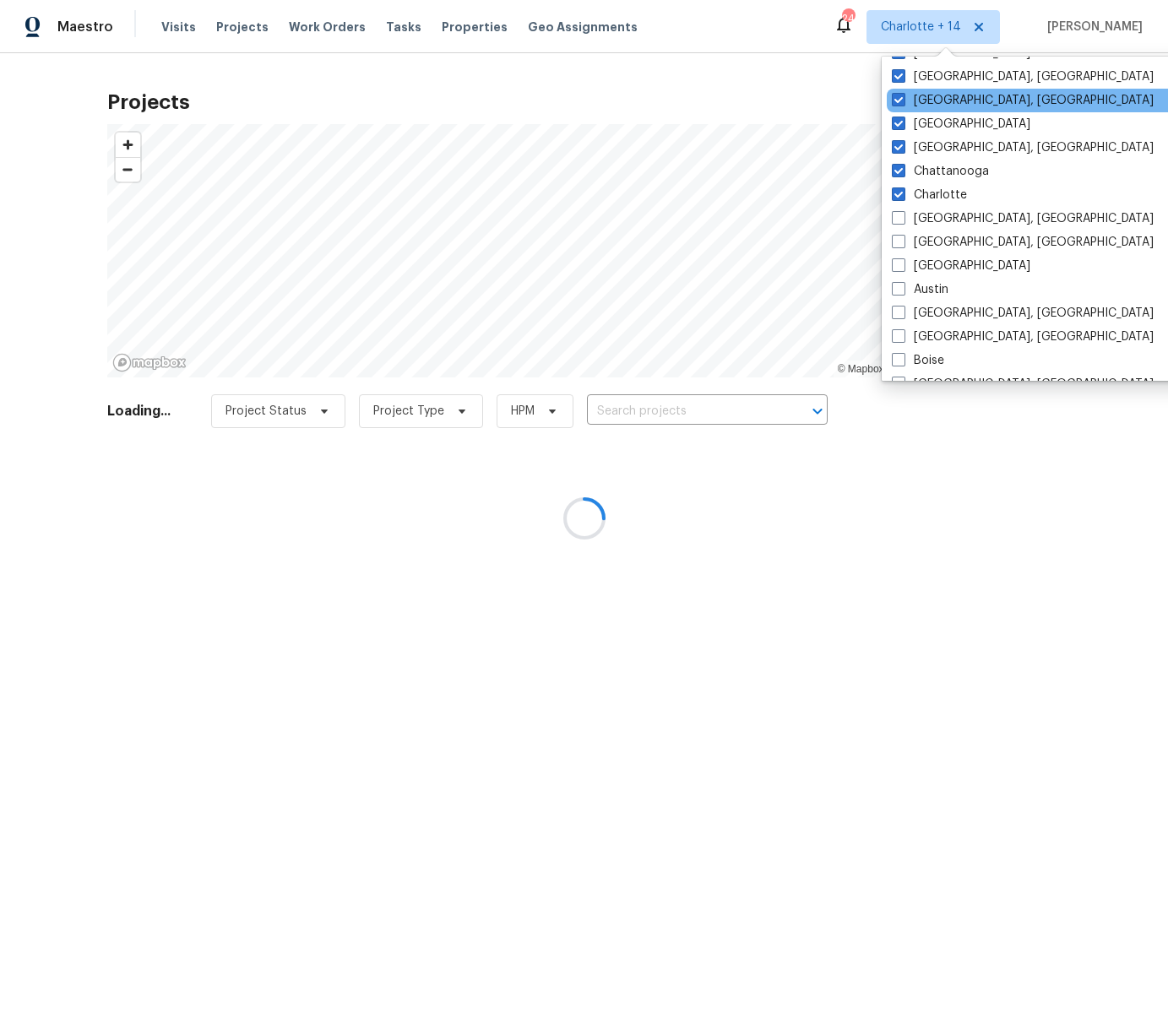 scroll, scrollTop: 0, scrollLeft: 0, axis: both 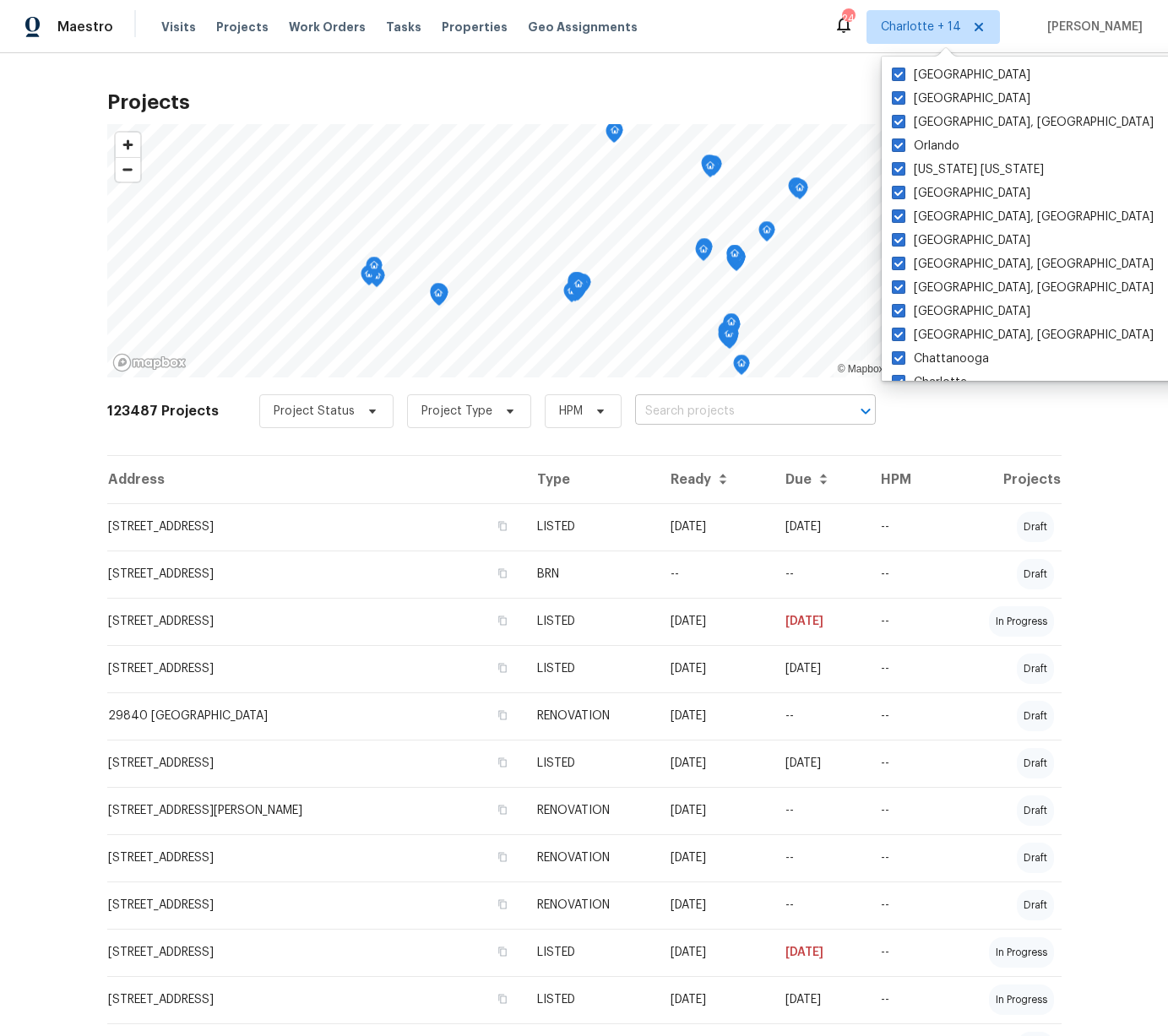 click at bounding box center [731, 411] 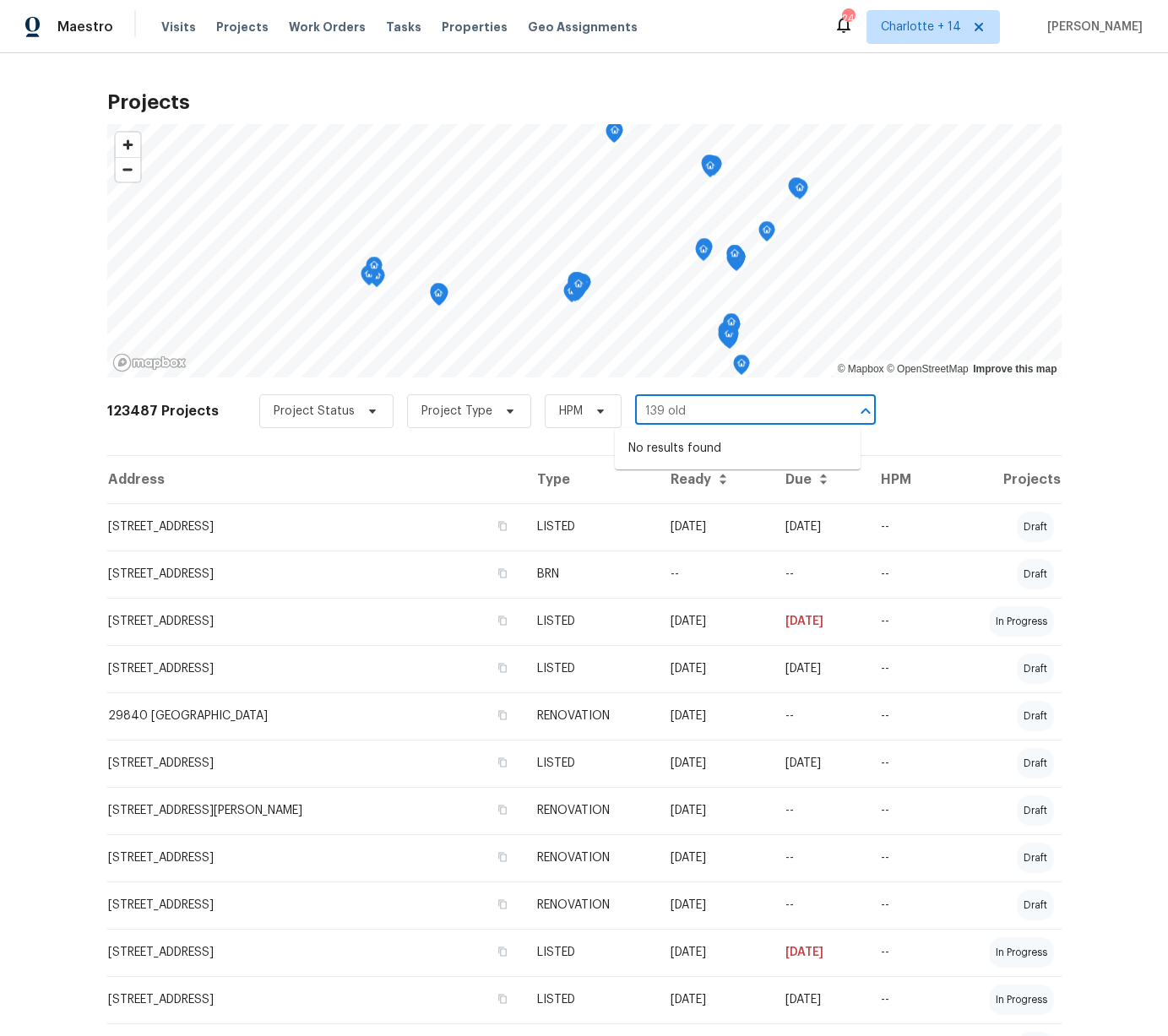 type on "139 old" 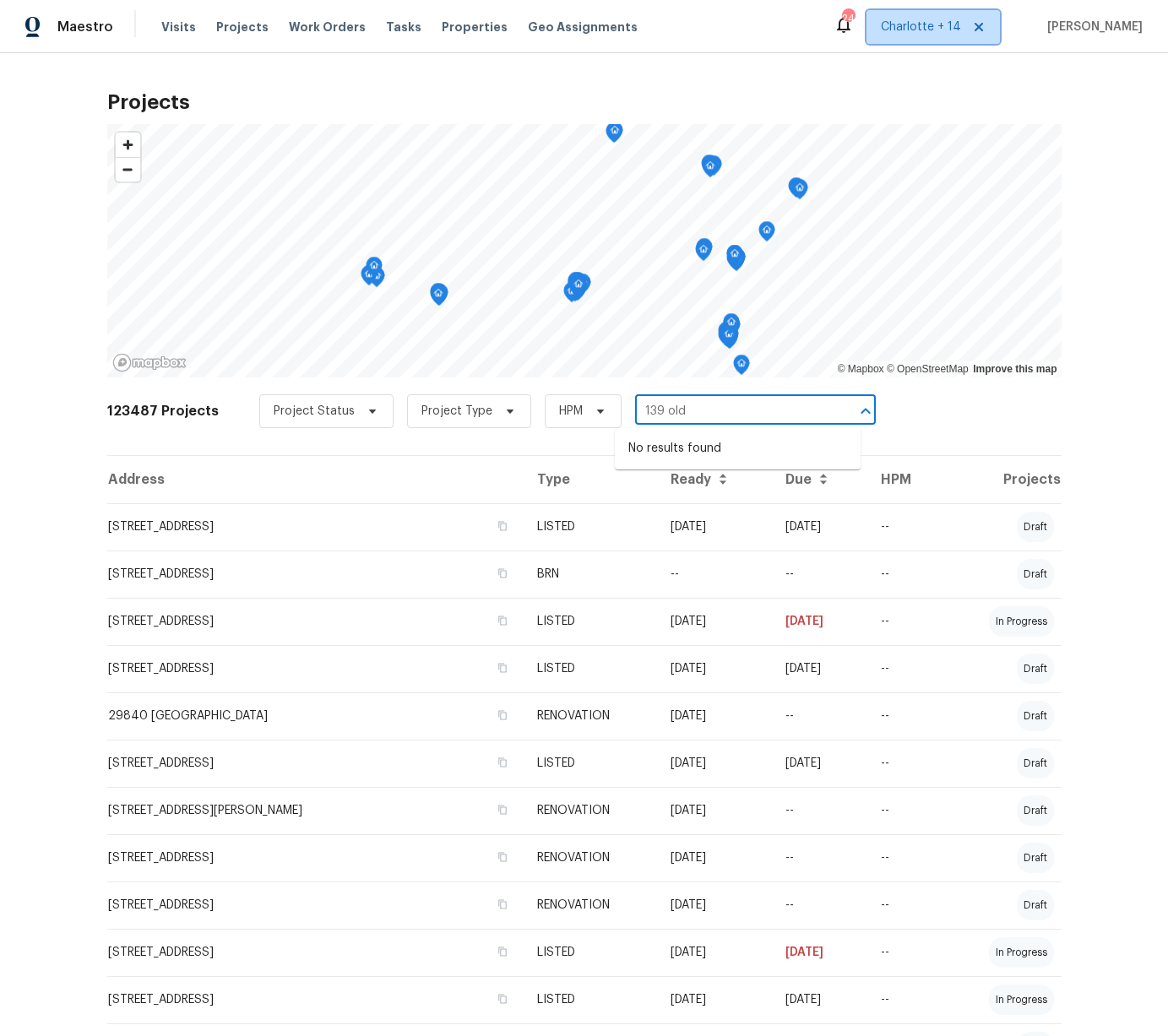 type 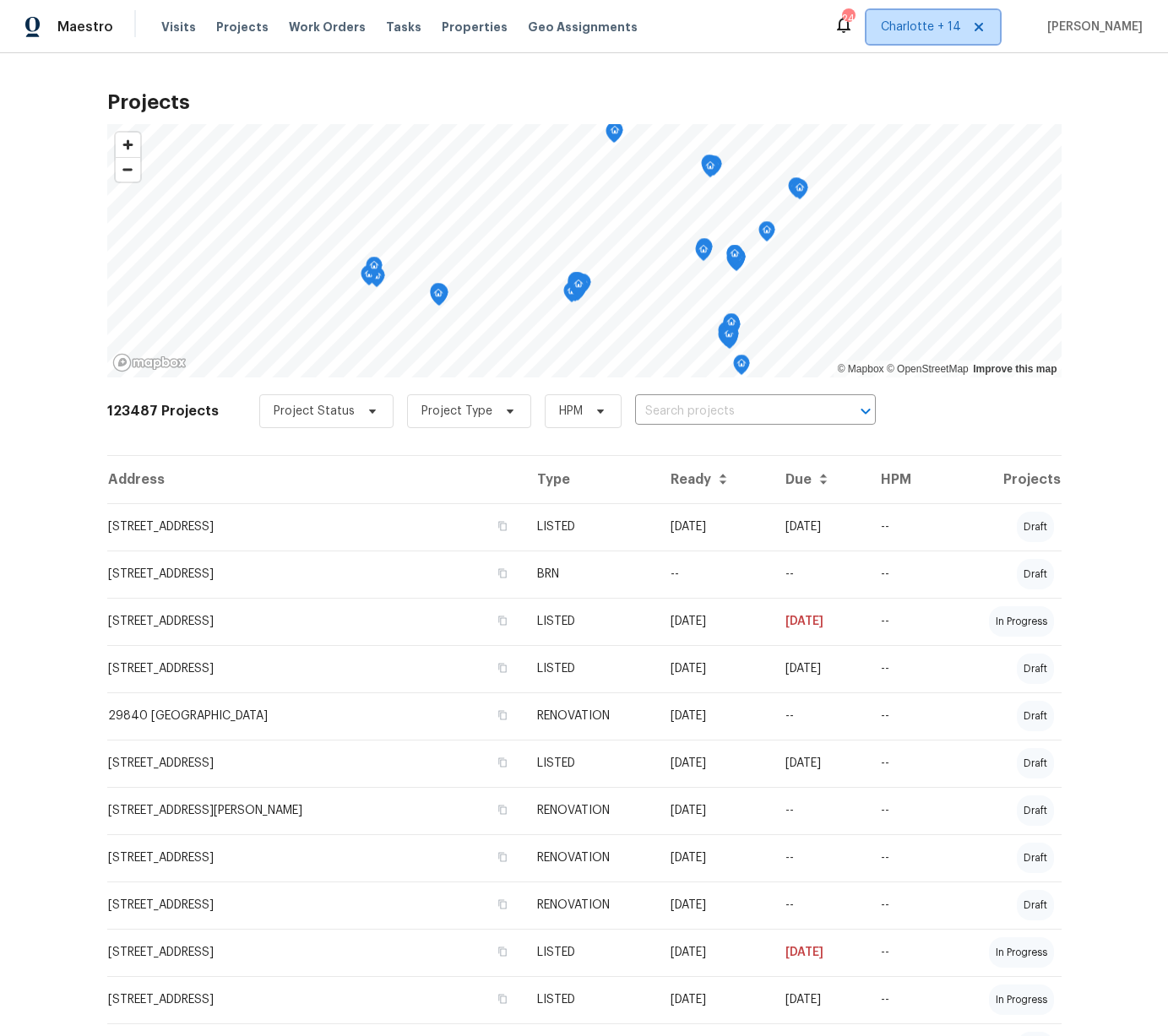 click on "Charlotte + 14" at bounding box center [933, 27] 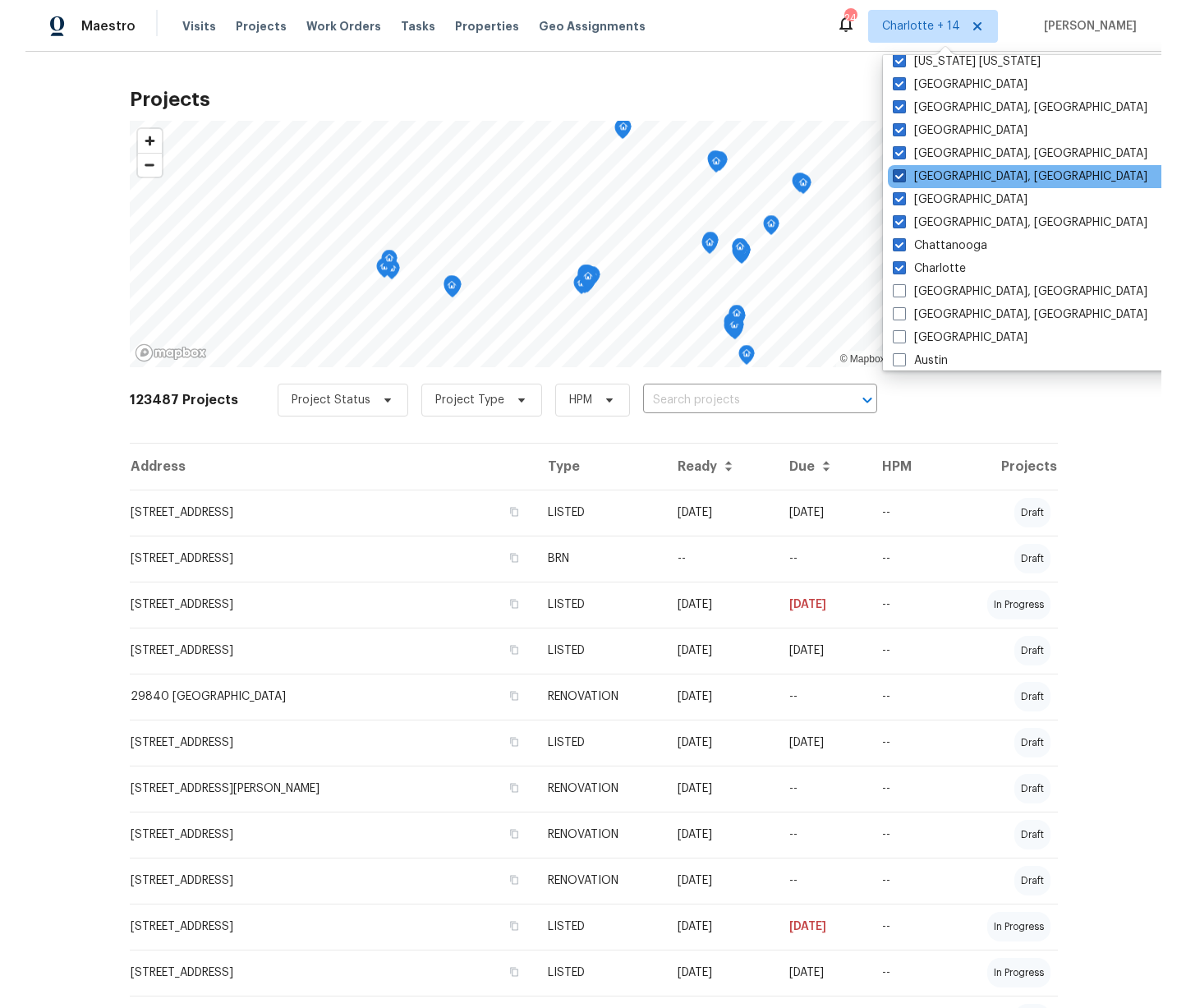 scroll, scrollTop: 129, scrollLeft: 0, axis: vertical 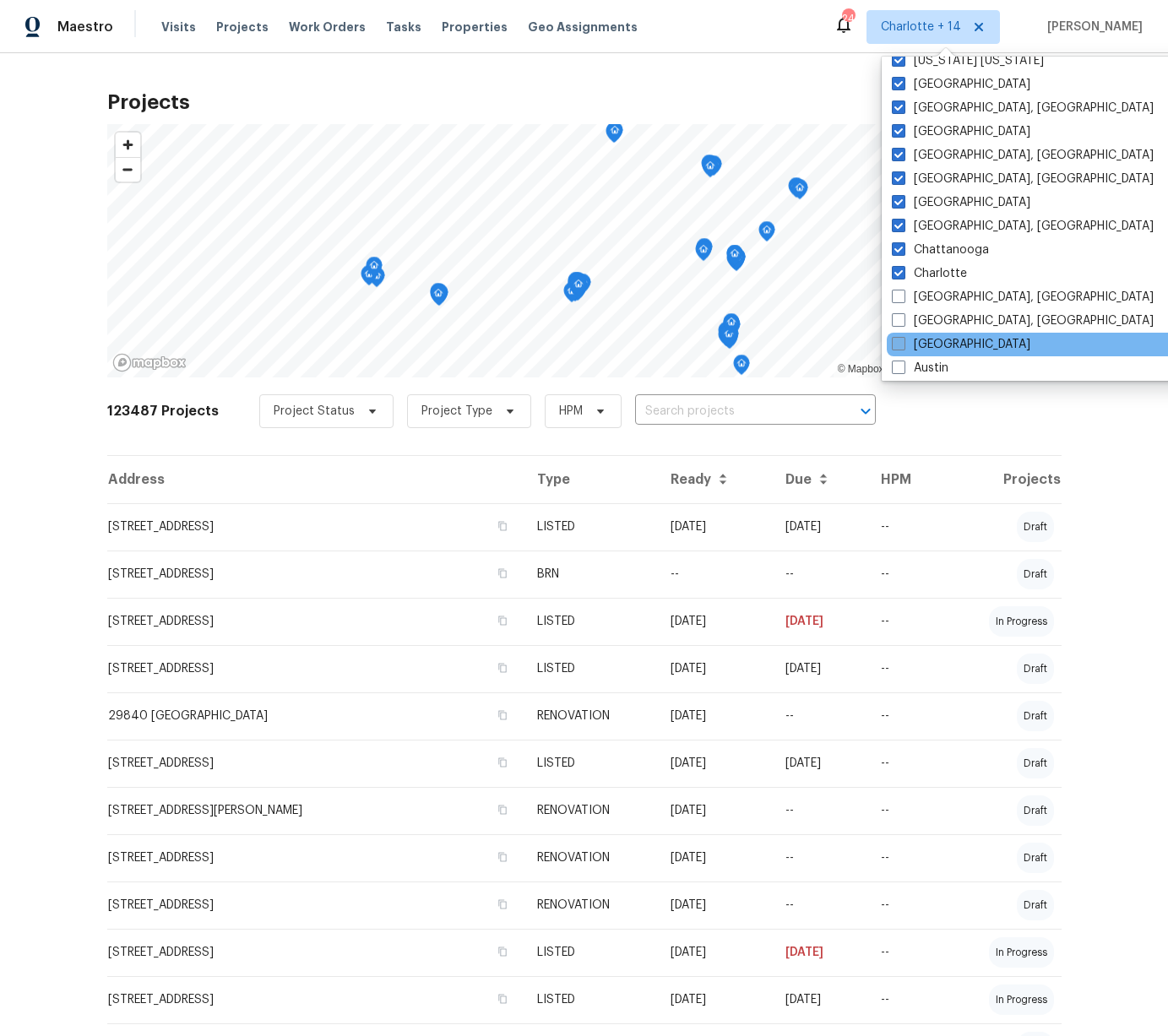 click at bounding box center [899, 344] 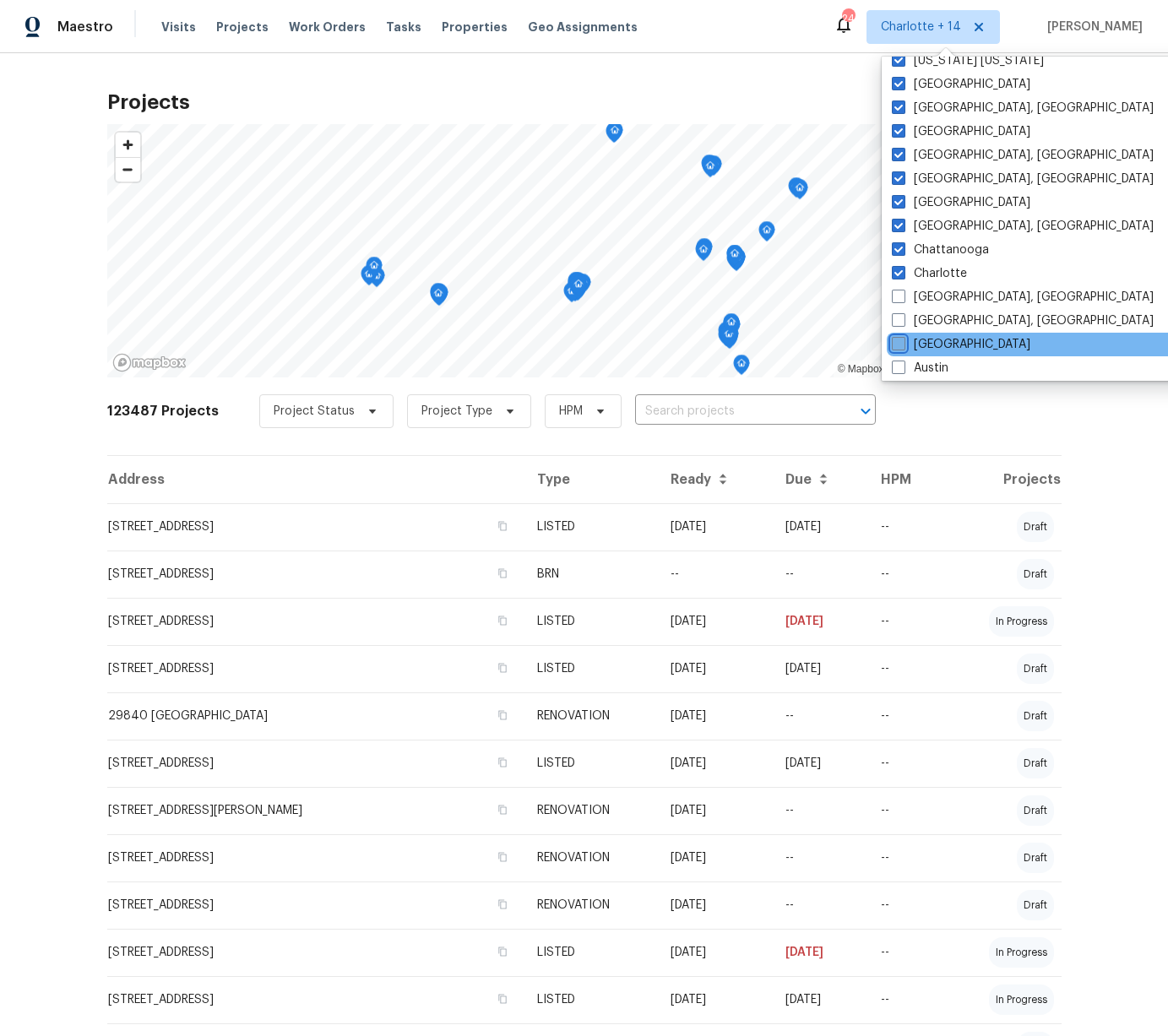 click on "Atlanta" at bounding box center [897, 341] 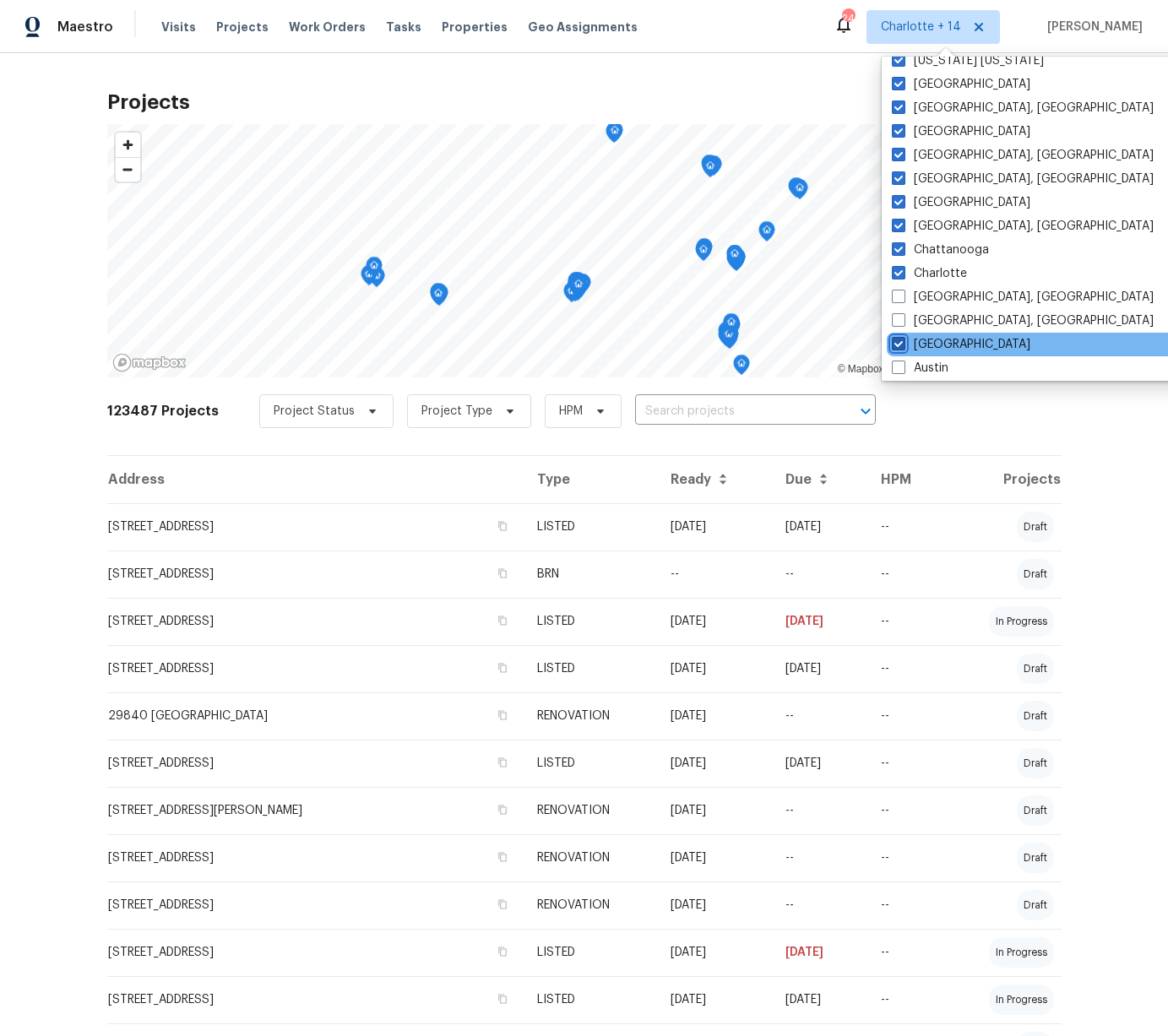 checkbox on "true" 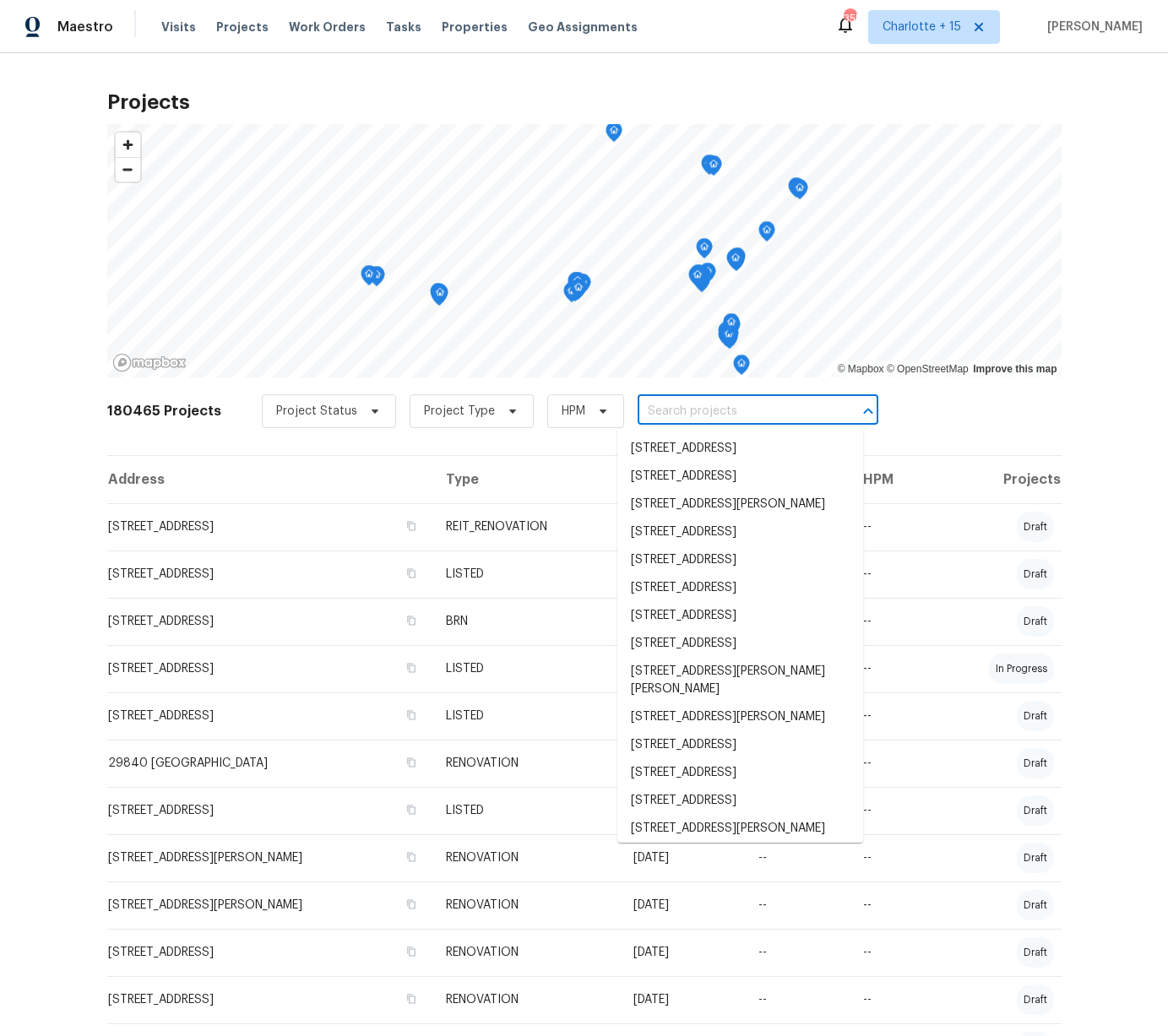 click at bounding box center [734, 411] 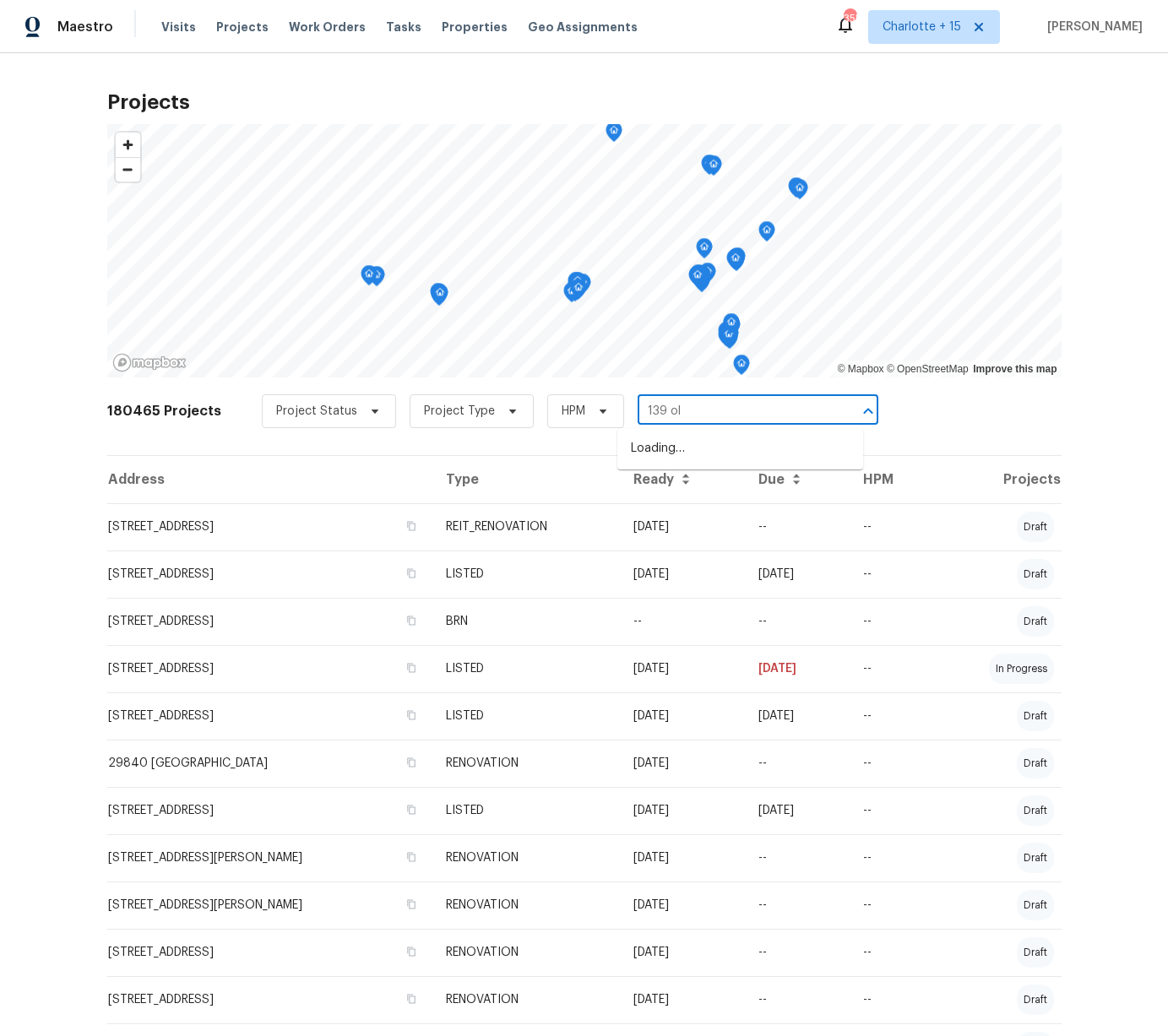 type on "139 old" 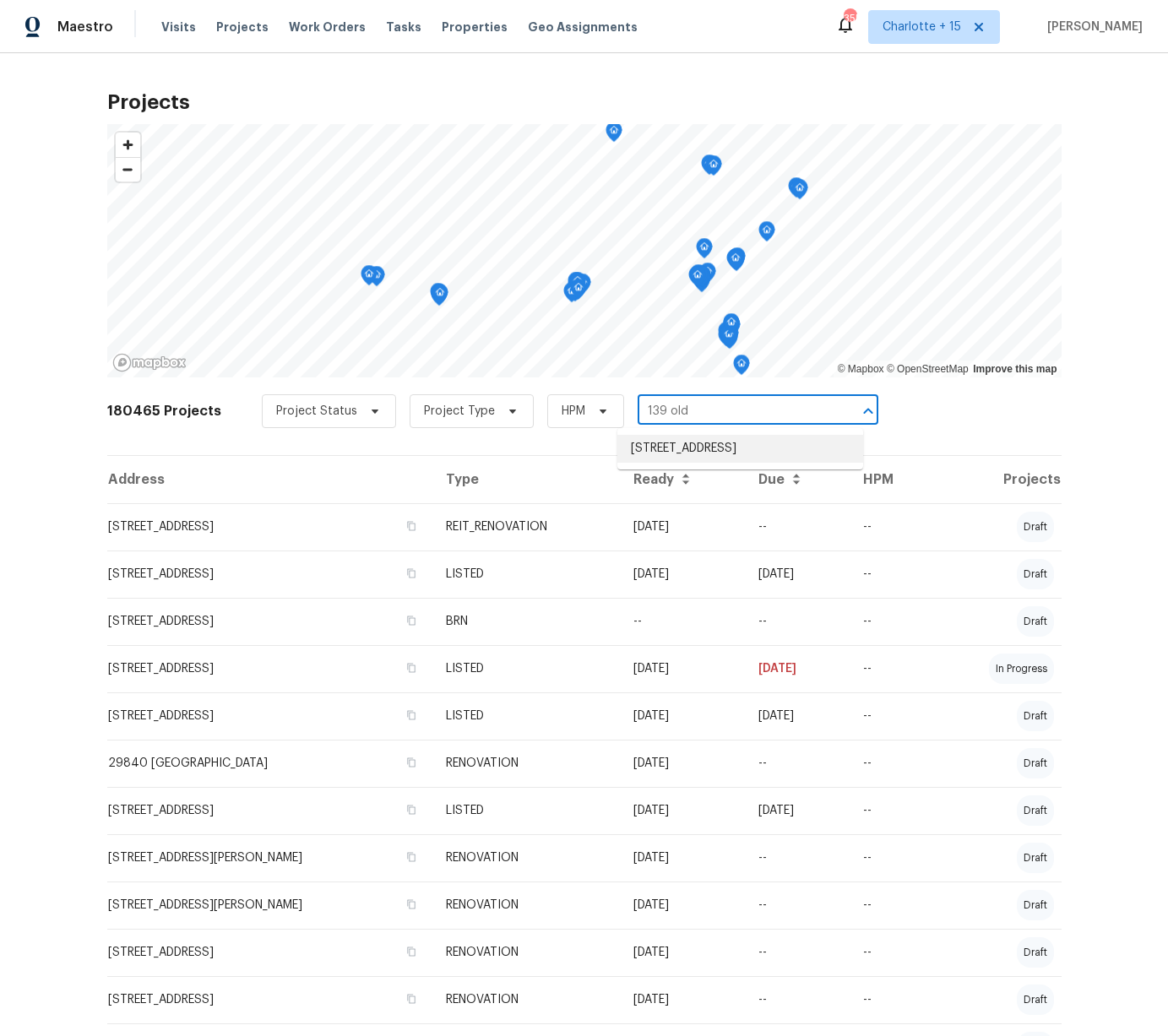 click on "139 Old Mill Trl SW, Conyers, GA 30094" at bounding box center (740, 448) 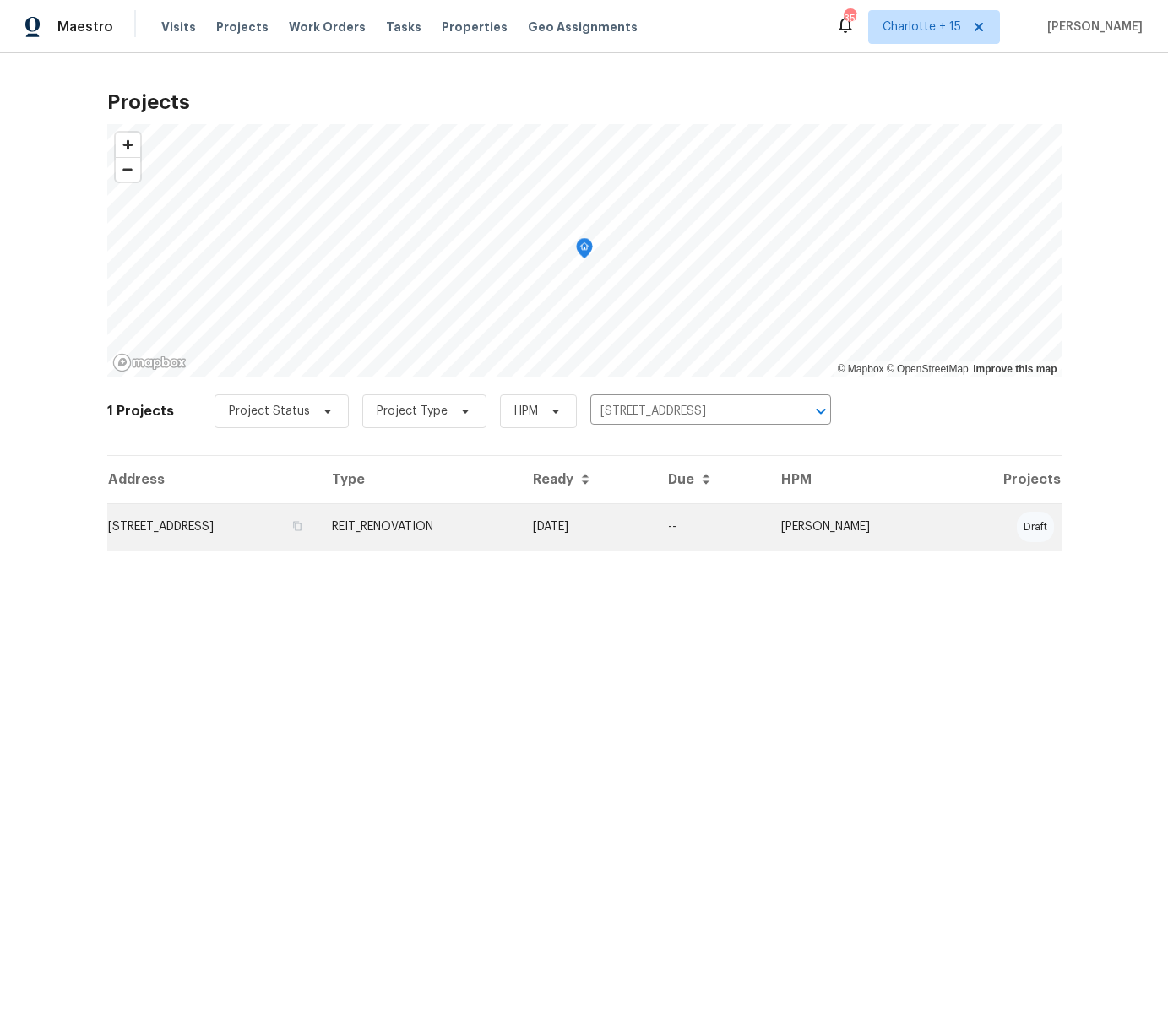 click on "139 Old Mill Trl SW, Conyers, GA 30094" at bounding box center [213, 527] 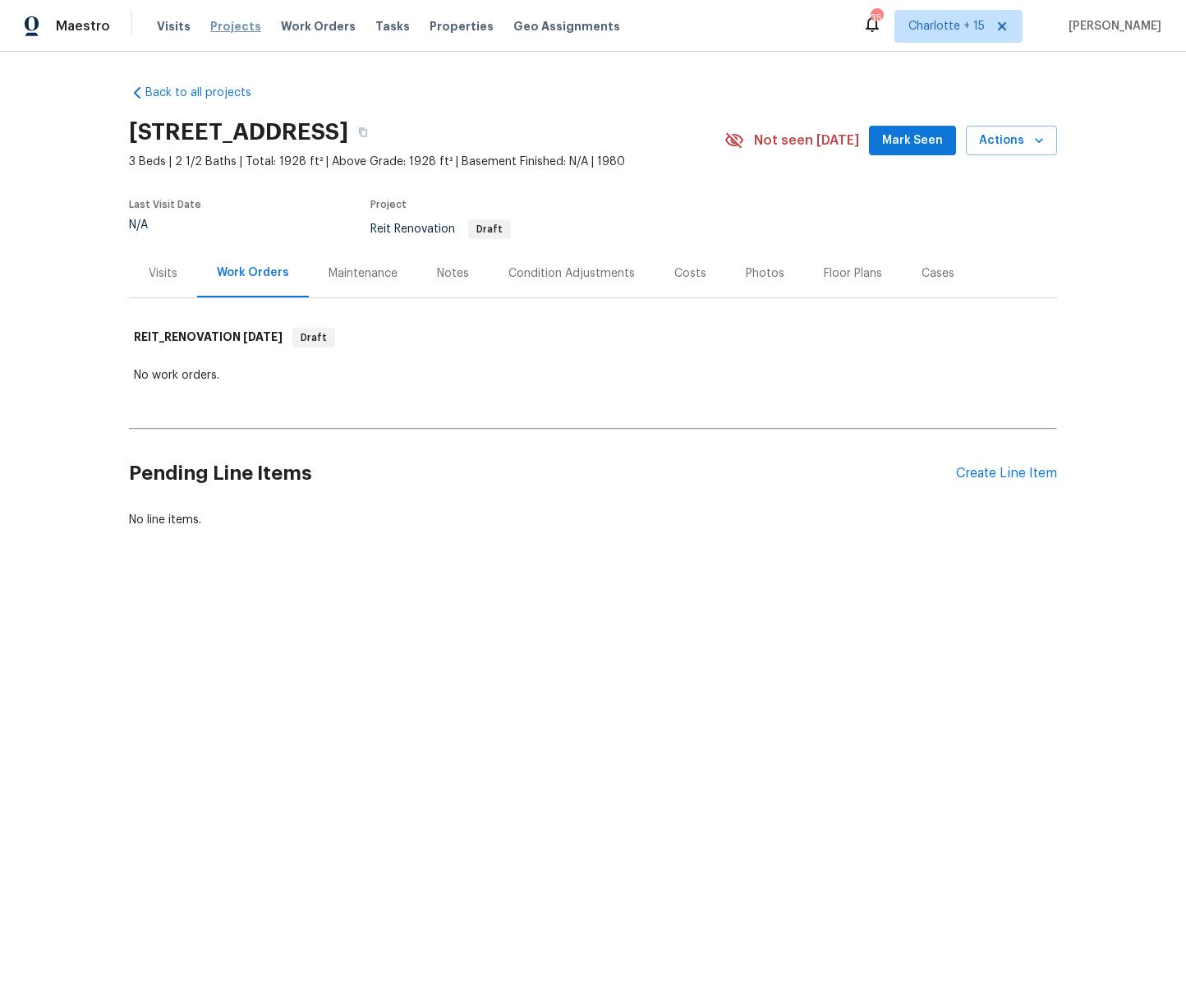 click on "Projects" at bounding box center [236, 26] 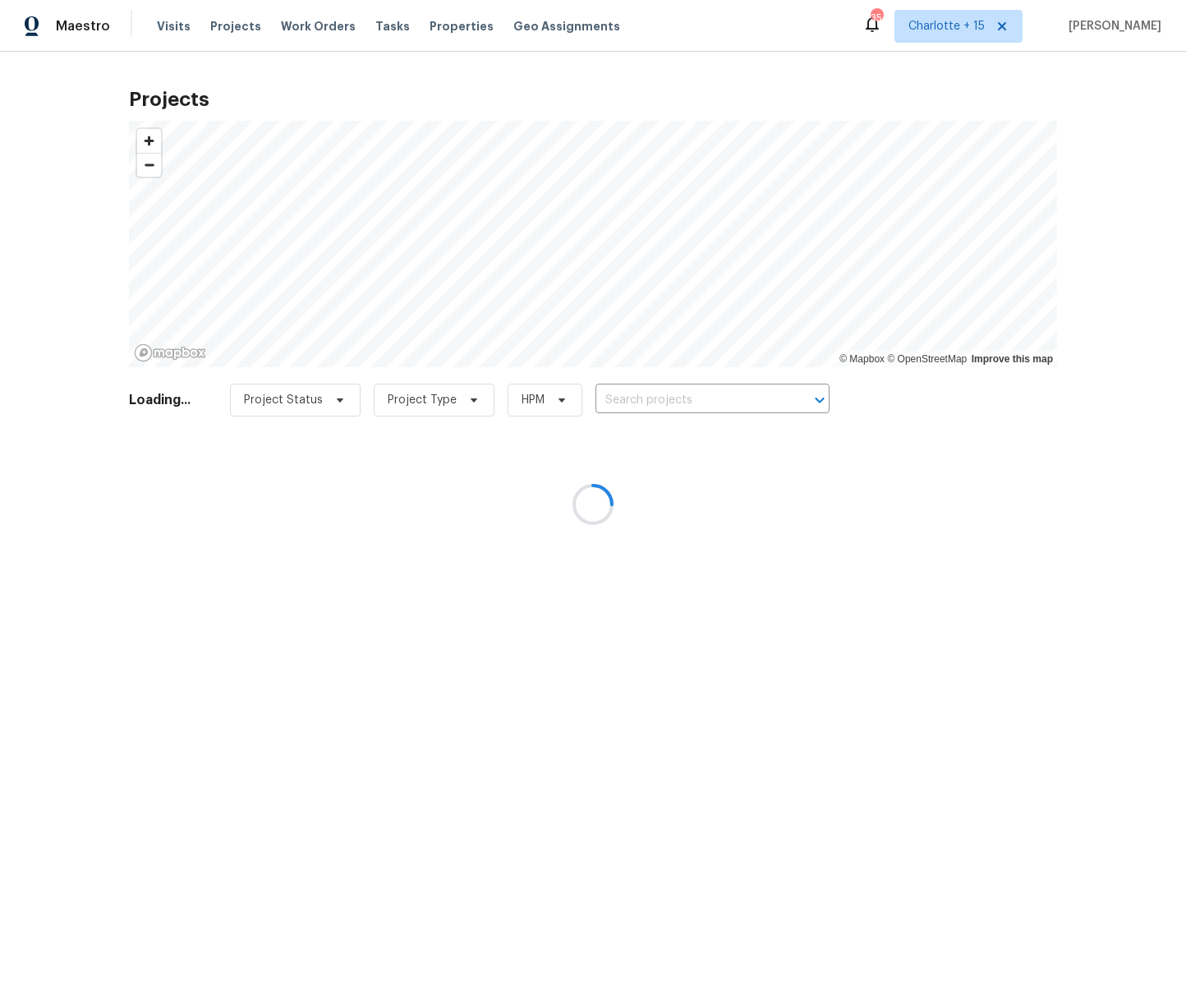 click at bounding box center (593, 504) 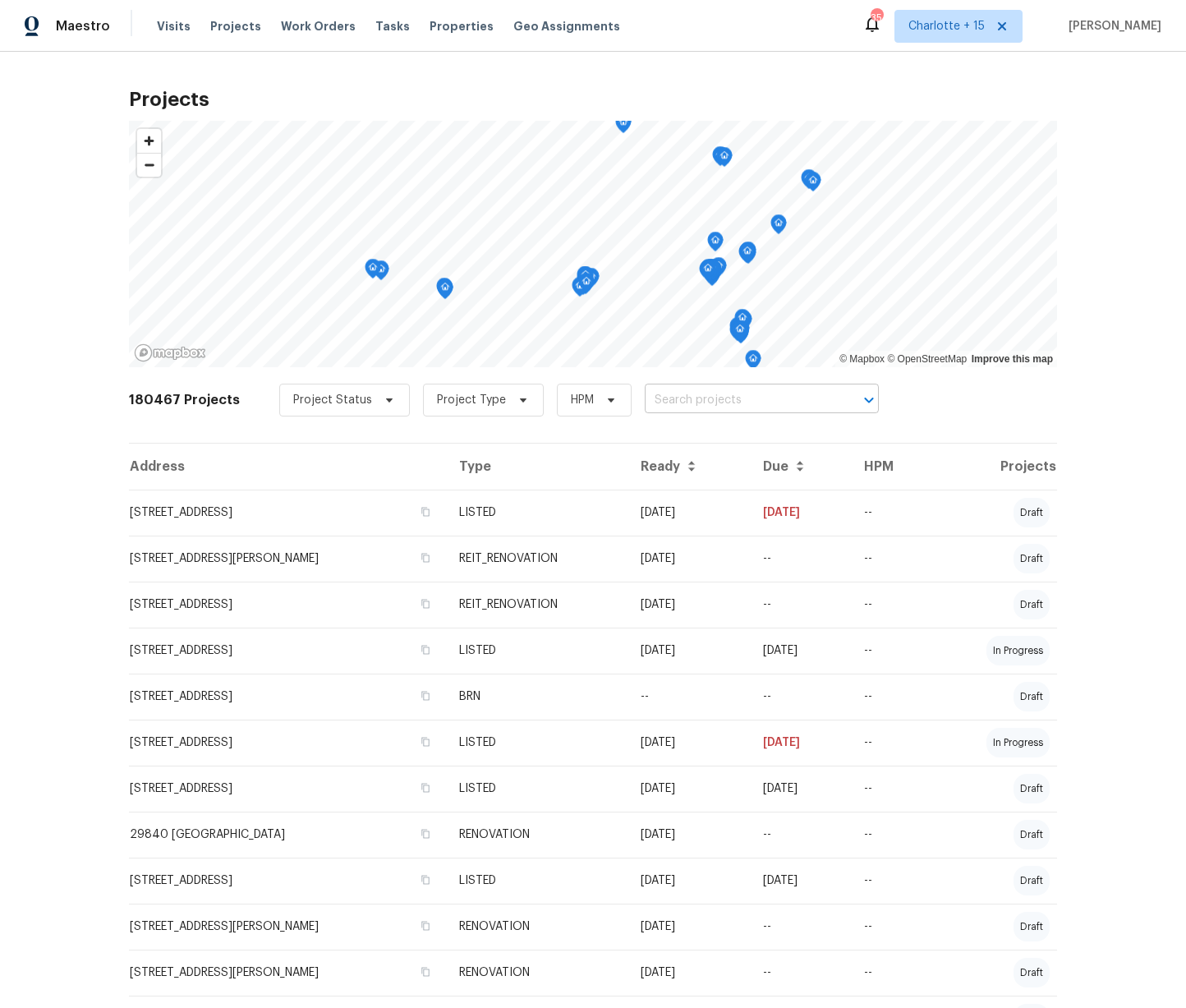 click at bounding box center (738, 400) 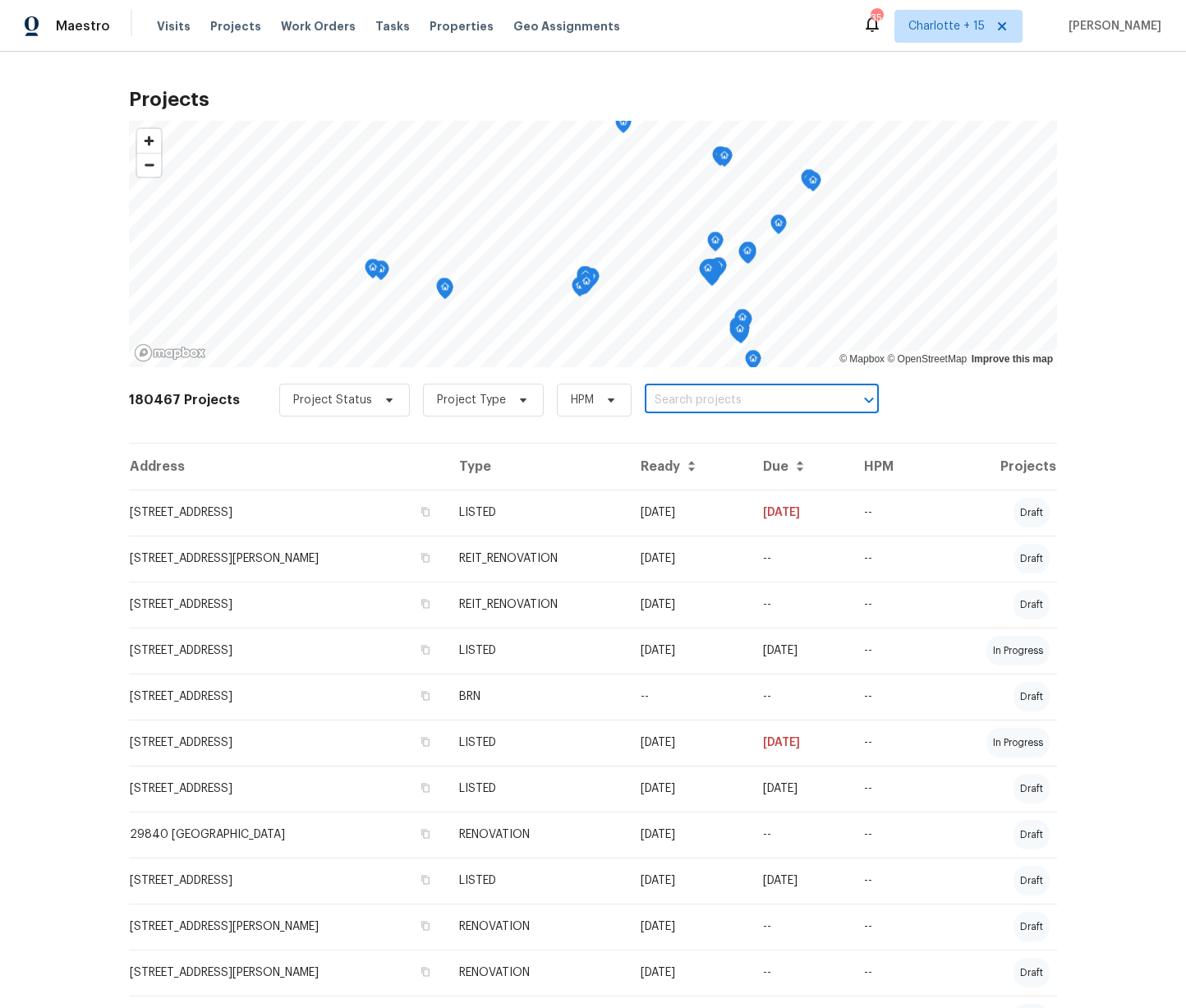paste on "667 Steve Dr SW" 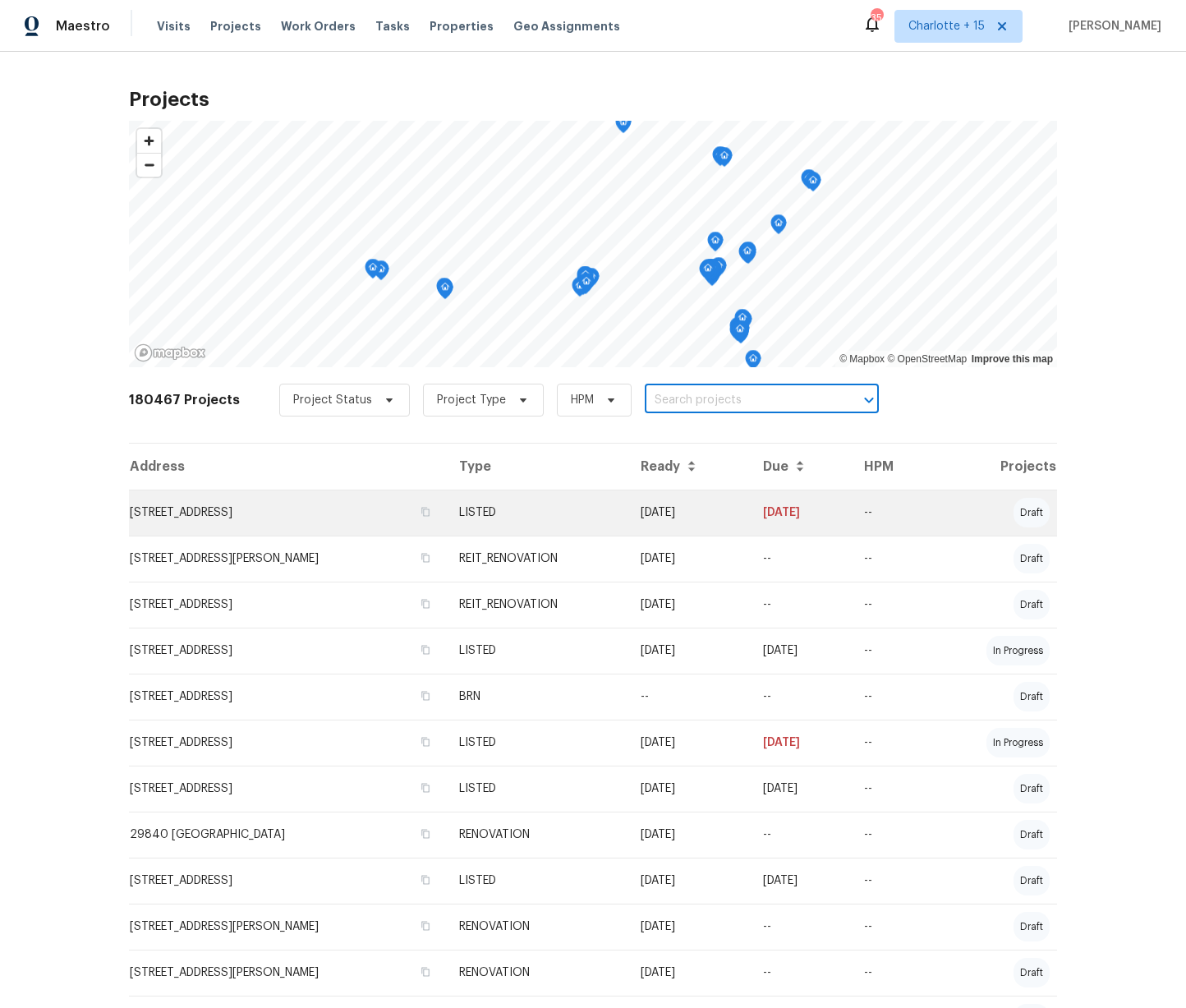 type on "667 Steve Dr SW" 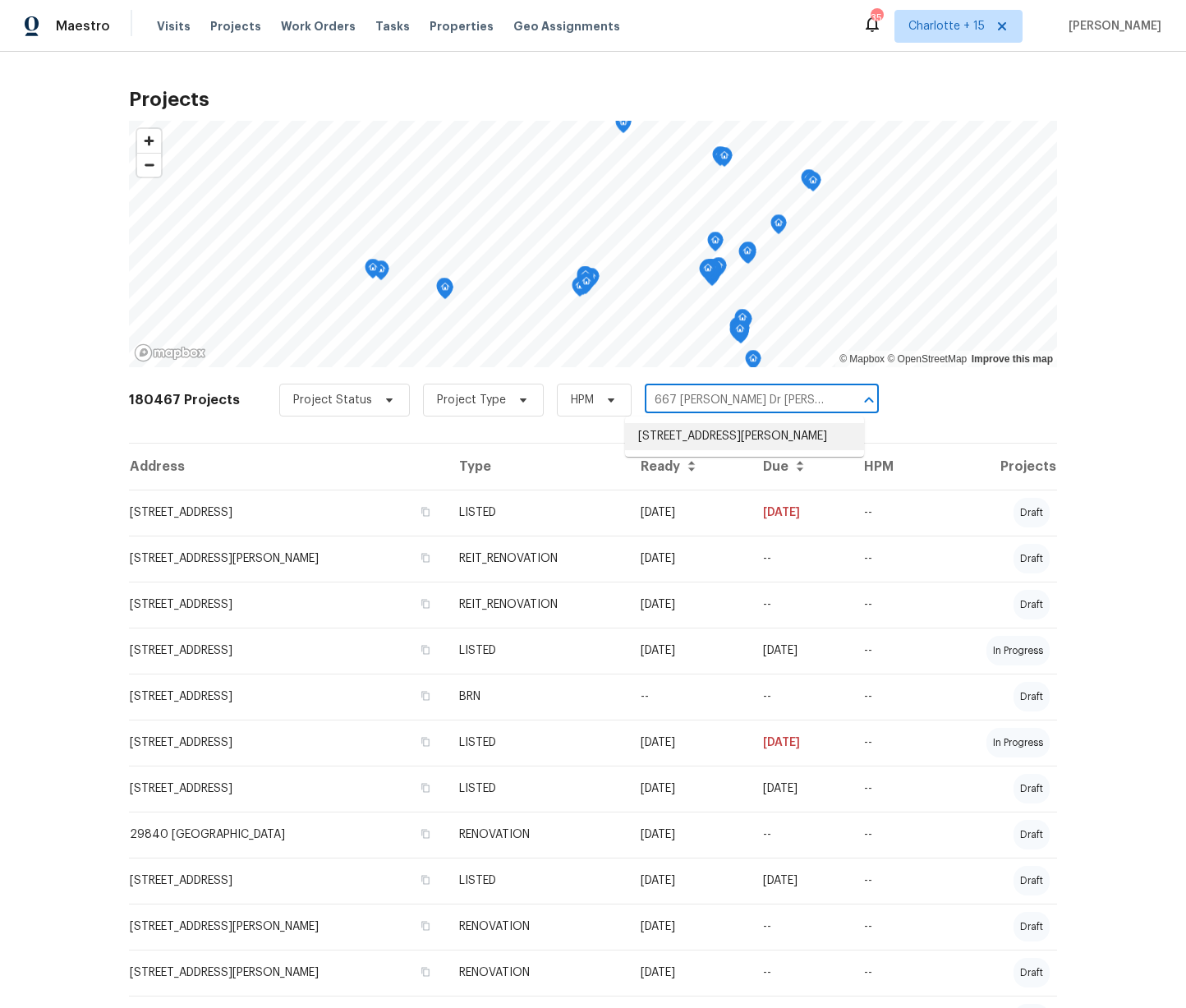 click on "667 Steve Dr SW, Atlanta, GA 30315" at bounding box center (744, 436) 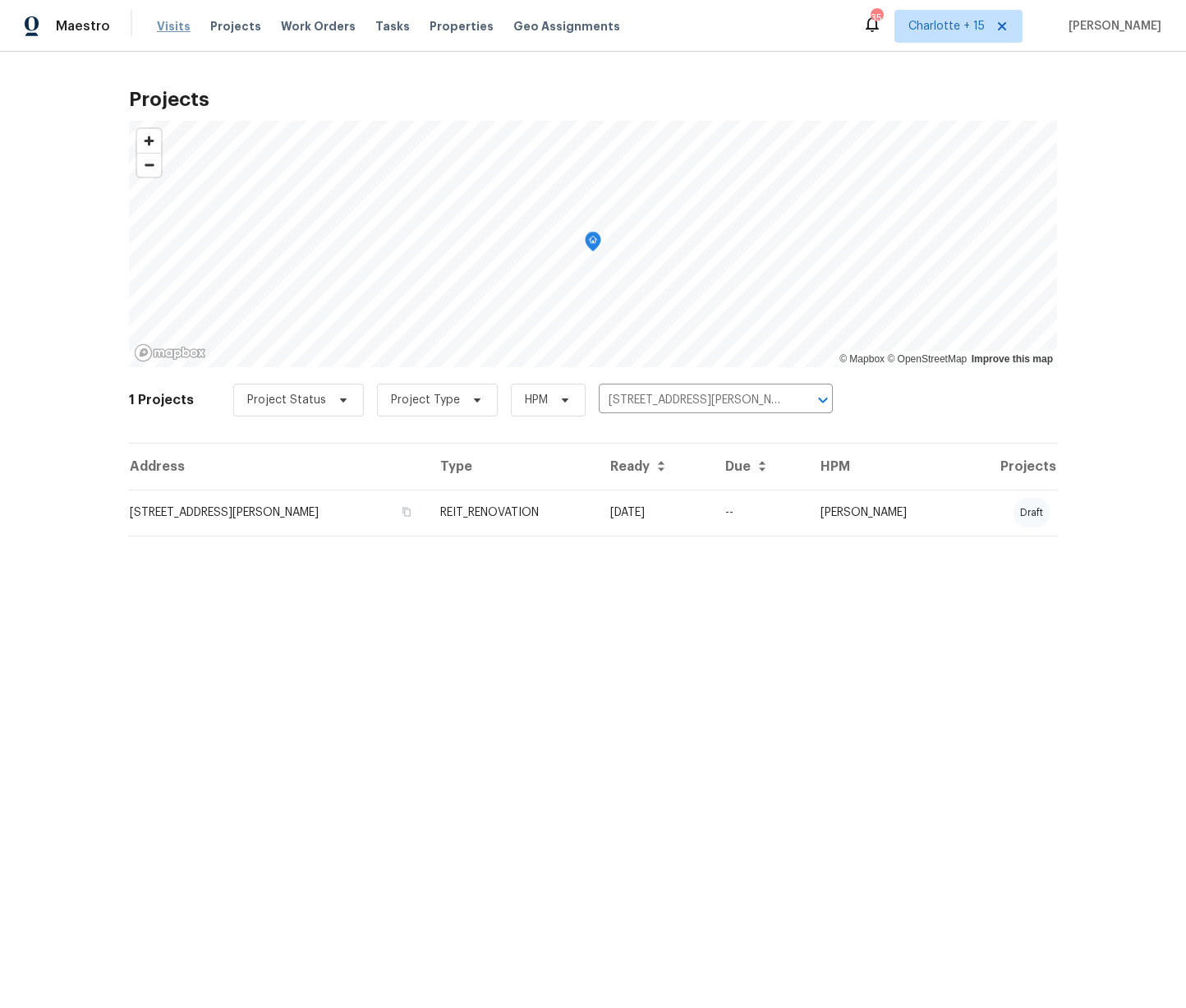 click on "Visits" at bounding box center [173, 26] 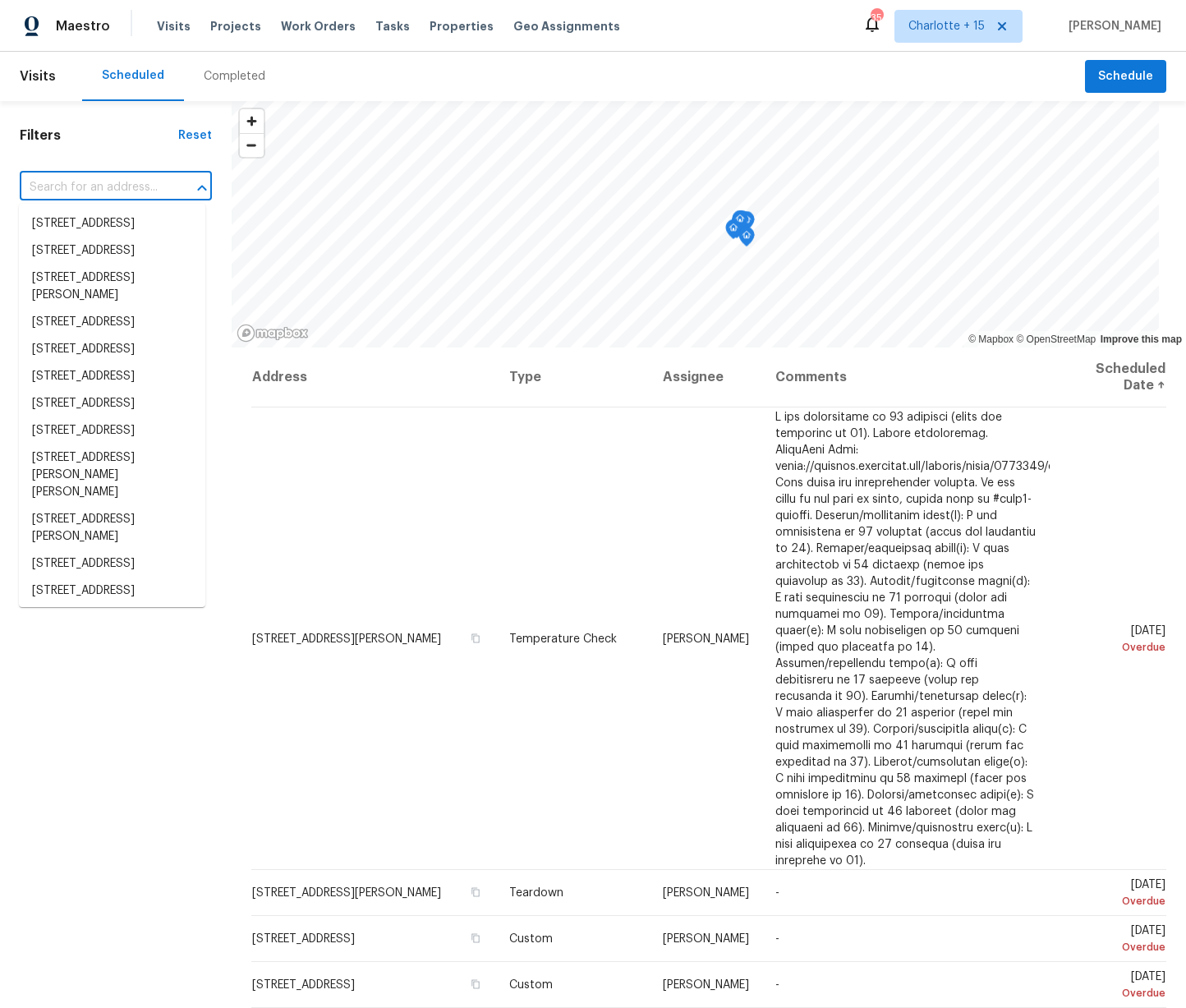 click at bounding box center (93, 187) 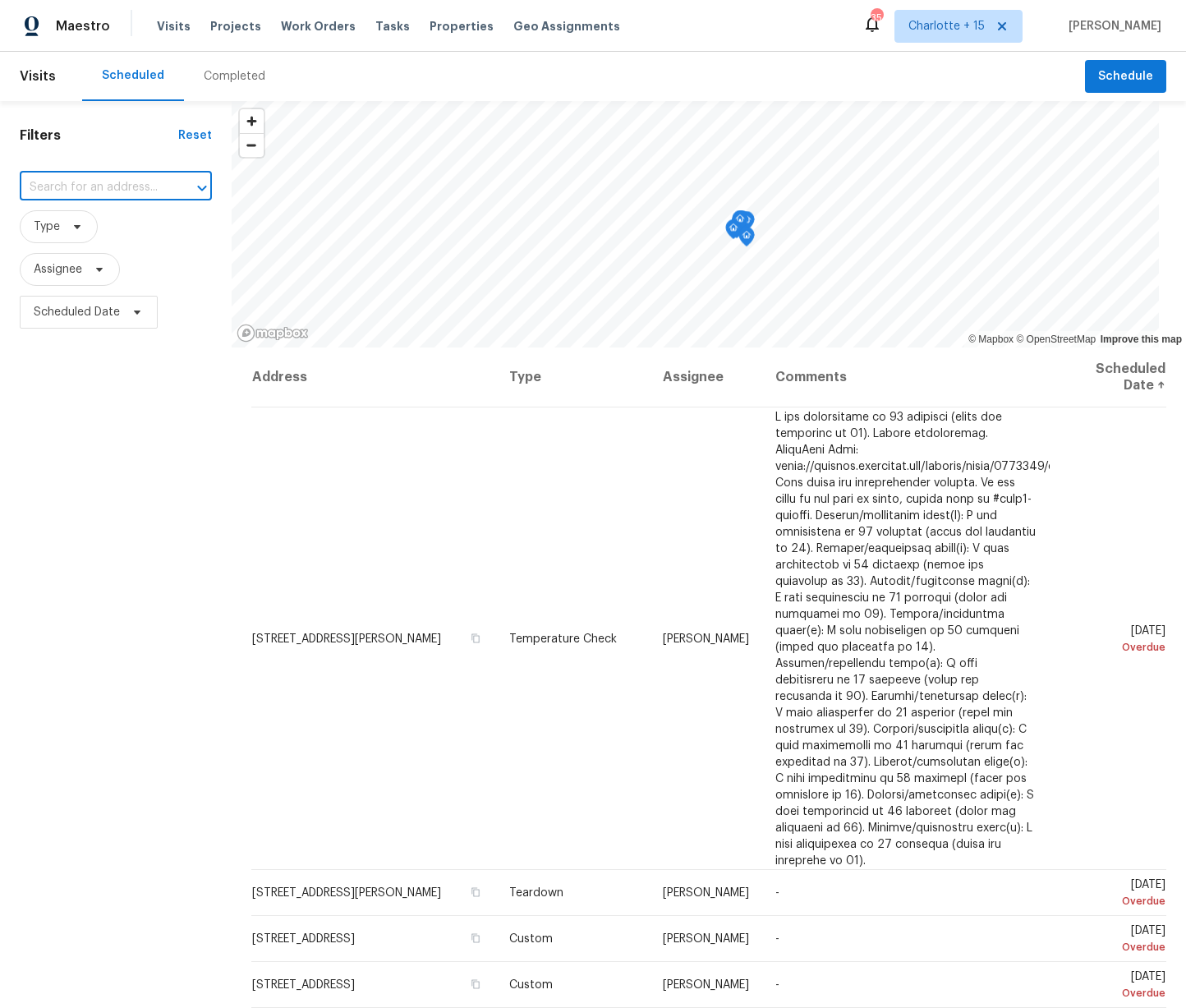 paste on "667 Steve Dr SW" 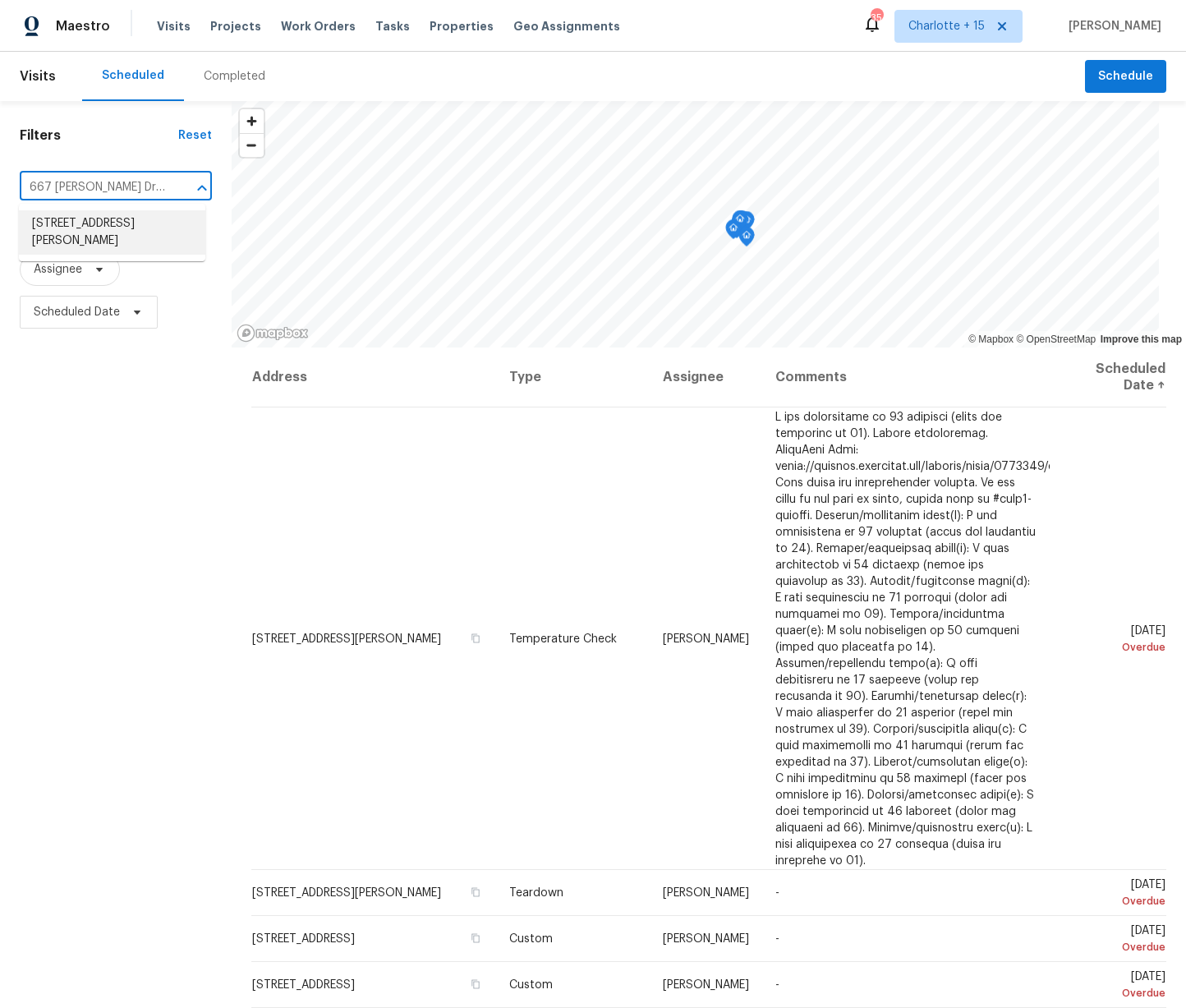 click on "667 Steve Dr SW, Atlanta, GA 30315" at bounding box center (112, 232) 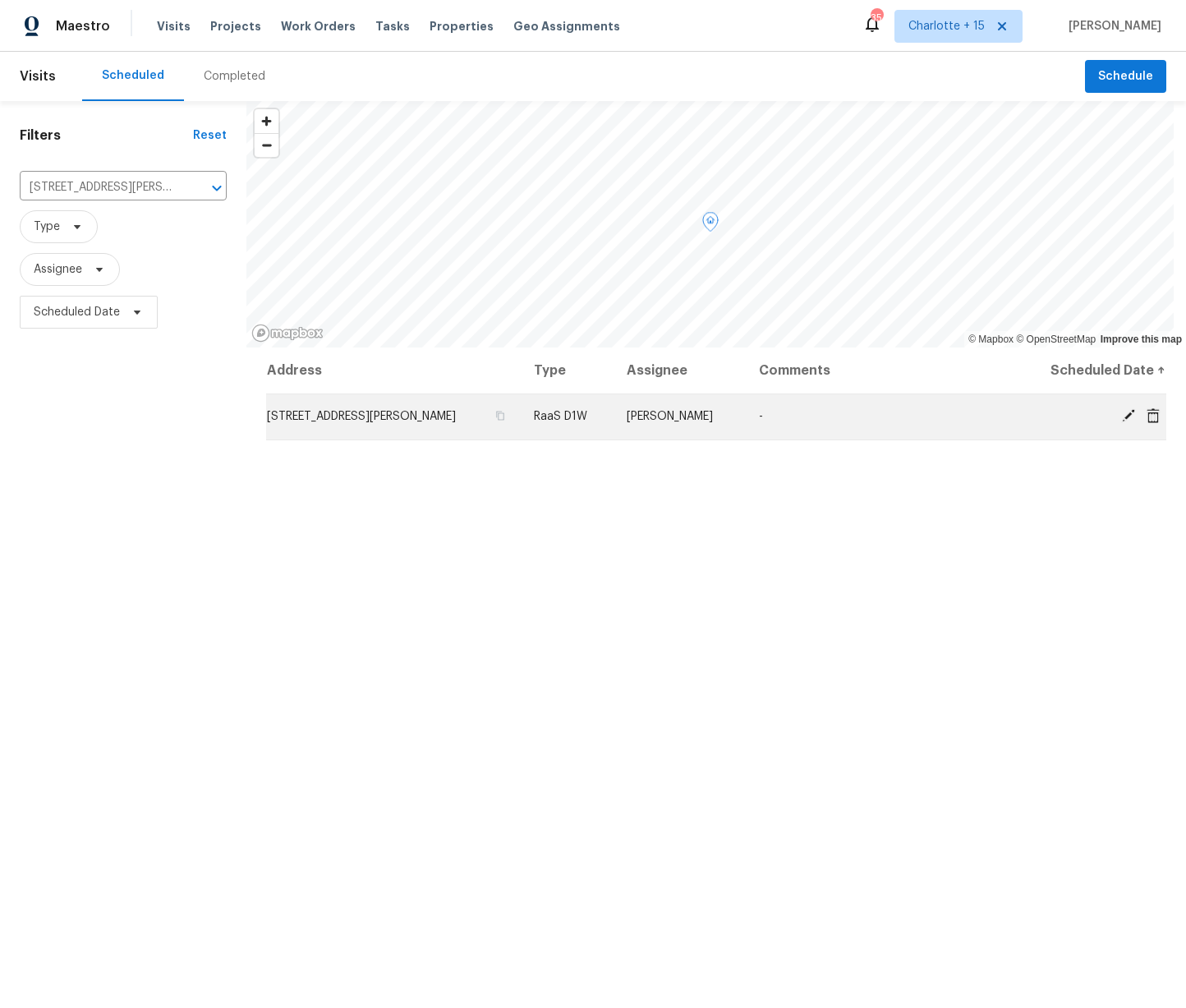 click 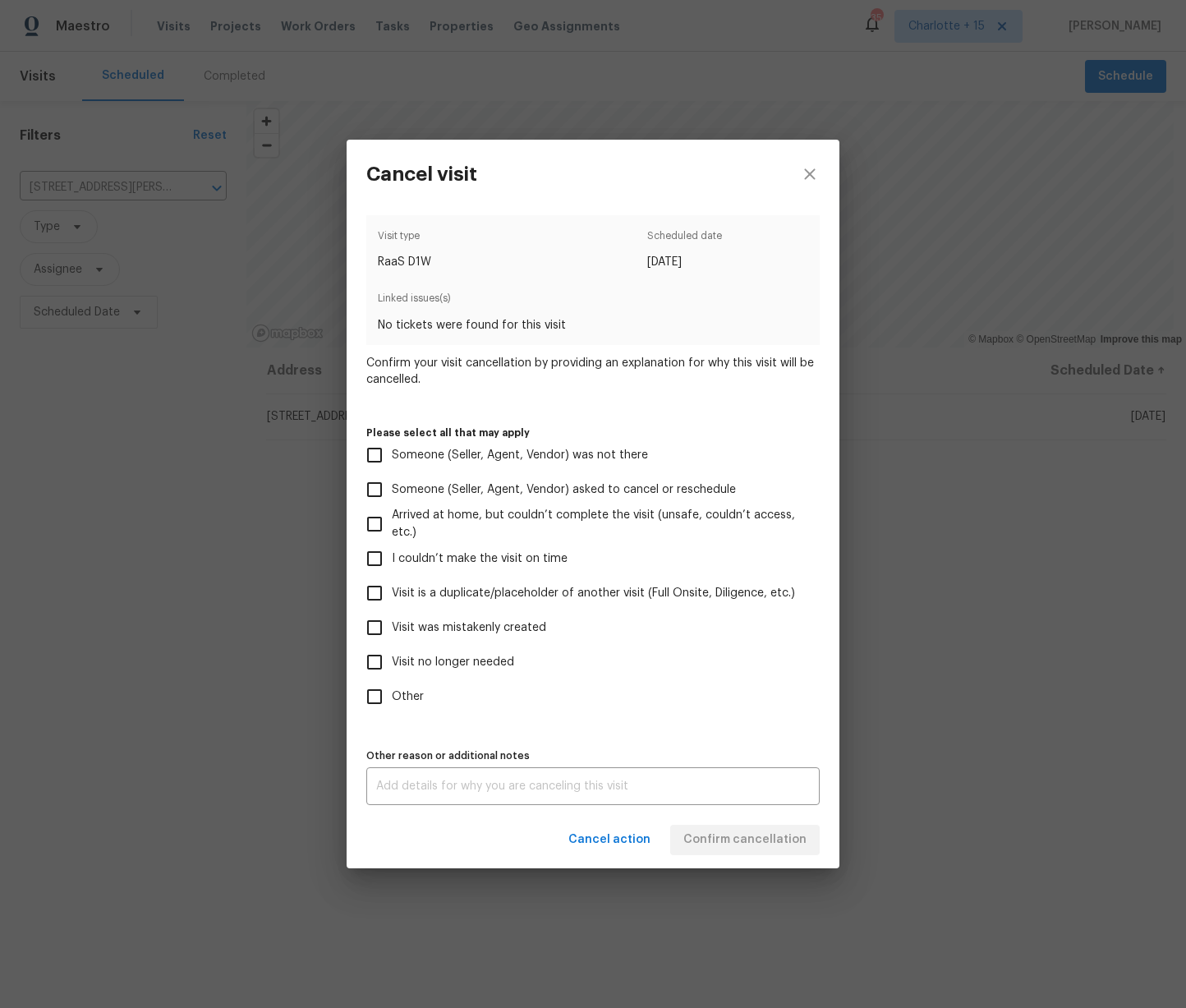 click on "Visit was mistakenly created" at bounding box center (375, 628) 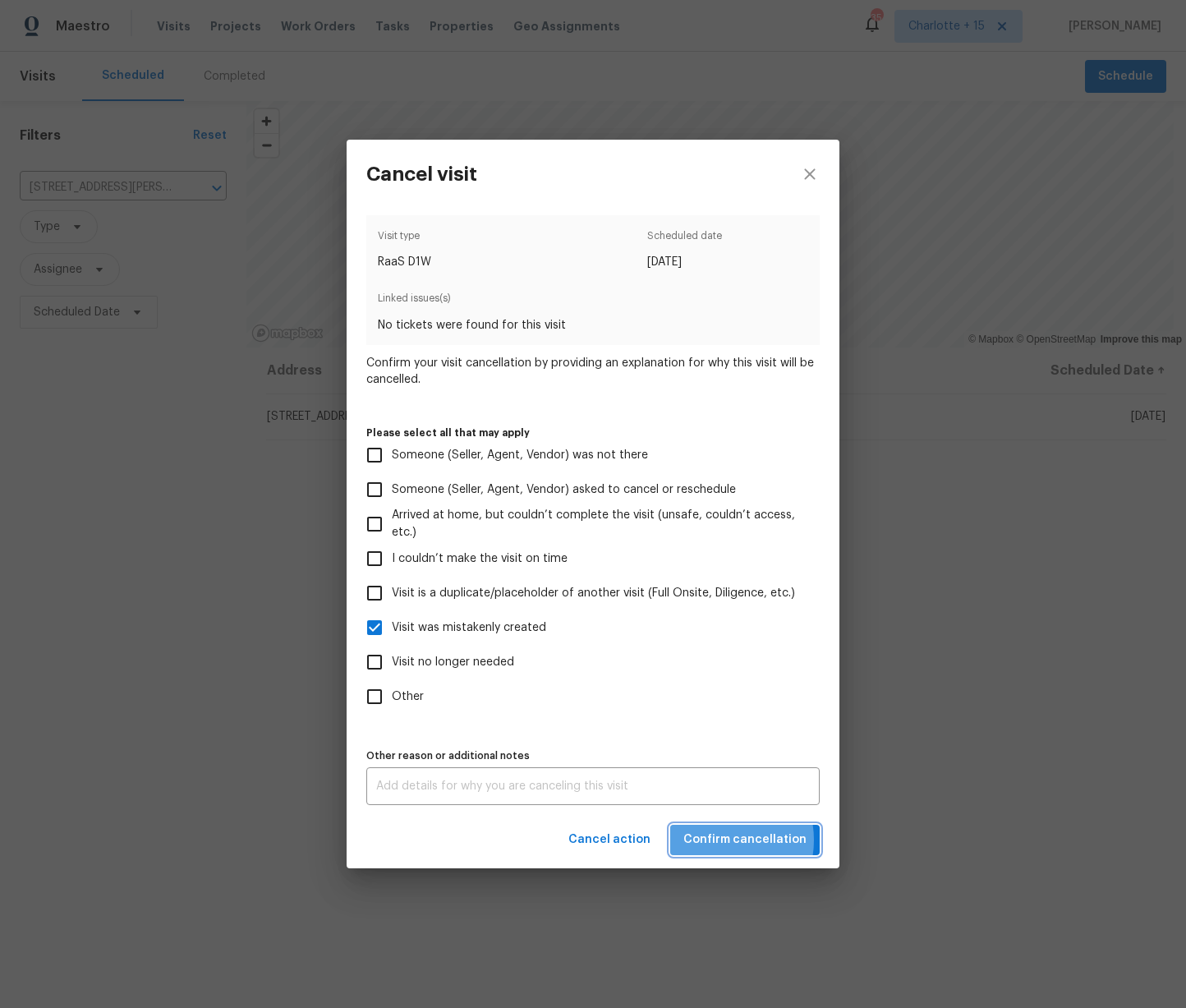 click on "Confirm cancellation" at bounding box center (745, 840) 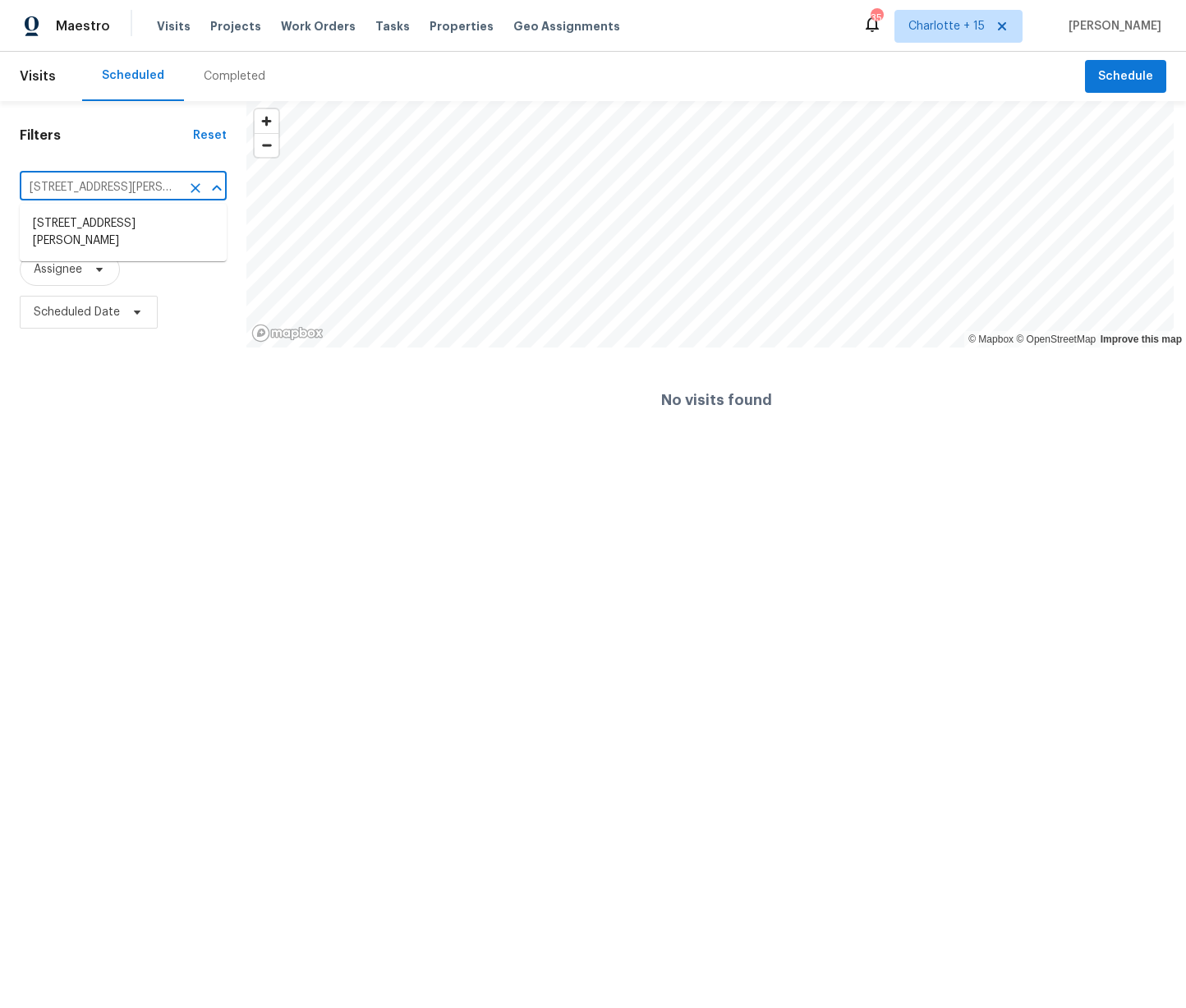 click on "667 Steve Dr SW, Atlanta, GA 30315" at bounding box center [100, 187] 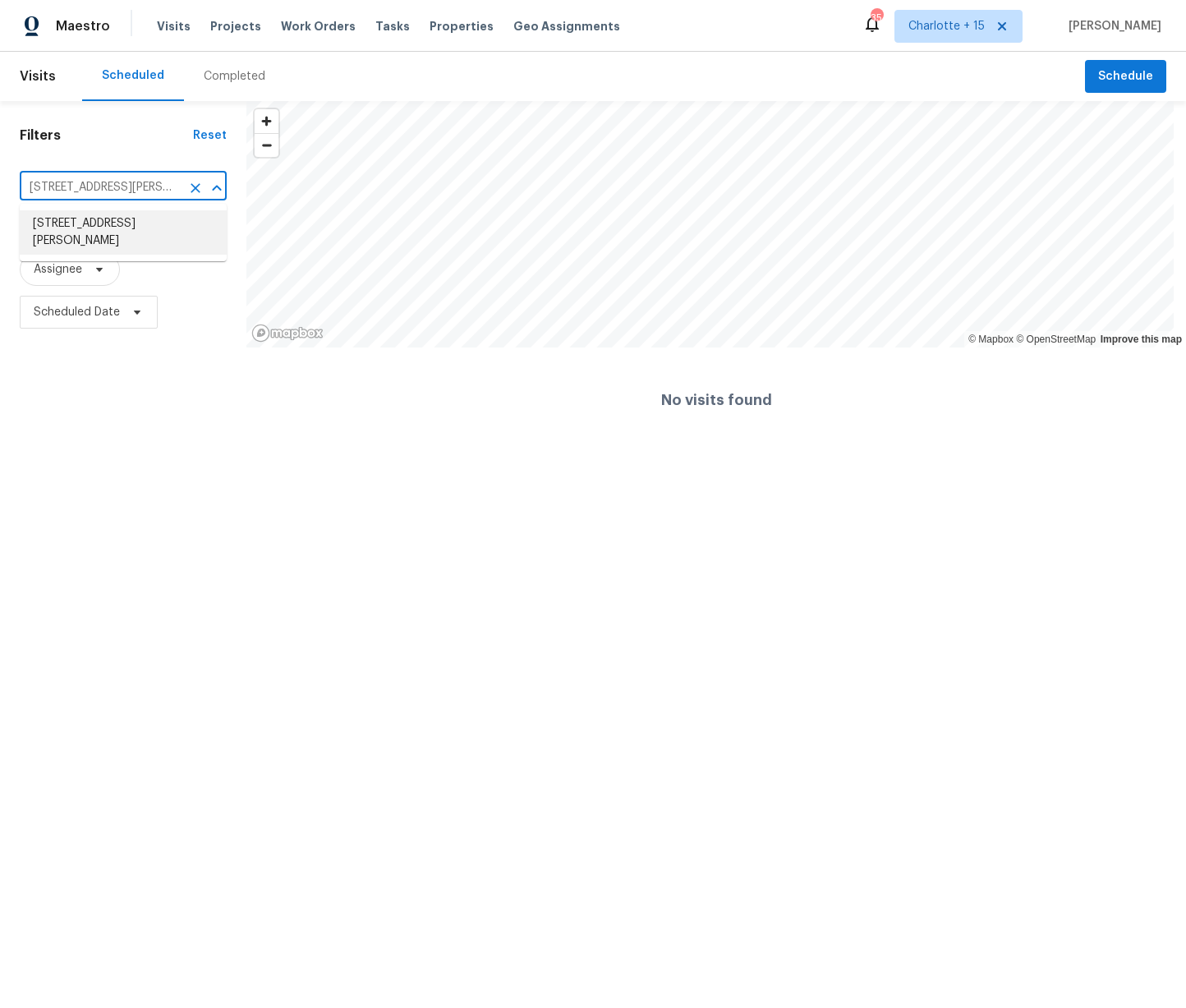 click on "667 Steve Dr SW, Atlanta, GA 30315" at bounding box center [123, 232] 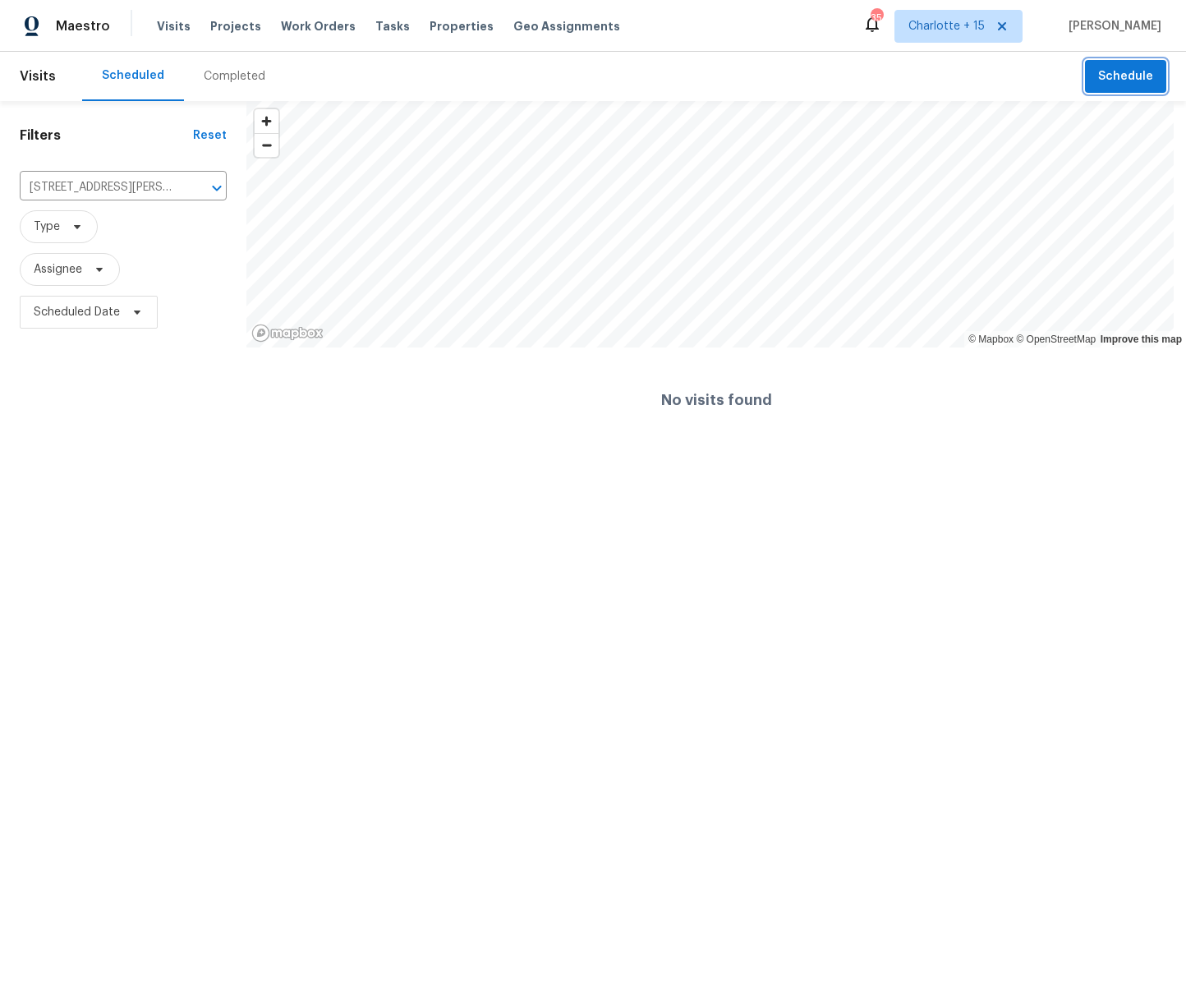 click on "Schedule" at bounding box center [1125, 76] 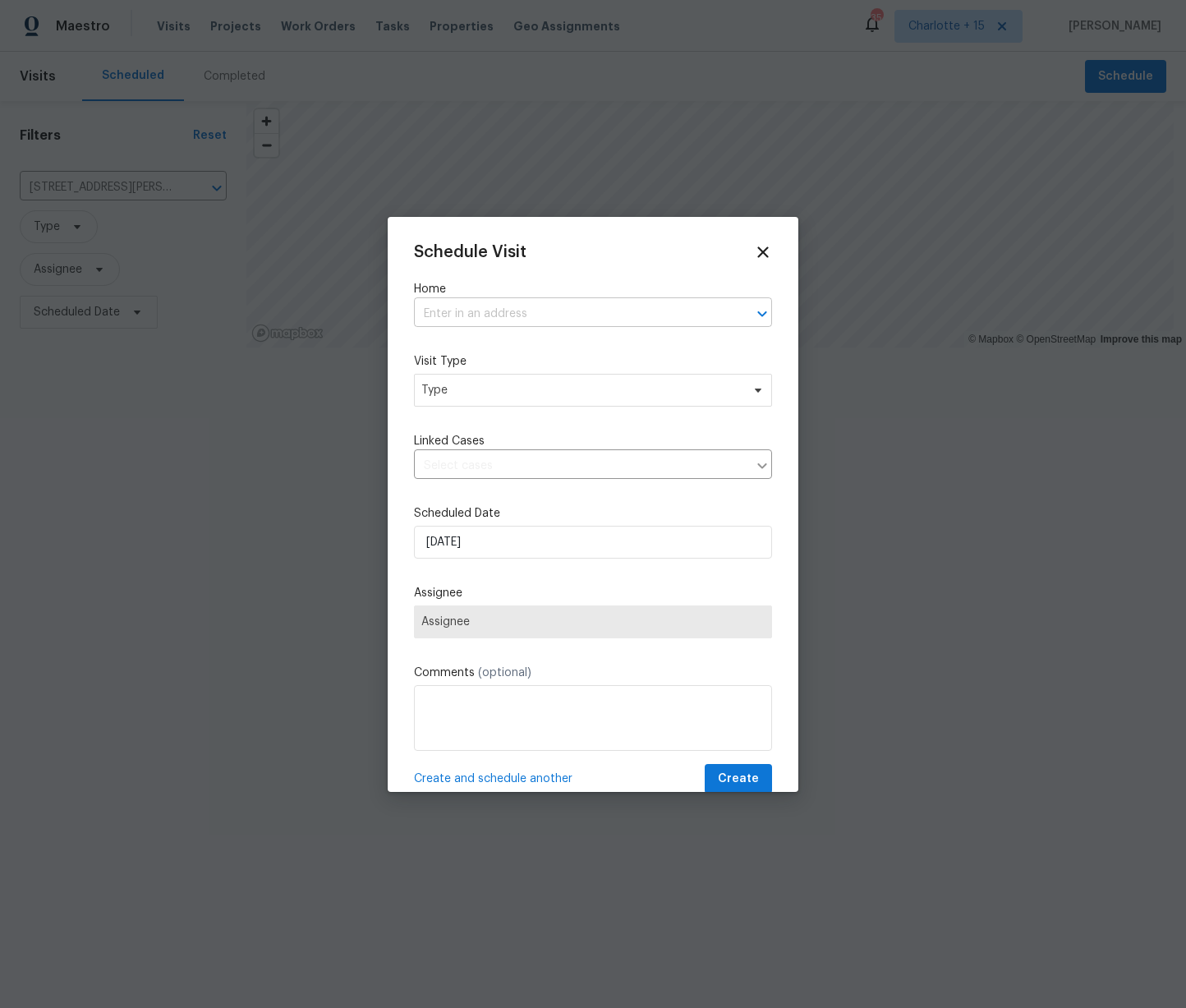 click at bounding box center (570, 314) 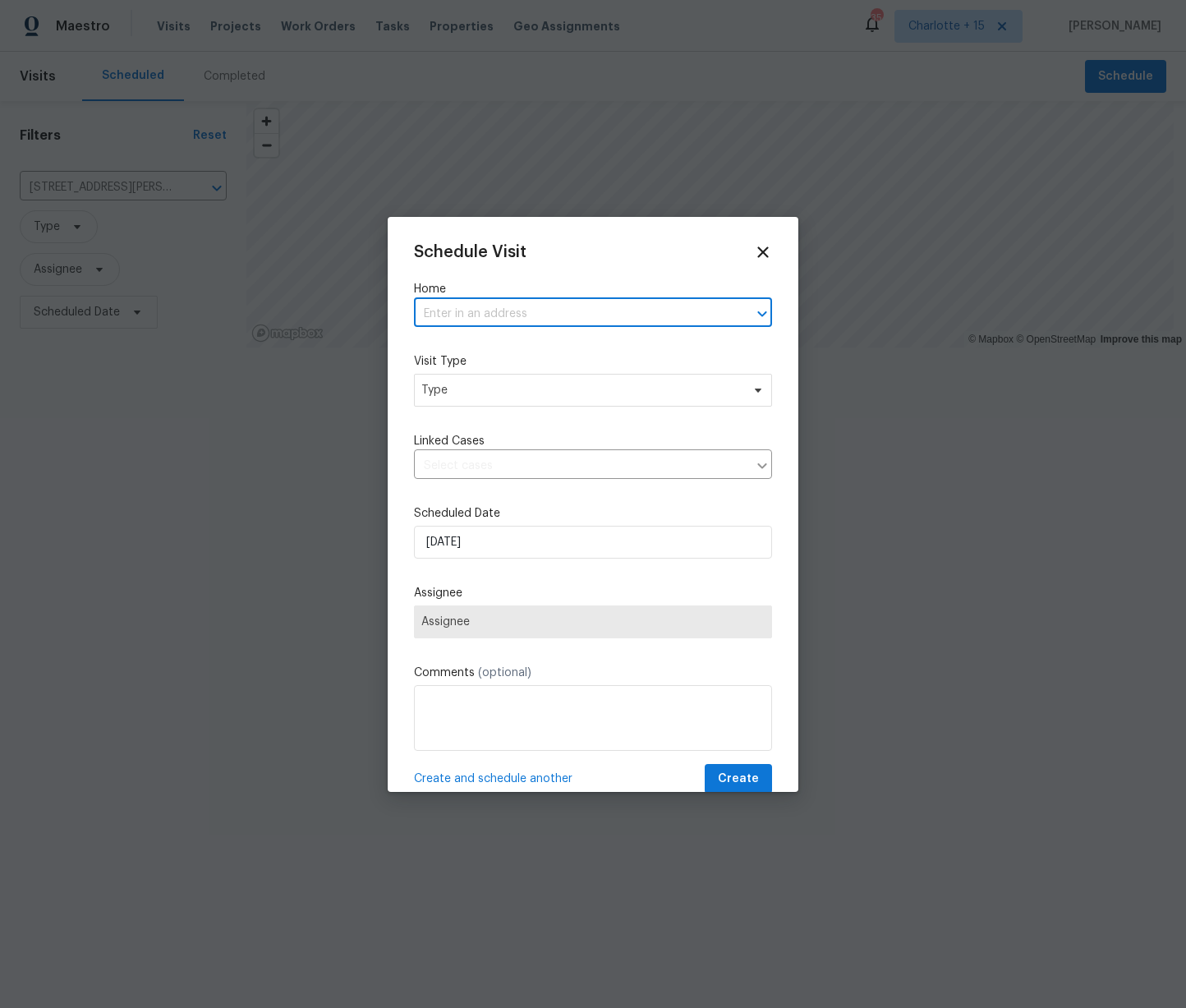 paste on "667 Steve Dr SW" 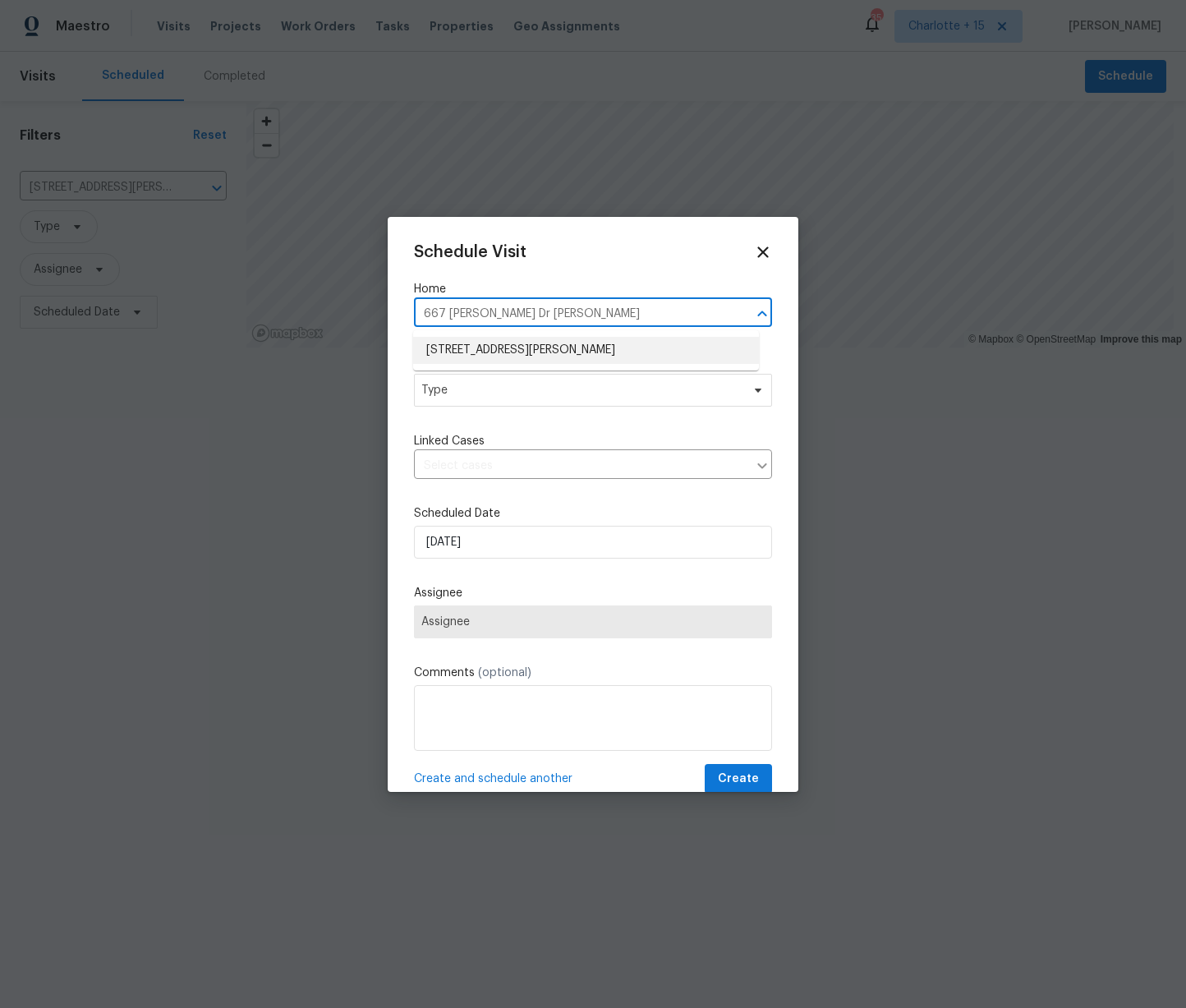 click on "667 Steve Dr SW, Atlanta, GA 30315" at bounding box center (586, 350) 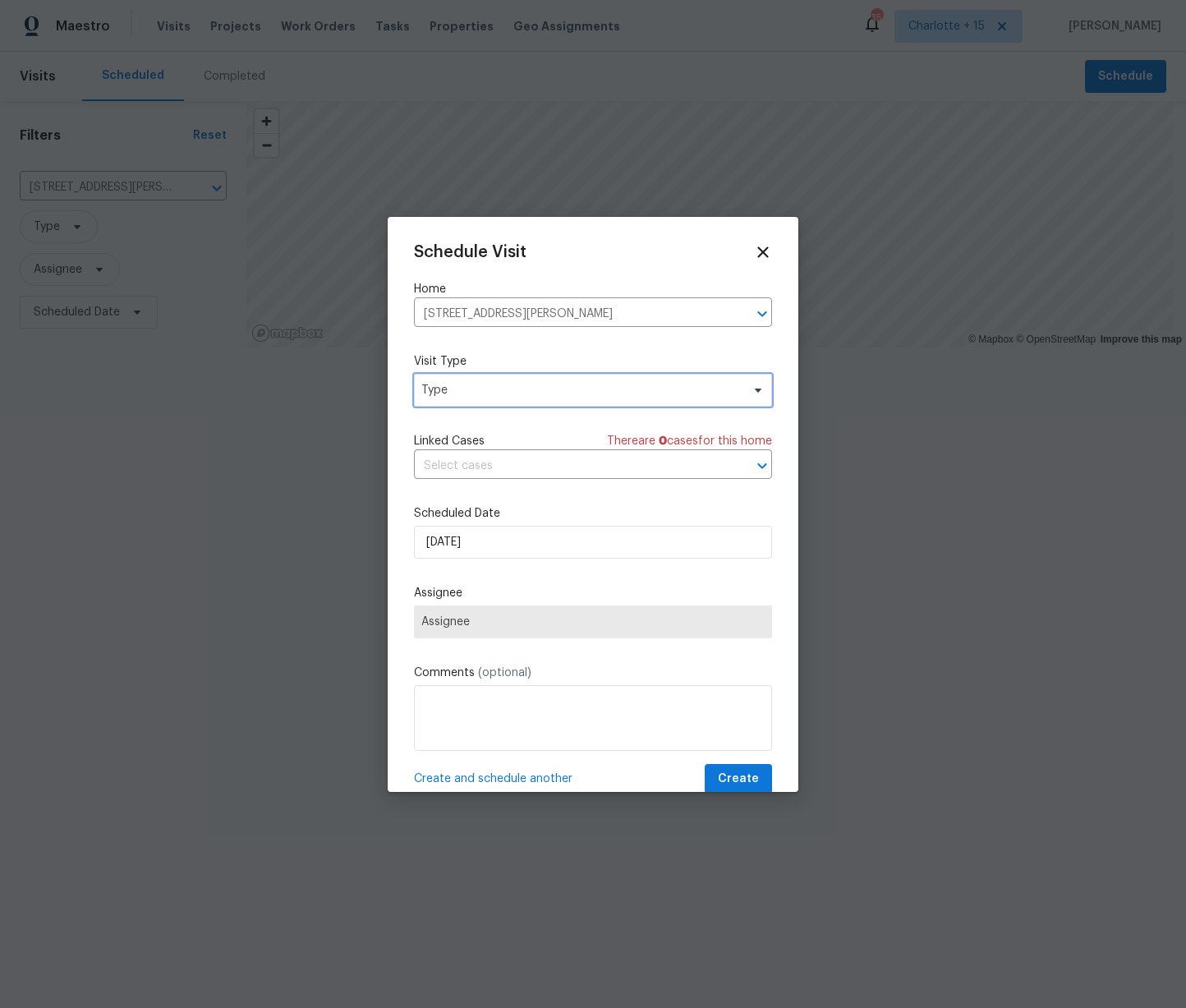click on "Type" at bounding box center [581, 390] 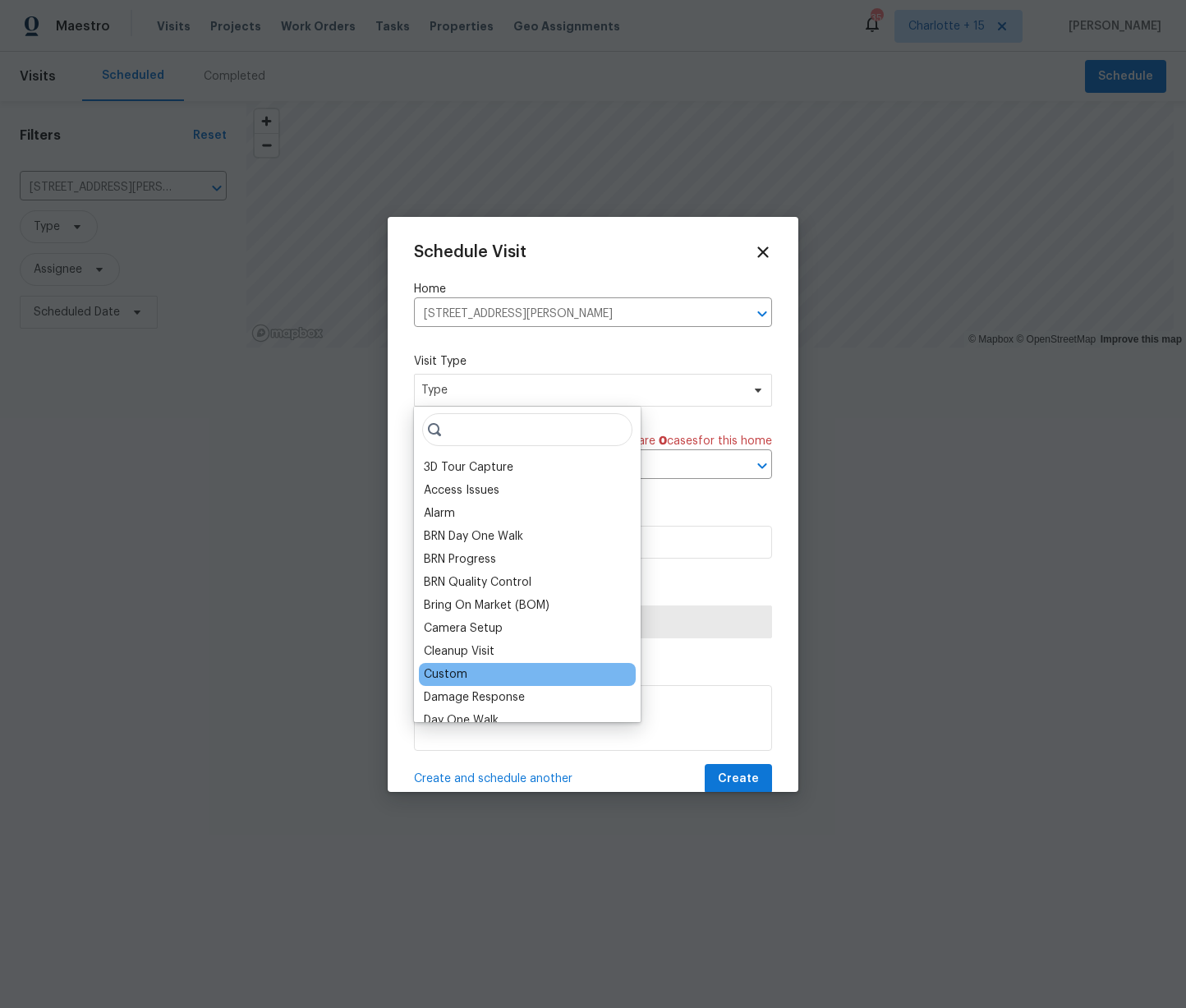 click on "Custom" at bounding box center (527, 674) 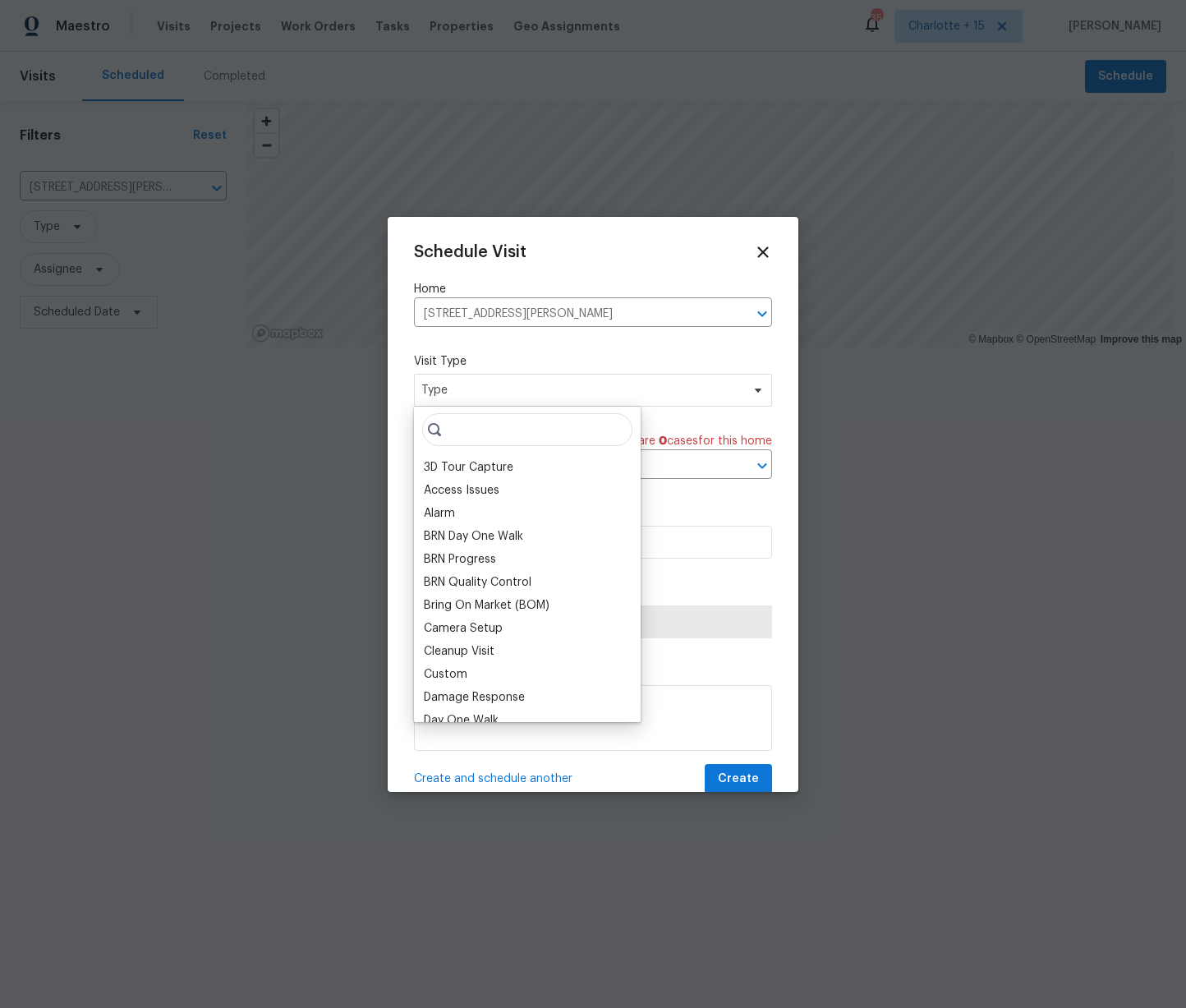 click on "Custom" at bounding box center (445, 674) 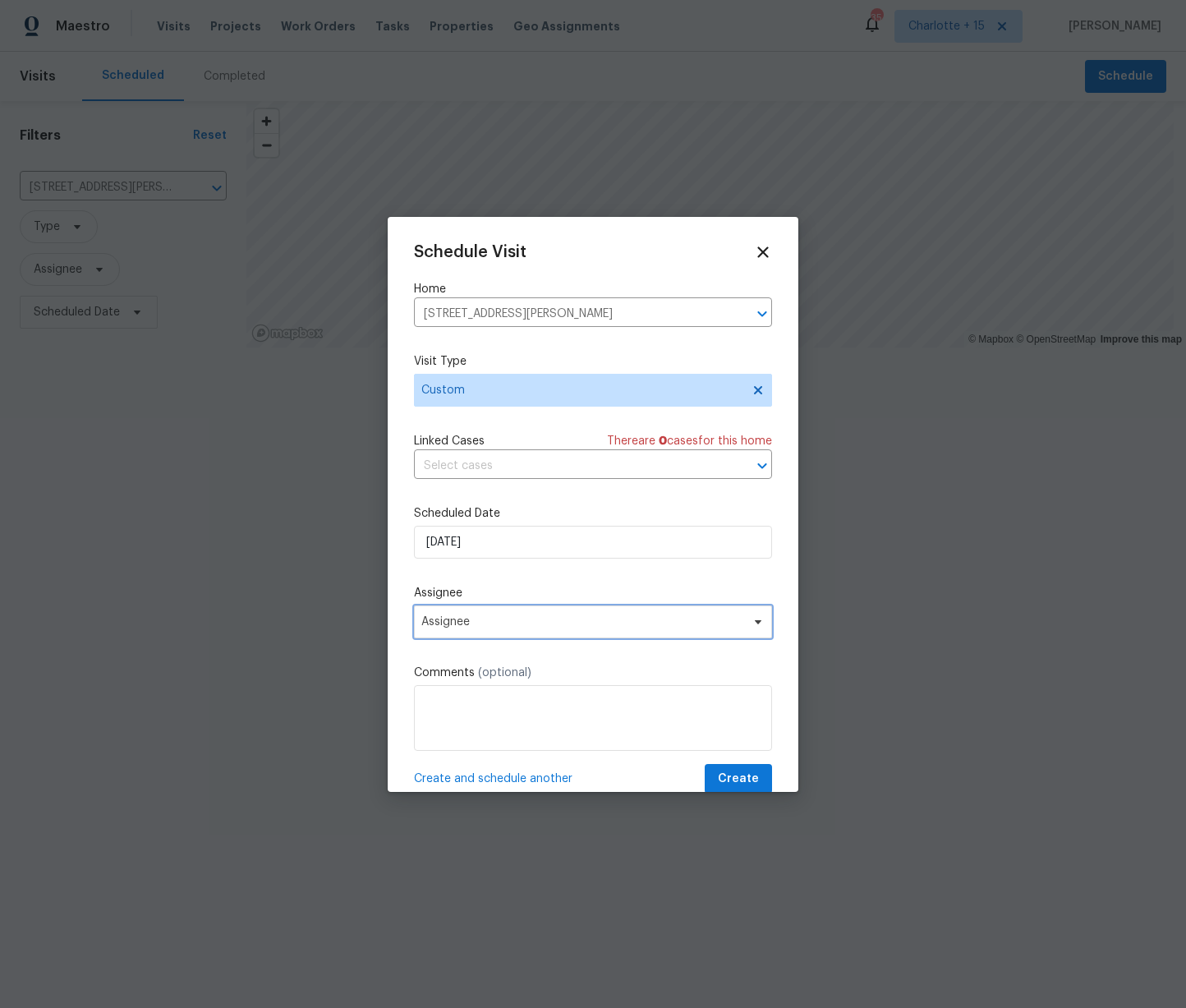 click on "Assignee" at bounding box center [582, 622] 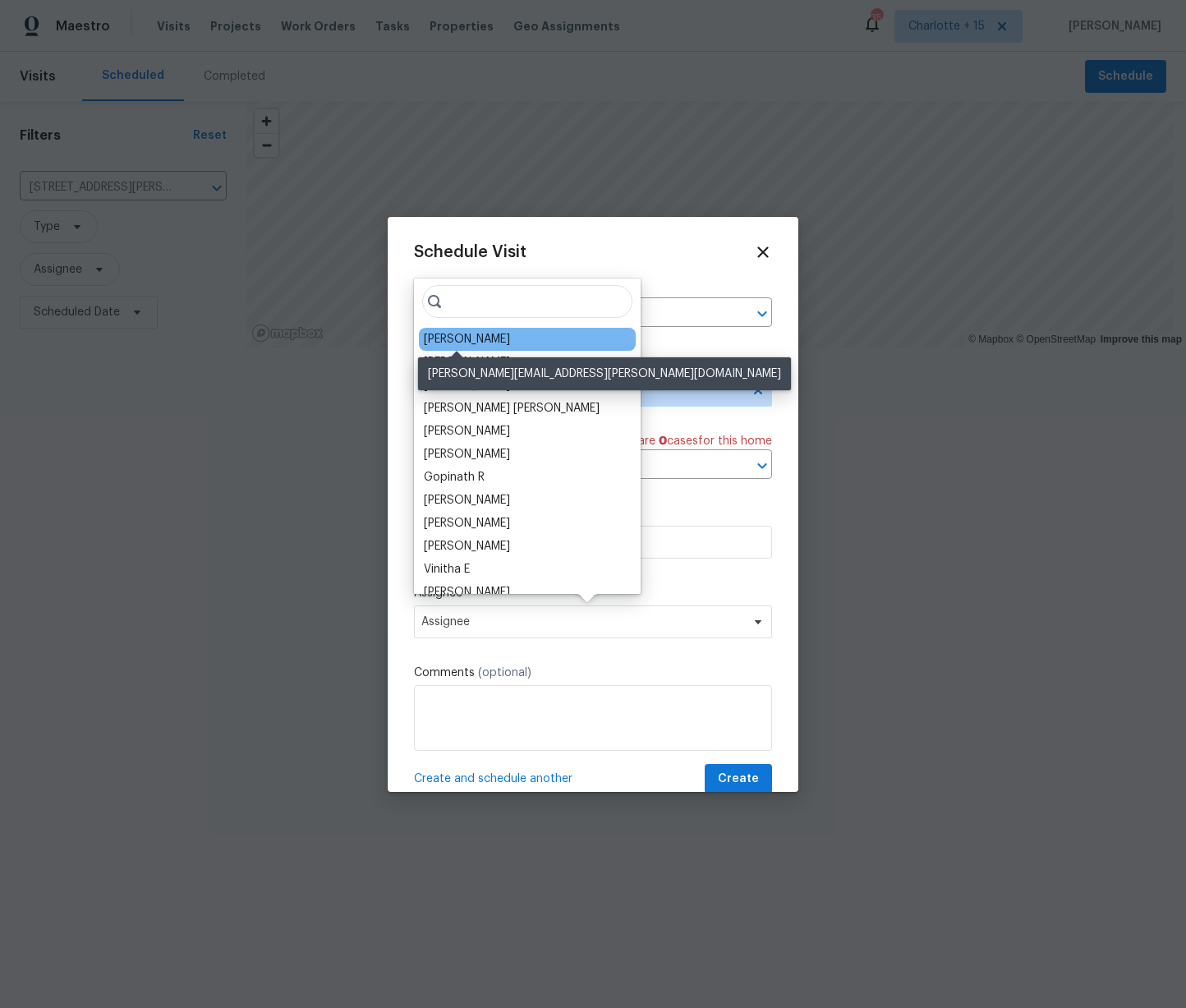 click on "Juan Lozano" at bounding box center (467, 339) 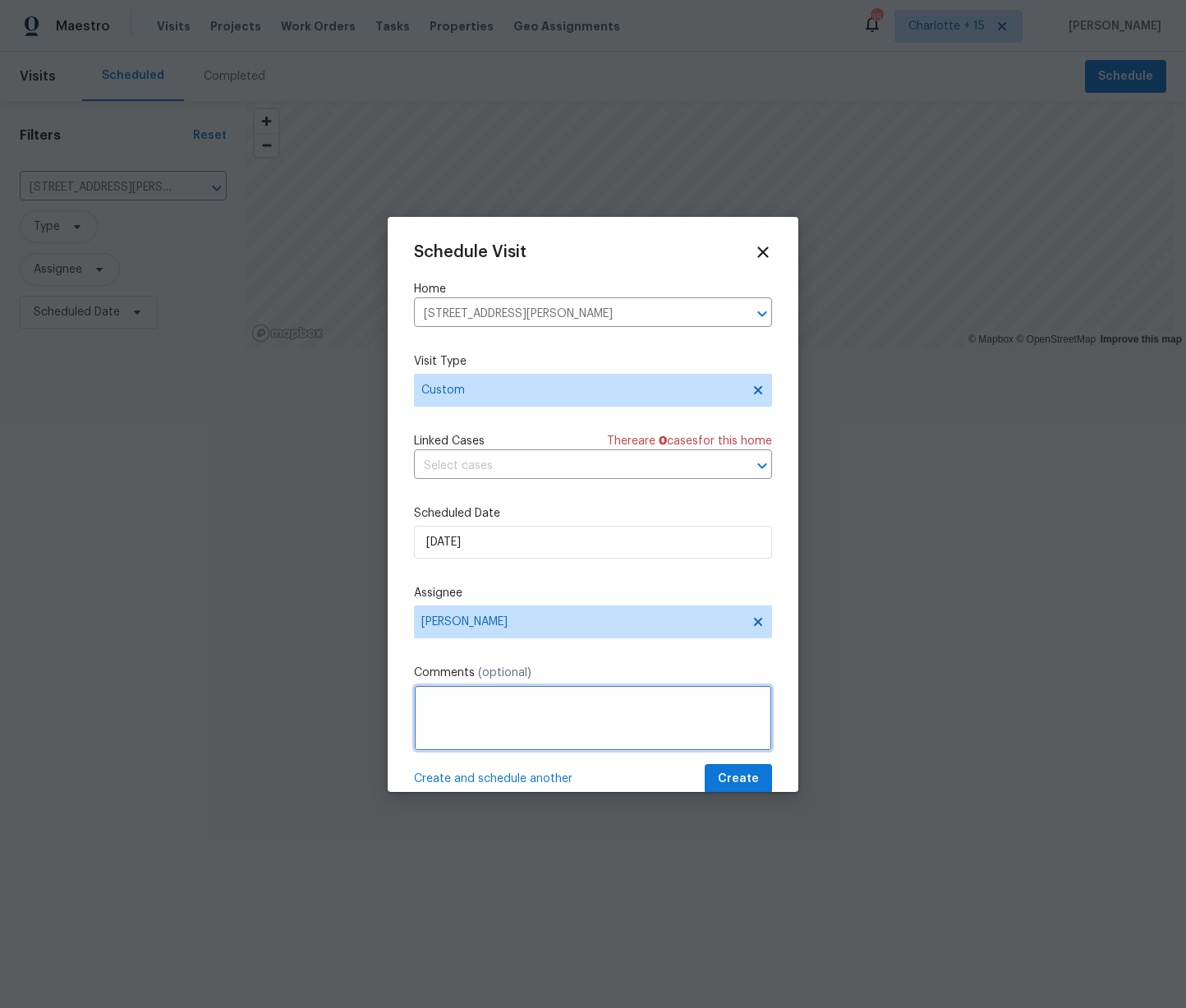 click at bounding box center [593, 718] 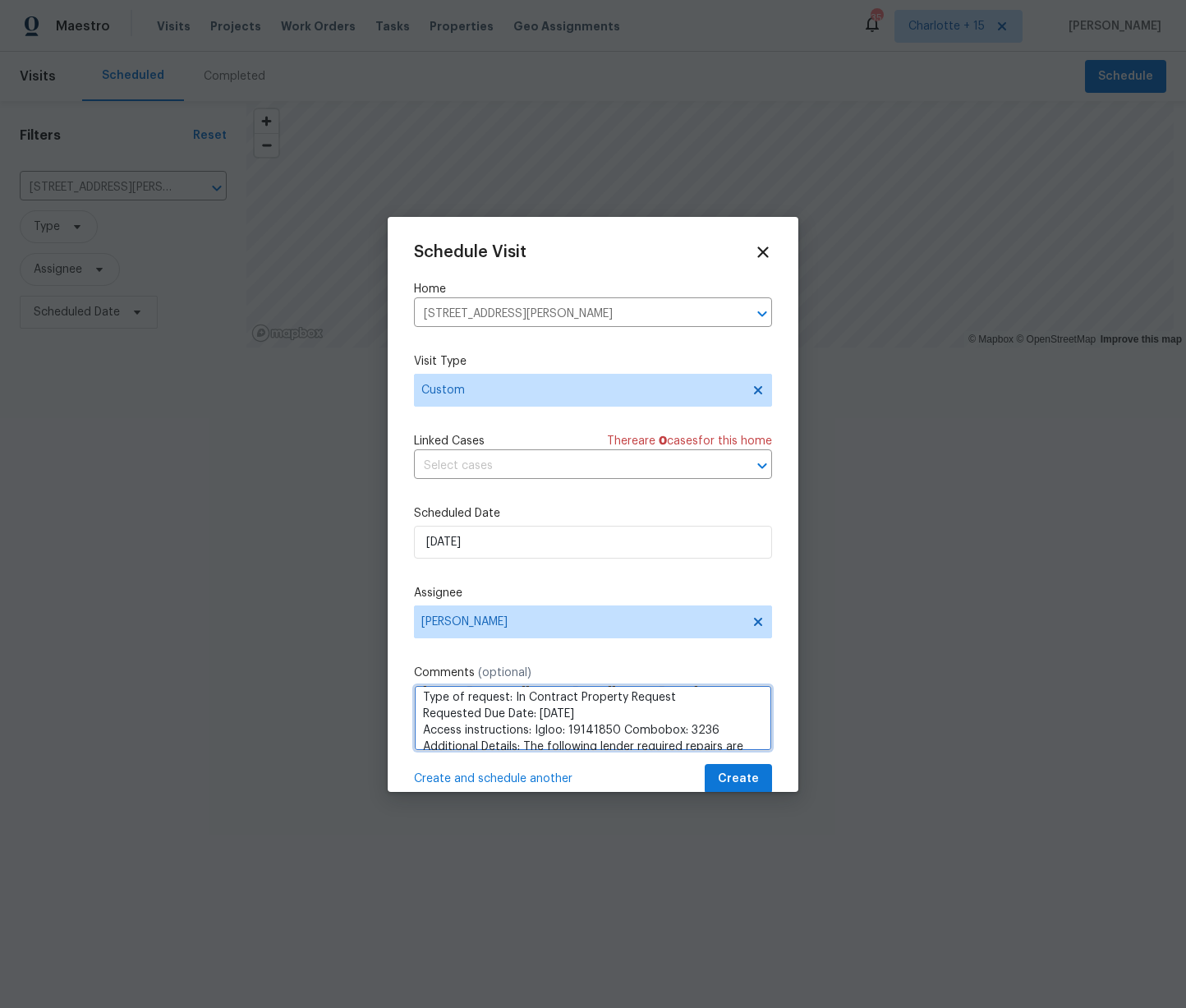 scroll, scrollTop: 0, scrollLeft: 0, axis: both 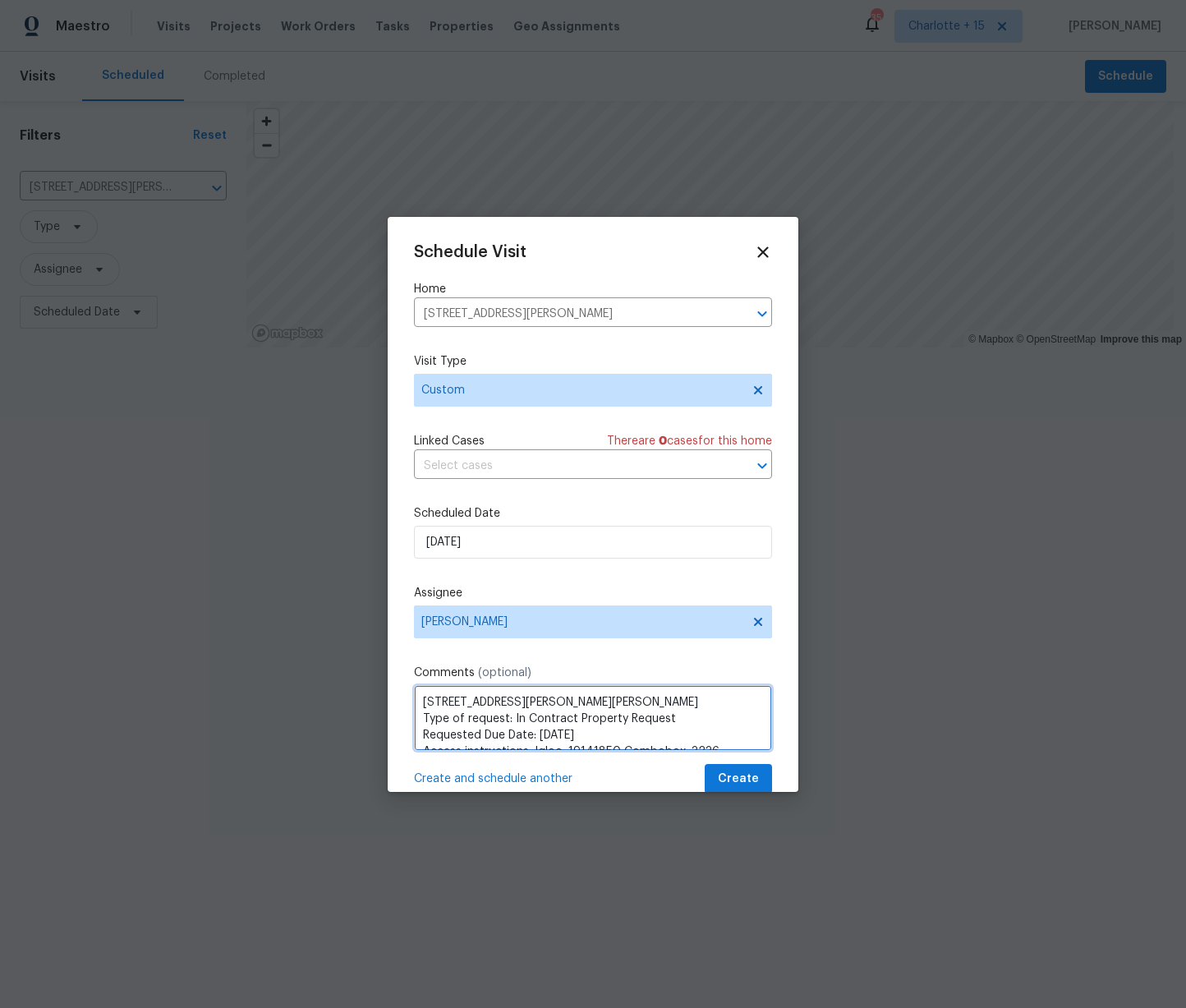 click on "667 Steve Dr SW, Atlanta, GA 30315
Type of request: In Contract Property Request
Requested Due Date: 7/11/2025
Access instructions: Igloo: 19141850 Combobox: 3236
Additional Details: The following lender required repairs are needed:
1). Absence of secure garage doors/windows: Install compliant doors, and windows.
2). Remove lock off crawl space door.
The appraiser estimated the costs around $3,600." at bounding box center [593, 718] 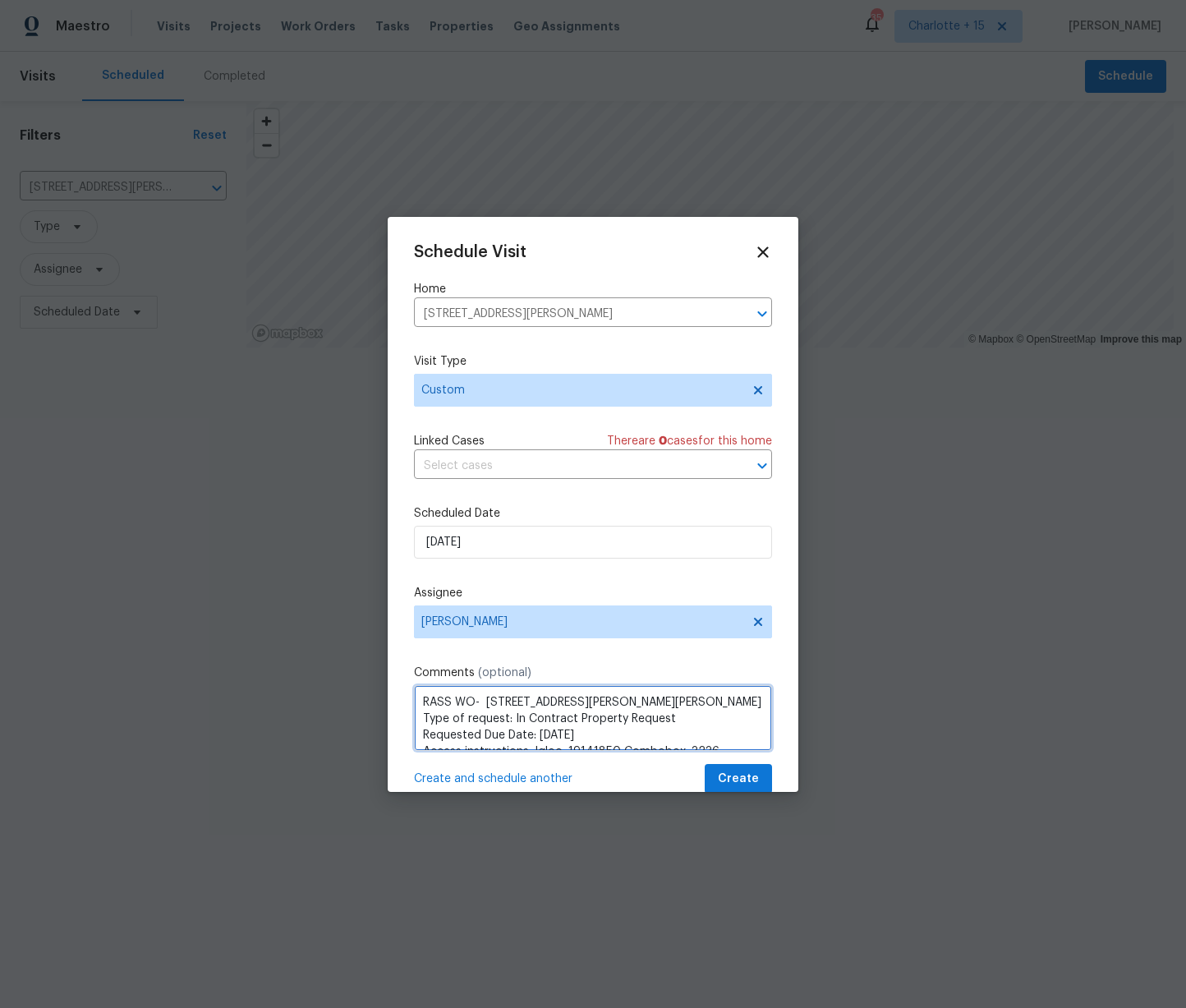 drag, startPoint x: 680, startPoint y: 701, endPoint x: 485, endPoint y: 704, distance: 195.02308 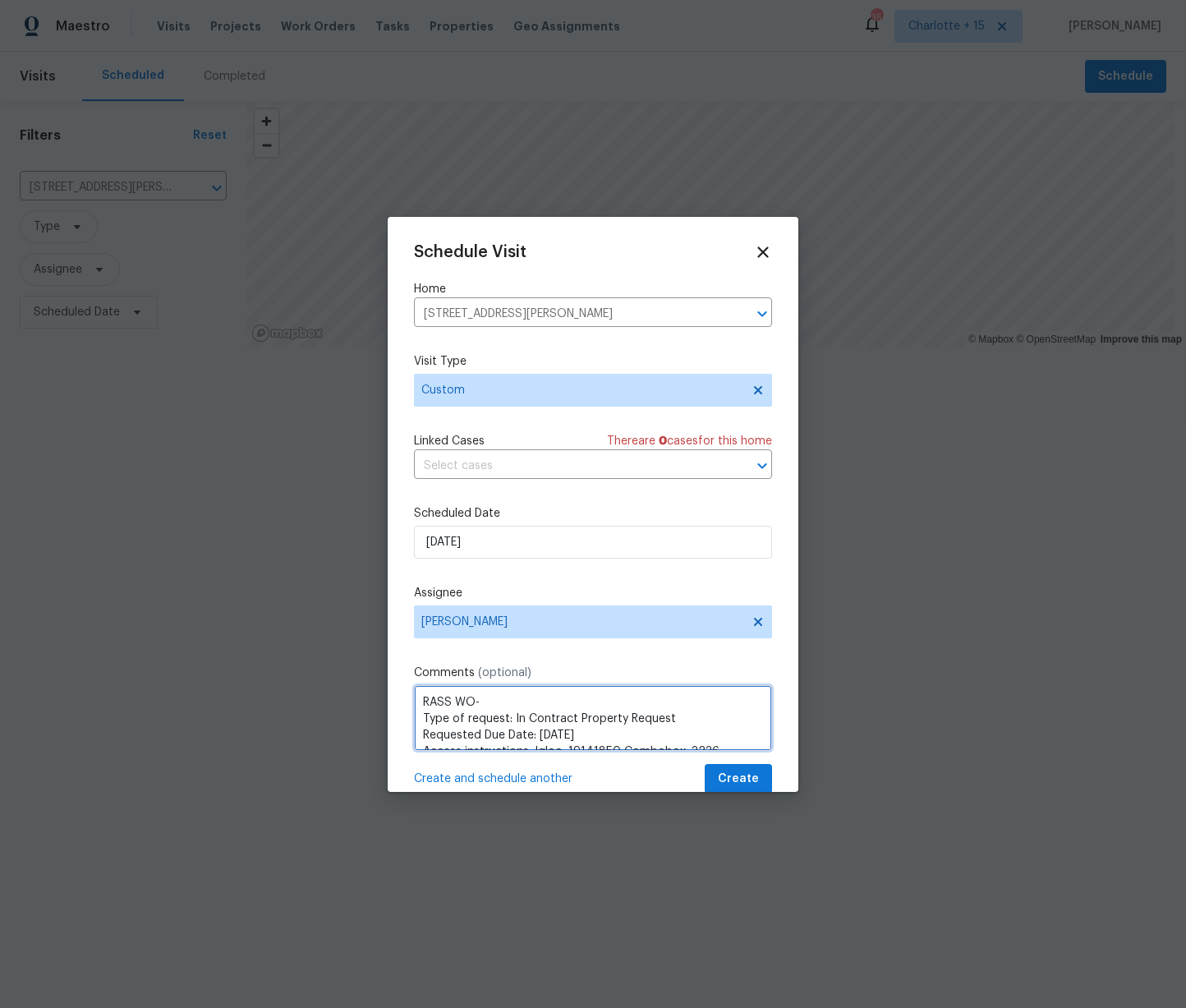 click on "RASS WO-
Type of request: In Contract Property Request
Requested Due Date: 7/11/2025
Access instructions: Igloo: 19141850 Combobox: 3236
Additional Details: The following lender required repairs are needed:
1). Absence of secure garage doors/windows: Install compliant doors, and windows.
2). Remove lock off crawl space door.
The appraiser estimated the costs around $3,600." at bounding box center [593, 718] 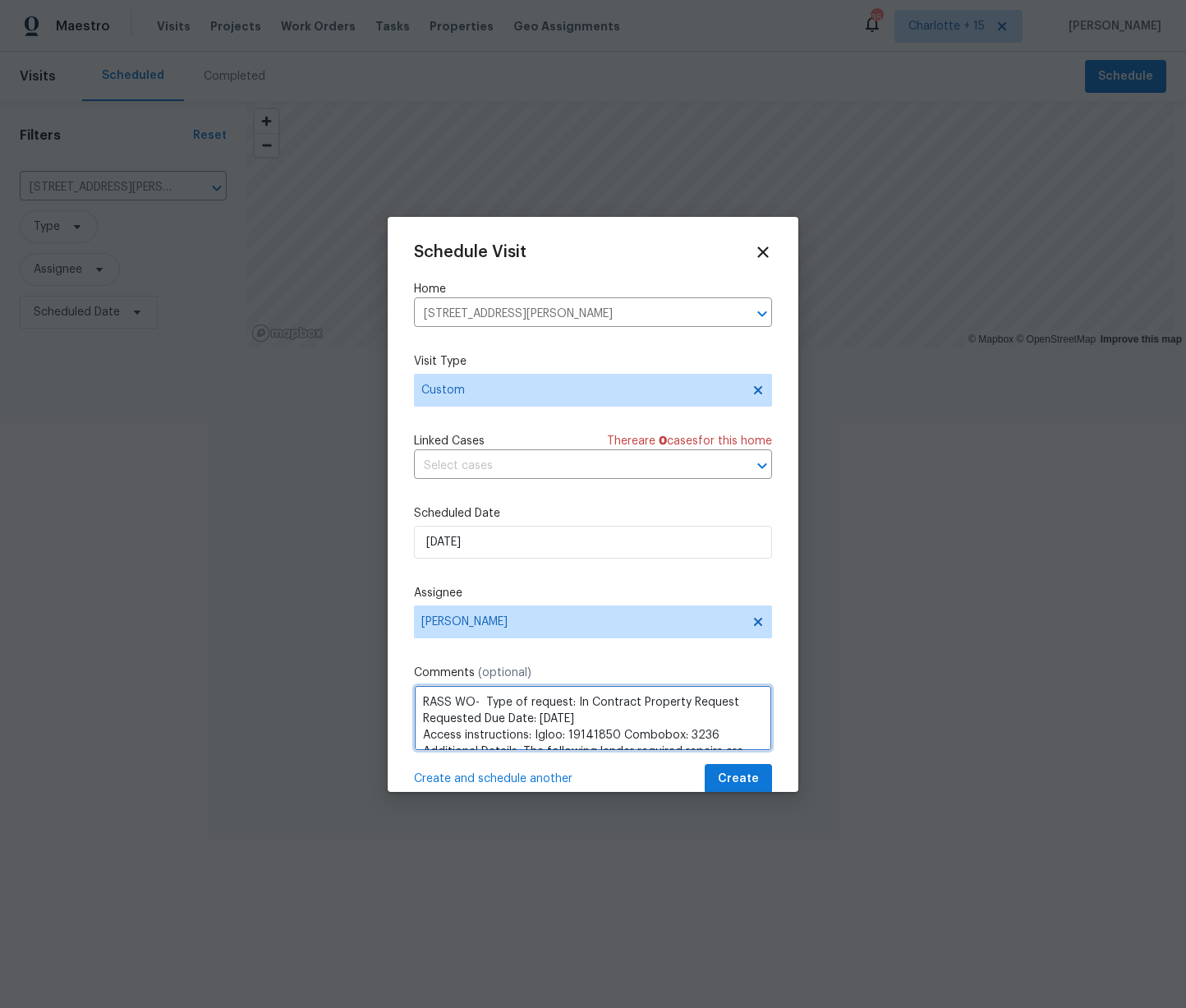 type on "RASS WO-  Type of request: In Contract Property Request
Requested Due Date: 7/11/2025
Access instructions: Igloo: 19141850 Combobox: 3236
Additional Details: The following lender required repairs are needed:
1). Absence of secure garage doors/windows: Install compliant doors, and windows.
2). Remove lock off crawl space door.
The appraiser estimated the costs around $3,600." 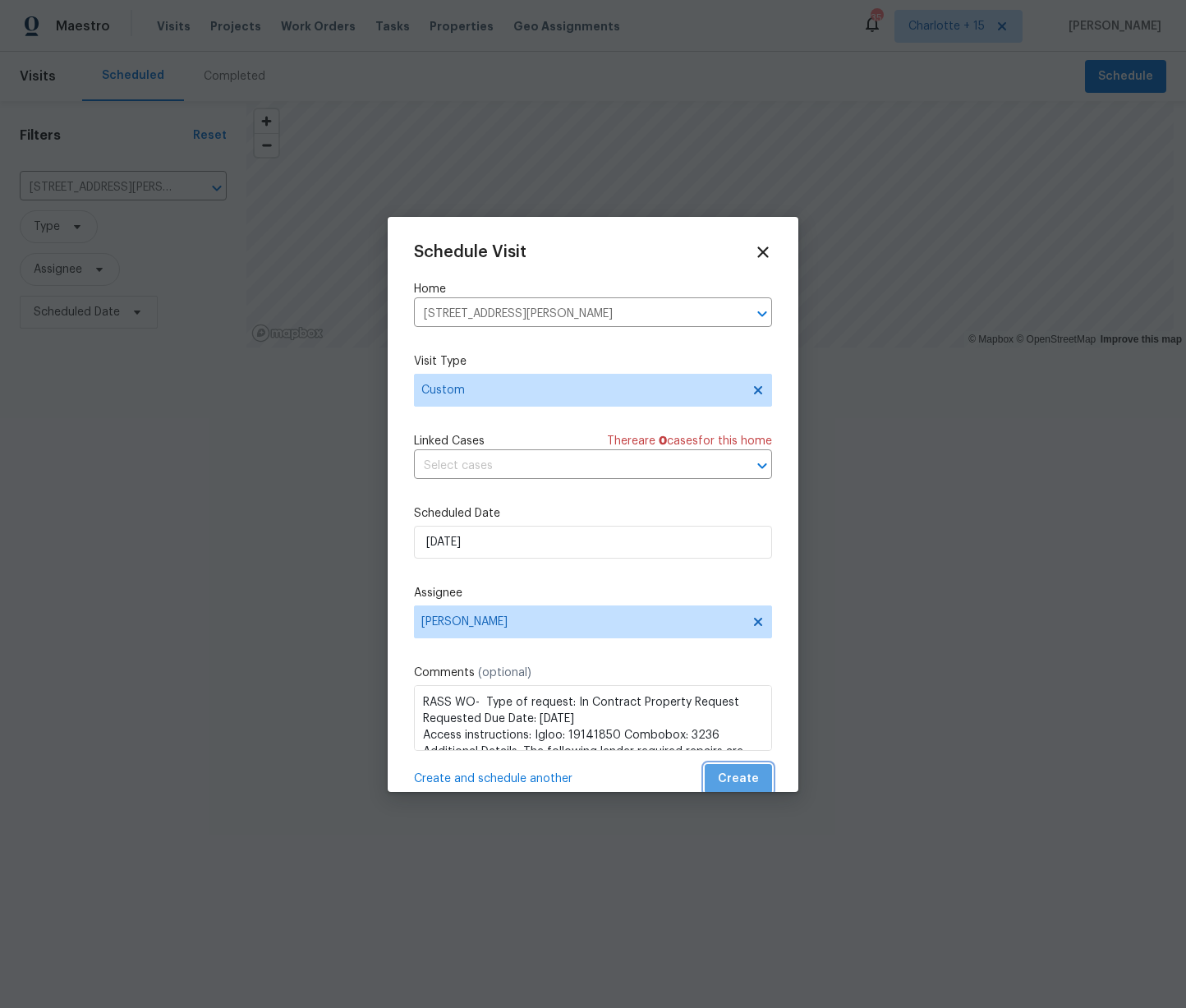 click on "Create" at bounding box center (738, 779) 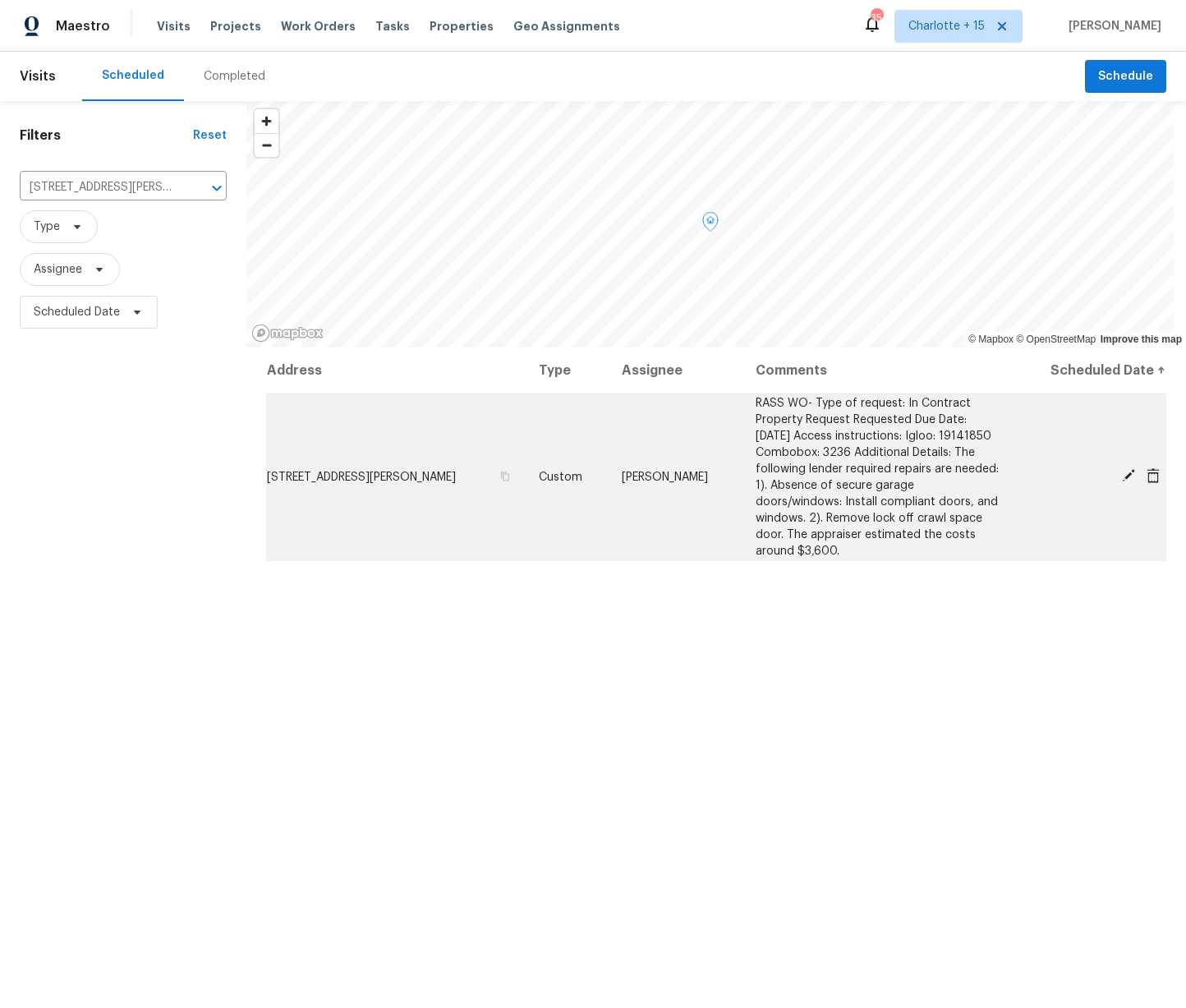 click on "[STREET_ADDRESS][PERSON_NAME]" at bounding box center (361, 477) 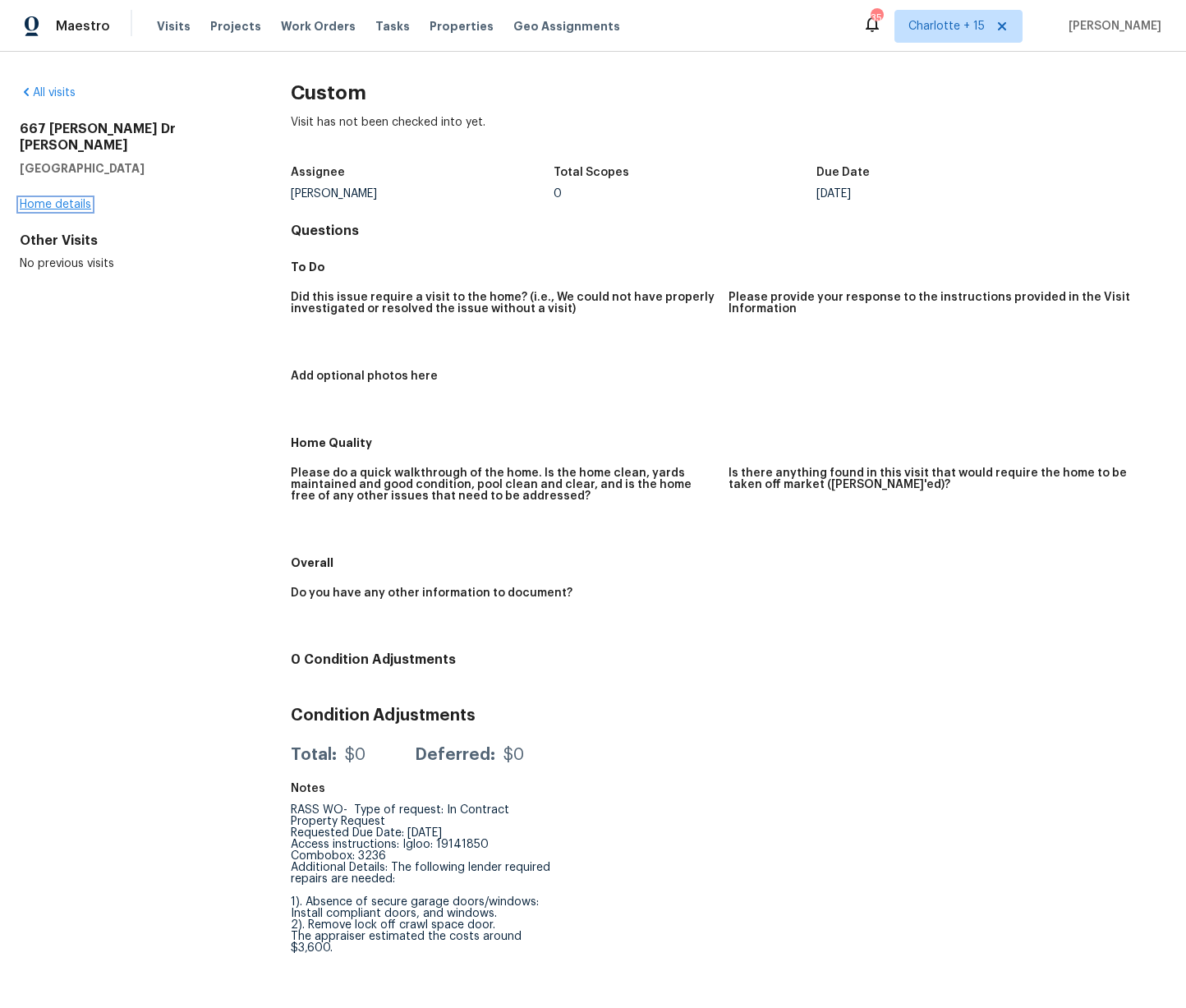 click on "Home details" at bounding box center (55, 205) 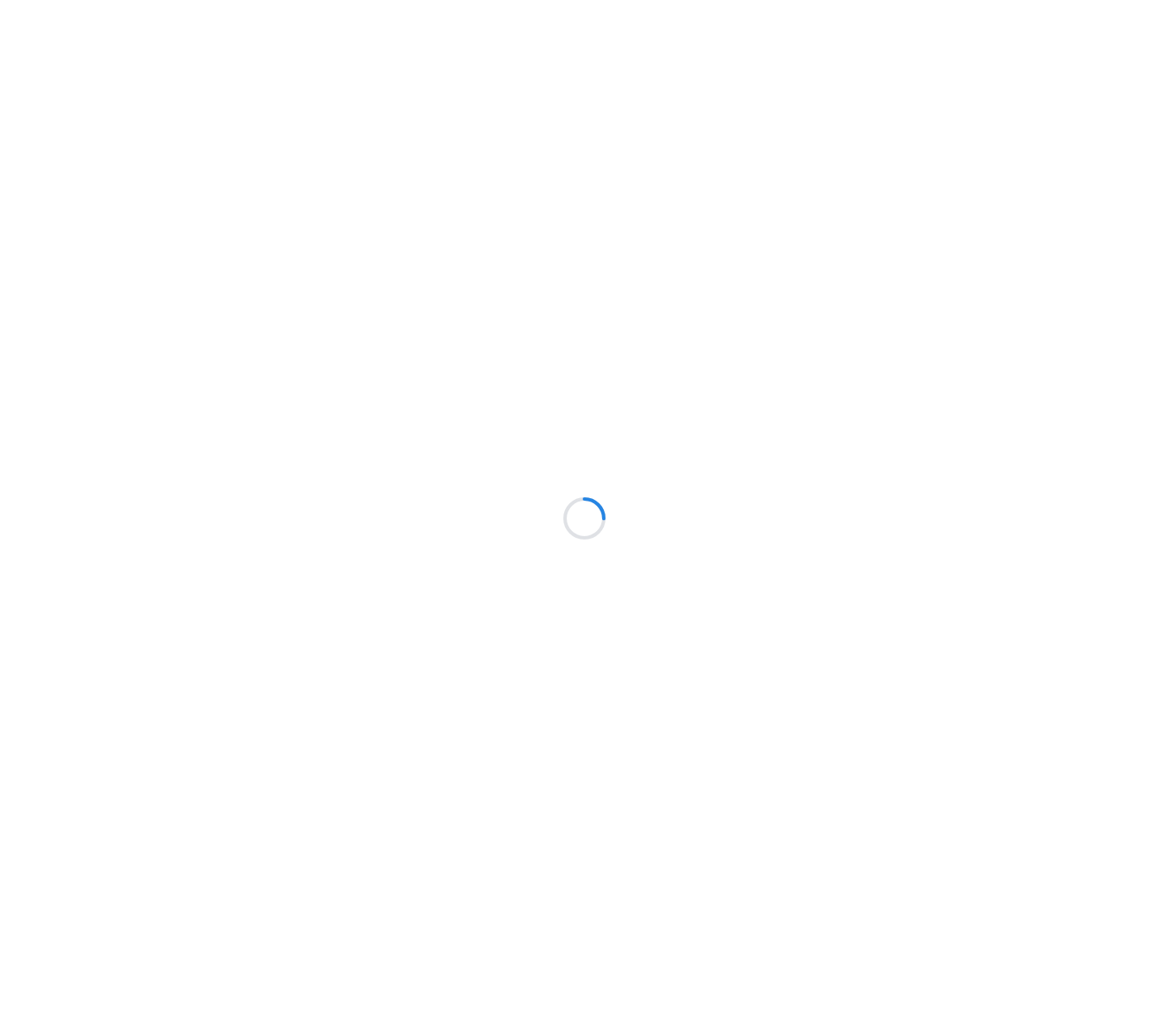 scroll, scrollTop: 0, scrollLeft: 0, axis: both 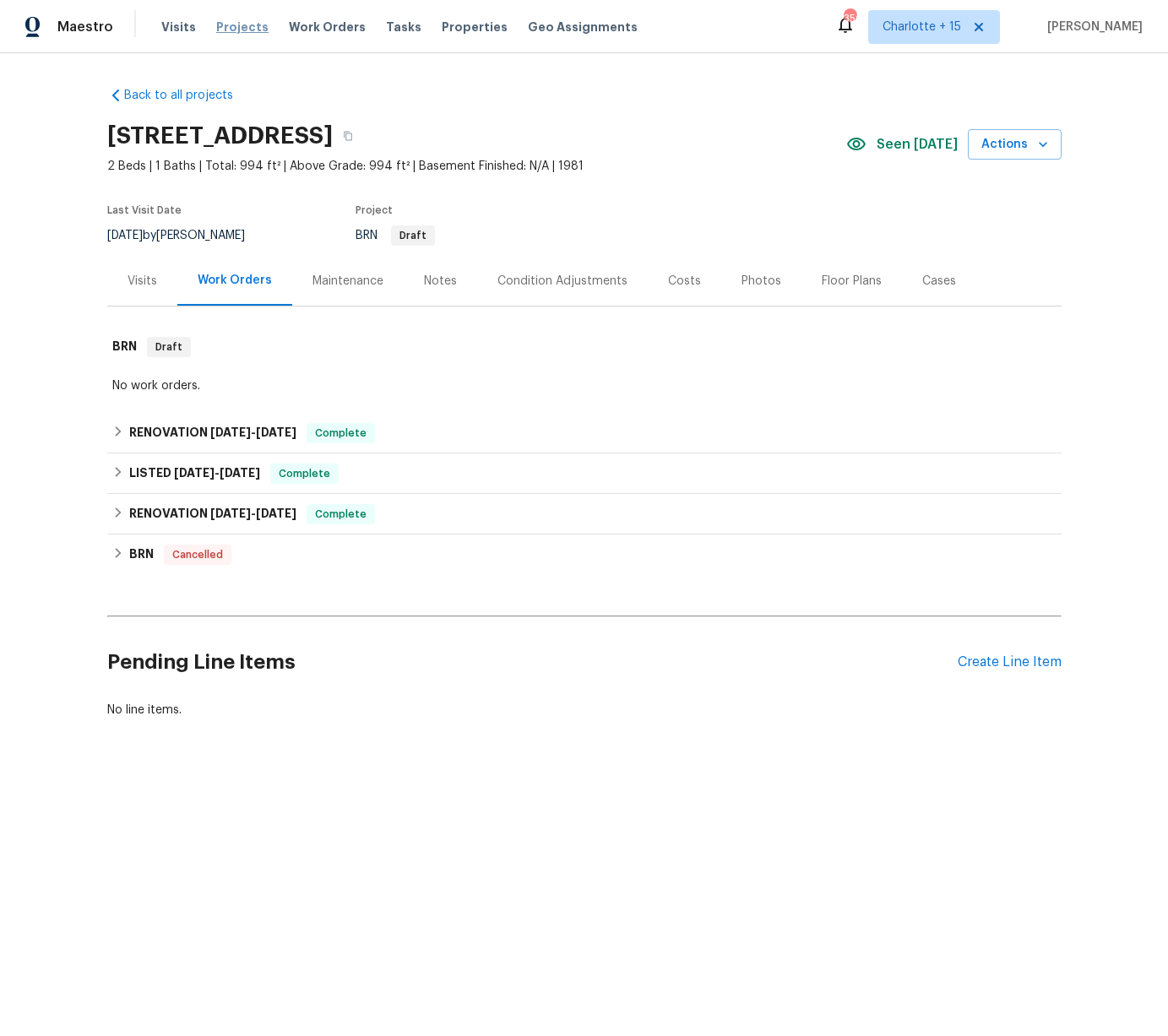 click on "Projects" at bounding box center [242, 27] 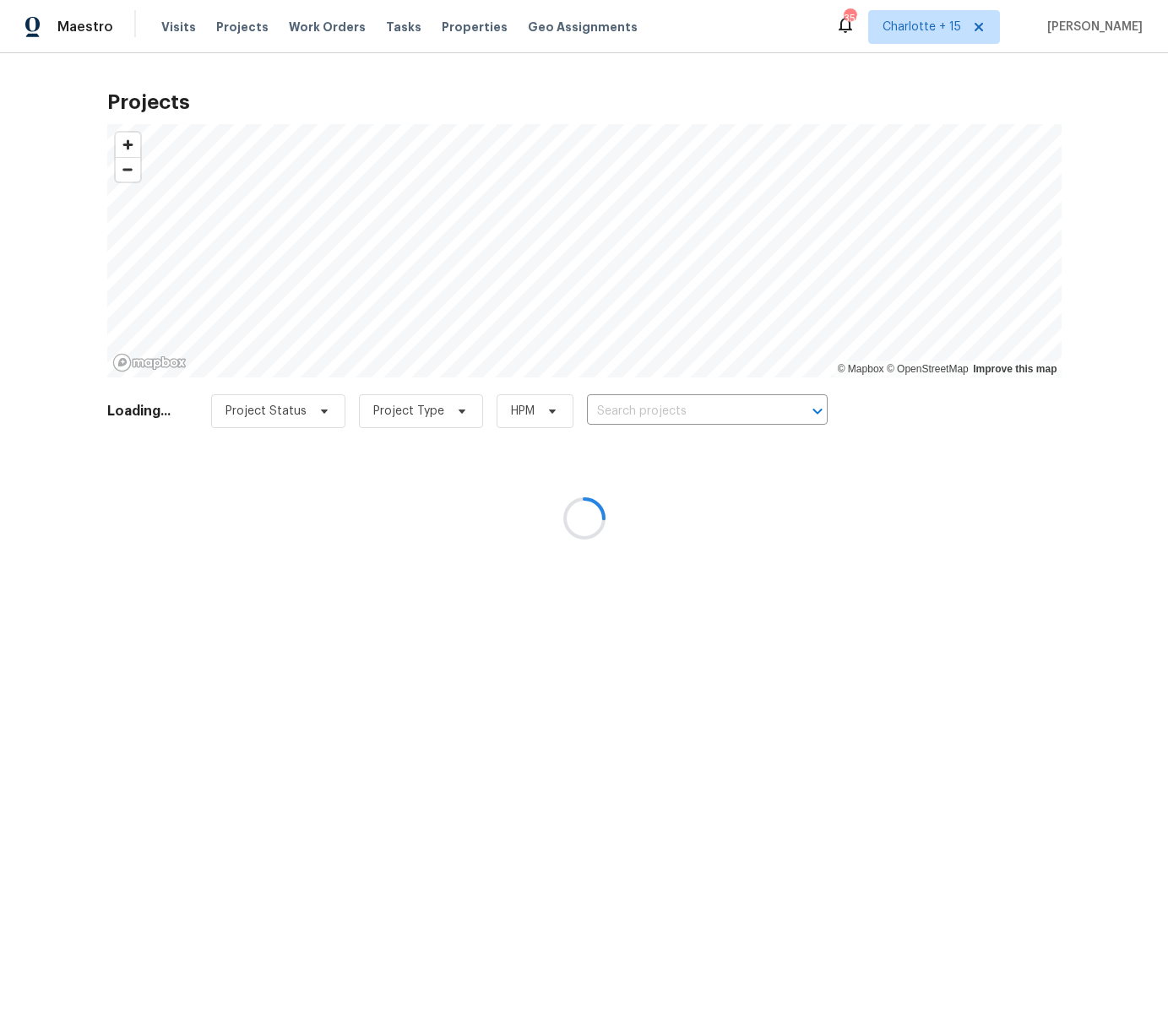 click at bounding box center [584, 518] 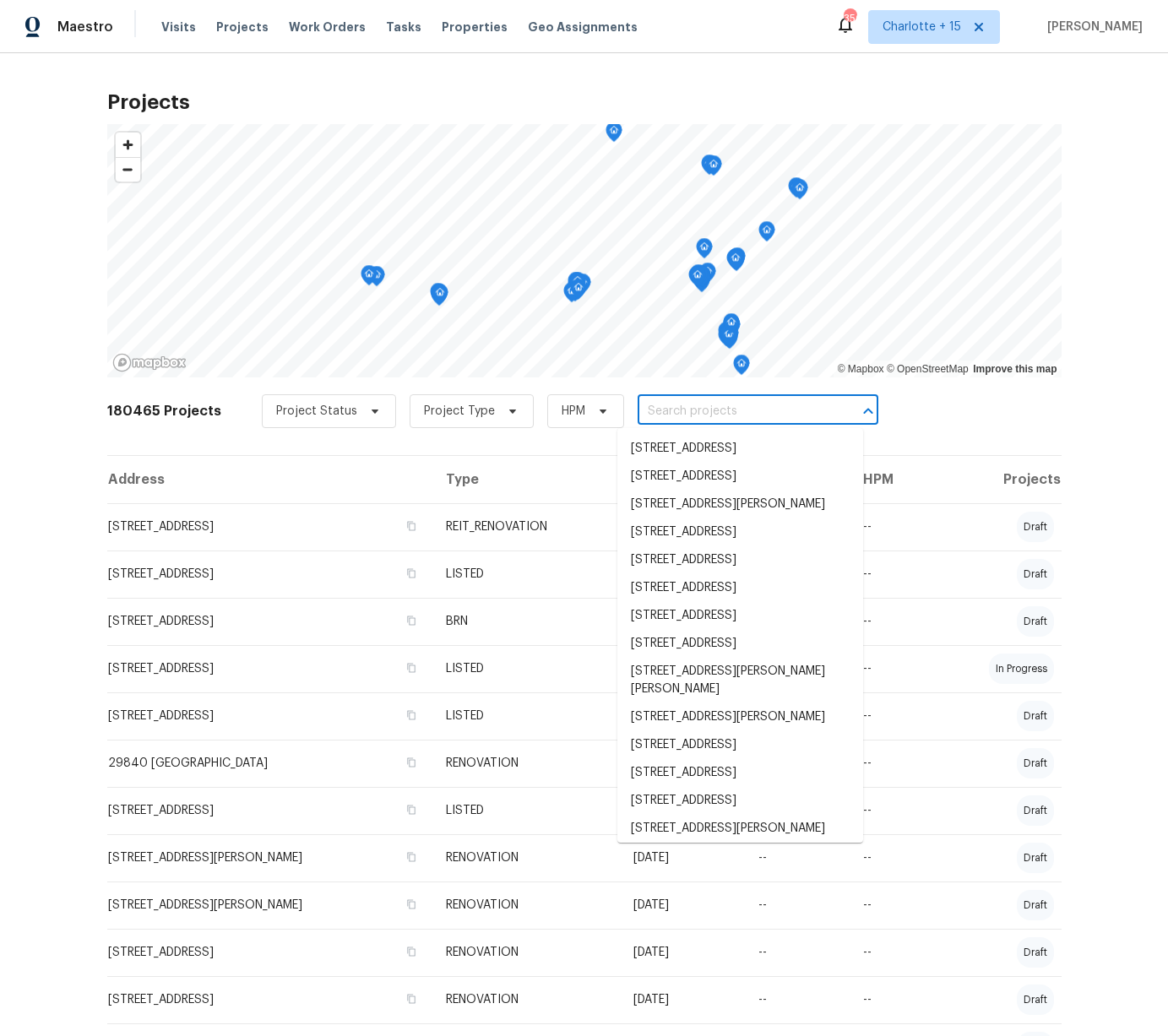 click at bounding box center [734, 411] 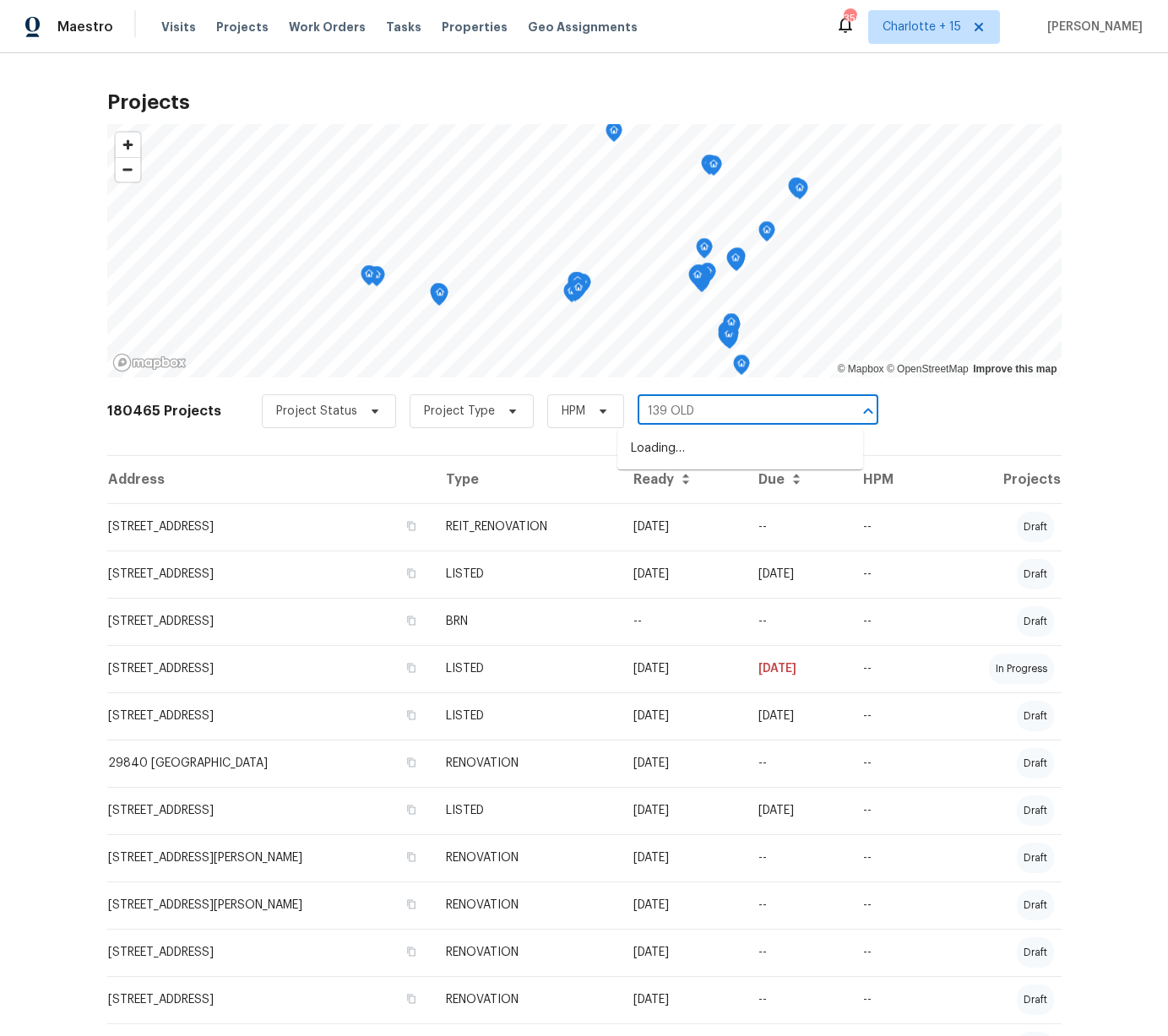 type on "139 OLD" 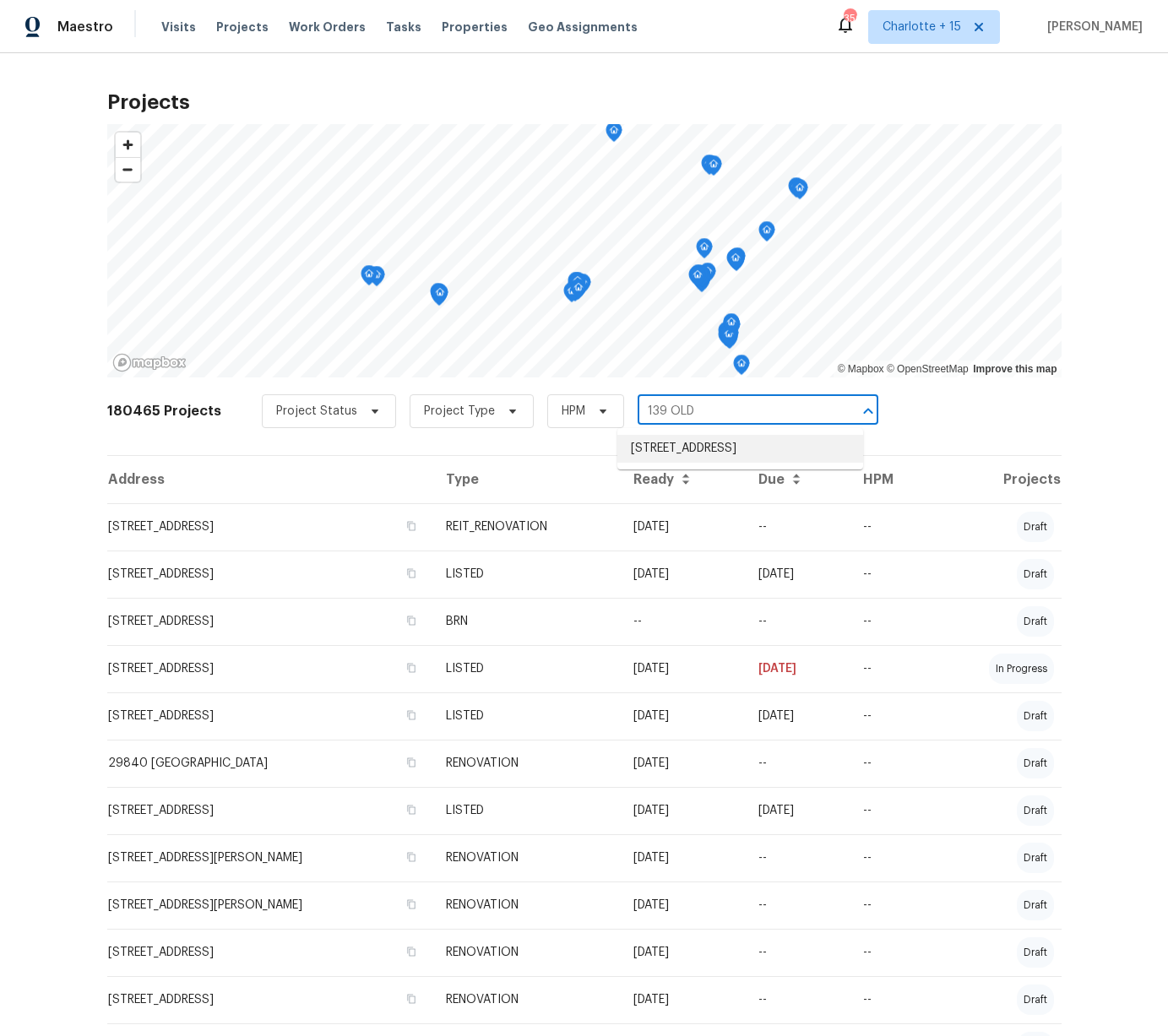 click on "[STREET_ADDRESS]" at bounding box center [740, 448] 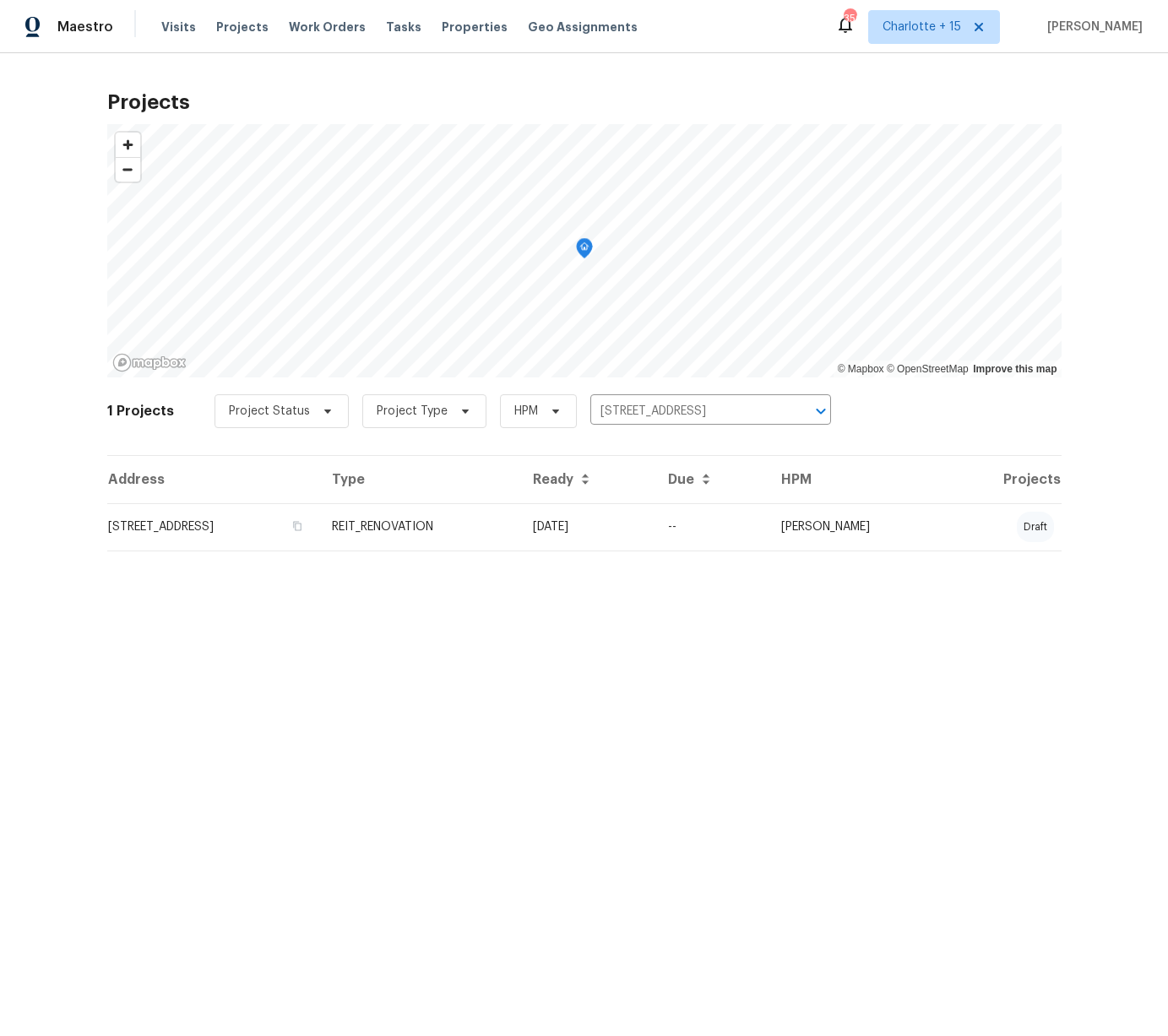 drag, startPoint x: 431, startPoint y: 542, endPoint x: 1057, endPoint y: 518, distance: 626.4599 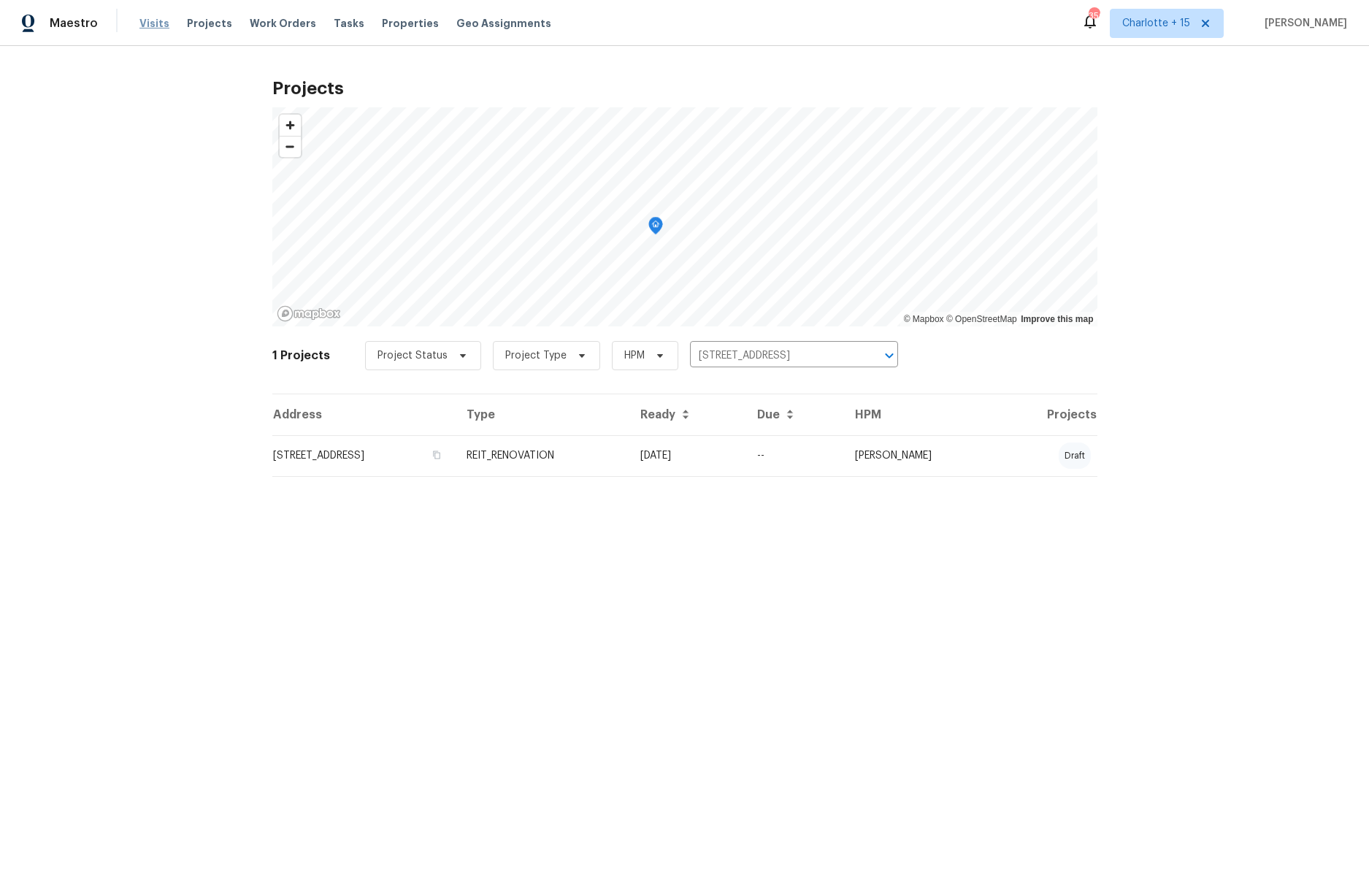 click on "Visits" at bounding box center [154, 23] 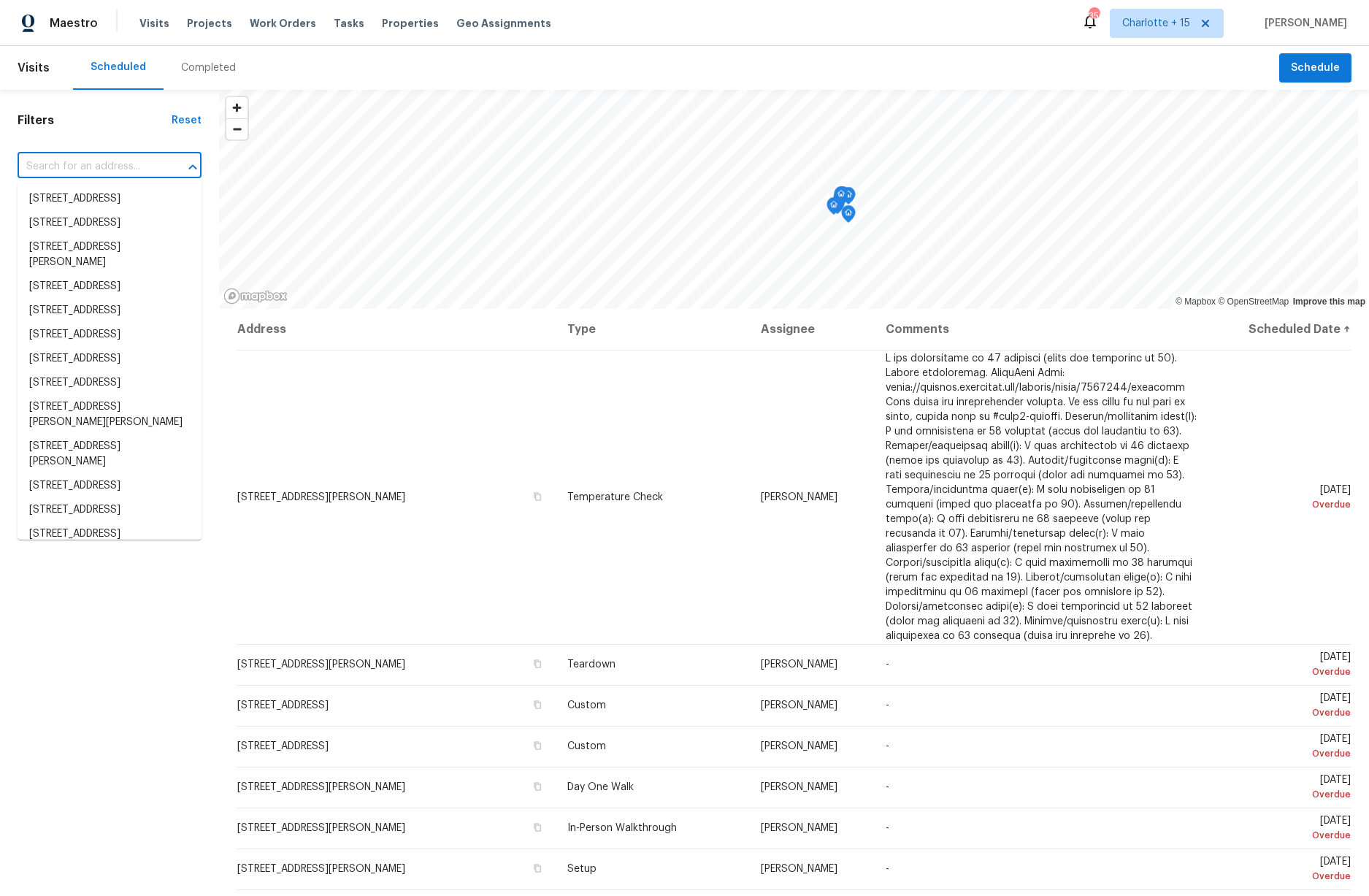 click at bounding box center (89, 166) 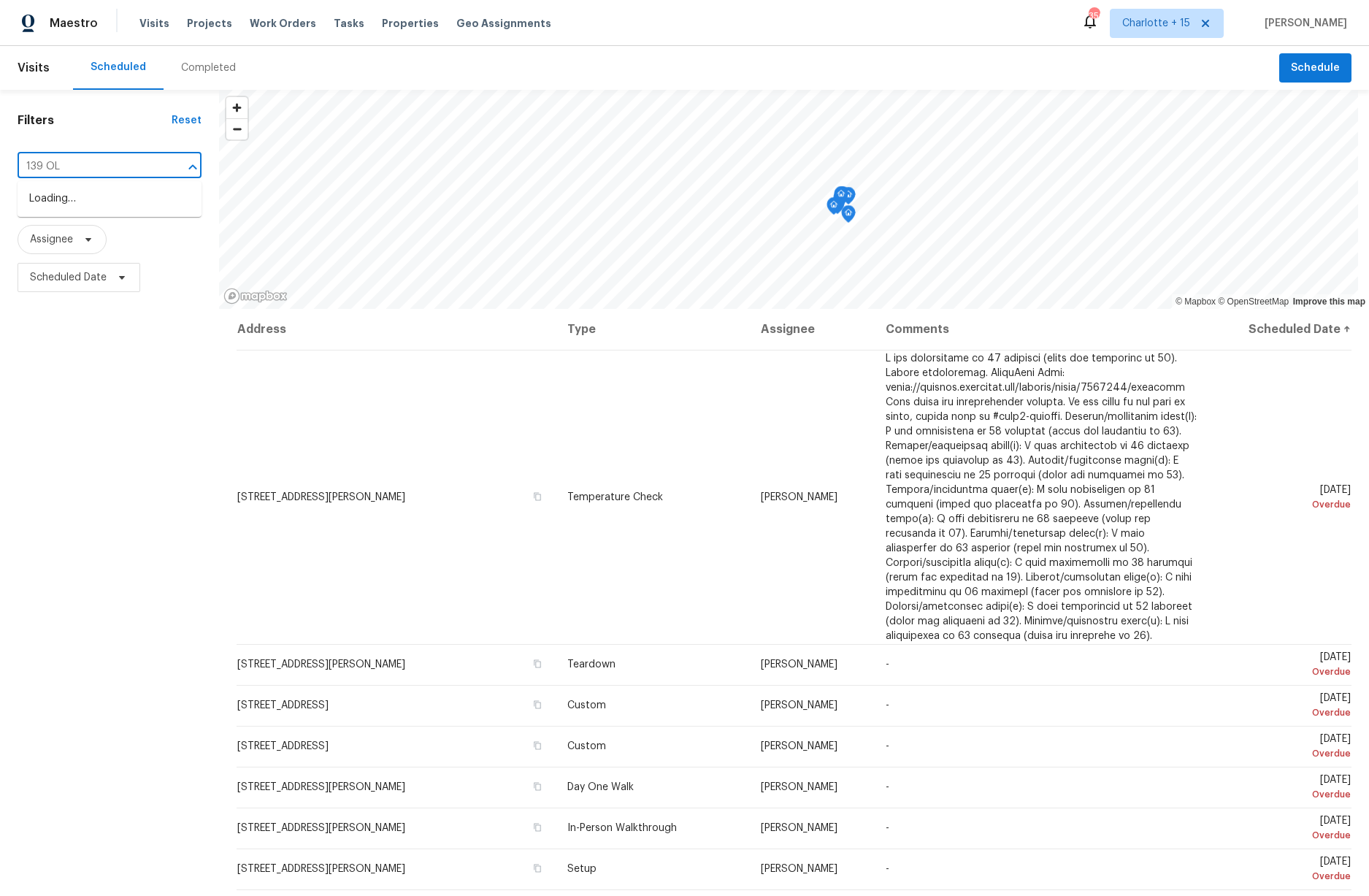 type on "139 OLD" 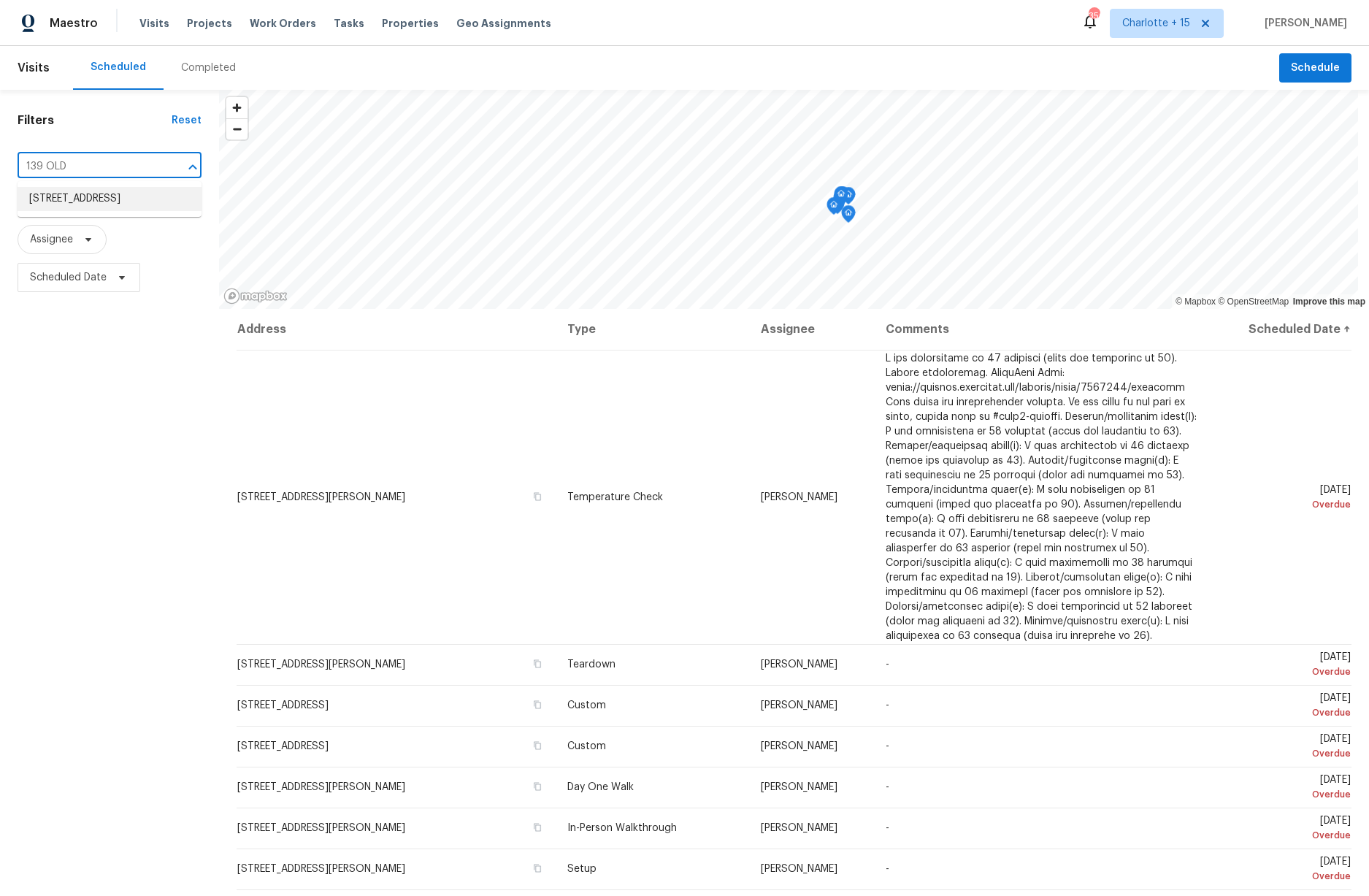 click on "[STREET_ADDRESS]" at bounding box center [110, 199] 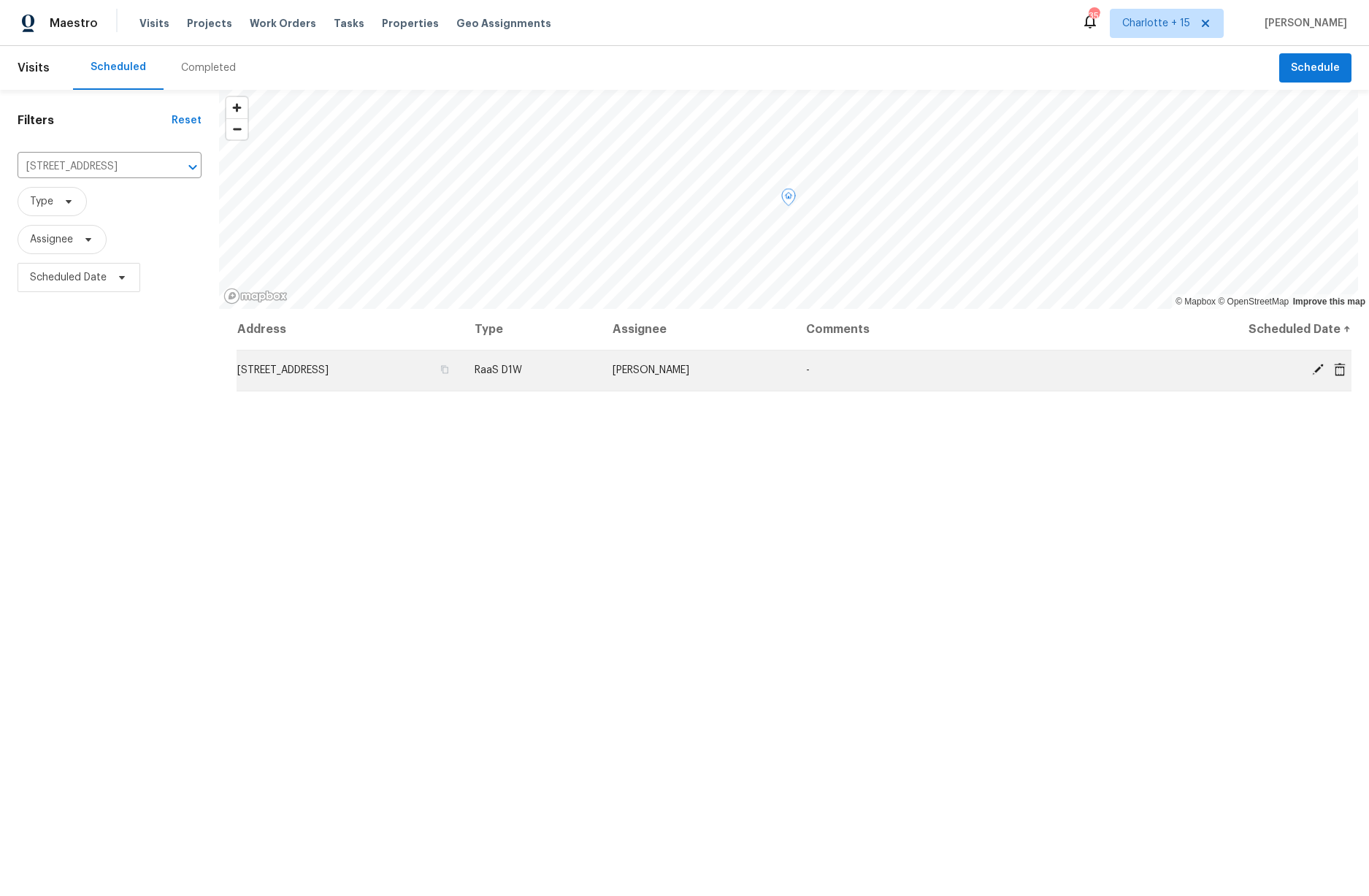 click 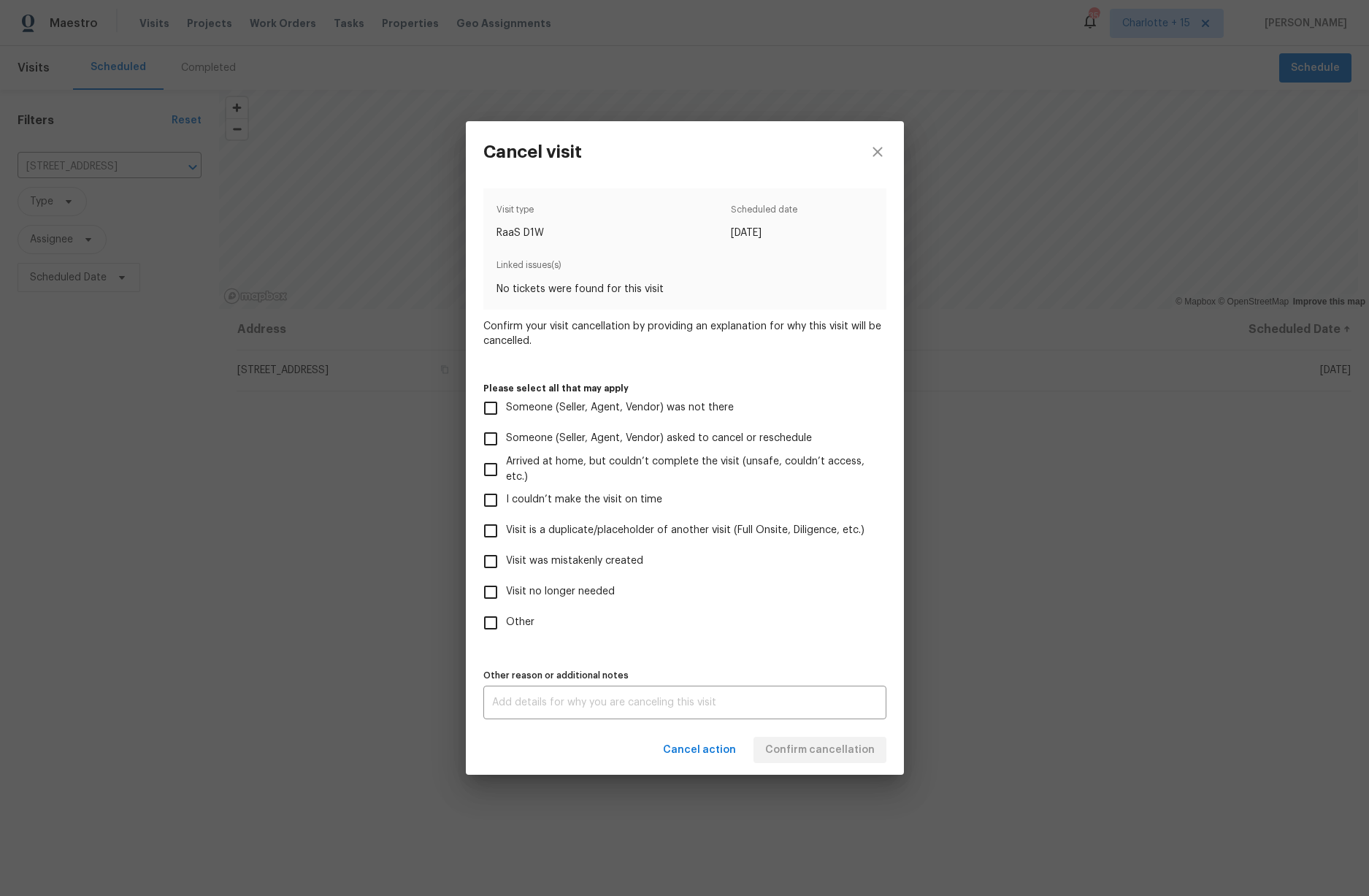 click on "Visit was mistakenly created" at bounding box center [491, 562] 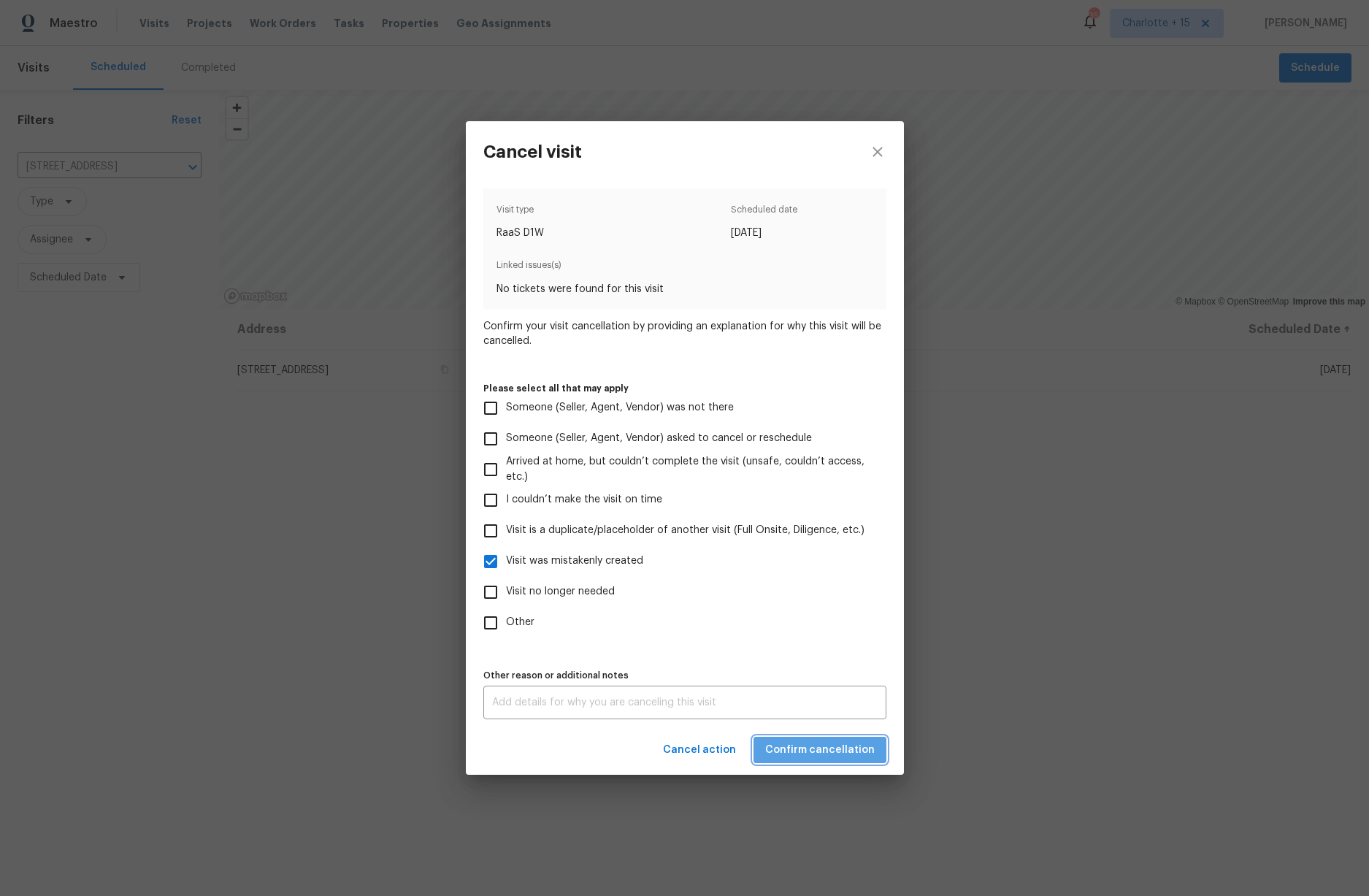 click on "Confirm cancellation" at bounding box center [820, 750] 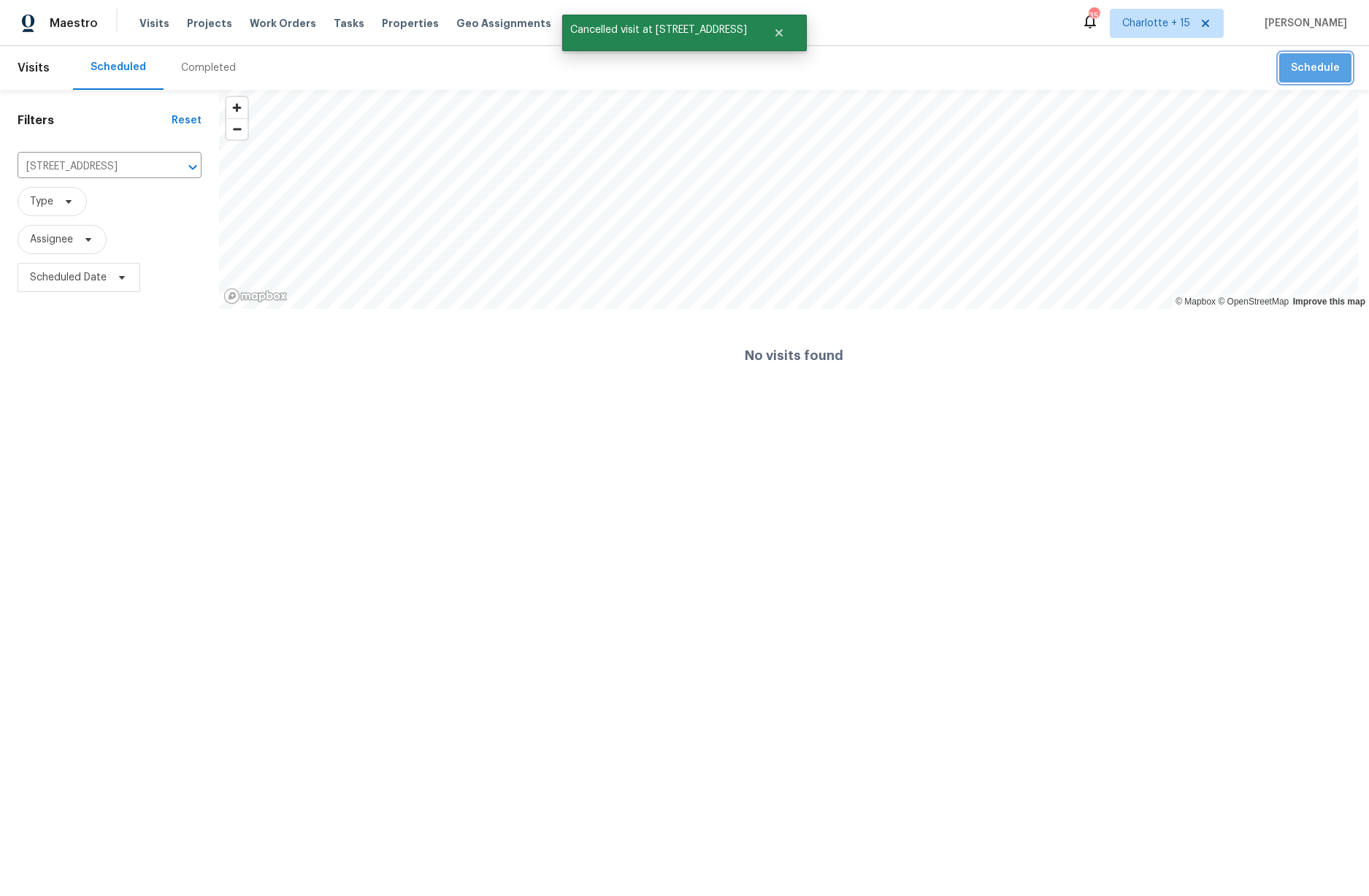 click on "Schedule" at bounding box center [1315, 68] 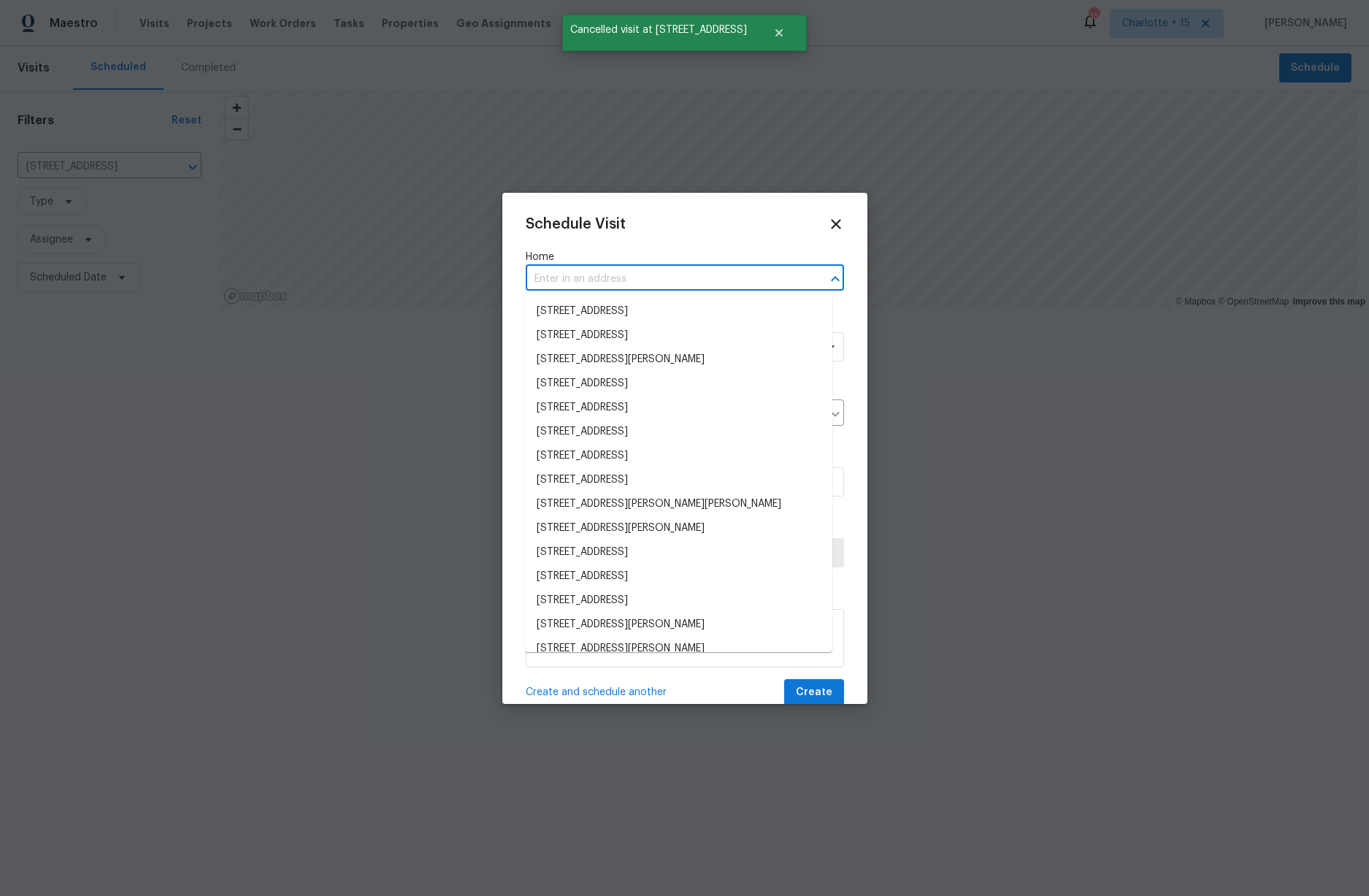 click at bounding box center (664, 279) 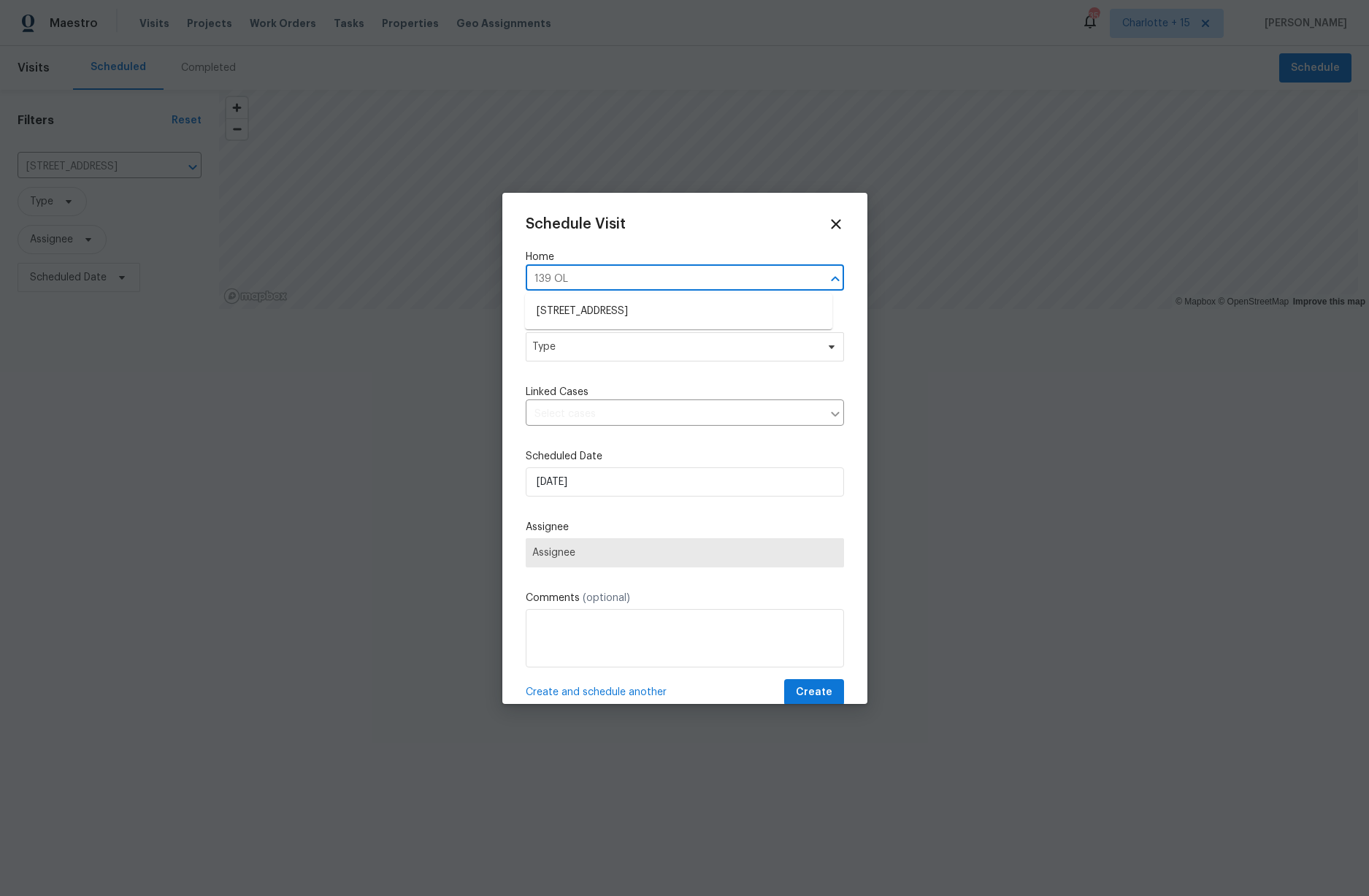 type on "139 OLD" 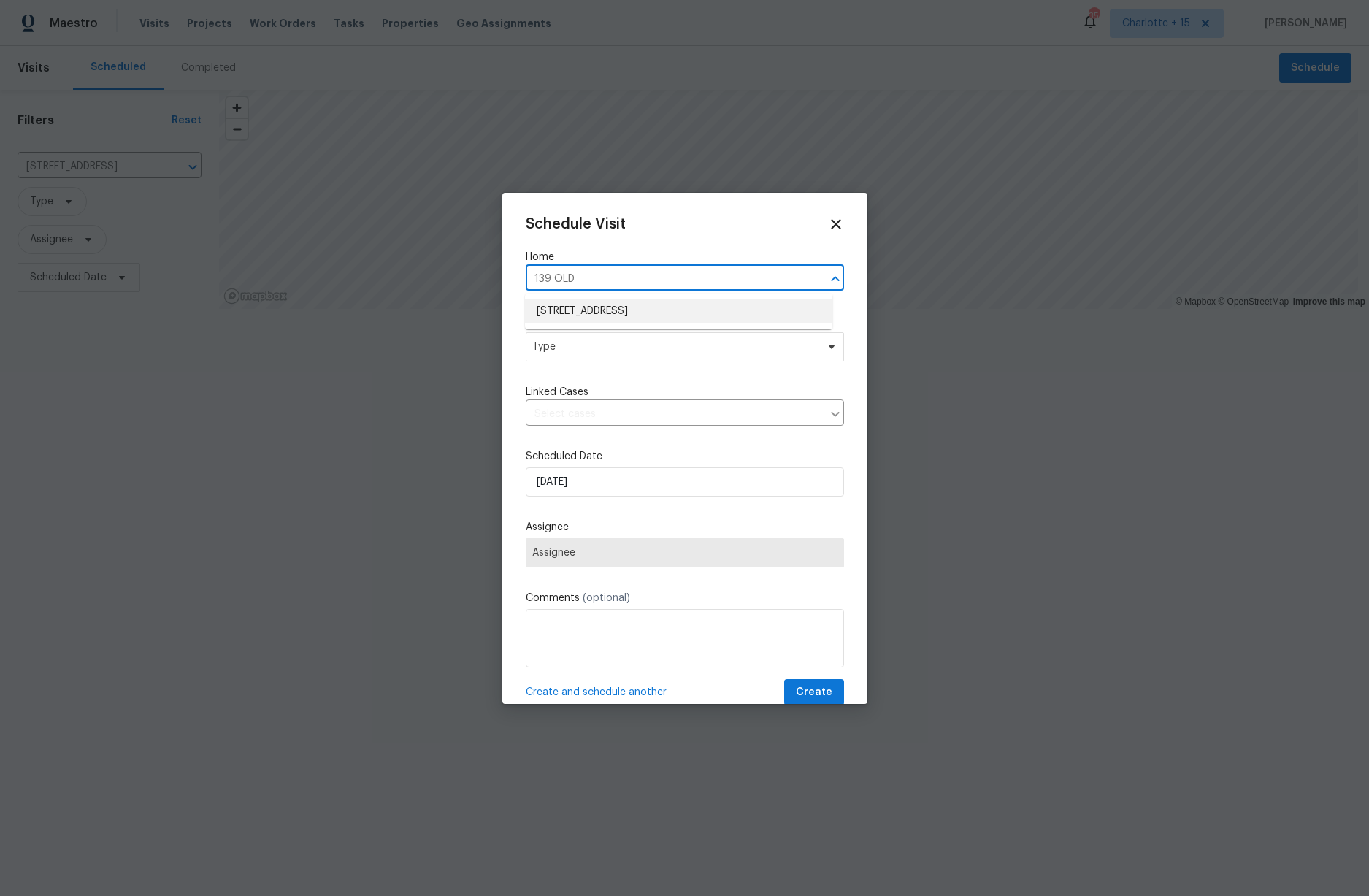 click on "[STREET_ADDRESS]" at bounding box center [678, 311] 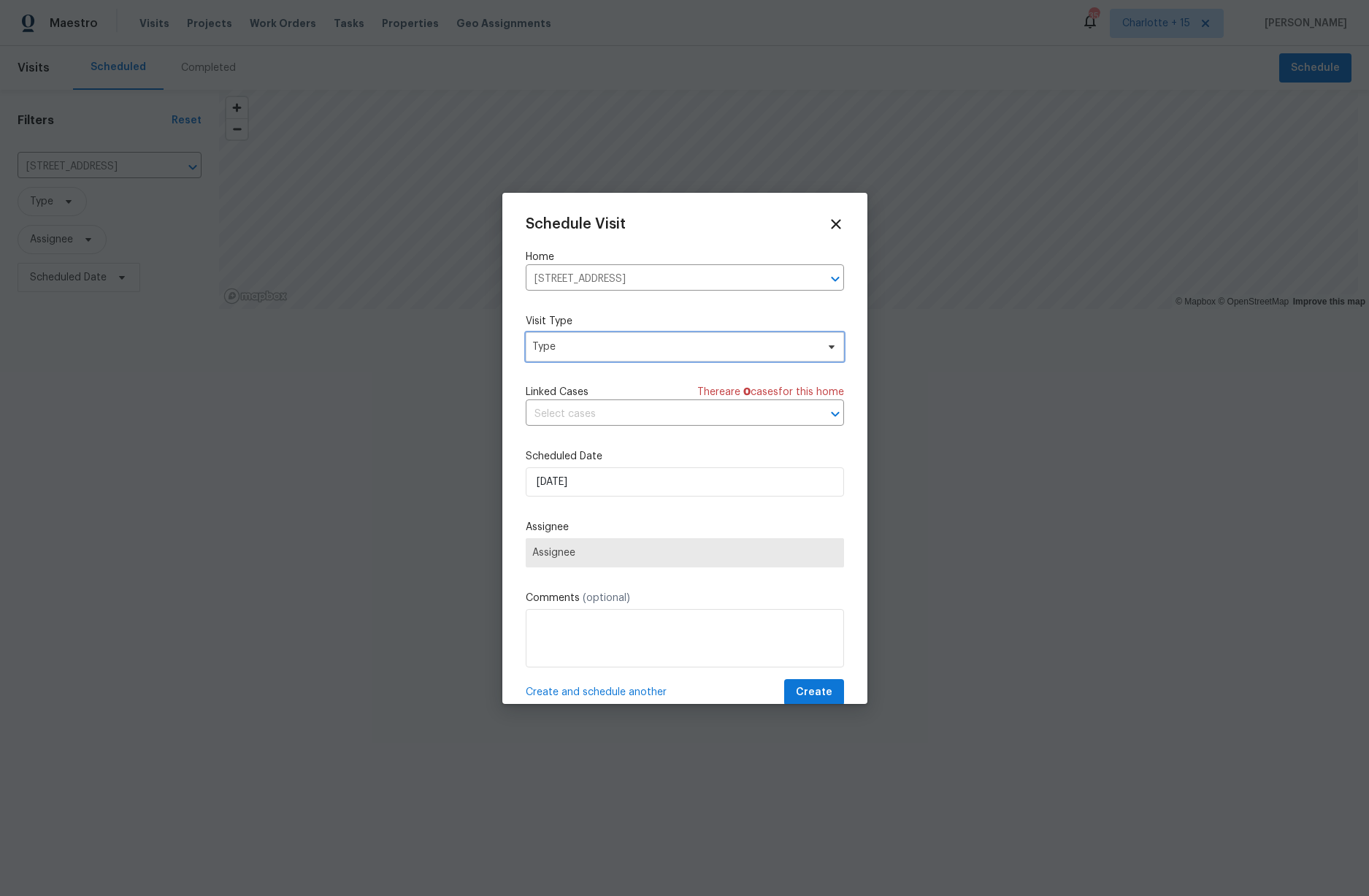 click on "Type" at bounding box center (674, 347) 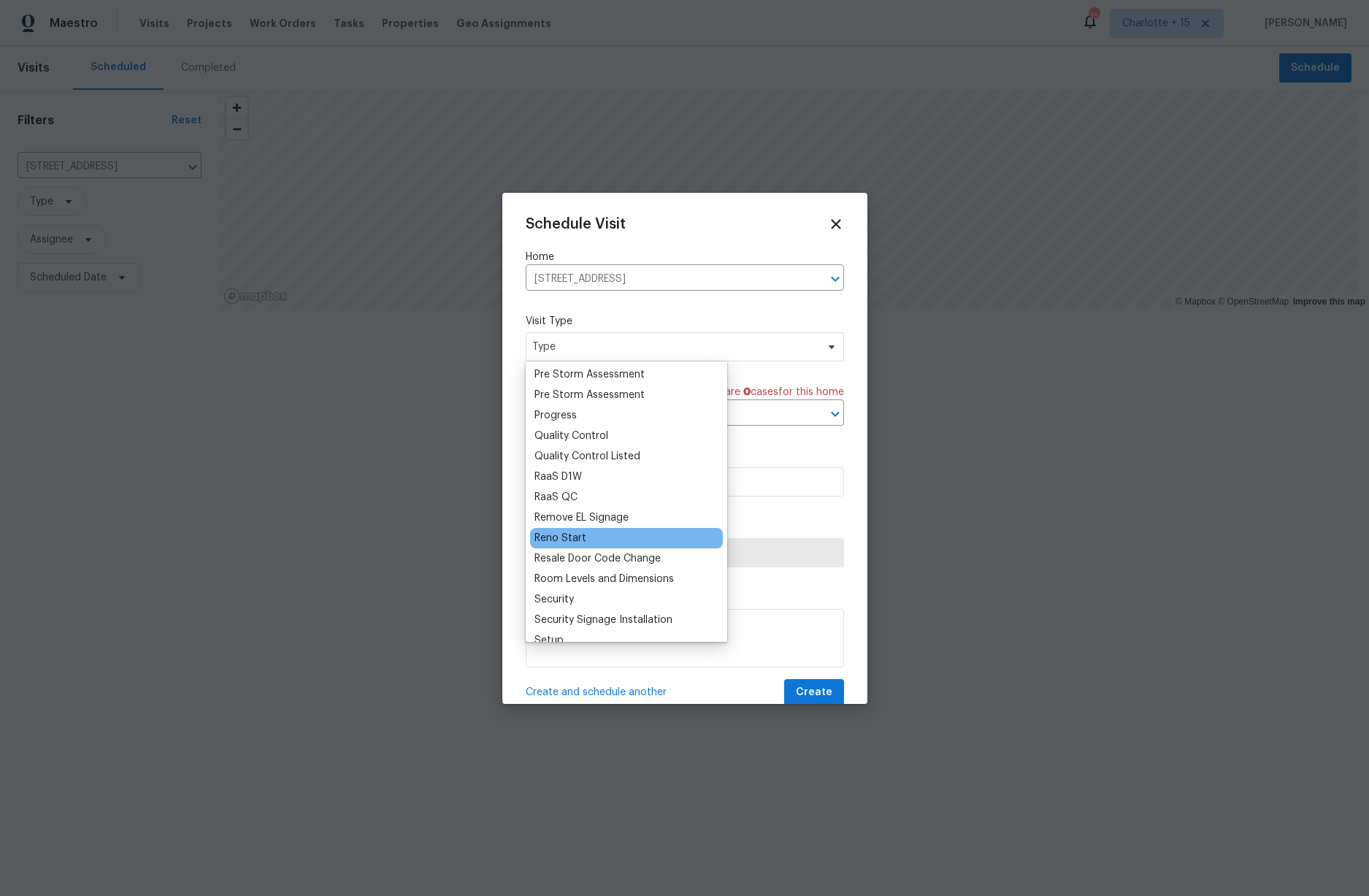 scroll, scrollTop: 938, scrollLeft: 0, axis: vertical 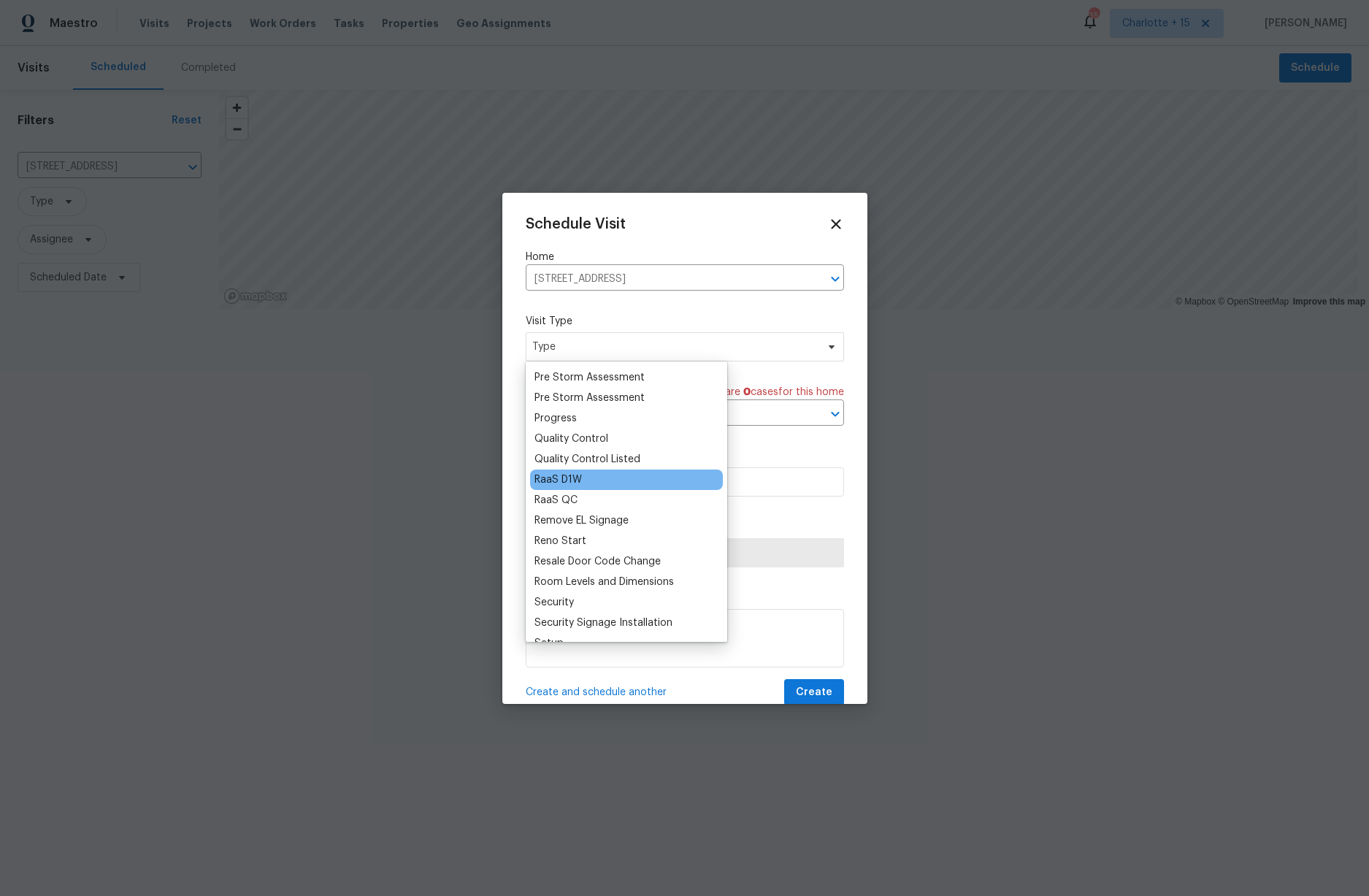 click on "RaaS D1W" at bounding box center [558, 480] 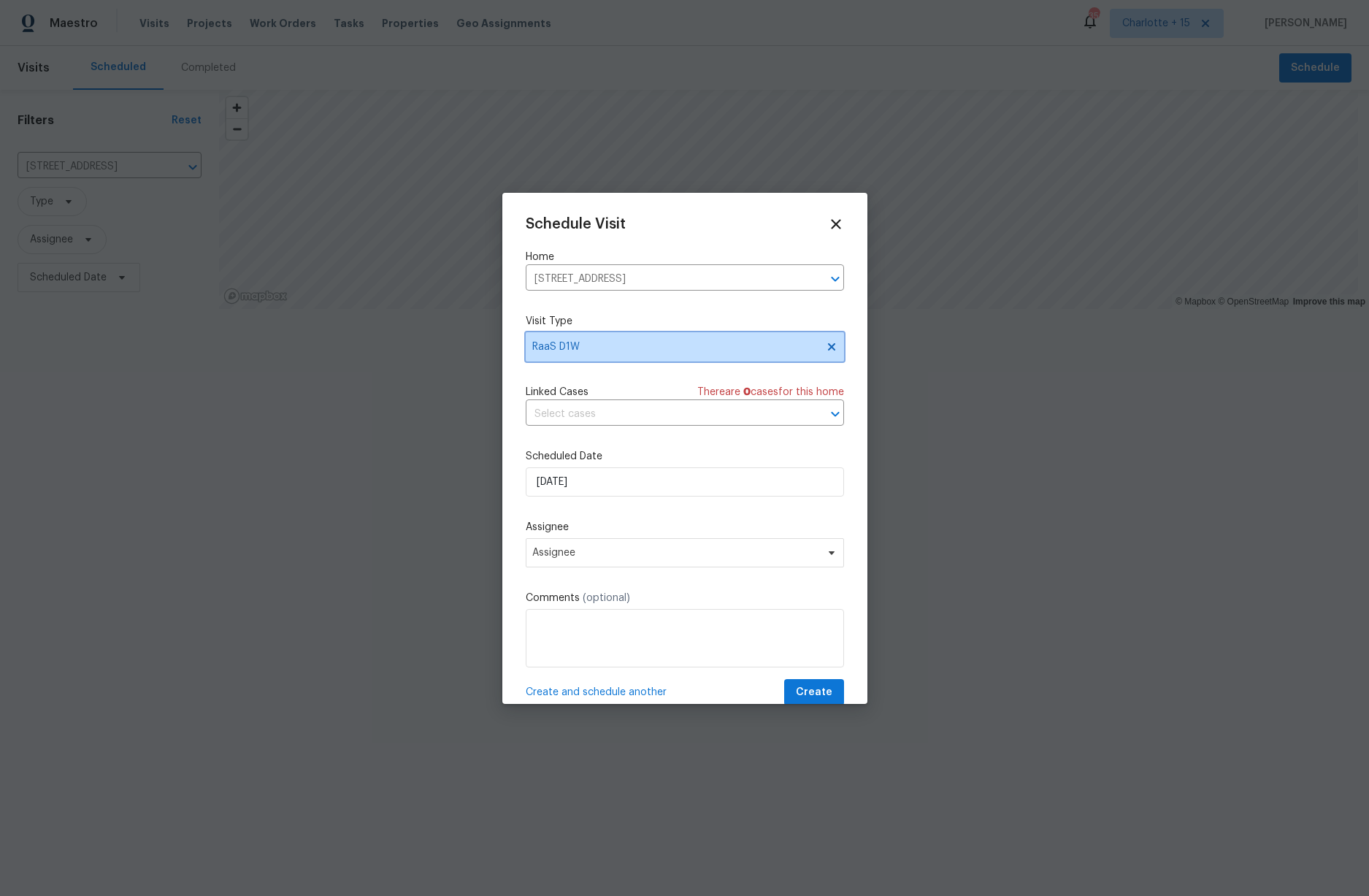 click on "RaaS D1W" at bounding box center [674, 347] 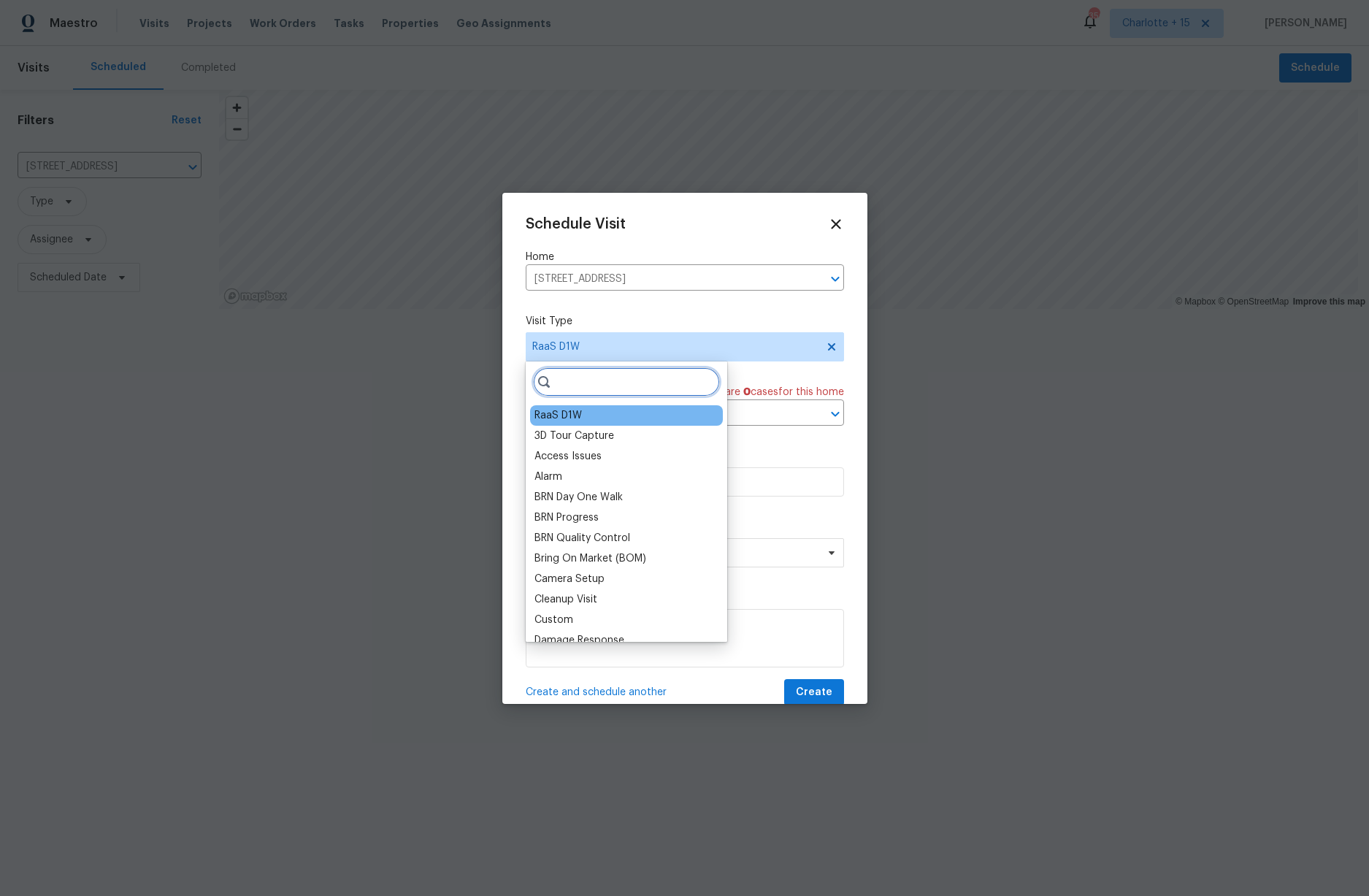 click at bounding box center (626, 382) 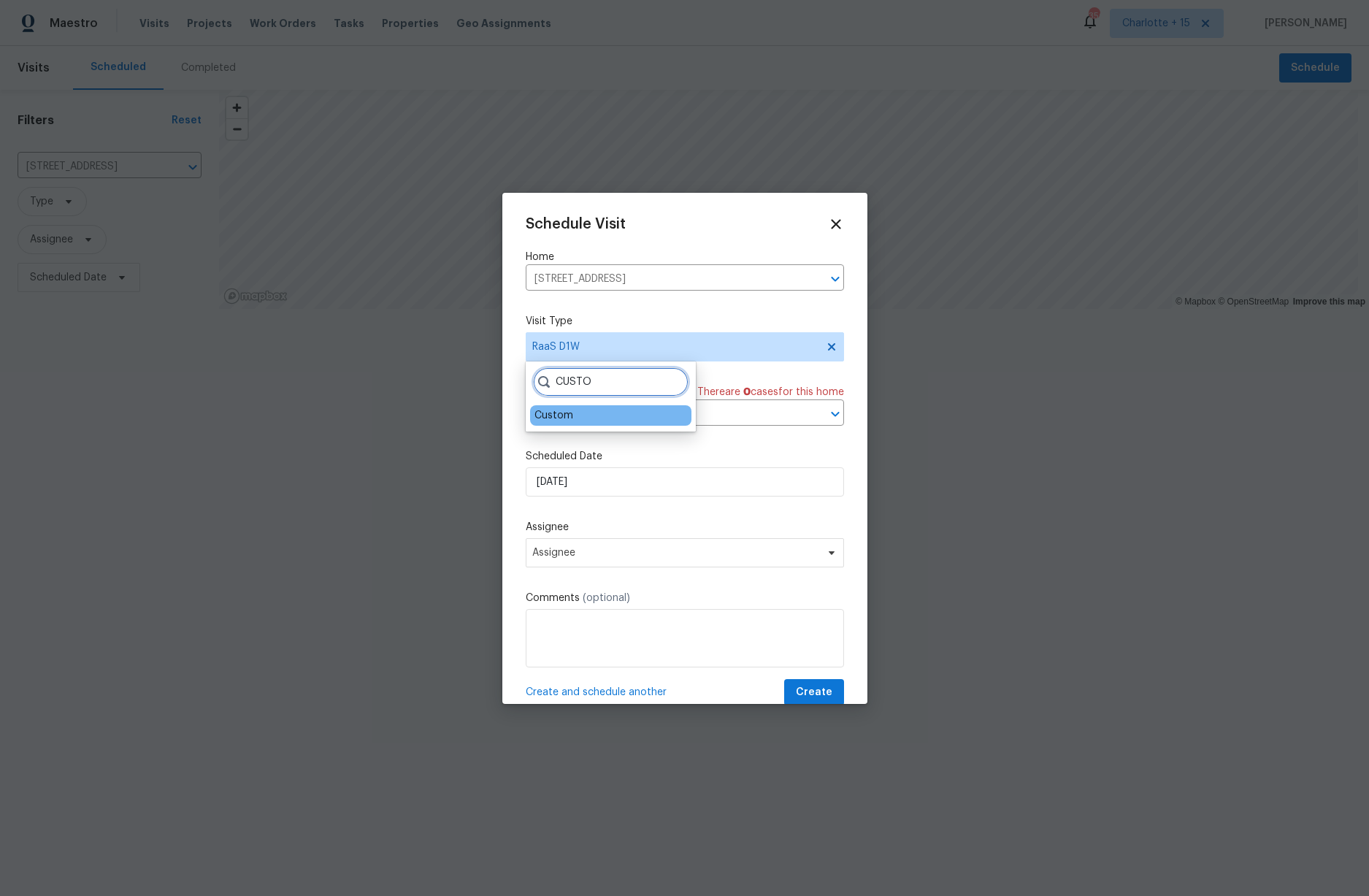 type on "CUSTO" 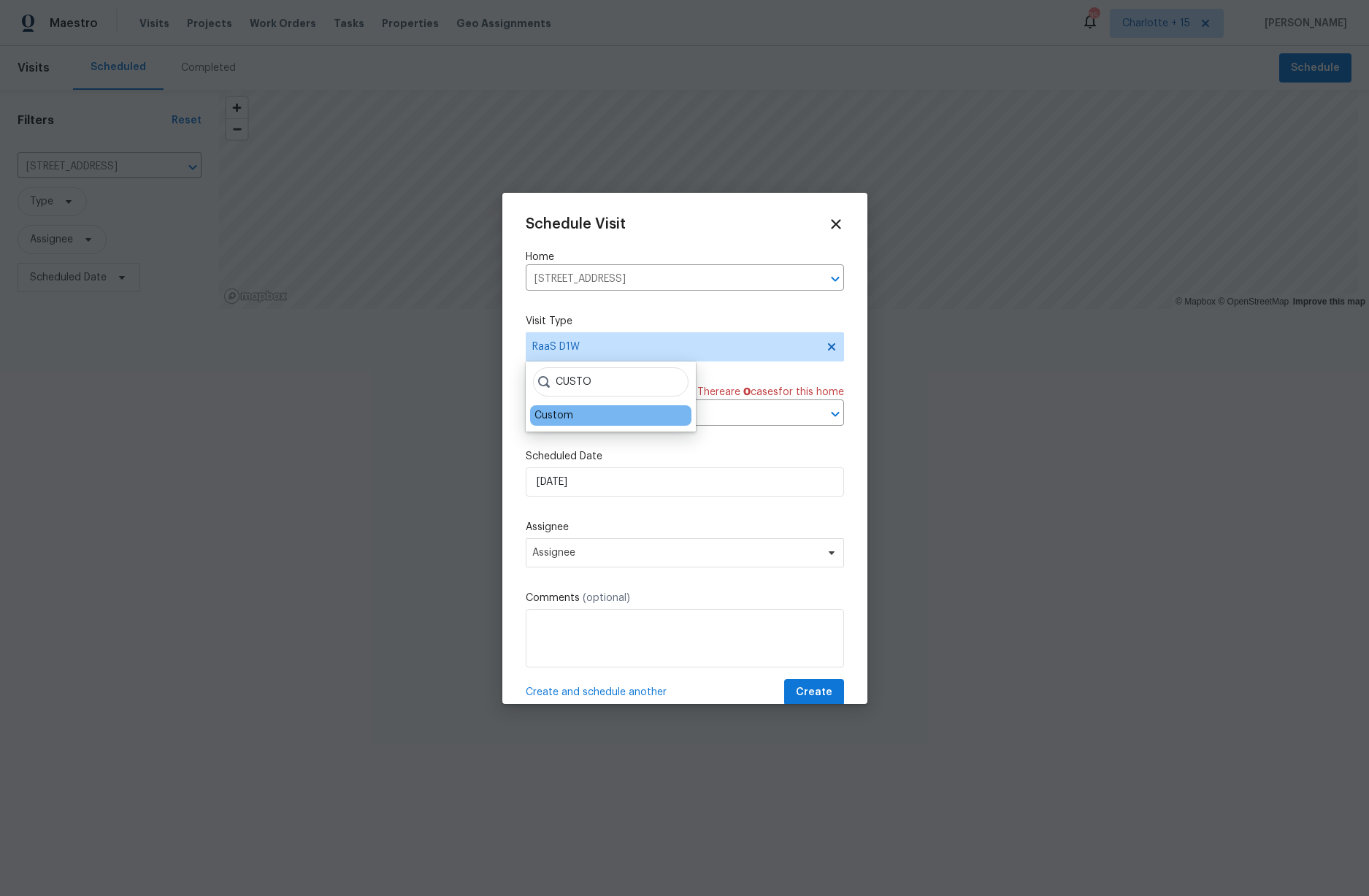 click on "Custom" at bounding box center [553, 416] 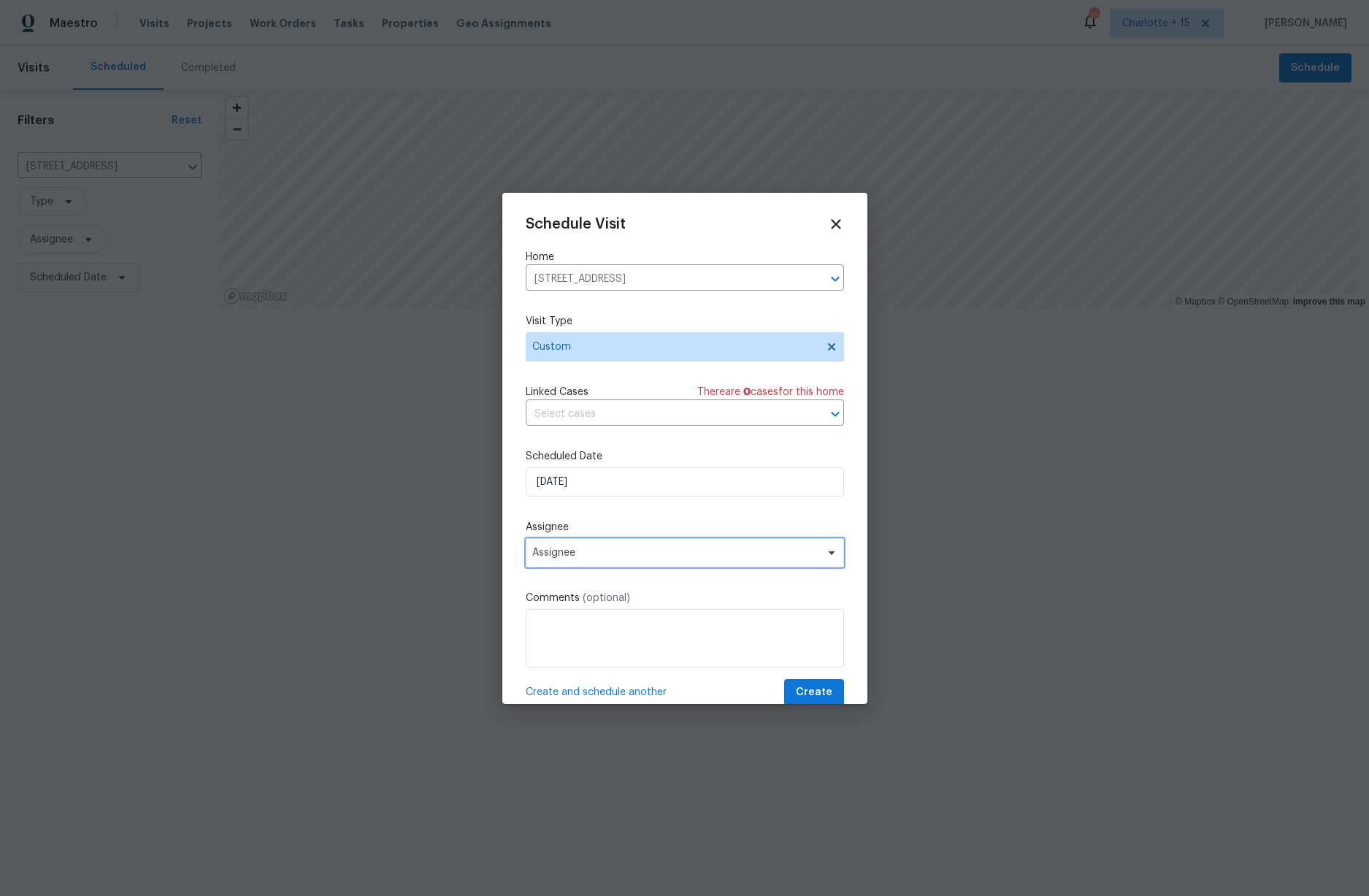 click on "Assignee" at bounding box center [675, 553] 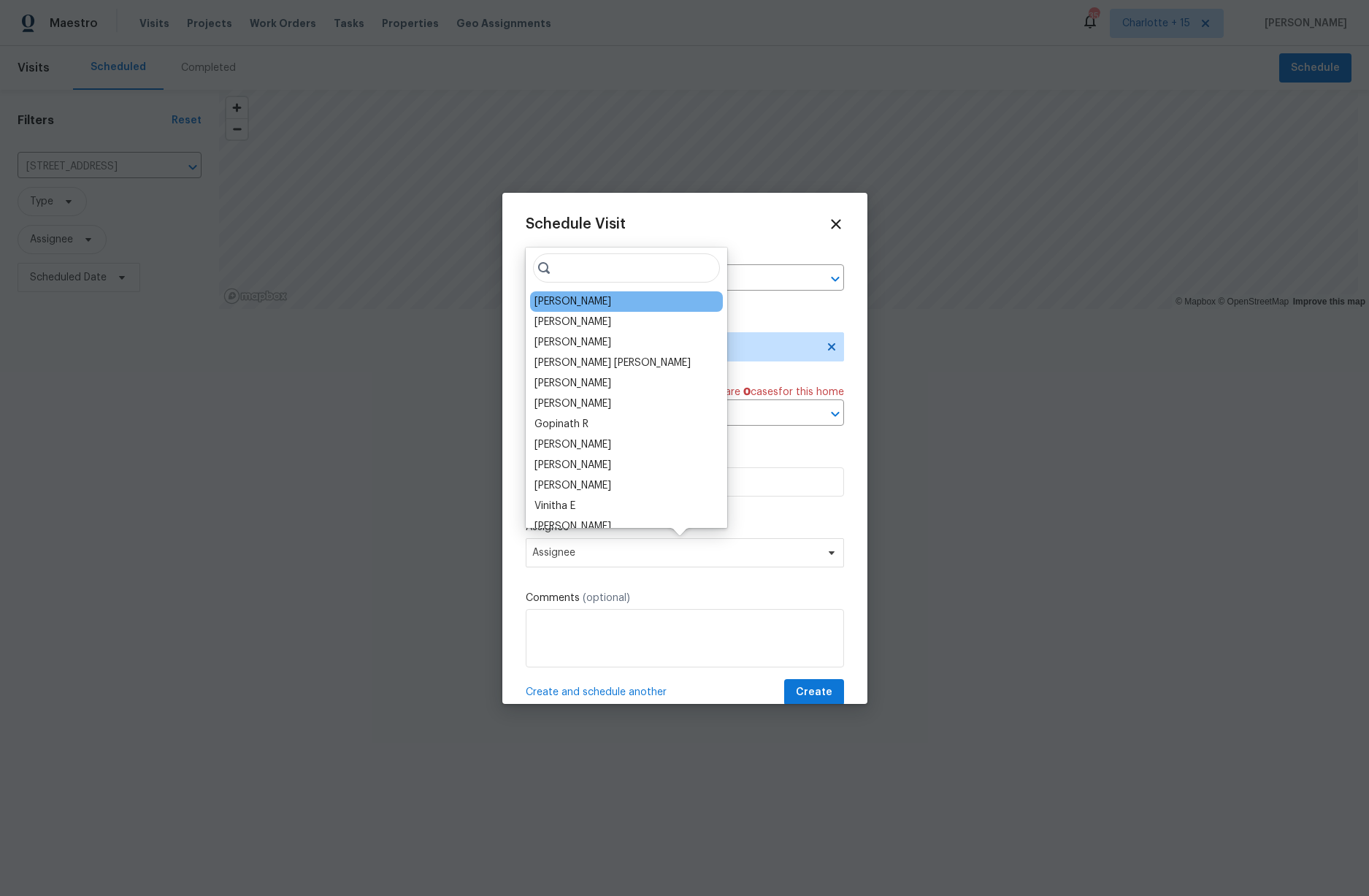 click on "Ryan Fogarty" at bounding box center (626, 302) 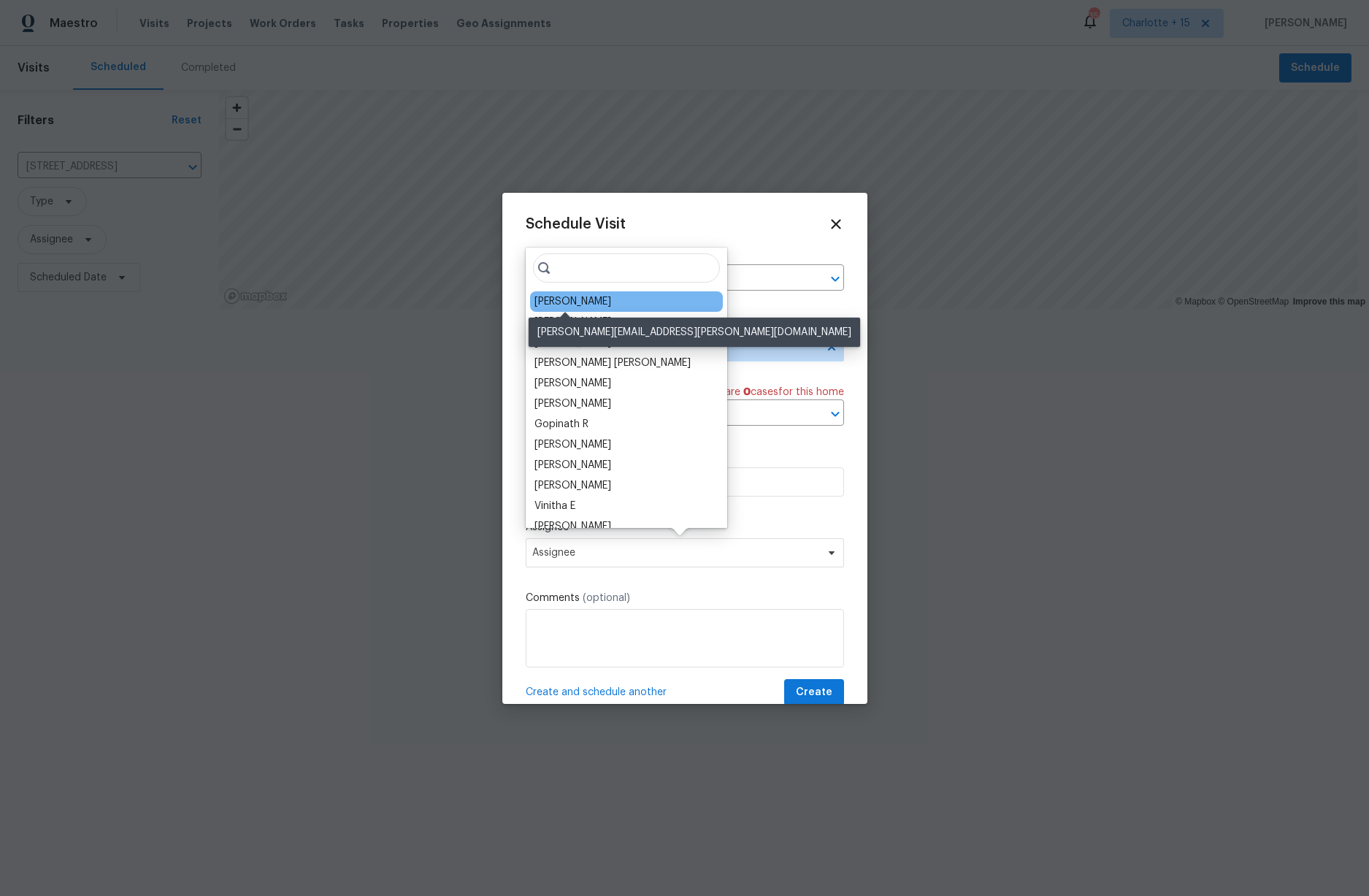 click on "Ryan Fogarty" at bounding box center (572, 302) 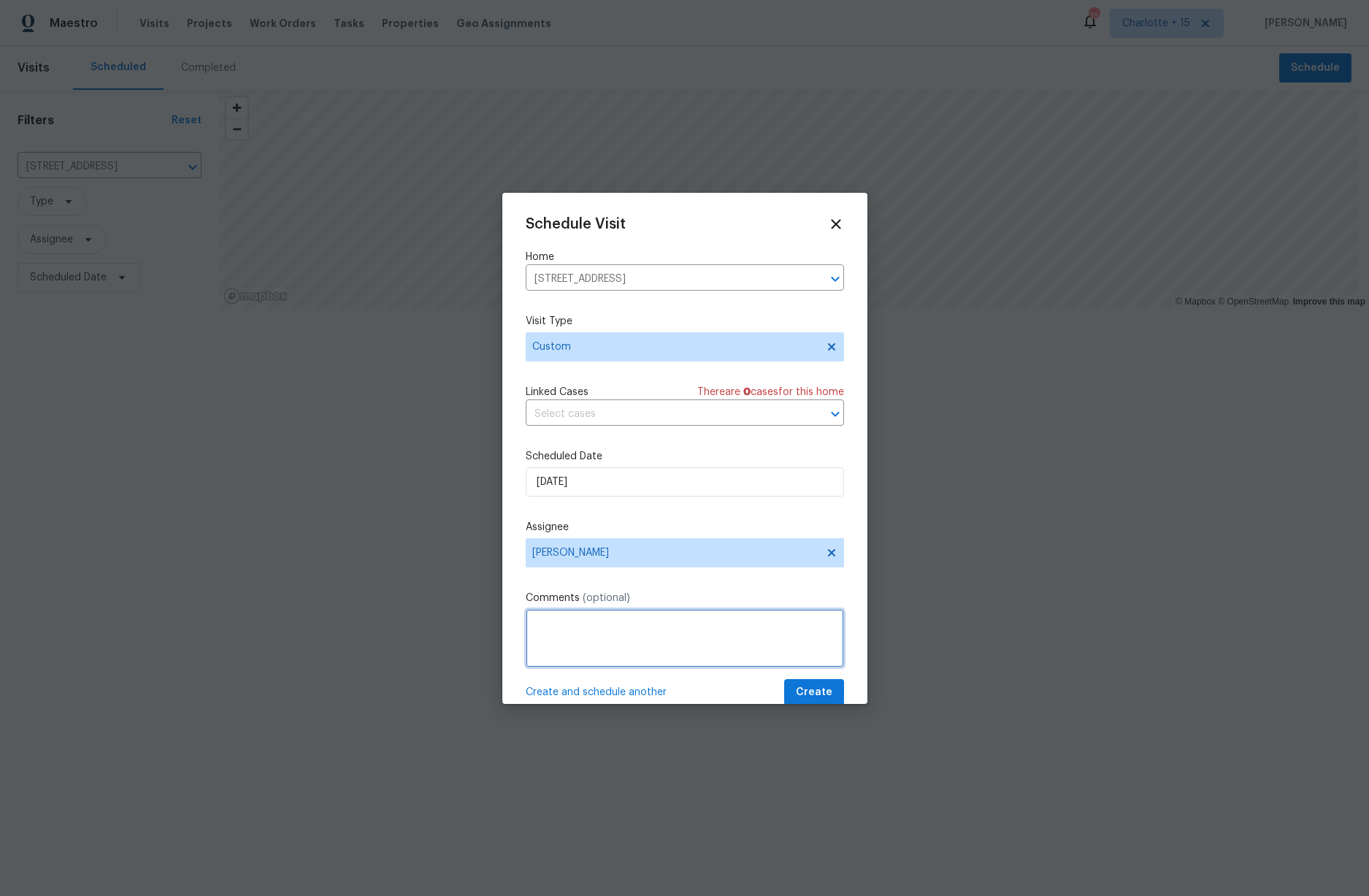click at bounding box center [685, 638] 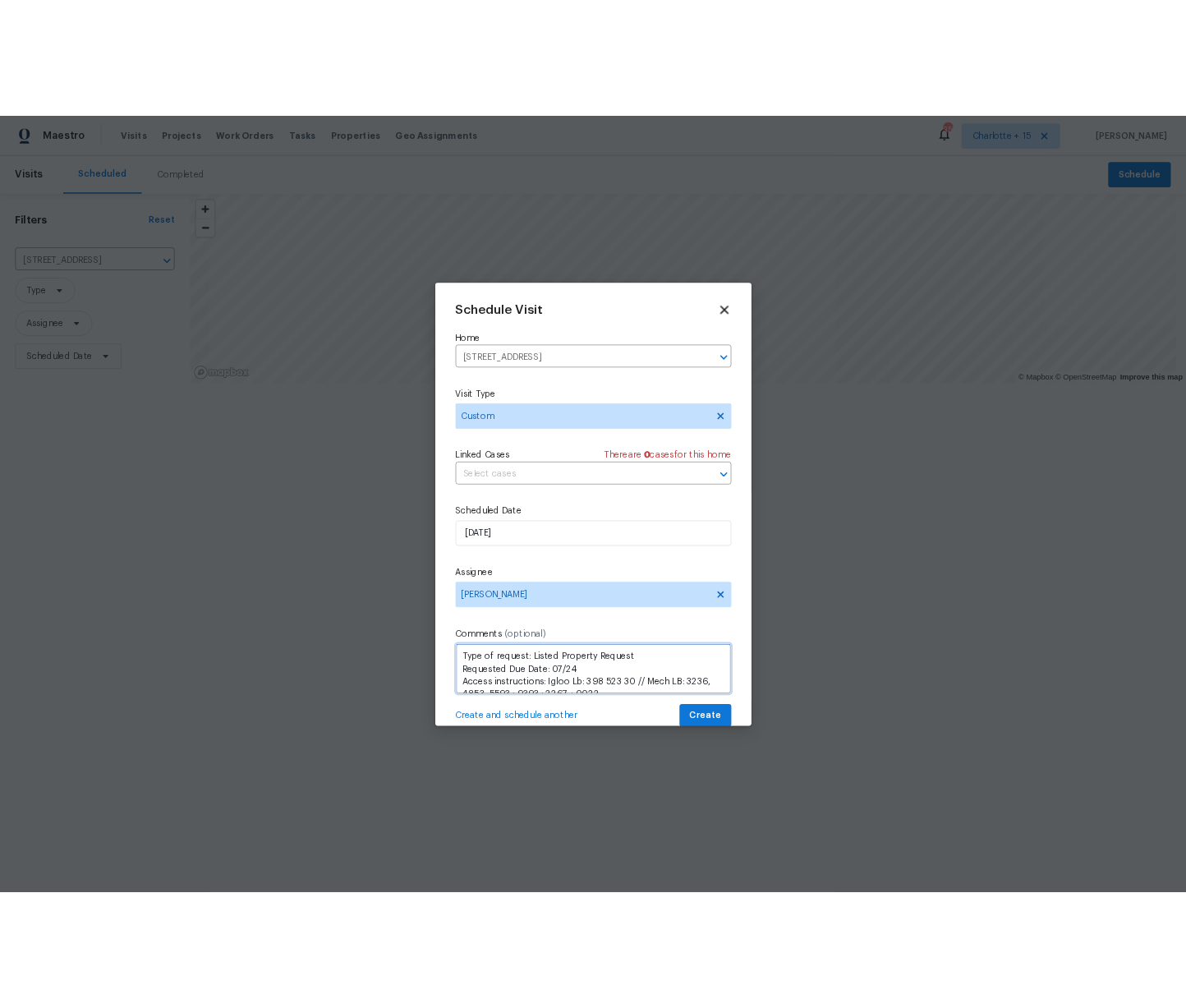 scroll, scrollTop: 140, scrollLeft: 0, axis: vertical 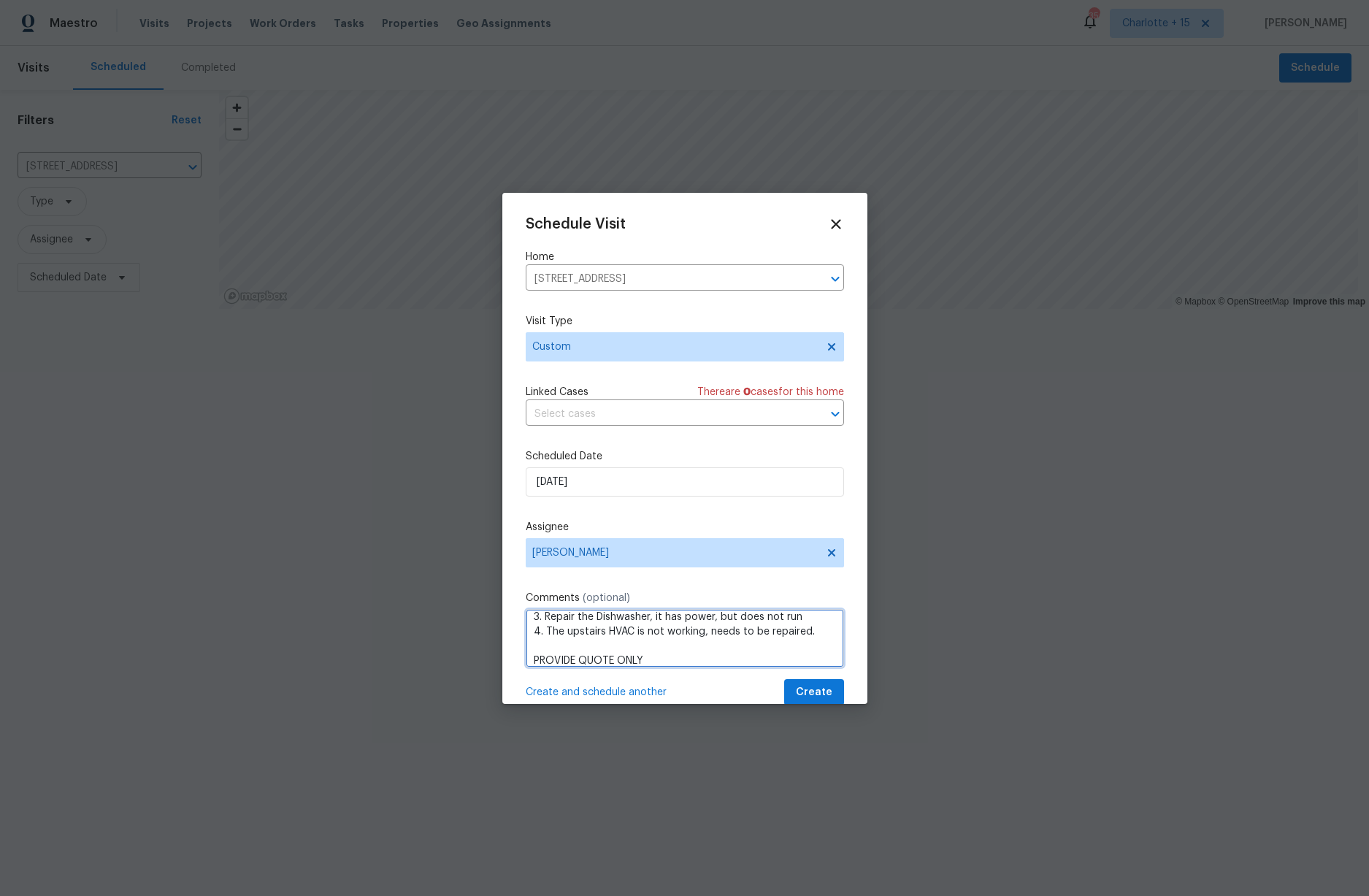 type on "Type of request: Listed Property Request
Requested Due Date: 07/24
Access instructions: Igloo Lb: 398 523 30 // Mech LB: 3236, 4853, 5593 ; 9393 ; 2267 ; 0022
Additional Details: Seller would like a quote appraisal condition repairs:
1. Drop attic stairs need to be repaired. See photo.
2. Master bedroom toilet needs to flush/work properly
3. Repair the Dishwasher, it has power, but does not run
4. The upstairs HVAC is not working, needs to be repaired.
PROVIDE QUOTE ONLY" 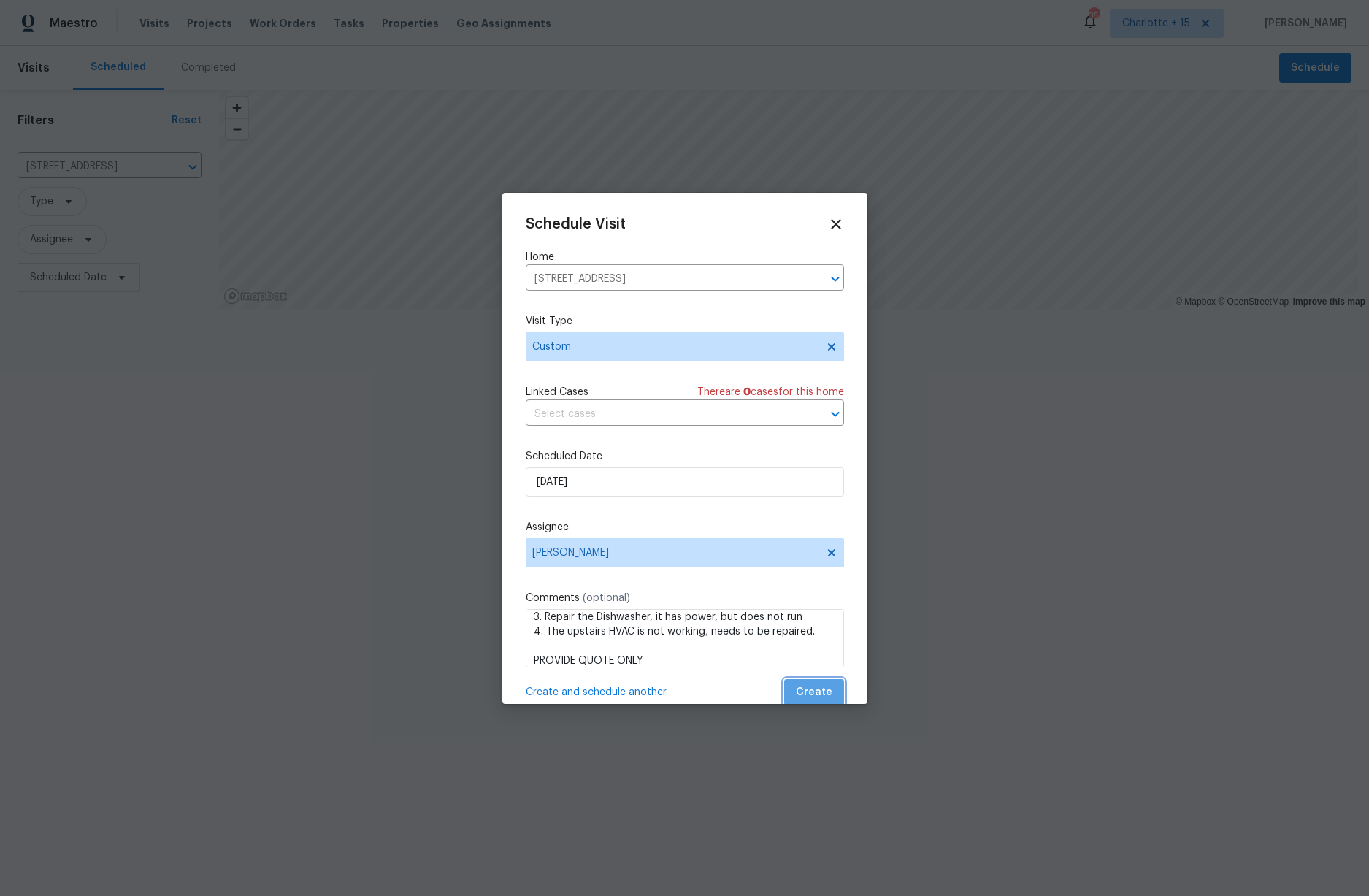 click on "Create" at bounding box center (814, 692) 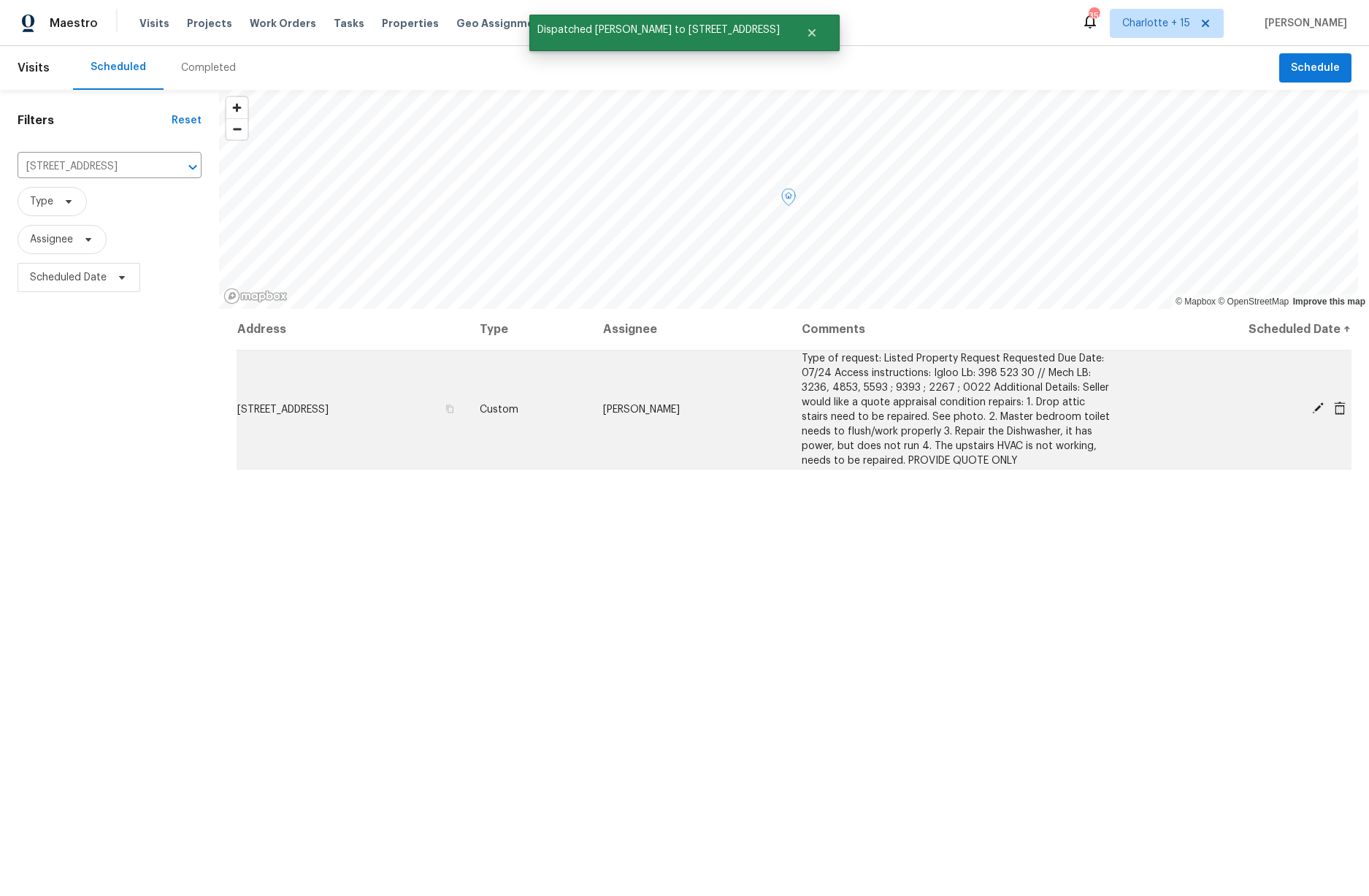 click 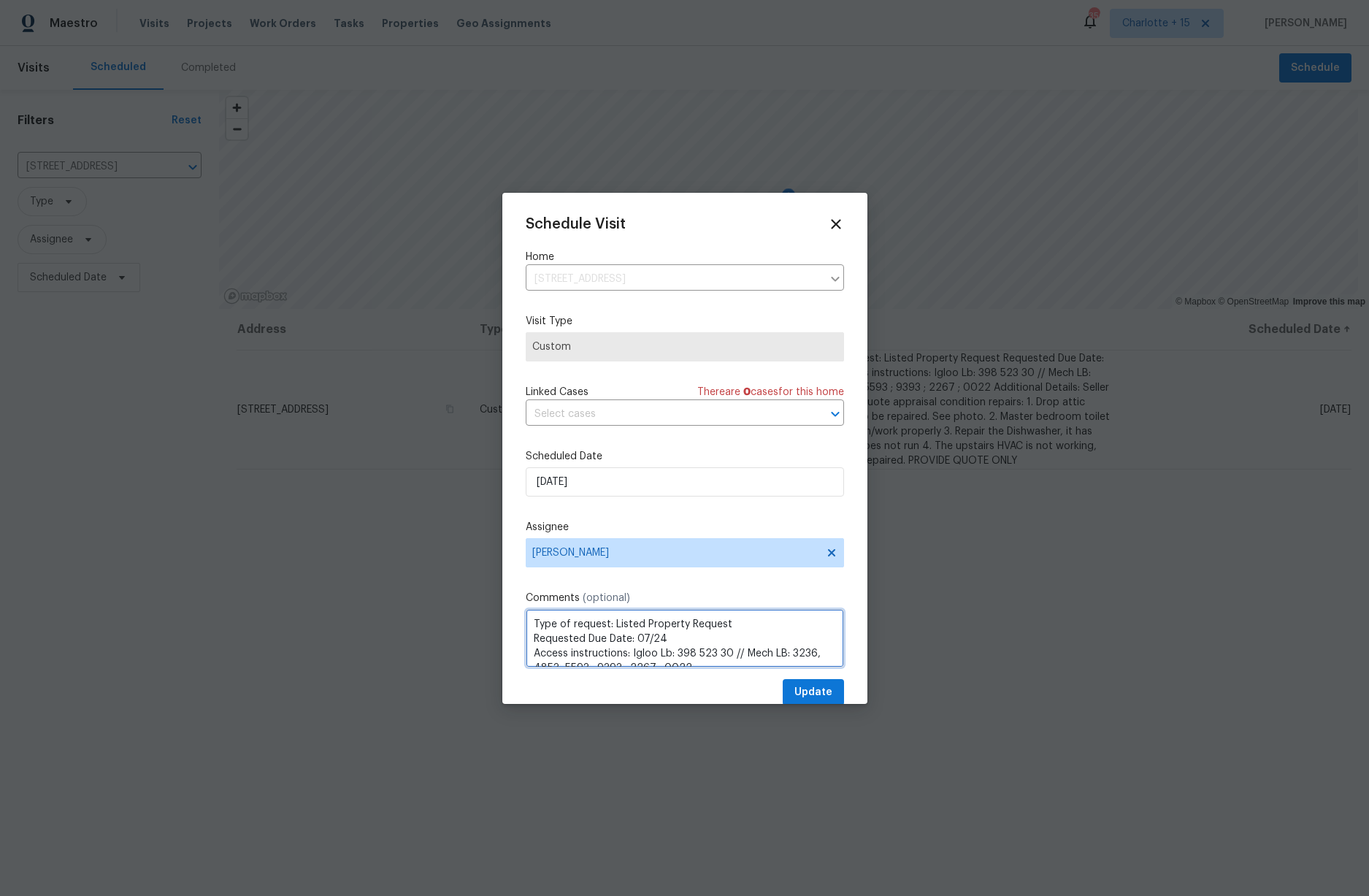 click on "Type of request: Listed Property Request
Requested Due Date: 07/24
Access instructions: Igloo Lb: 398 523 30 // Mech LB: 3236, 4853, 5593 ; 9393 ; 2267 ; 0022
Additional Details: Seller would like a quote appraisal condition repairs:
1. Drop attic stairs need to be repaired. See photo.
2. Master bedroom toilet needs to flush/work properly
3. Repair the Dishwasher, it has power, but does not run
4. The upstairs HVAC is not working, needs to be repaired.
PROVIDE QUOTE ONLY" at bounding box center [685, 638] 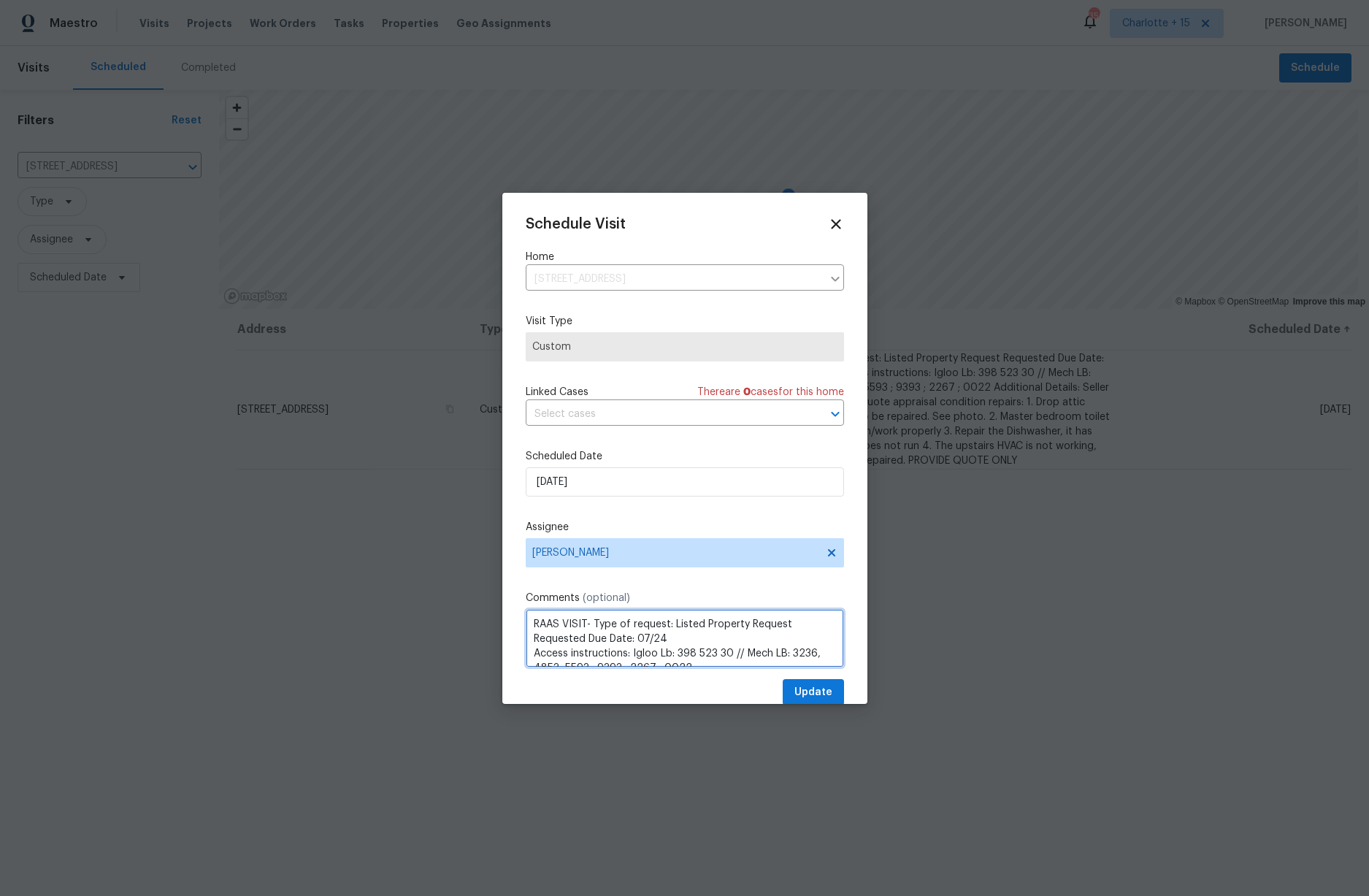 type on "RAAS VISIT- Type of request: Listed Property Request
Requested Due Date: 07/24
Access instructions: Igloo Lb: 398 523 30 // Mech LB: 3236, 4853, 5593 ; 9393 ; 2267 ; 0022
Additional Details: Seller would like a quote appraisal condition repairs:
1. Drop attic stairs need to be repaired. See photo.
2. Master bedroom toilet needs to flush/work properly
3. Repair the Dishwasher, it has power, but does not run
4. The upstairs HVAC is not working, needs to be repaired.
PROVIDE QUOTE ONLY" 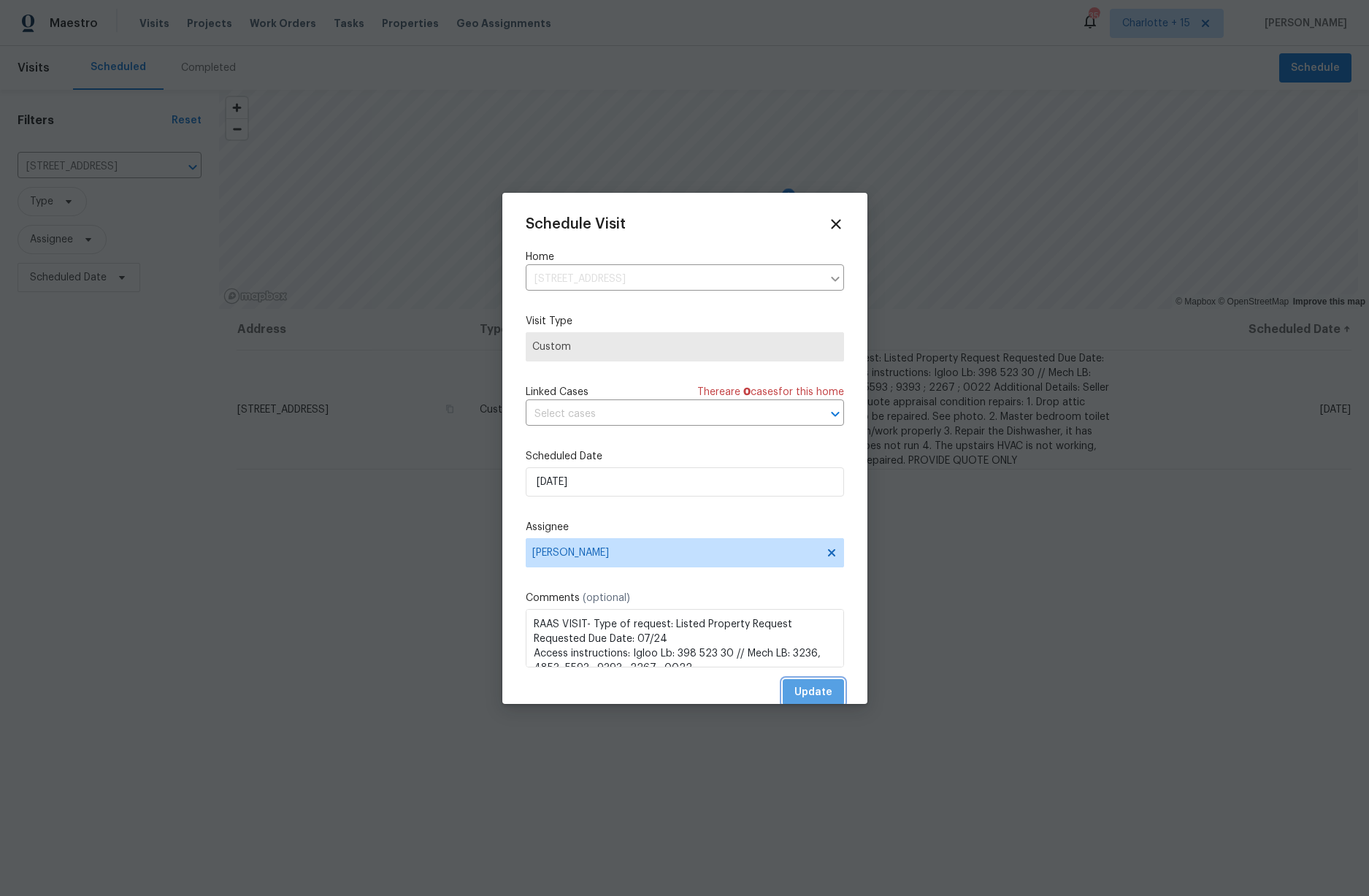 click on "Update" at bounding box center [813, 692] 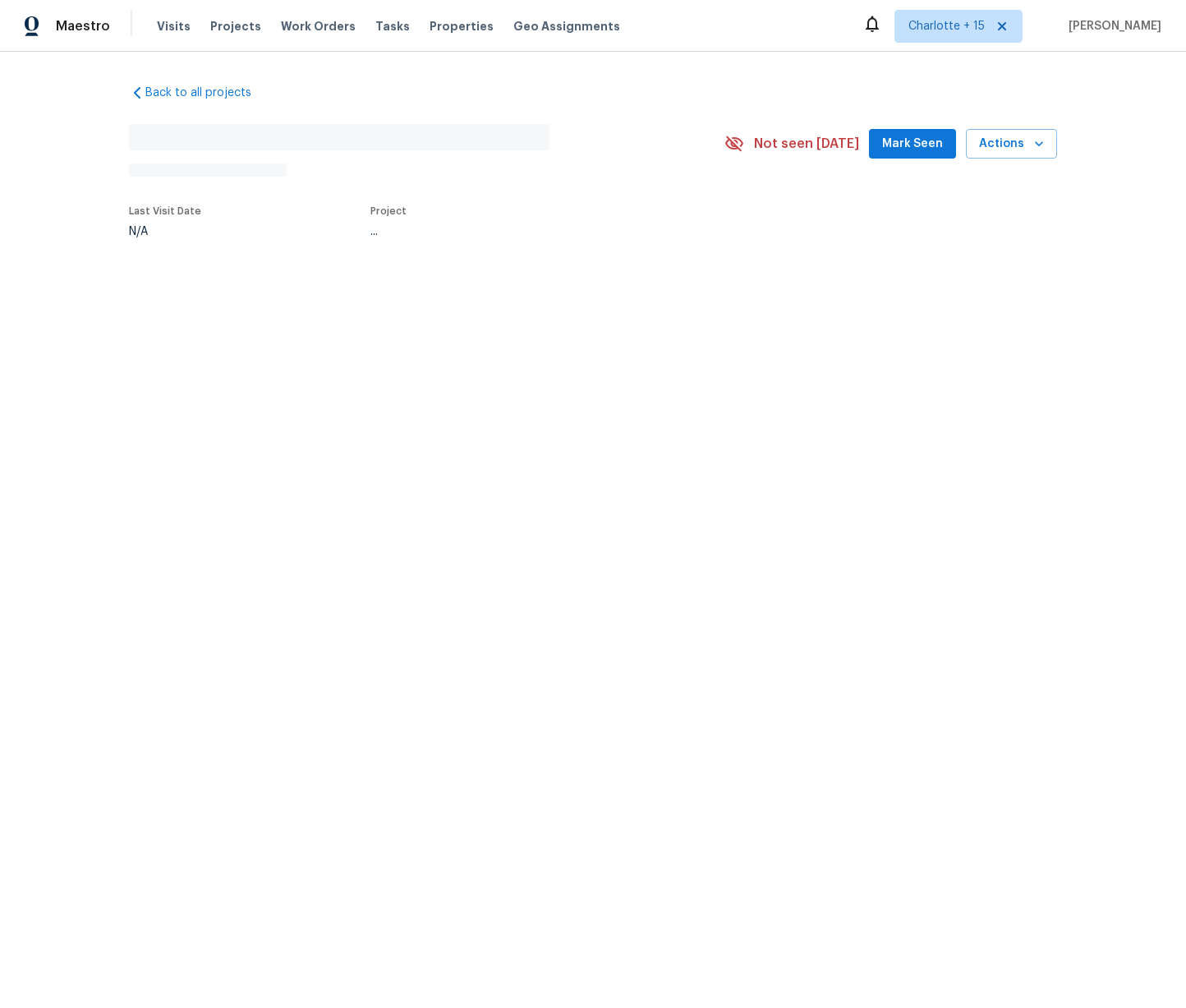 scroll, scrollTop: 0, scrollLeft: 0, axis: both 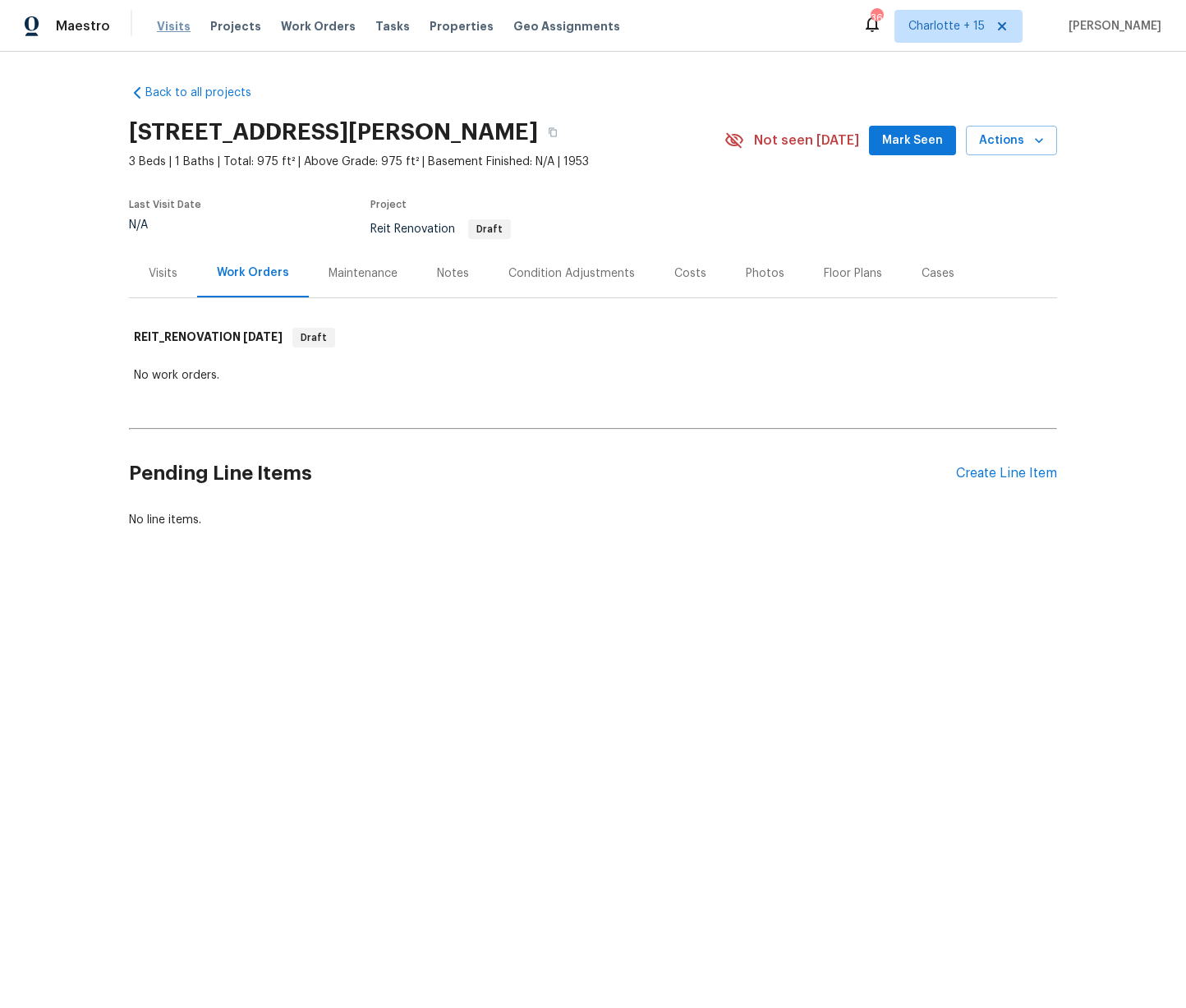 click on "Visits" at bounding box center [173, 26] 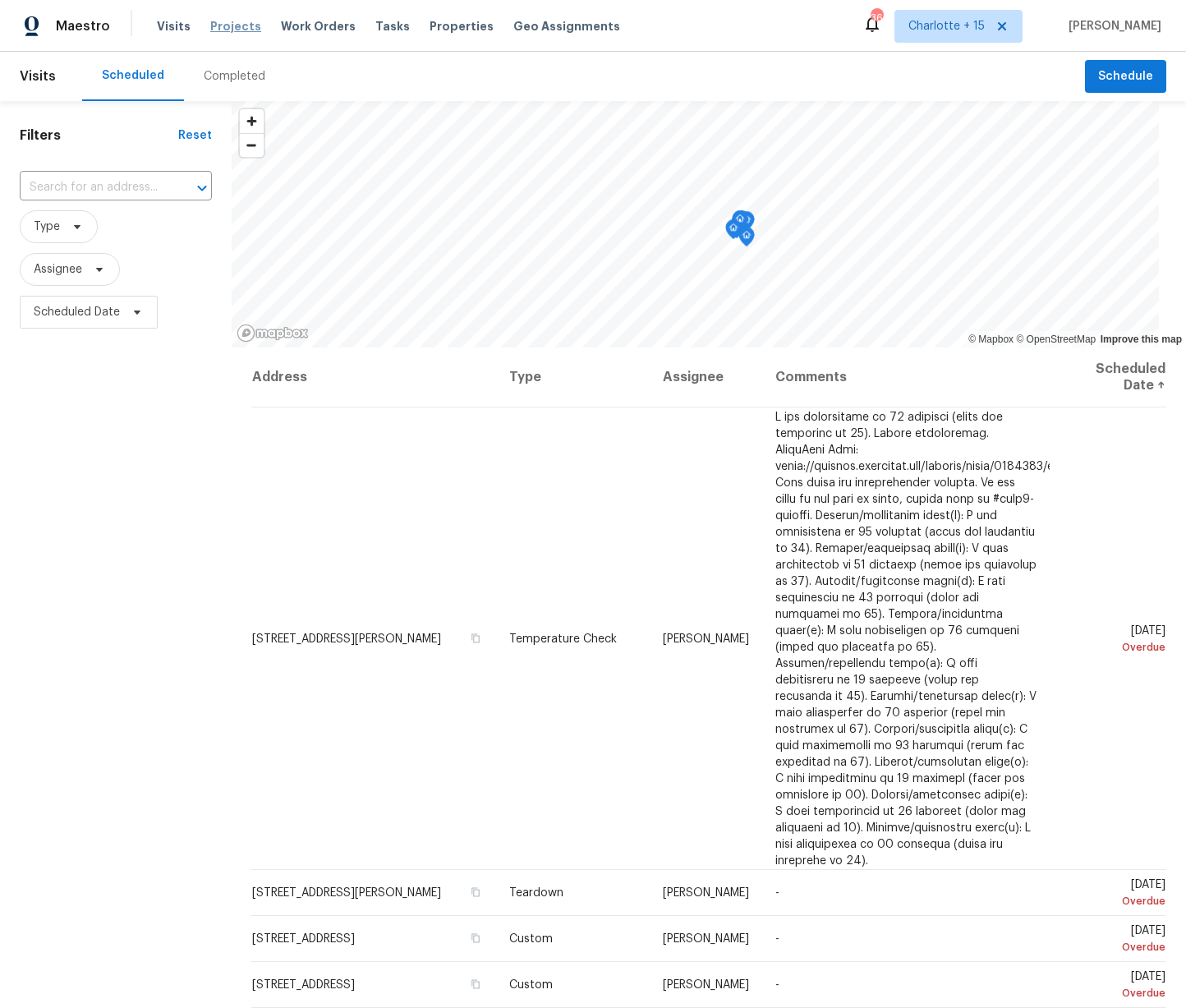 click on "Projects" at bounding box center [236, 26] 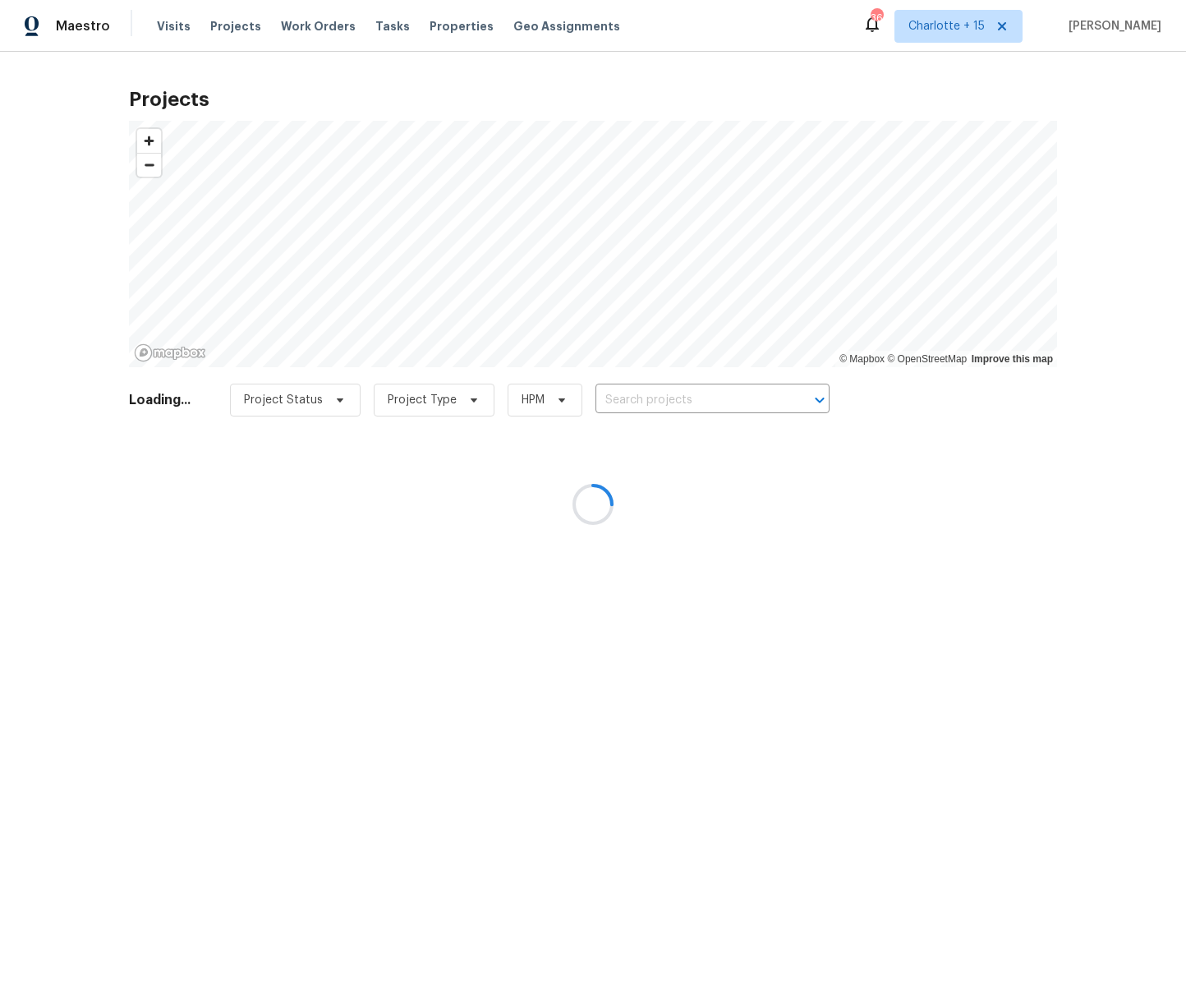 click at bounding box center (593, 504) 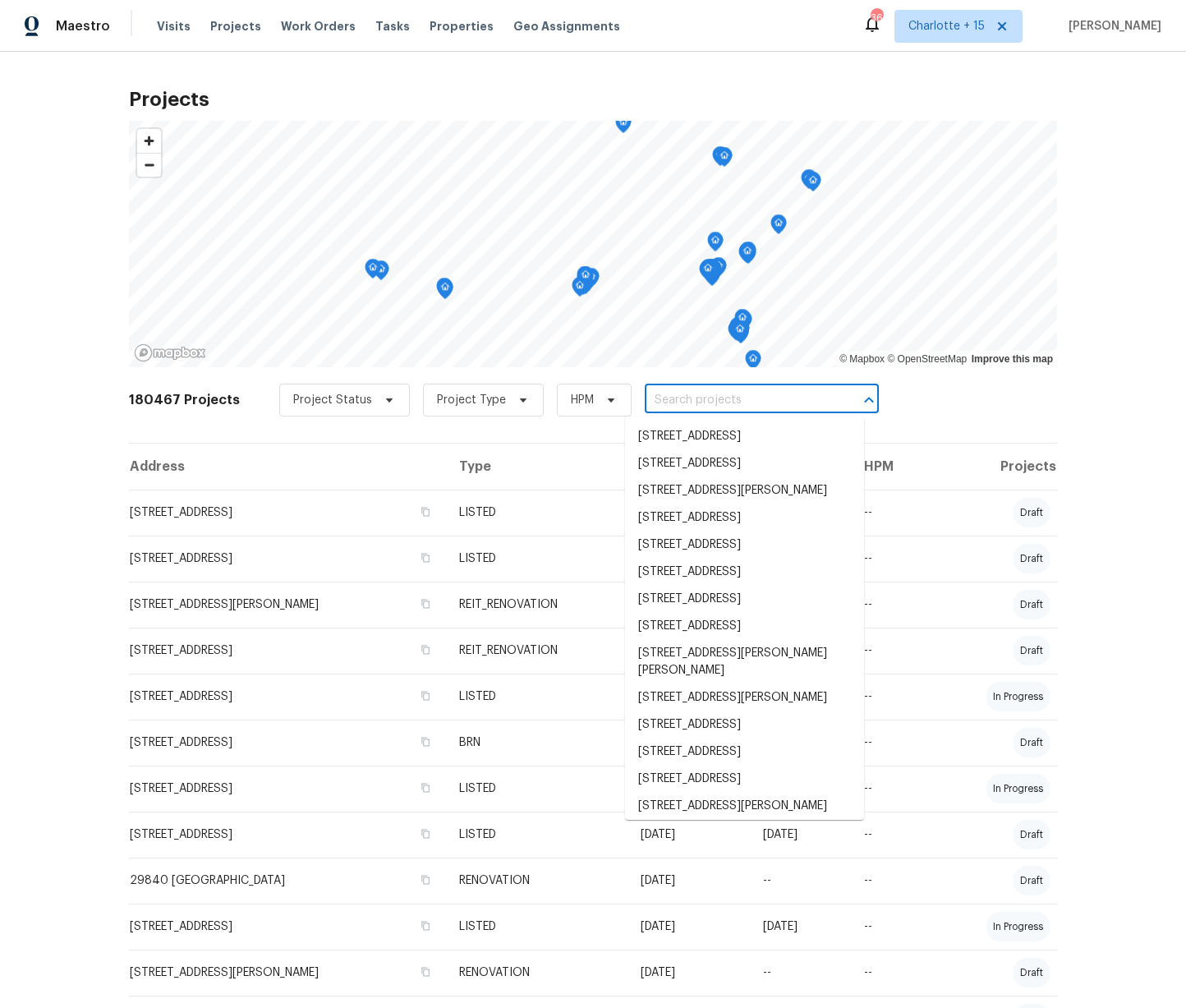 click at bounding box center (738, 400) 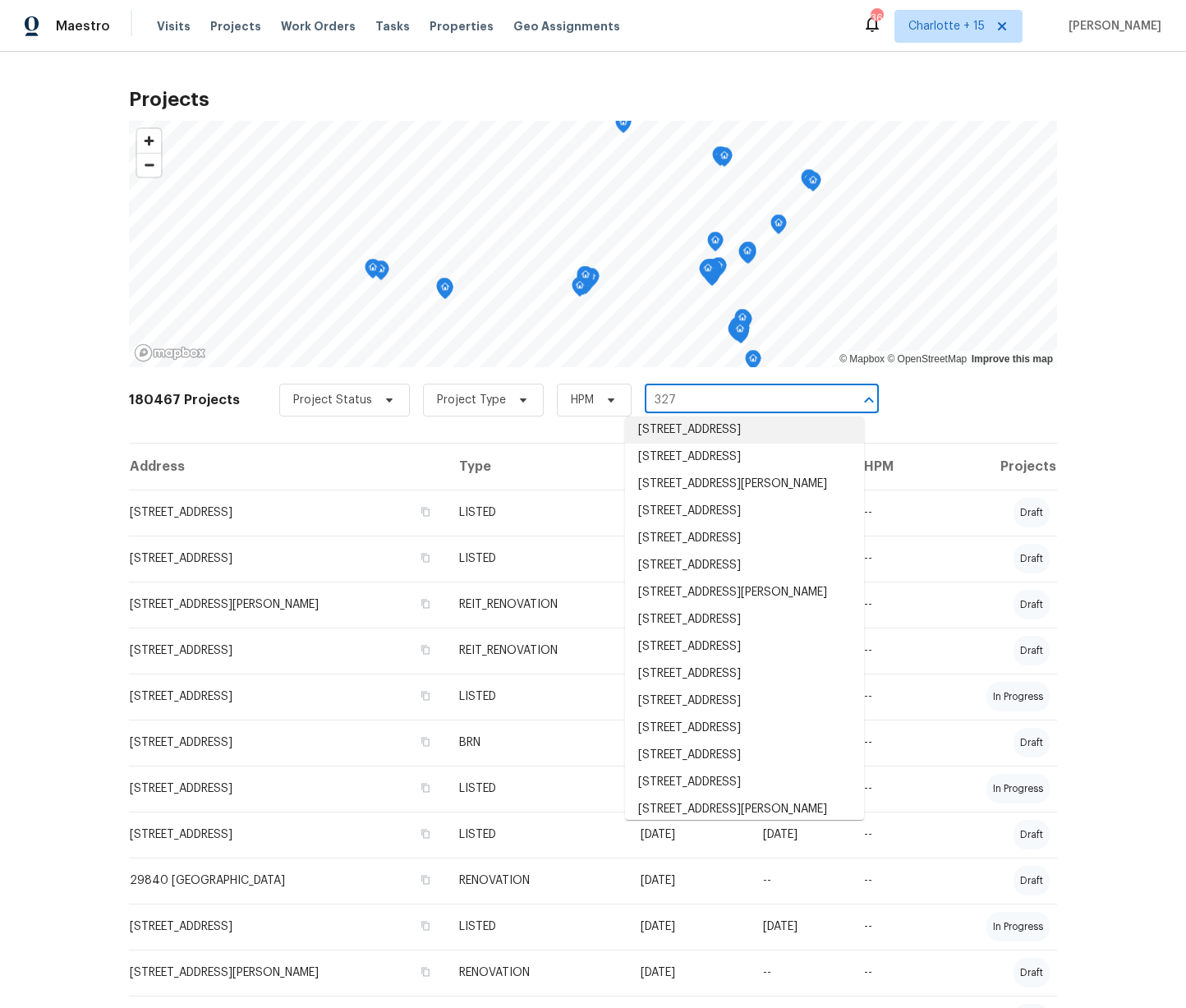 scroll, scrollTop: 1521, scrollLeft: 0, axis: vertical 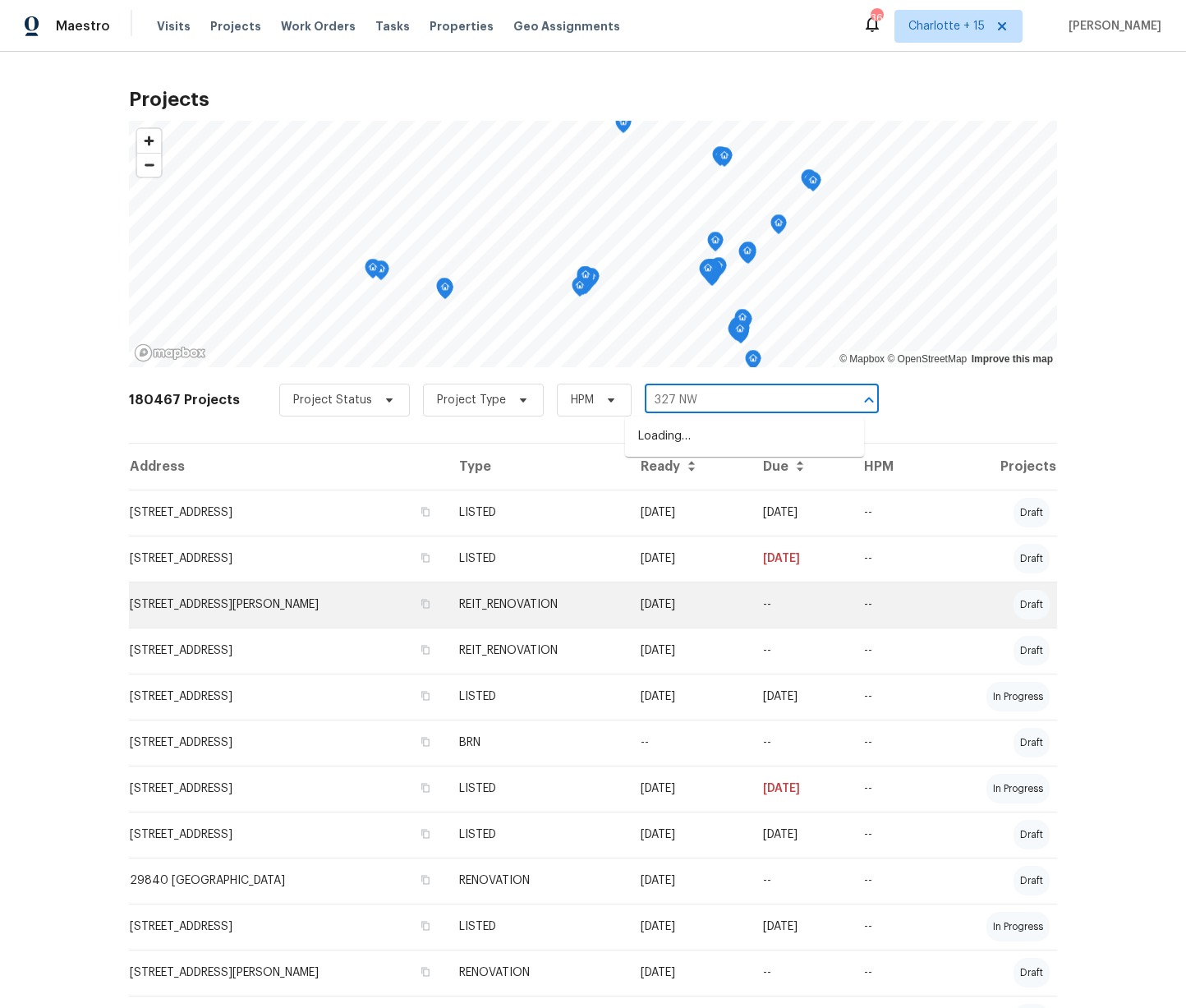 type on "327 NW" 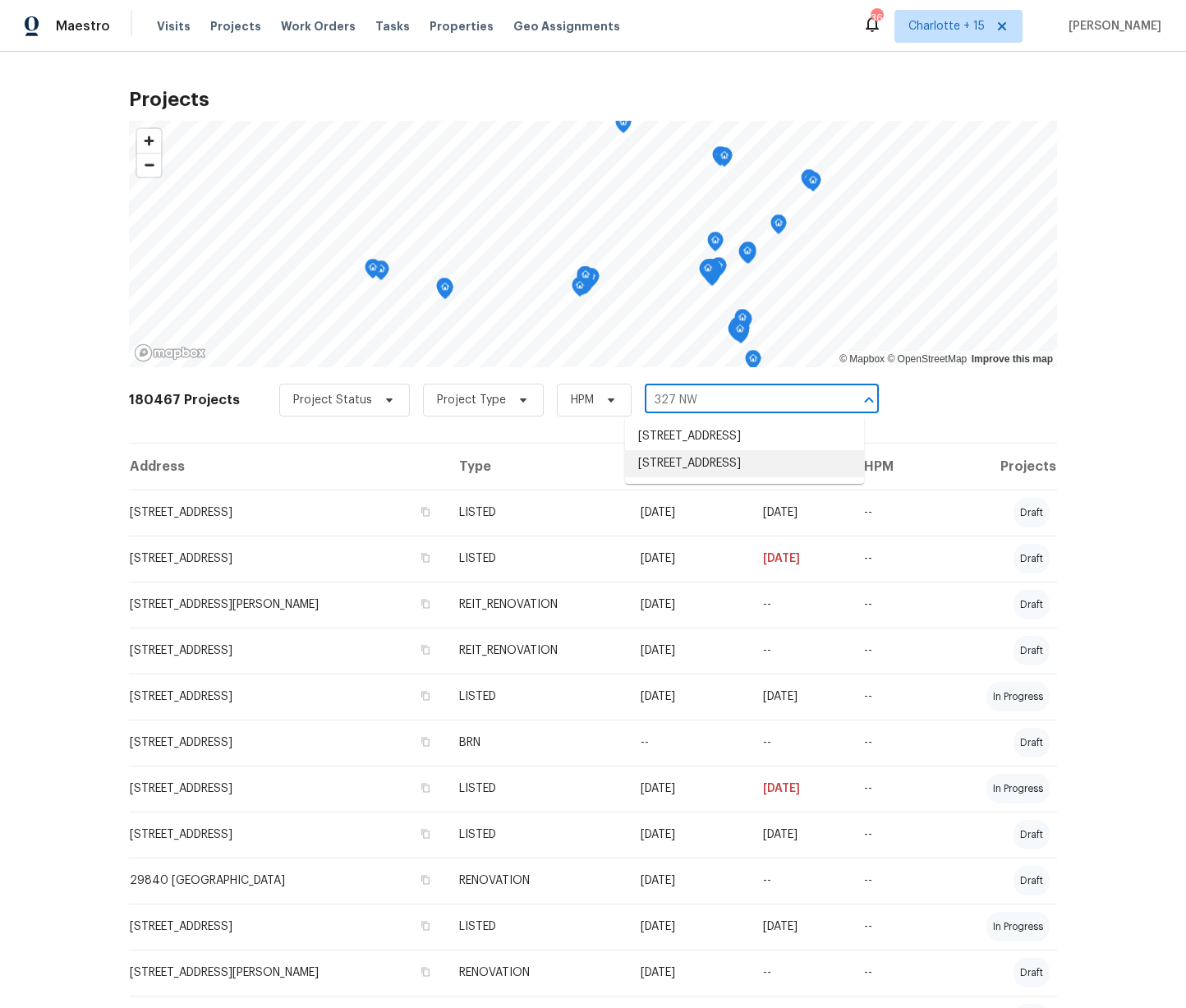 click on "[STREET_ADDRESS]" at bounding box center [744, 463] 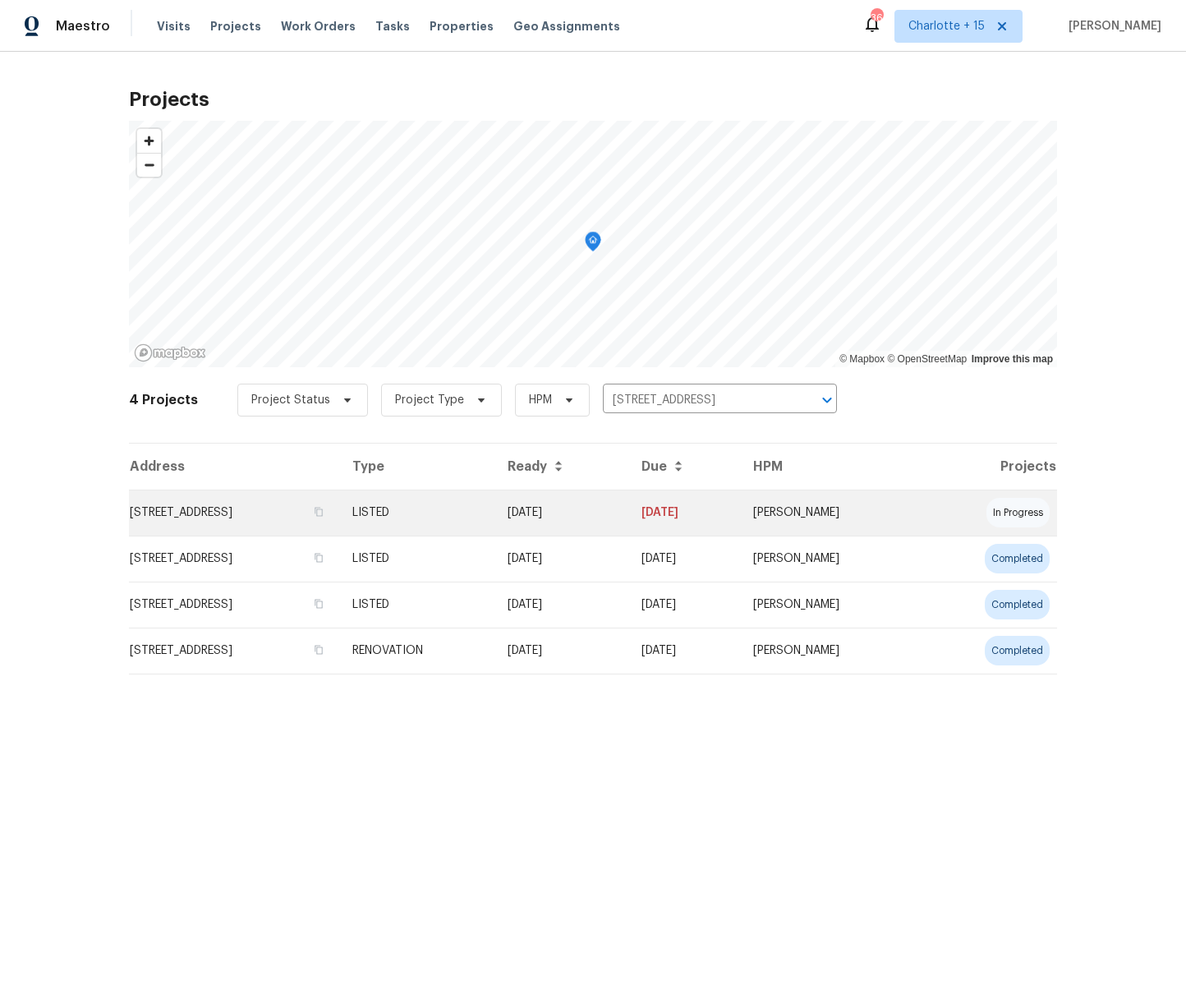 click on "[STREET_ADDRESS]" at bounding box center [234, 513] 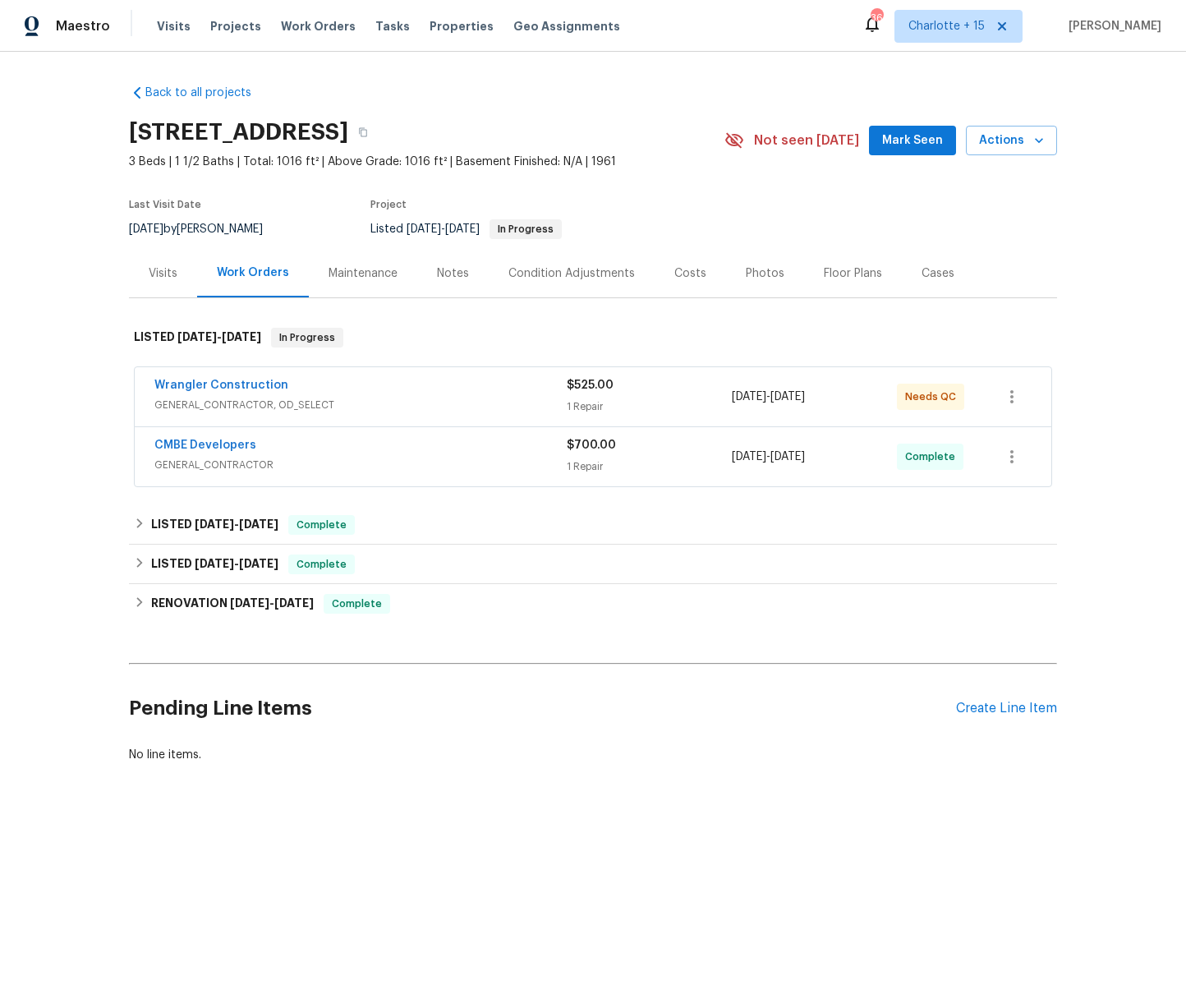 click on "GENERAL_CONTRACTOR, OD_SELECT" at bounding box center (361, 405) 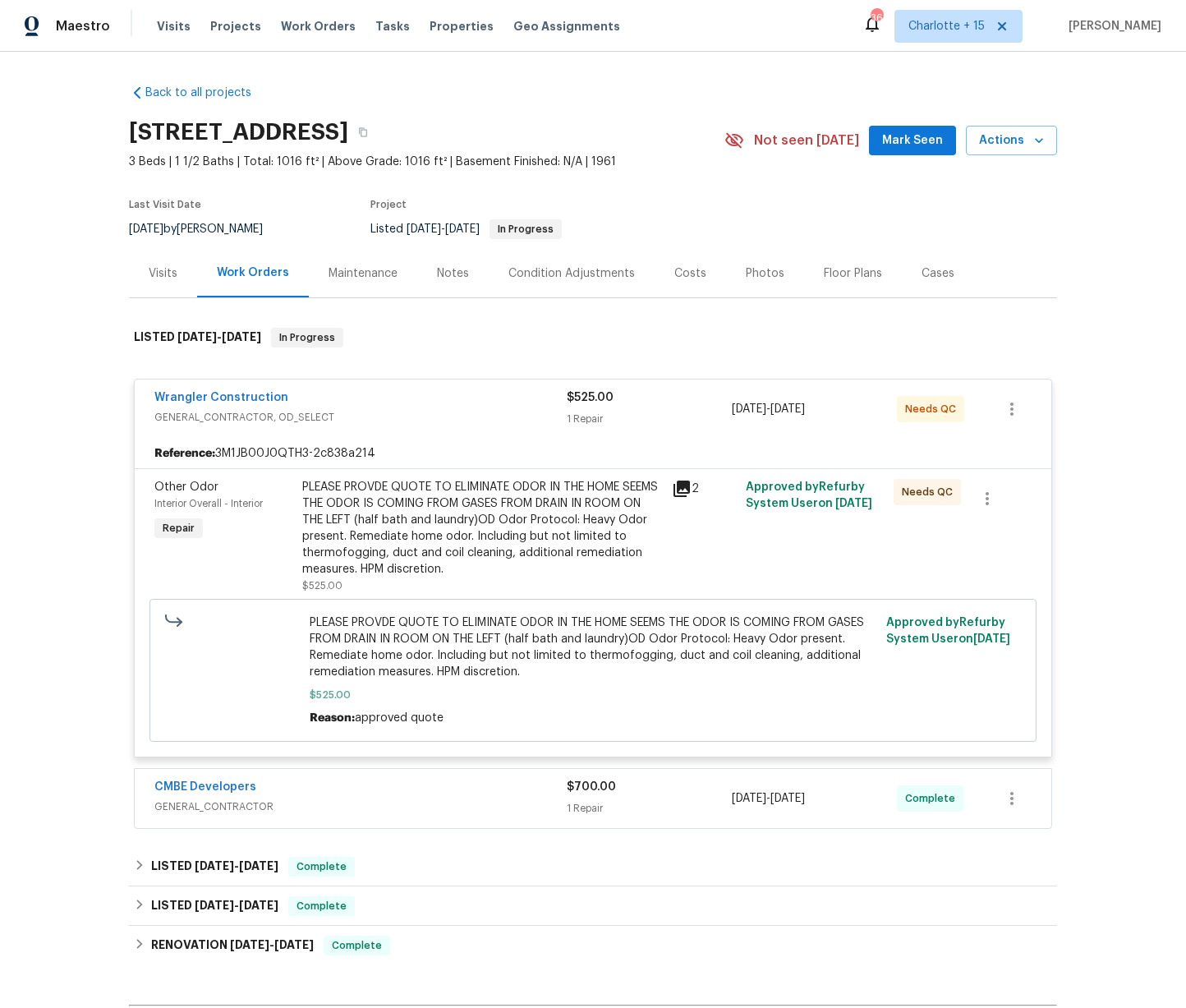 click on "PLEASE PROVDE QUOTE TO ELIMINATE ODOR IN THE HOME SEEMS THE ODOR IS COMING FROM GASES FROM DRAIN IN ROOM ON THE LEFT (half bath and laundry)OD Odor Protocol: Heavy Odor present. Remediate home odor. Including but not limited to thermofogging, duct and coil cleaning, additional remediation measures. HPM discretion." at bounding box center (482, 528) 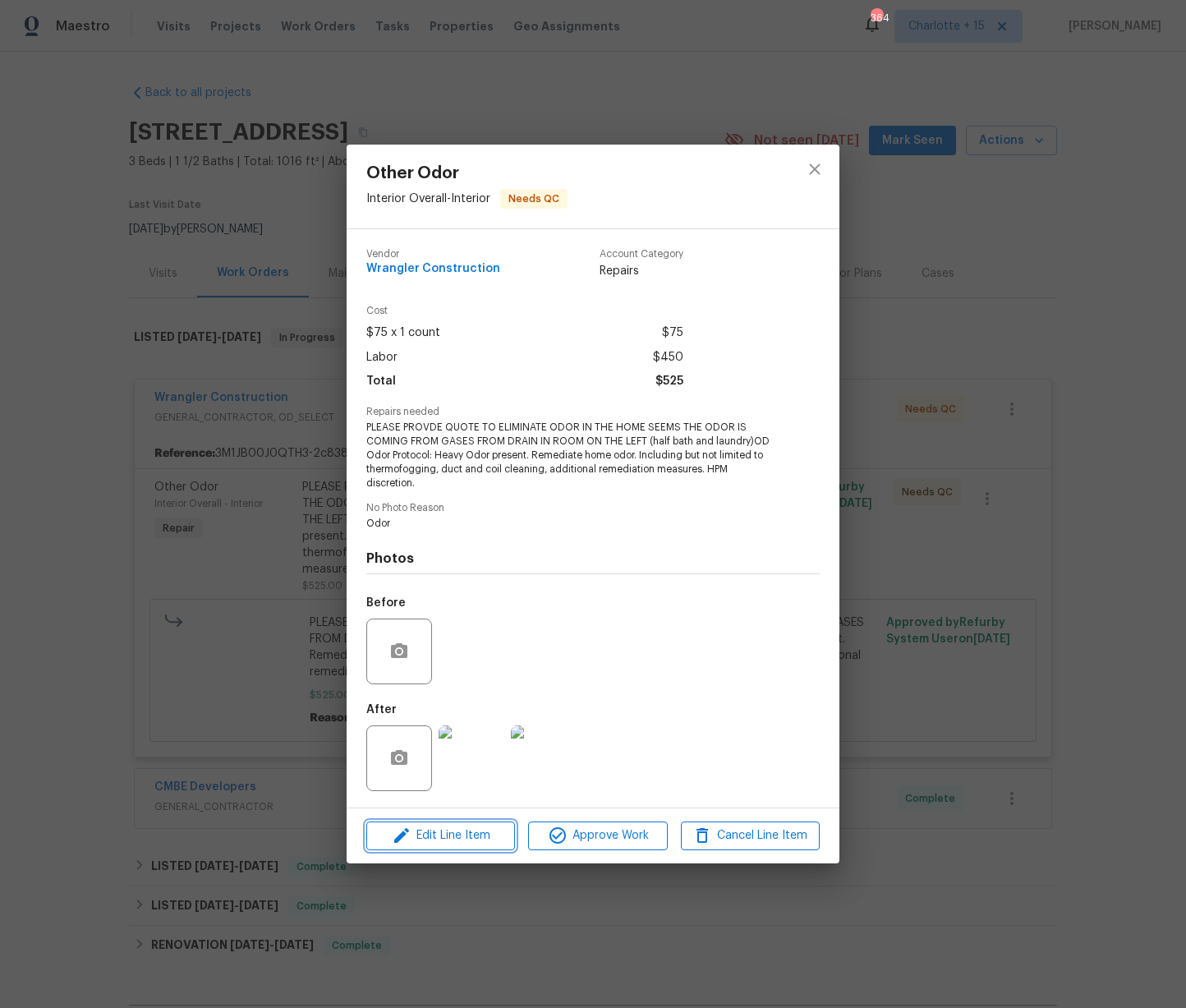 click on "Edit Line Item" at bounding box center (440, 835) 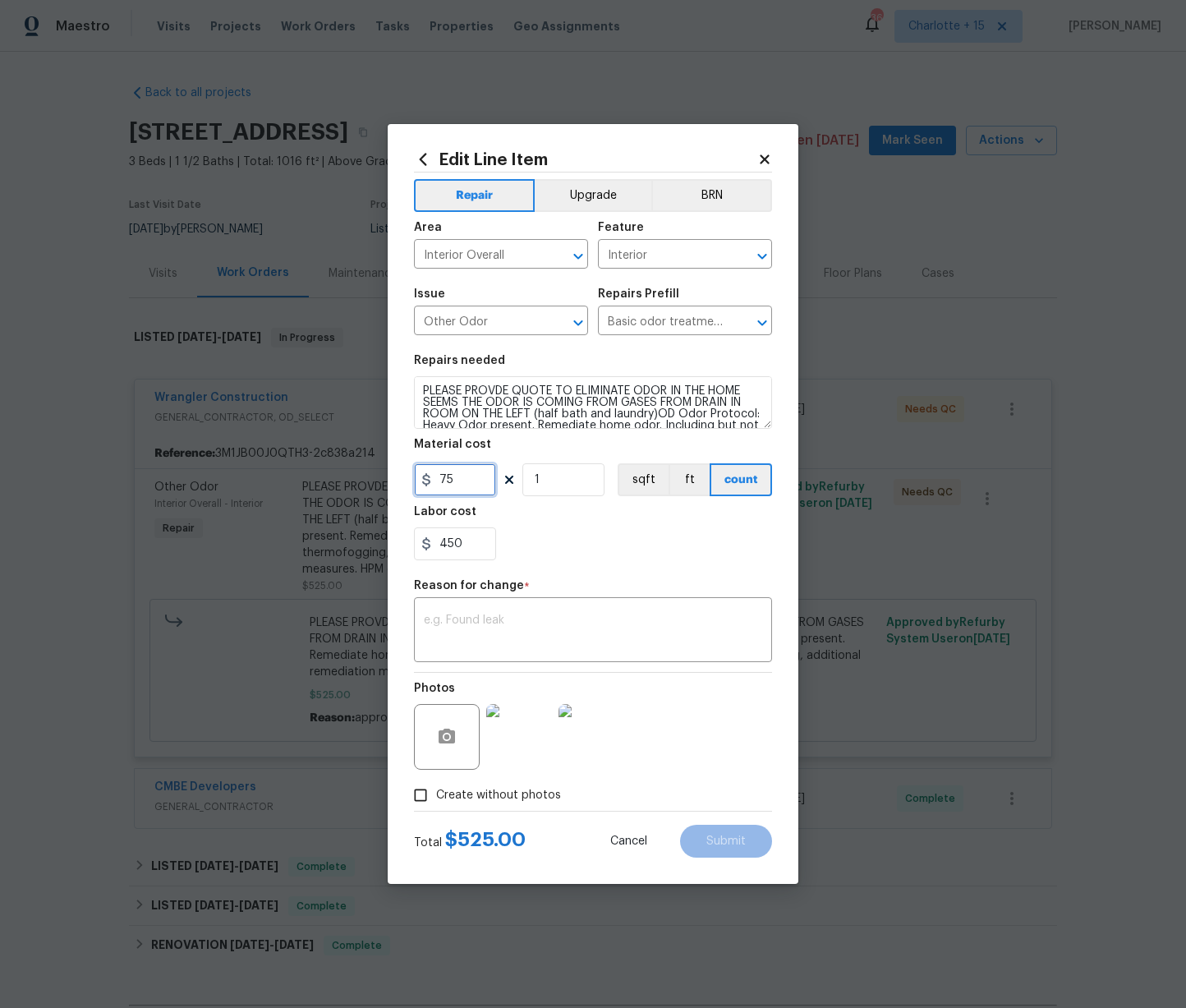click on "75" at bounding box center [455, 480] 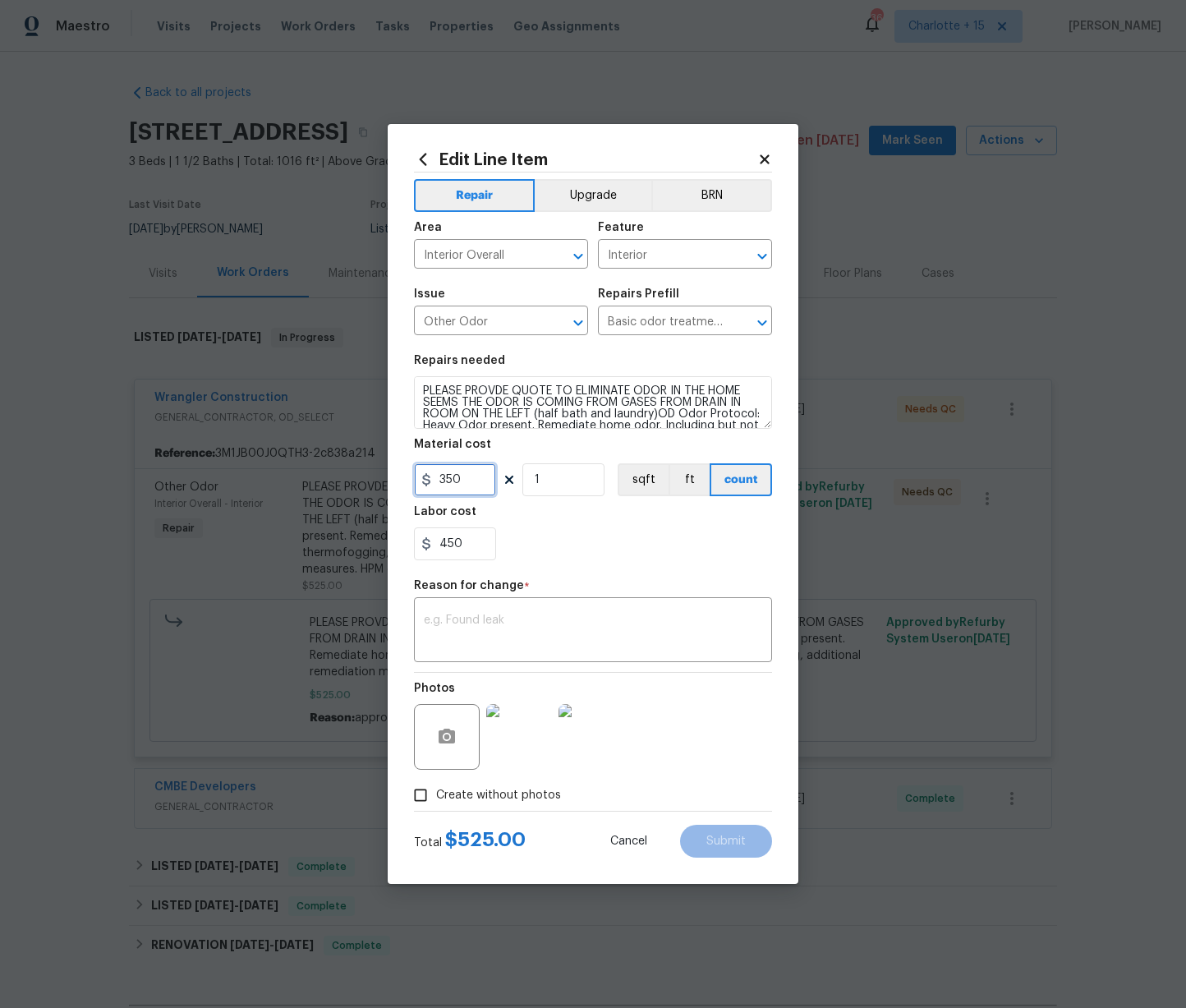 type on "350" 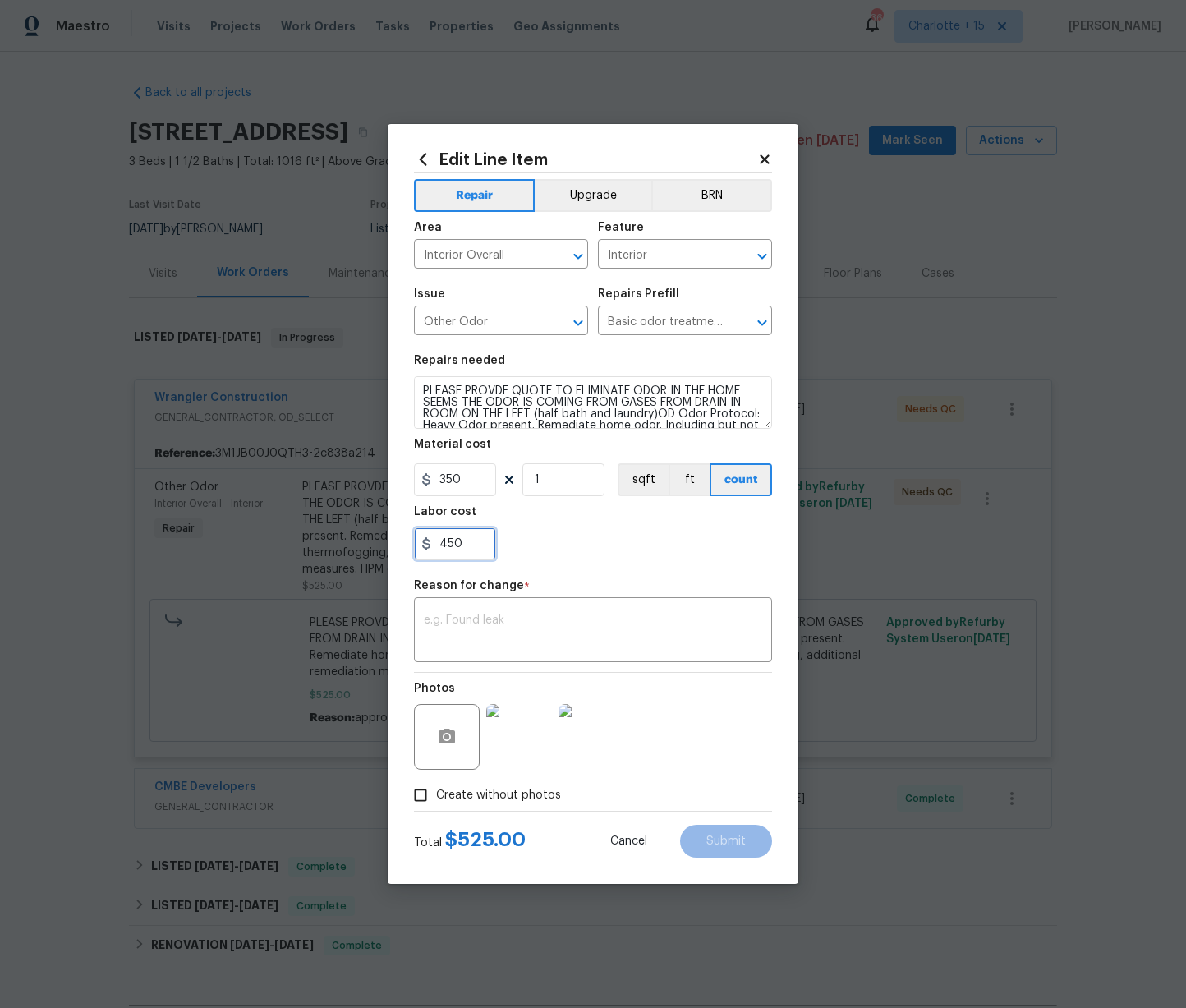click on "450" at bounding box center (455, 544) 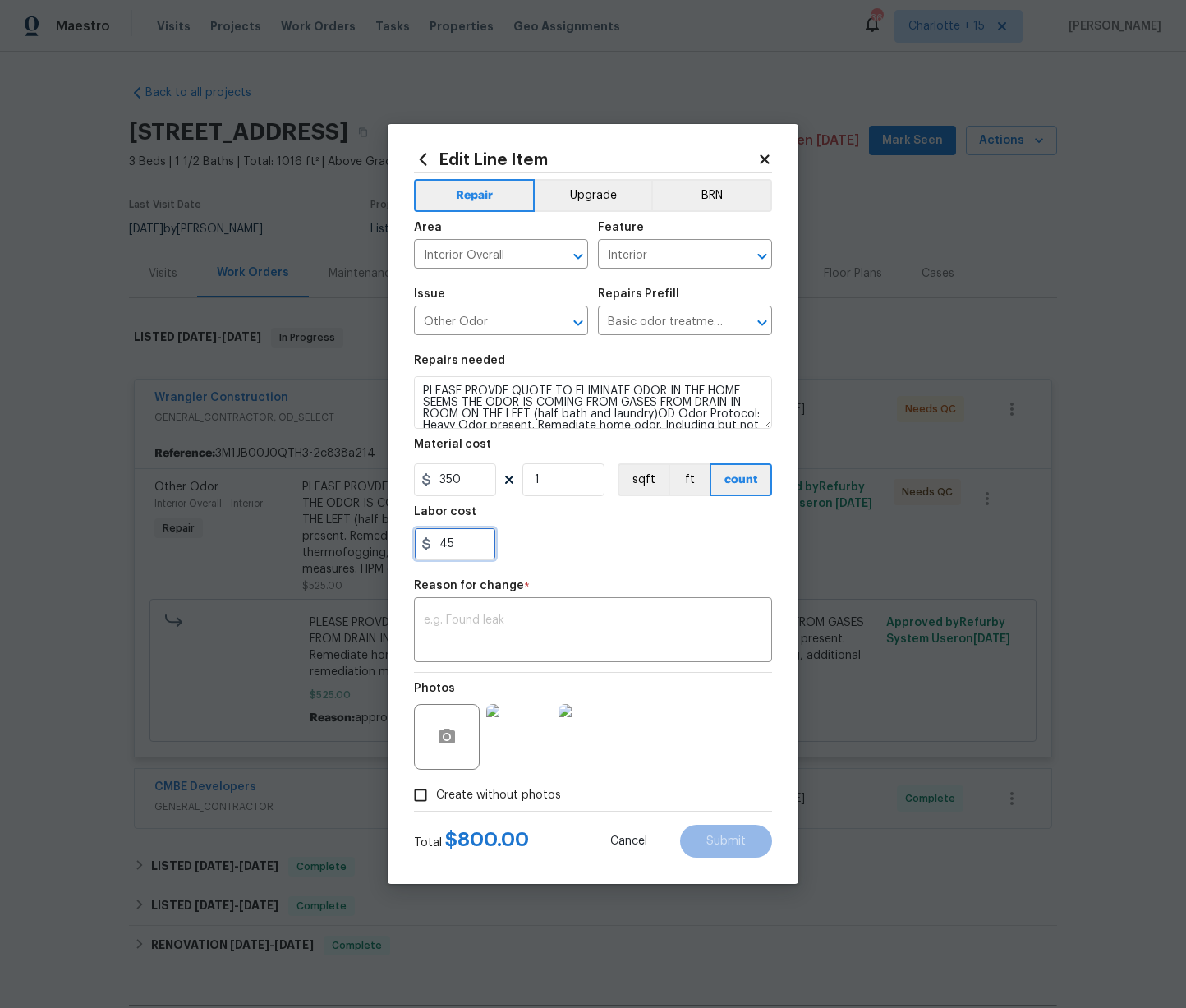 type on "4" 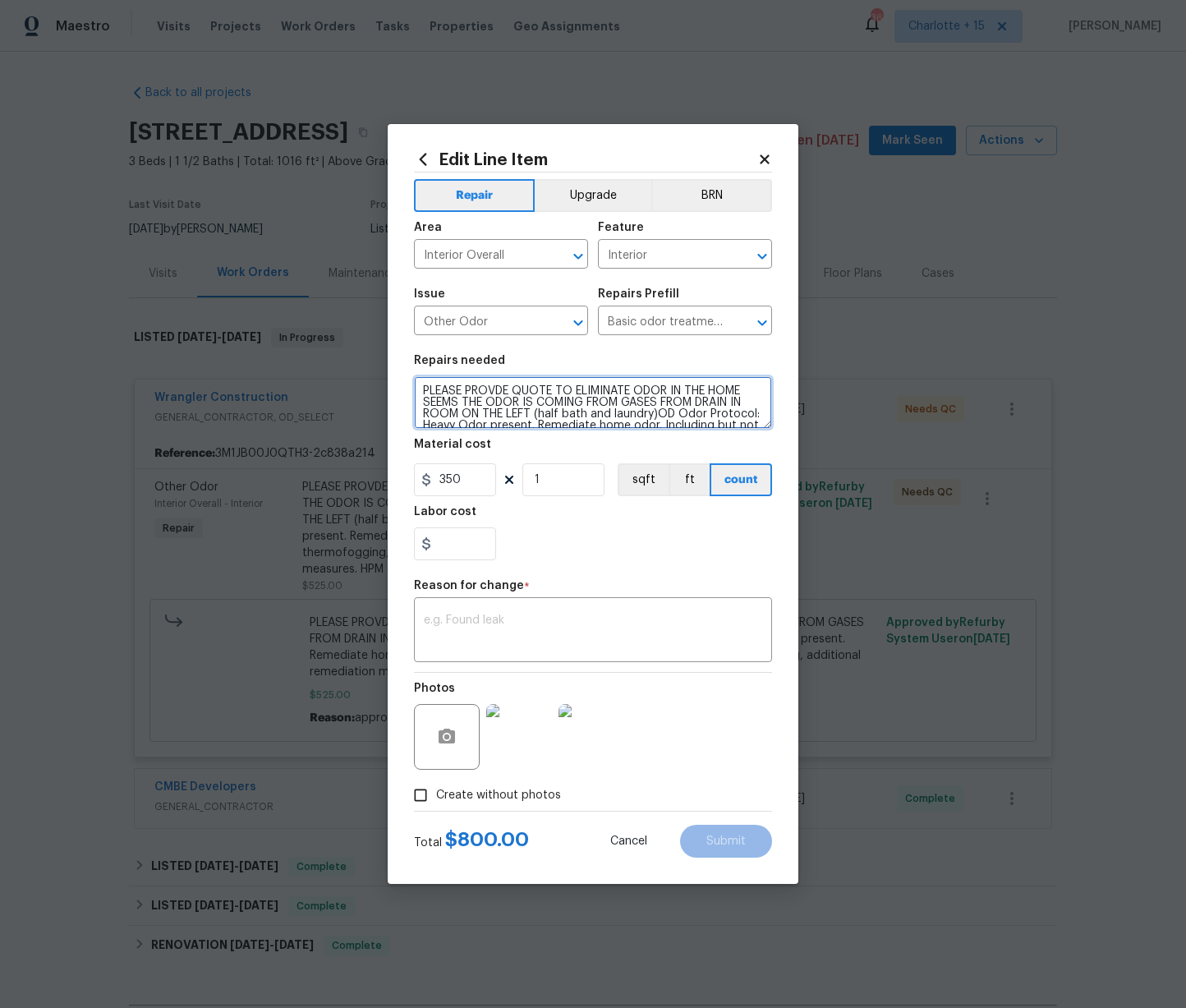 type on "0" 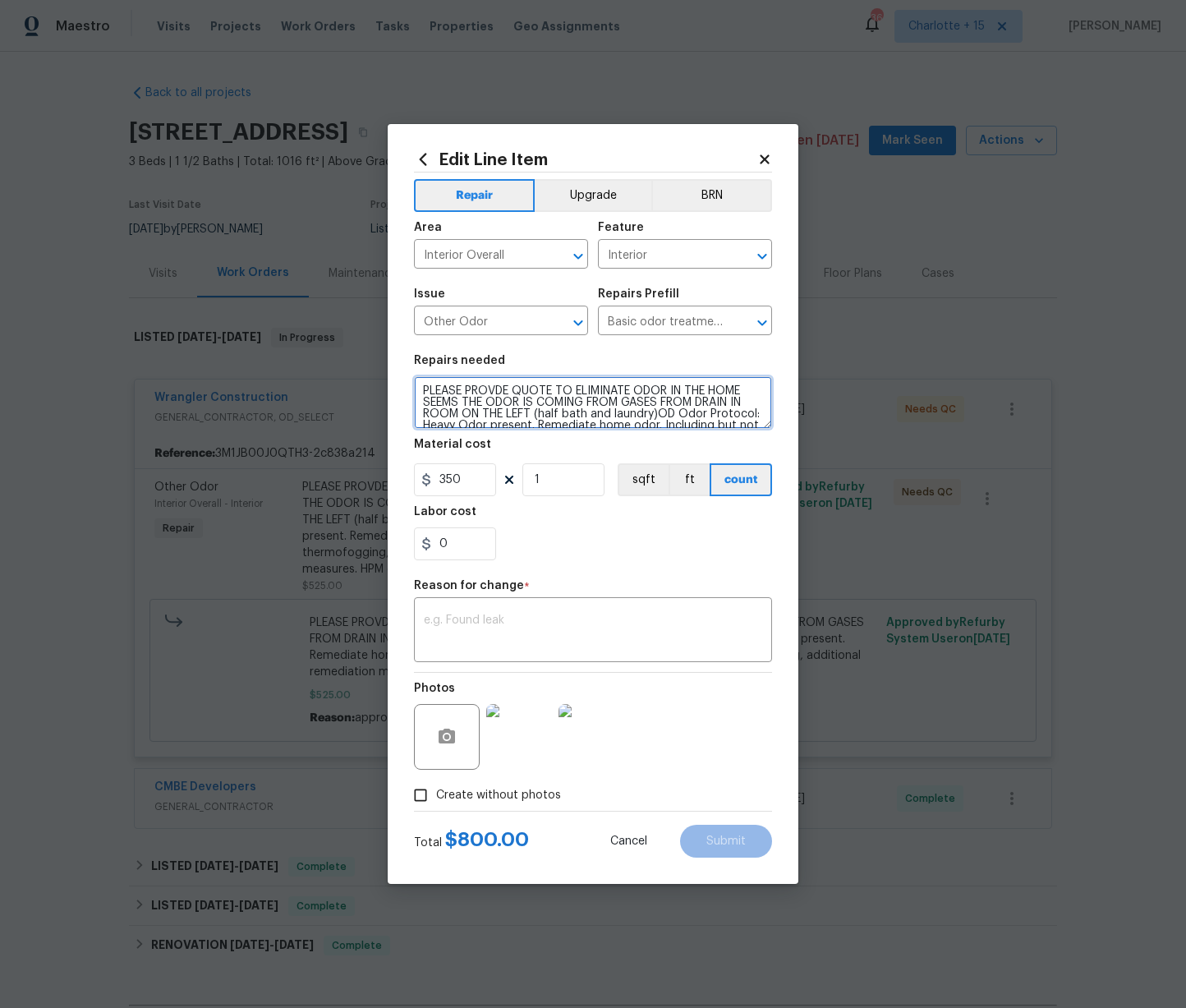 click on "PLEASE PROVDE QUOTE TO ELIMINATE ODOR IN THE HOME SEEMS THE ODOR IS COMING FROM GASES FROM DRAIN IN ROOM ON THE LEFT (half bath and laundry)OD Odor Protocol: Heavy Odor present. Remediate home odor. Including but not limited to thermofogging, duct and coil cleaning, additional remediation measures. HPM discretion." at bounding box center [593, 403] 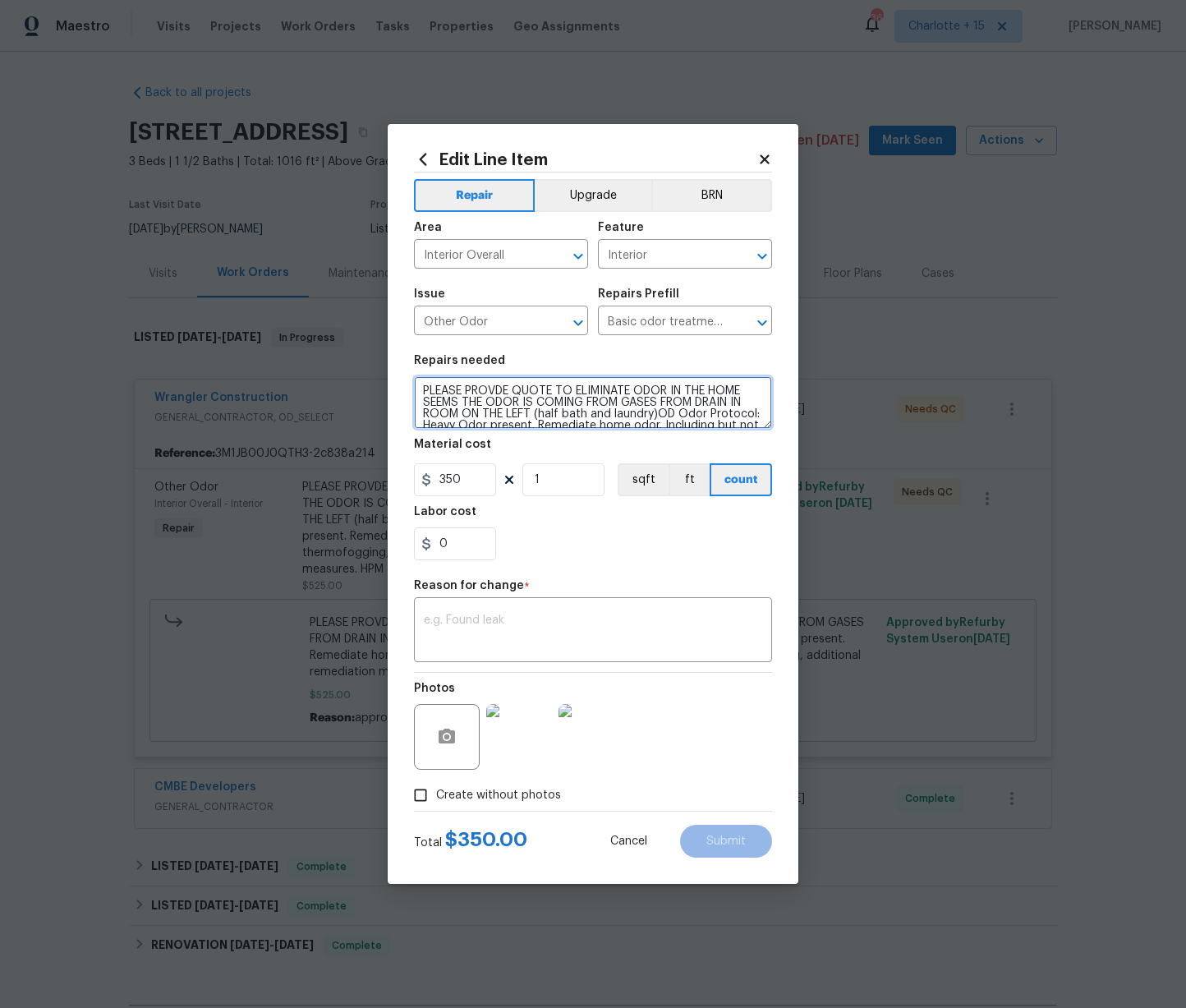 click on "PLEASE PROVDE QUOTE TO ELIMINATE ODOR IN THE HOME SEEMS THE ODOR IS COMING FROM GASES FROM DRAIN IN ROOM ON THE LEFT (half bath and laundry)OD Odor Protocol: Heavy Odor present. Remediate home odor. Including but not limited to thermofogging, duct and coil cleaning, additional remediation measures. HPM discretion." at bounding box center [593, 403] 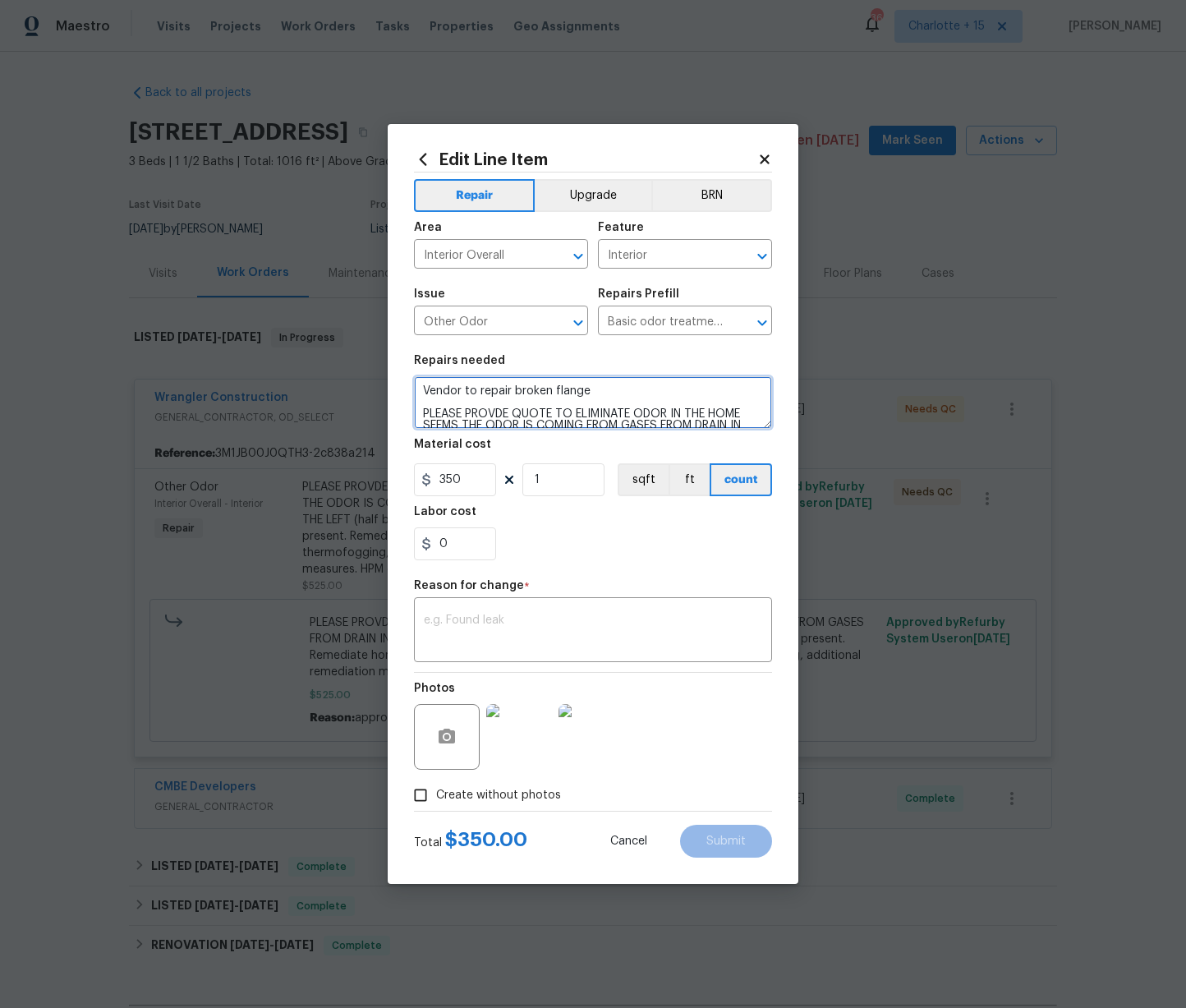click on "Vendor to repair broken flange
PLEASE PROVDE QUOTE TO ELIMINATE ODOR IN THE HOME SEEMS THE ODOR IS COMING FROM GASES FROM DRAIN IN ROOM ON THE LEFT (half bath and laundry)OD Odor Protocol: Heavy Odor present. Remediate home odor. Including but not limited to thermofogging, duct and coil cleaning, additional remediation measures. HPM discretion." at bounding box center [593, 403] 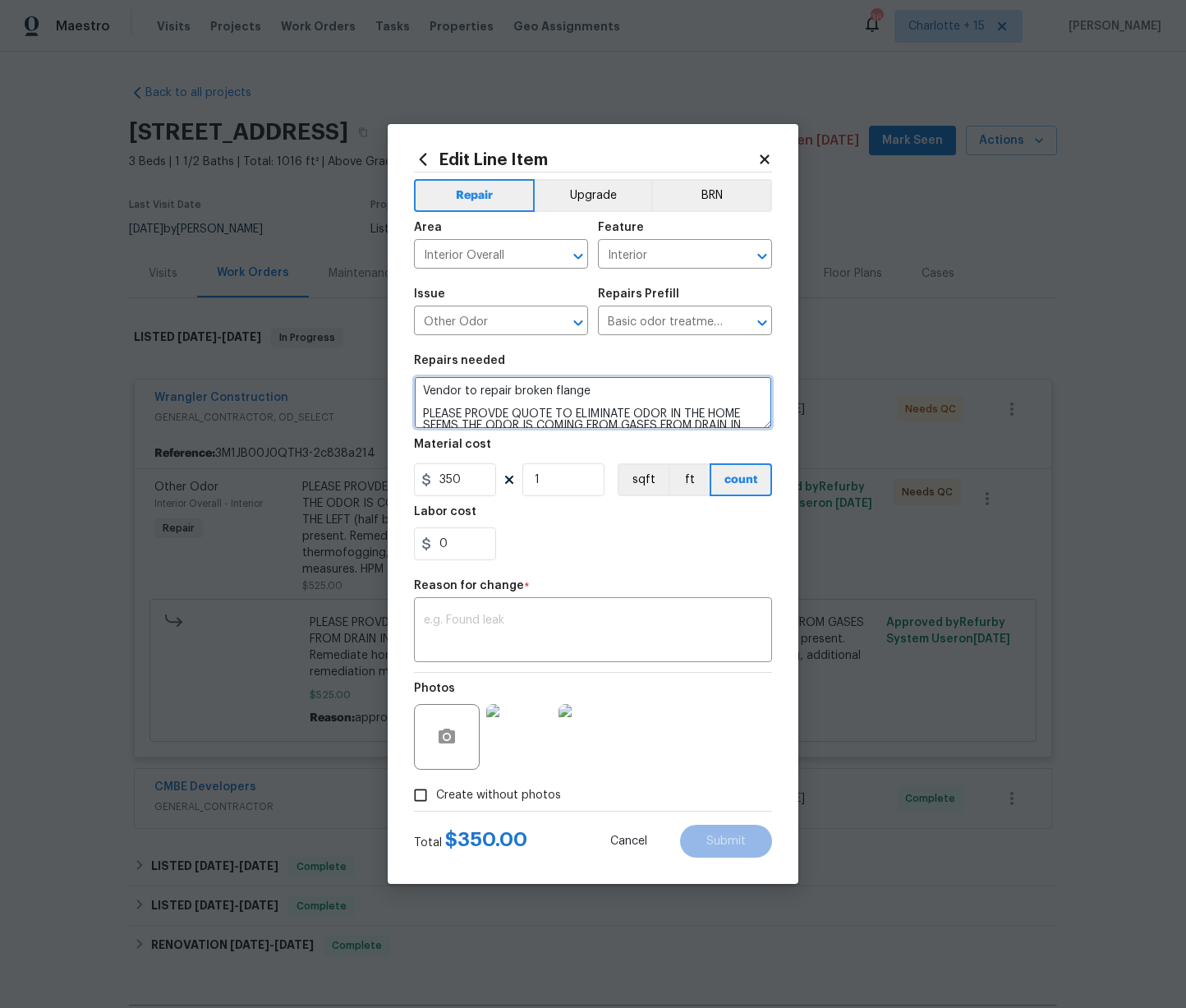 click on "Vendor to repair broken flange
PLEASE PROVDE QUOTE TO ELIMINATE ODOR IN THE HOME SEEMS THE ODOR IS COMING FROM GASES FROM DRAIN IN ROOM ON THE LEFT (half bath and laundry)OD Odor Protocol: Heavy Odor present. Remediate home odor. Including but not limited to thermofogging, duct and coil cleaning, additional remediation measures. HPM discretion." at bounding box center [593, 403] 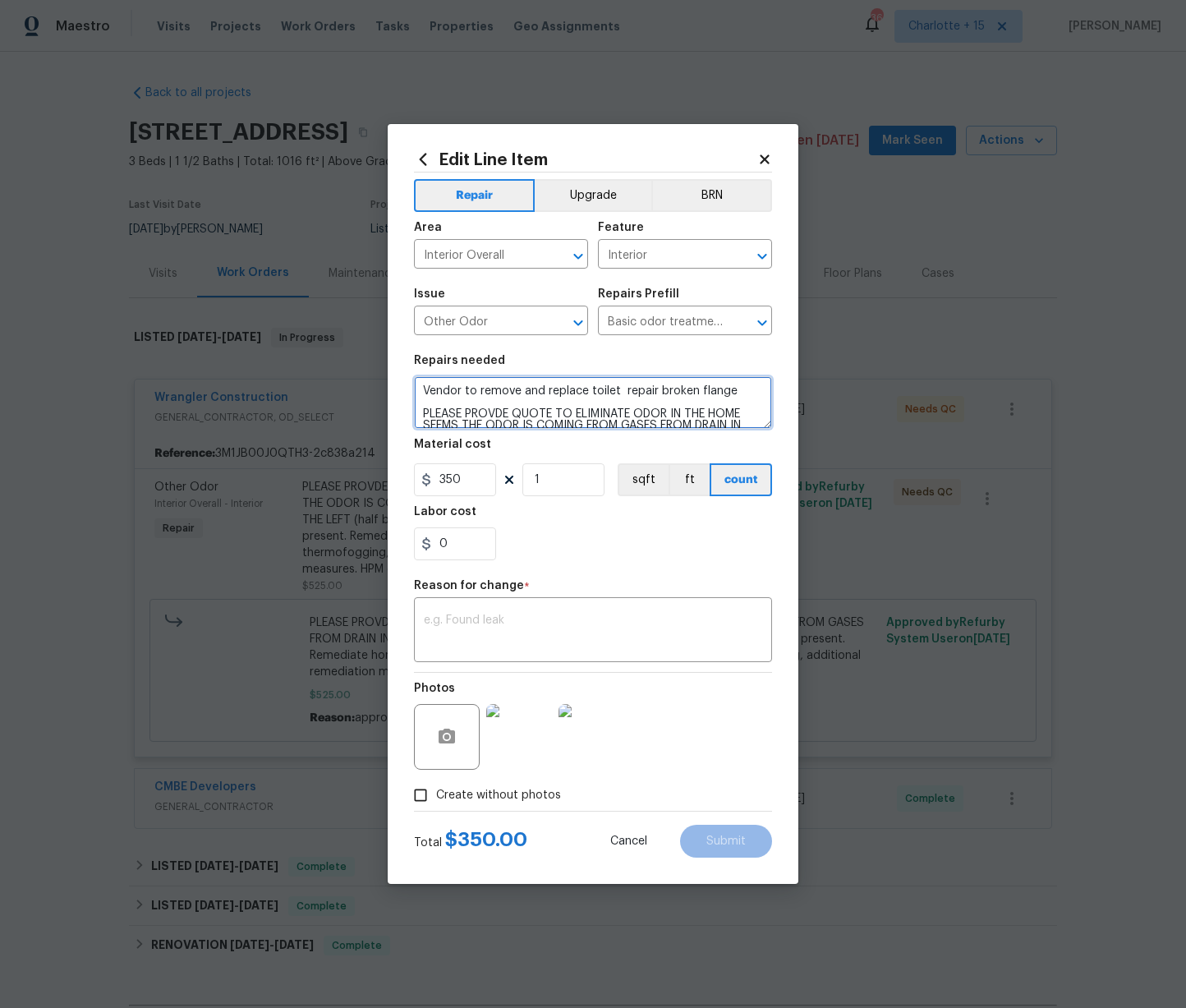 scroll, scrollTop: 5, scrollLeft: 0, axis: vertical 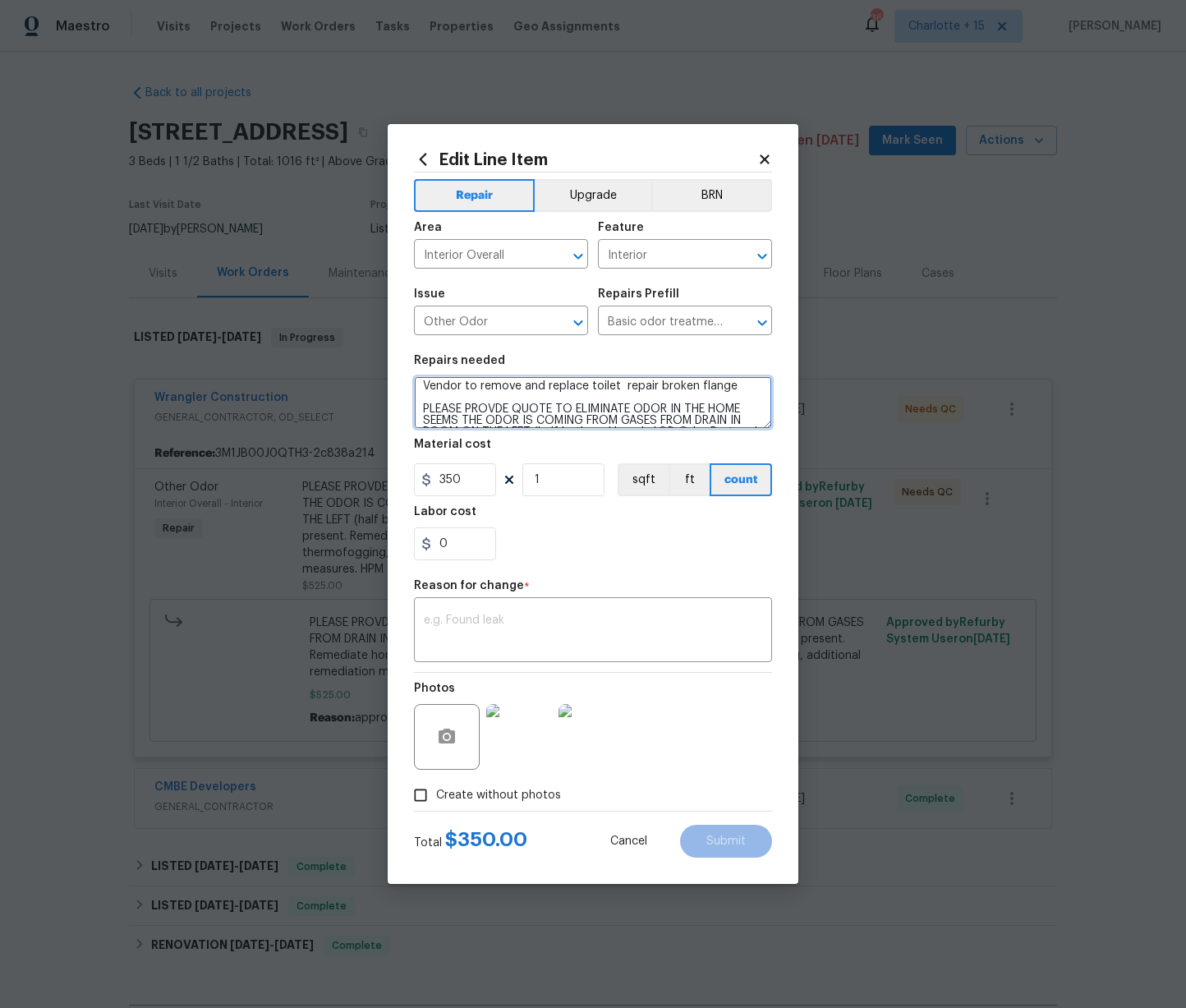 drag, startPoint x: 557, startPoint y: 413, endPoint x: 413, endPoint y: 406, distance: 144.17004 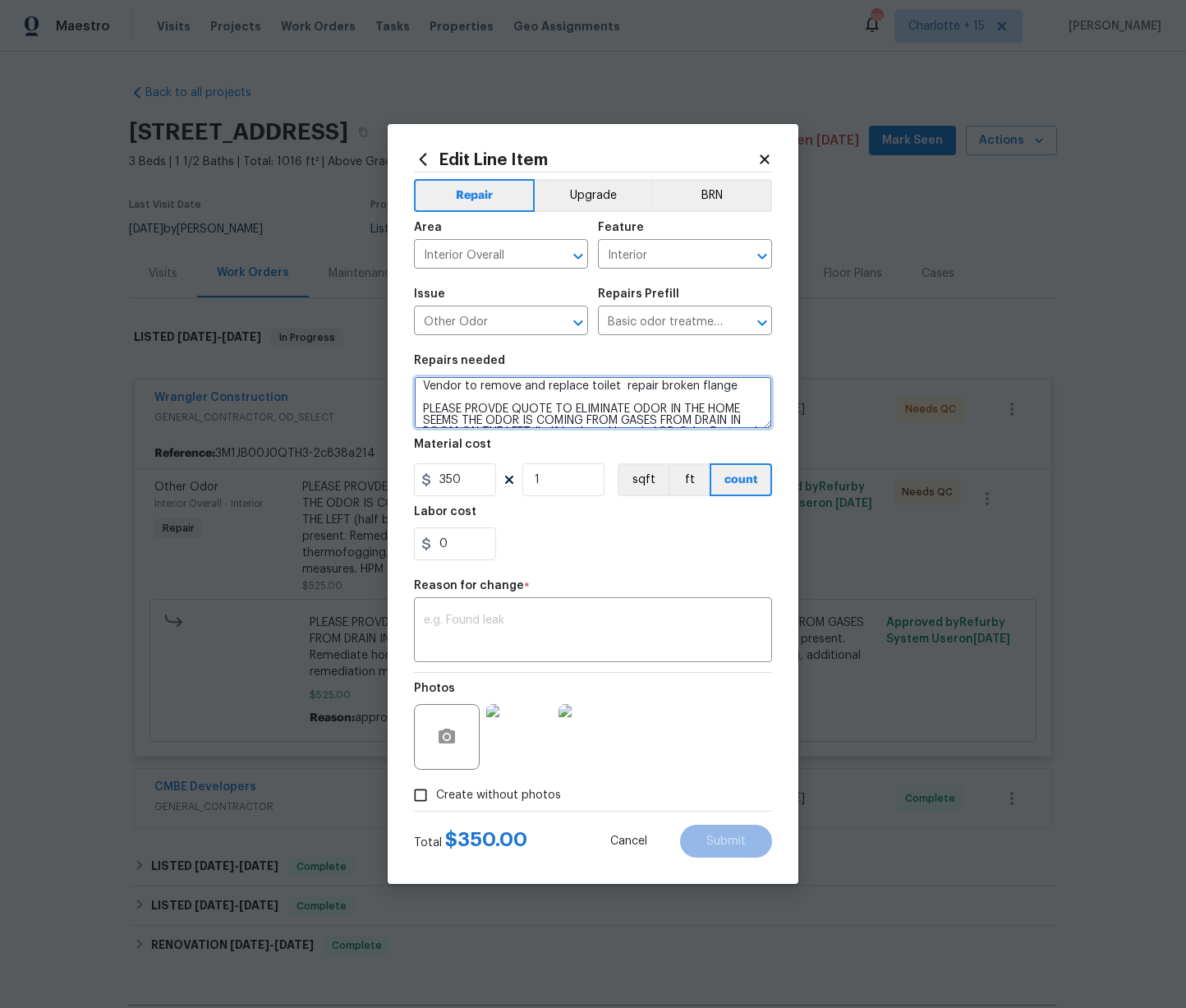 click on "Vendor to remove and replace toilet  repair broken flange
PLEASE PROVDE QUOTE TO ELIMINATE ODOR IN THE HOME SEEMS THE ODOR IS COMING FROM GASES FROM DRAIN IN ROOM ON THE LEFT (half bath and laundry)OD Odor Protocol: Heavy Odor present. Remediate home odor. Including but not limited to thermofogging, duct and coil cleaning, additional remediation measures. HPM discretion." at bounding box center [593, 403] 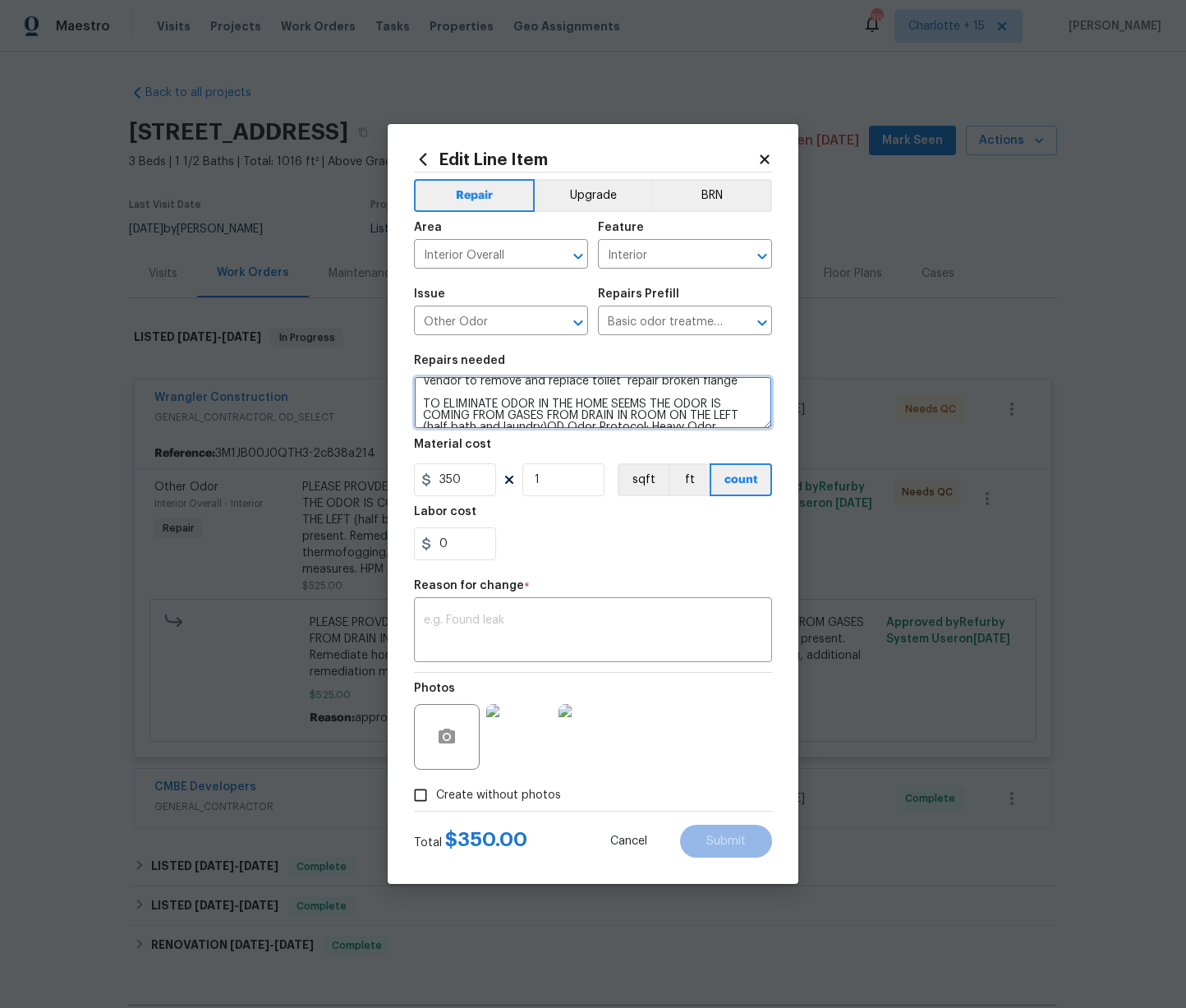 scroll, scrollTop: 12, scrollLeft: 0, axis: vertical 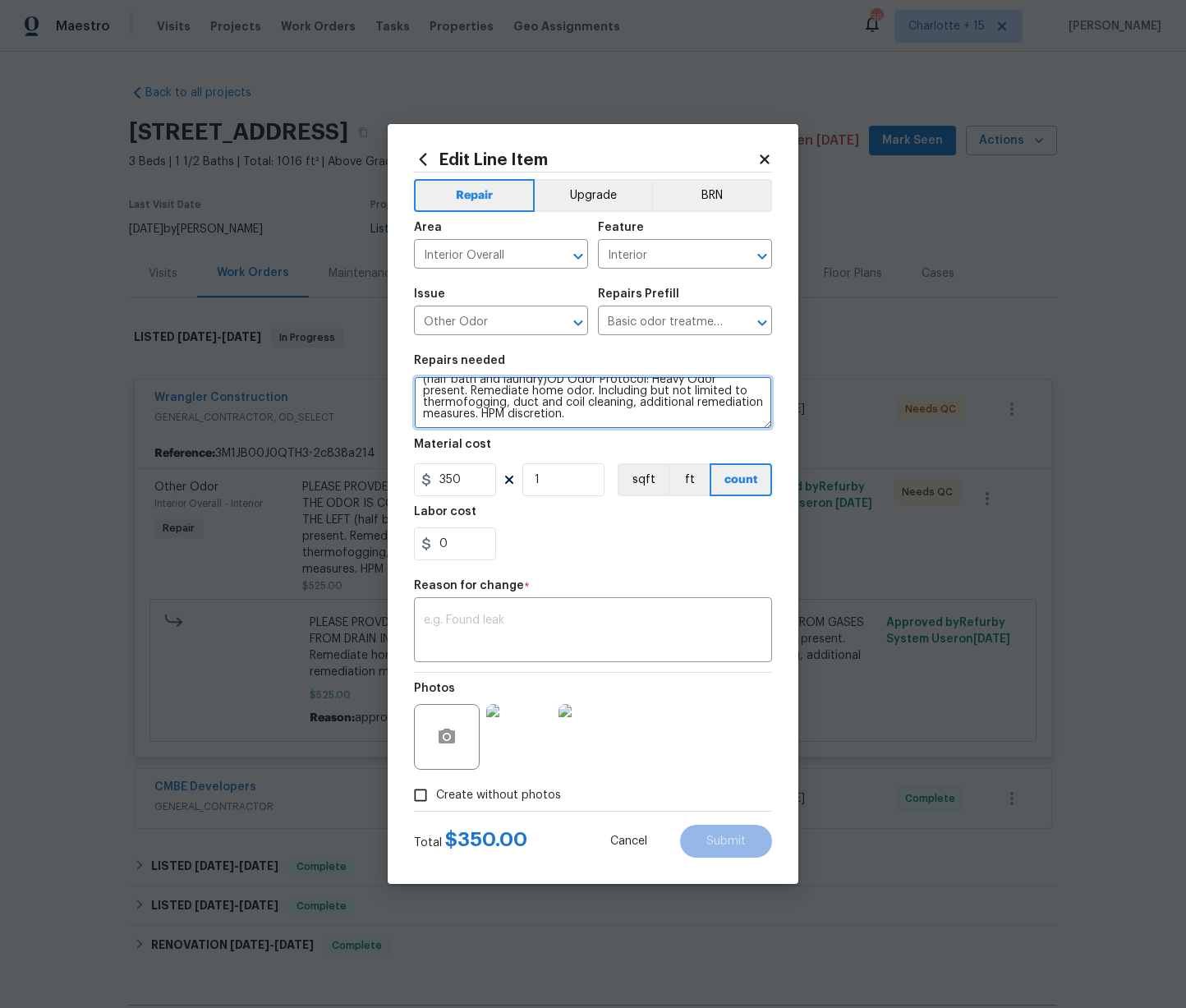 drag, startPoint x: 443, startPoint y: 400, endPoint x: 638, endPoint y: 417, distance: 195.73962 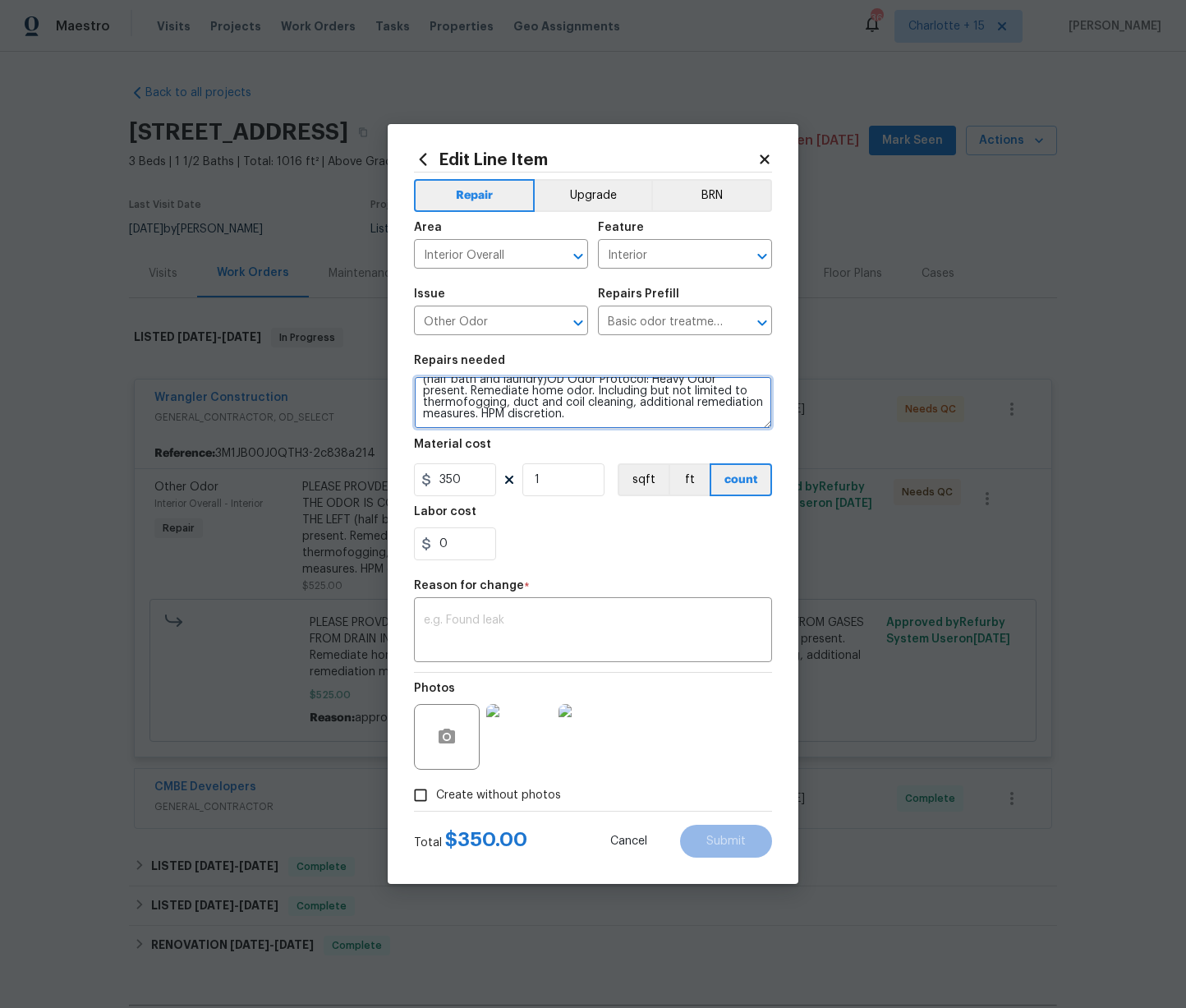 click on "Vendor to remove and replace toilet  repair broken flange
TO ELIMINATE ODOR IN THE HOME SEEMS THE ODOR IS COMING FROM GASES FROM DRAIN IN ROOM ON THE LEFT (half bath and laundry)OD Odor Protocol: Heavy Odor present. Remediate home odor. Including but not limited to thermofogging, duct and coil cleaning, additional remediation measures. HPM discretion." at bounding box center [593, 403] 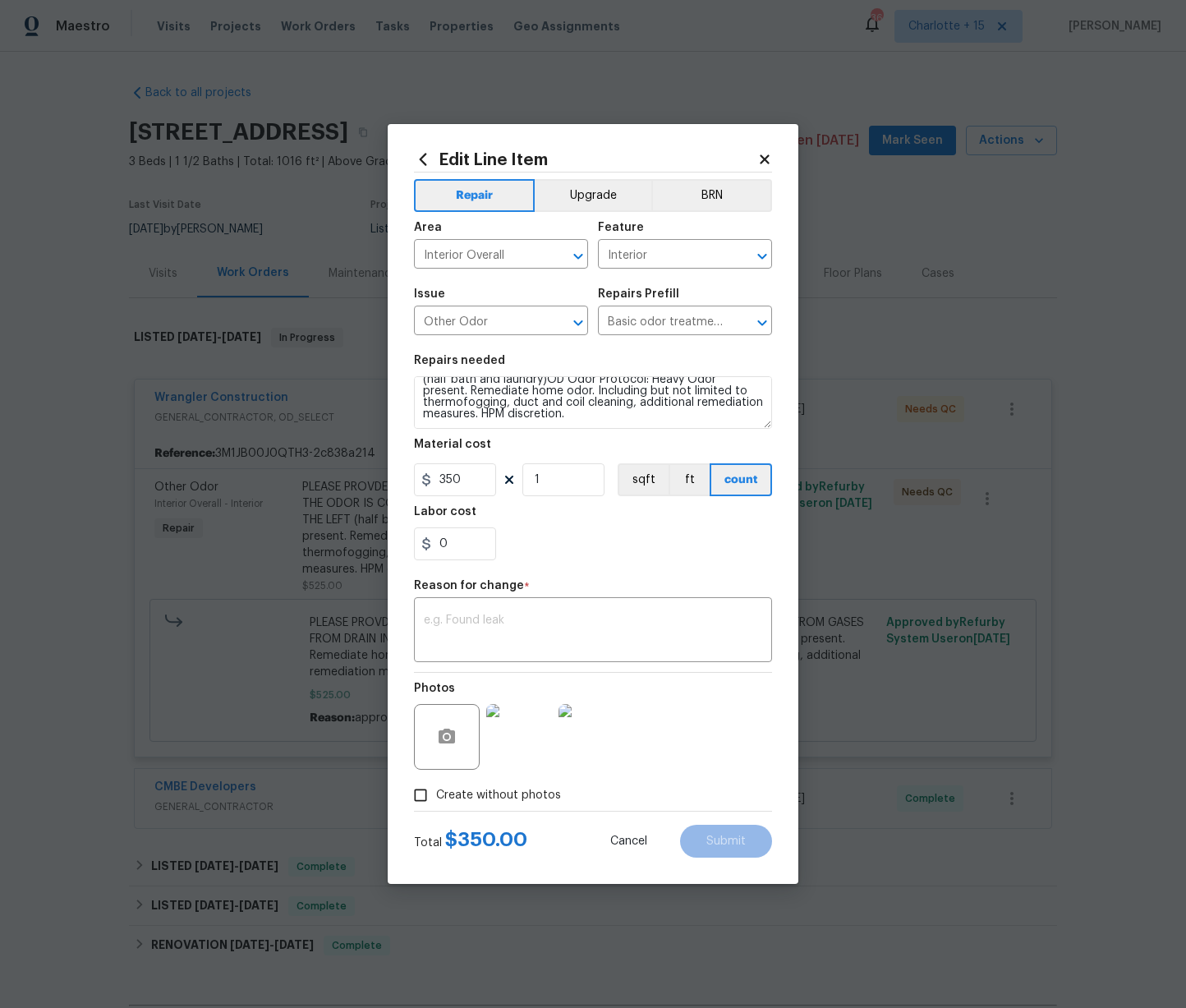 click on "0" at bounding box center [593, 544] 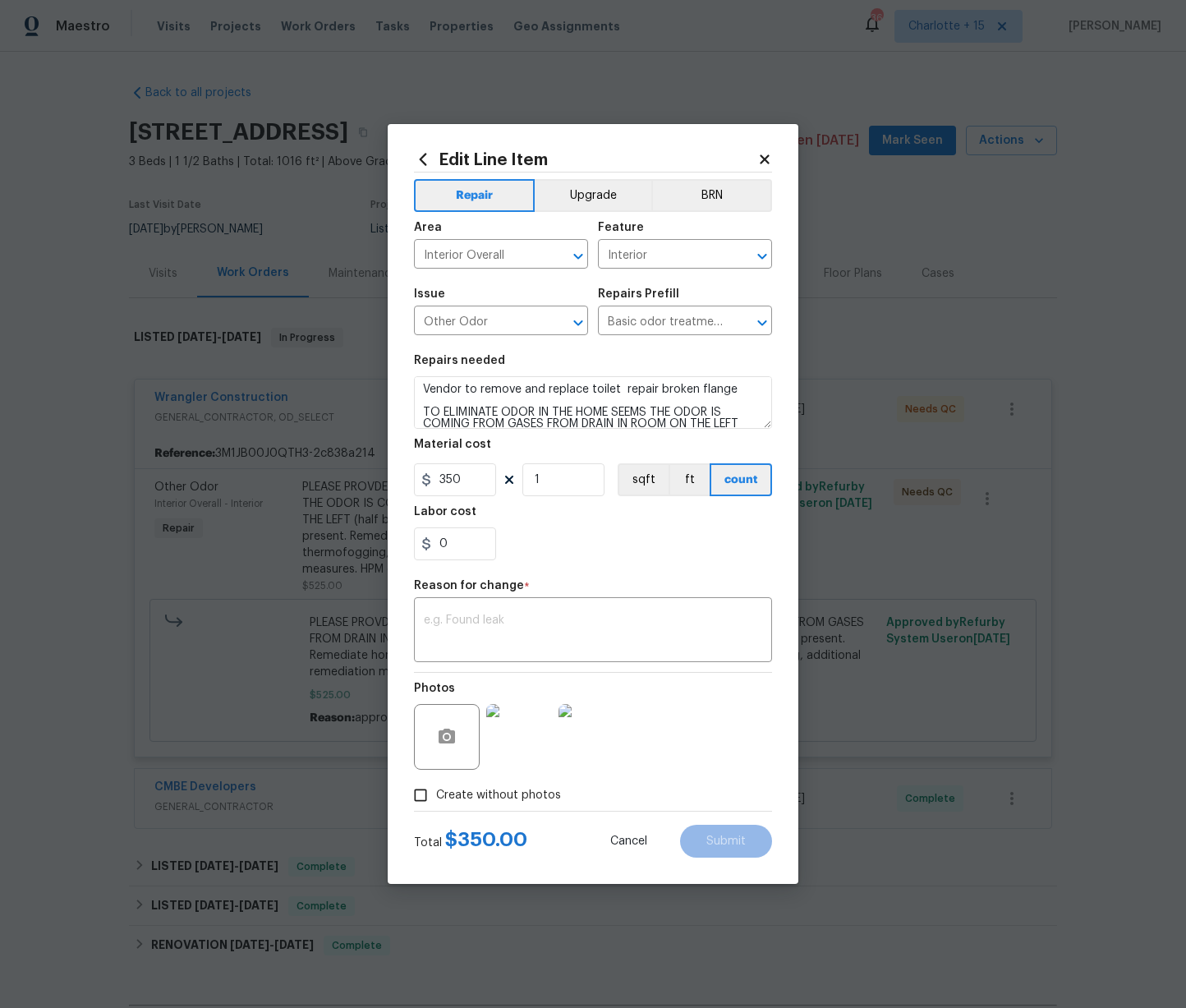 scroll, scrollTop: 0, scrollLeft: 0, axis: both 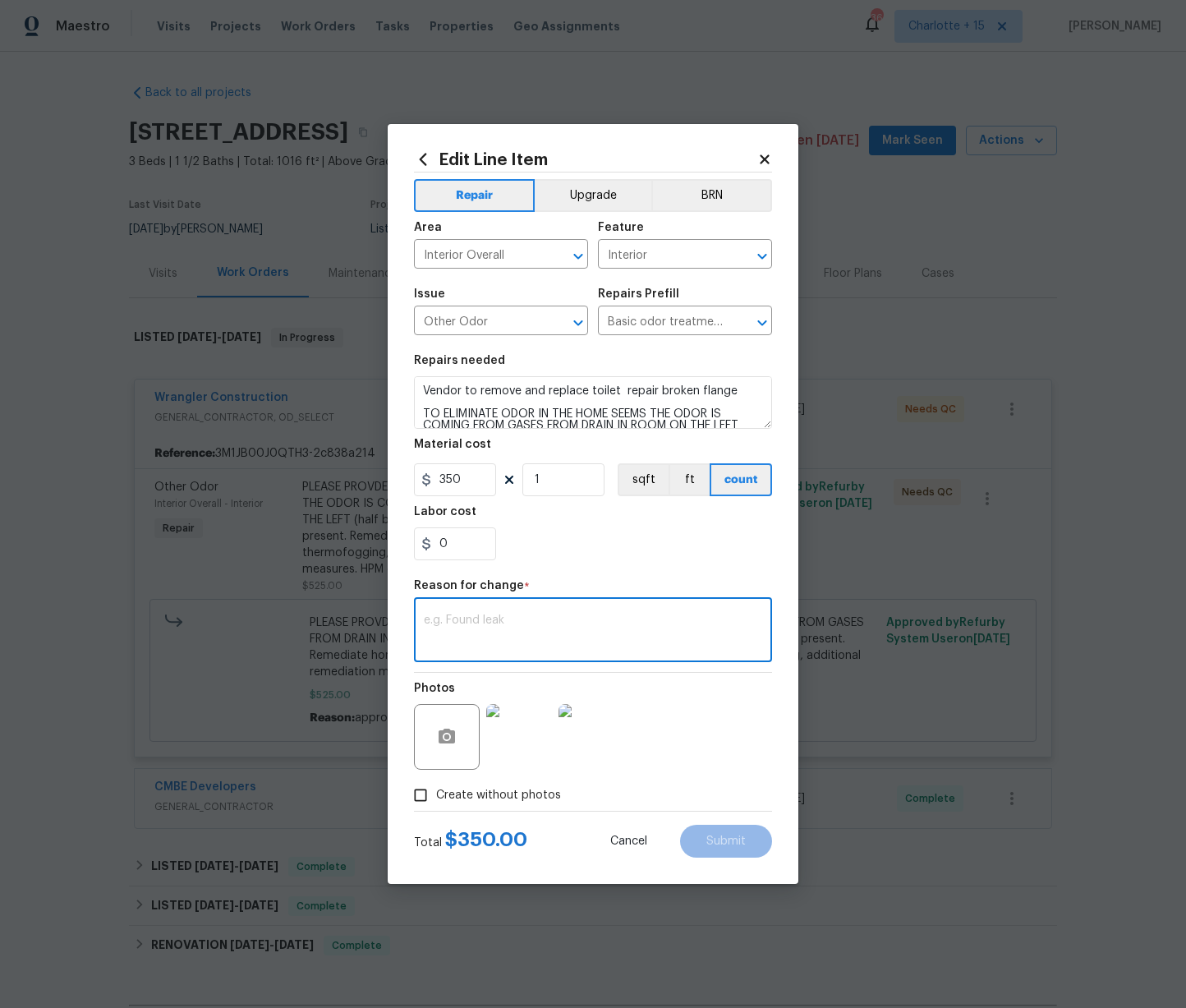 click at bounding box center [593, 632] 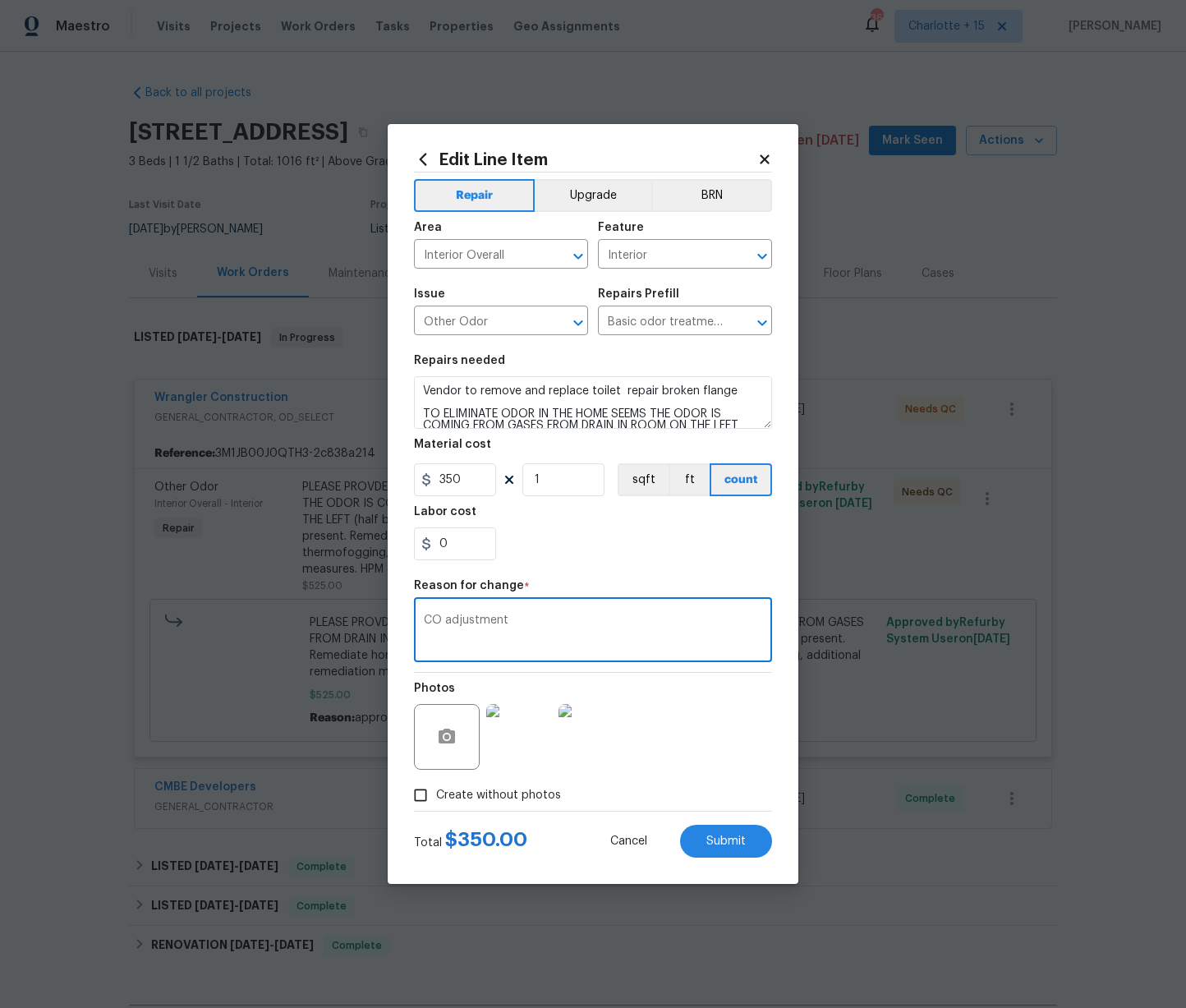 click on "CO adjustment" at bounding box center (593, 632) 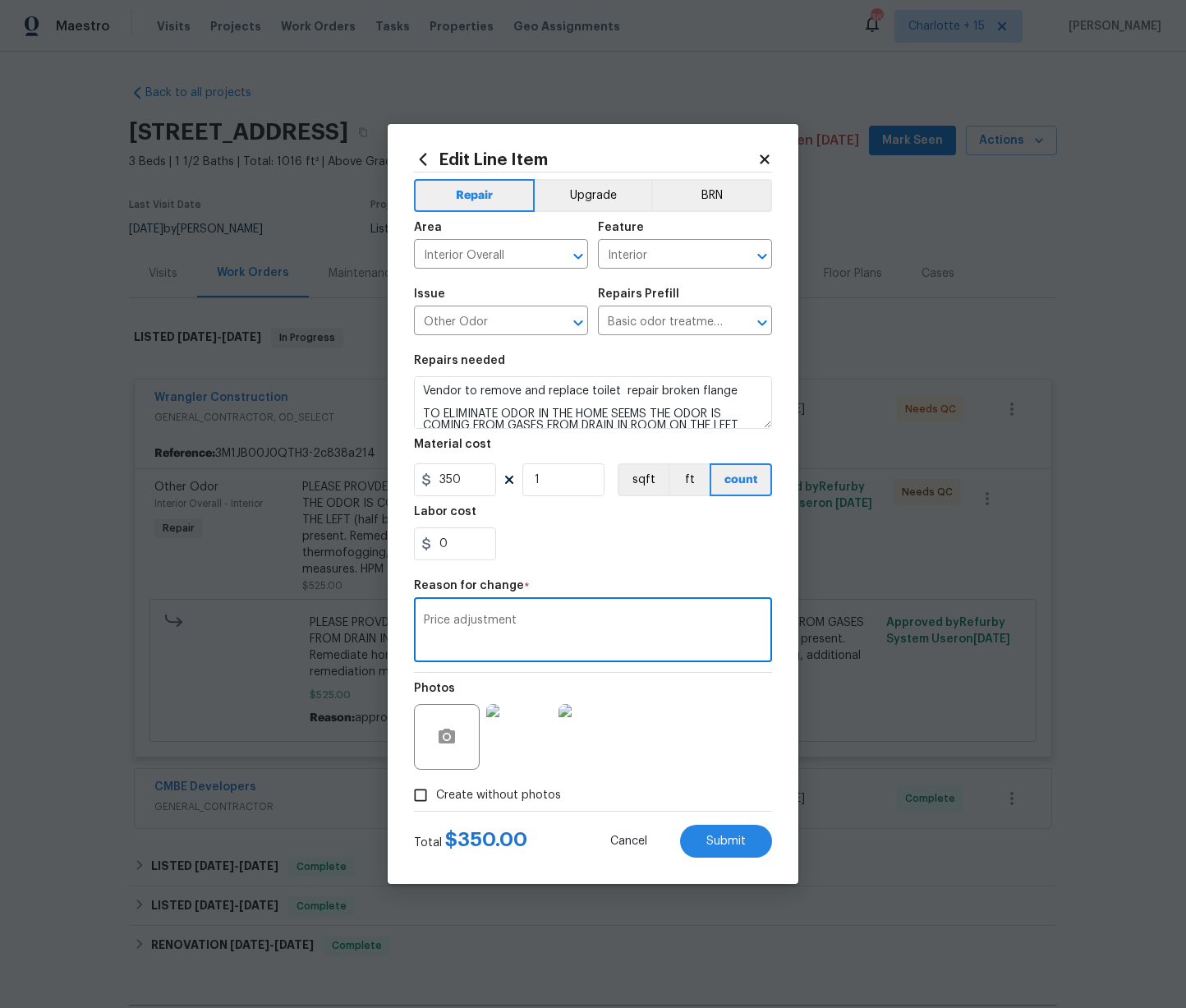 click on "Price adjustment" at bounding box center (593, 632) 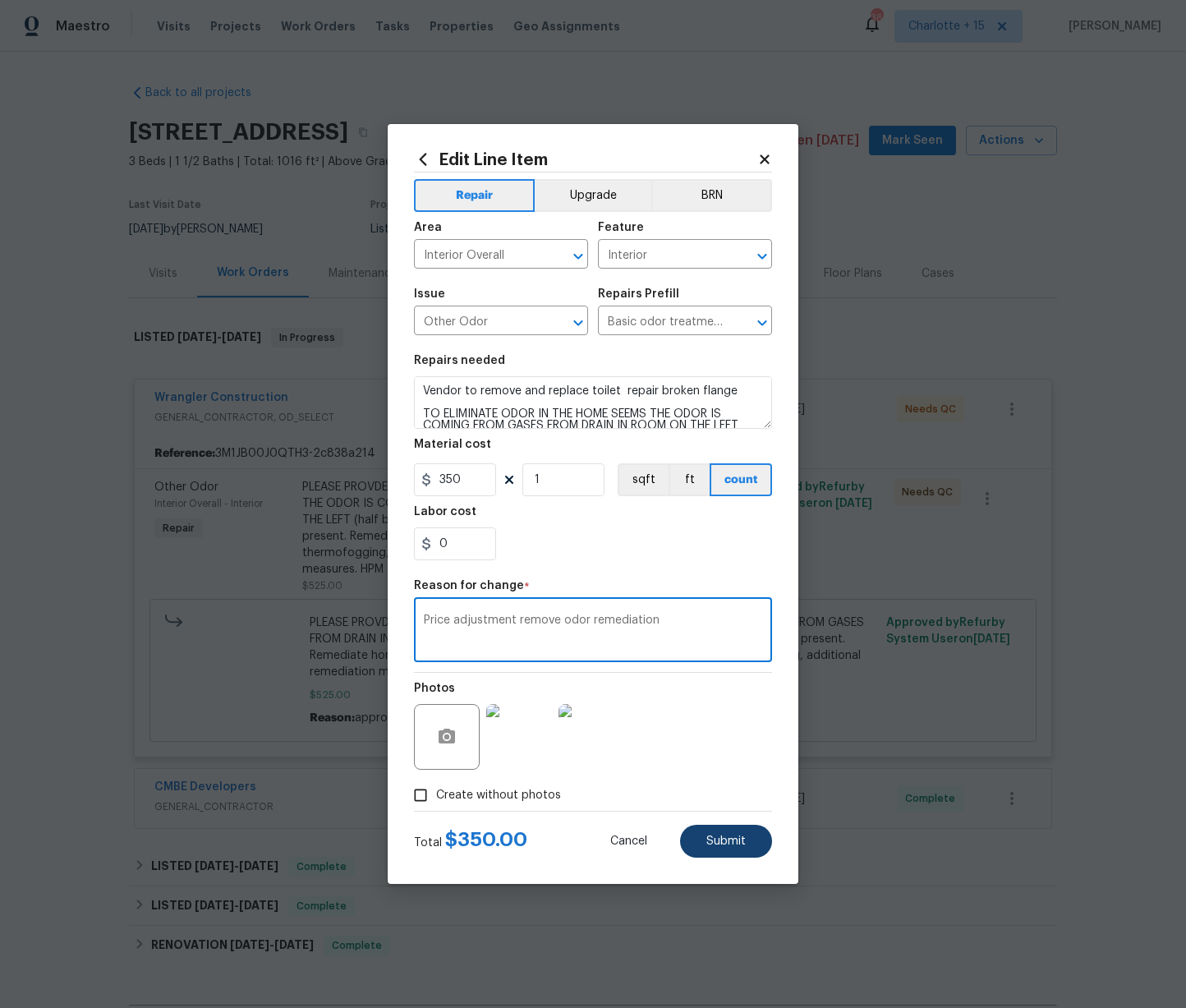type on "Price adjustment remove odor remediation" 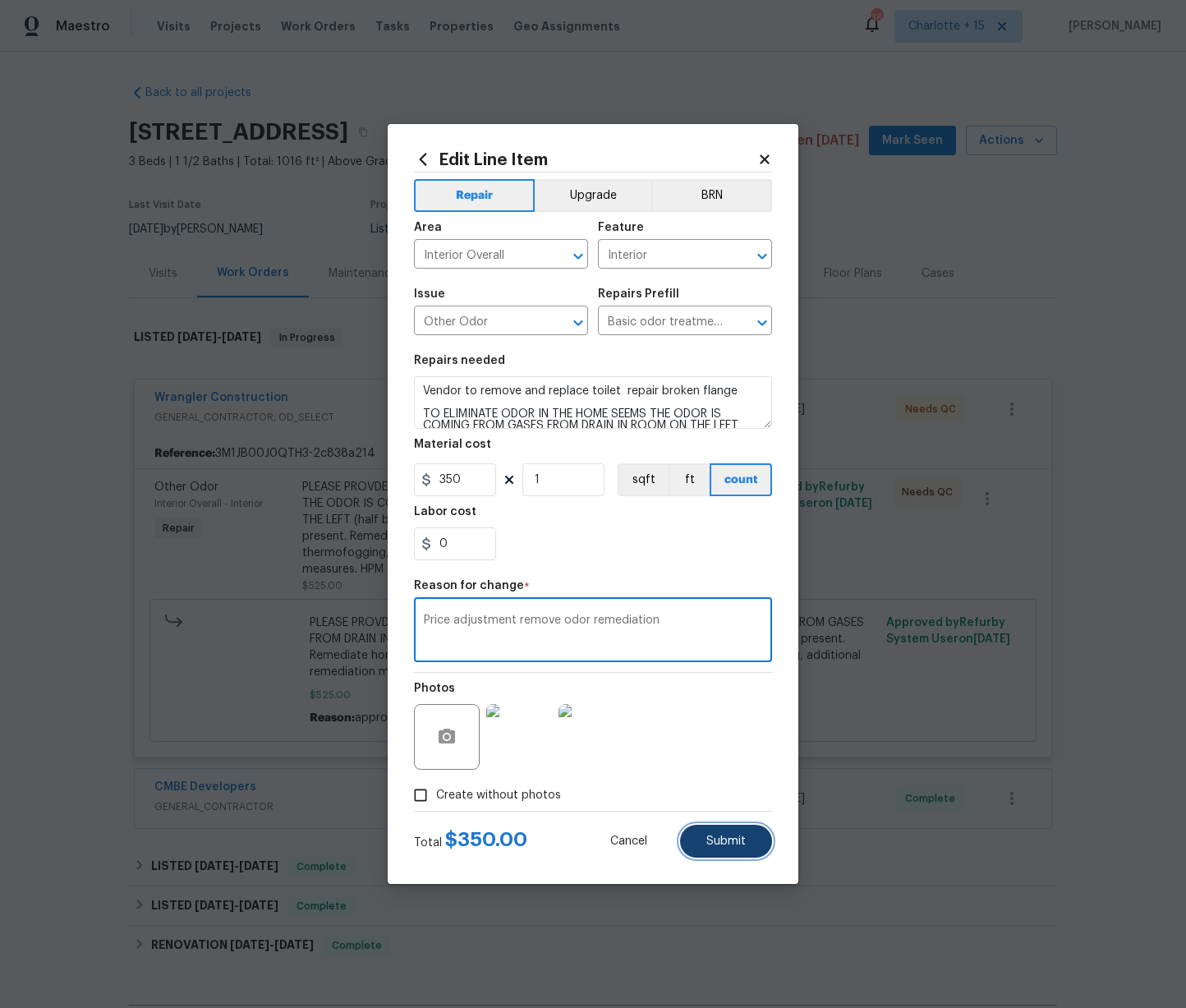 click on "Submit" at bounding box center [726, 841] 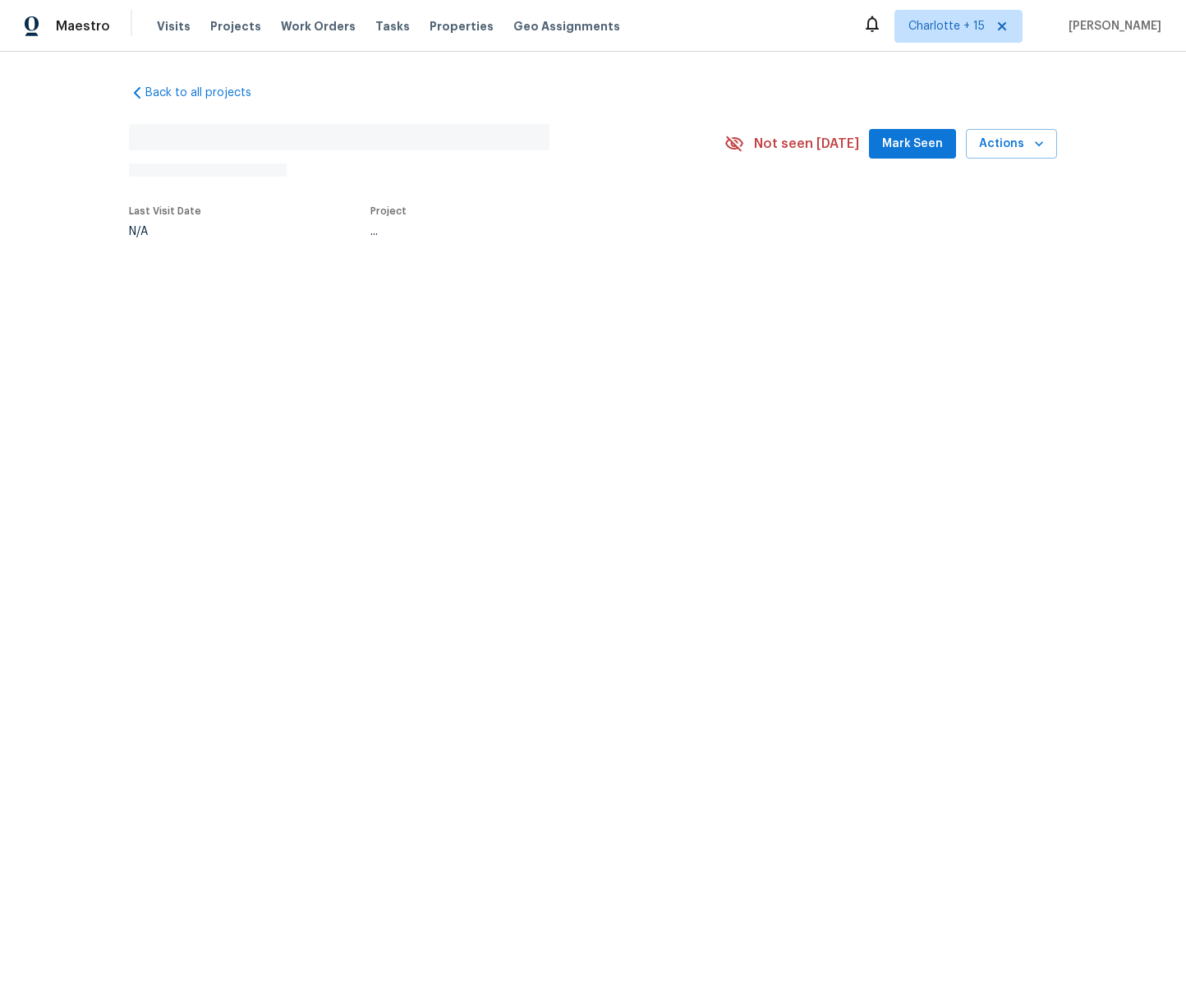scroll, scrollTop: 0, scrollLeft: 0, axis: both 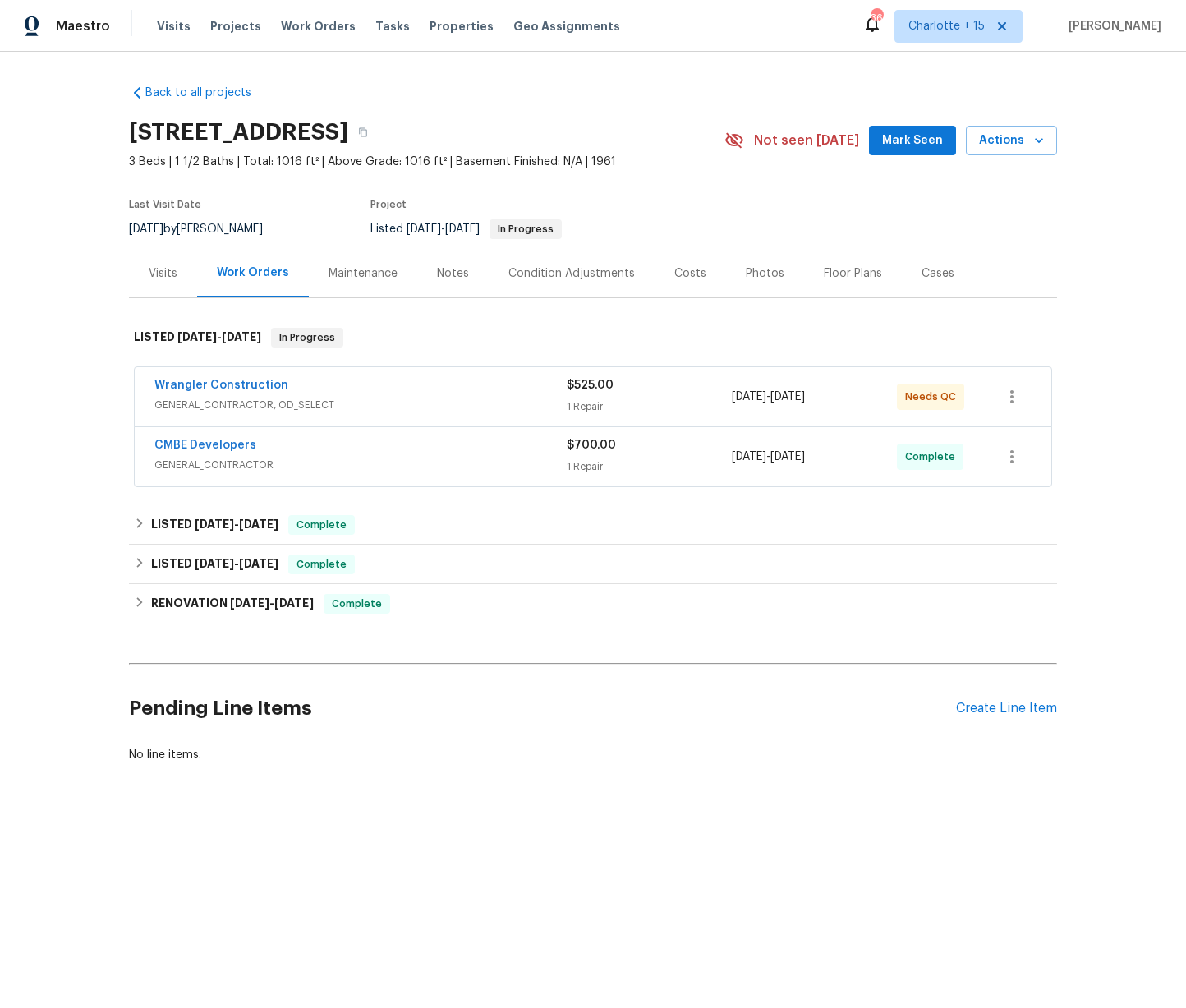 click on "Wrangler Construction" at bounding box center [361, 387] 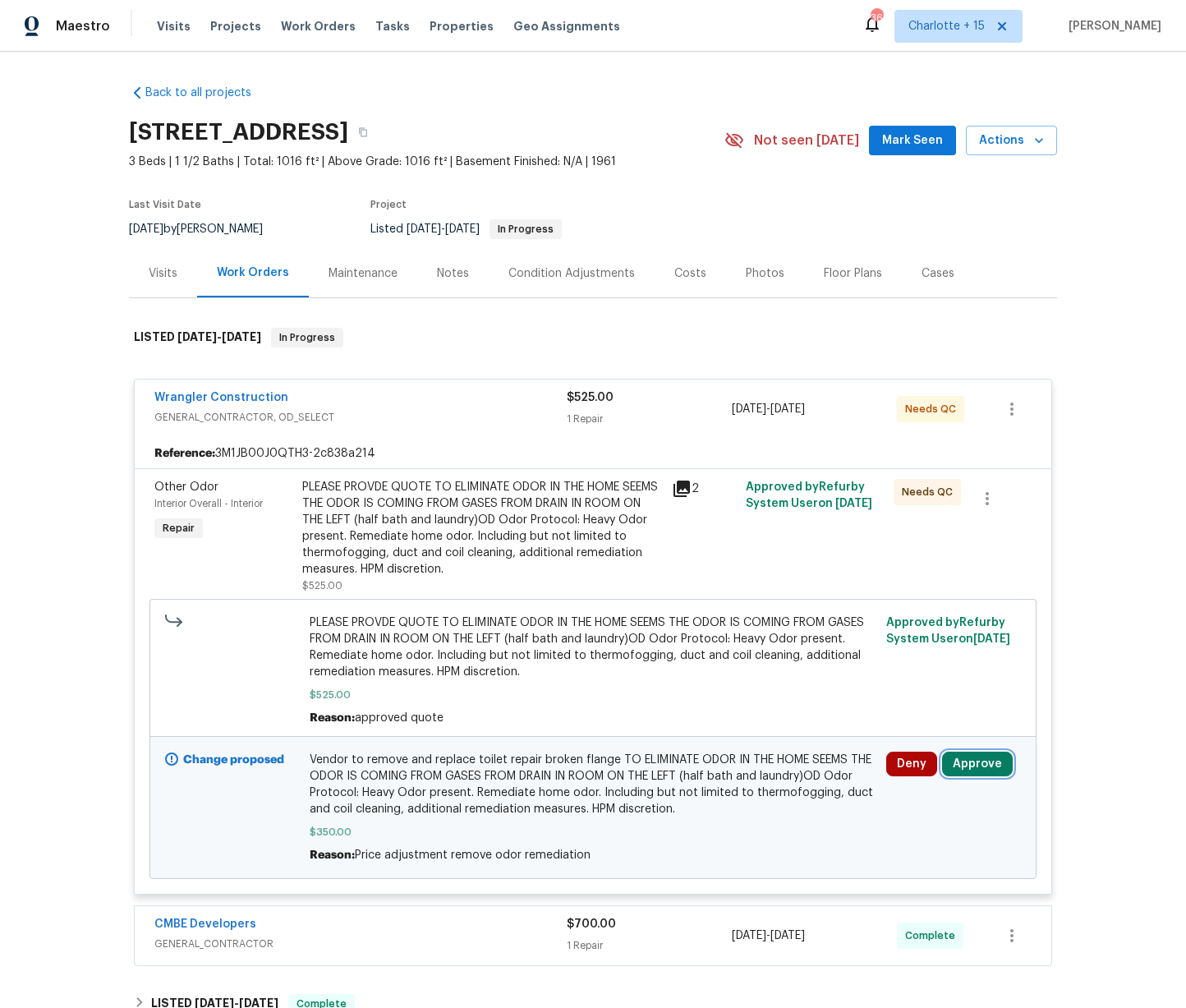click on "Approve" at bounding box center (977, 764) 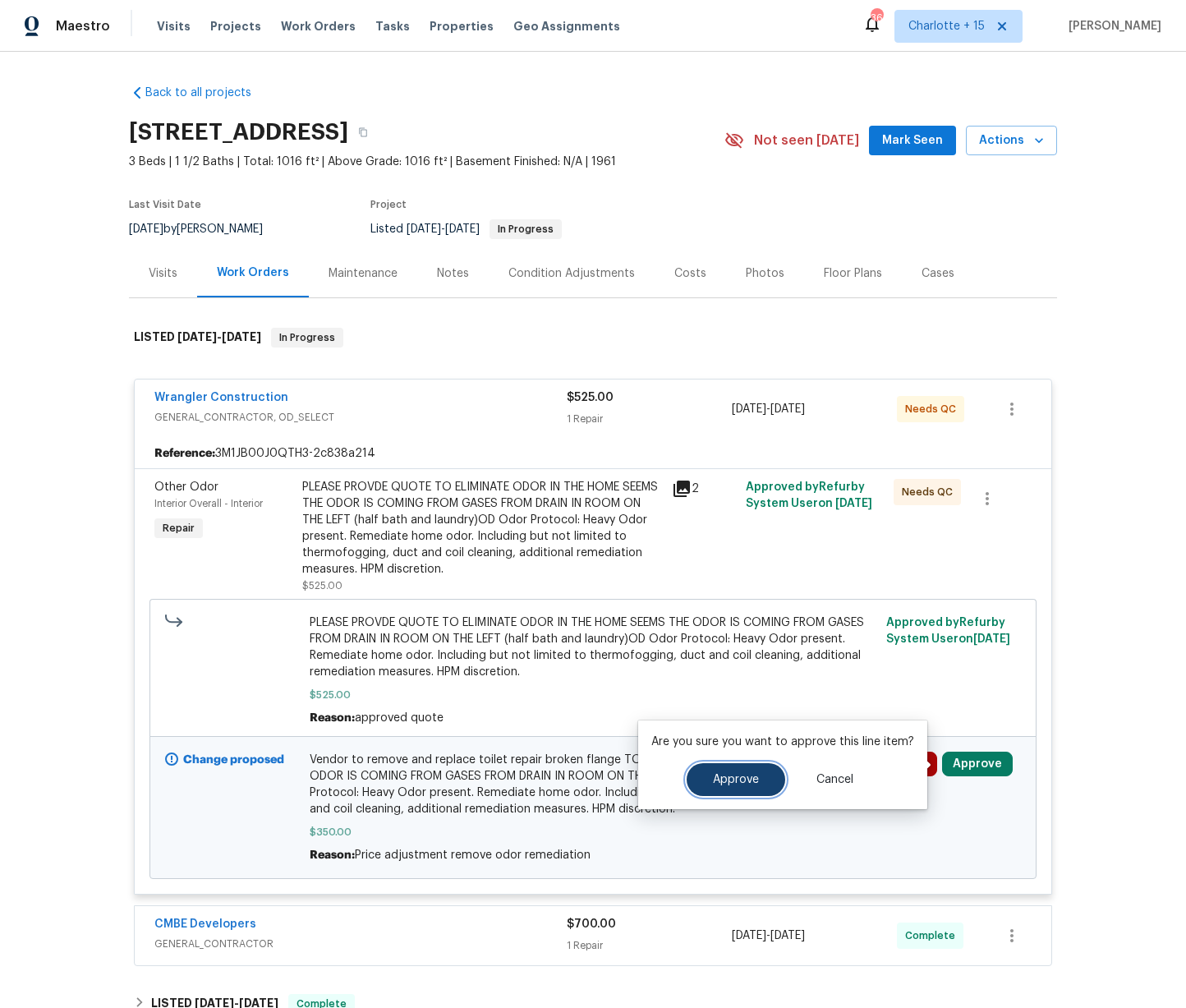 click on "Approve" at bounding box center (736, 780) 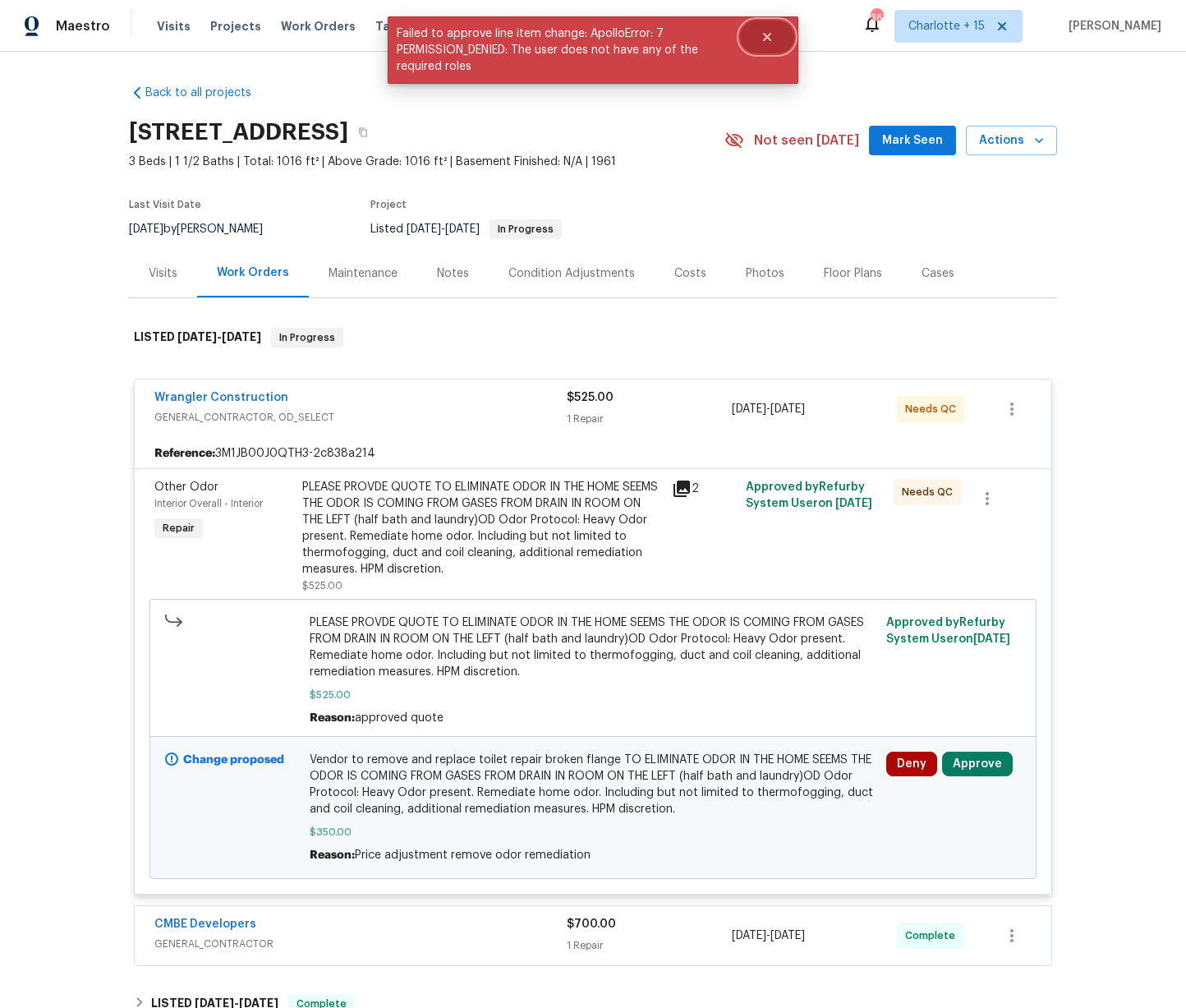 click 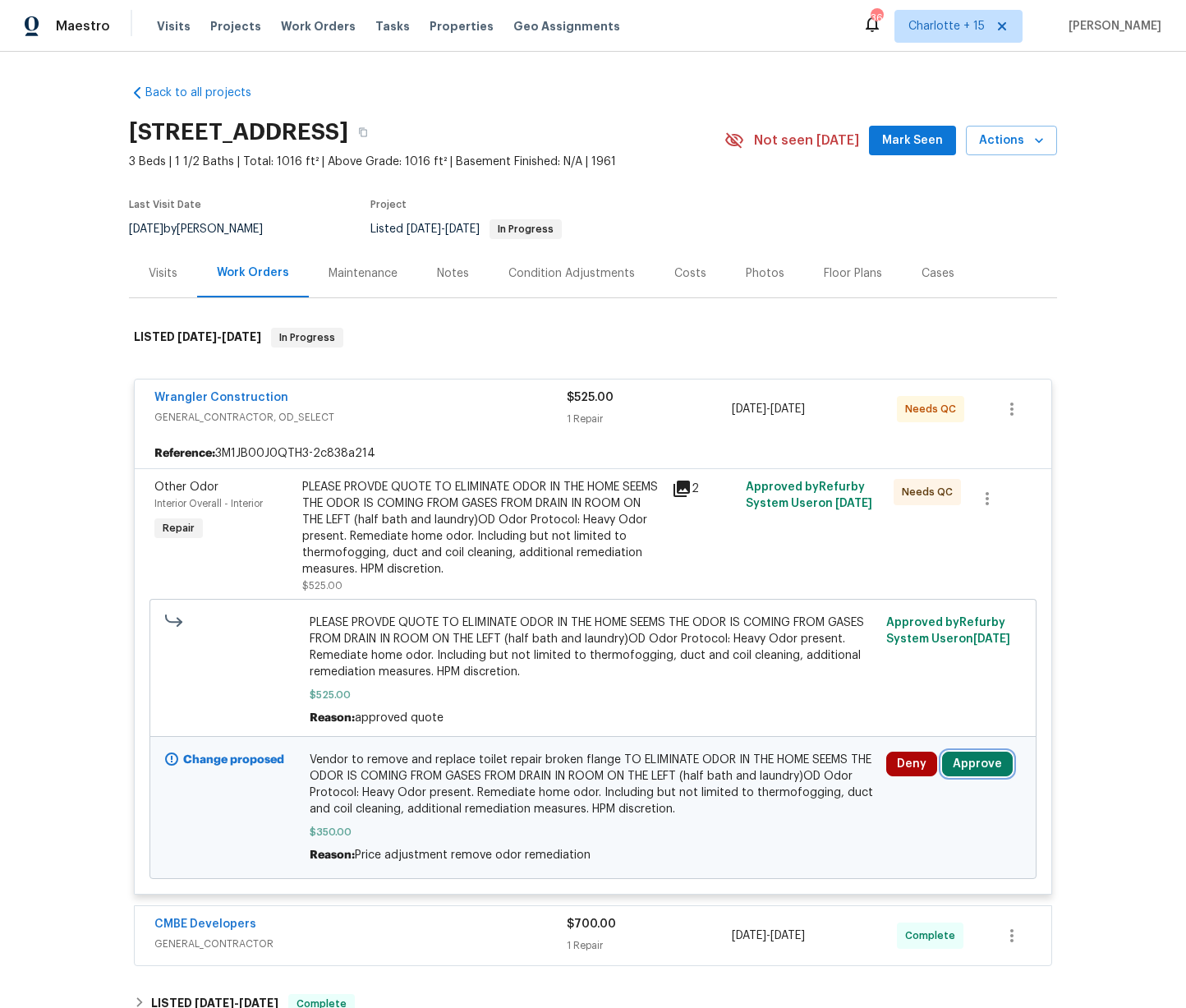 click on "Approve" at bounding box center [977, 764] 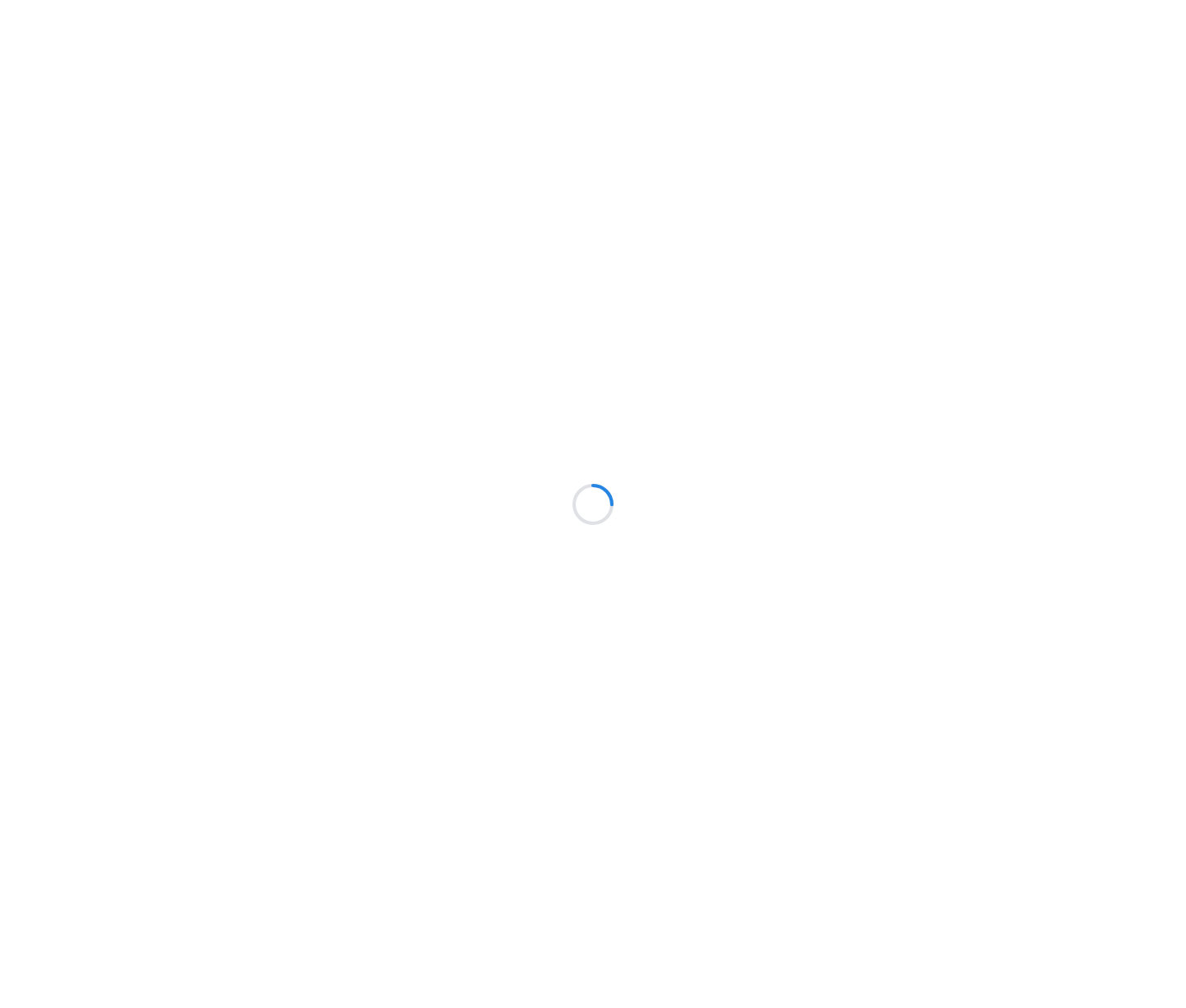 scroll, scrollTop: 0, scrollLeft: 0, axis: both 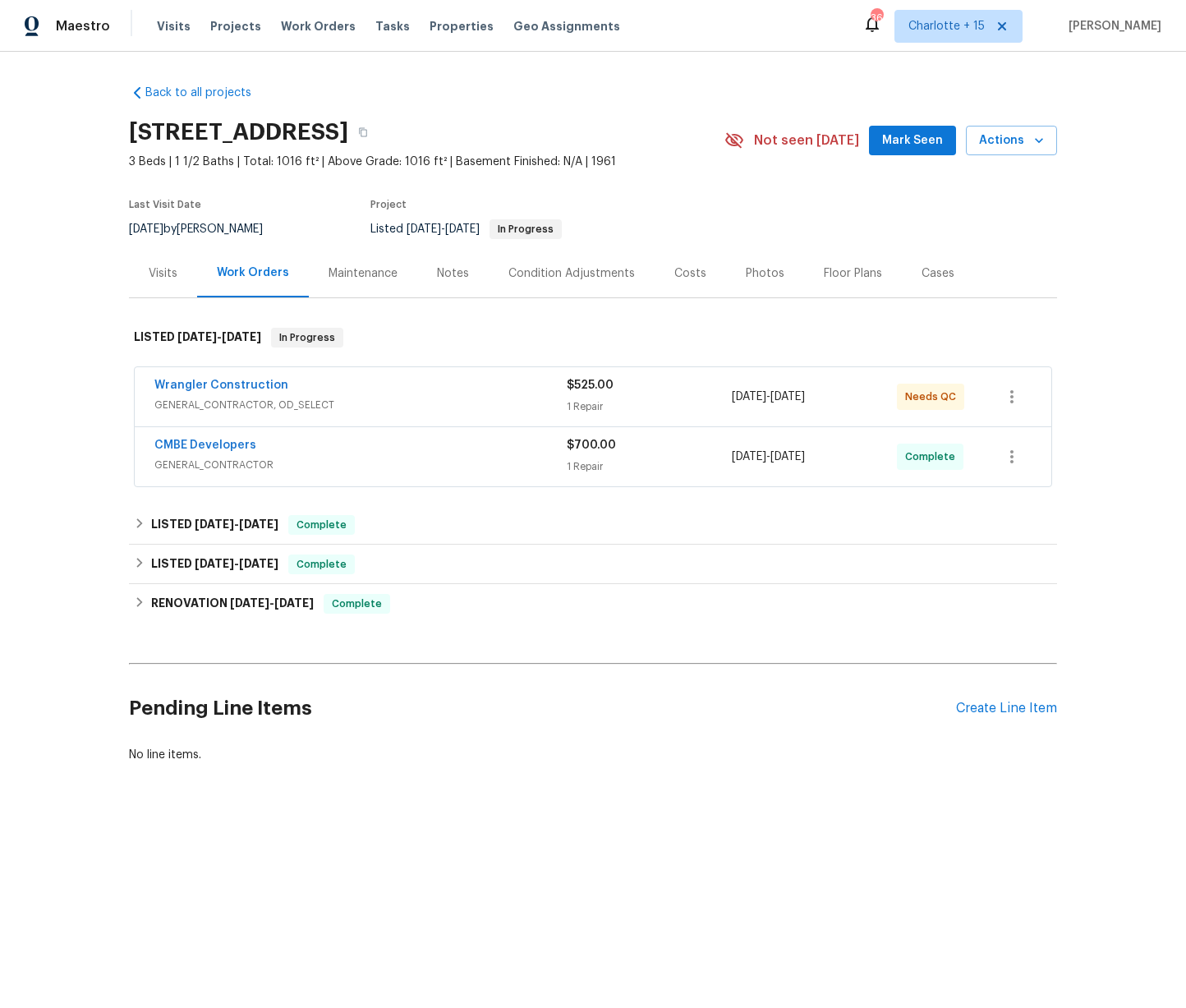 click on "GENERAL_CONTRACTOR, OD_SELECT" at bounding box center [361, 405] 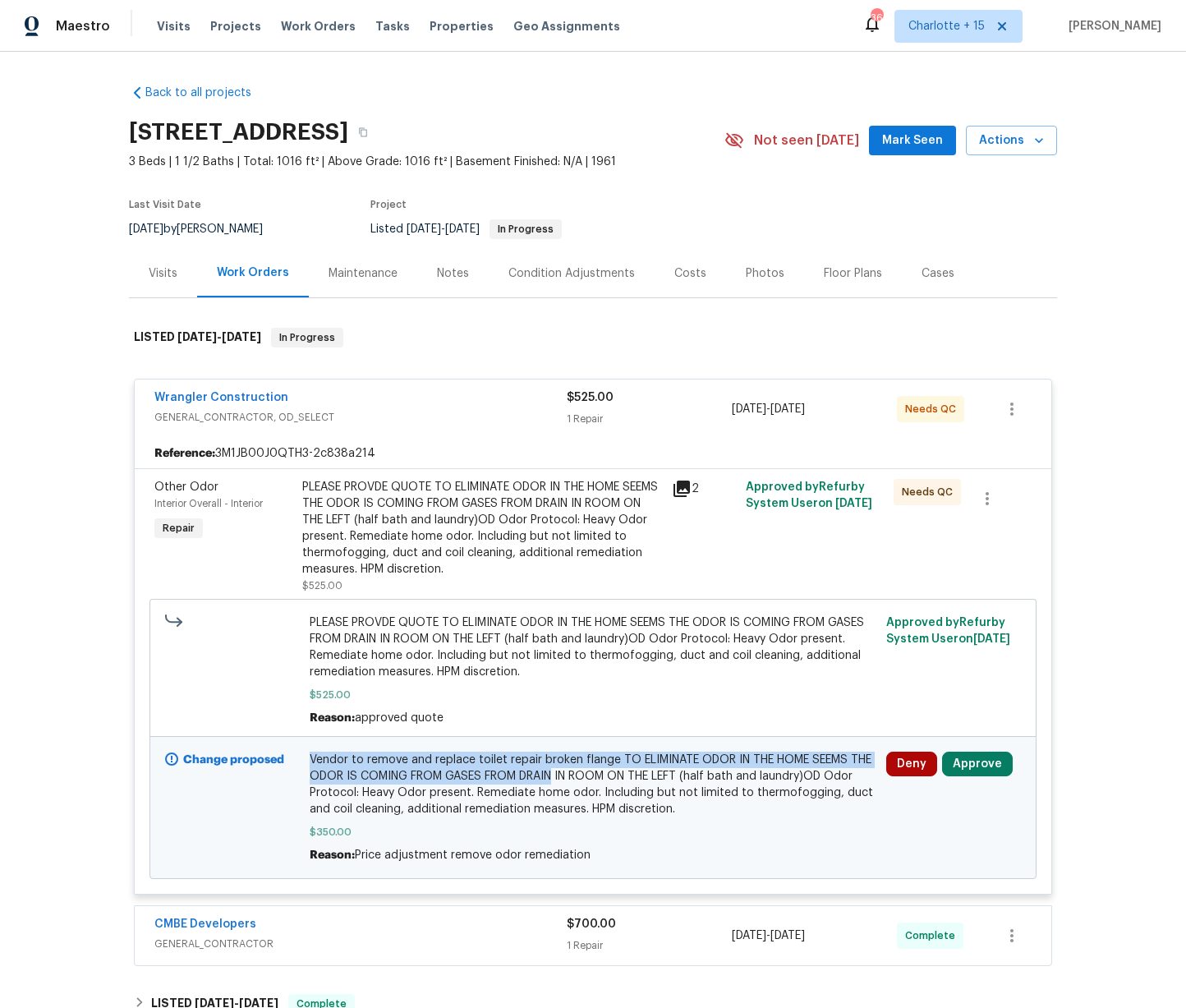 drag, startPoint x: 306, startPoint y: 758, endPoint x: 549, endPoint y: 776, distance: 243.666 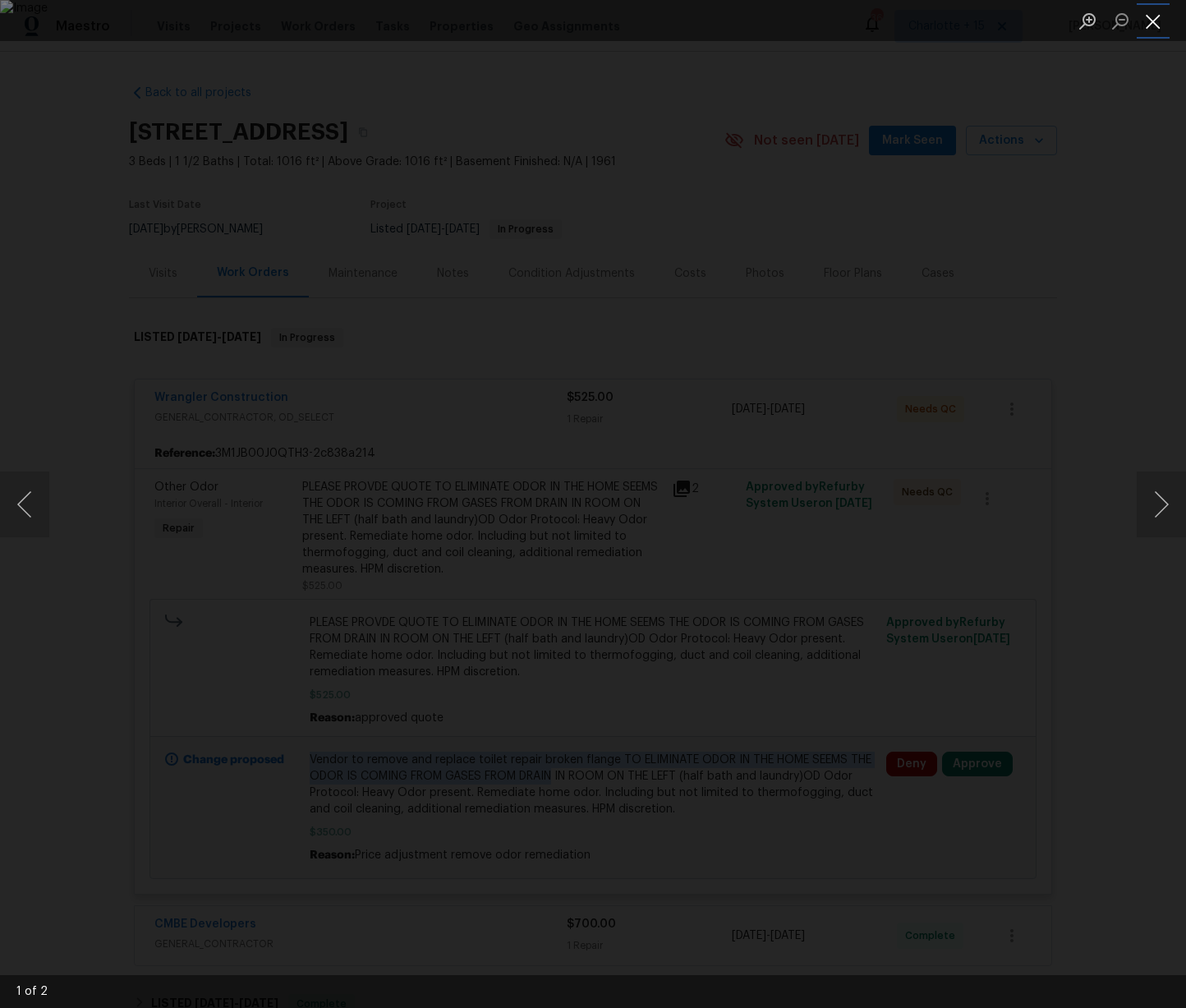 click at bounding box center [1153, 21] 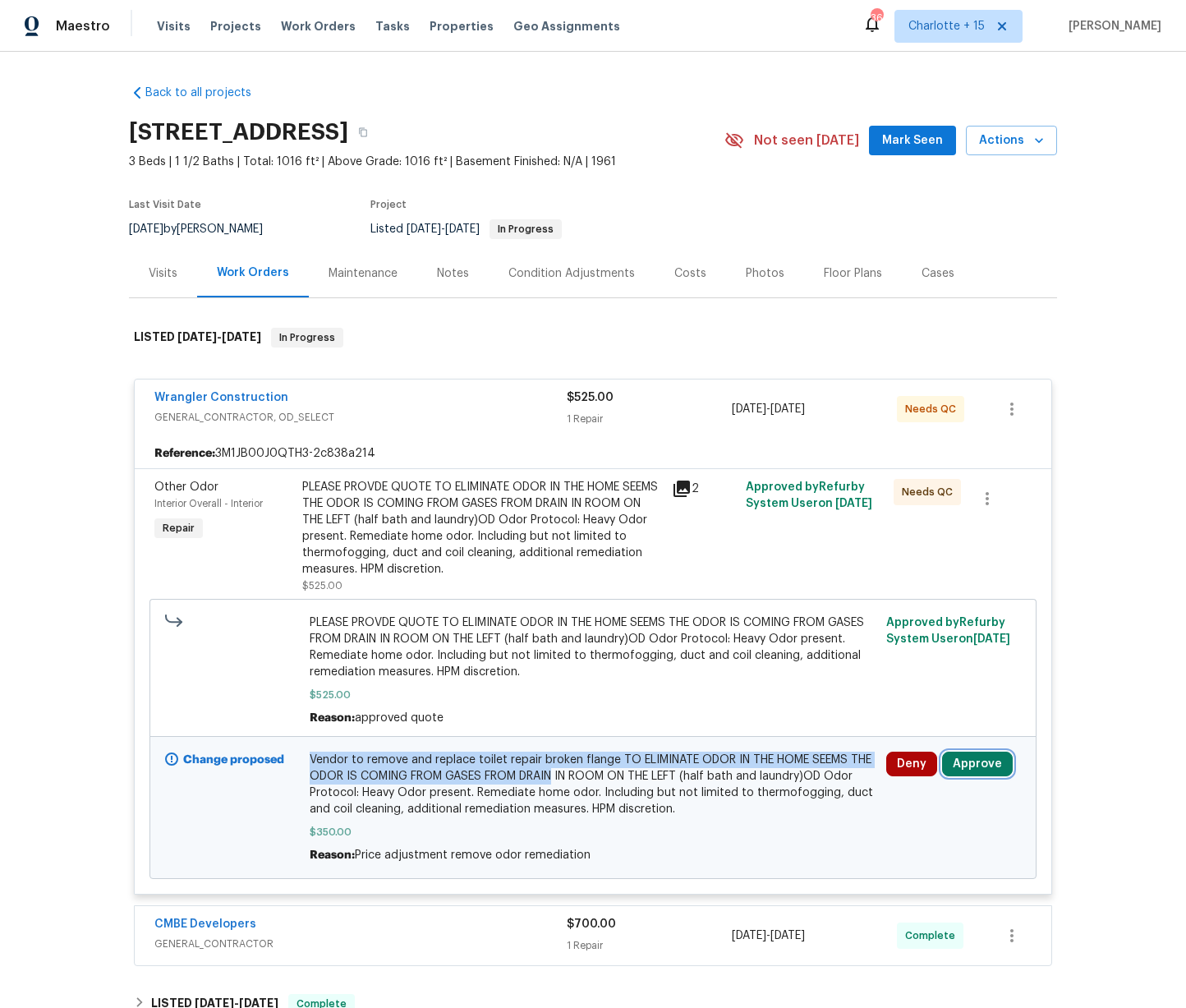 click on "Approve" at bounding box center (977, 764) 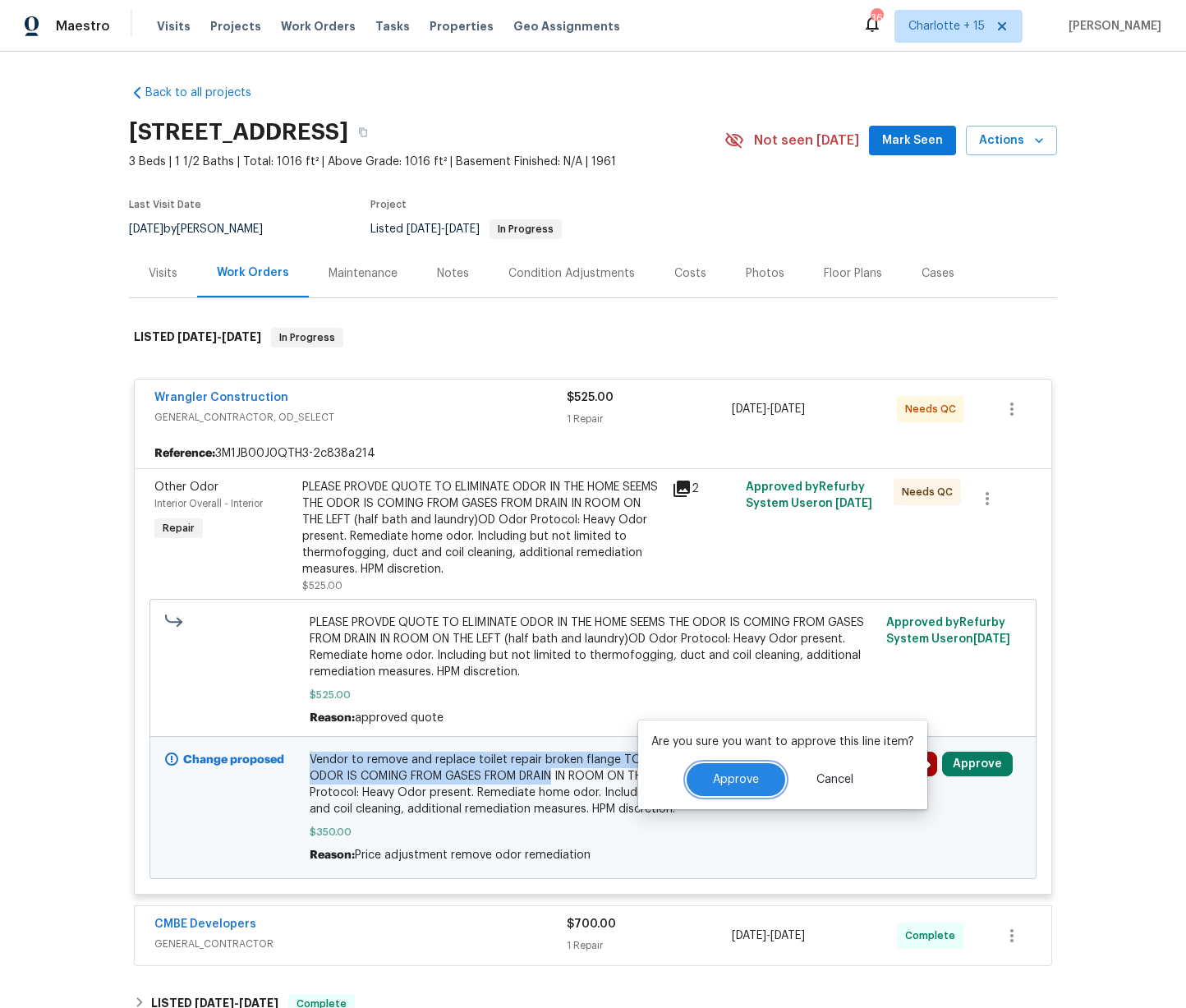click on "Approve" at bounding box center [736, 780] 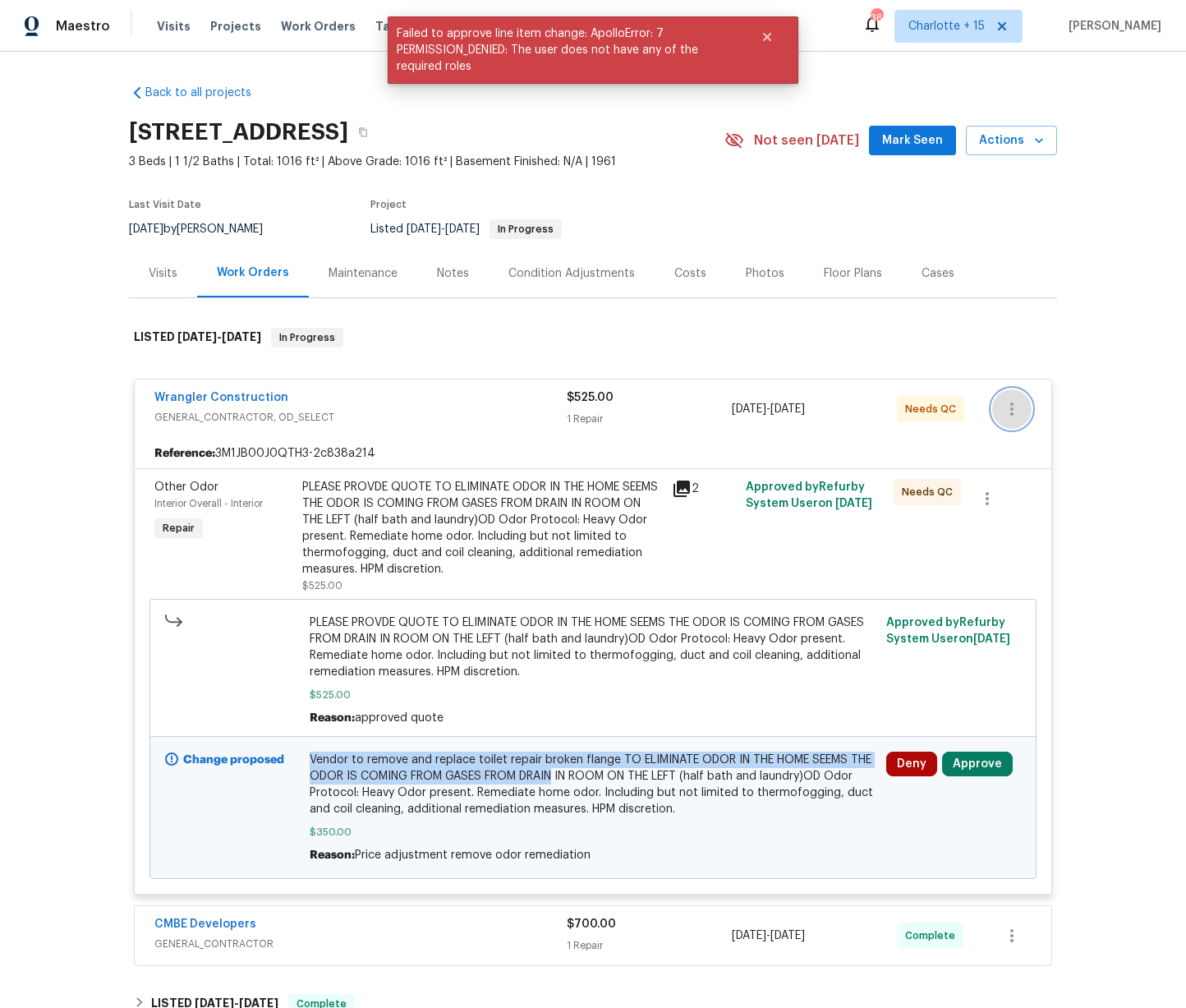 click 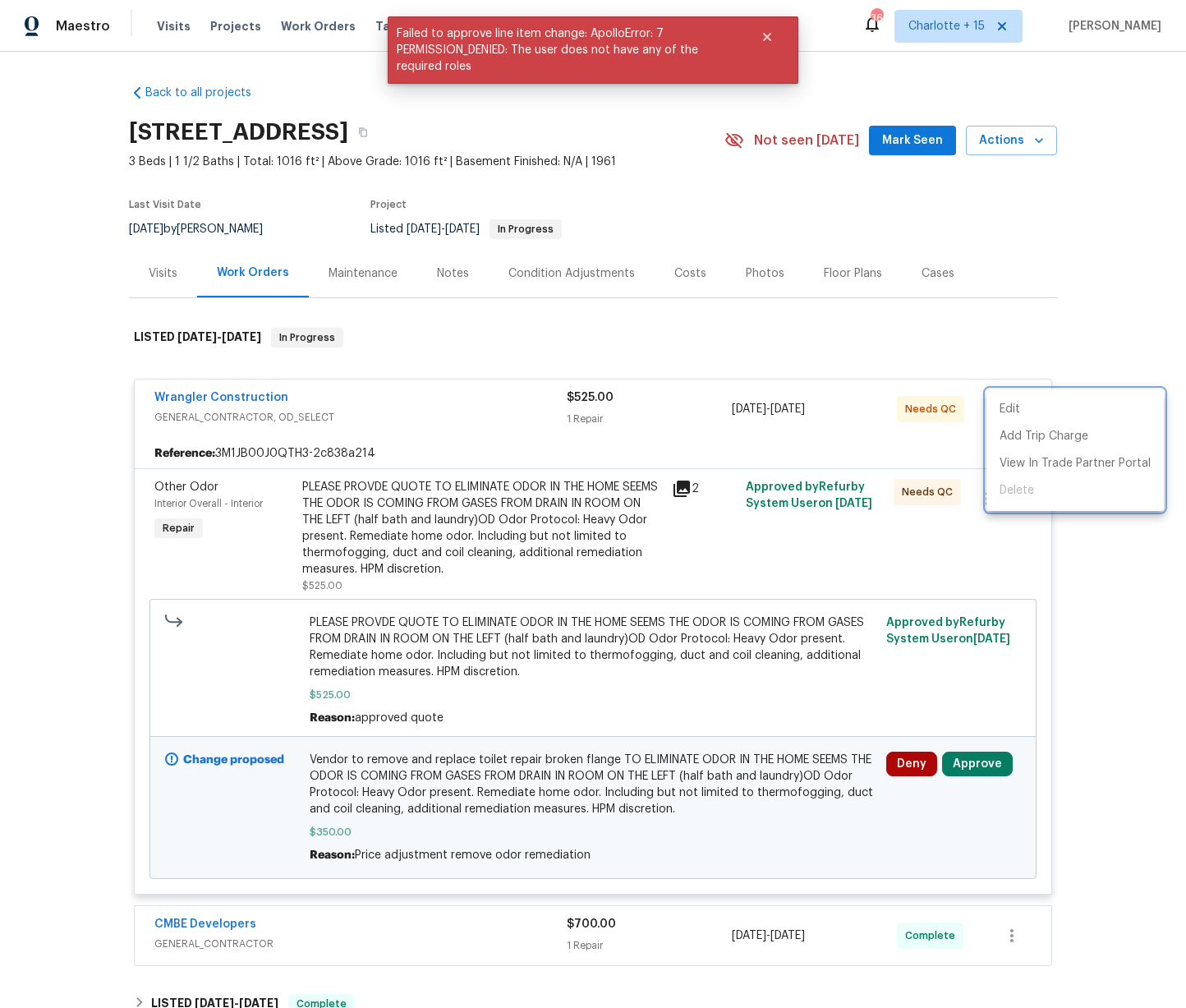 click at bounding box center [593, 504] 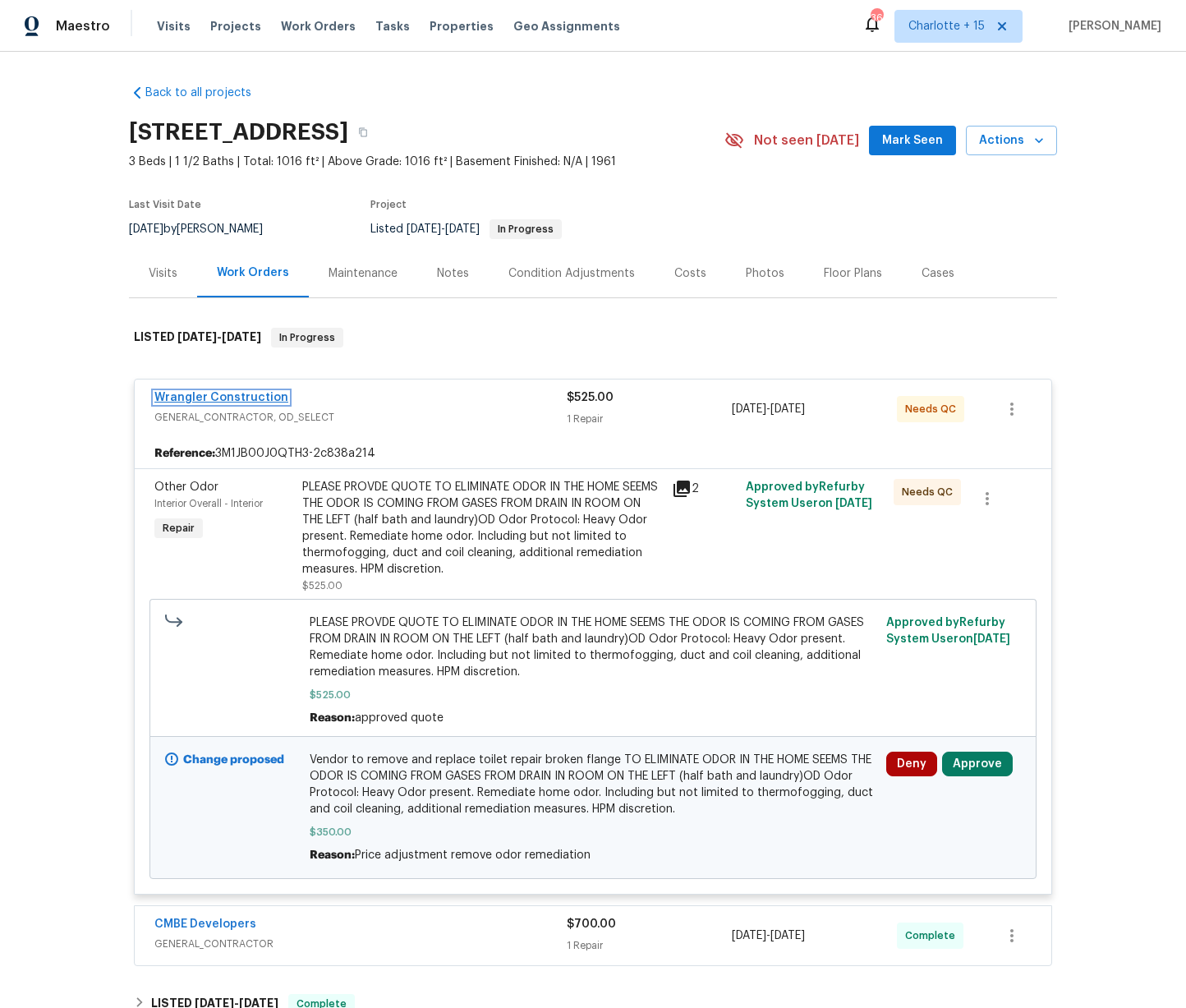 click on "Wrangler Construction" at bounding box center [221, 398] 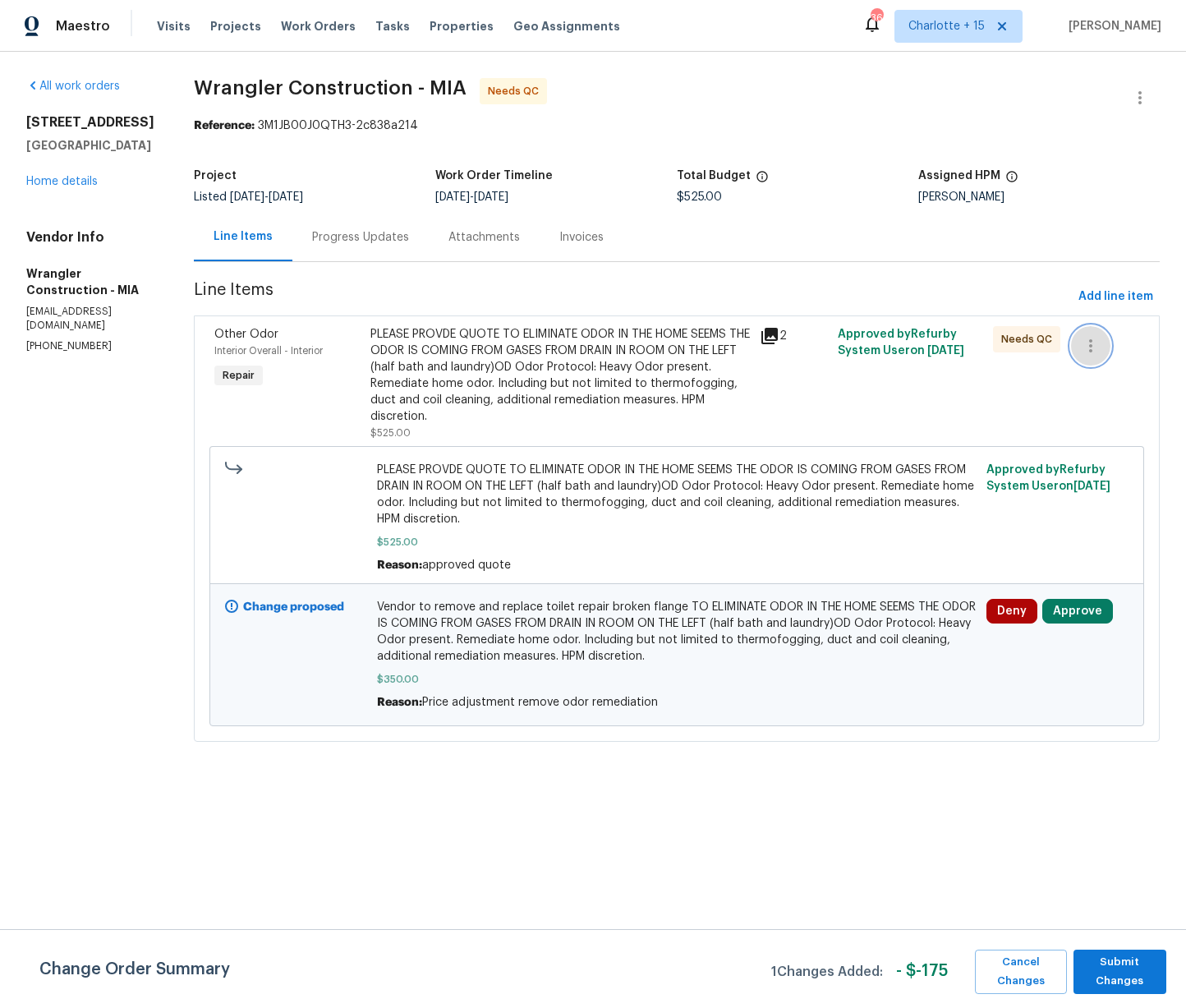 click 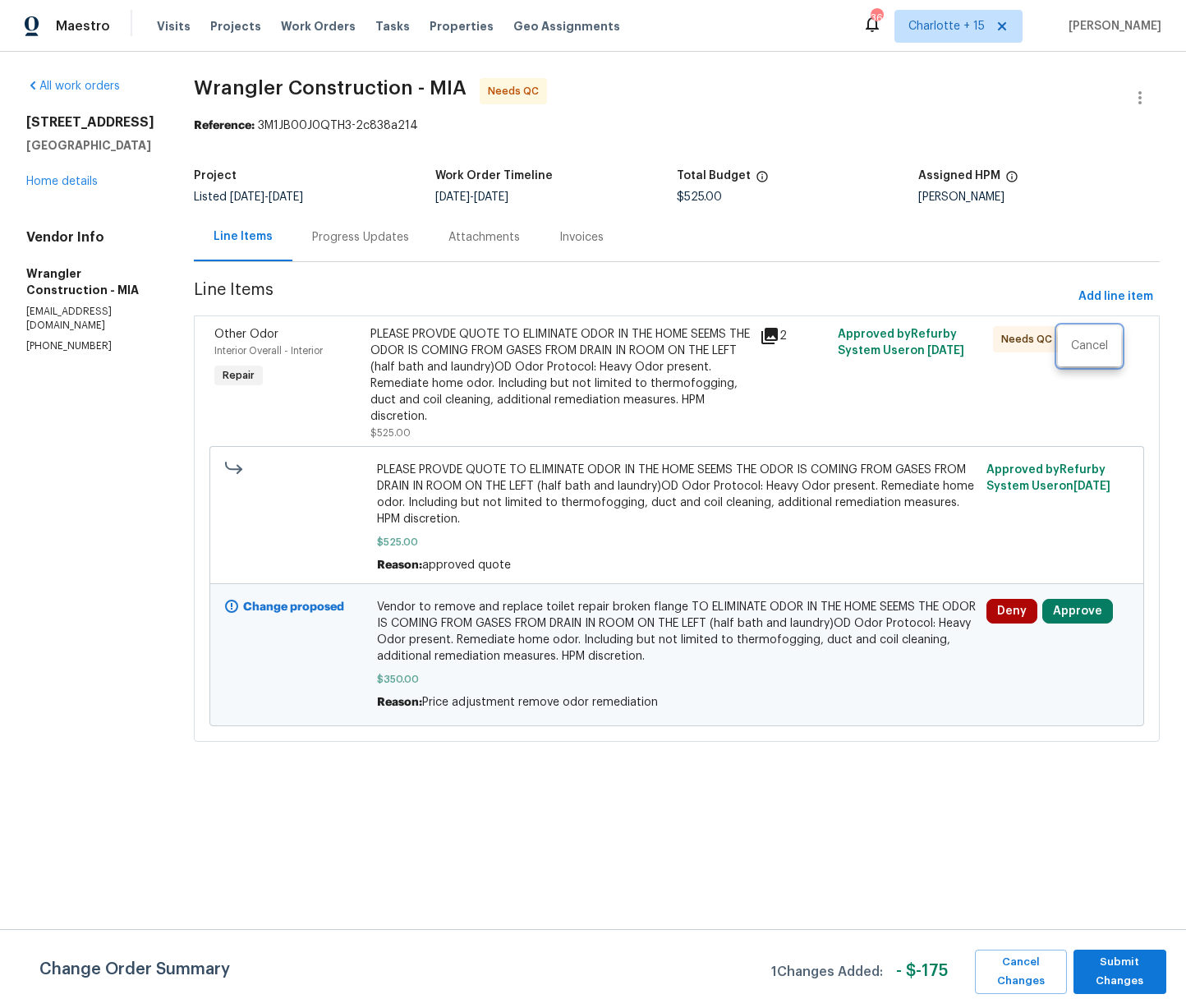 click at bounding box center (593, 504) 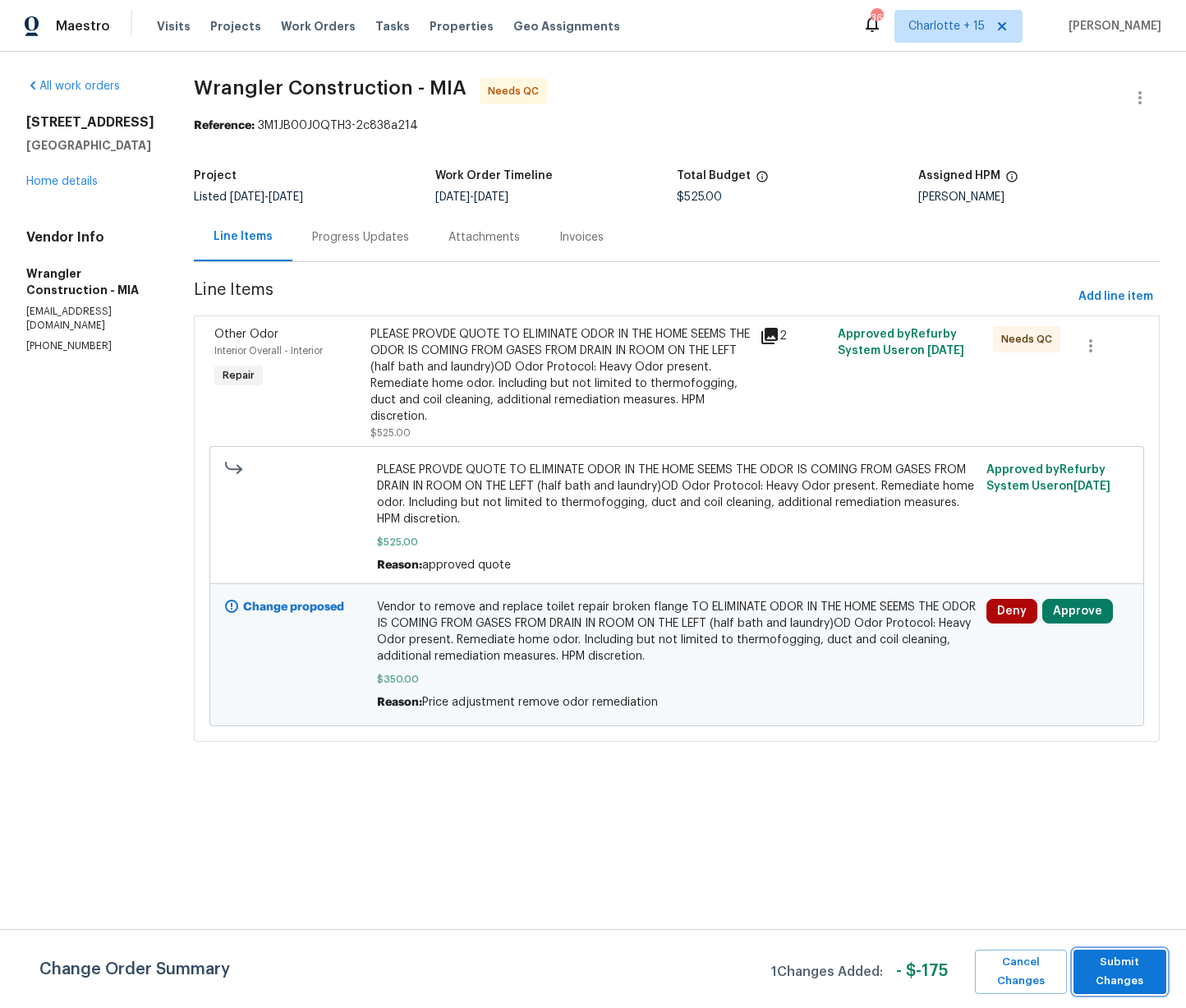 click on "Submit Changes" at bounding box center (1119, 972) 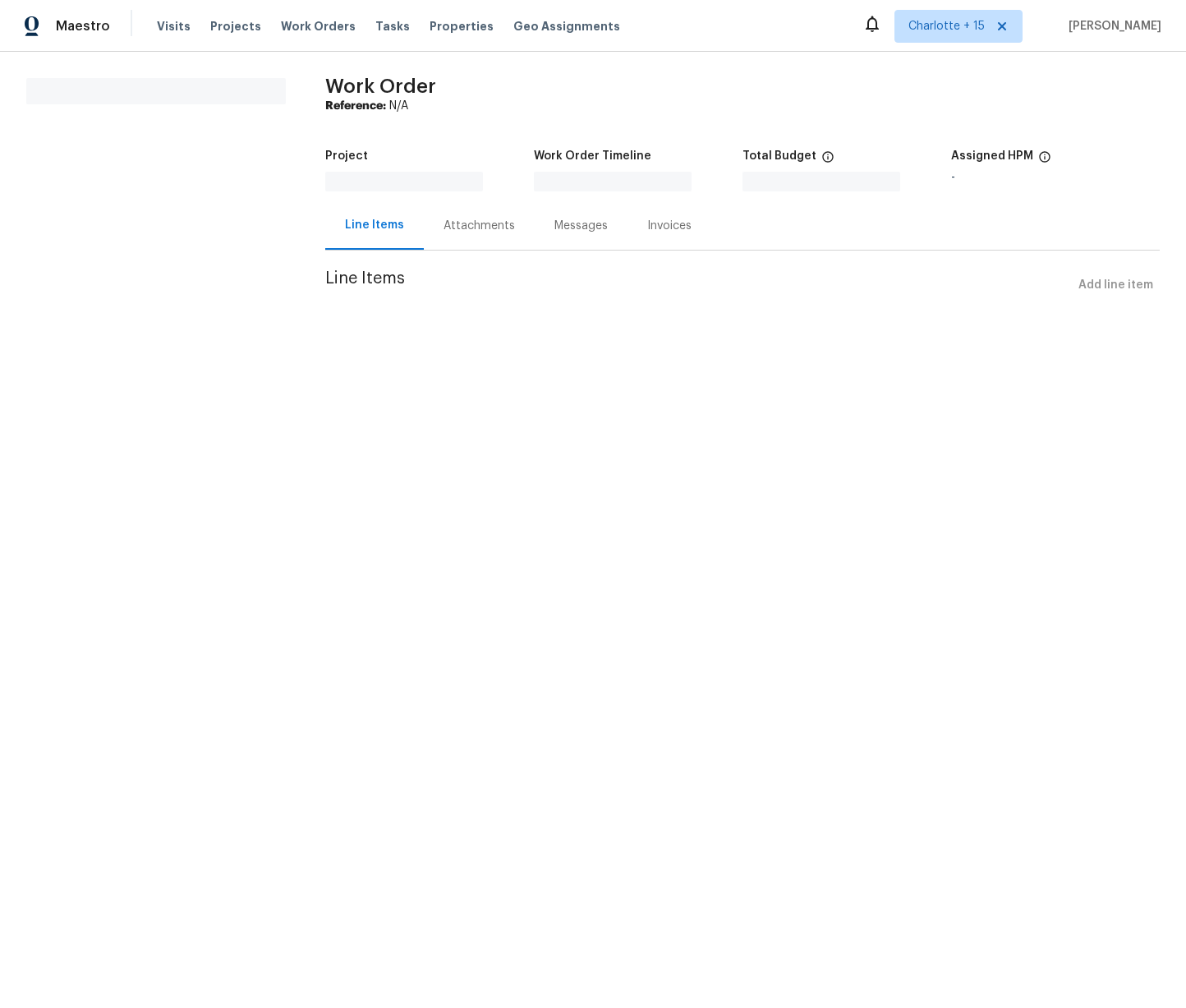 scroll, scrollTop: 0, scrollLeft: 0, axis: both 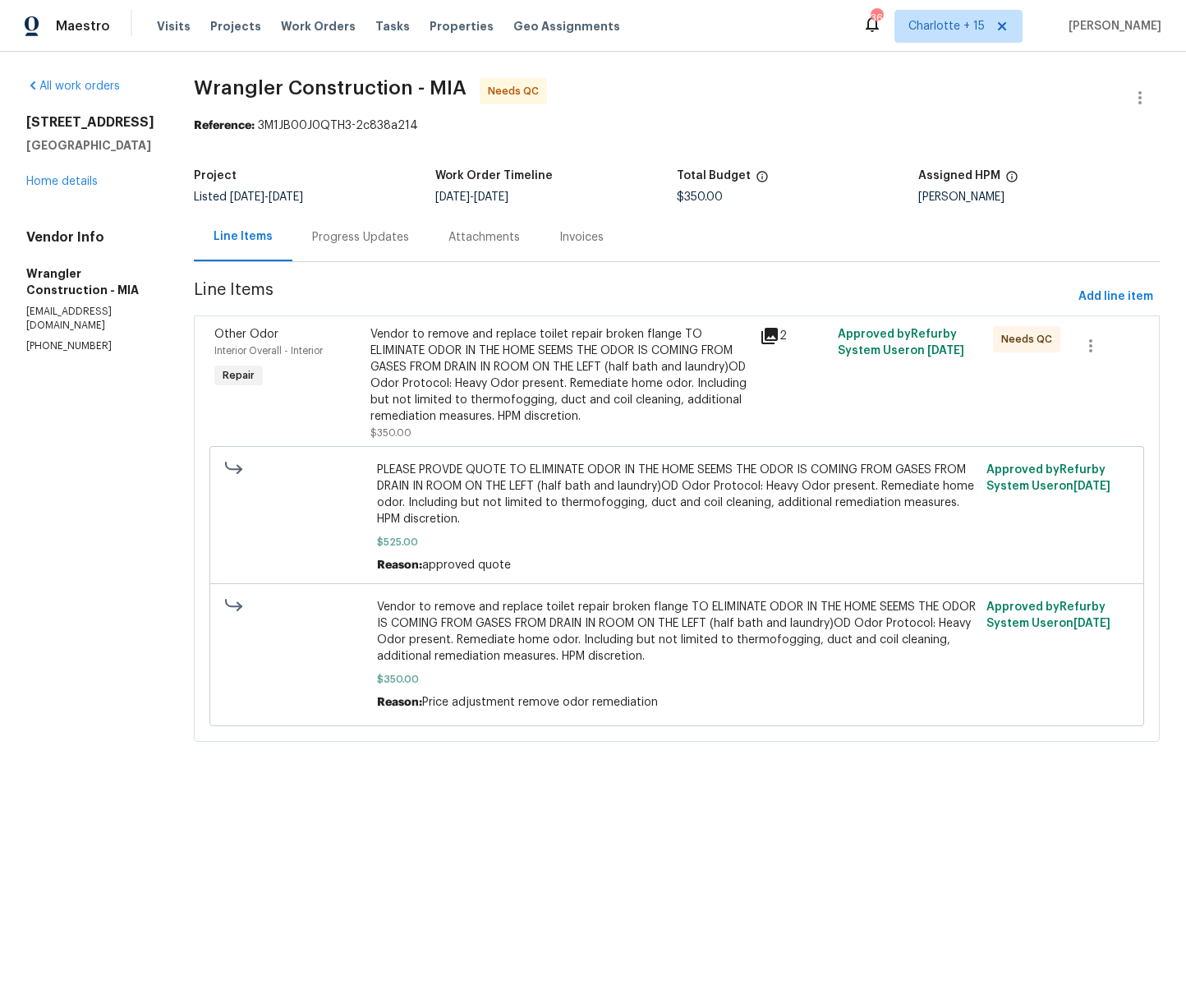 click on "Vendor to remove and replace toilet  repair broken flange
TO ELIMINATE ODOR IN THE HOME SEEMS THE ODOR IS COMING FROM GASES FROM DRAIN IN ROOM ON THE LEFT (half bath and laundry)OD Odor Protocol: Heavy Odor present. Remediate home odor. Including but not limited to thermofogging, duct and coil cleaning, additional remediation measures. HPM discretion." at bounding box center (560, 375) 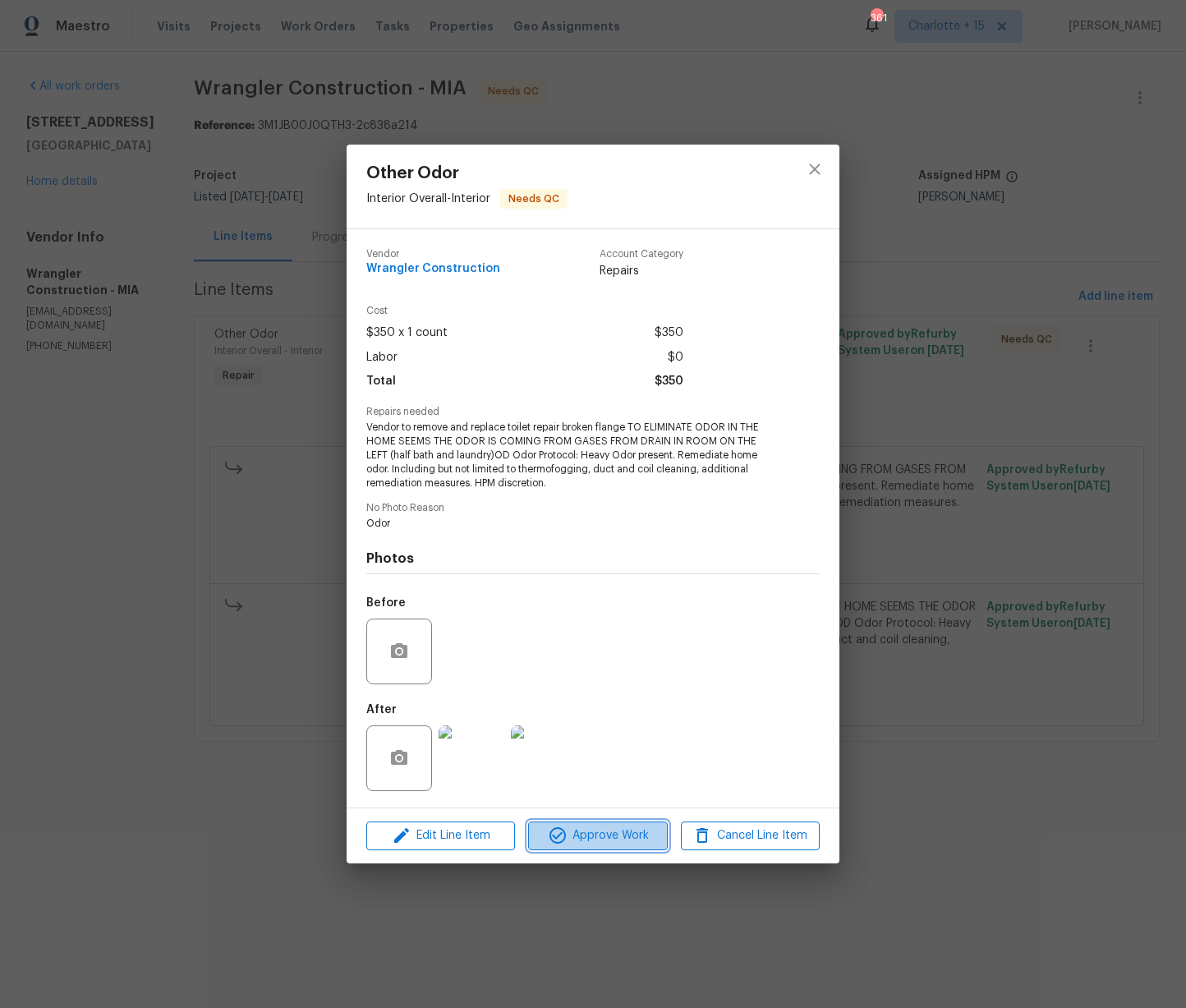 click on "Approve Work" at bounding box center [597, 835] 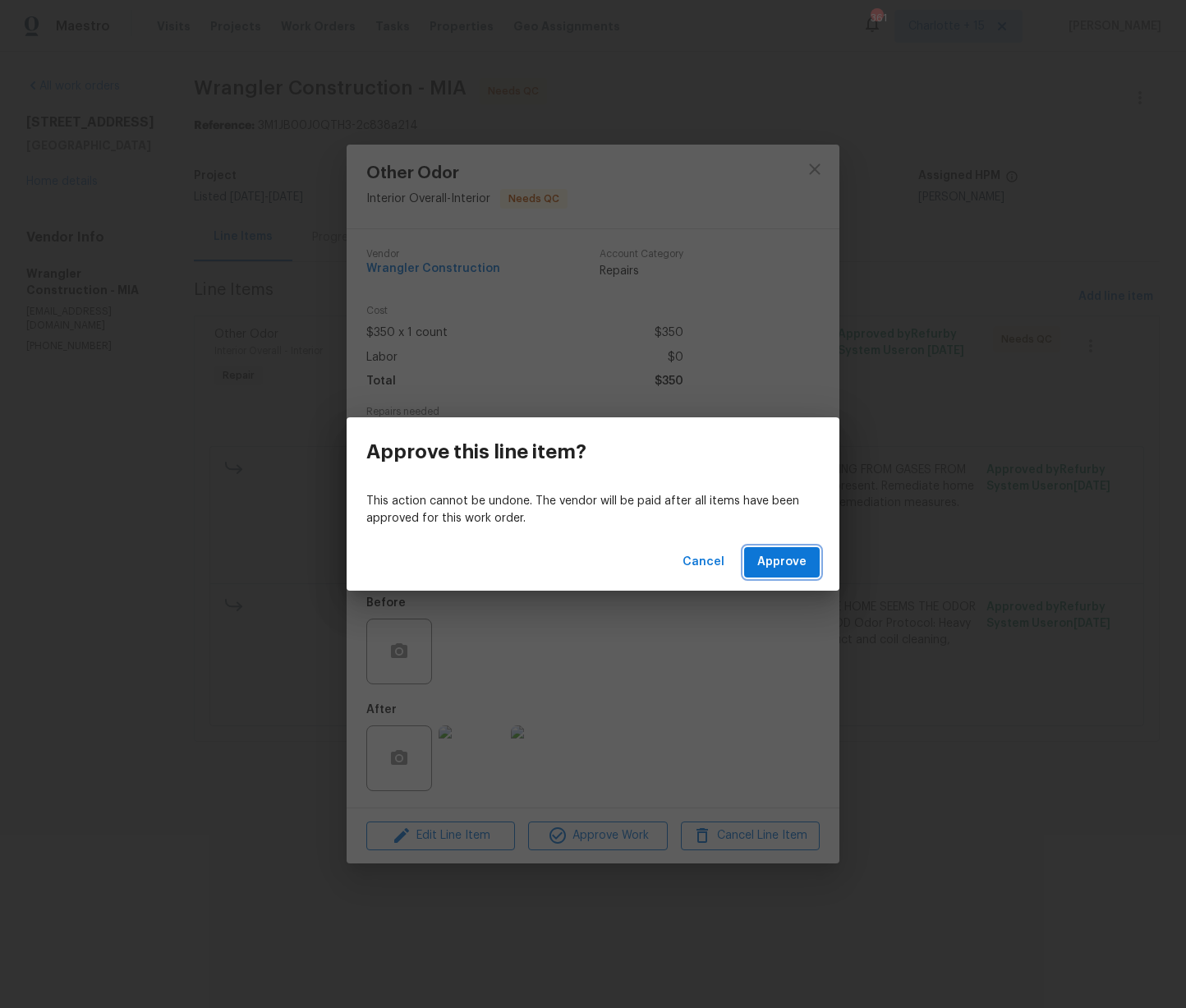 click on "Approve" at bounding box center (782, 562) 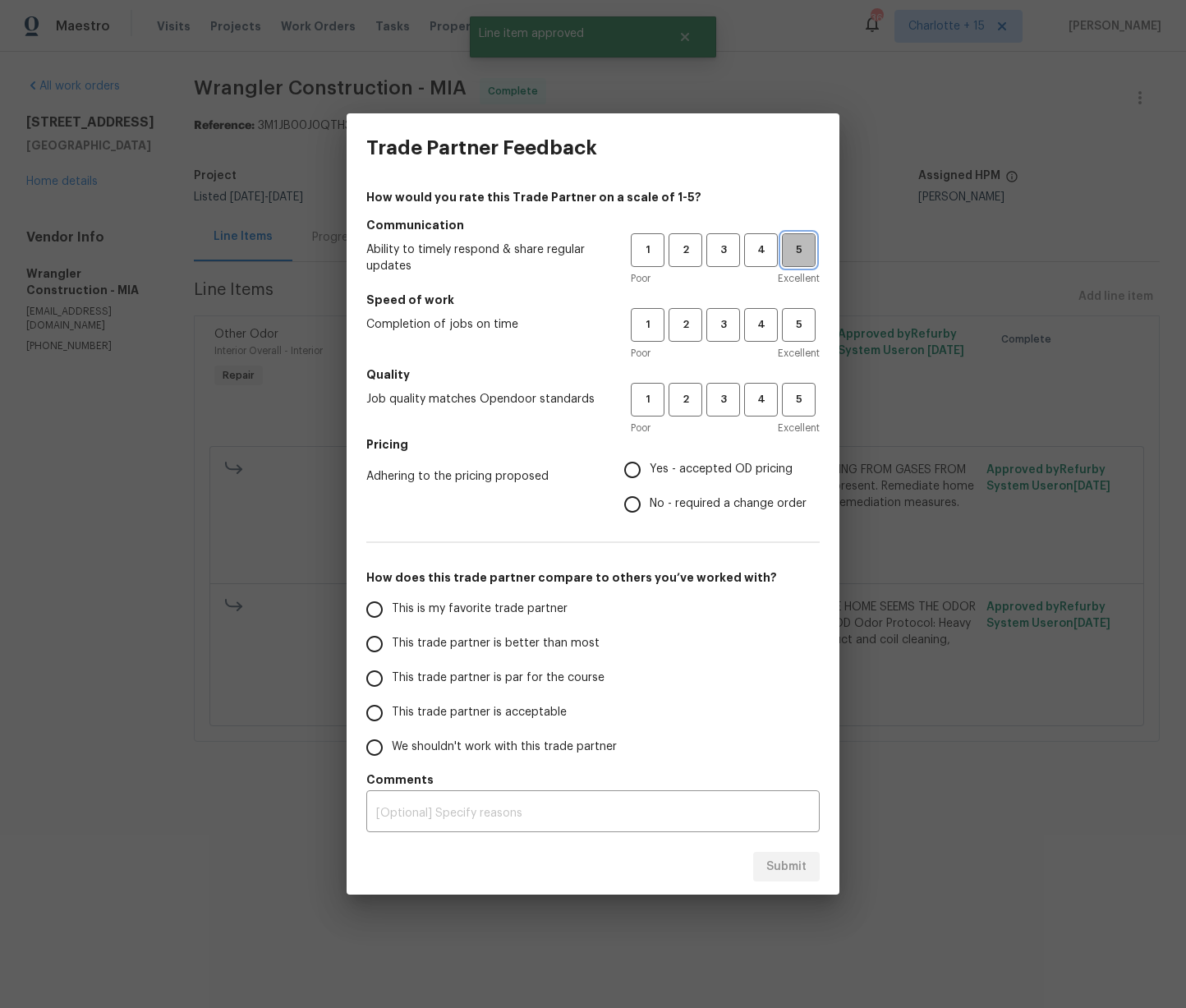 drag, startPoint x: 788, startPoint y: 246, endPoint x: 786, endPoint y: 295, distance: 49.040799 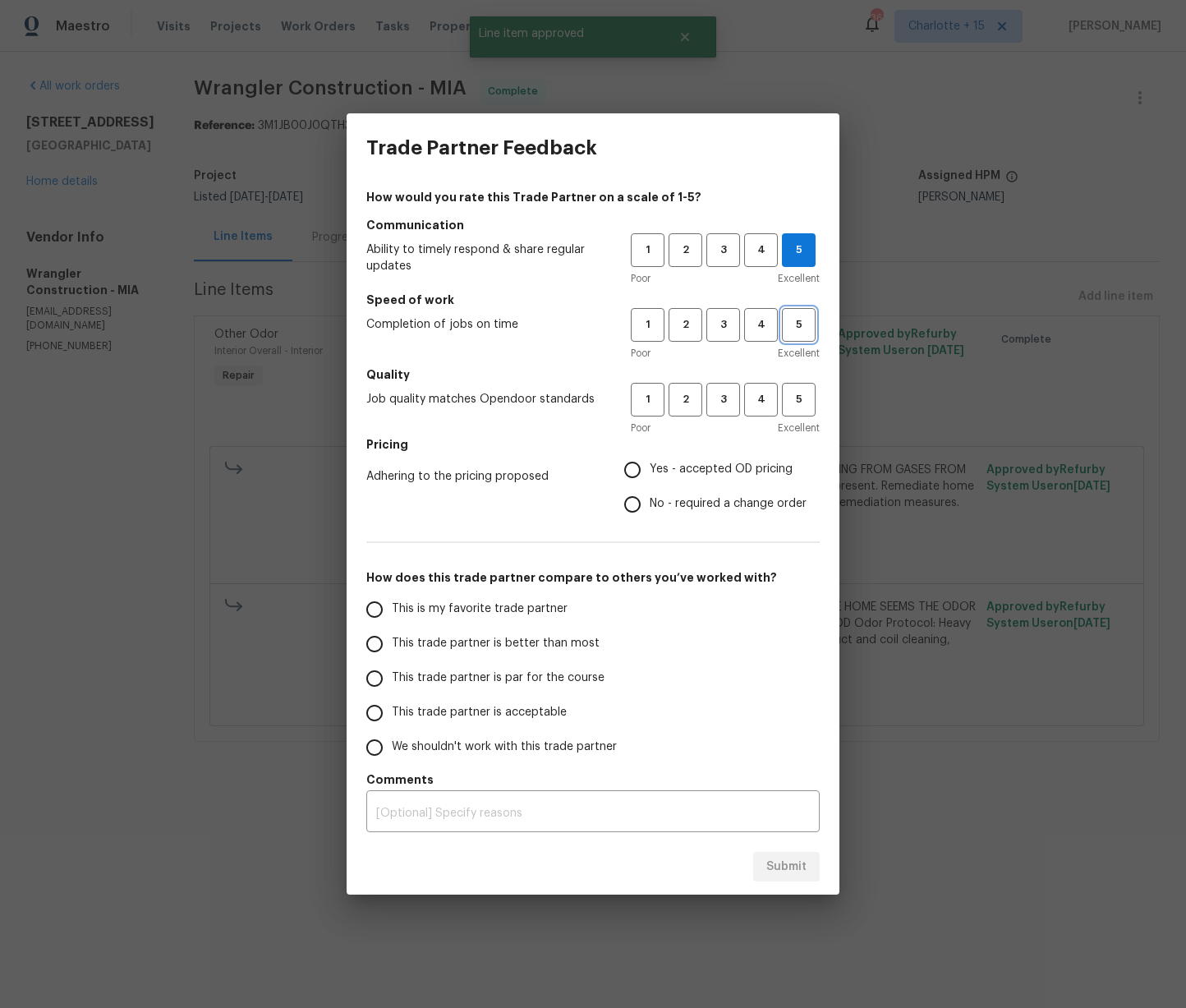 click on "5" at bounding box center (798, 324) 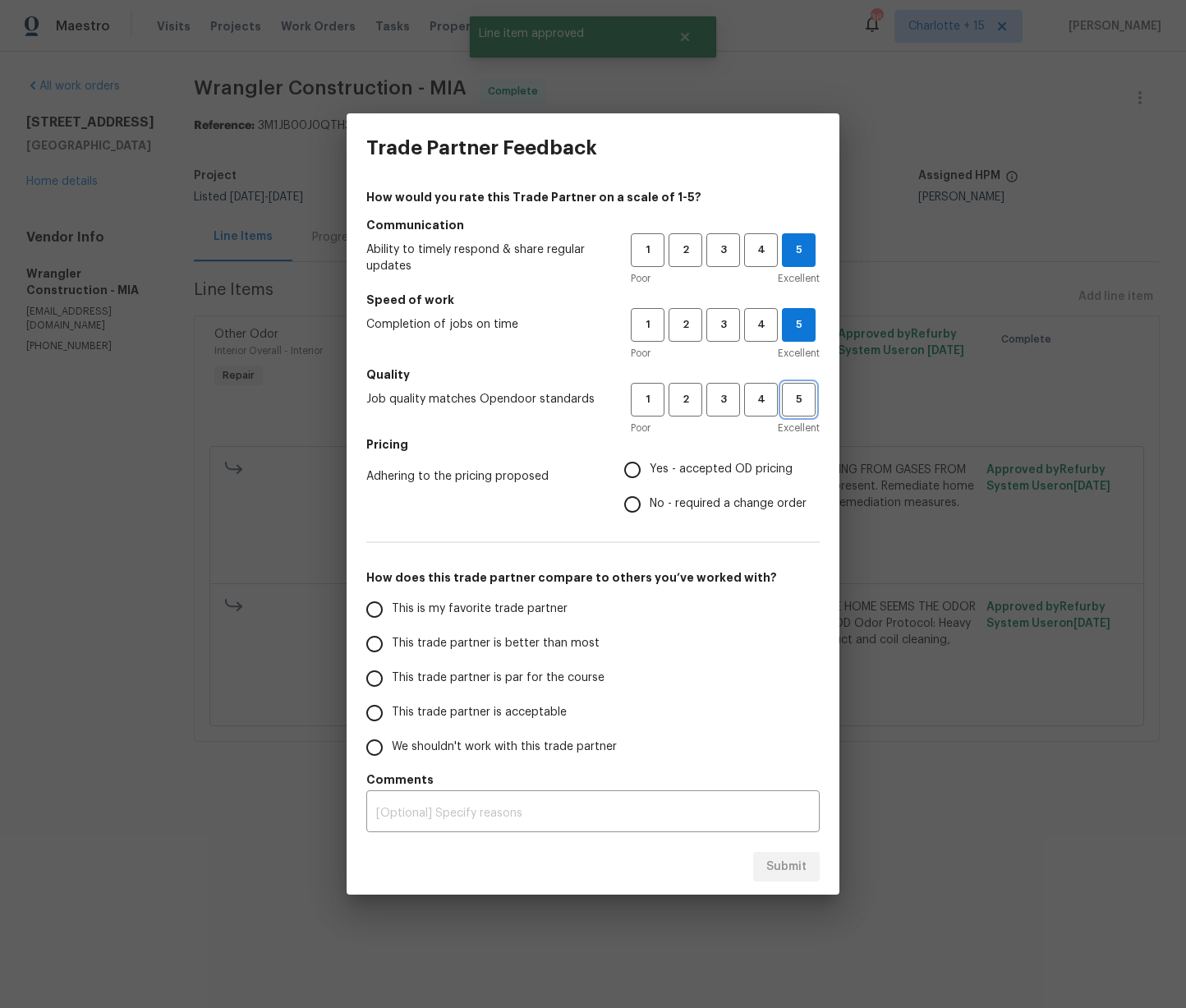 click on "5" at bounding box center (798, 399) 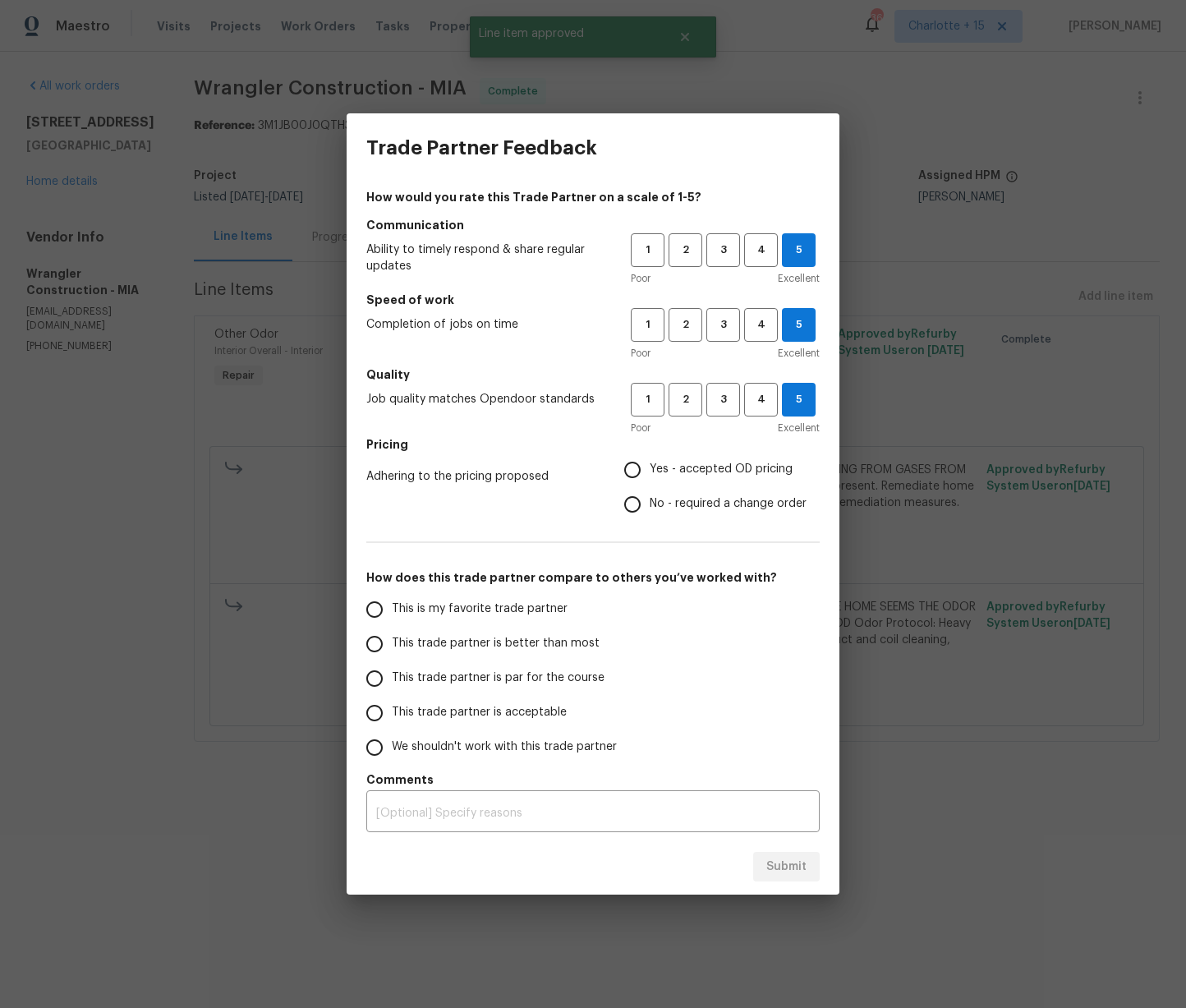 click on "No - required a change order" at bounding box center (632, 504) 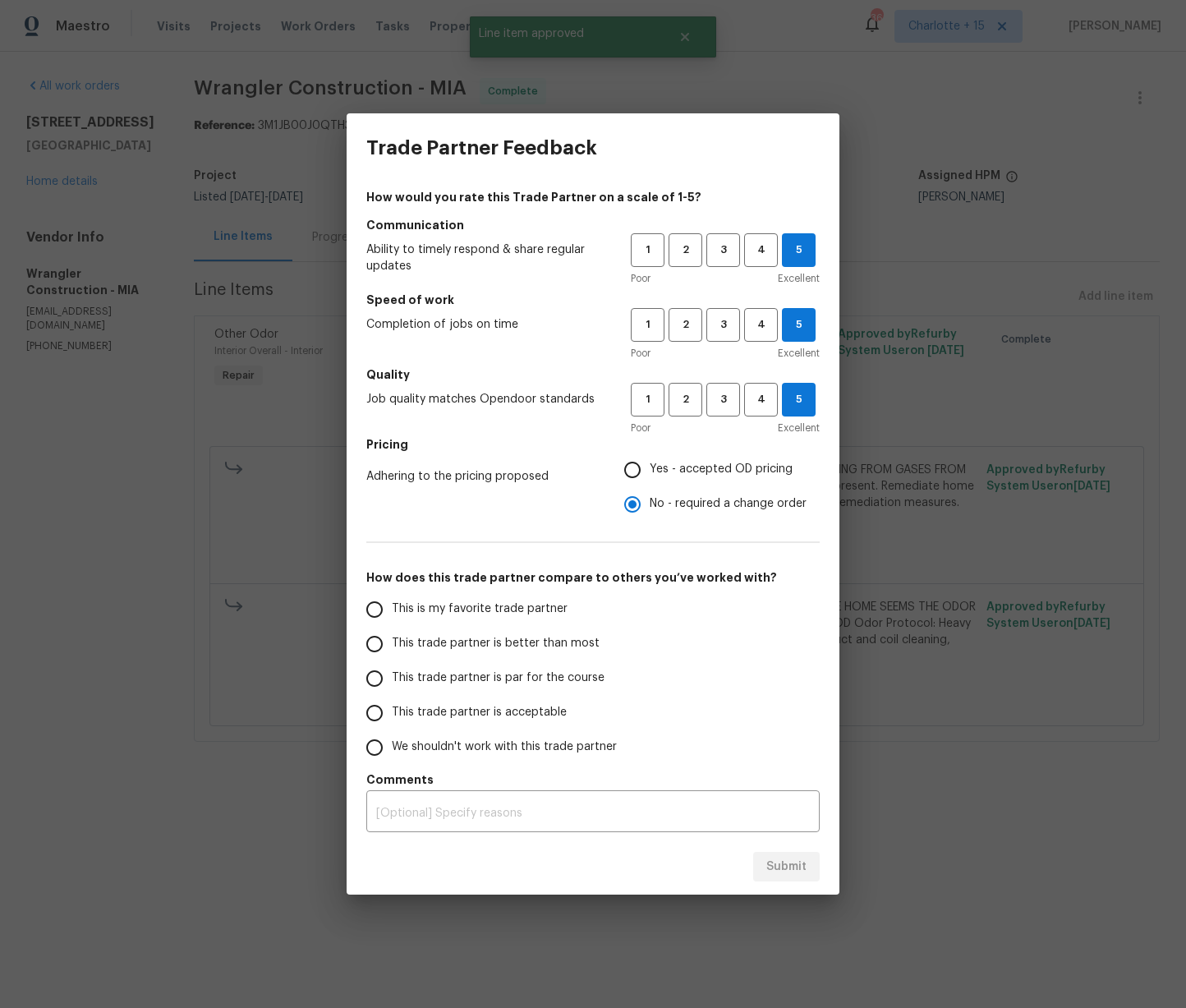 click on "This trade partner is better than most" at bounding box center [495, 643] 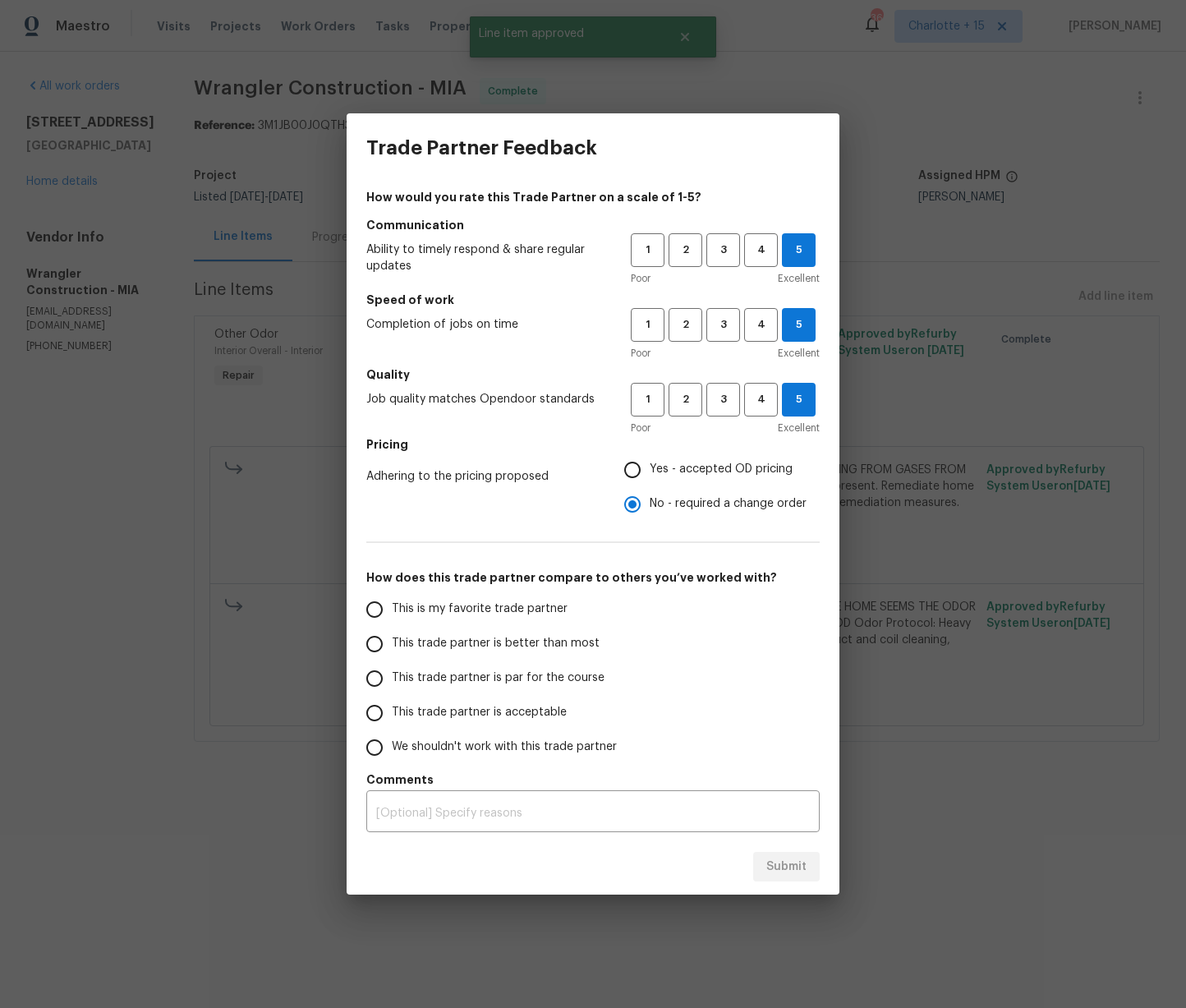 click on "This trade partner is better than most" at bounding box center [375, 644] 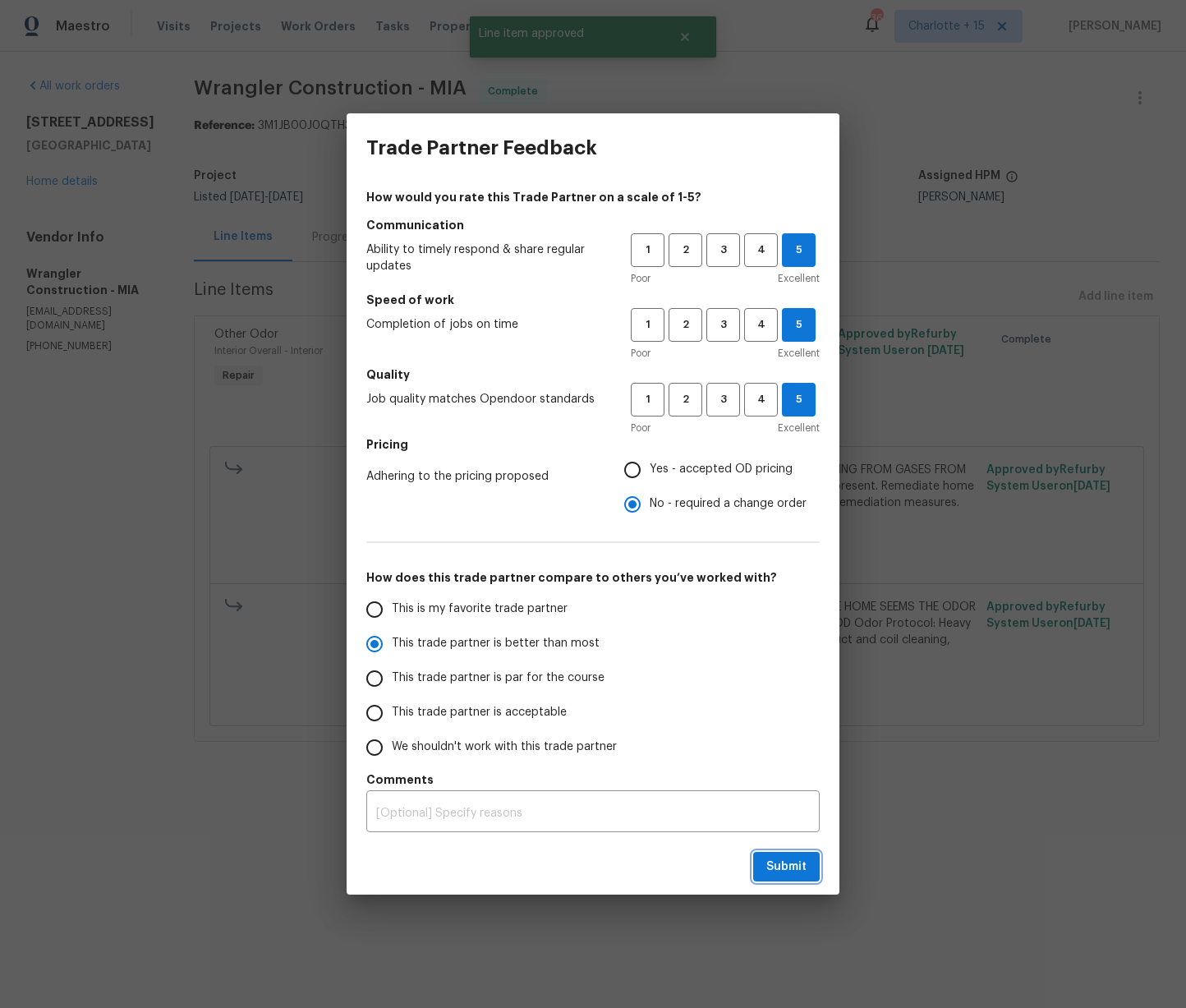 click on "Submit" at bounding box center [786, 867] 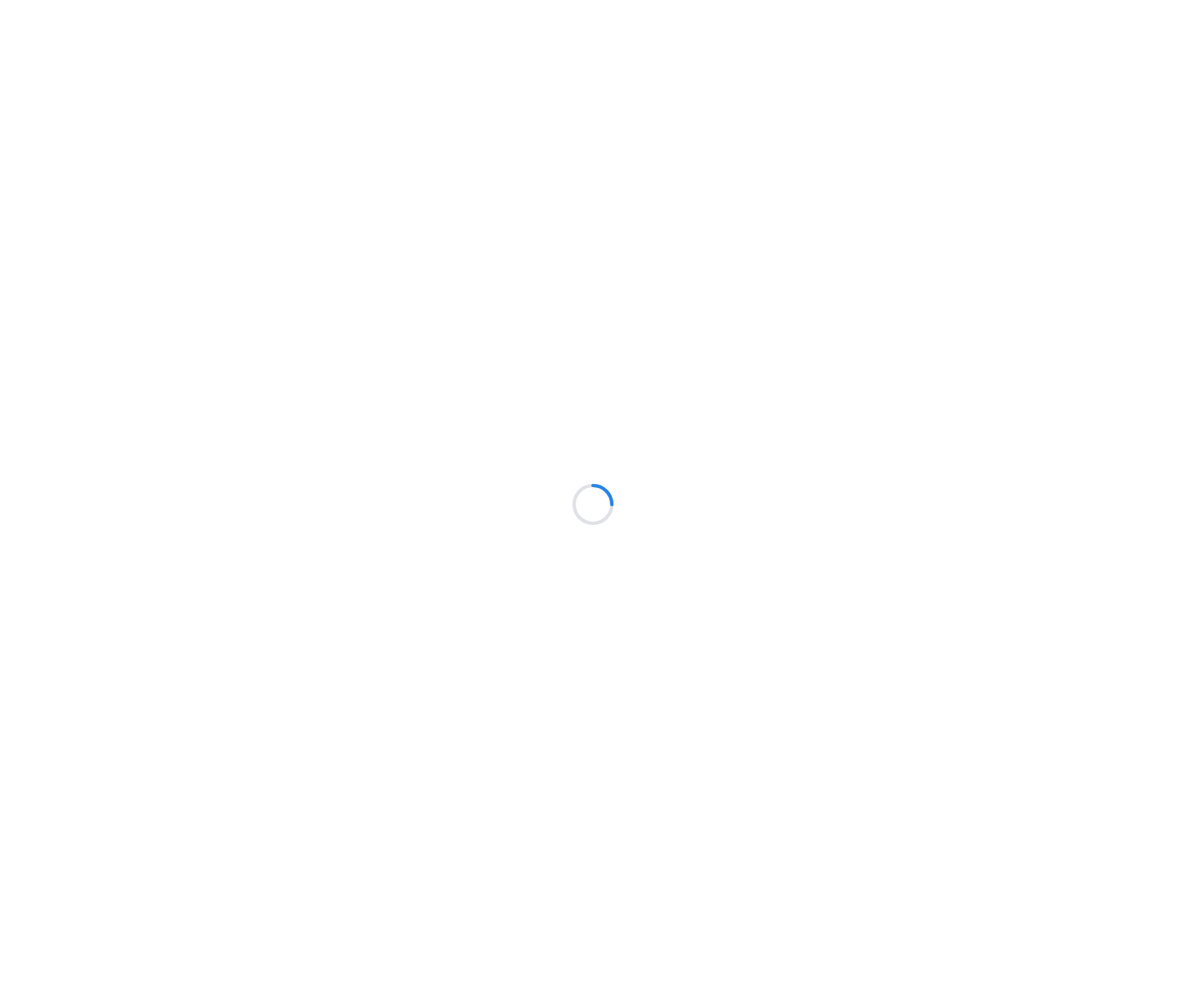 scroll, scrollTop: 0, scrollLeft: 0, axis: both 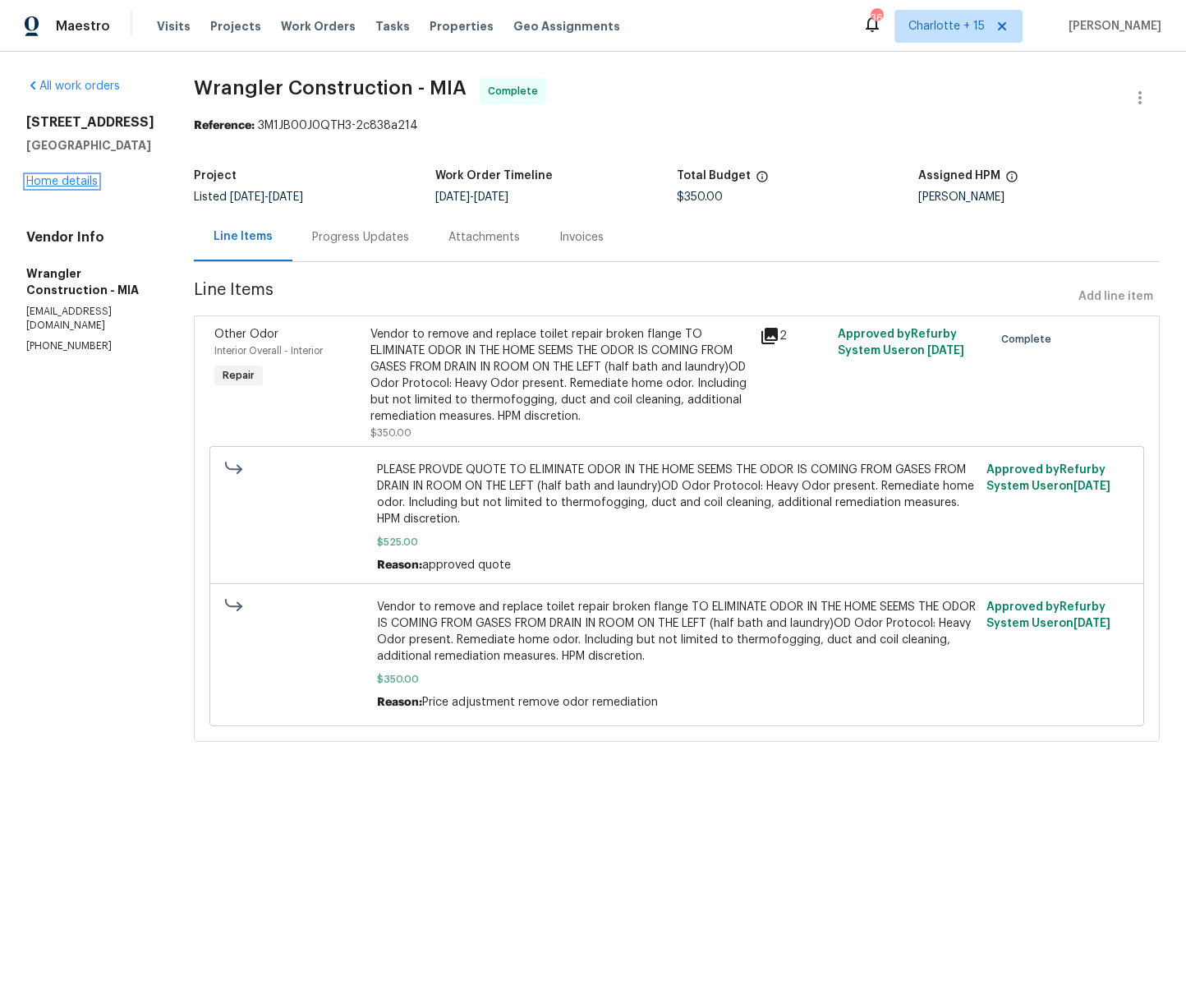 click on "Home details" at bounding box center [62, 182] 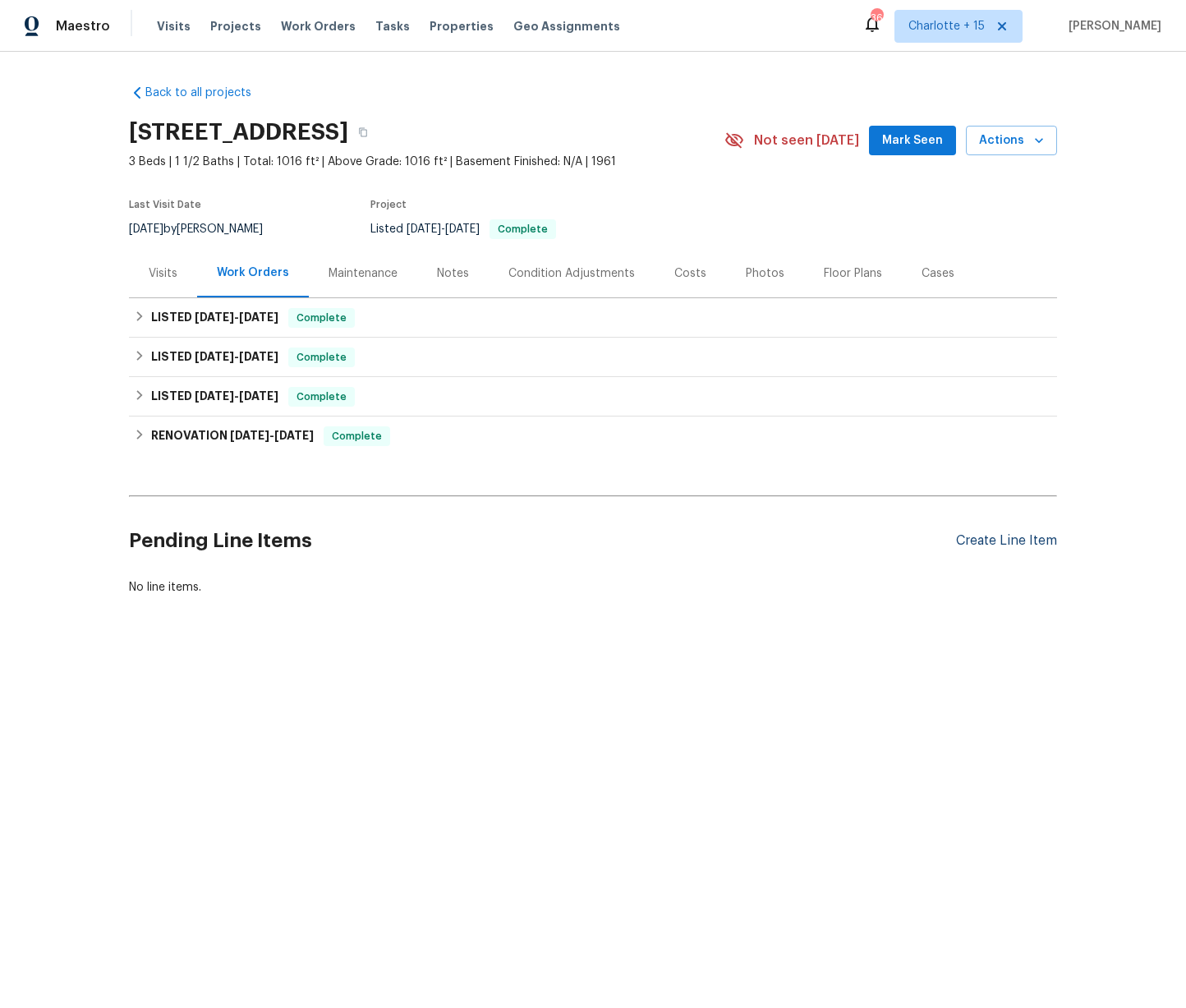 click on "Create Line Item" at bounding box center [1006, 541] 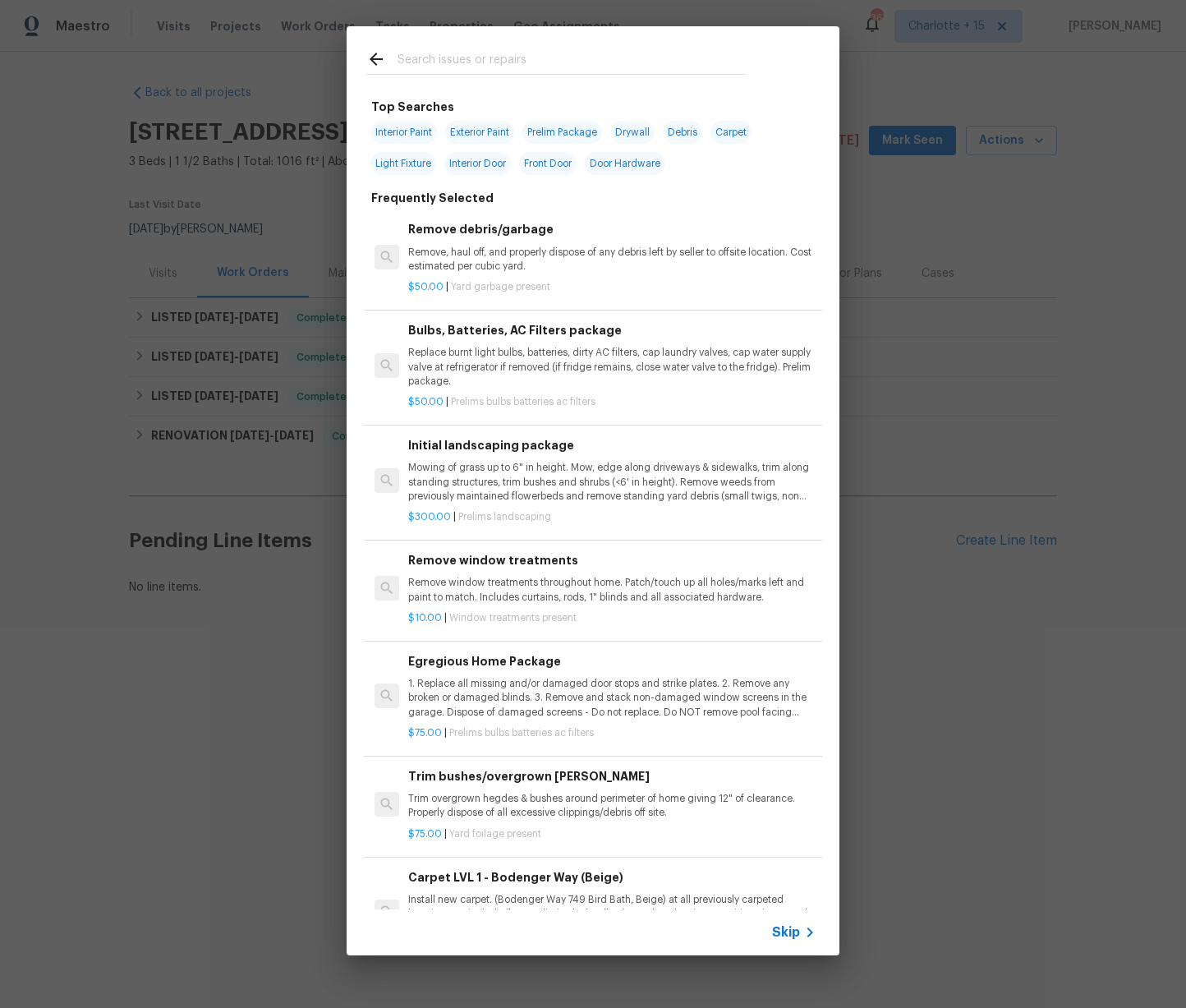 click at bounding box center [572, 62] 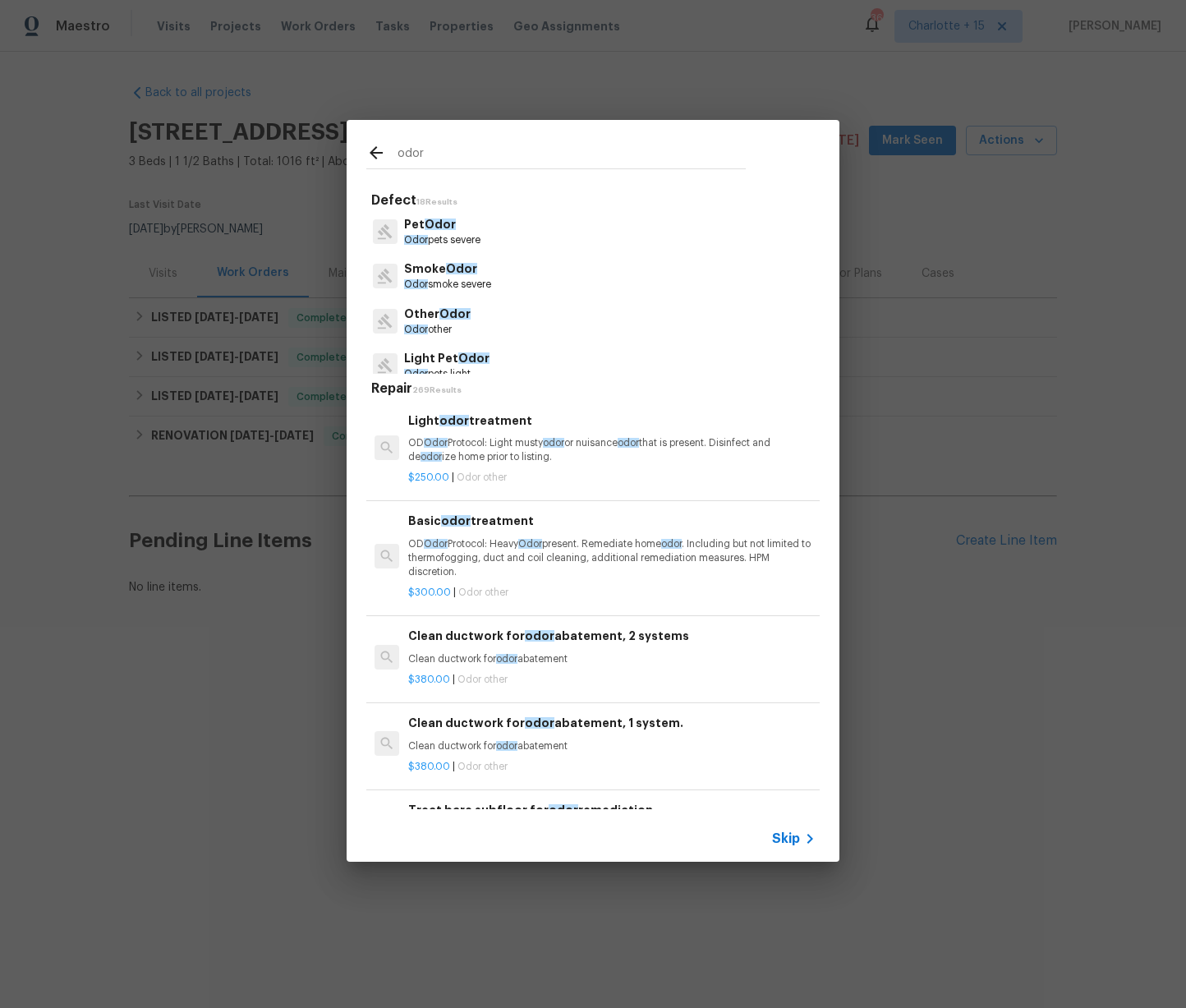 type on "odor" 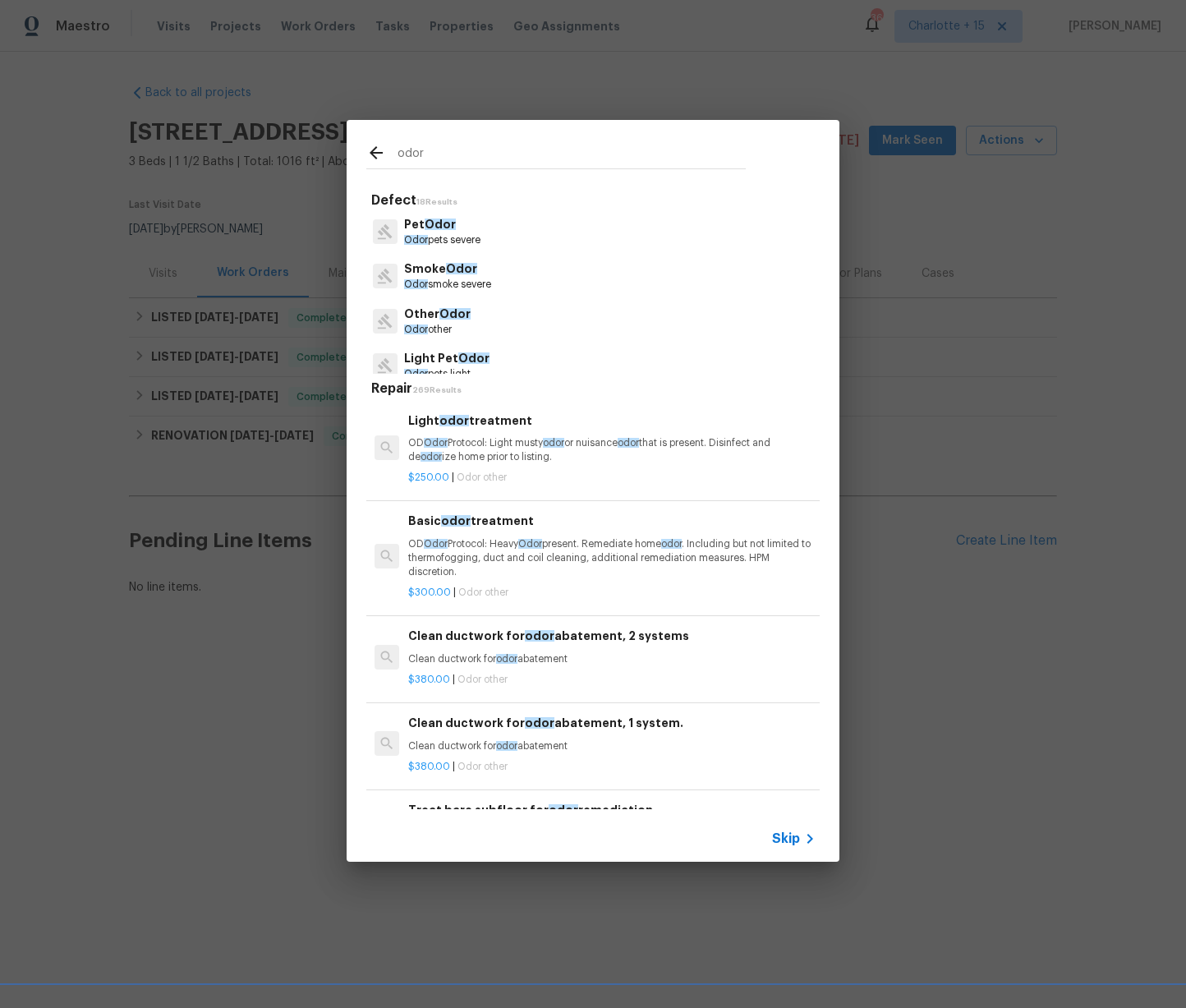 click on "Odor  other" at bounding box center (437, 329) 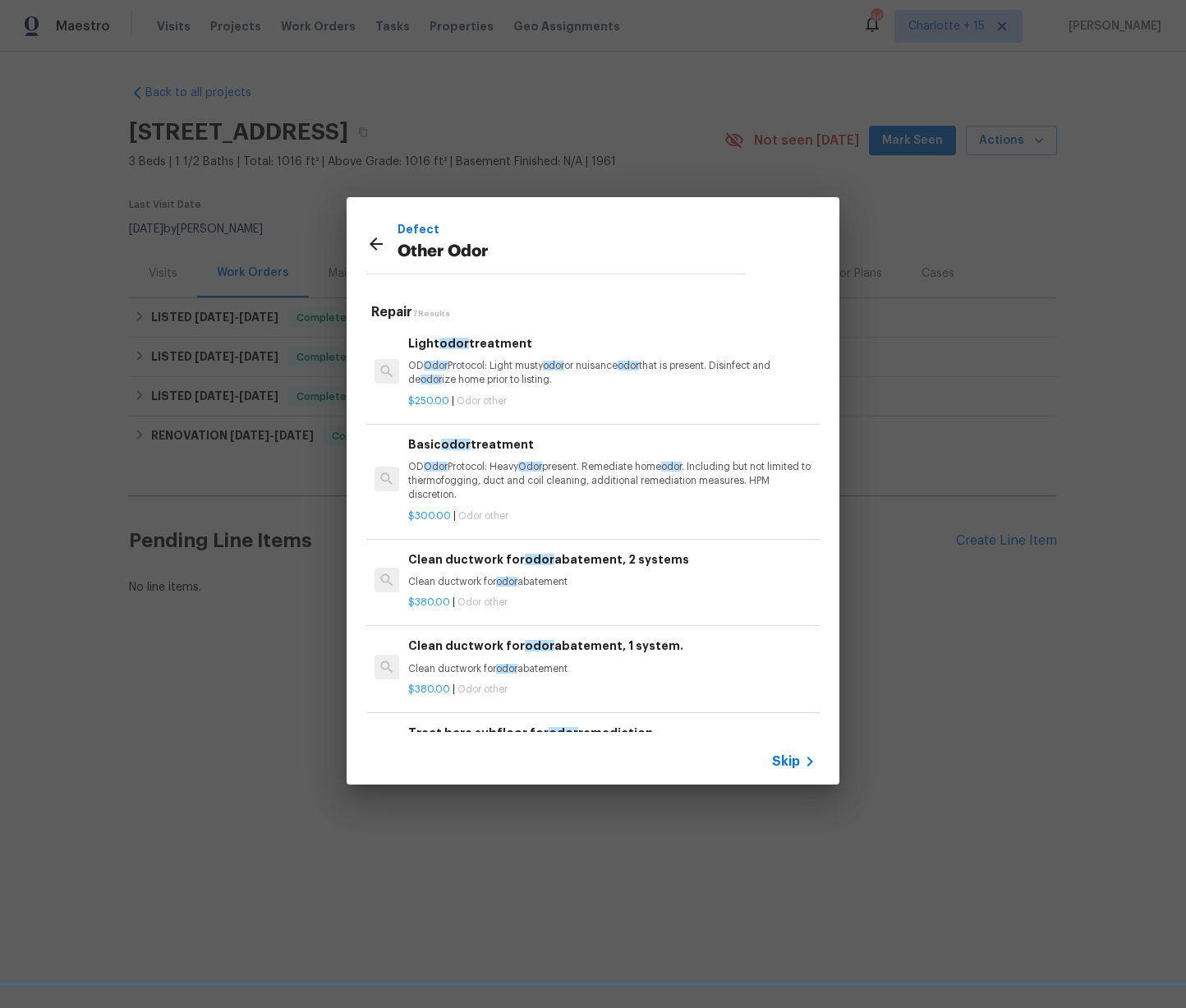 click on "Light  odor  treatment OD  Odor  Protocol: Light musty  odor  or nuisance  odor  that is present. Disinfect and de odor ize home prior to listing." at bounding box center [612, 361] 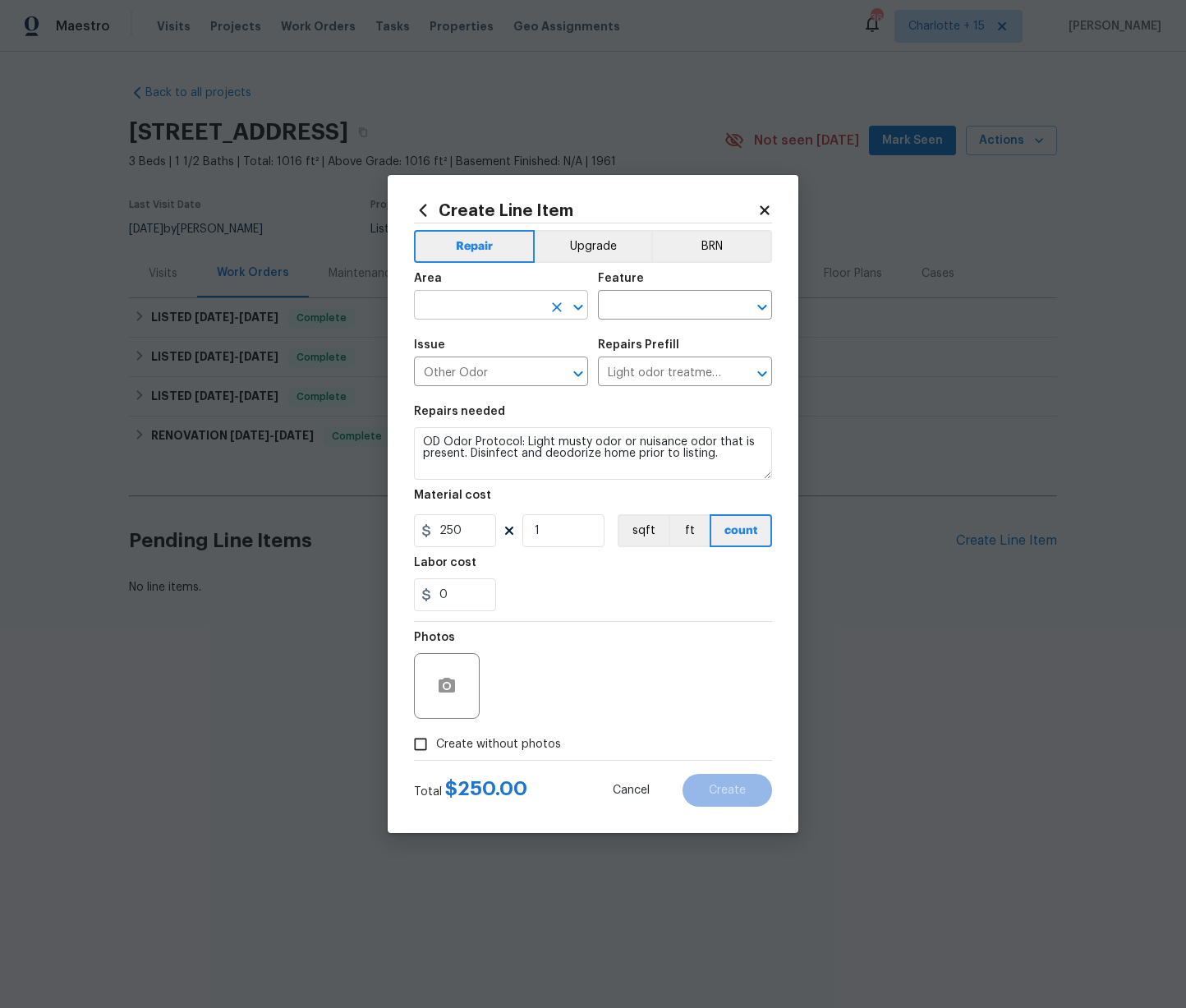 click at bounding box center (478, 306) 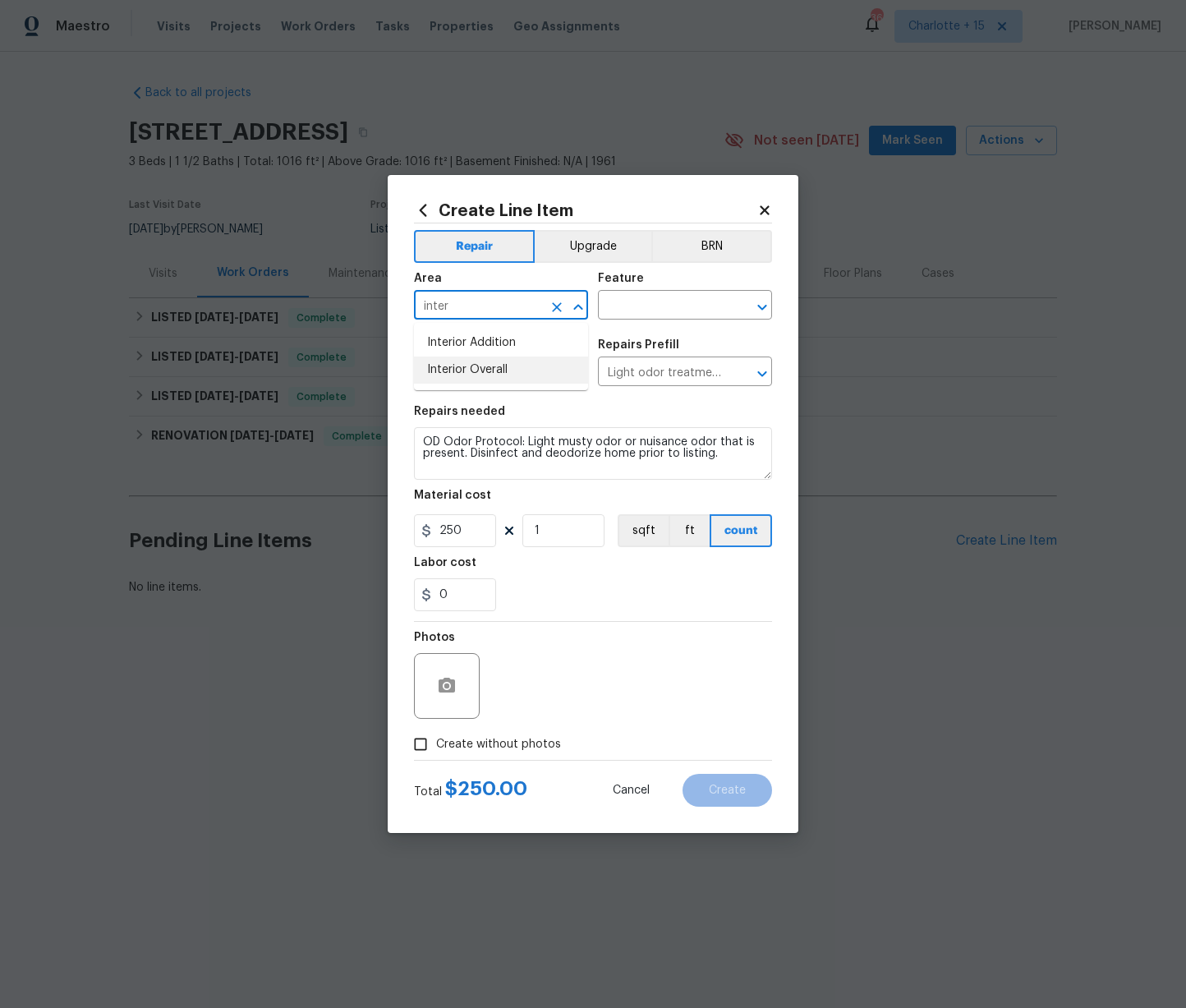 click on "Interior Overall" at bounding box center (501, 370) 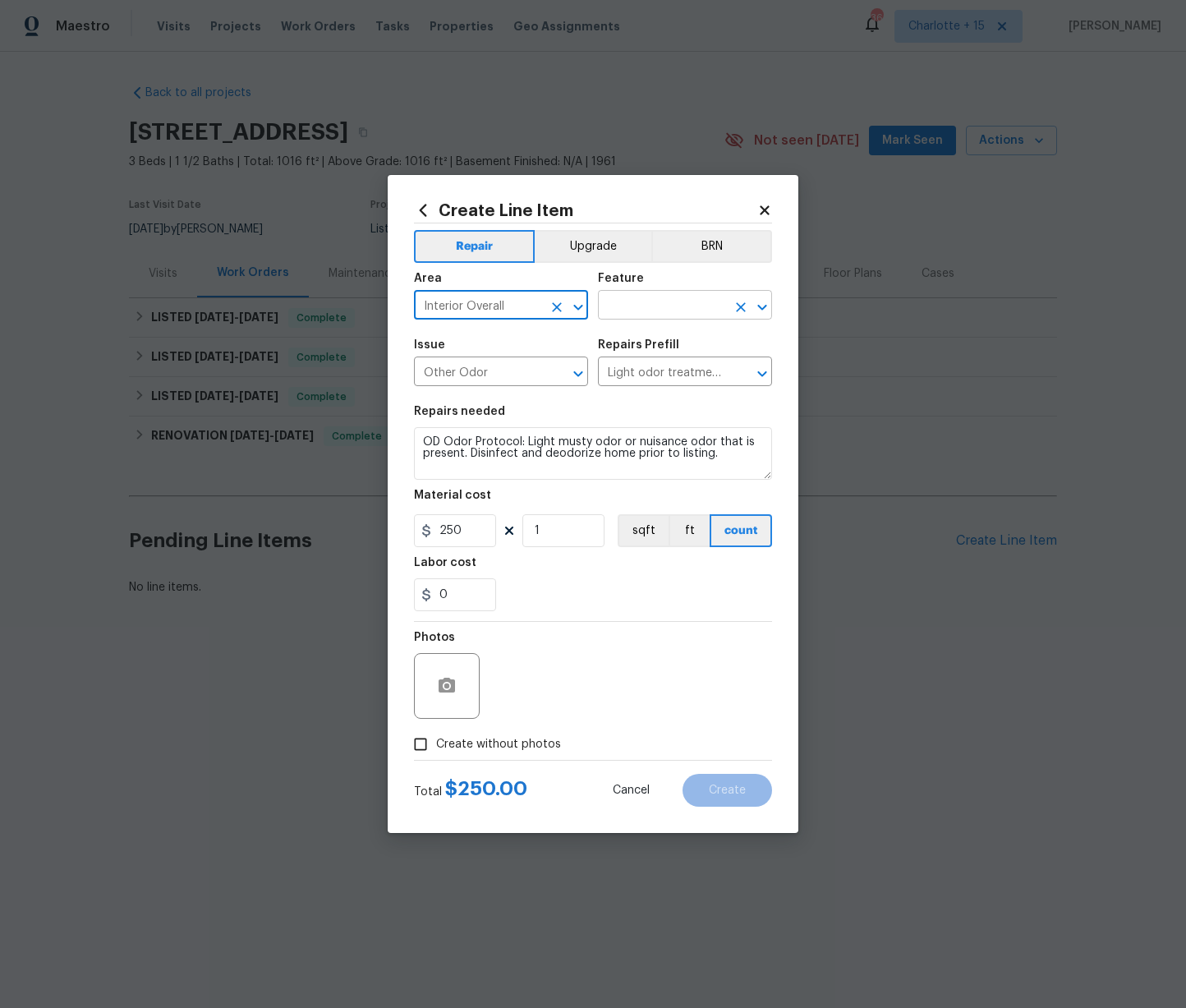 type on "Interior Overall" 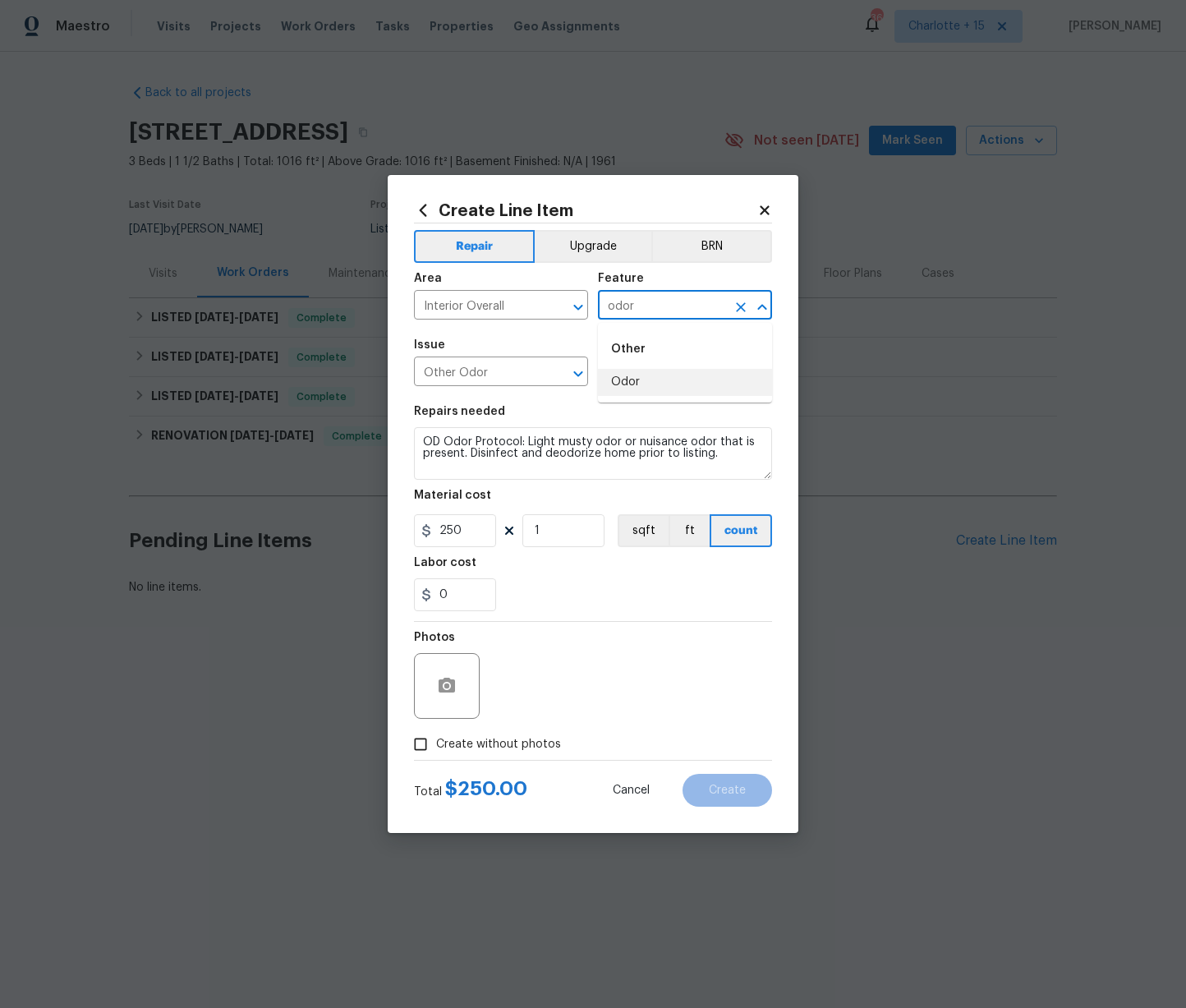 click on "Odor" at bounding box center (685, 382) 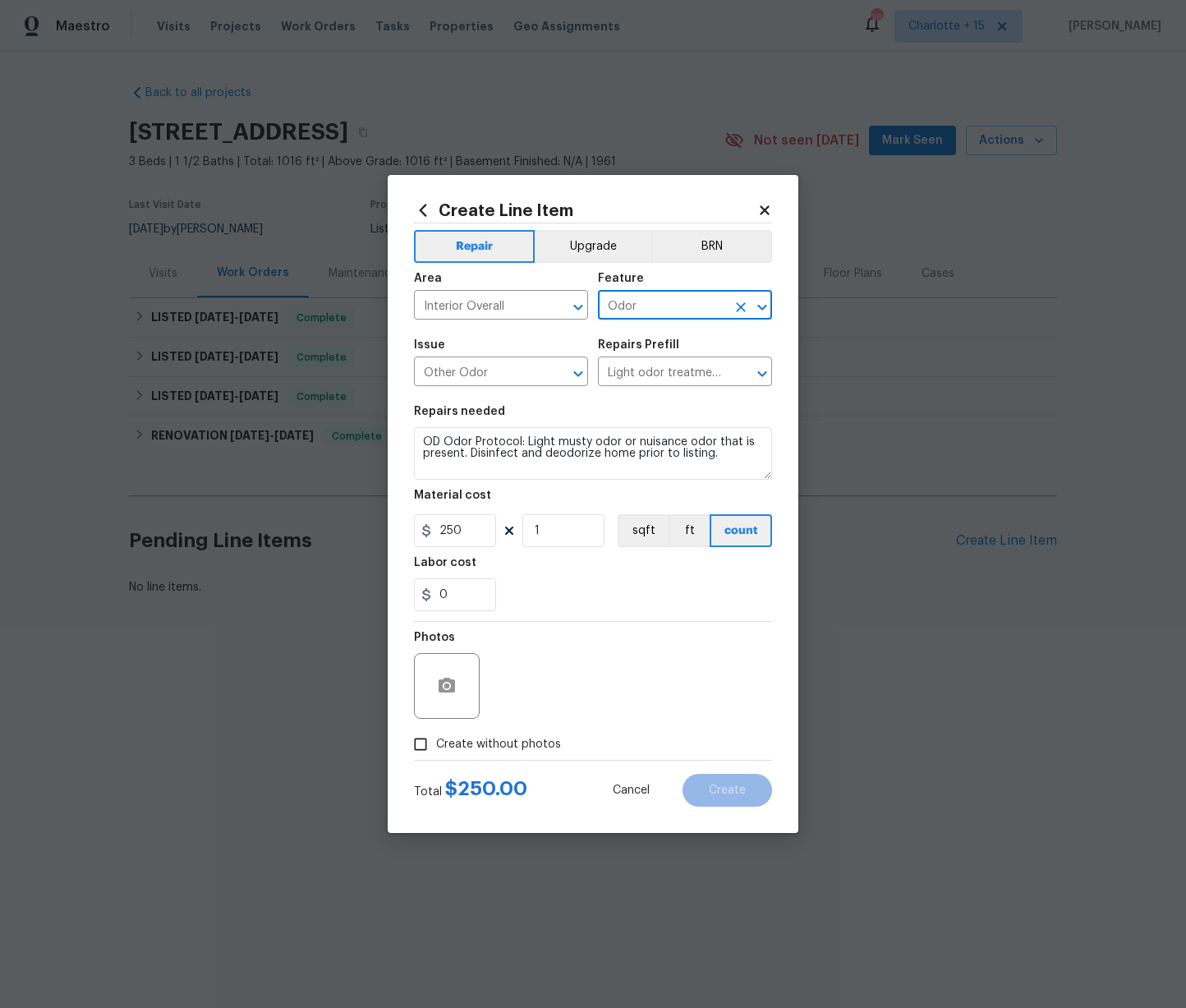 type on "Odor" 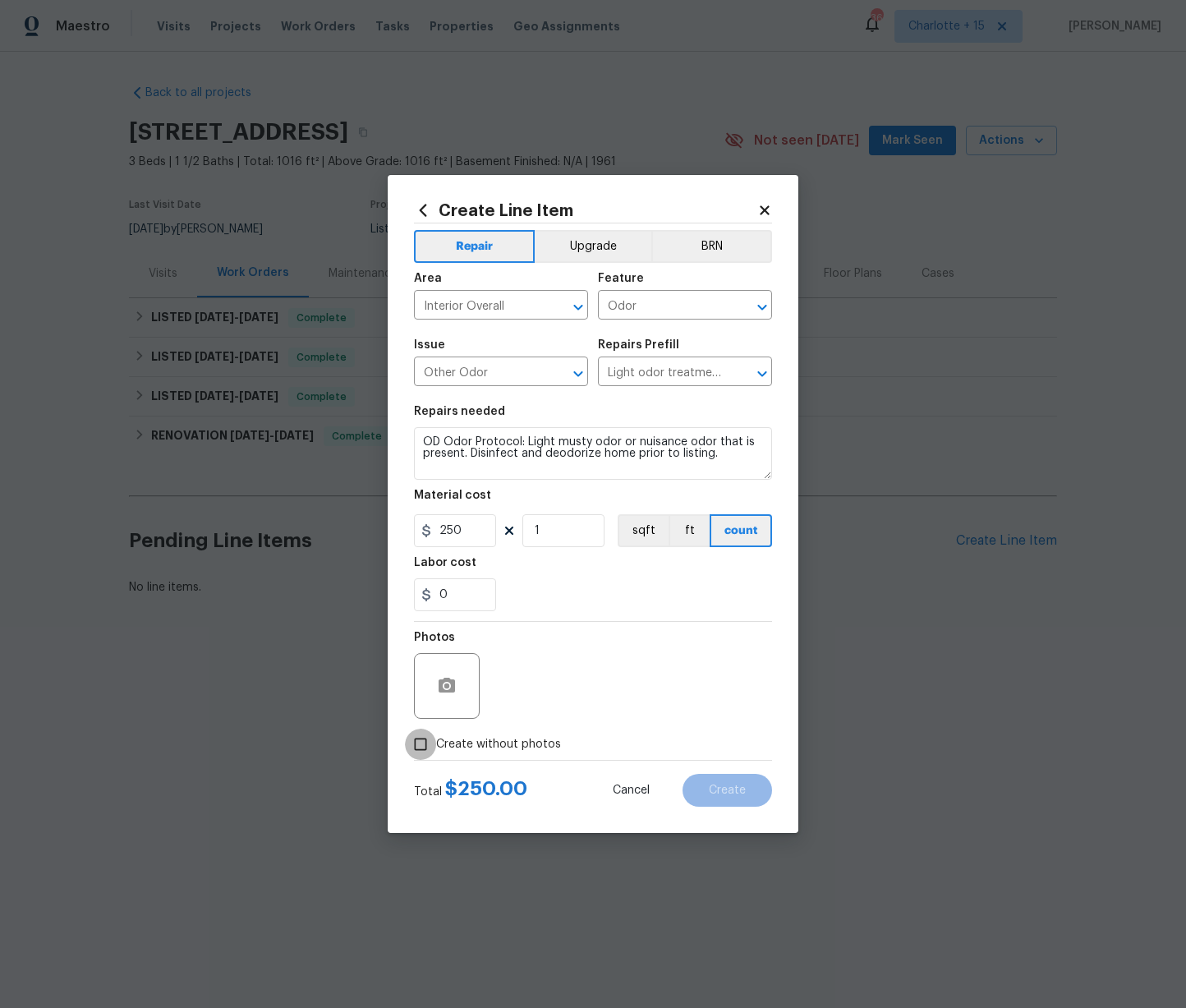 click on "Create without photos" at bounding box center (421, 744) 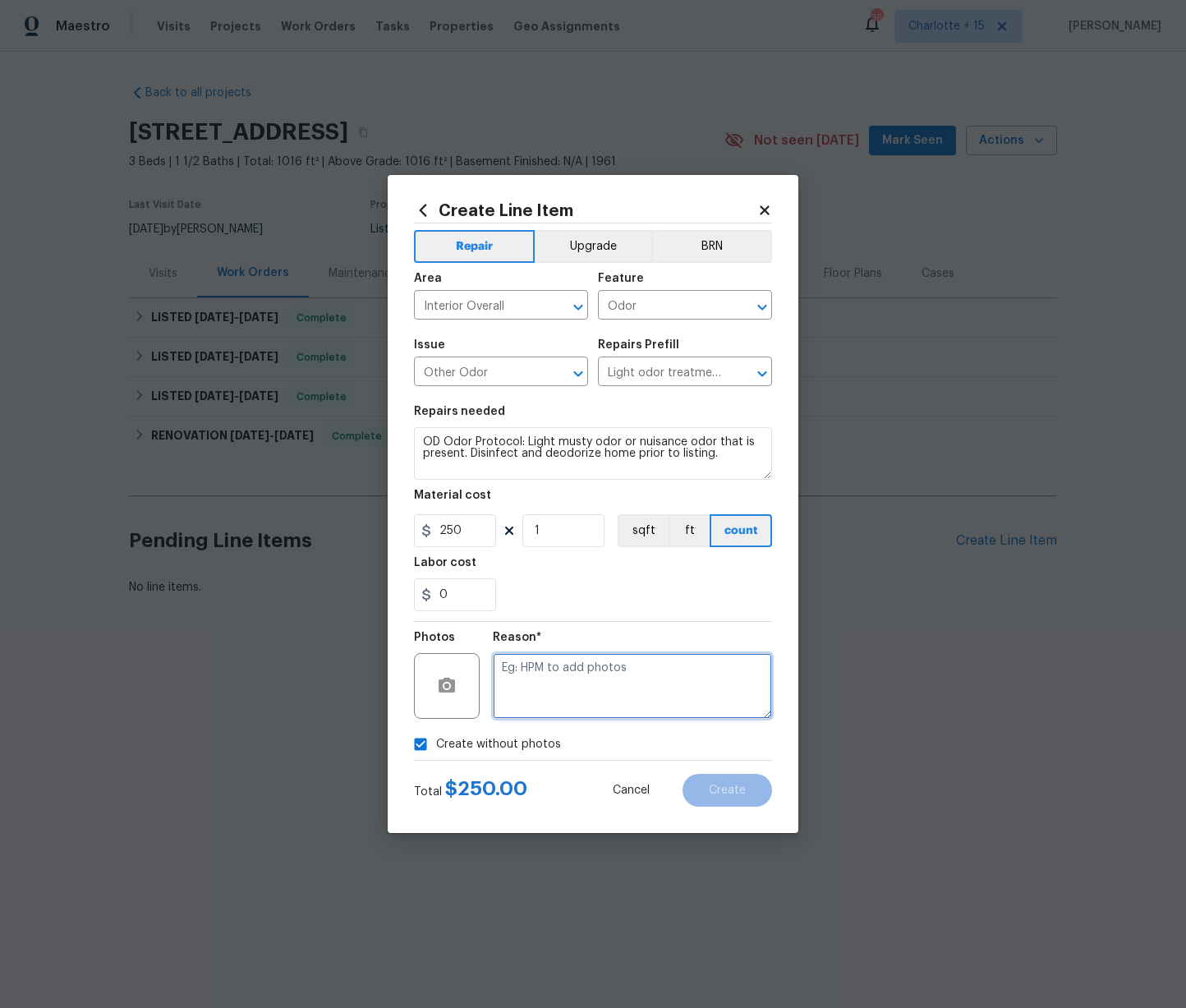 click at bounding box center (632, 686) 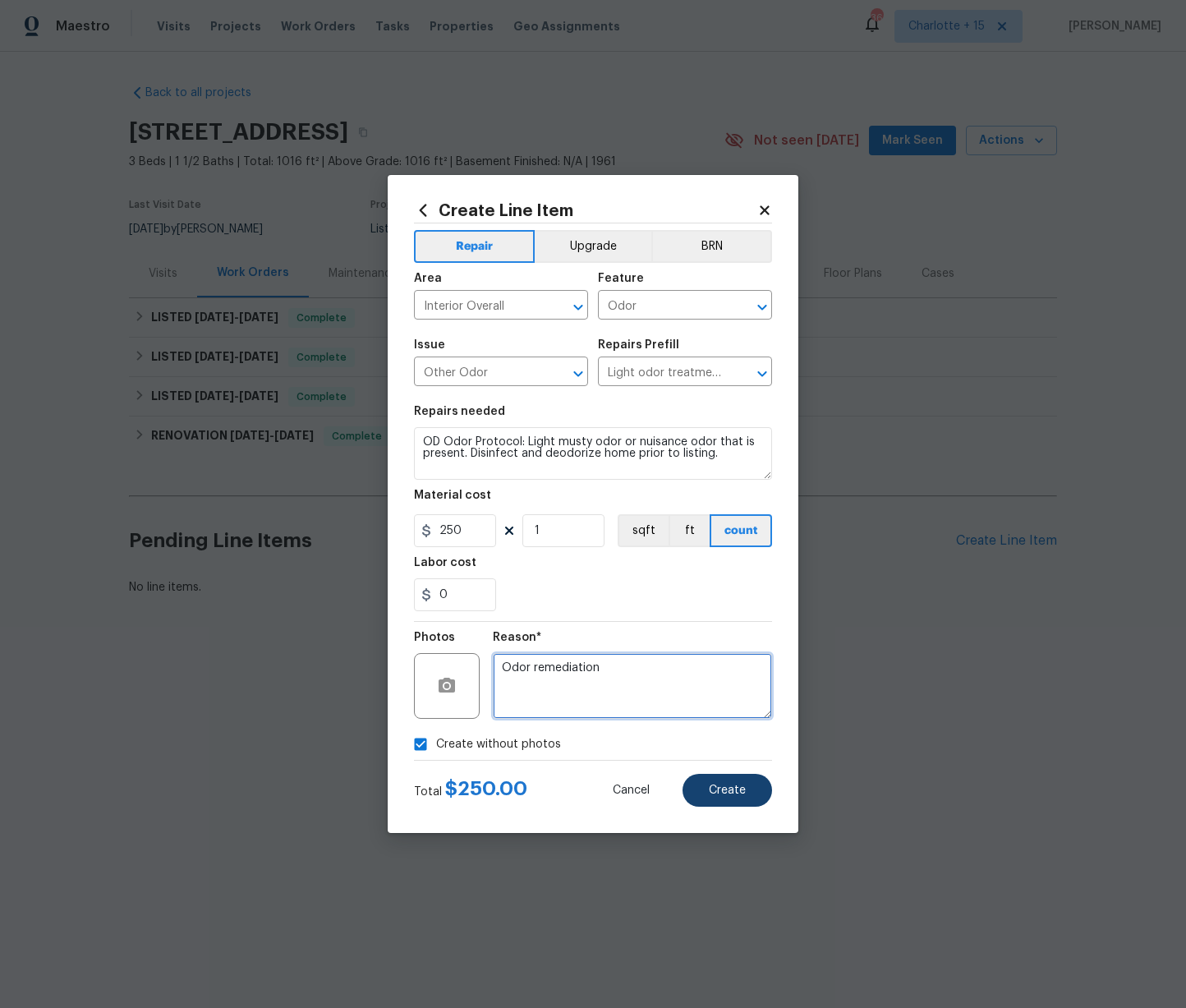 type on "Odor remediation" 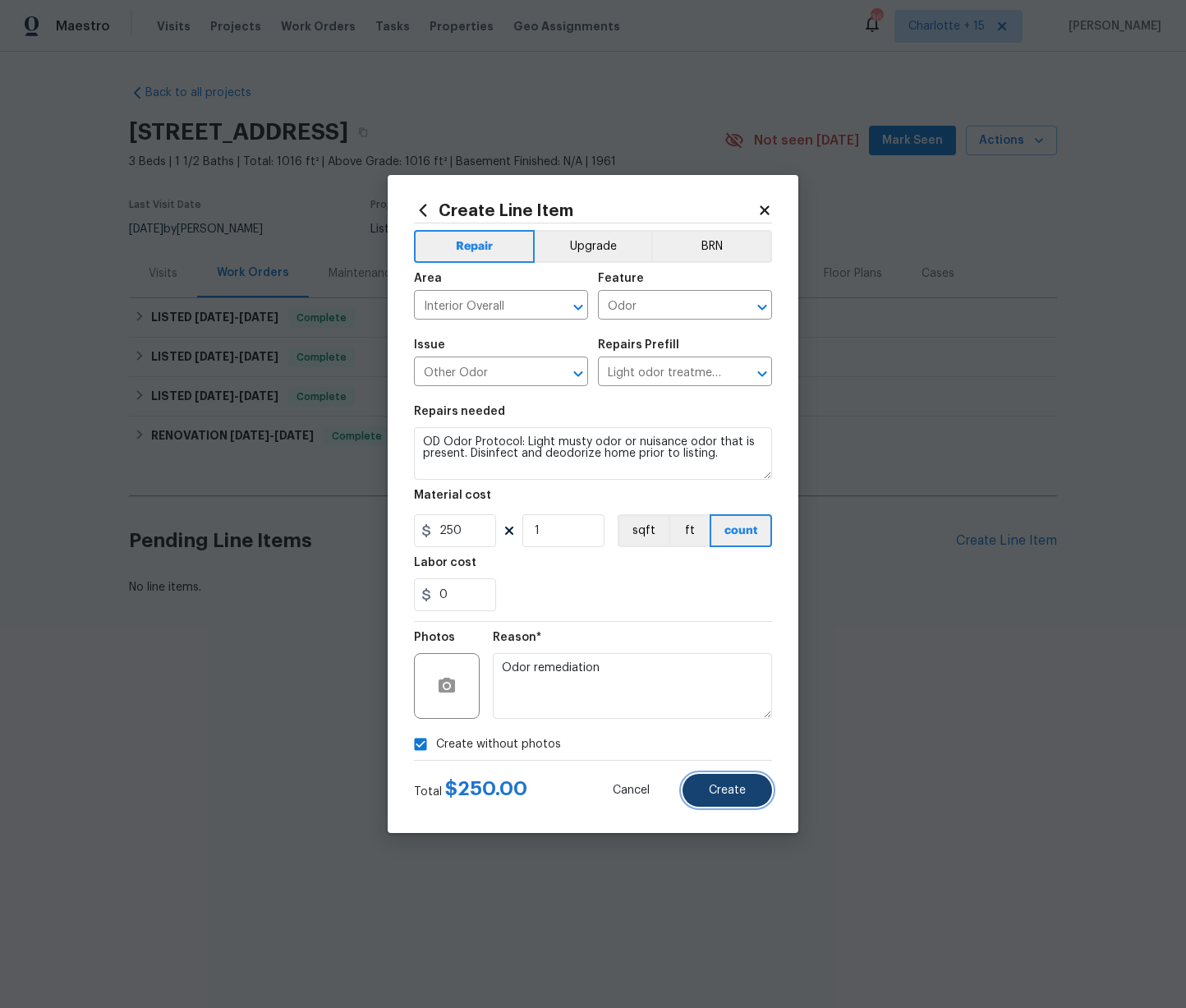 click on "Create" at bounding box center (727, 790) 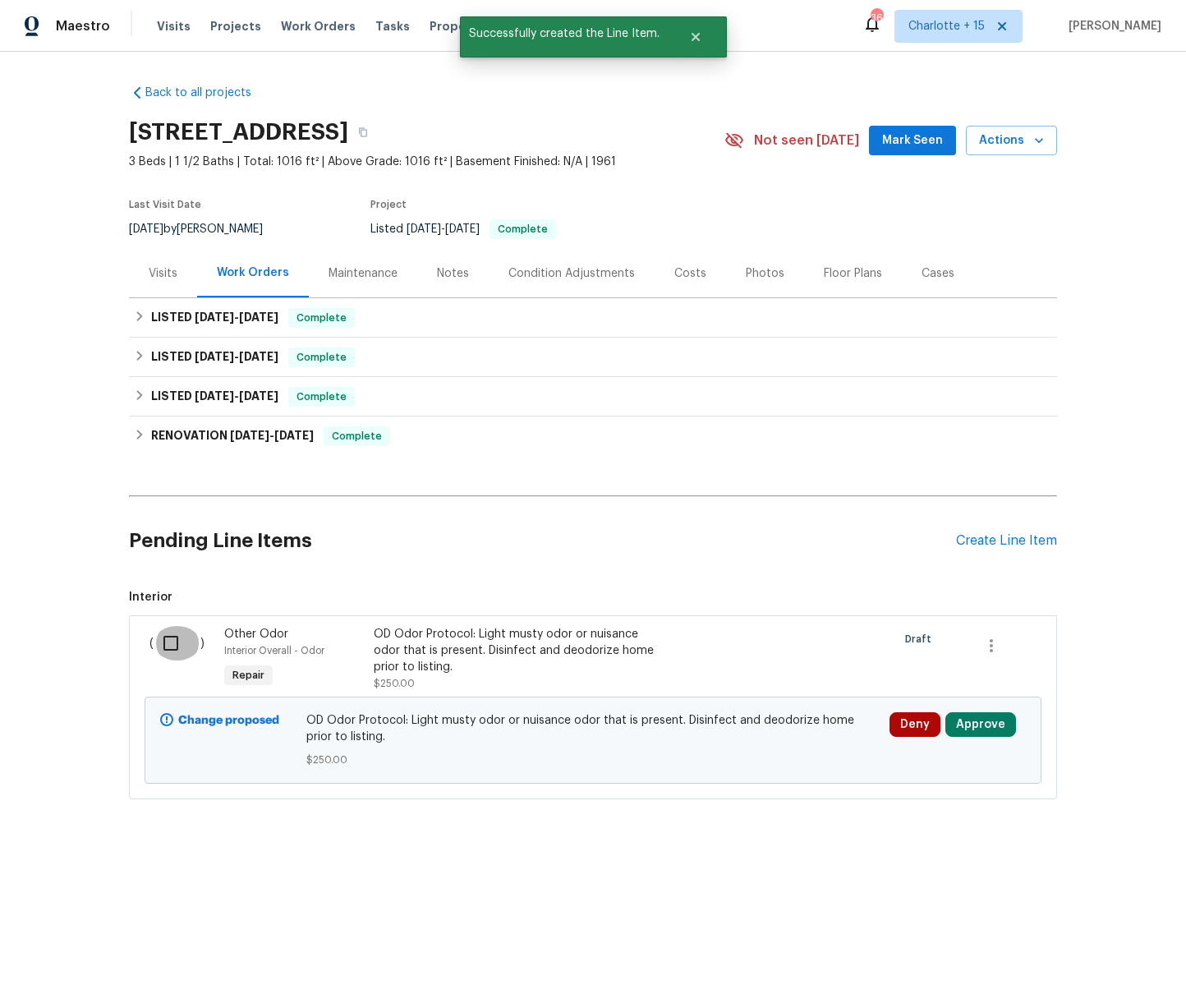 click at bounding box center (177, 643) 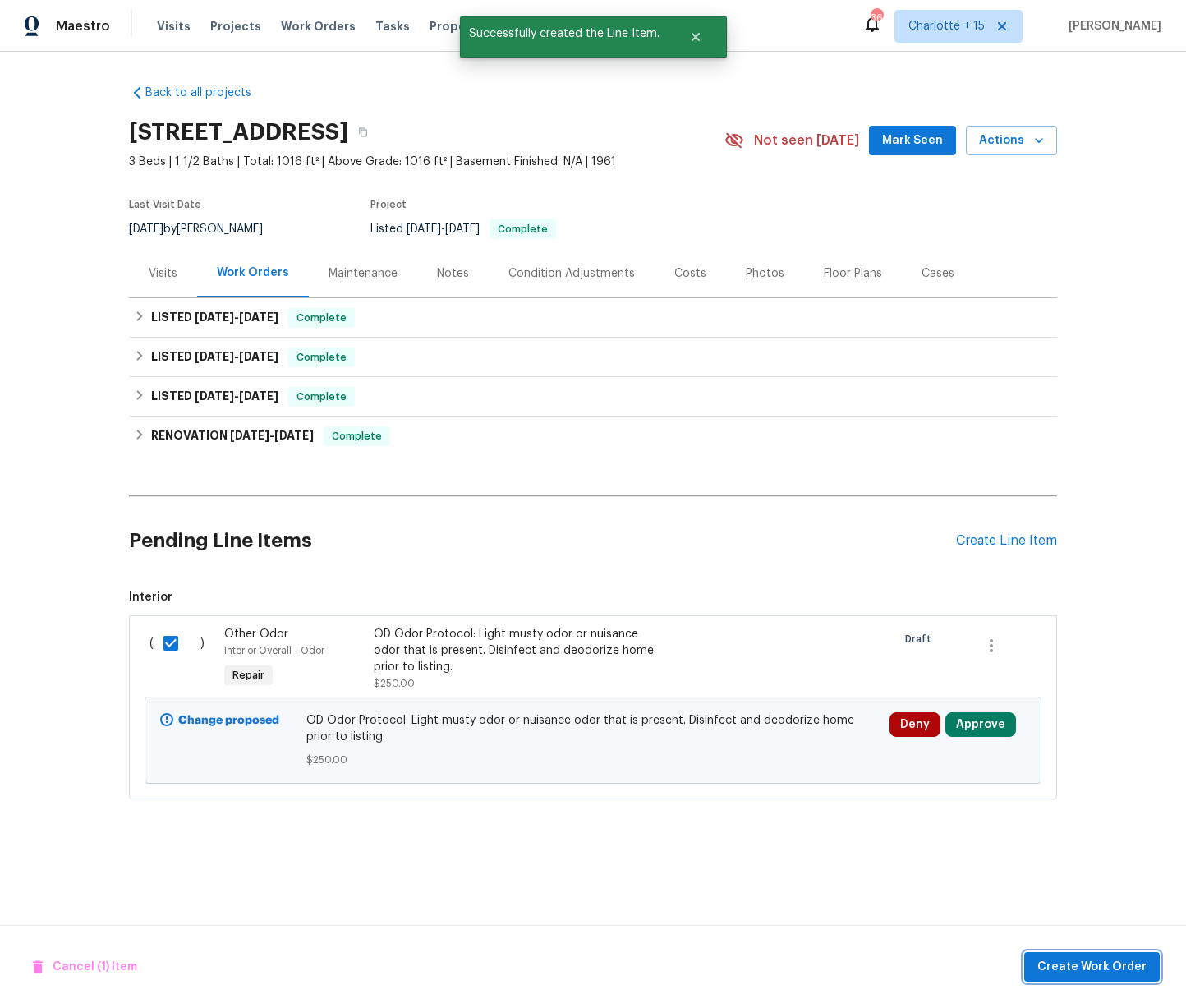 click on "Create Work Order" at bounding box center (1092, 967) 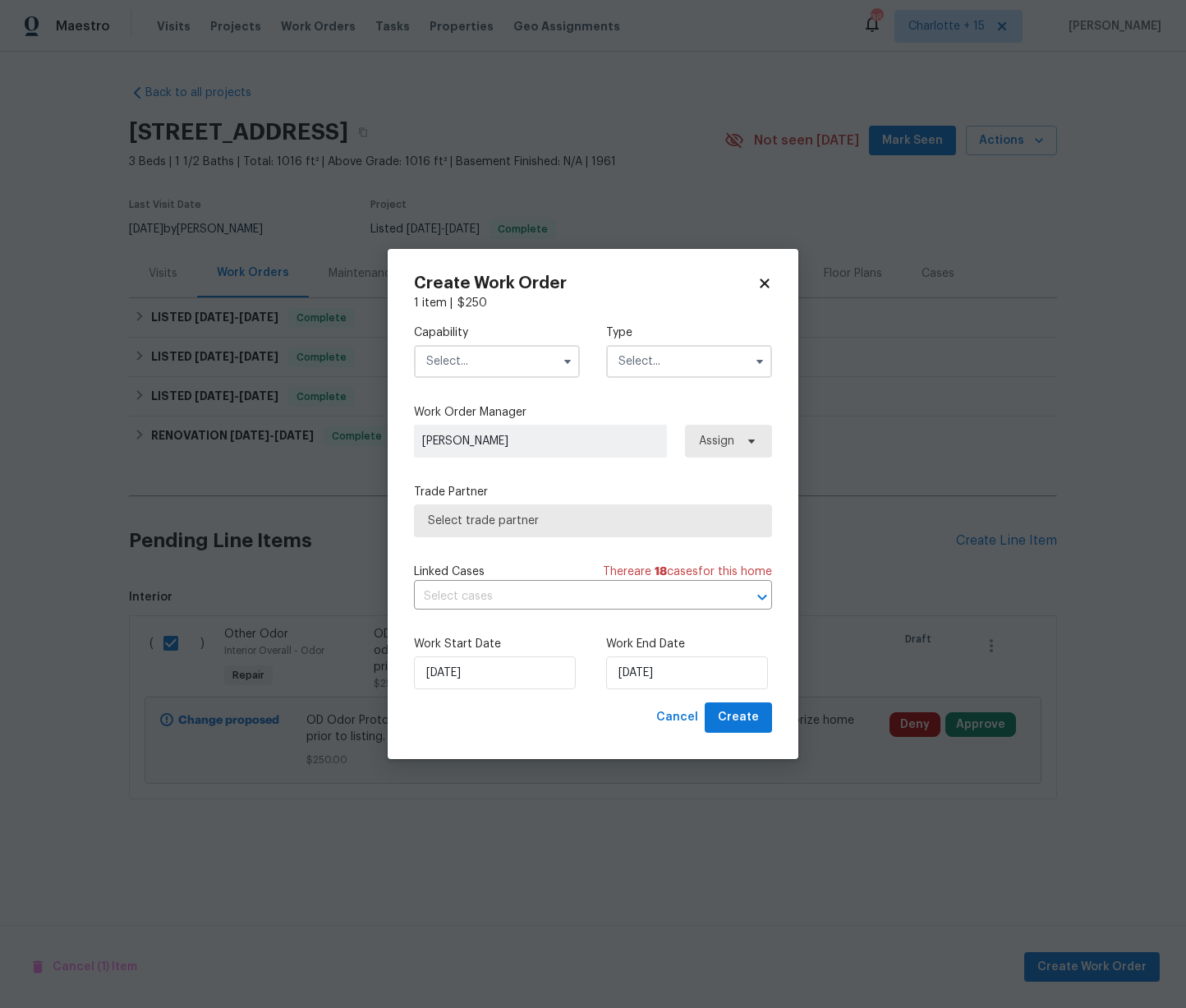 click at bounding box center (497, 361) 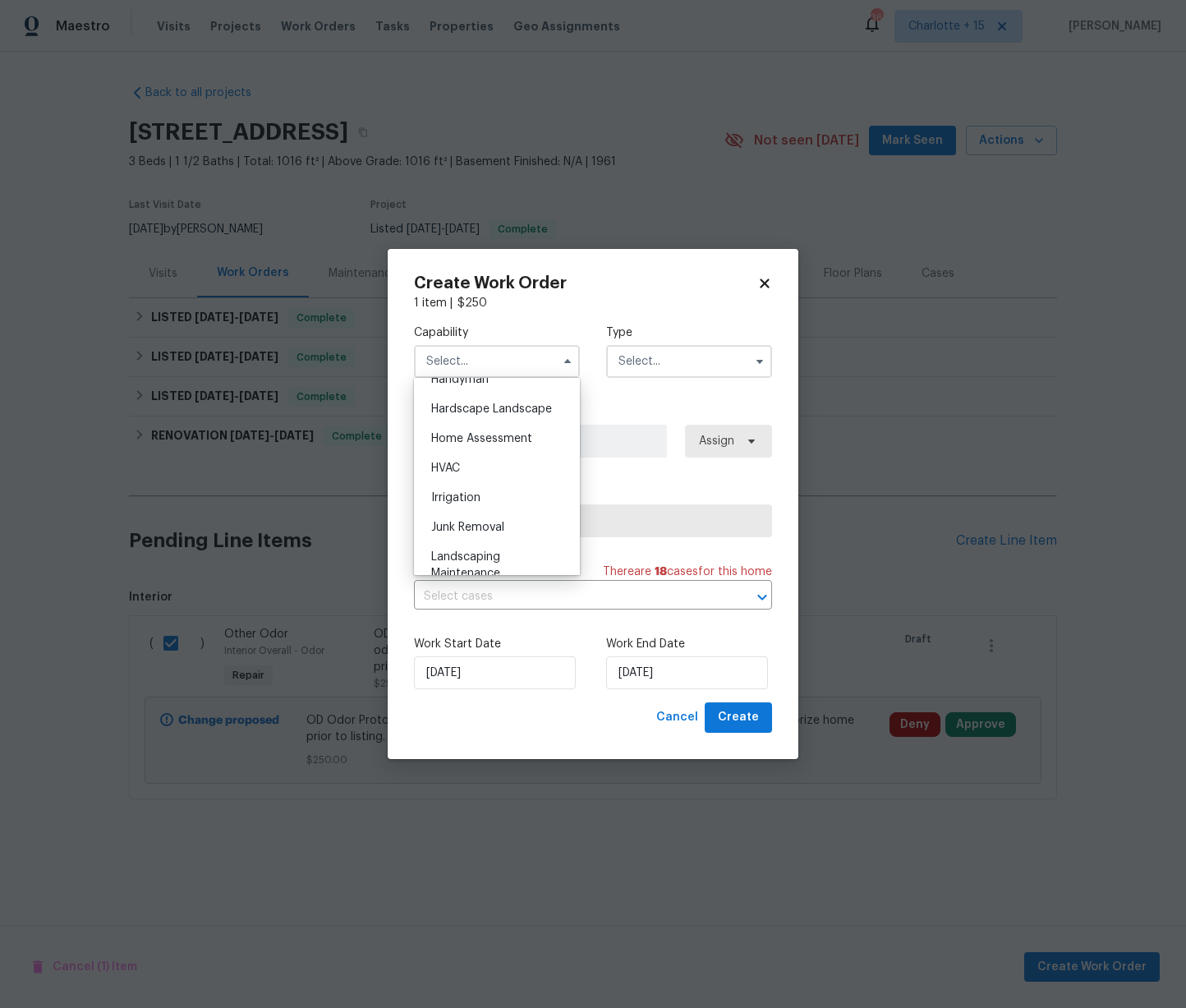 scroll, scrollTop: 917, scrollLeft: 0, axis: vertical 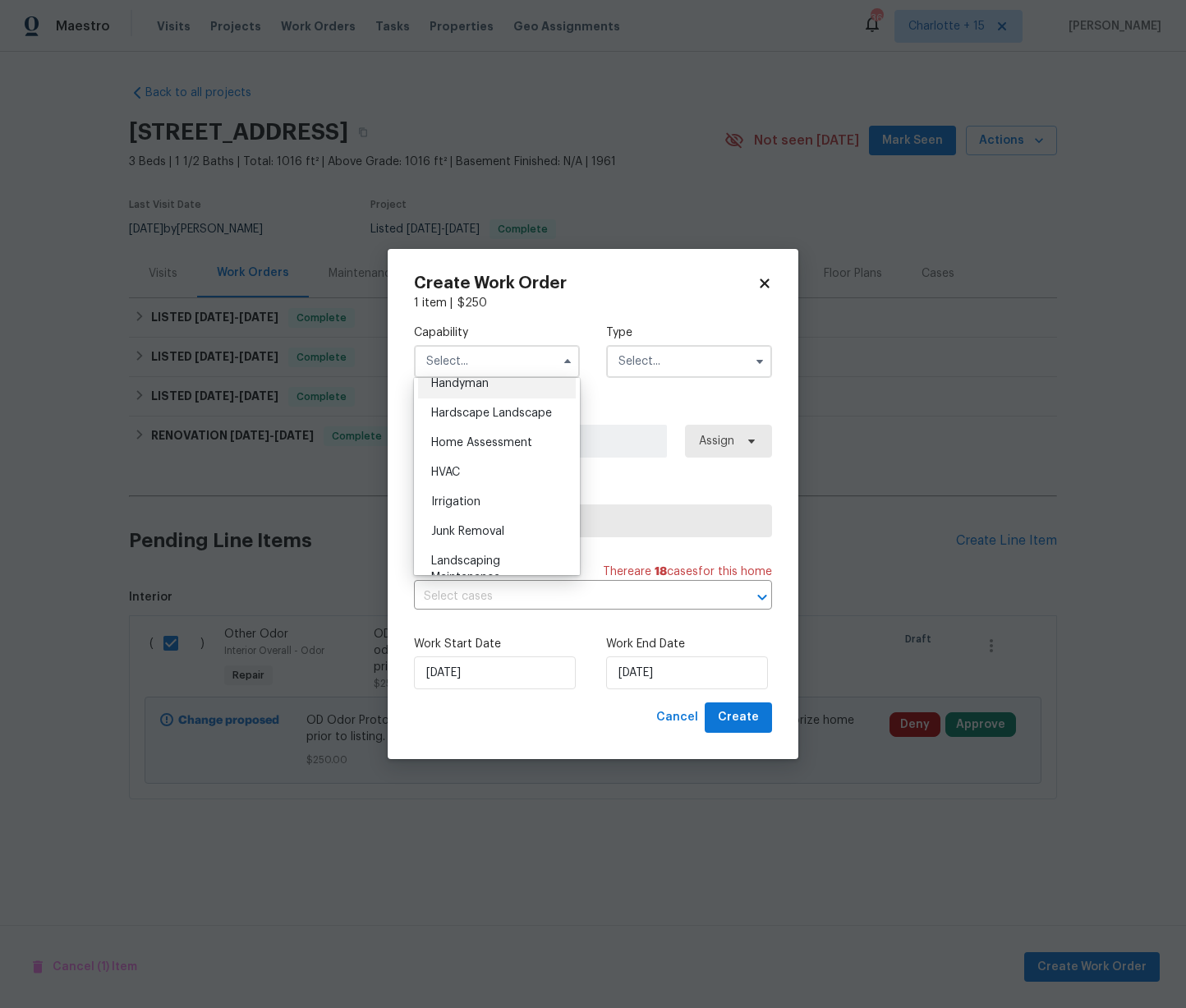 click on "Handyman" at bounding box center (460, 384) 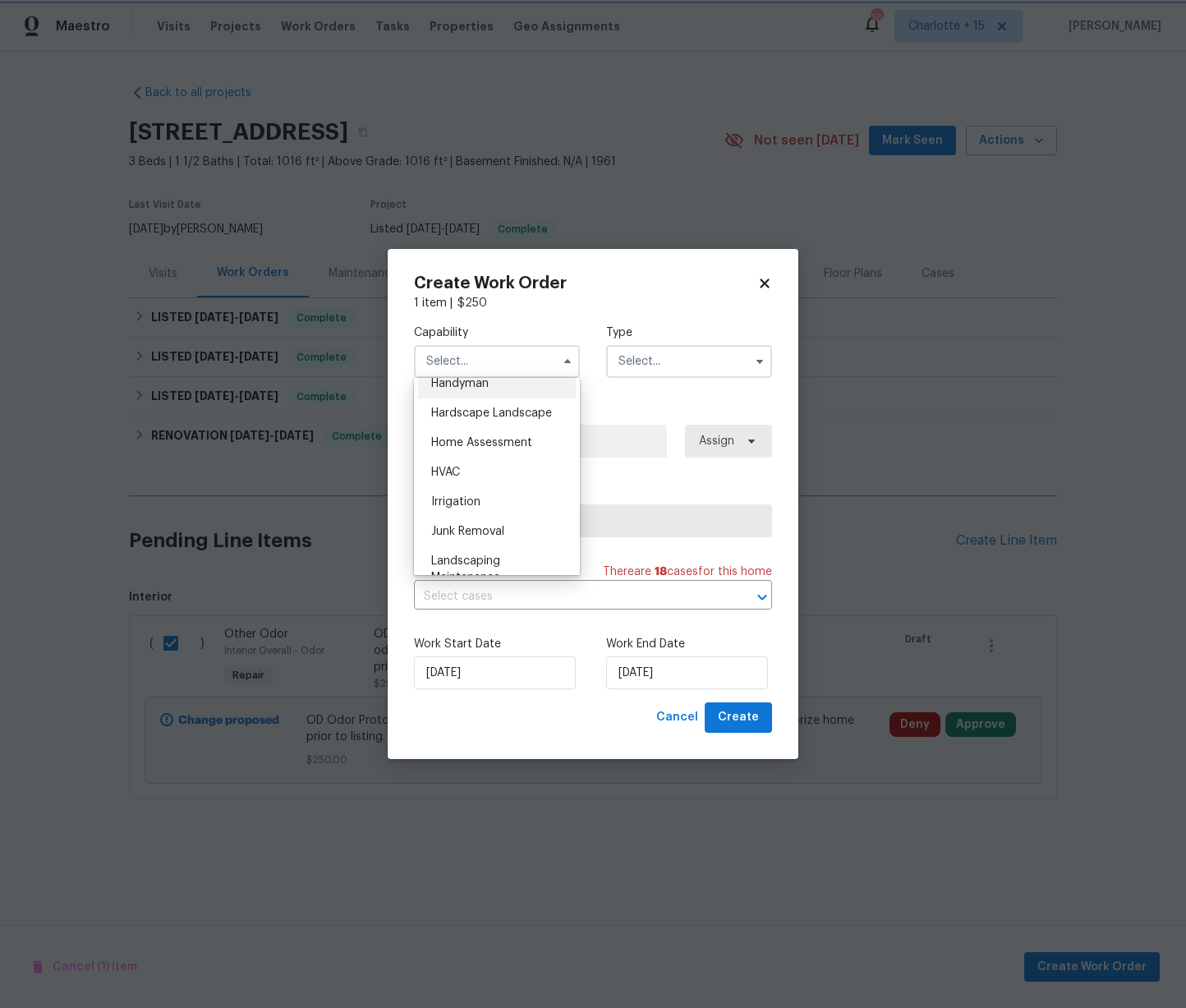 type on "Handyman" 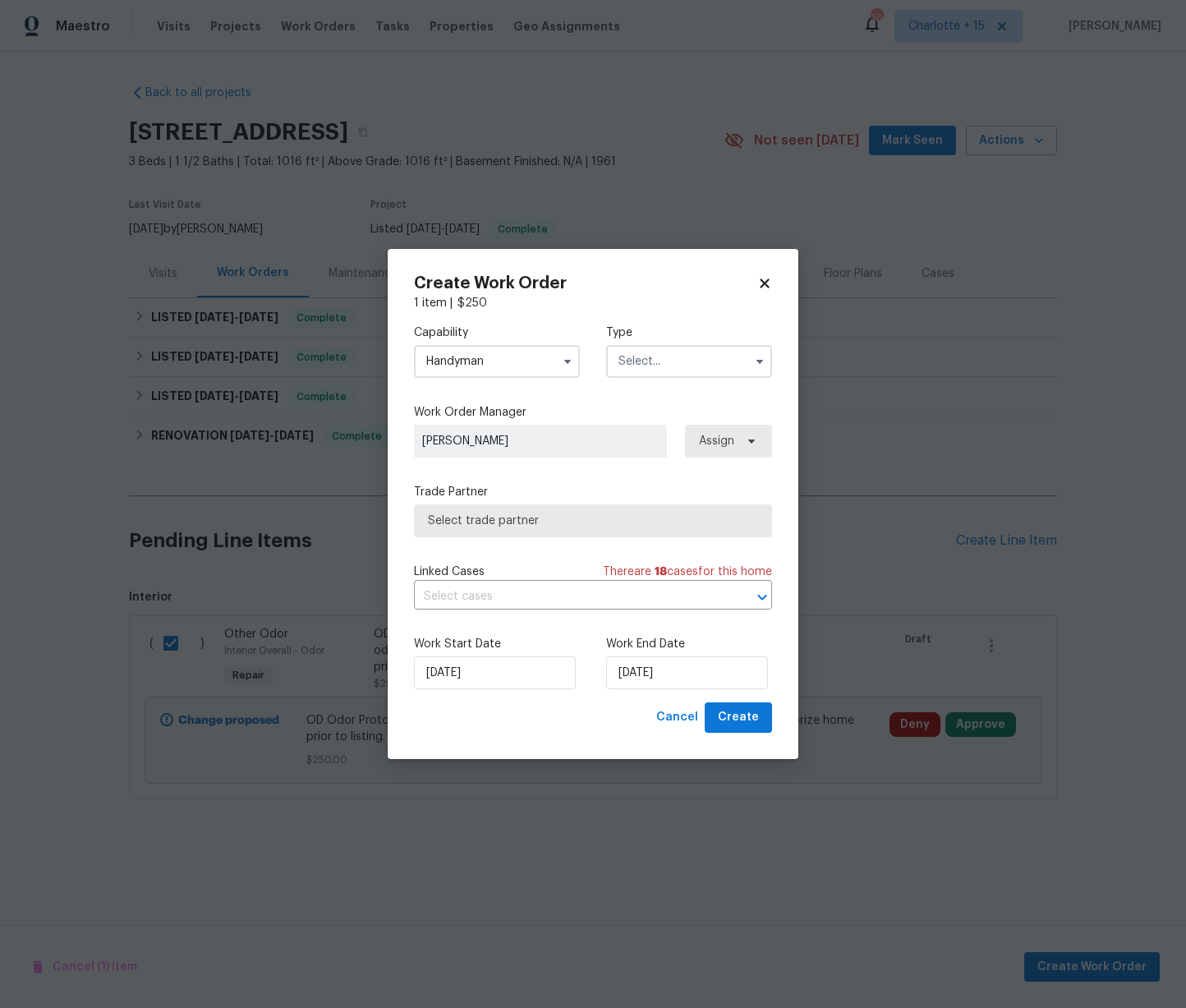 click at bounding box center (689, 361) 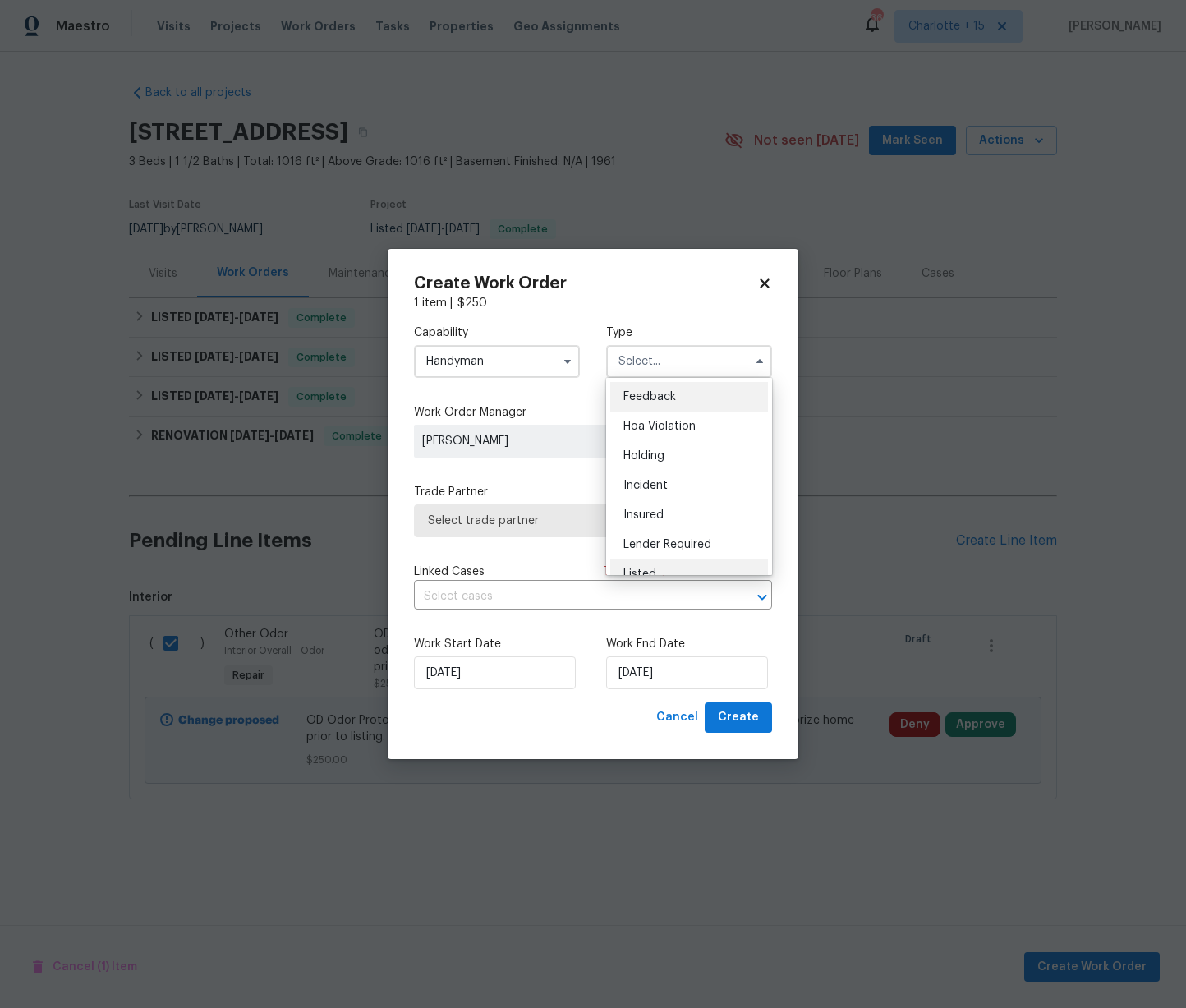 click on "Listed" at bounding box center [640, 574] 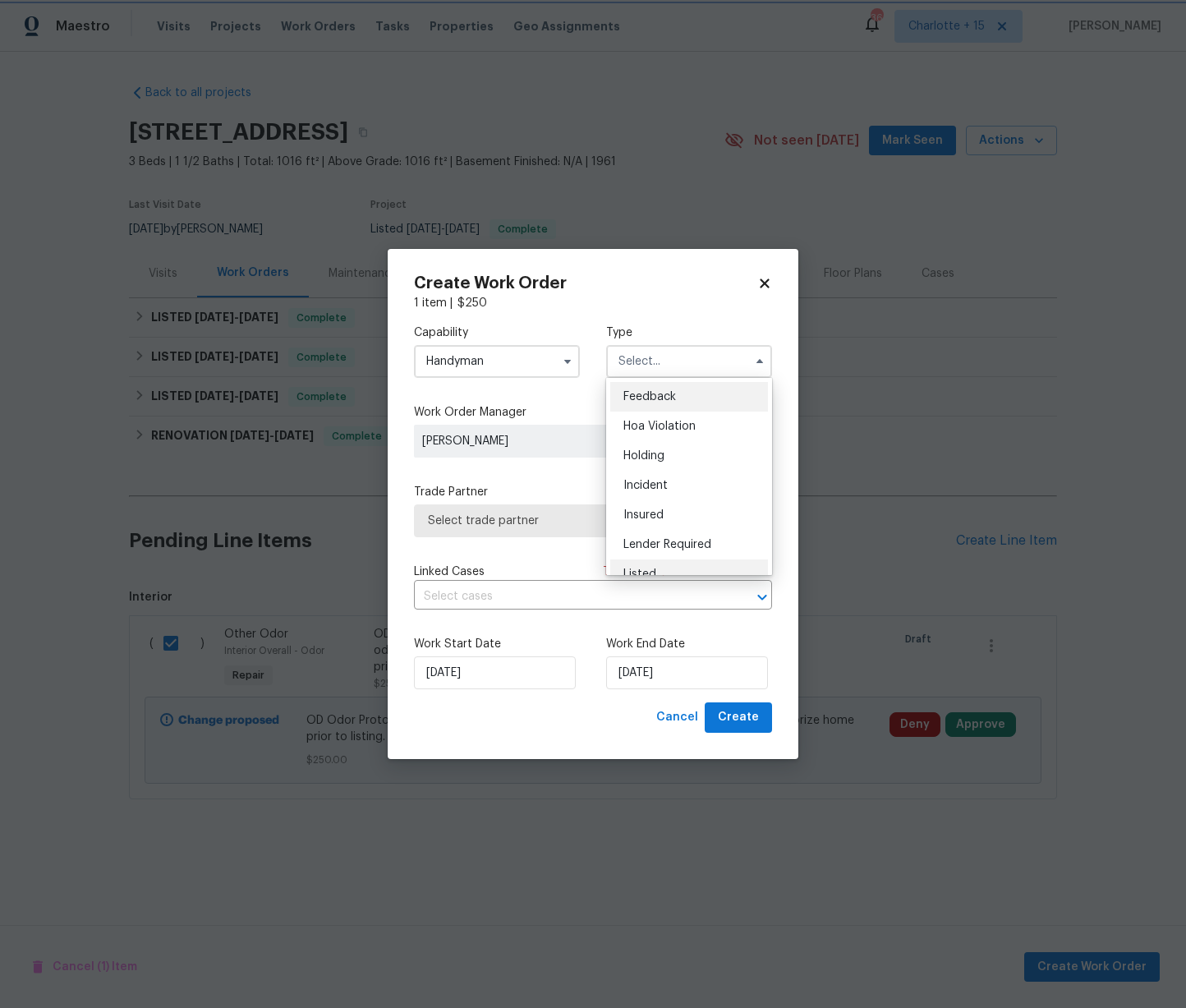 type on "Listed" 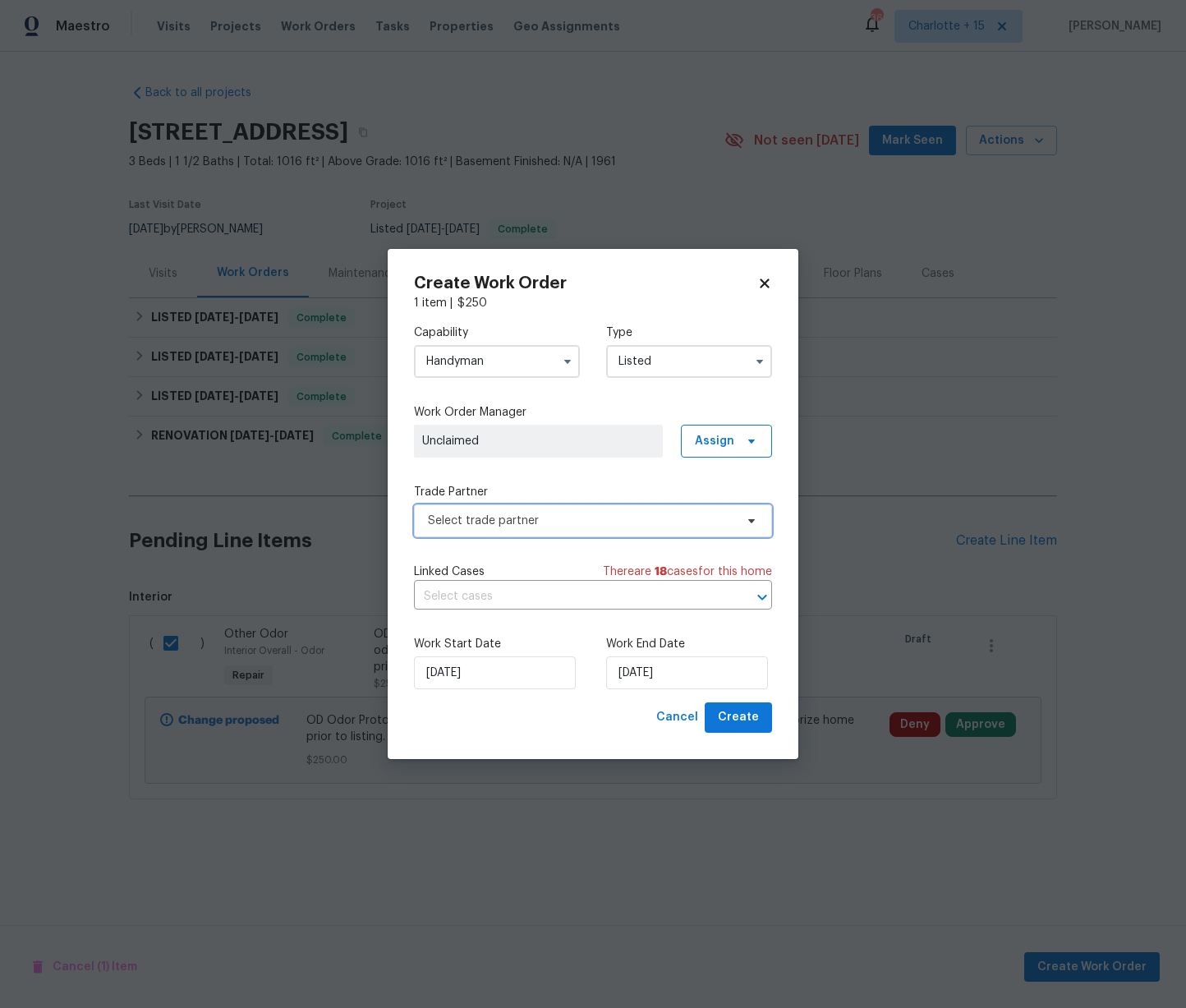 click on "Select trade partner" at bounding box center (581, 521) 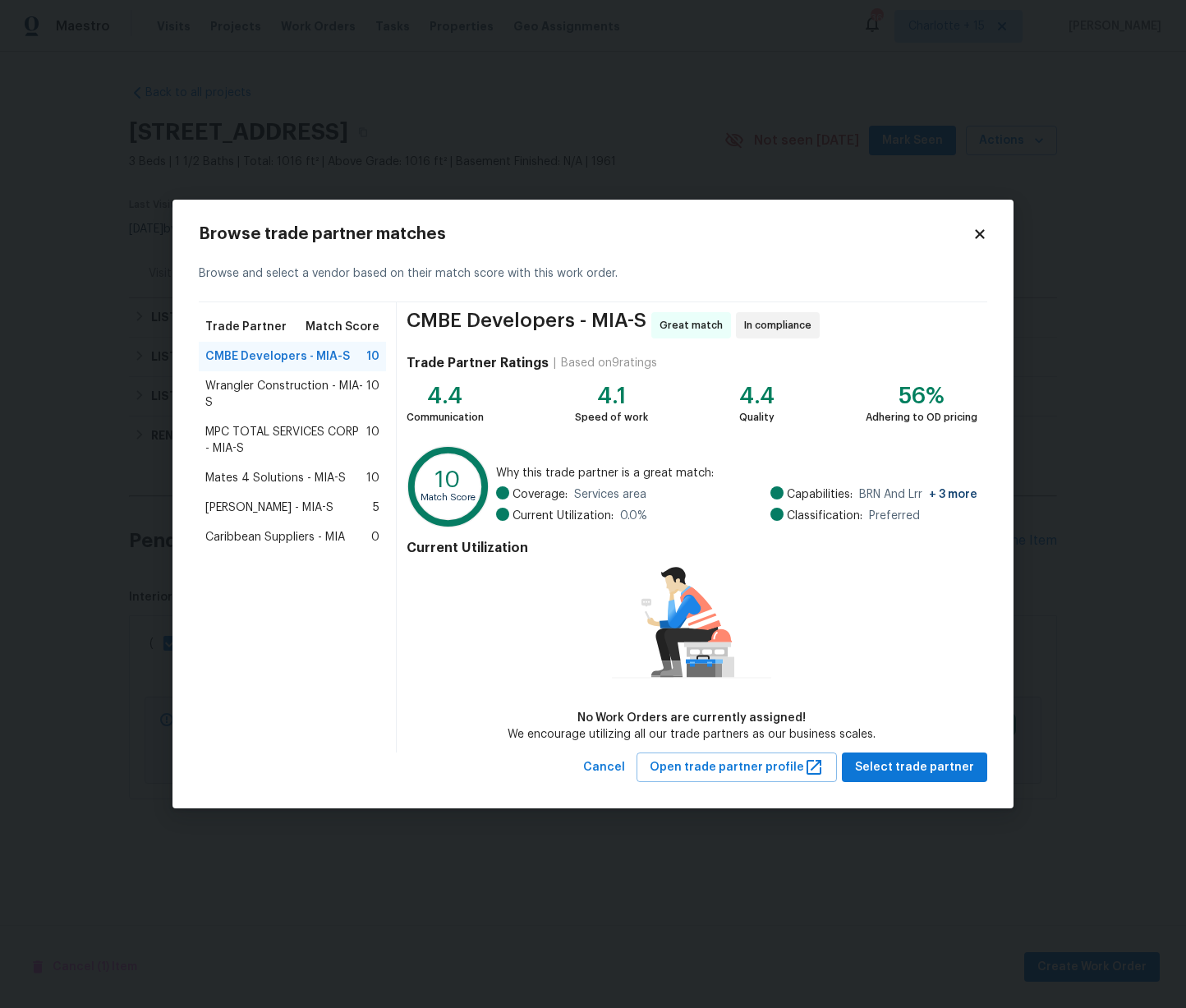 click on "MPC TOTAL SERVICES CORP - MIA-S" at bounding box center [286, 440] 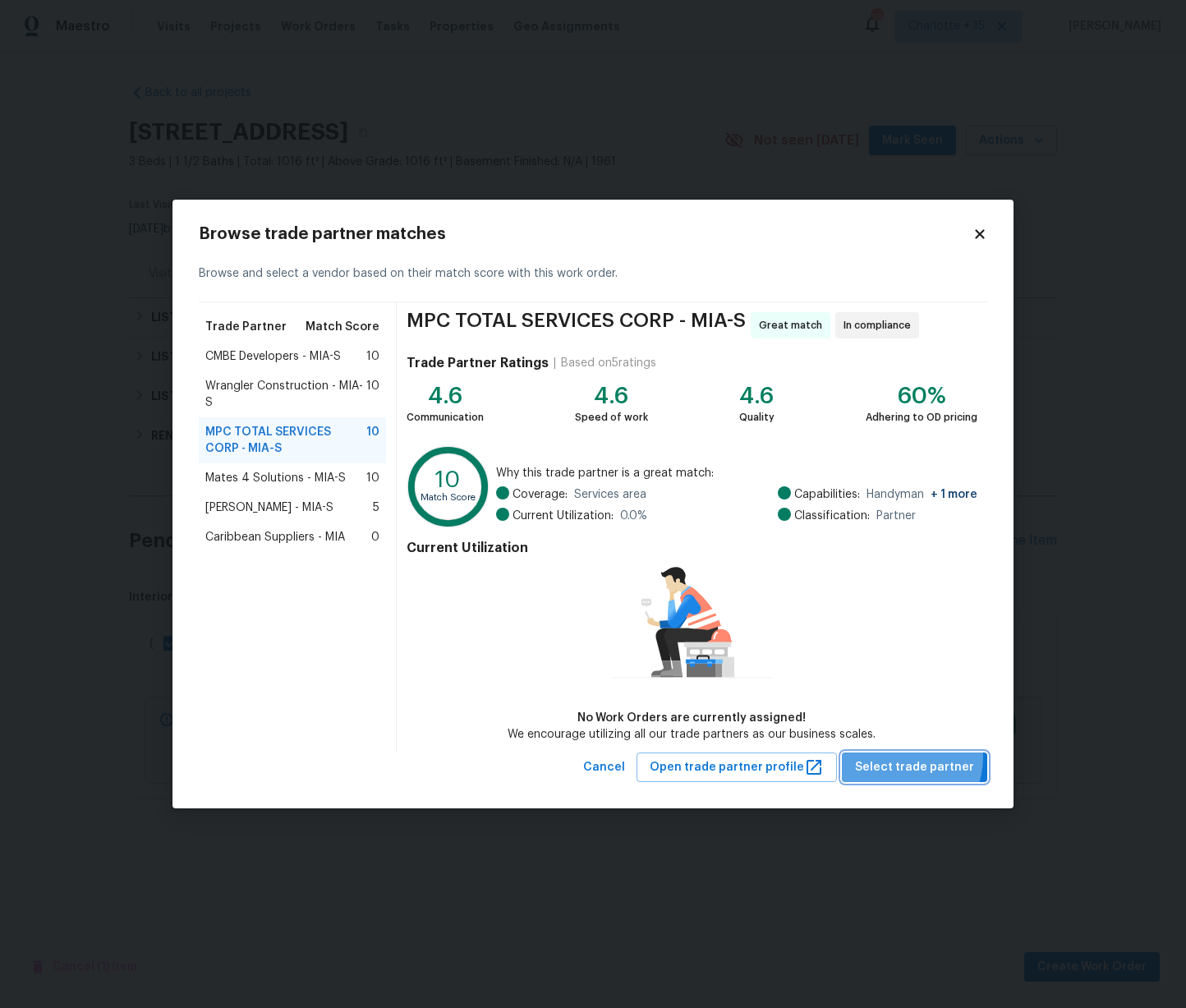 click on "Select trade partner" at bounding box center (914, 767) 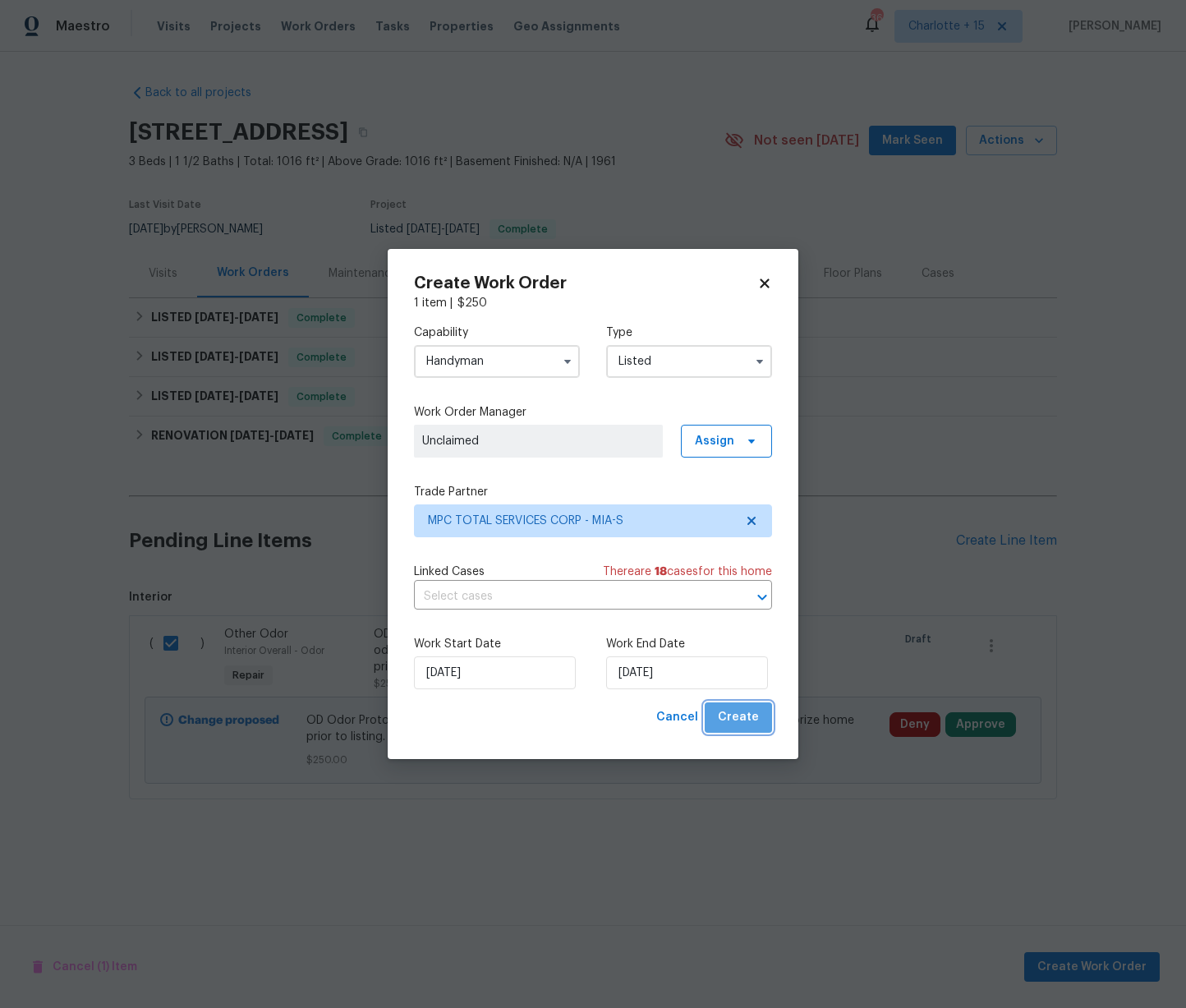 click on "Create" at bounding box center [738, 717] 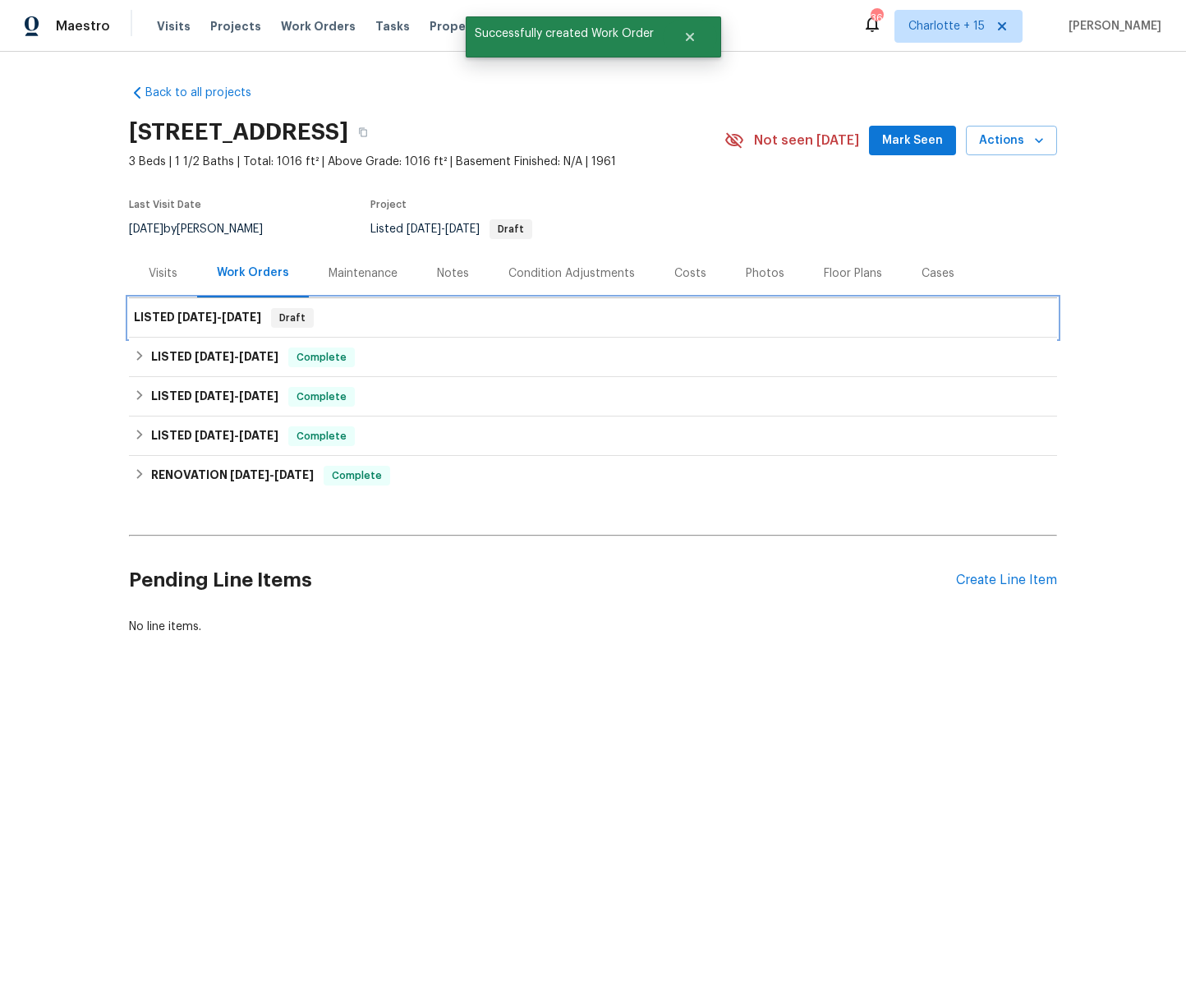 click on "LISTED   7/11/25  -  7/11/25 Draft" at bounding box center [593, 318] 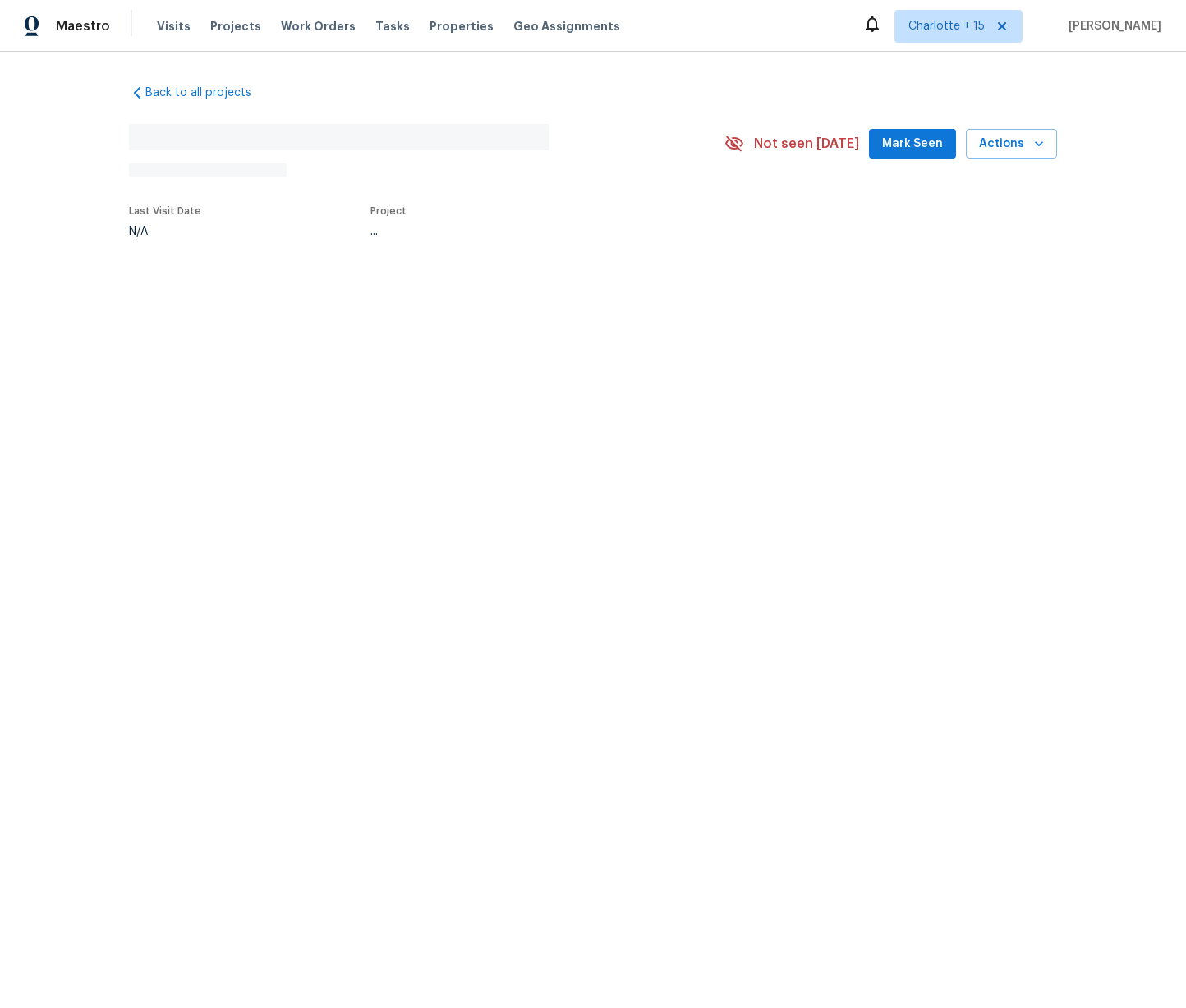 scroll, scrollTop: 0, scrollLeft: 0, axis: both 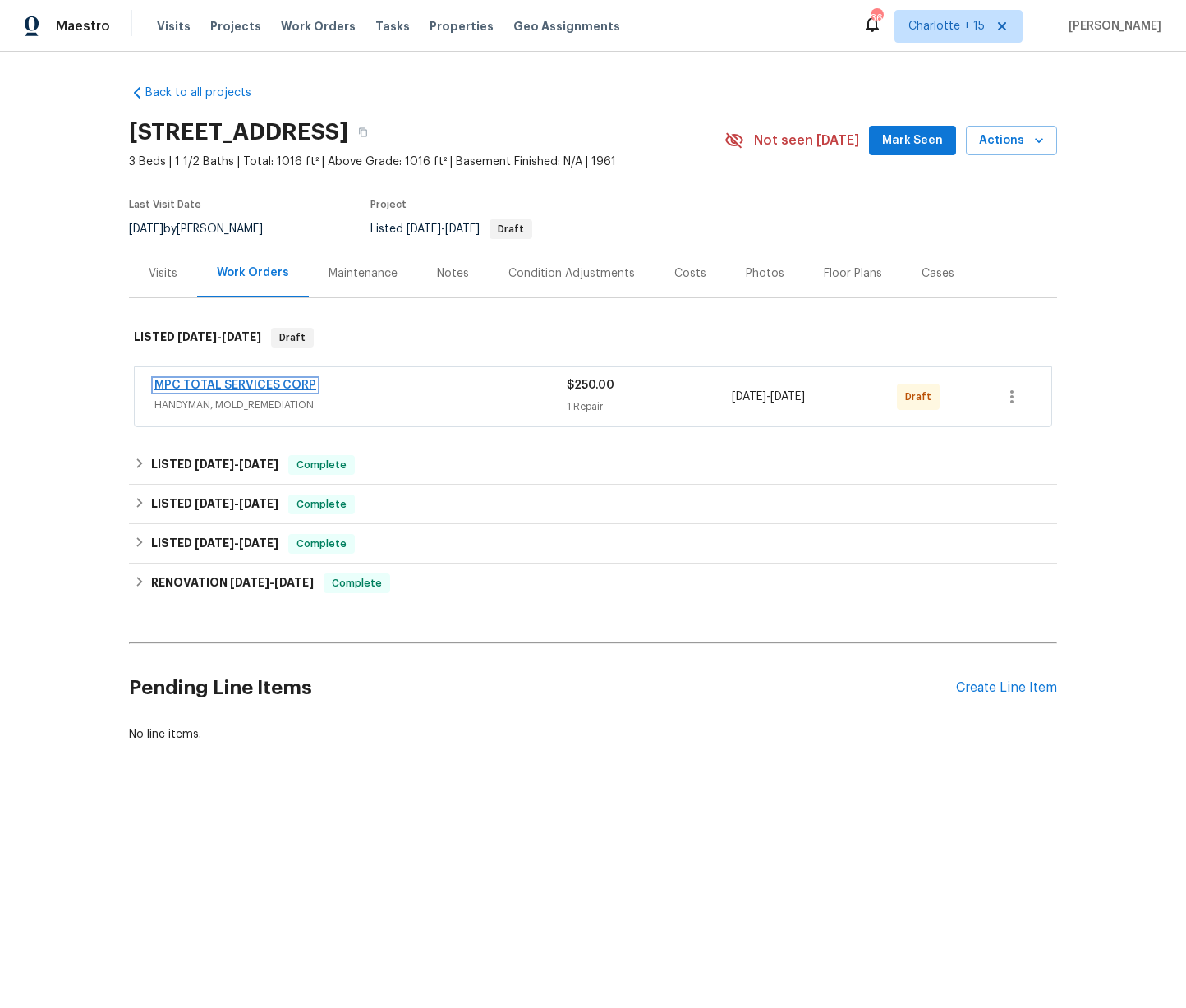 click on "MPC TOTAL SERVICES CORP" at bounding box center [235, 385] 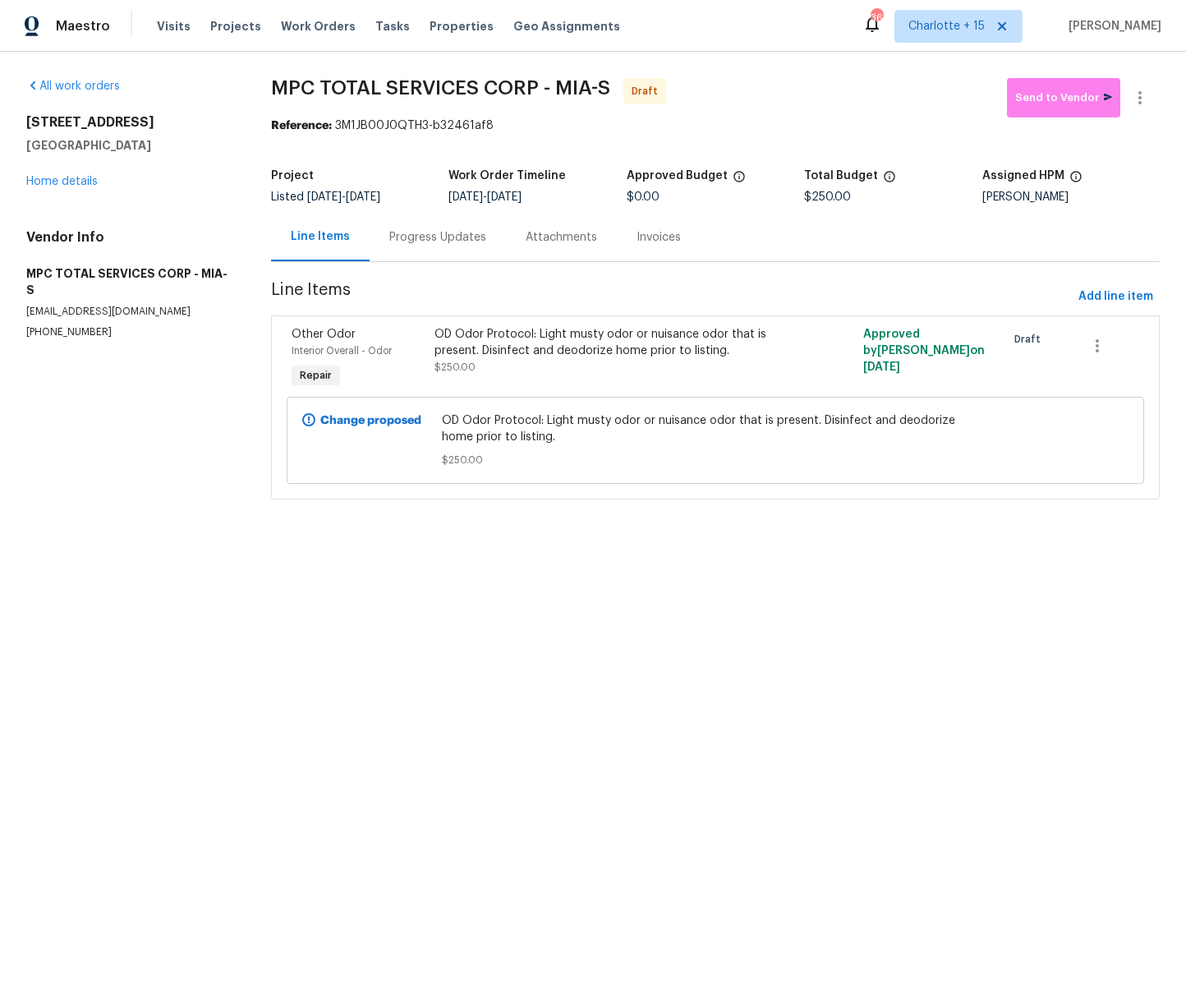 click on "OD Odor Protocol: Light musty odor or nuisance odor that is present. Disinfect and deodorize home prior to listing." at bounding box center (608, 343) 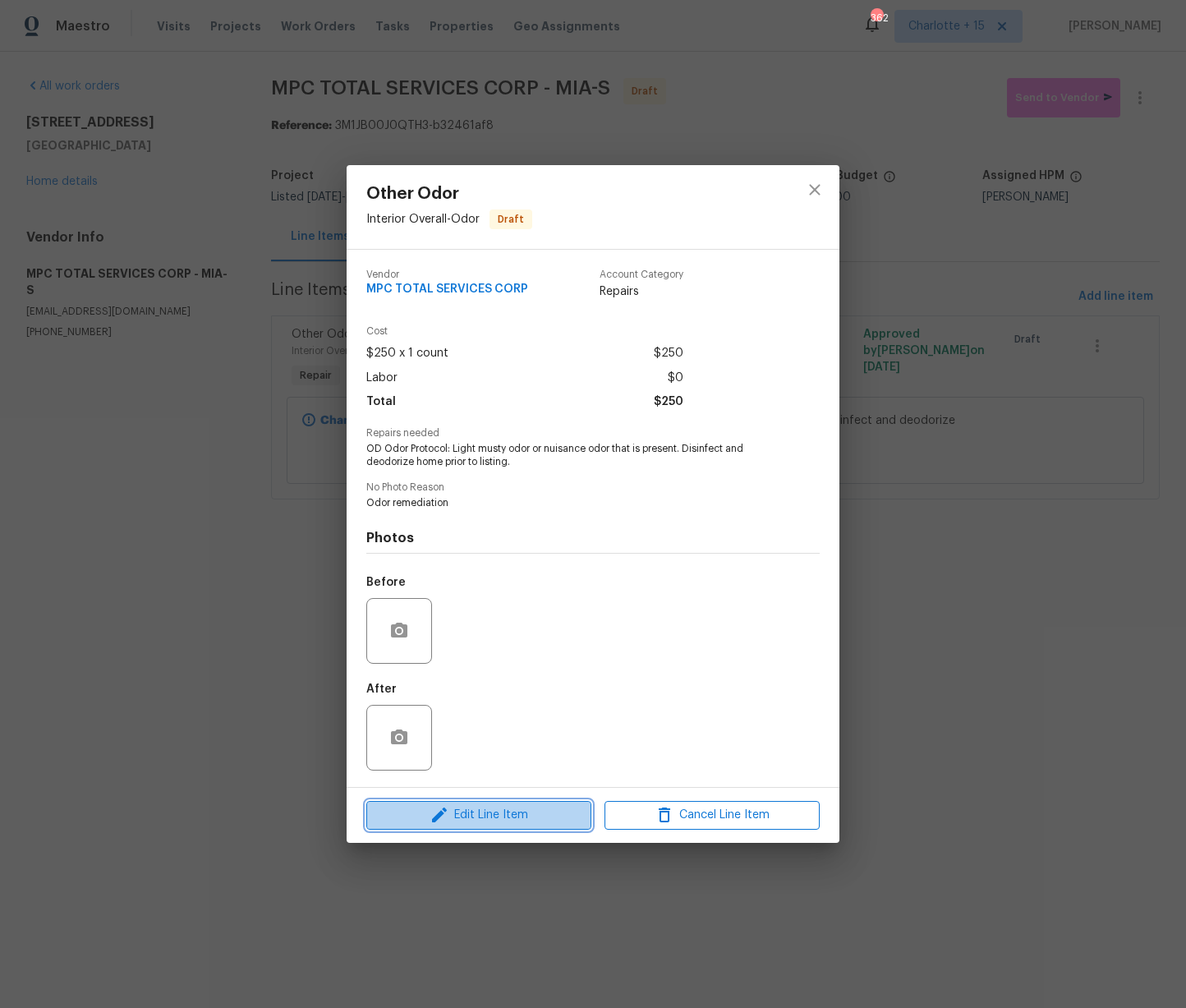 click on "Edit Line Item" at bounding box center (479, 815) 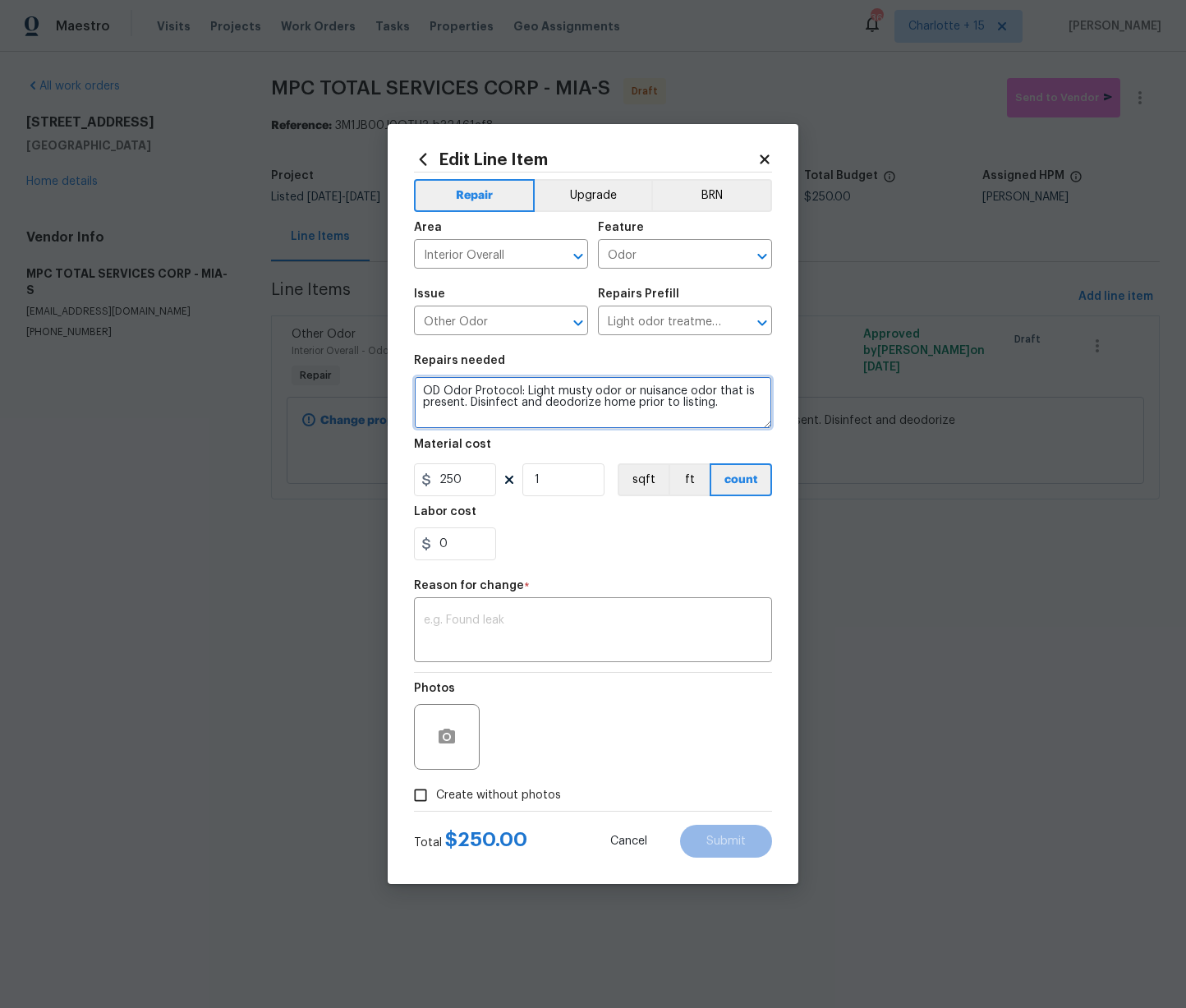 click on "OD Odor Protocol: Light musty odor or nuisance odor that is present. Disinfect and deodorize home prior to listing." at bounding box center (593, 403) 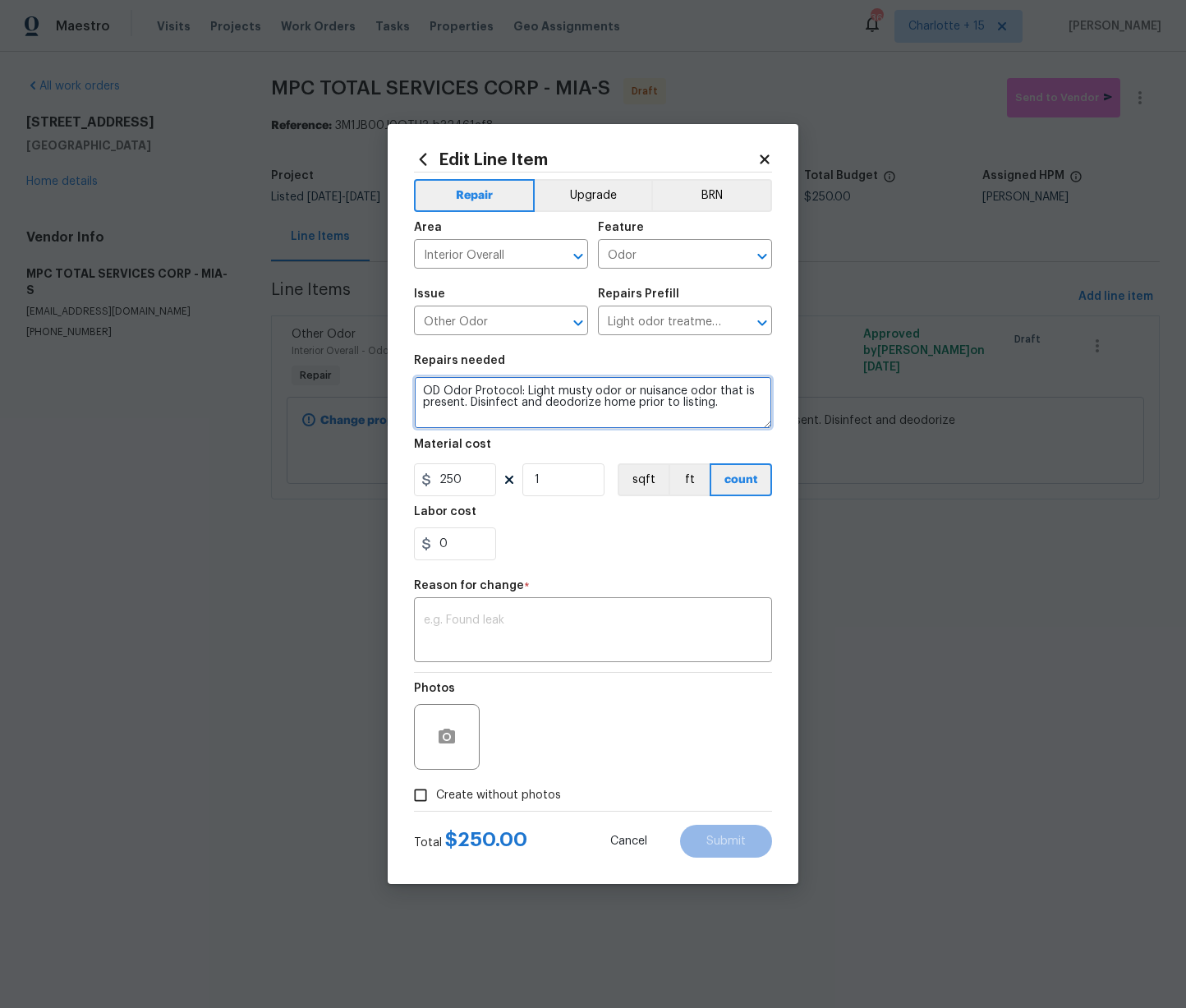 click on "OD Odor Protocol: Light musty odor or nuisance odor that is present. Disinfect and deodorize home prior to listing." at bounding box center (593, 403) 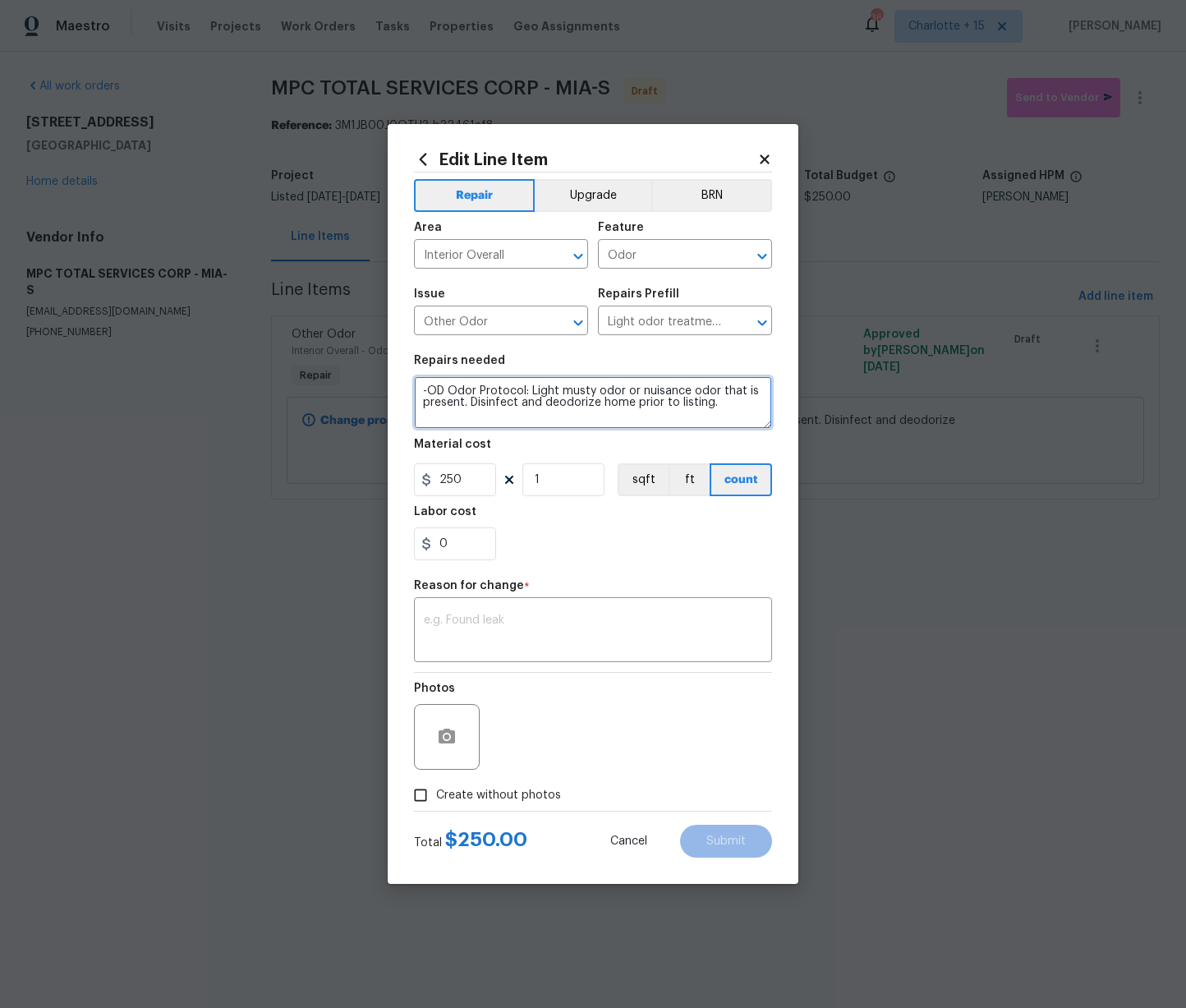 click on "-OD Odor Protocol: Light musty odor or nuisance odor that is
present. Disinfect and deodorize home prior to listing." at bounding box center (593, 403) 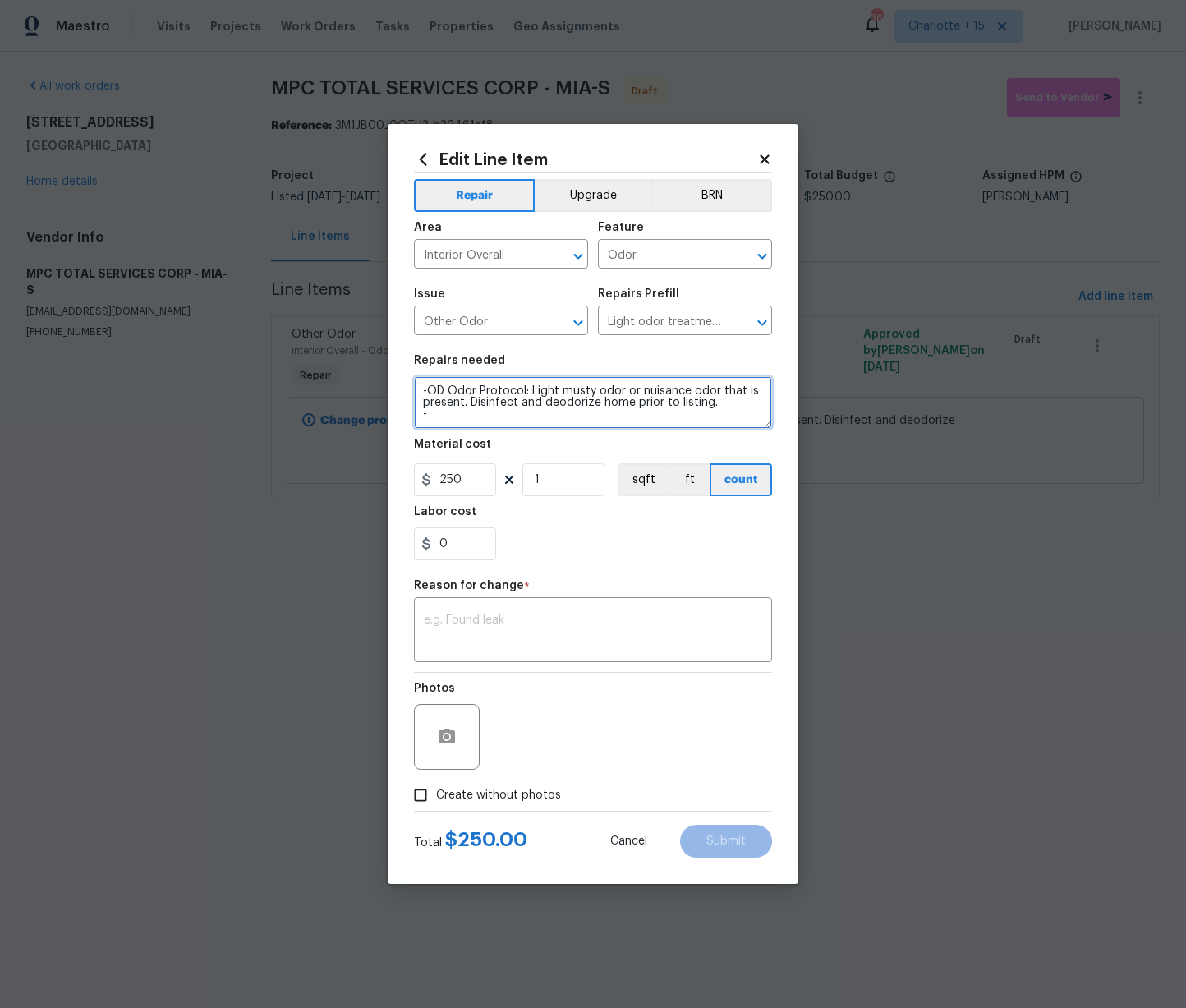 paste on "chlorine dioxide (ClO2) odor remediation" 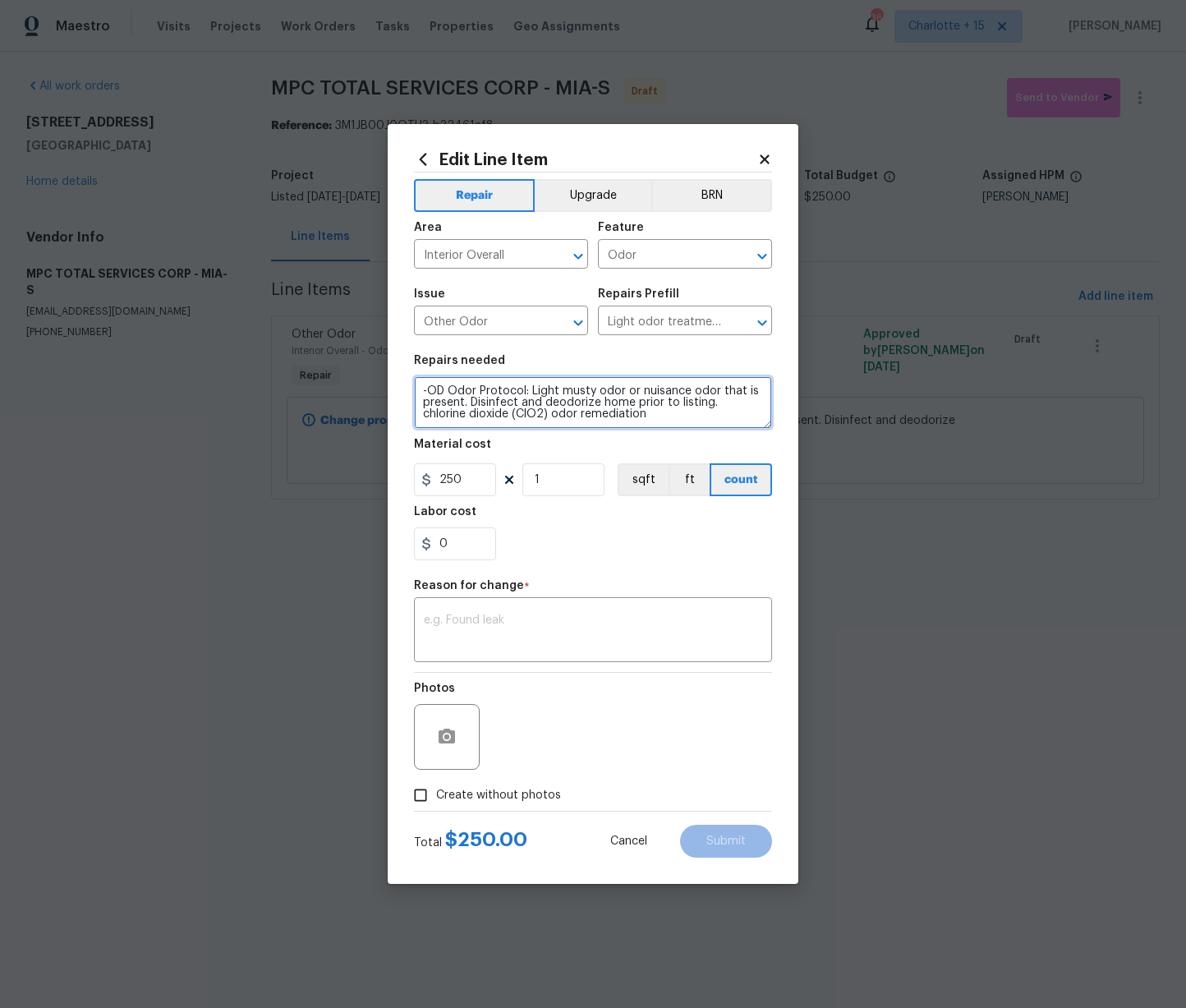click on "-OD Odor Protocol: Light musty odor or nuisance odor that is
present. Disinfect and deodorize home prior to listing.
chlorine dioxide (ClO2) odor remediation" at bounding box center [593, 403] 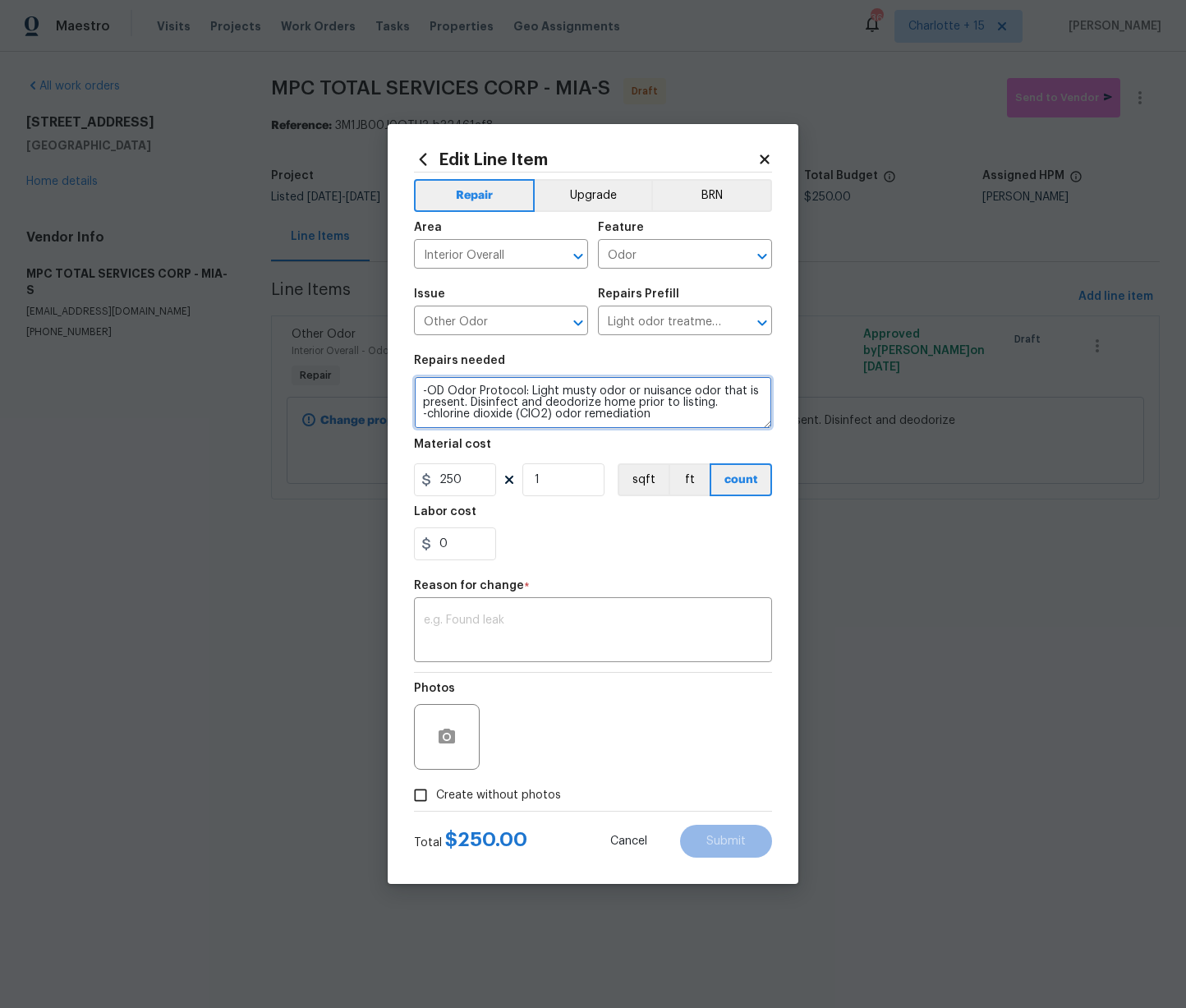 click on "-OD Odor Protocol: Light musty odor or nuisance odor that is
present. Disinfect and deodorize home prior to listing.
-chlorine dioxide (ClO2) odor remediation" at bounding box center (593, 403) 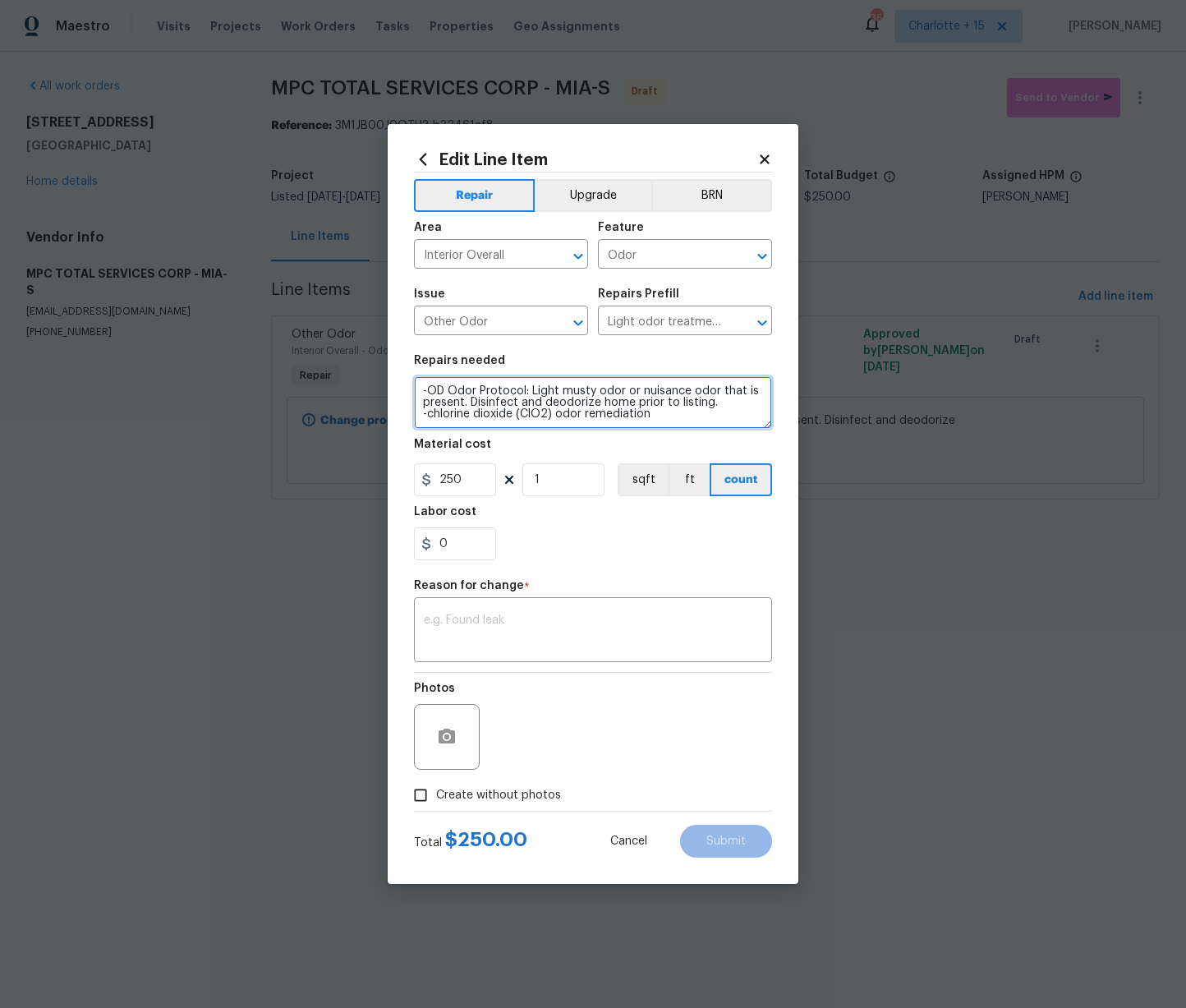 scroll, scrollTop: 15, scrollLeft: 0, axis: vertical 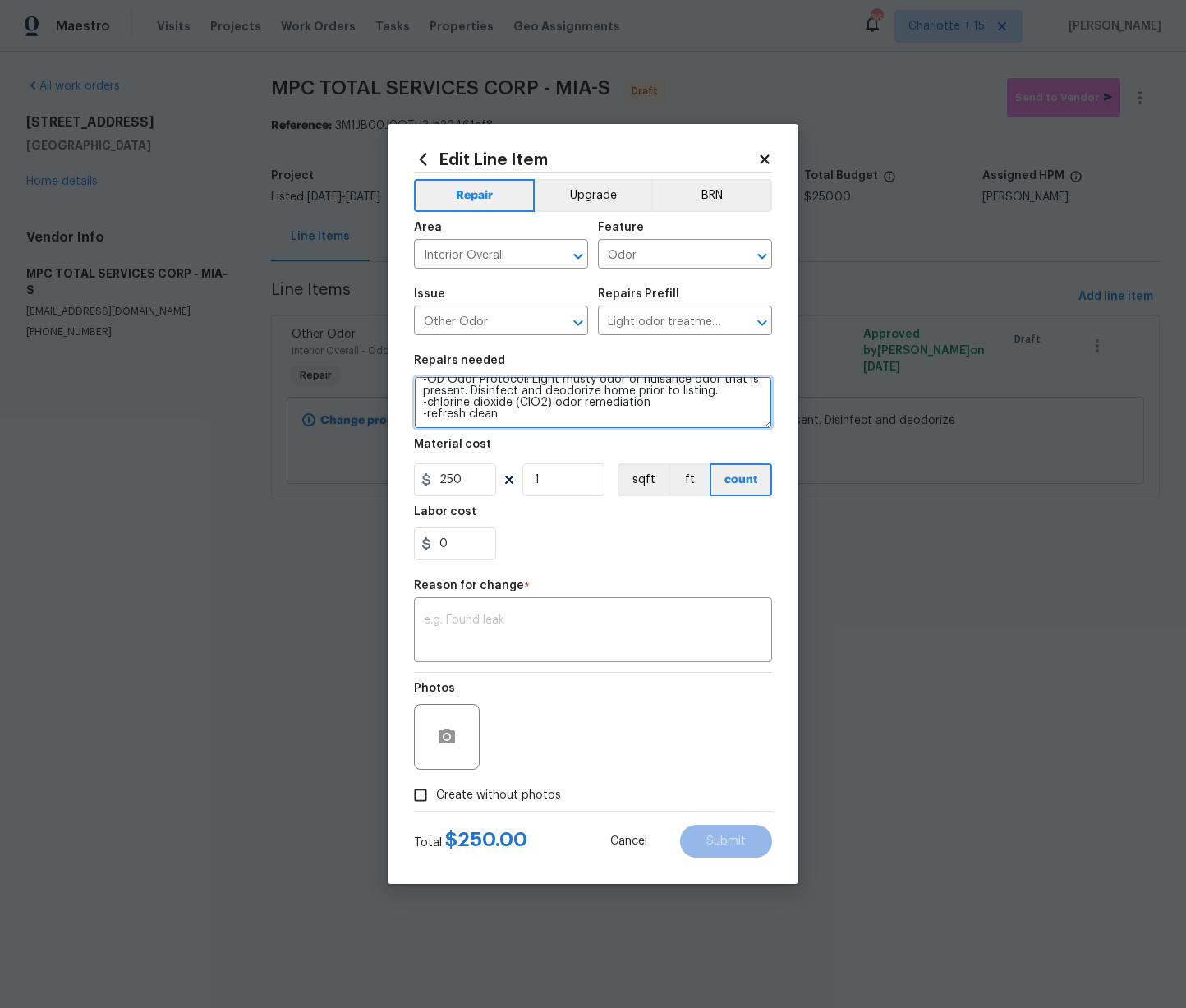 type on "-OD Odor Protocol: Light musty odor or nuisance odor that is
present. Disinfect and deodorize home prior to listing.
-chlorine dioxide (ClO2) odor remediation
-refresh clean" 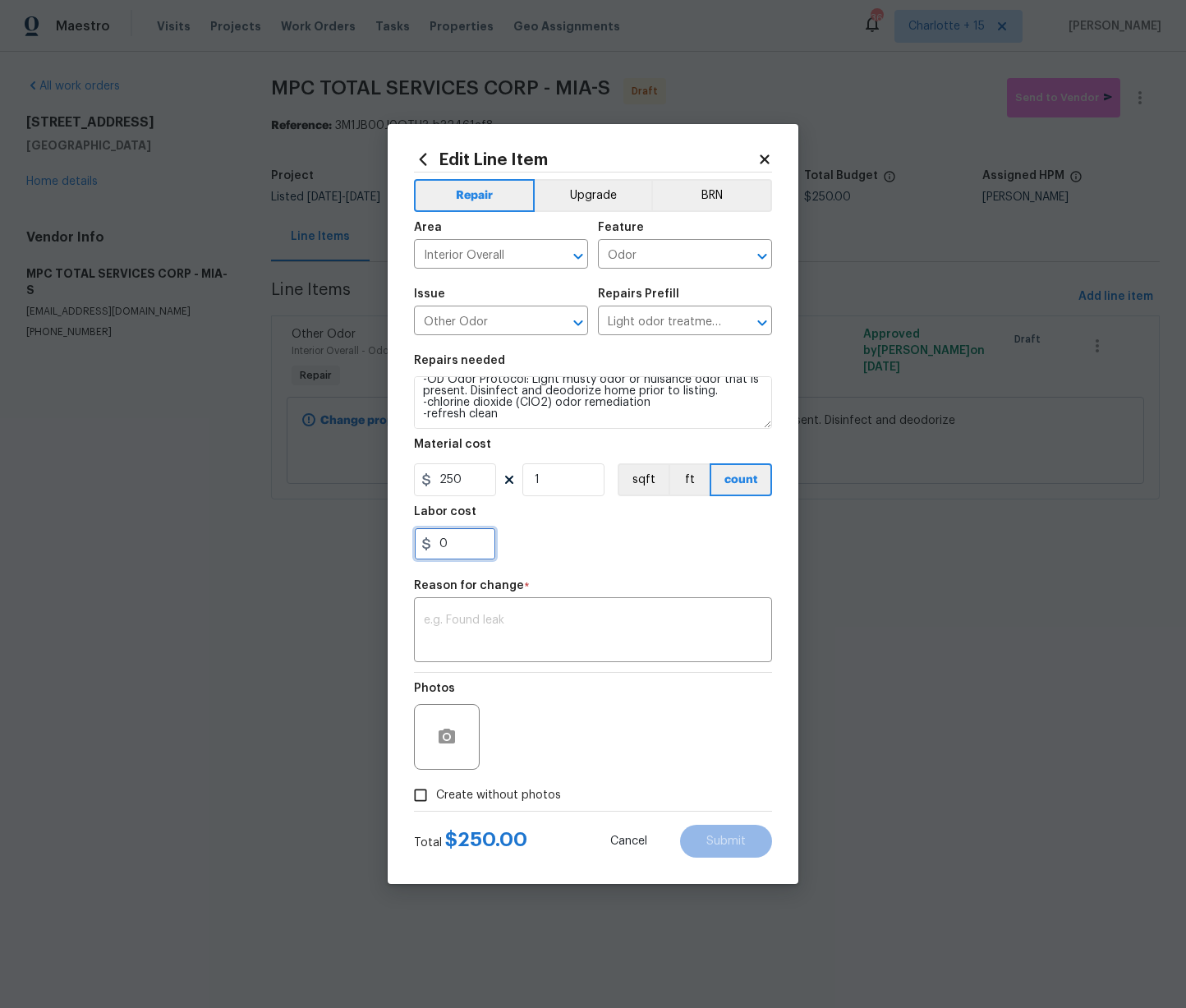 click on "0" at bounding box center [455, 544] 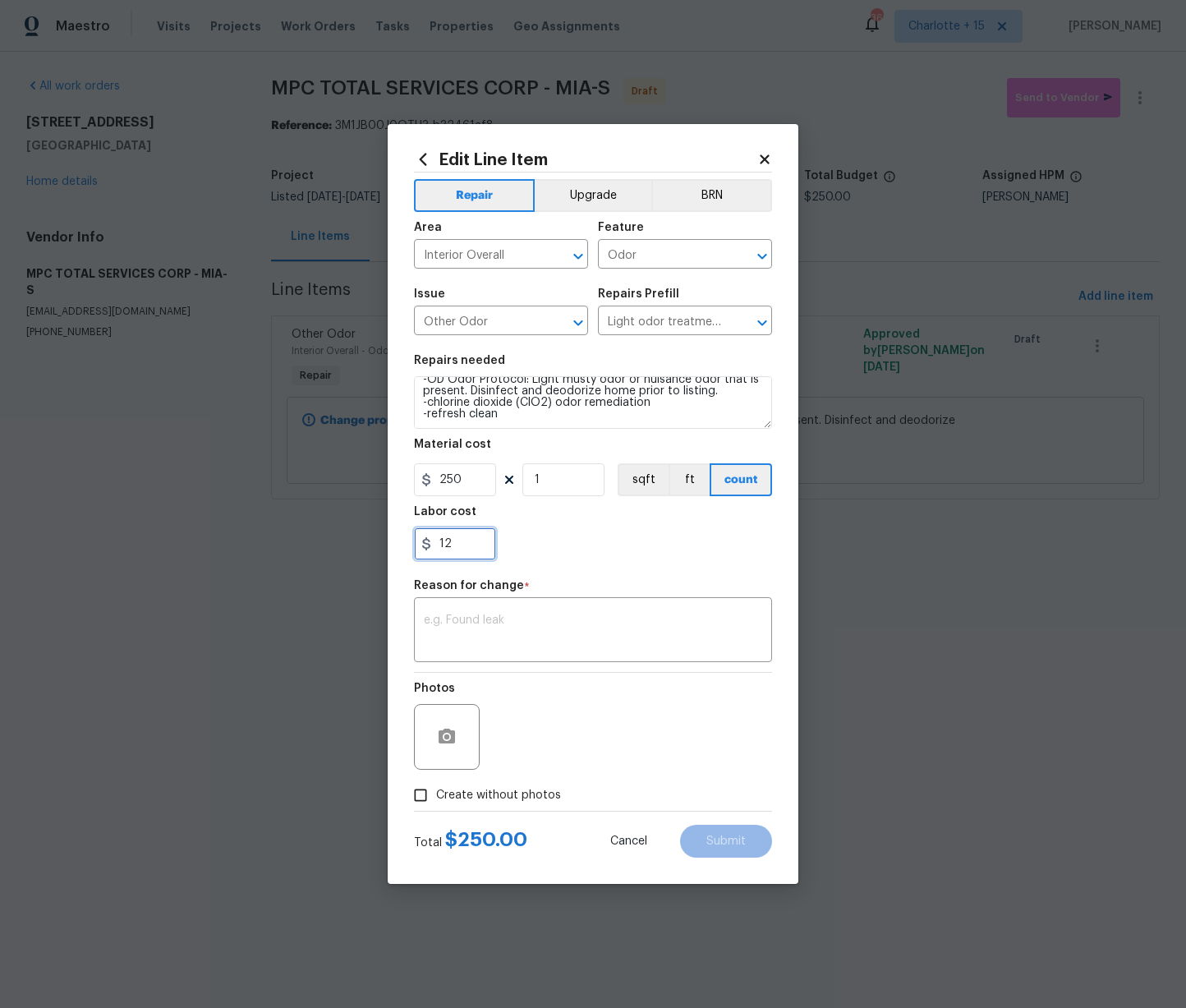 type on "1" 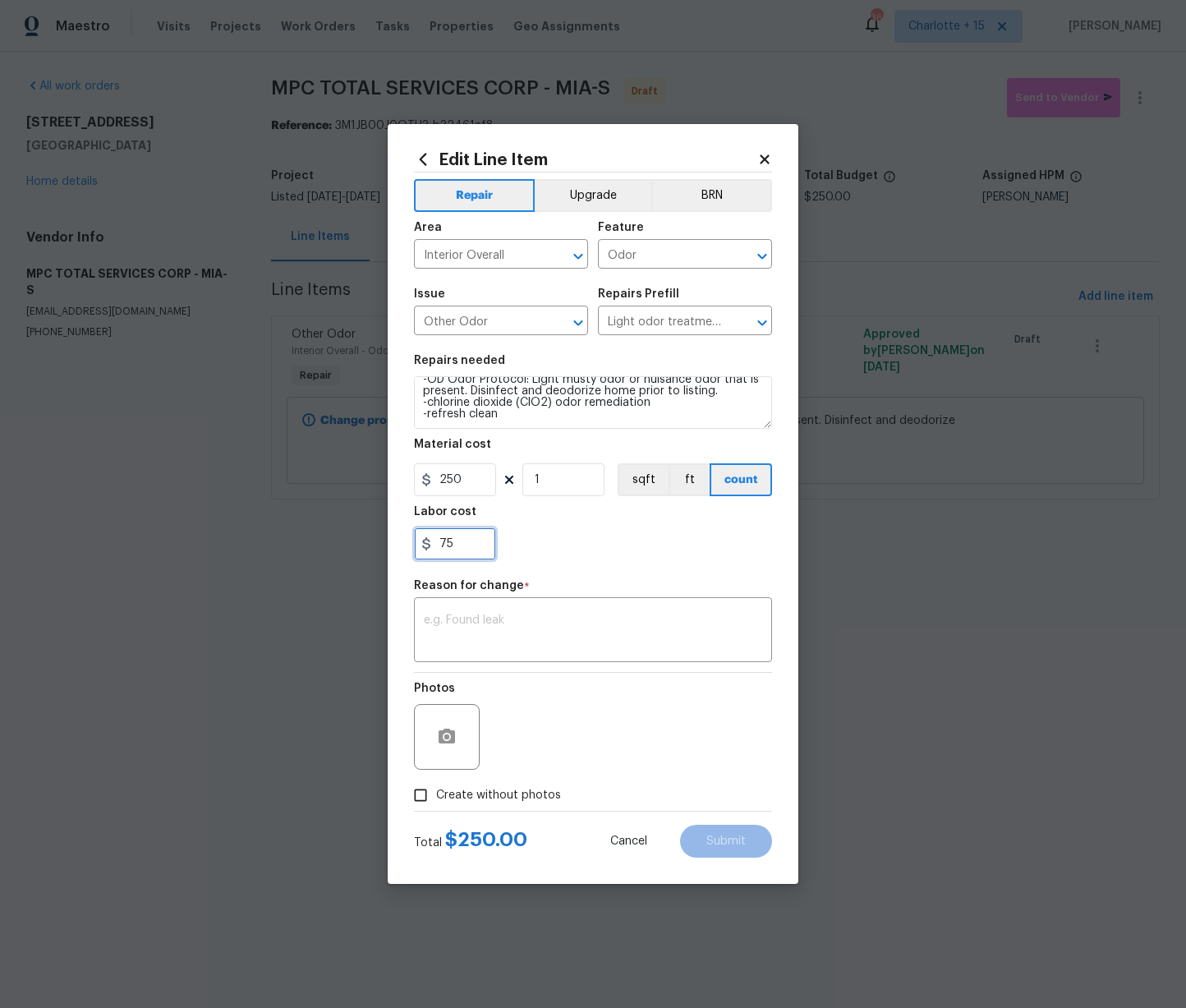 type on "75" 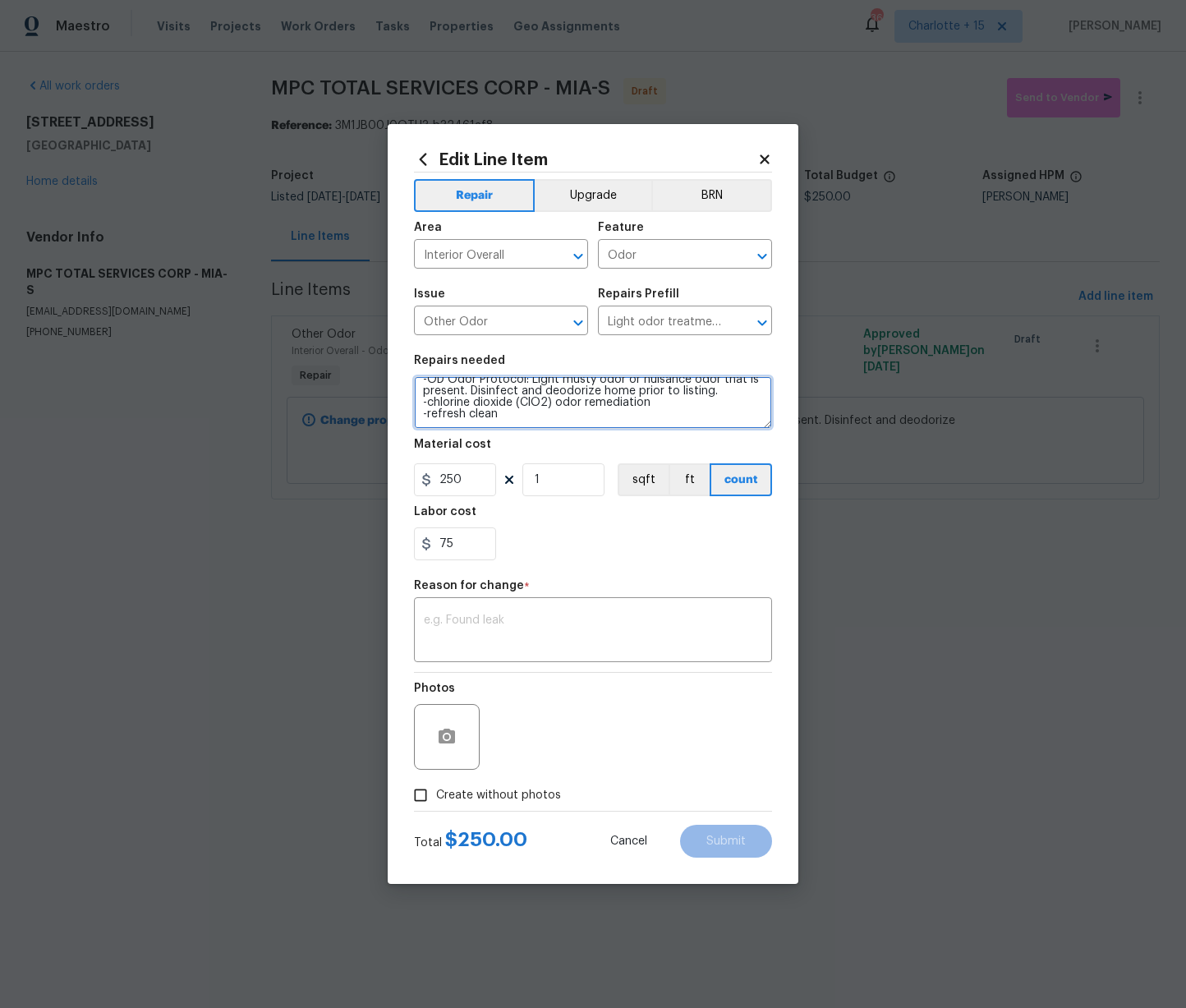 drag, startPoint x: 501, startPoint y: 426, endPoint x: 520, endPoint y: 422, distance: 19.416488 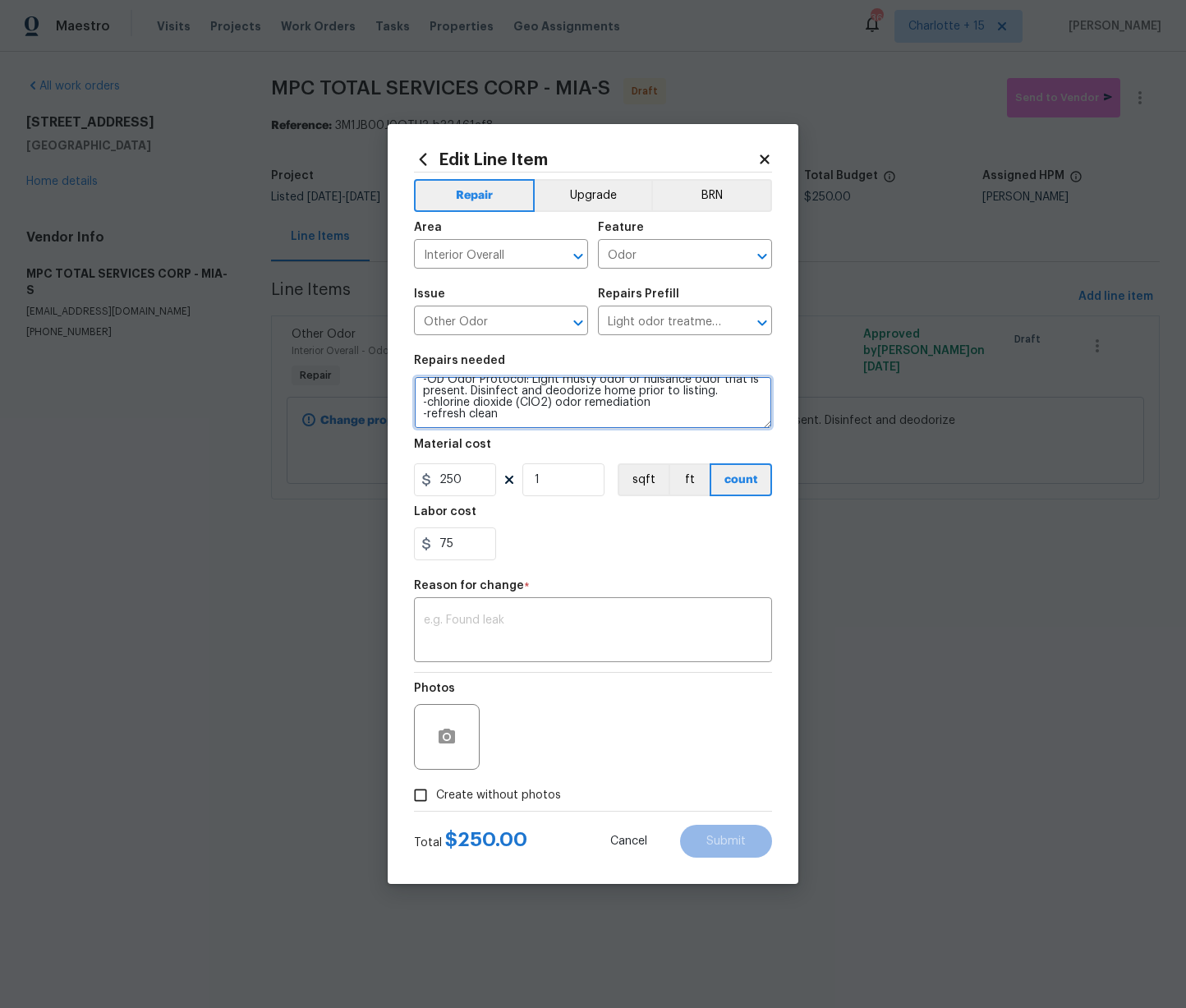click on "-OD Odor Protocol: Light musty odor or nuisance odor that is
present. Disinfect and deodorize home prior to listing.
-chlorine dioxide (ClO2) odor remediation
-refresh clean" at bounding box center (593, 403) 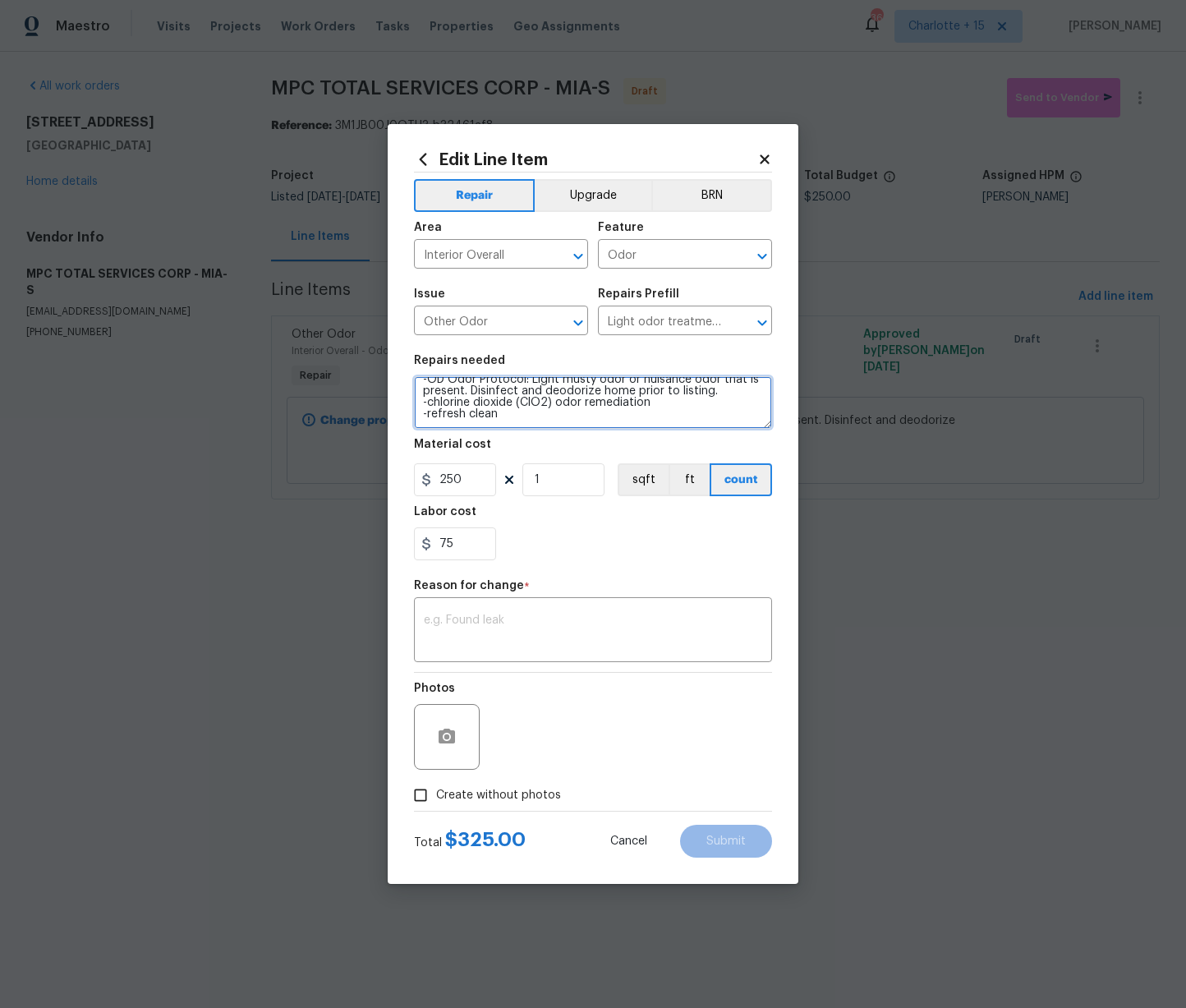 scroll, scrollTop: 26, scrollLeft: 0, axis: vertical 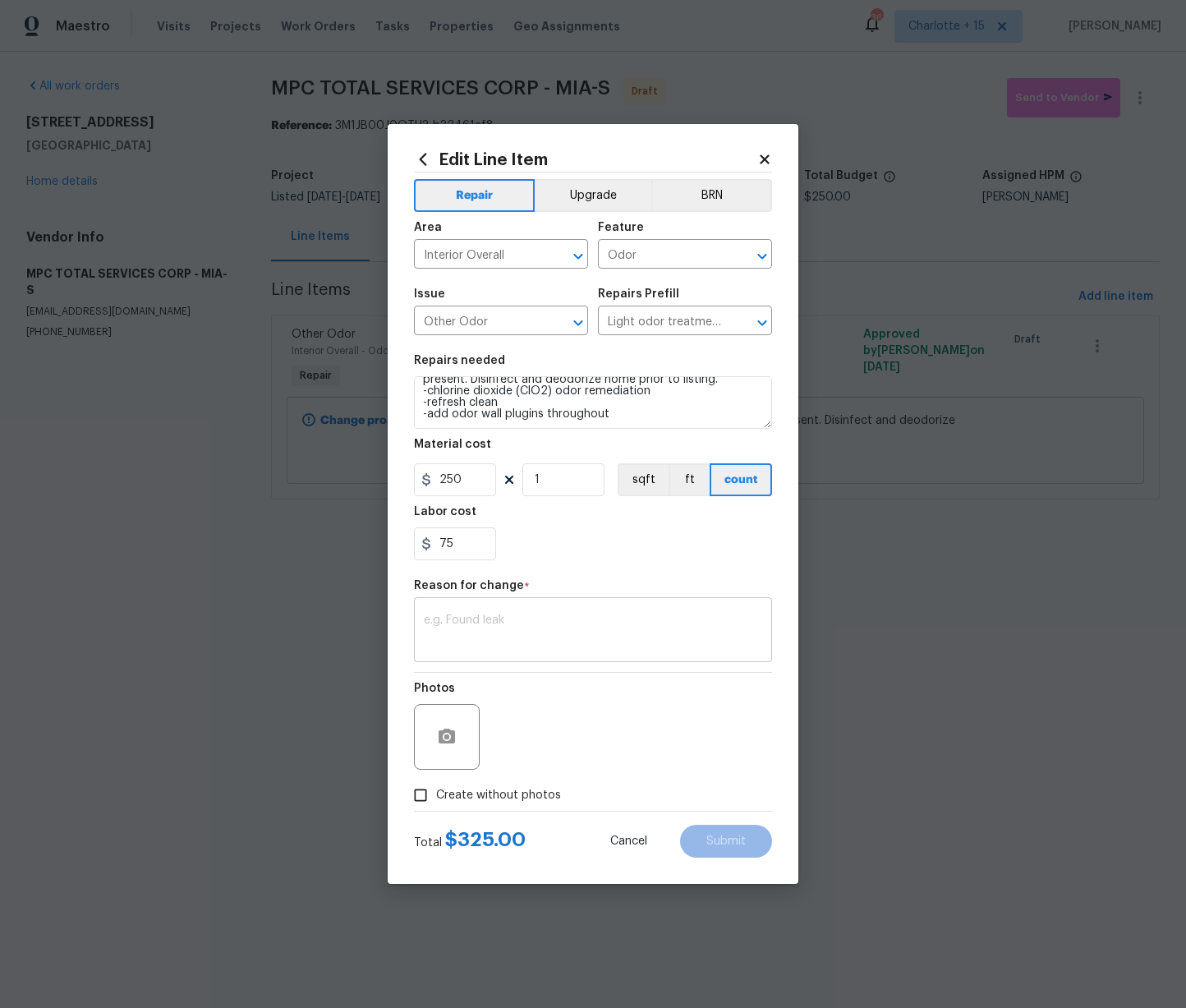 click on "x ​" at bounding box center [593, 632] 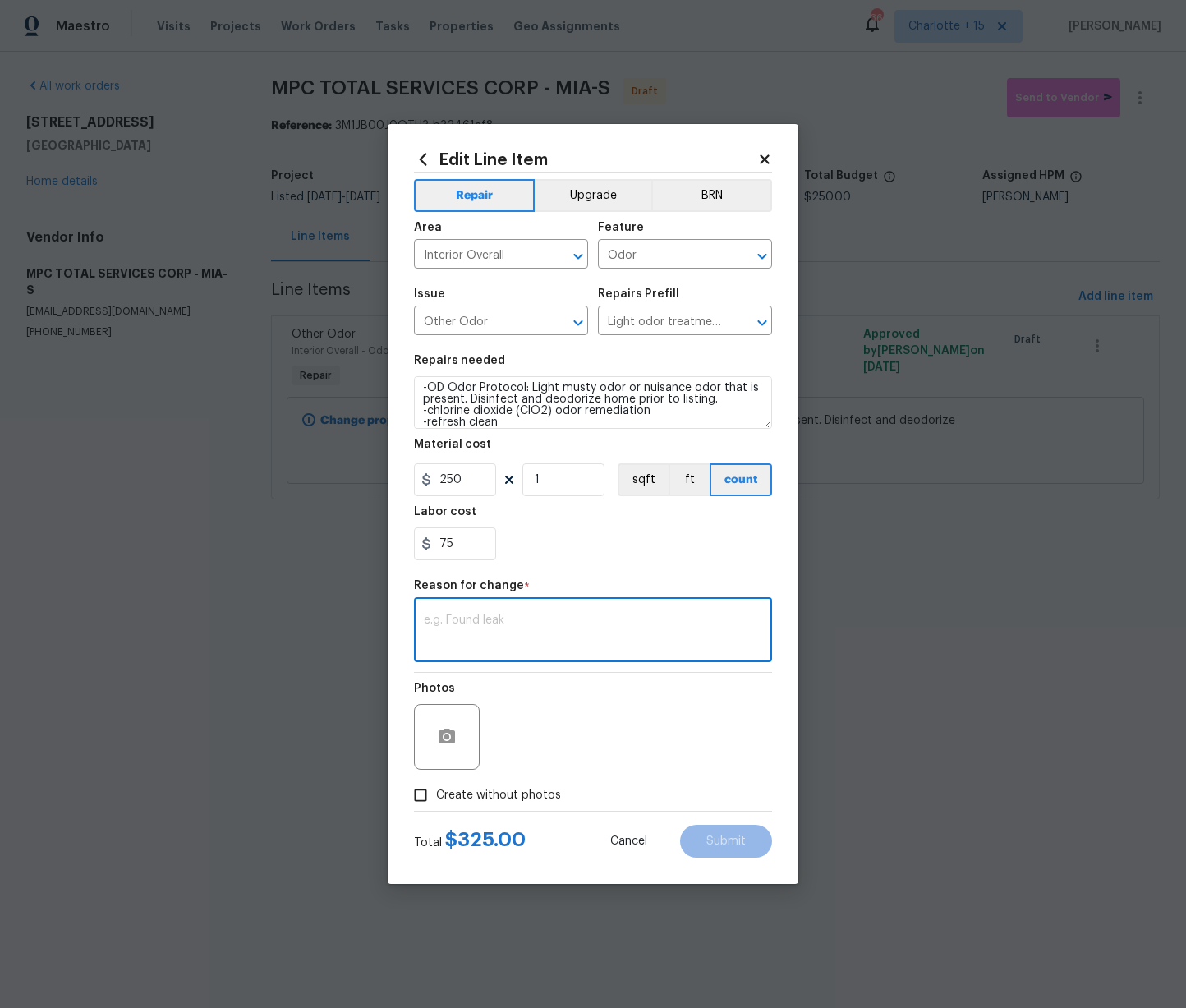 scroll, scrollTop: 0, scrollLeft: 0, axis: both 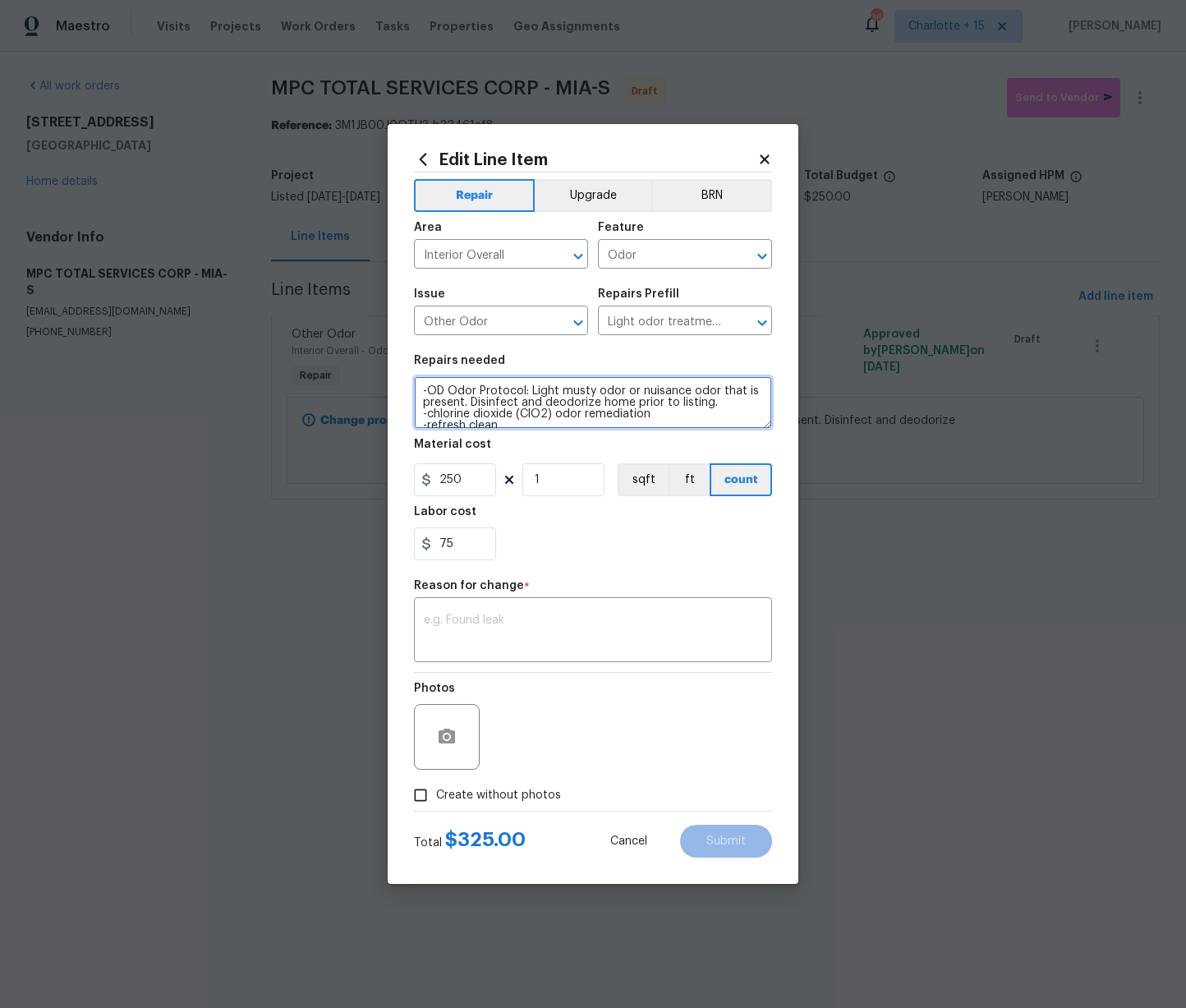 drag, startPoint x: 429, startPoint y: 389, endPoint x: 458, endPoint y: 386, distance: 29.154759 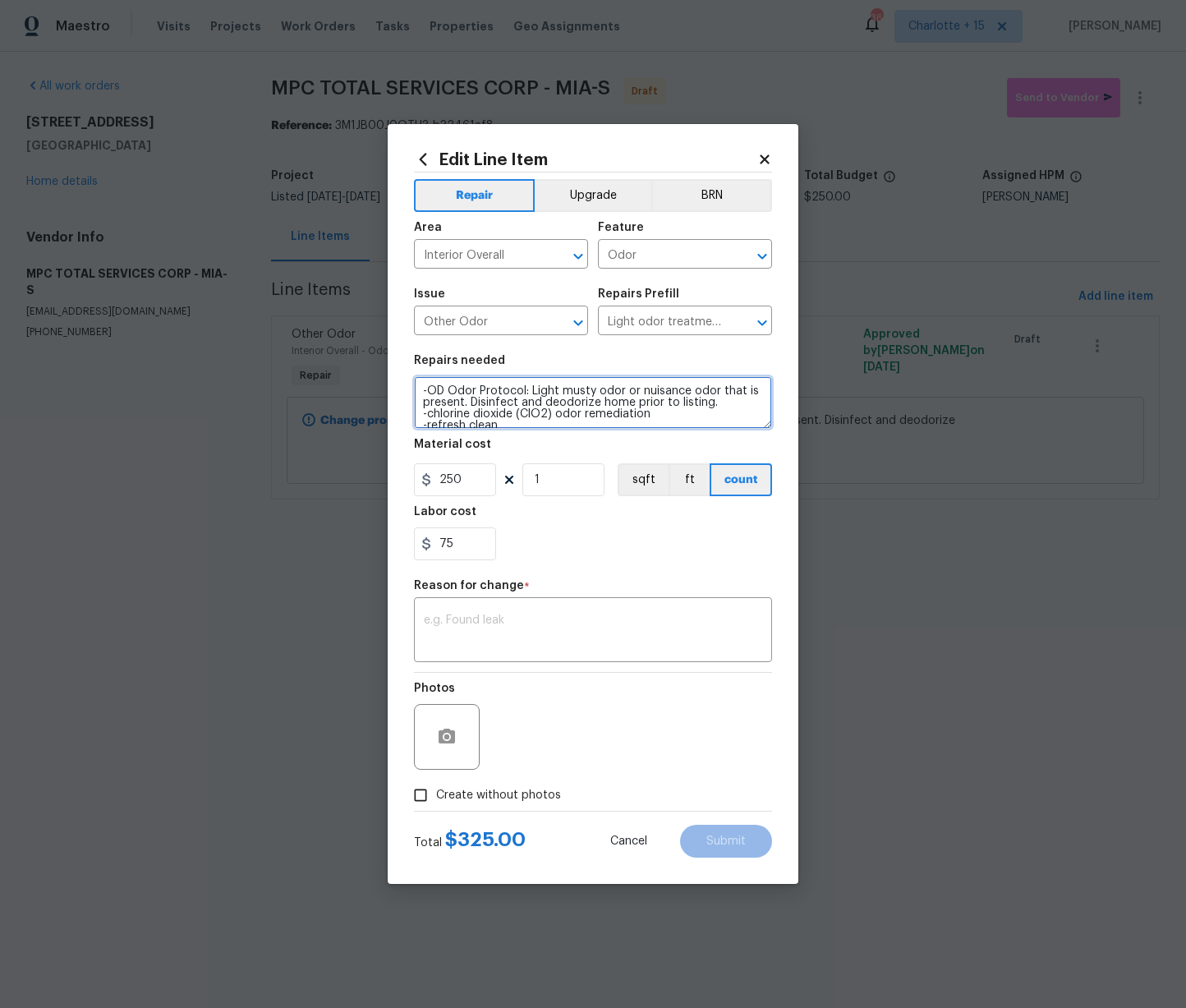 click on "-OD Odor Protocol: Light musty odor or nuisance odor that is
present. Disinfect and deodorize home prior to listing.
-chlorine dioxide (ClO2) odor remediation
-refresh clean
-add odor wall plugins throughout" at bounding box center (593, 403) 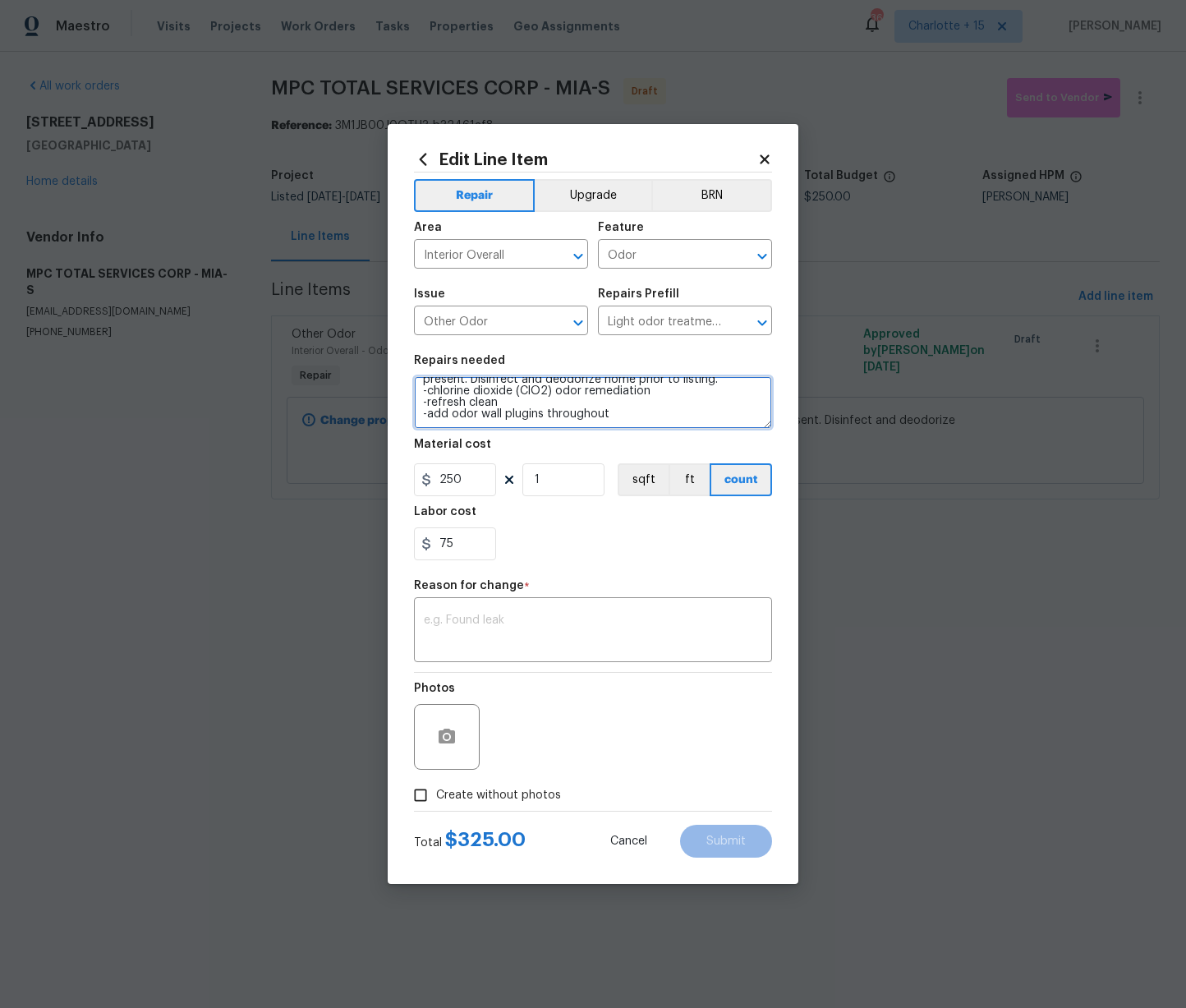 scroll, scrollTop: 0, scrollLeft: 0, axis: both 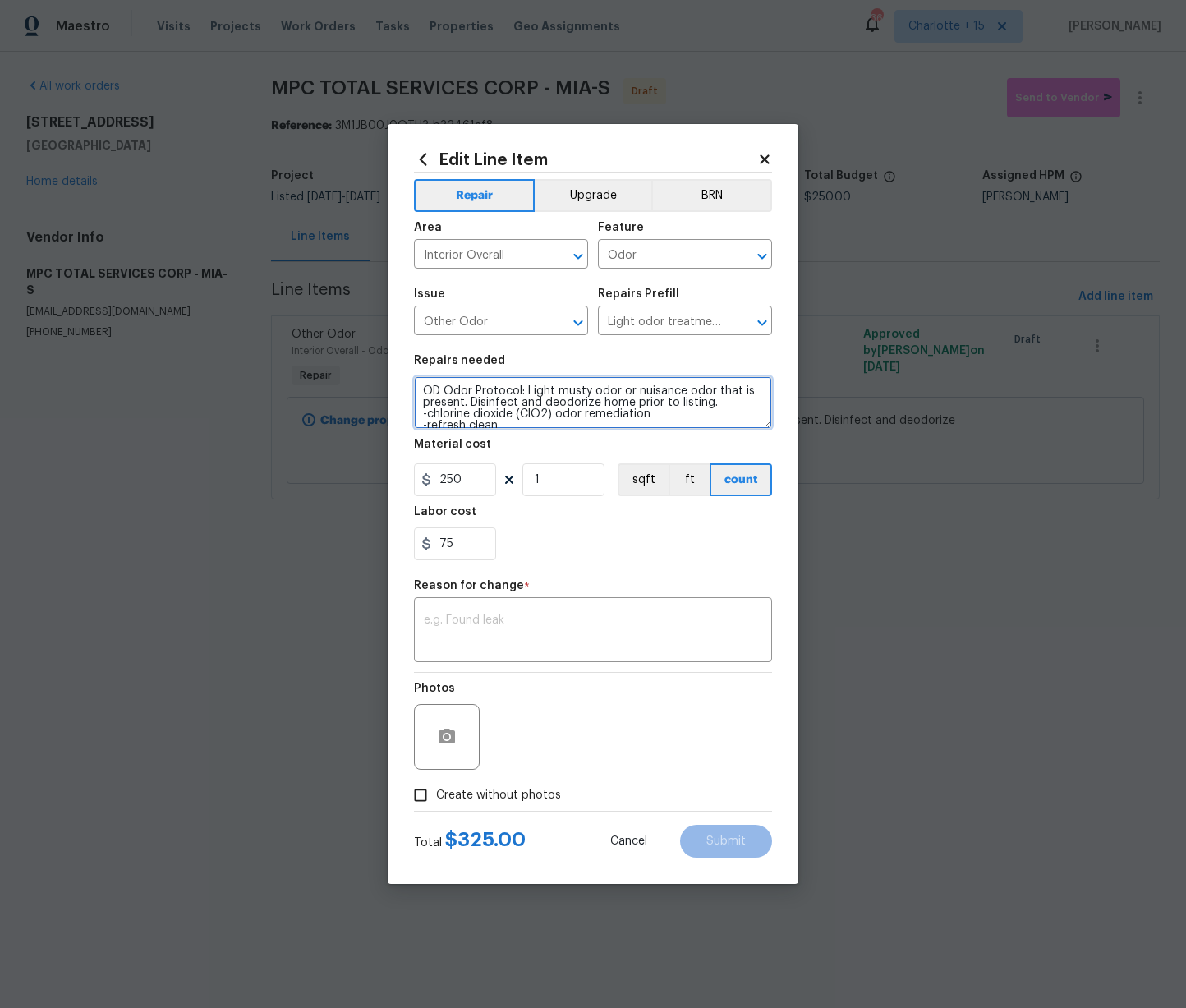 drag, startPoint x: 420, startPoint y: 414, endPoint x: 644, endPoint y: 409, distance: 224.0558 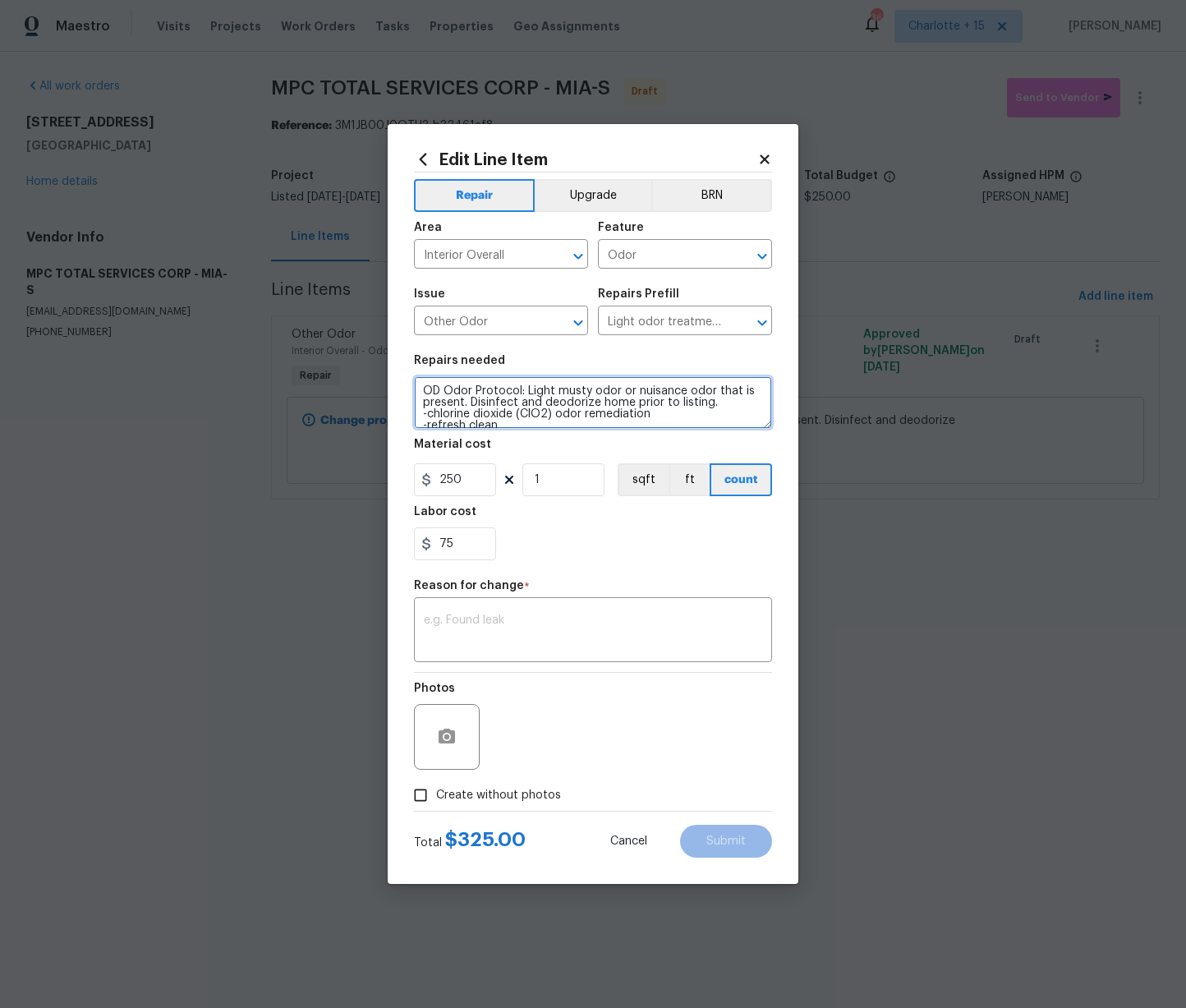 click on "OD Odor Protocol: Light musty odor or nuisance odor that is
present. Disinfect and deodorize home prior to listing.
-chlorine dioxide (ClO2) odor remediation
-refresh clean
-add odor wall plugins throughout" at bounding box center (593, 403) 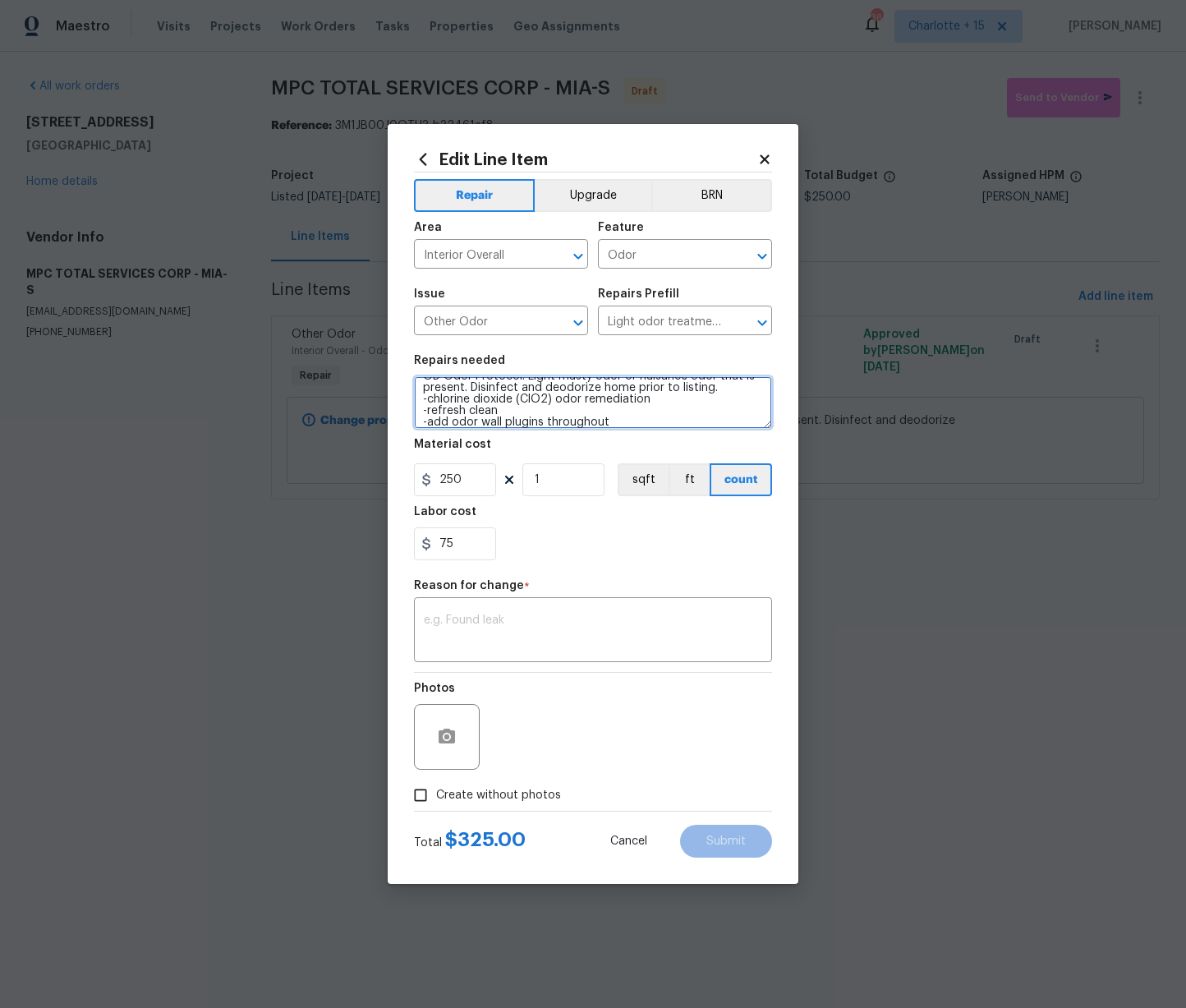 scroll, scrollTop: 23, scrollLeft: 0, axis: vertical 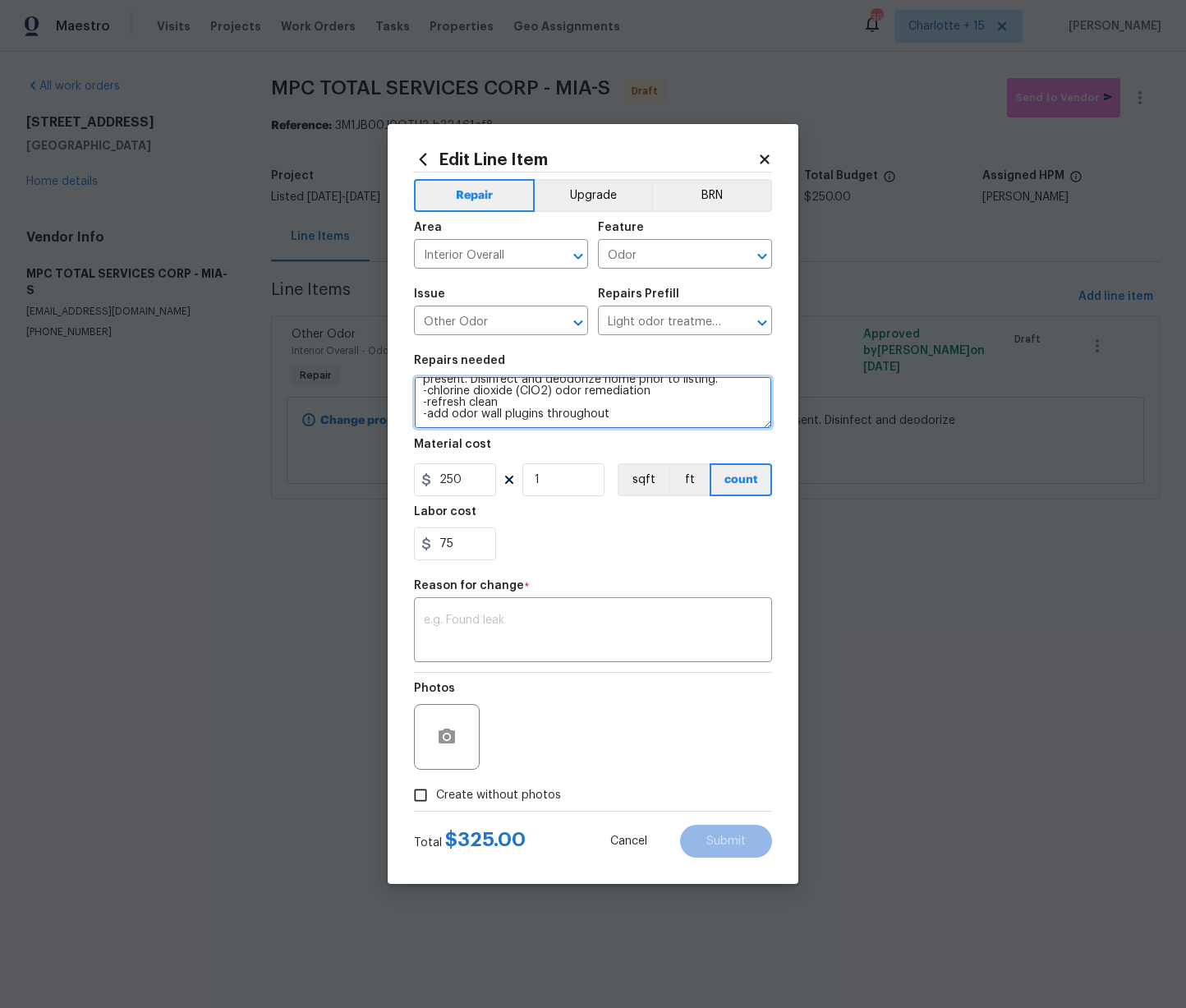 drag, startPoint x: 653, startPoint y: 414, endPoint x: 421, endPoint y: 396, distance: 232.69723 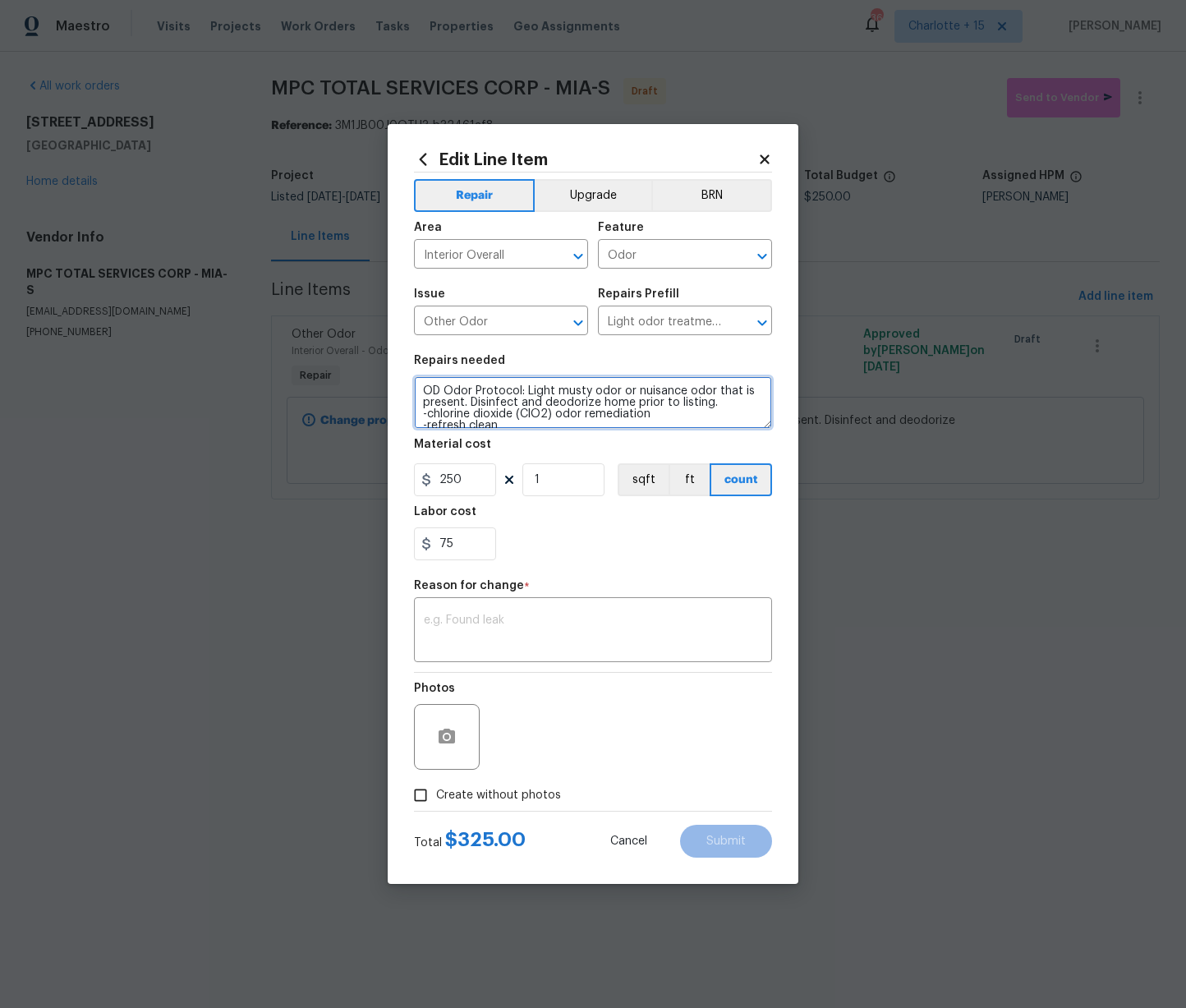 drag, startPoint x: 431, startPoint y: 392, endPoint x: 428, endPoint y: 383, distance: 9.486833 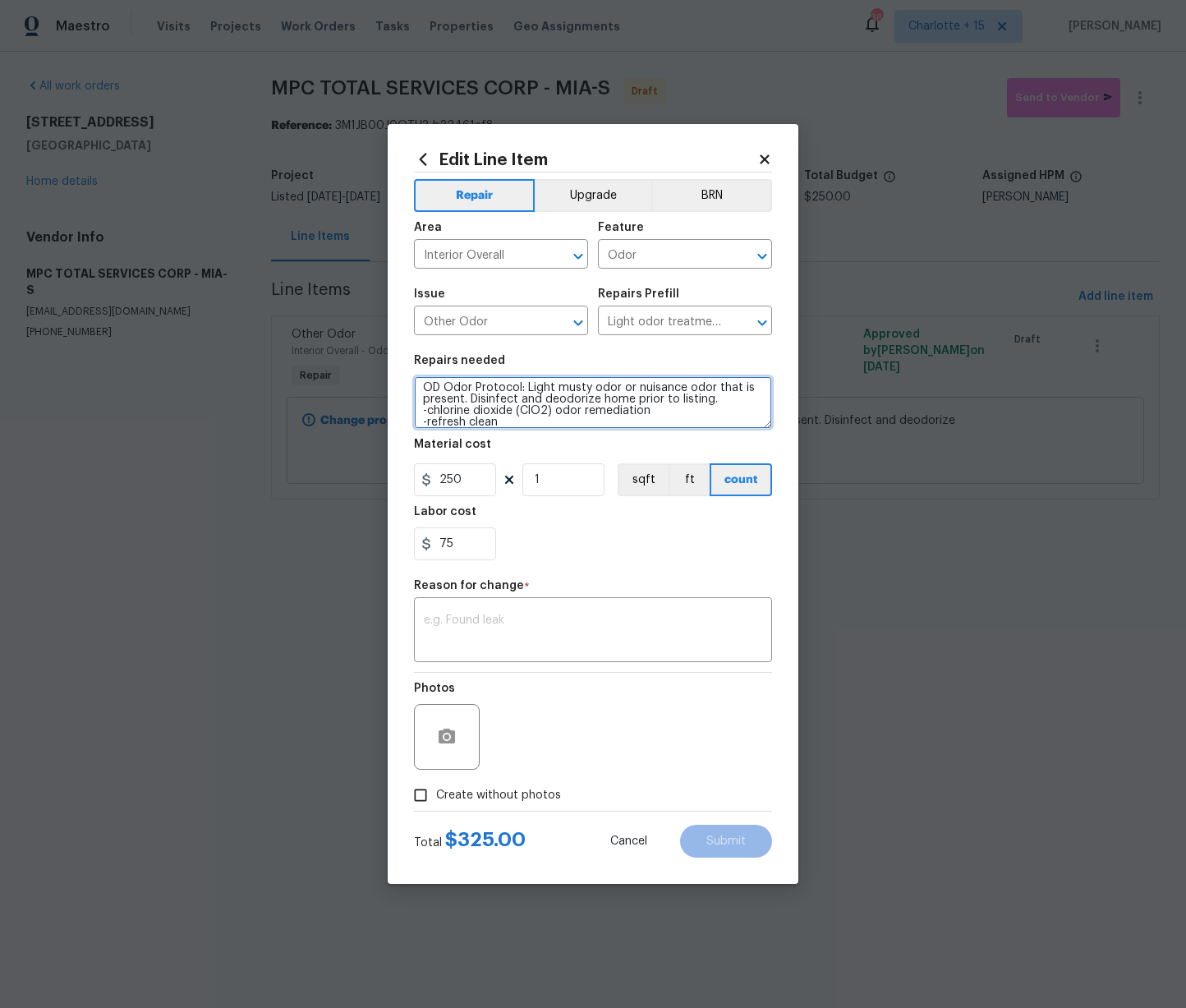 scroll, scrollTop: 0, scrollLeft: 0, axis: both 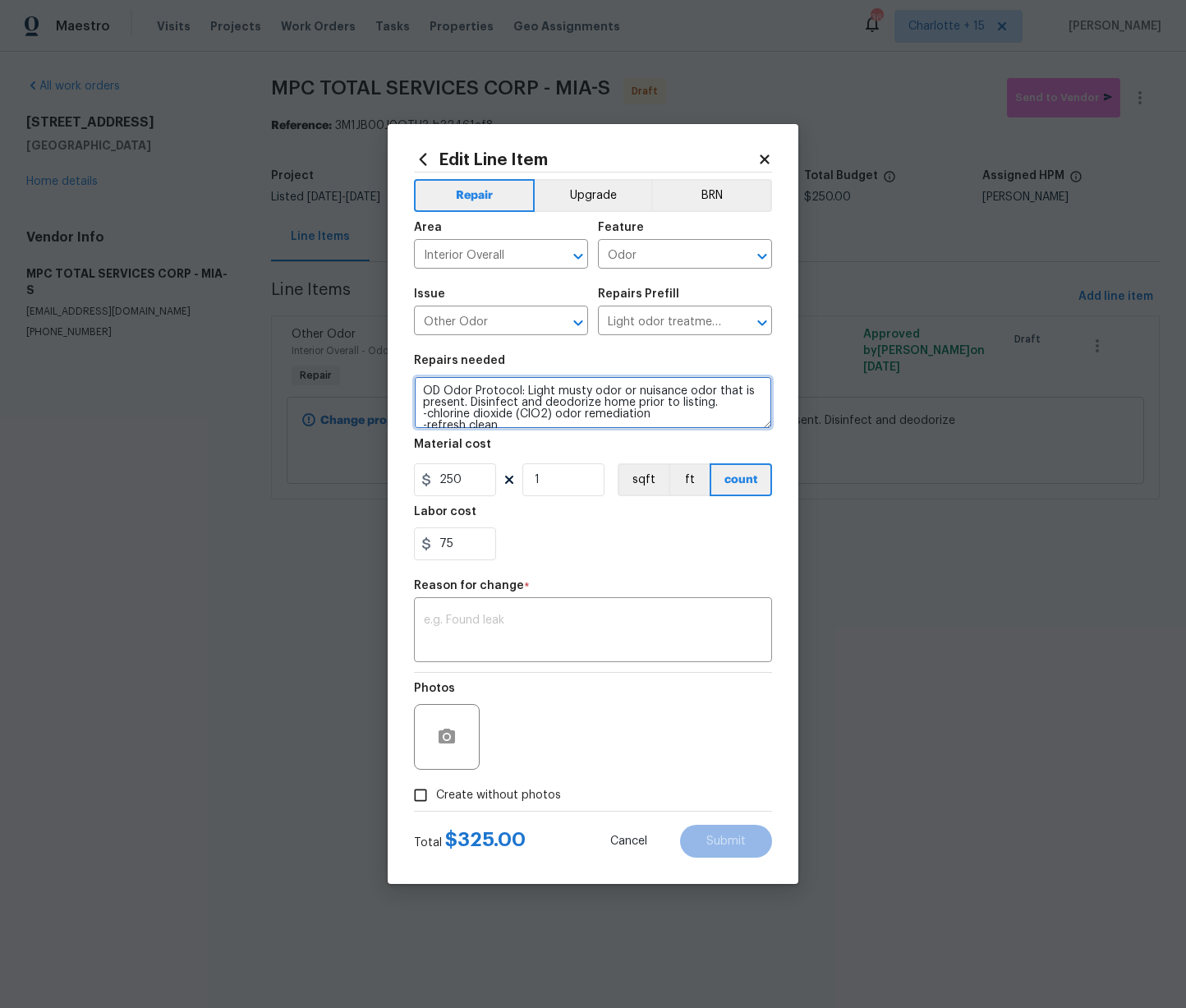 click on "OD Odor Protocol: Light musty odor or nuisance odor that is
present. Disinfect and deodorize home prior to listing.
-chlorine dioxide (ClO2) odor remediation
-refresh clean
-add odor wall plugins throughout" at bounding box center (593, 403) 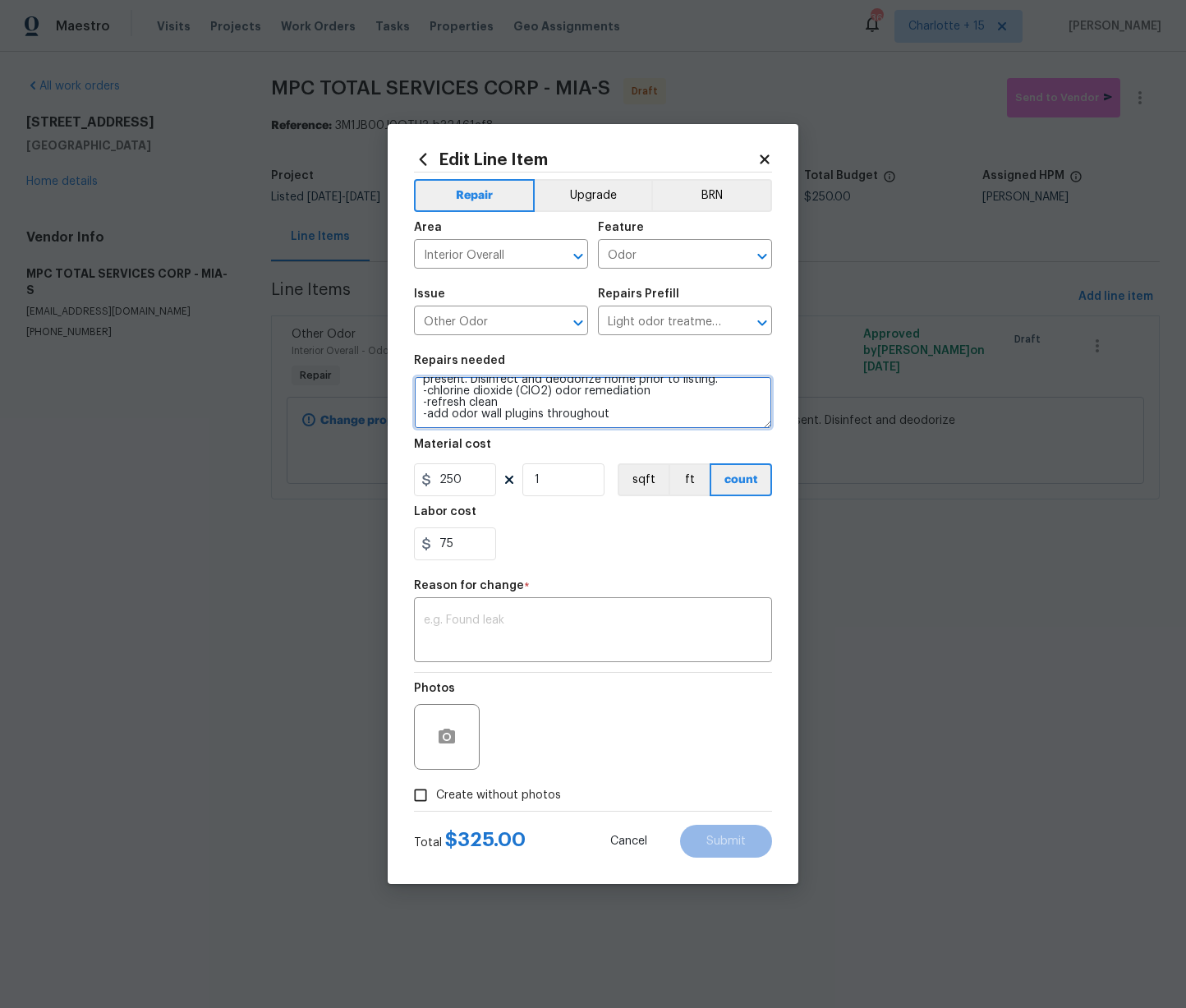 drag, startPoint x: 632, startPoint y: 413, endPoint x: 617, endPoint y: 411, distance: 15.132746 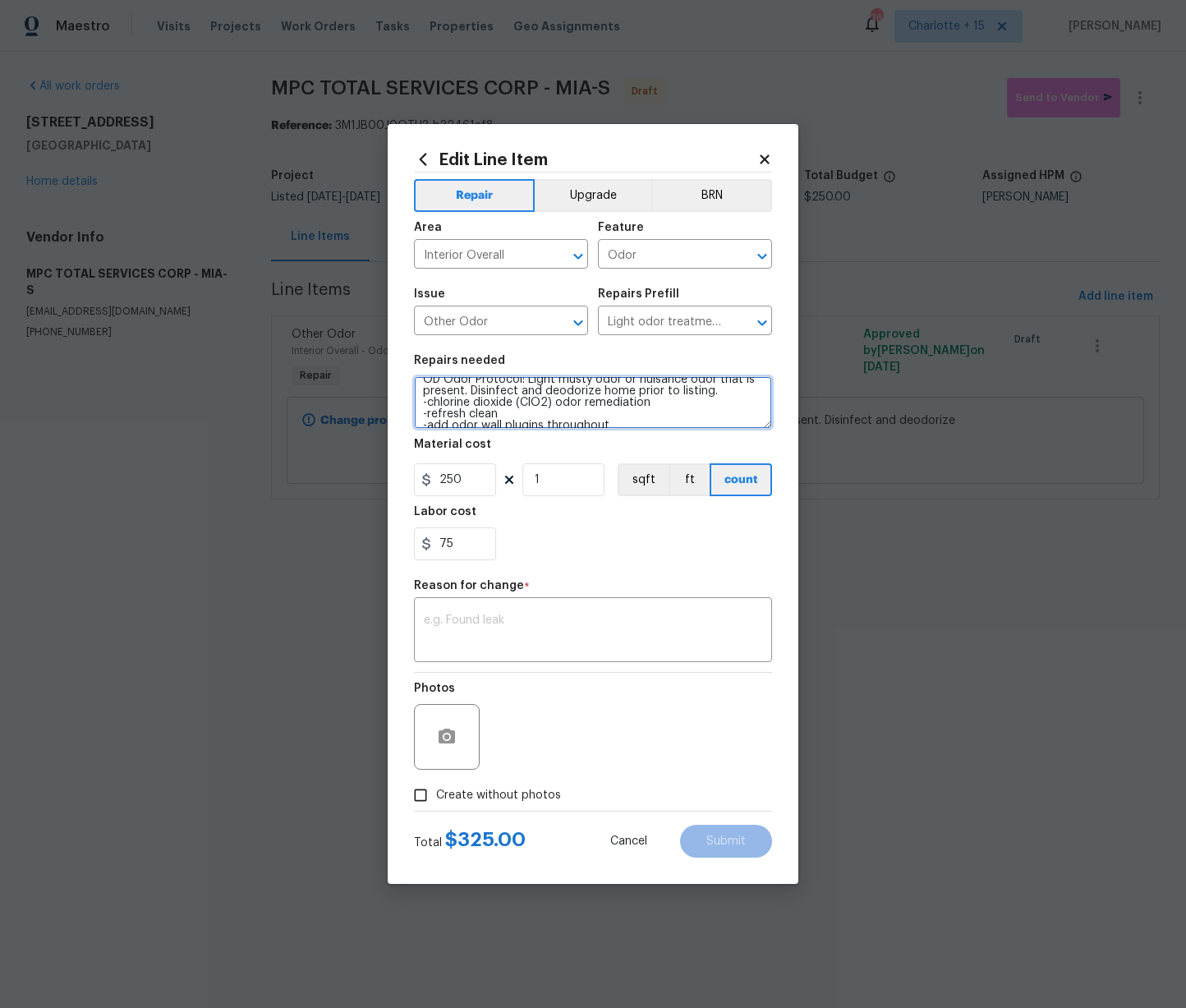 scroll, scrollTop: 15, scrollLeft: 0, axis: vertical 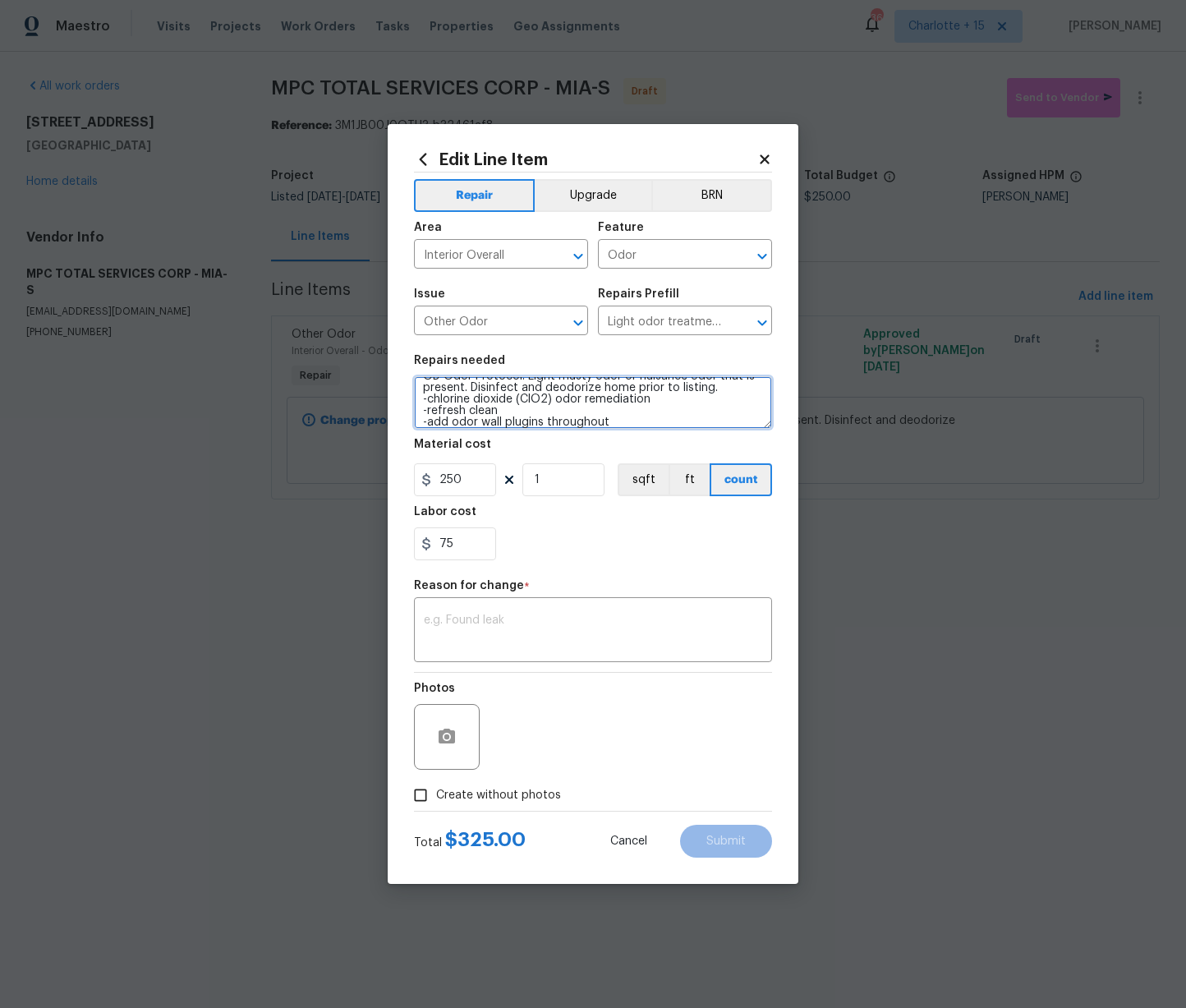 drag, startPoint x: 647, startPoint y: 393, endPoint x: 421, endPoint y: 398, distance: 226.0553 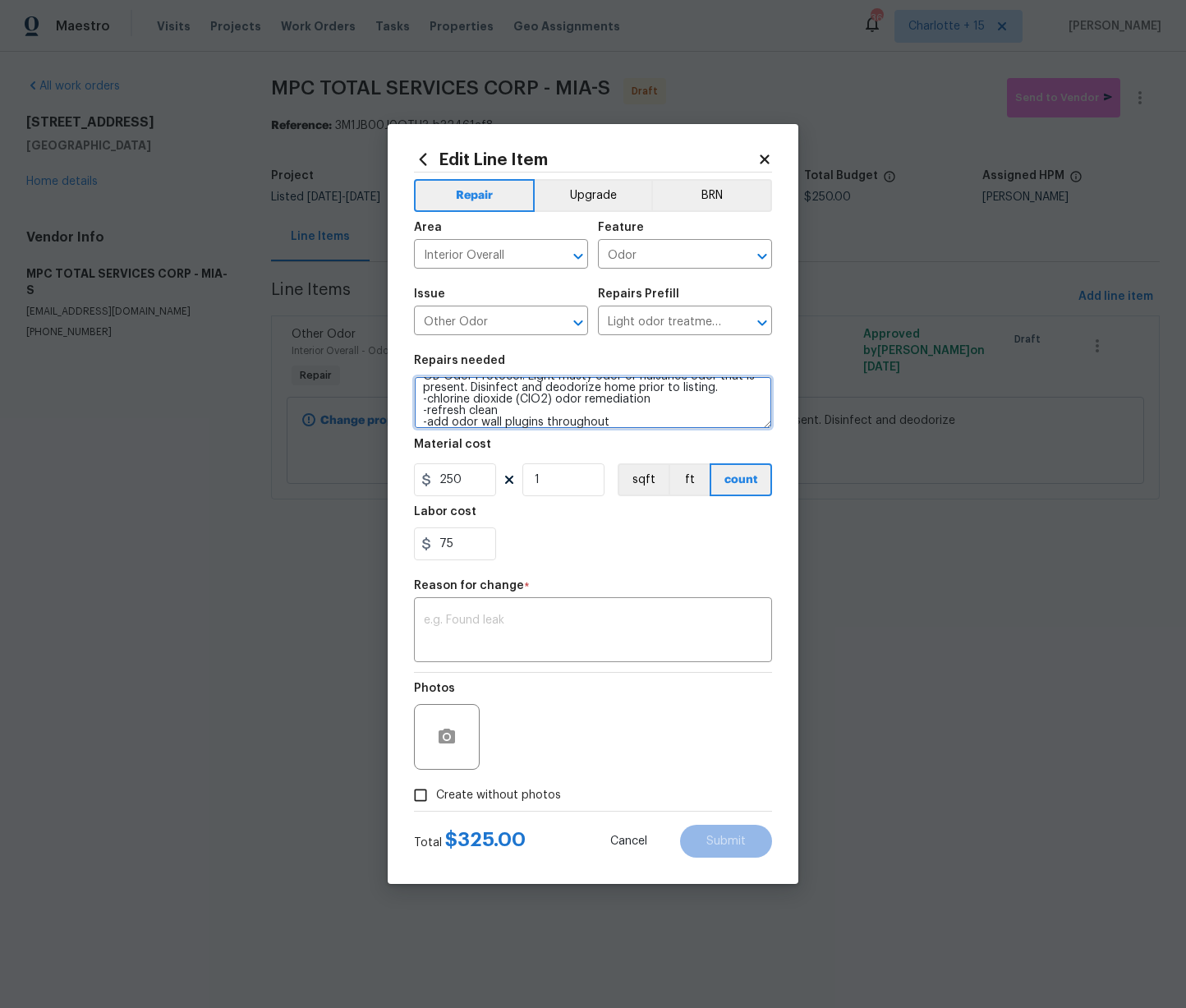 click on "OD Odor Protocol: Light musty odor or nuisance odor that is
present. Disinfect and deodorize home prior to listing.
-chlorine dioxide (ClO2) odor remediation
-refresh clean
-add odor wall plugins throughout" at bounding box center (593, 403) 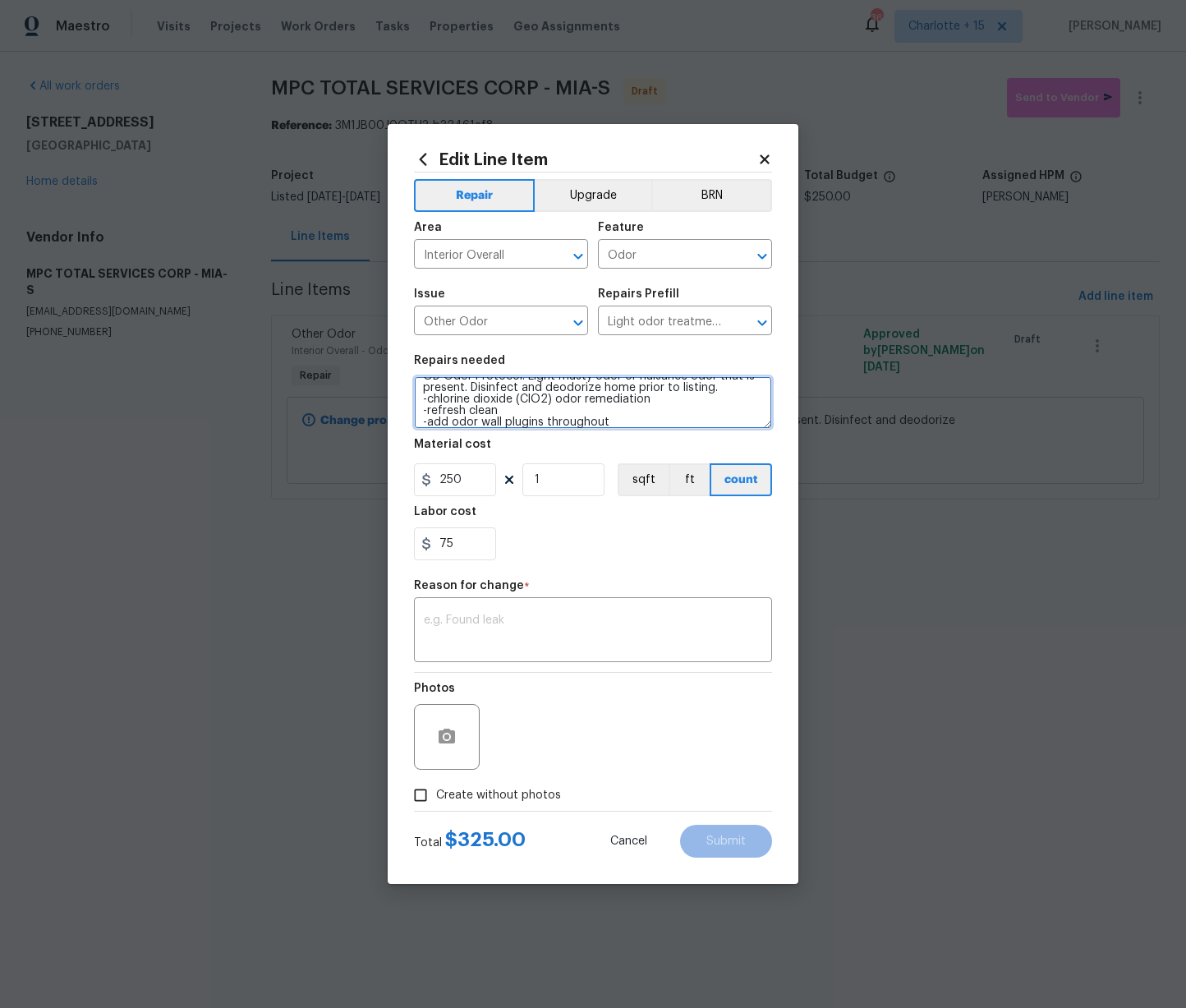 scroll, scrollTop: 0, scrollLeft: 0, axis: both 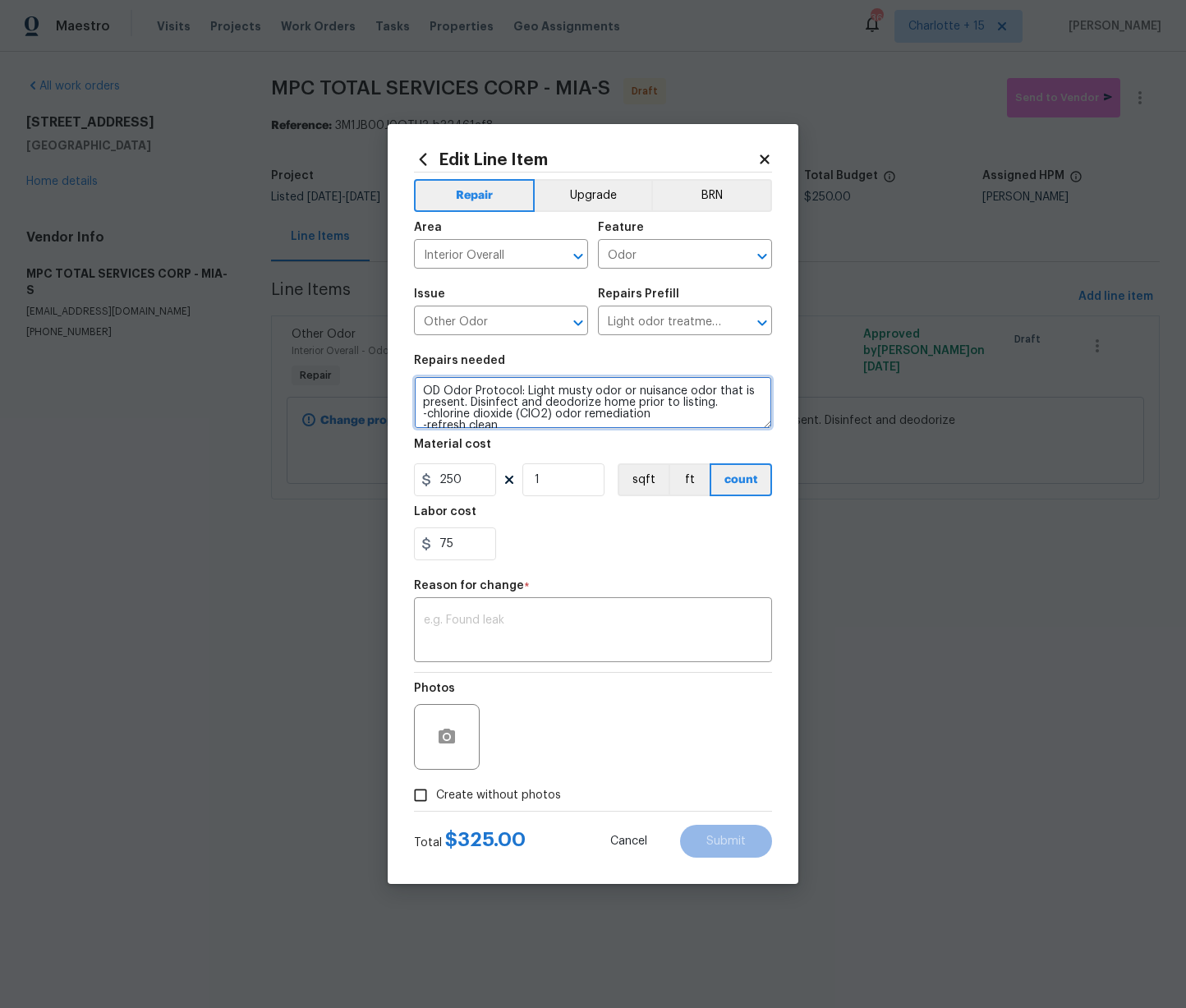 click on "OD Odor Protocol: Light musty odor or nuisance odor that is
present. Disinfect and deodorize home prior to listing.
-chlorine dioxide (ClO2) odor remediation
-refresh clean
-add odor wall plugins throughout" at bounding box center (593, 403) 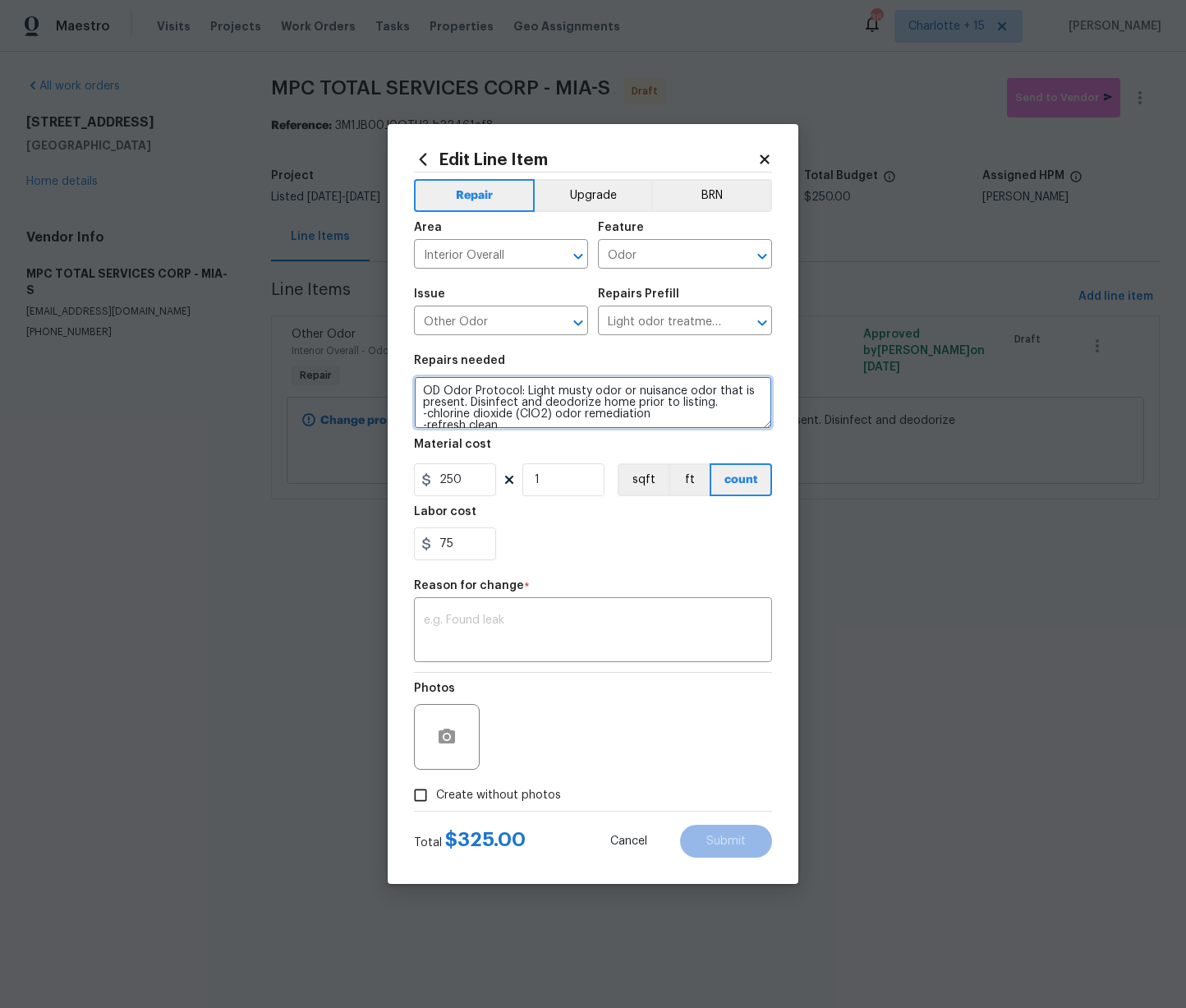 paste on "-chlorine dioxide (ClO2) odor remediation" 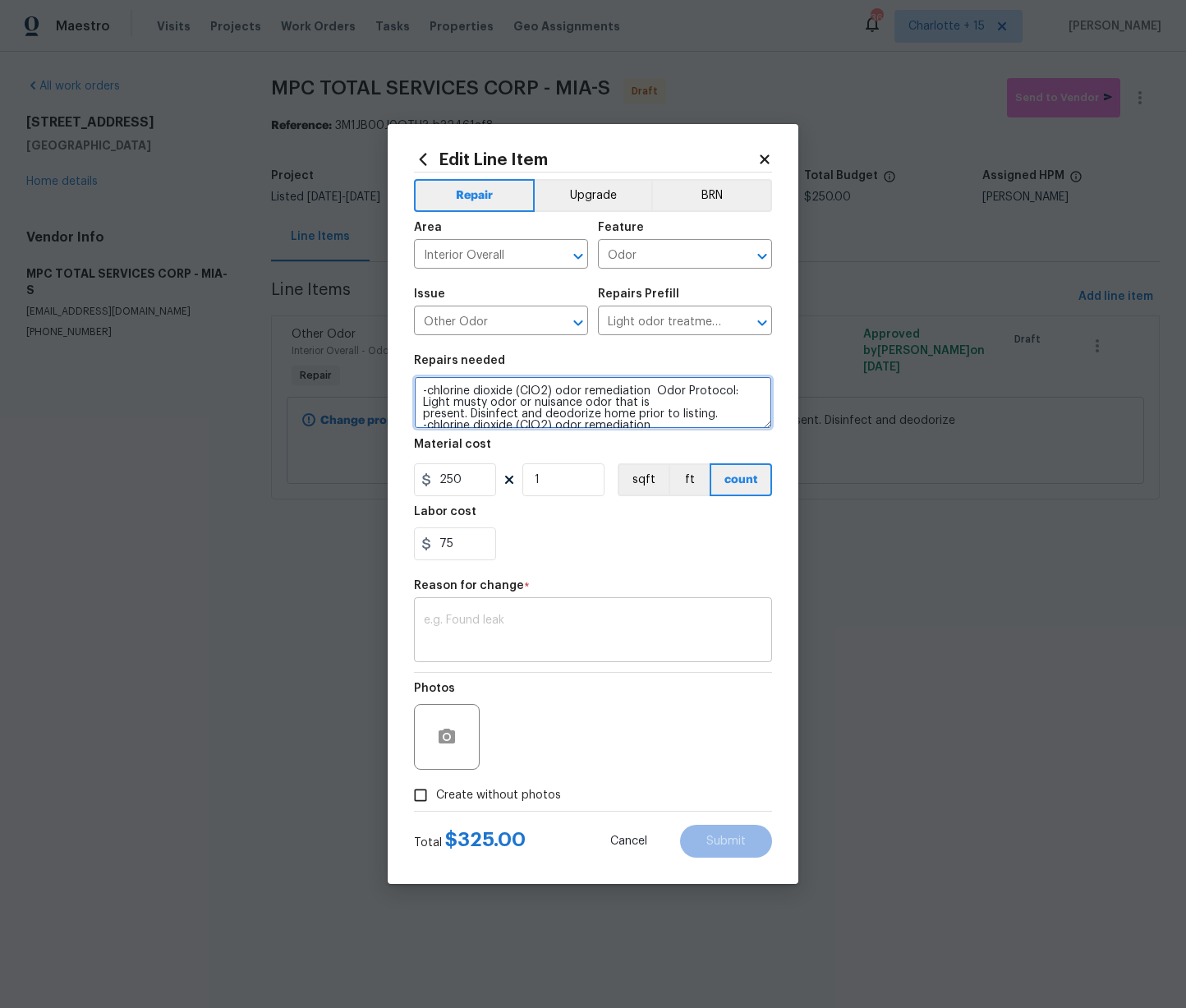 type on "-chlorine dioxide (ClO2) odor remediation  Odor Protocol: Light musty odor or nuisance odor that is
present. Disinfect and deodorize home prior to listing.
-chlorine dioxide (ClO2) odor remediation
-refresh clean
-add odor wall plugins throughout" 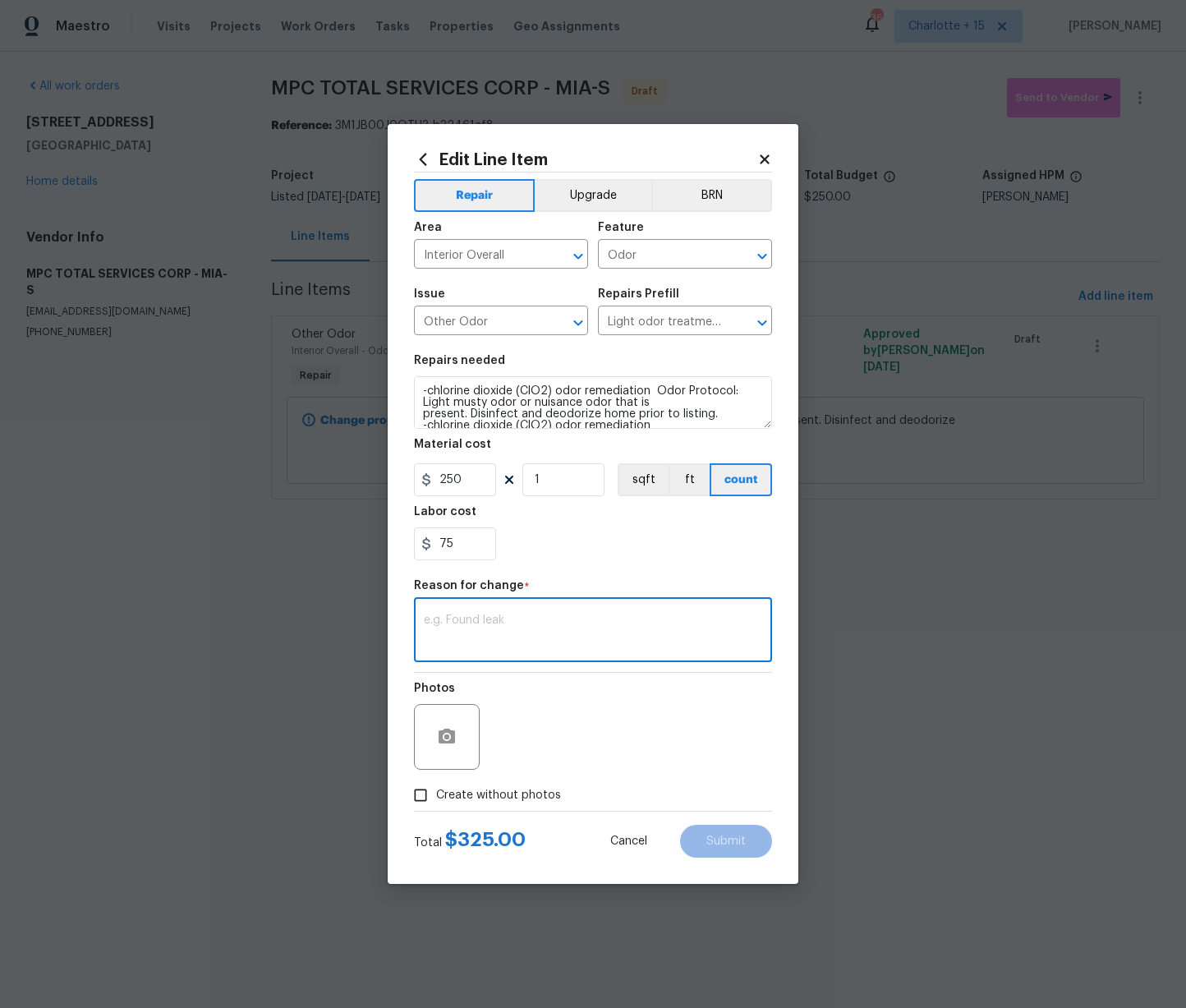 click at bounding box center [593, 632] 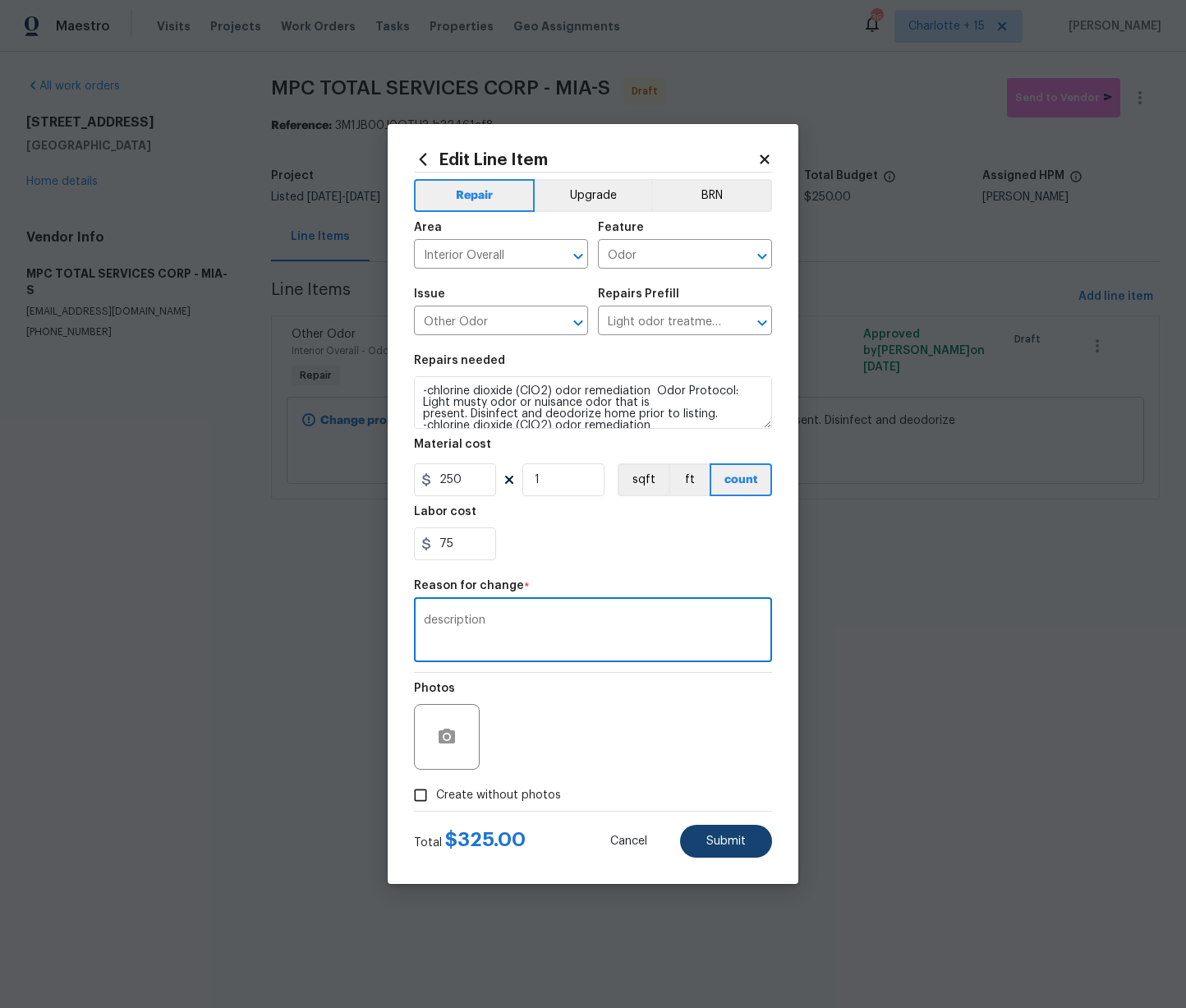 type on "description" 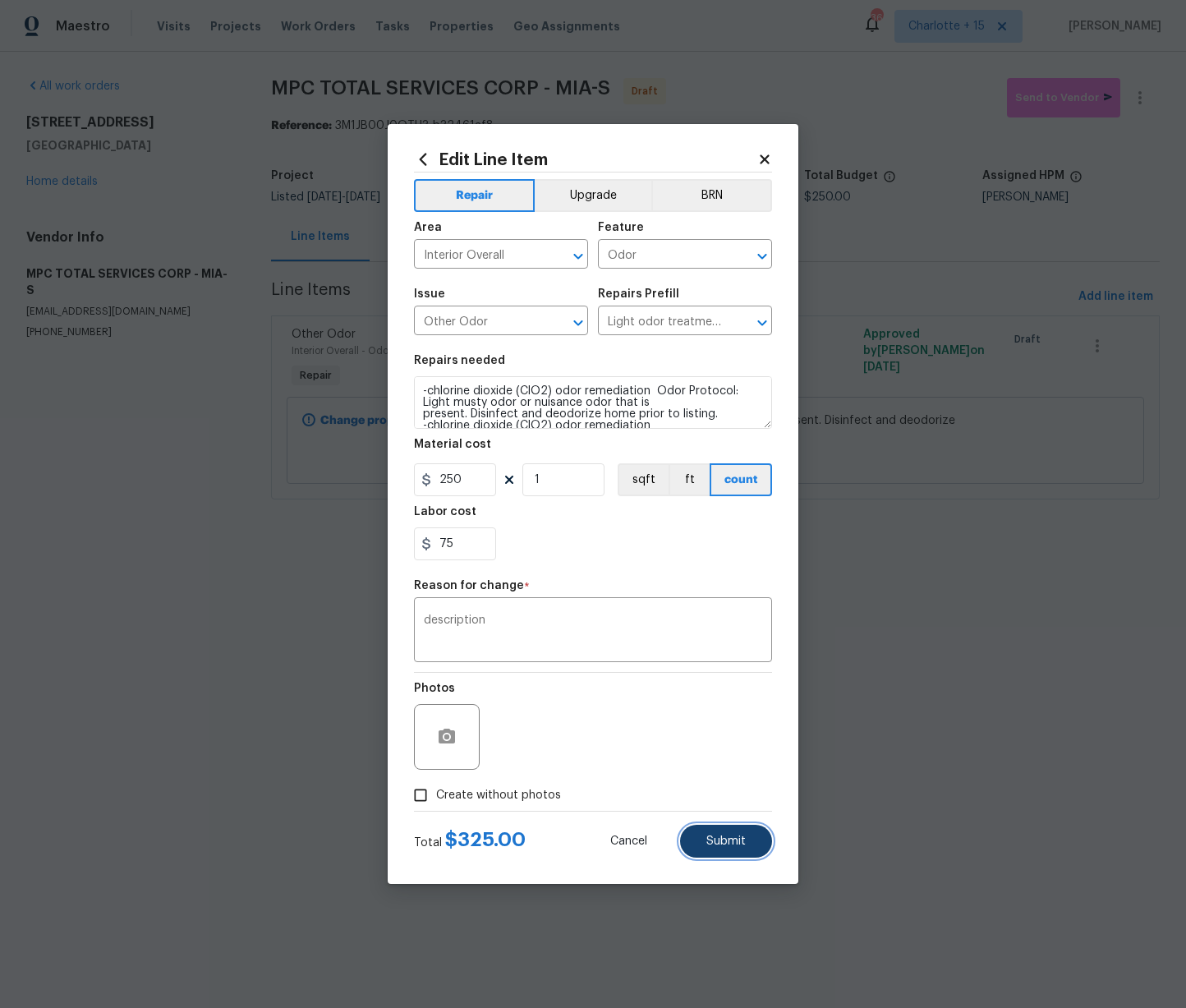 click on "Submit" at bounding box center (726, 841) 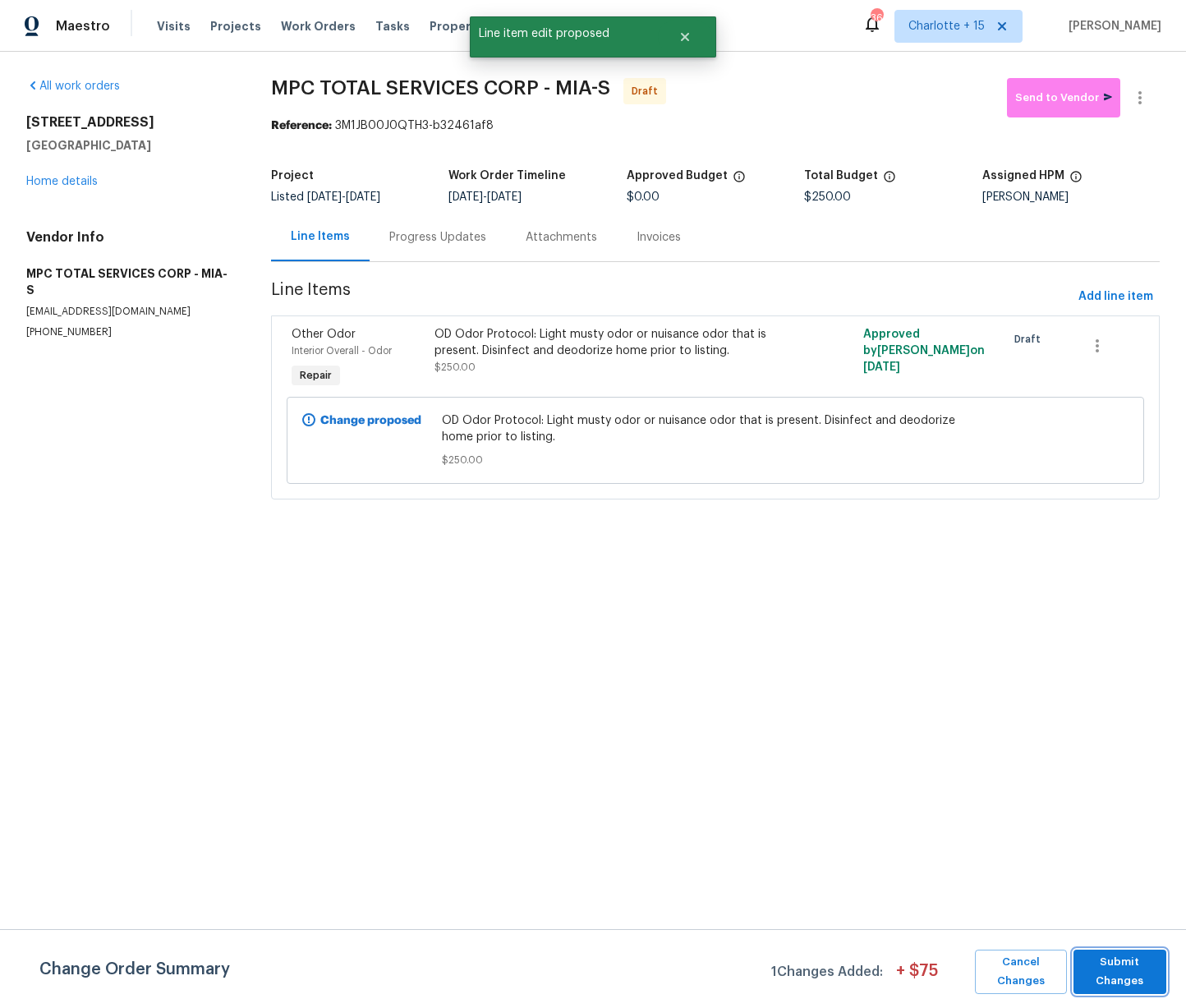 click on "Submit Changes" at bounding box center (1119, 972) 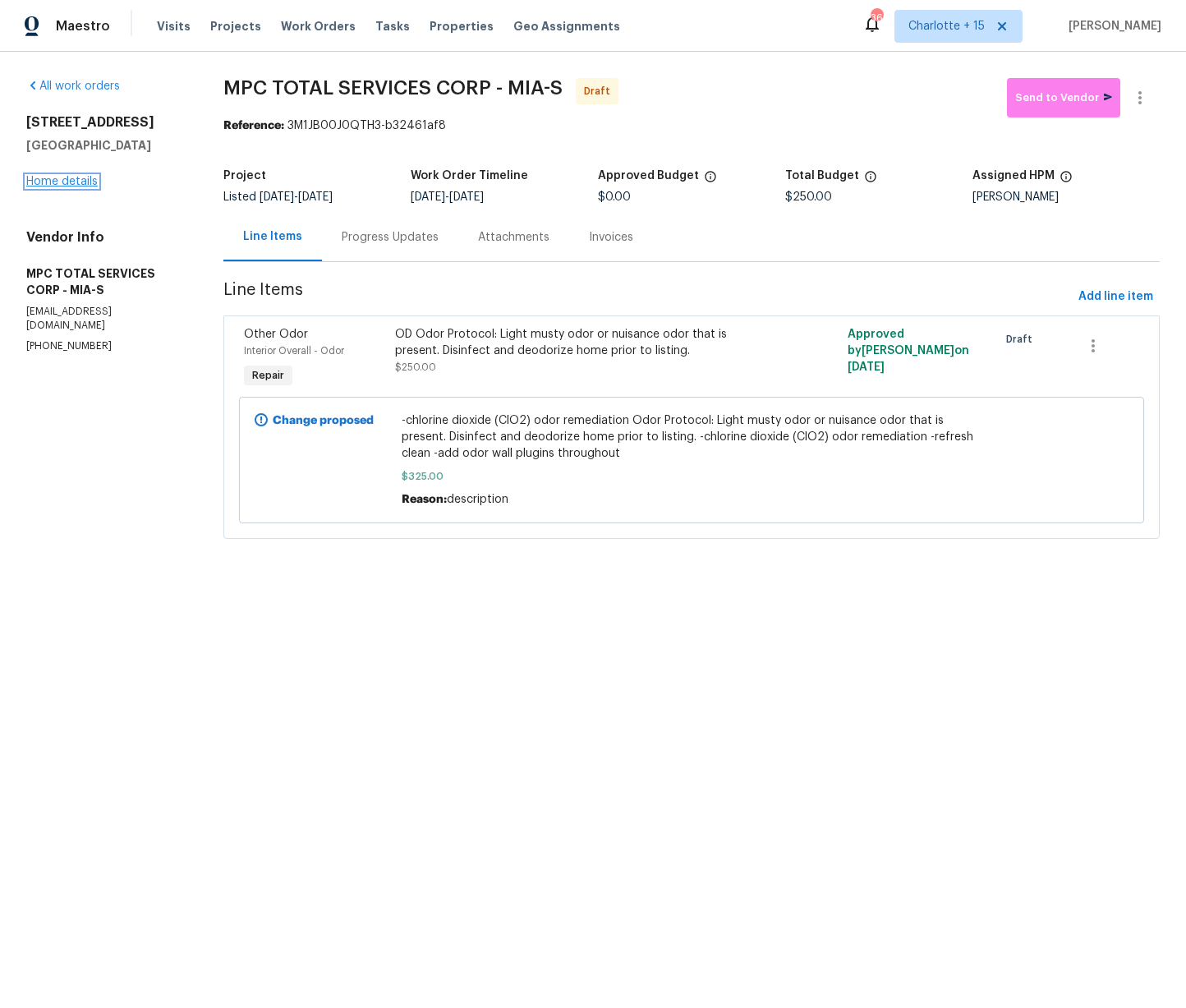 click on "Home details" at bounding box center (62, 182) 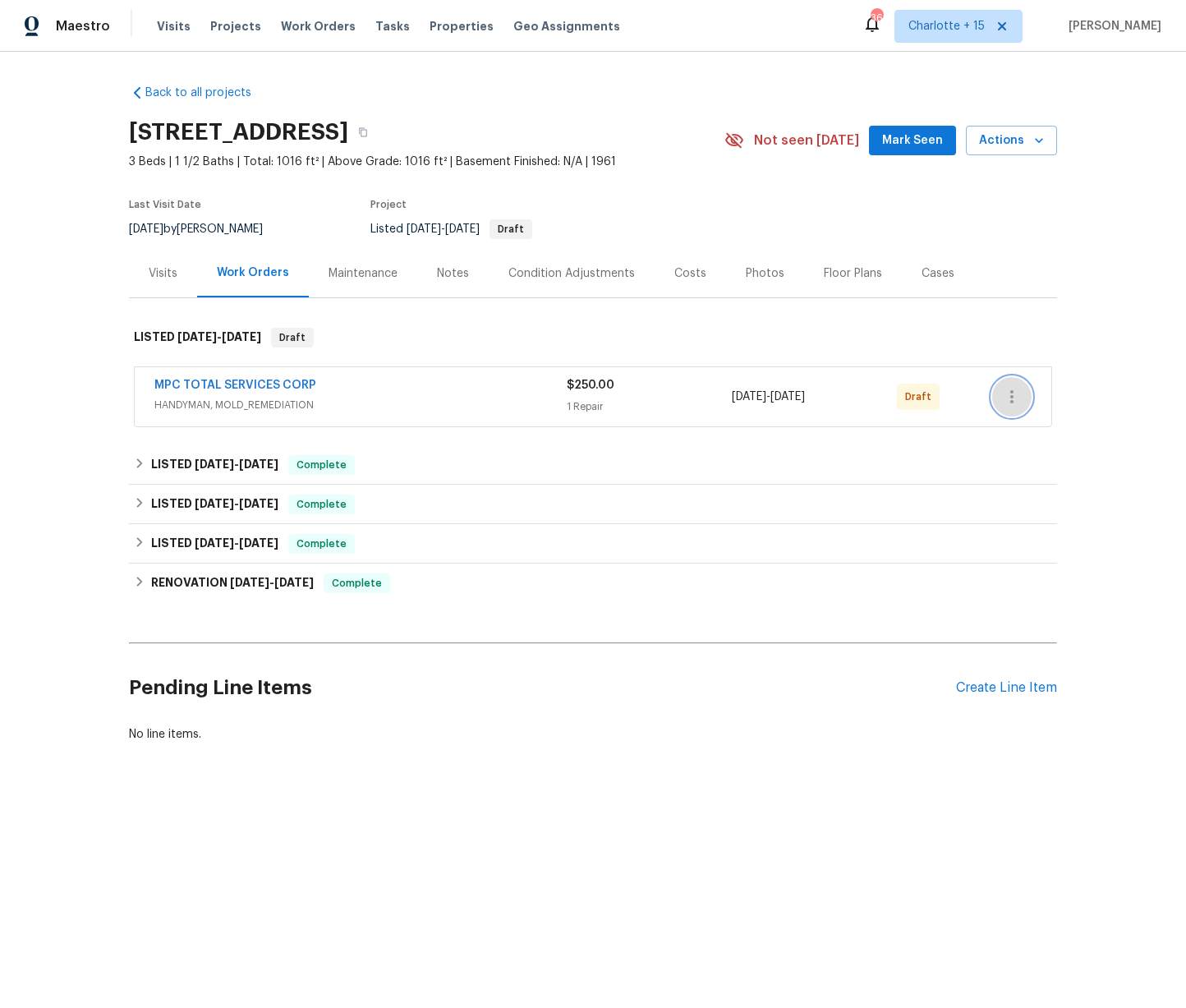 click 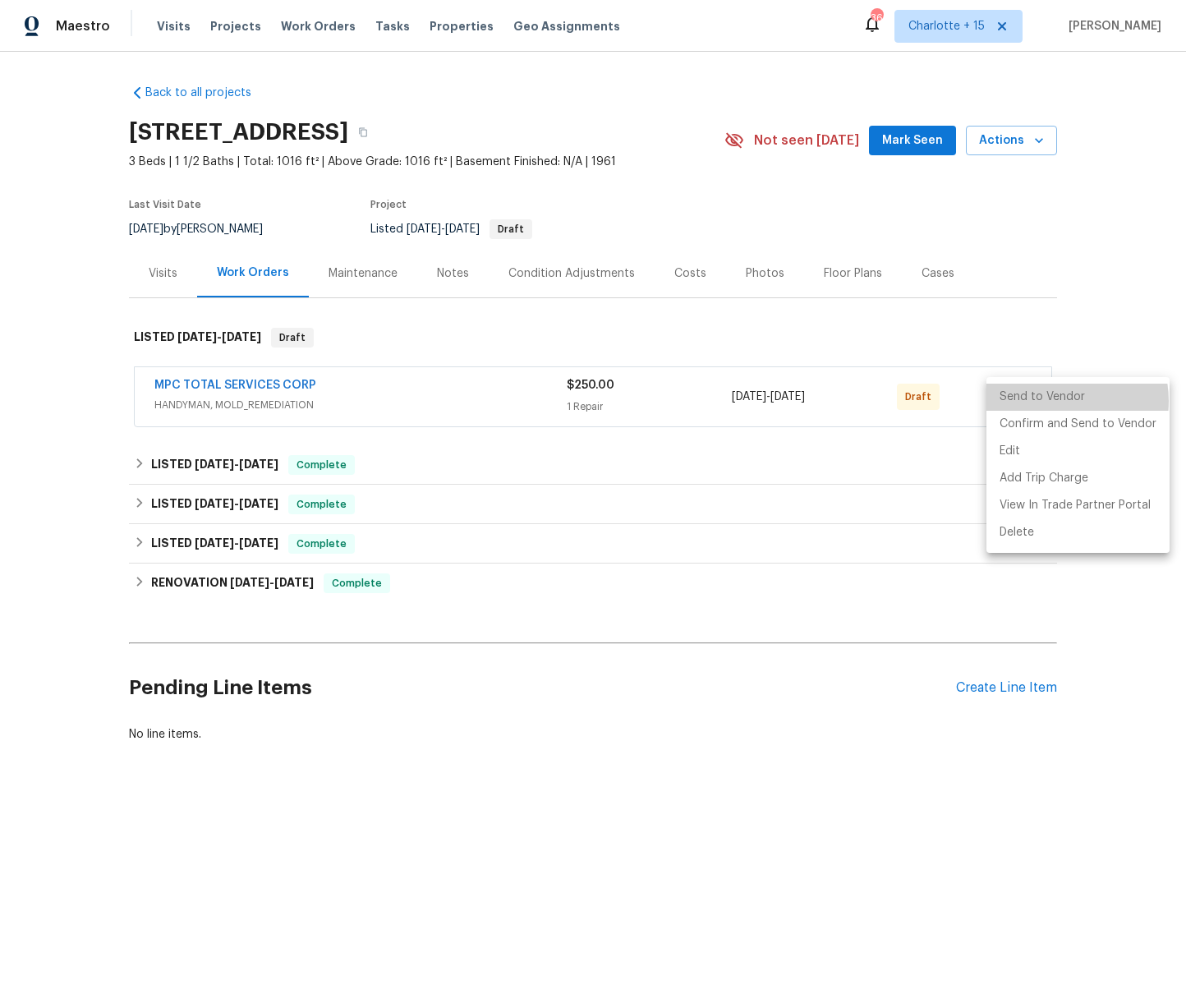 click on "Send to Vendor" at bounding box center [1078, 397] 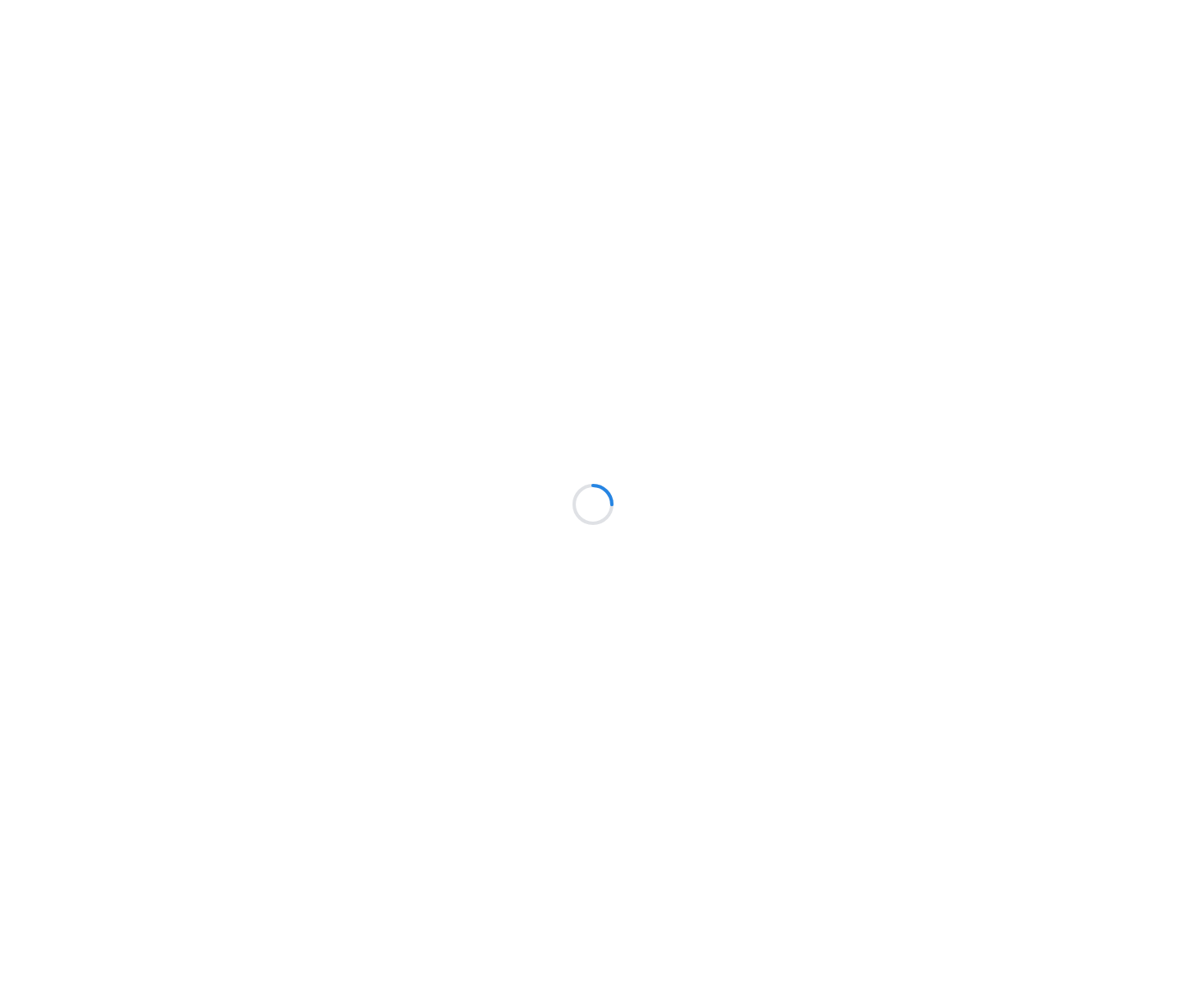 scroll, scrollTop: 0, scrollLeft: 0, axis: both 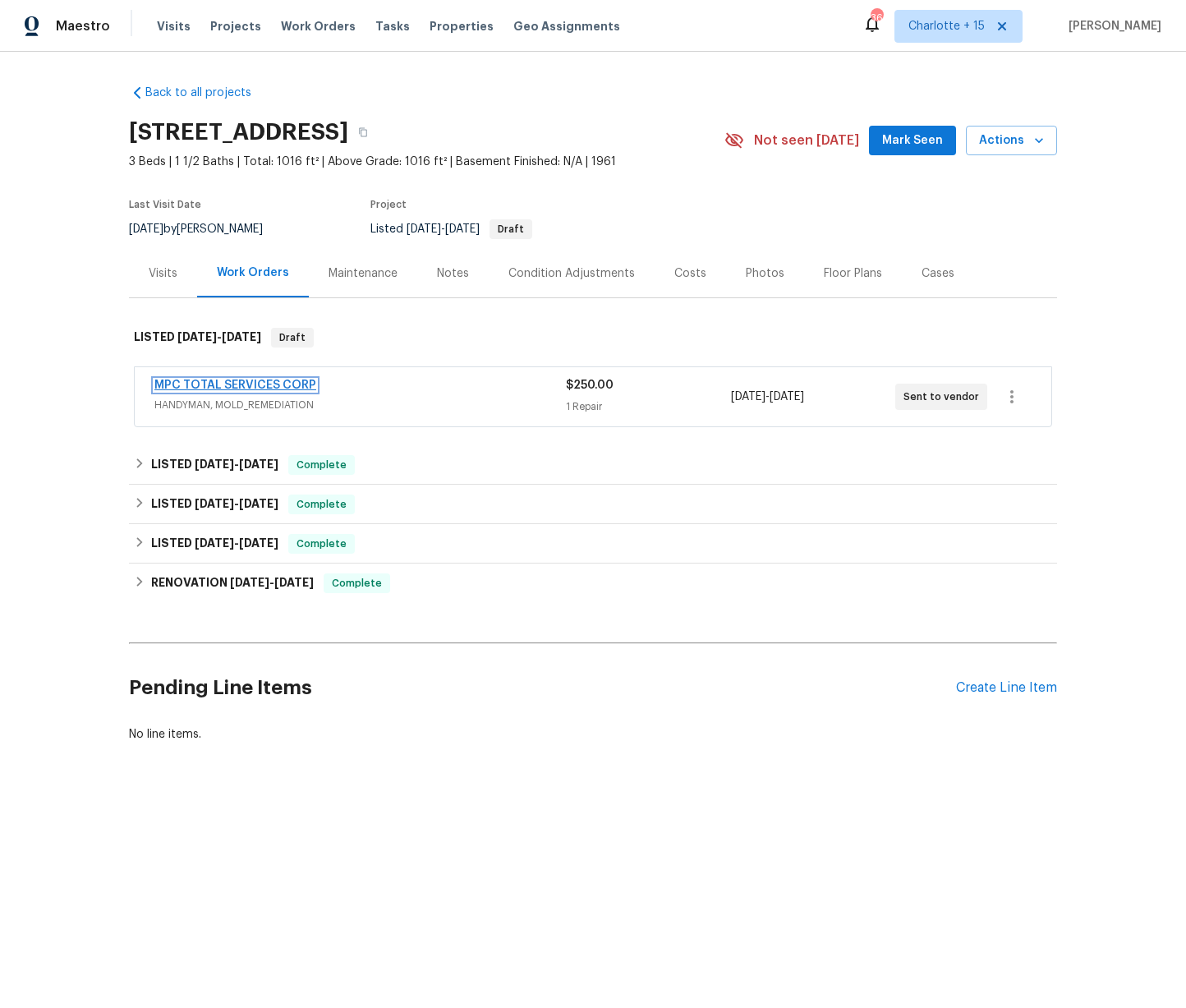 click on "MPC TOTAL SERVICES CORP" at bounding box center [235, 385] 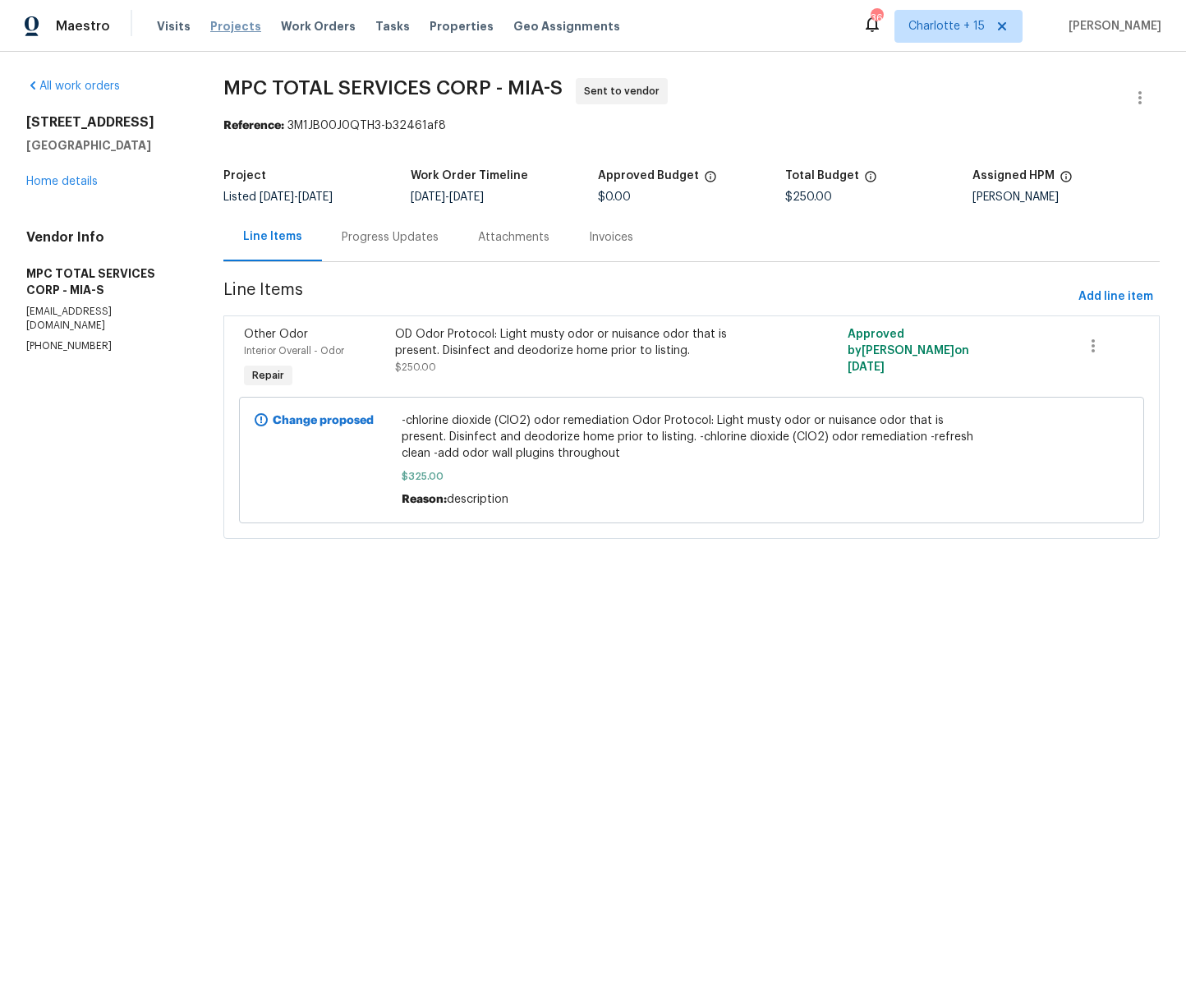 click on "Projects" at bounding box center [236, 26] 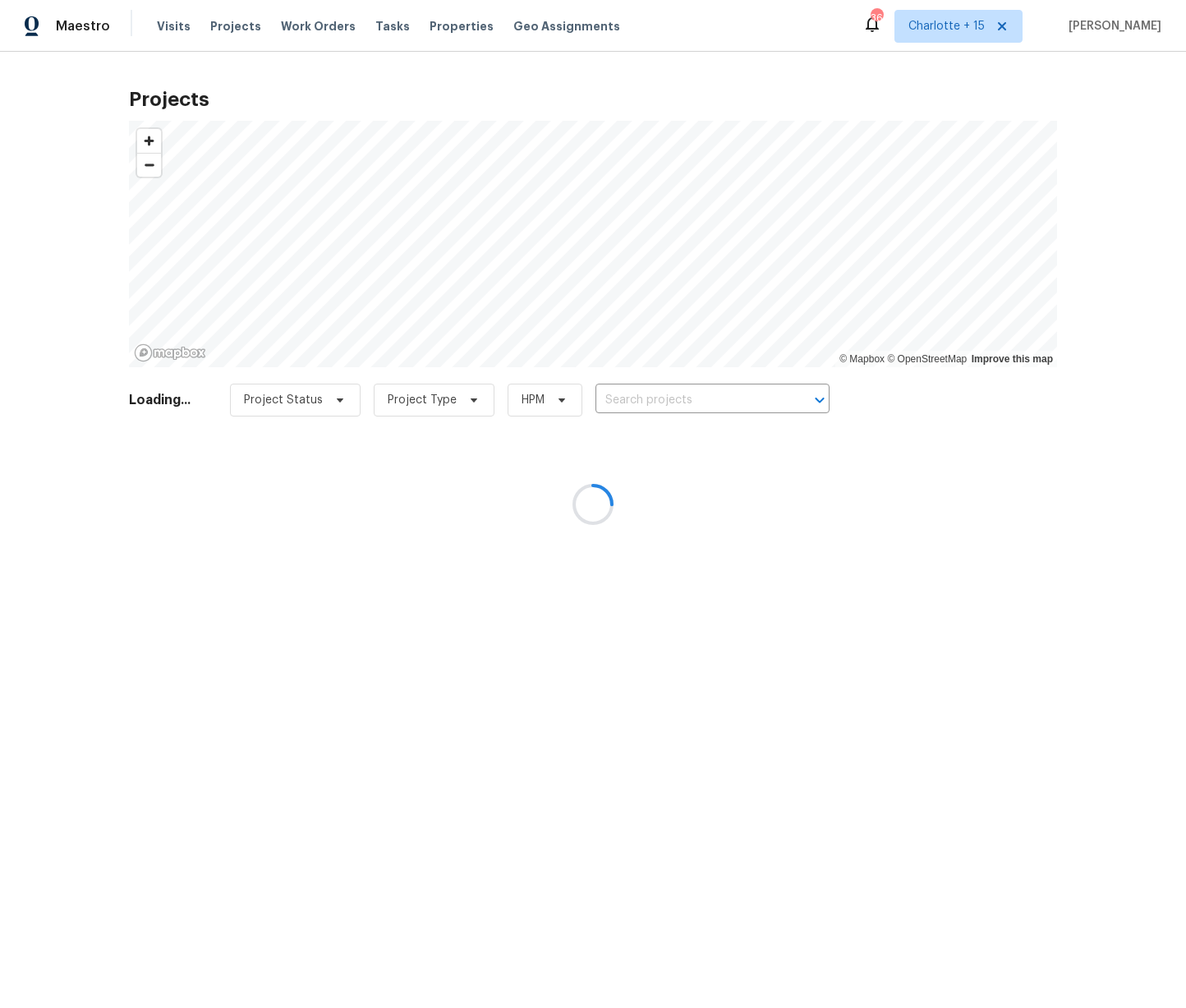 click at bounding box center [593, 504] 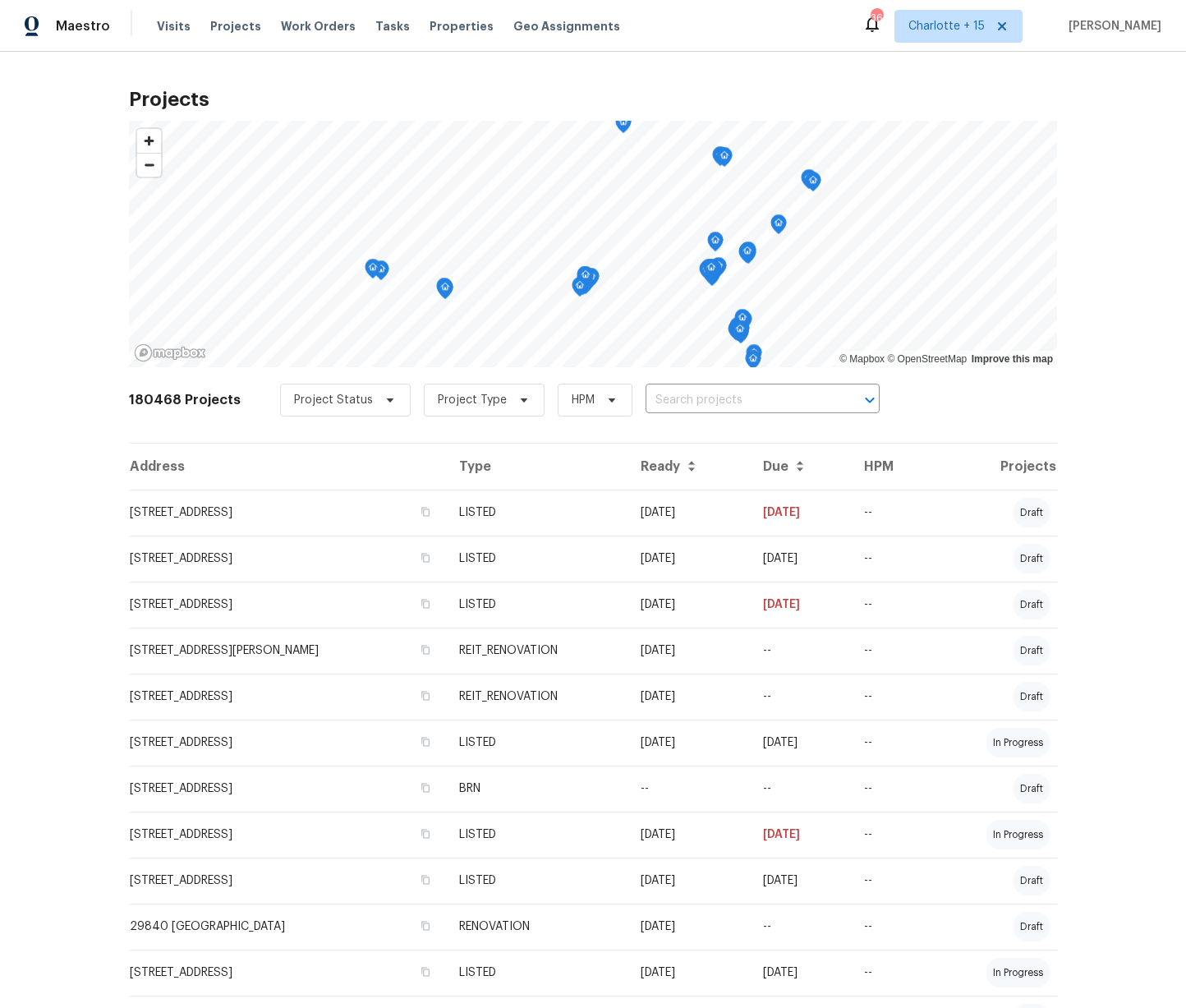 click at bounding box center (739, 400) 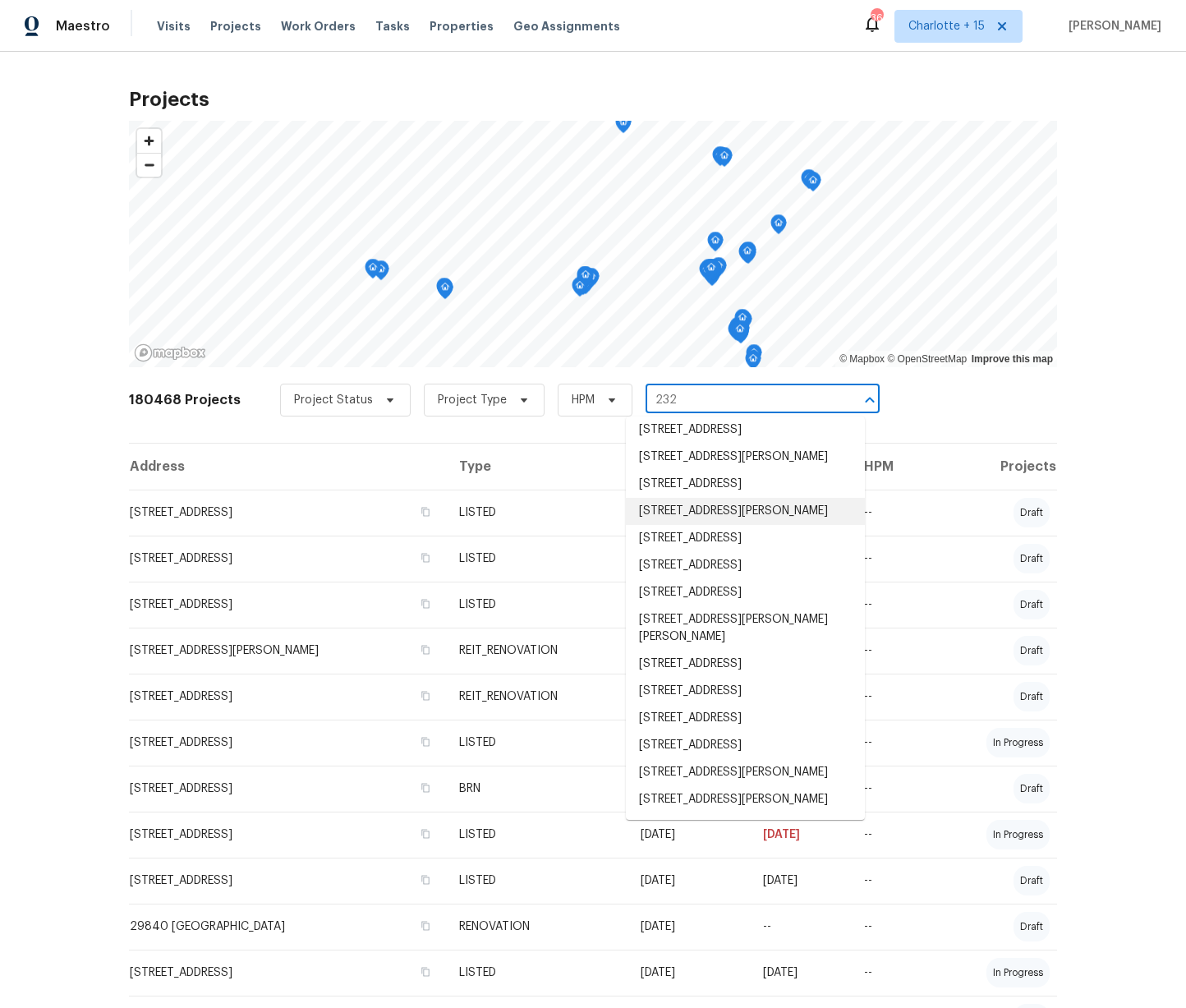 scroll, scrollTop: 3366, scrollLeft: 0, axis: vertical 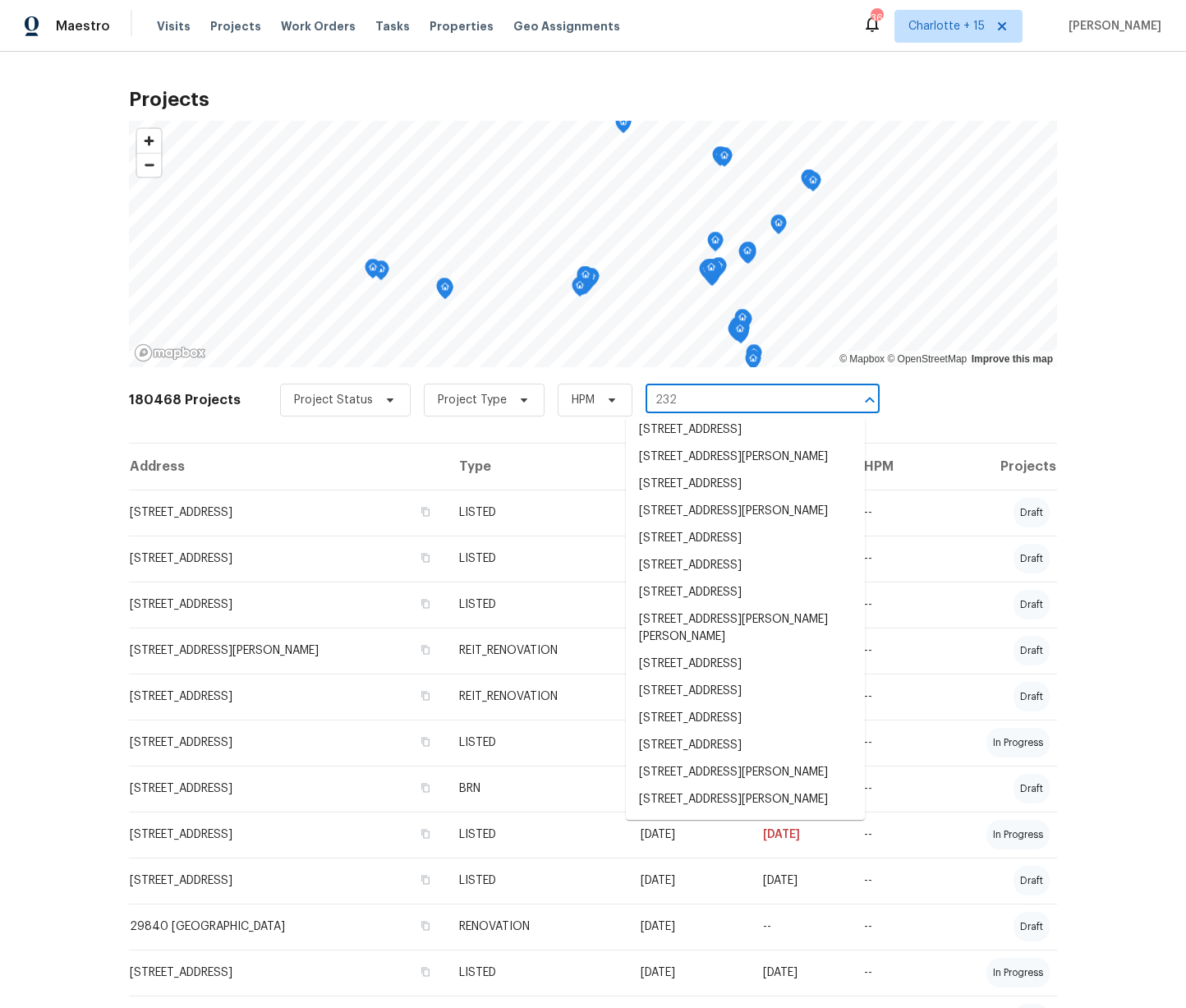 click on "232" at bounding box center (739, 400) 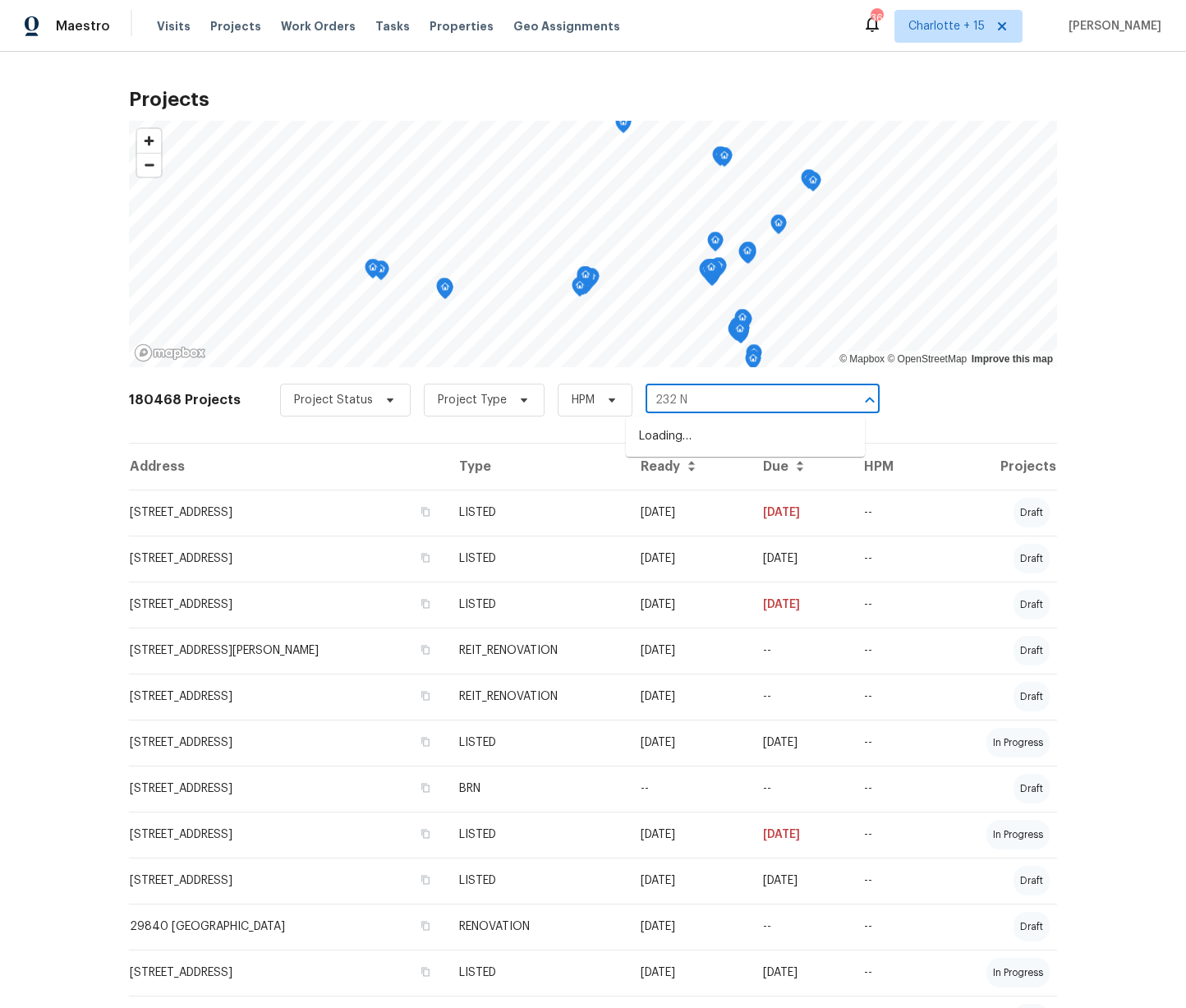 type on "232 NW" 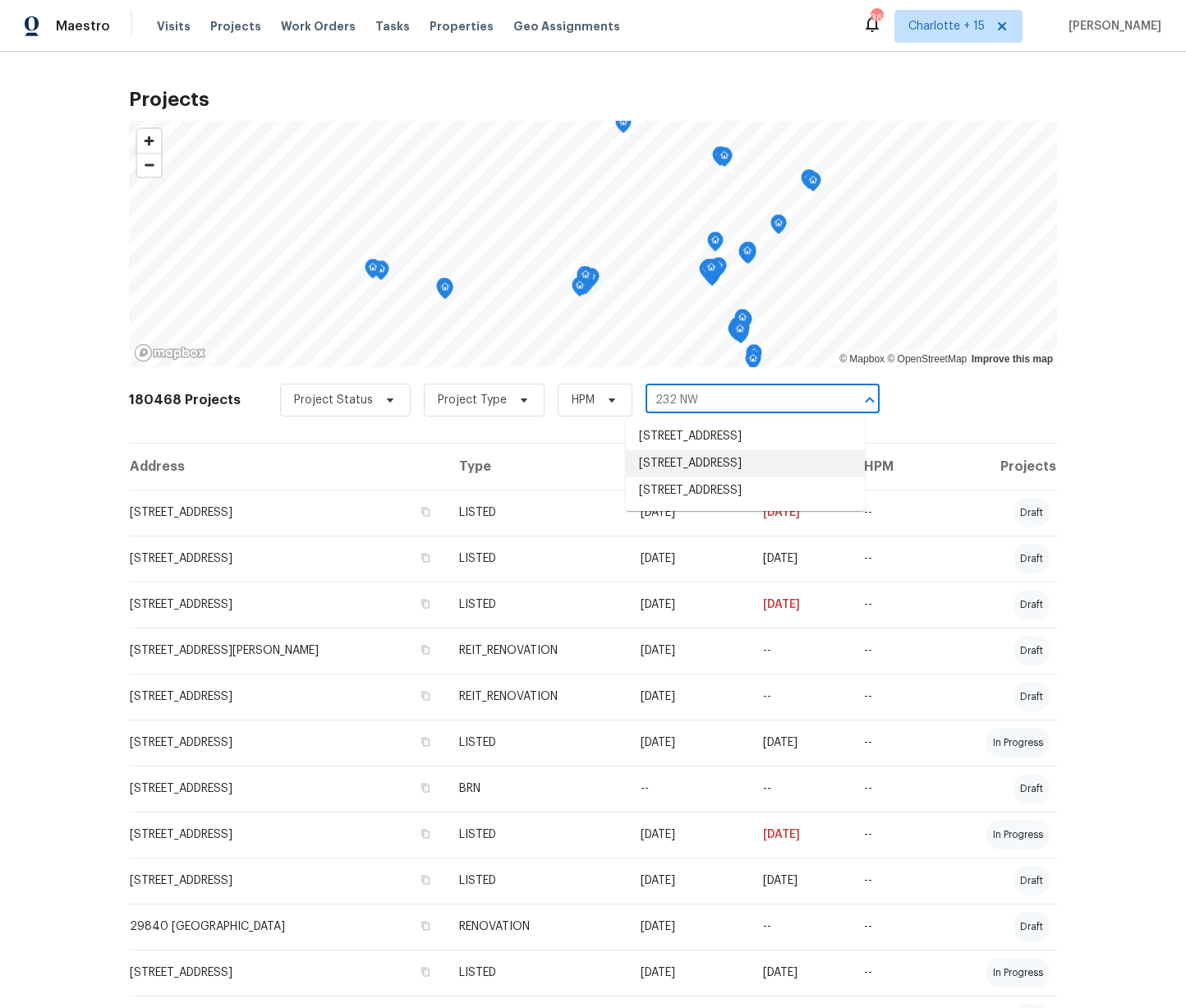 click on "232 NW 25th St, Wilton Manors, FL 33311" at bounding box center [745, 463] 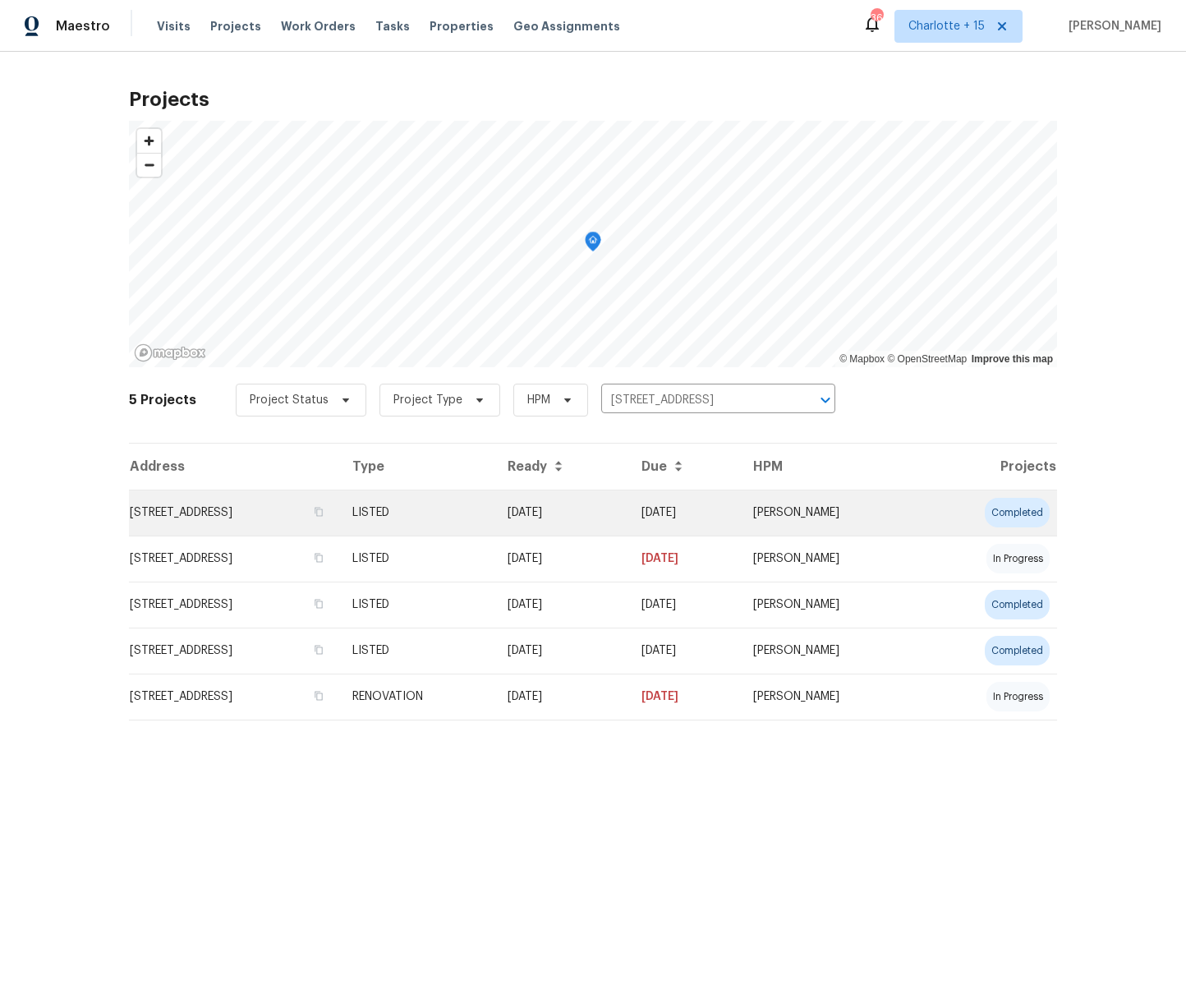 click on "232 NW 25th St, Wilton Manors, FL 33311" at bounding box center [234, 513] 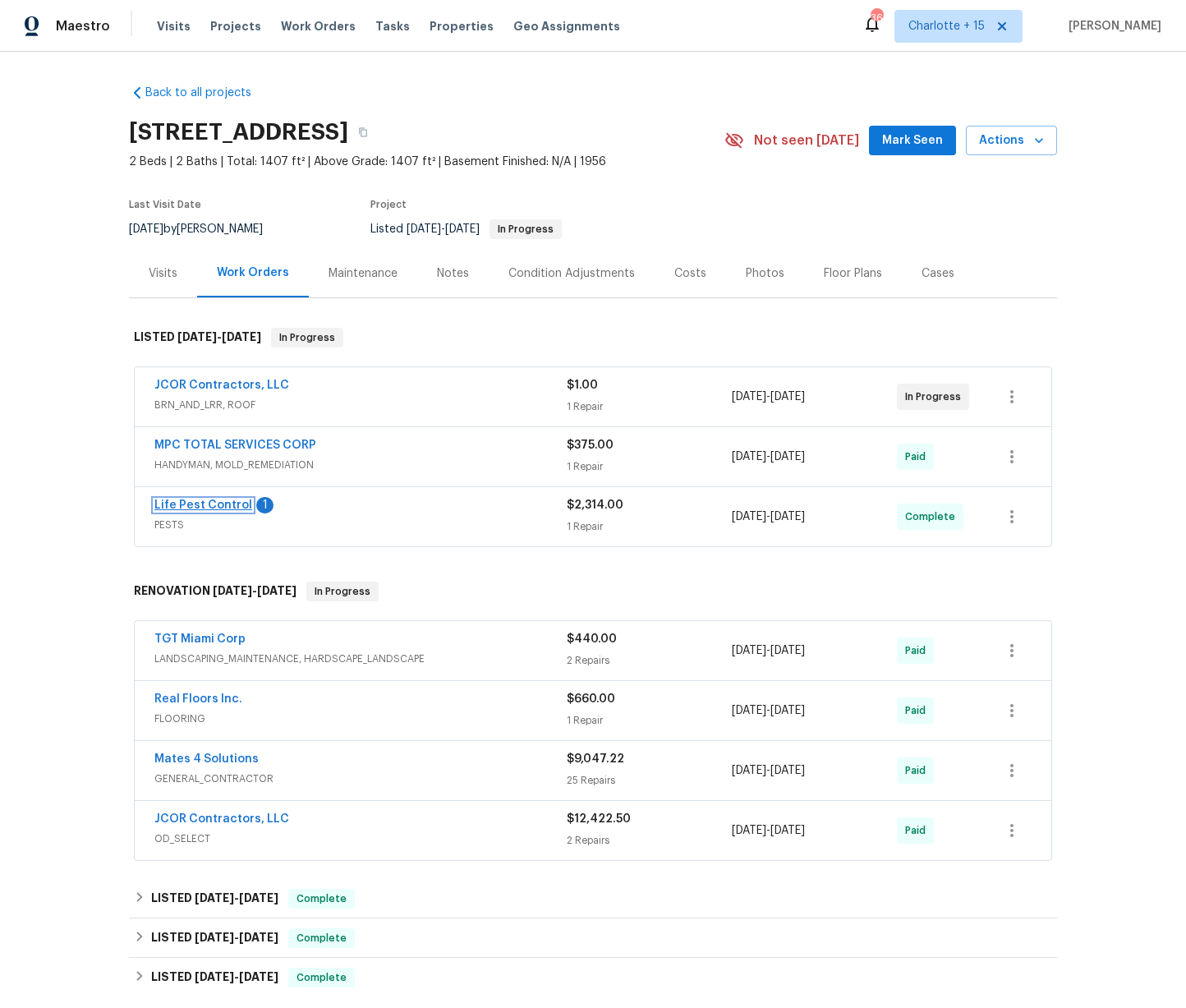 click on "Life Pest Control" at bounding box center [203, 505] 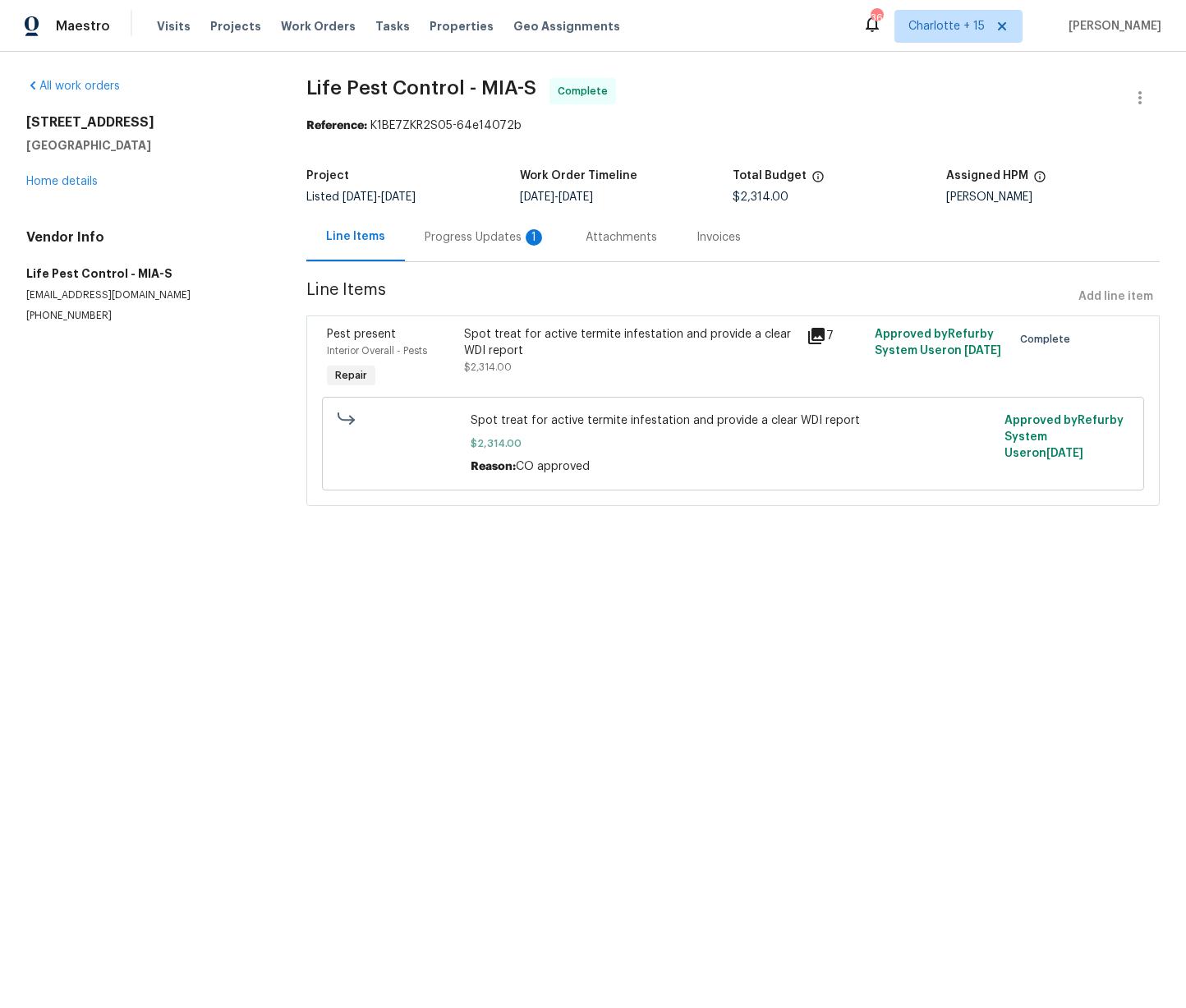 click on "Progress Updates 1" at bounding box center [485, 237] 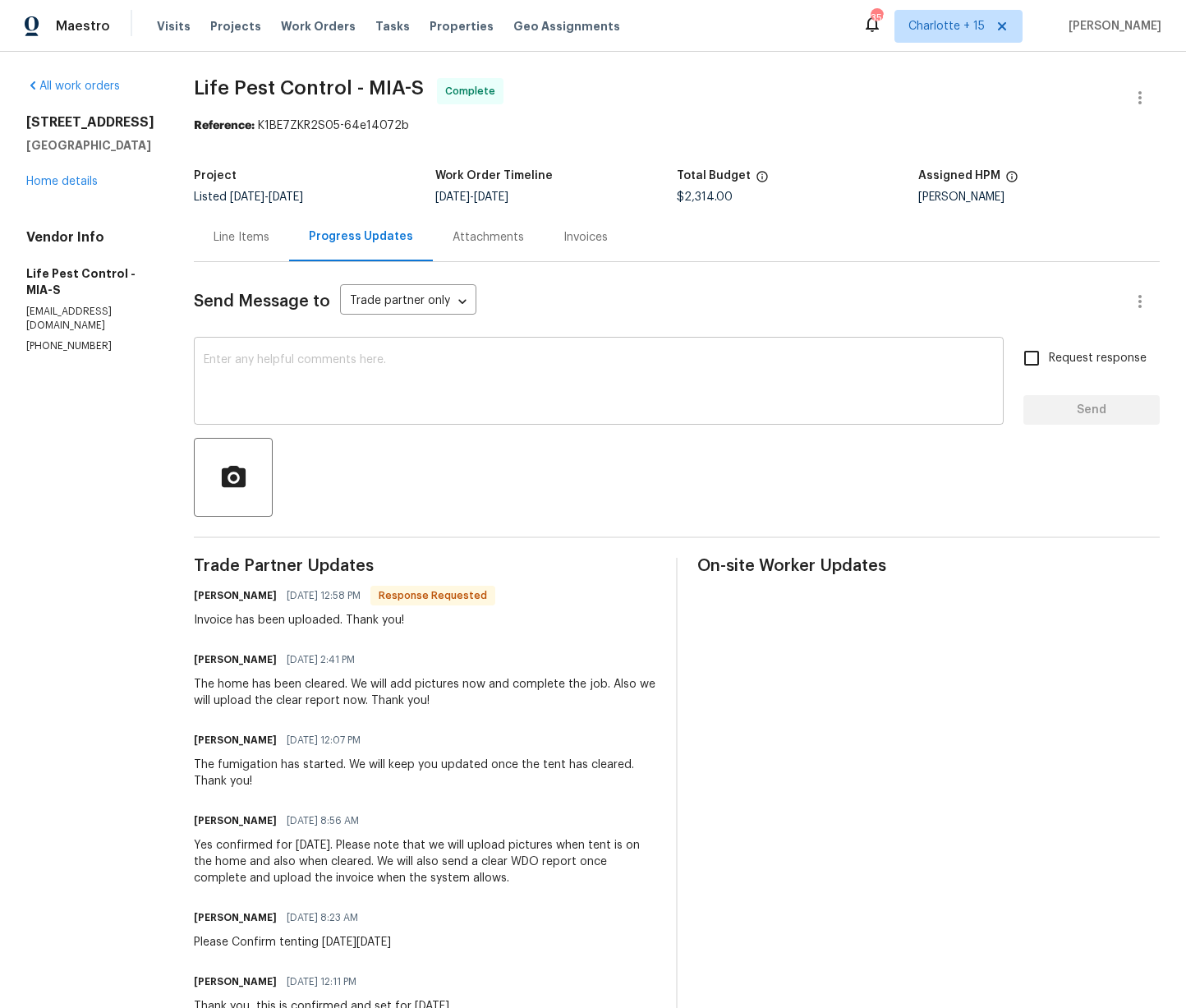 click at bounding box center [599, 383] 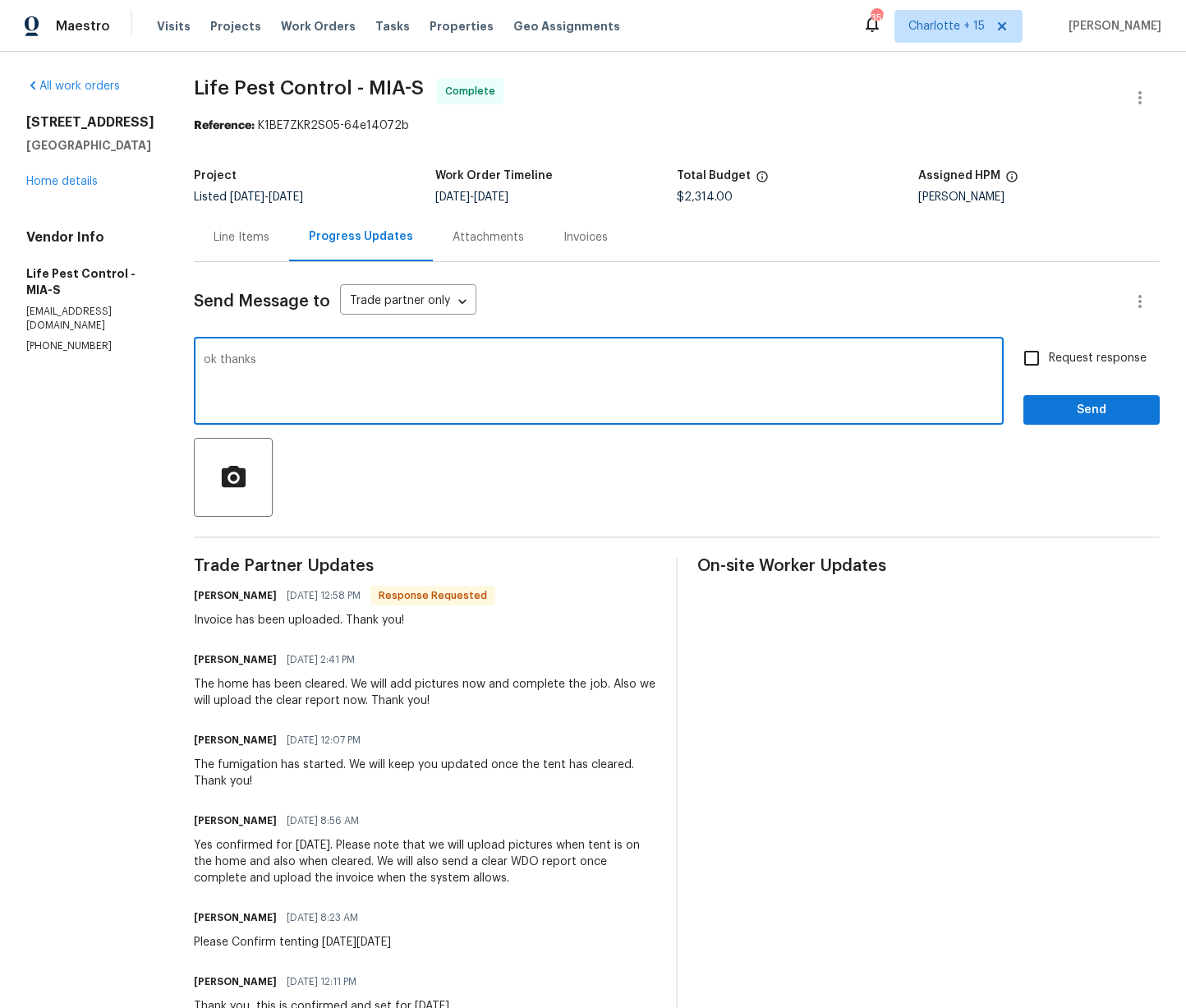 type on "ok thanks" 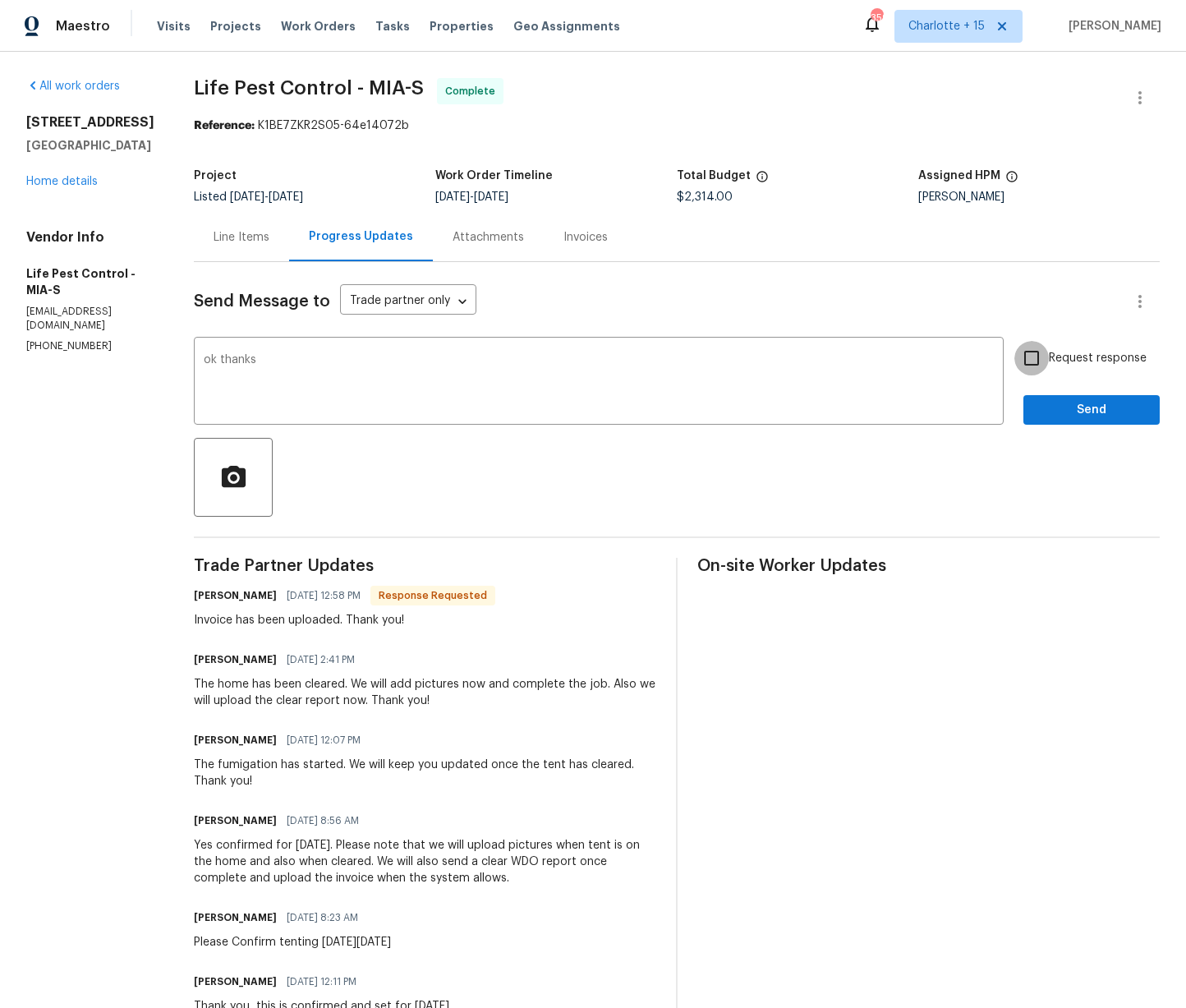 click on "Request response" at bounding box center [1032, 358] 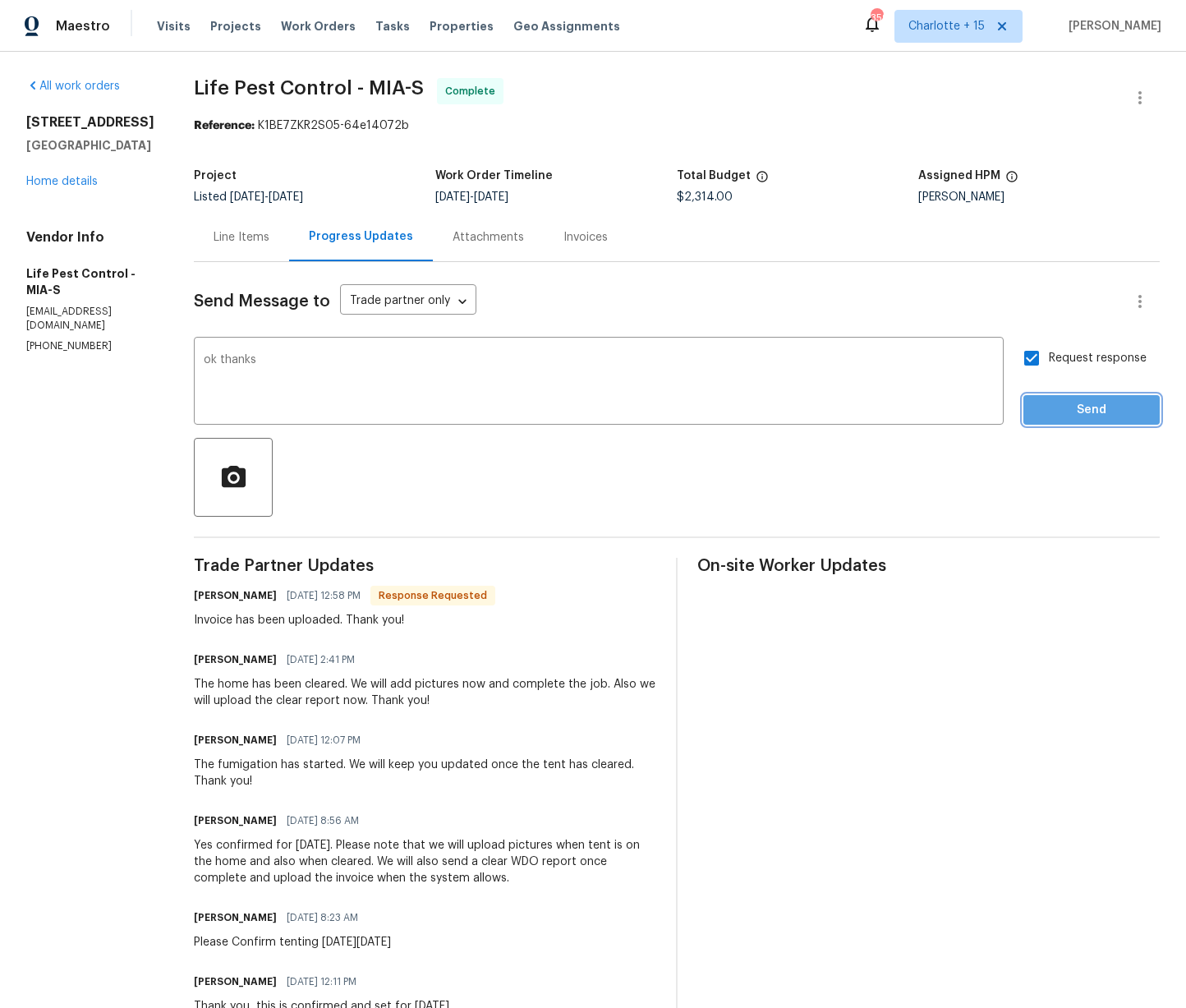 click on "Send" at bounding box center [1092, 410] 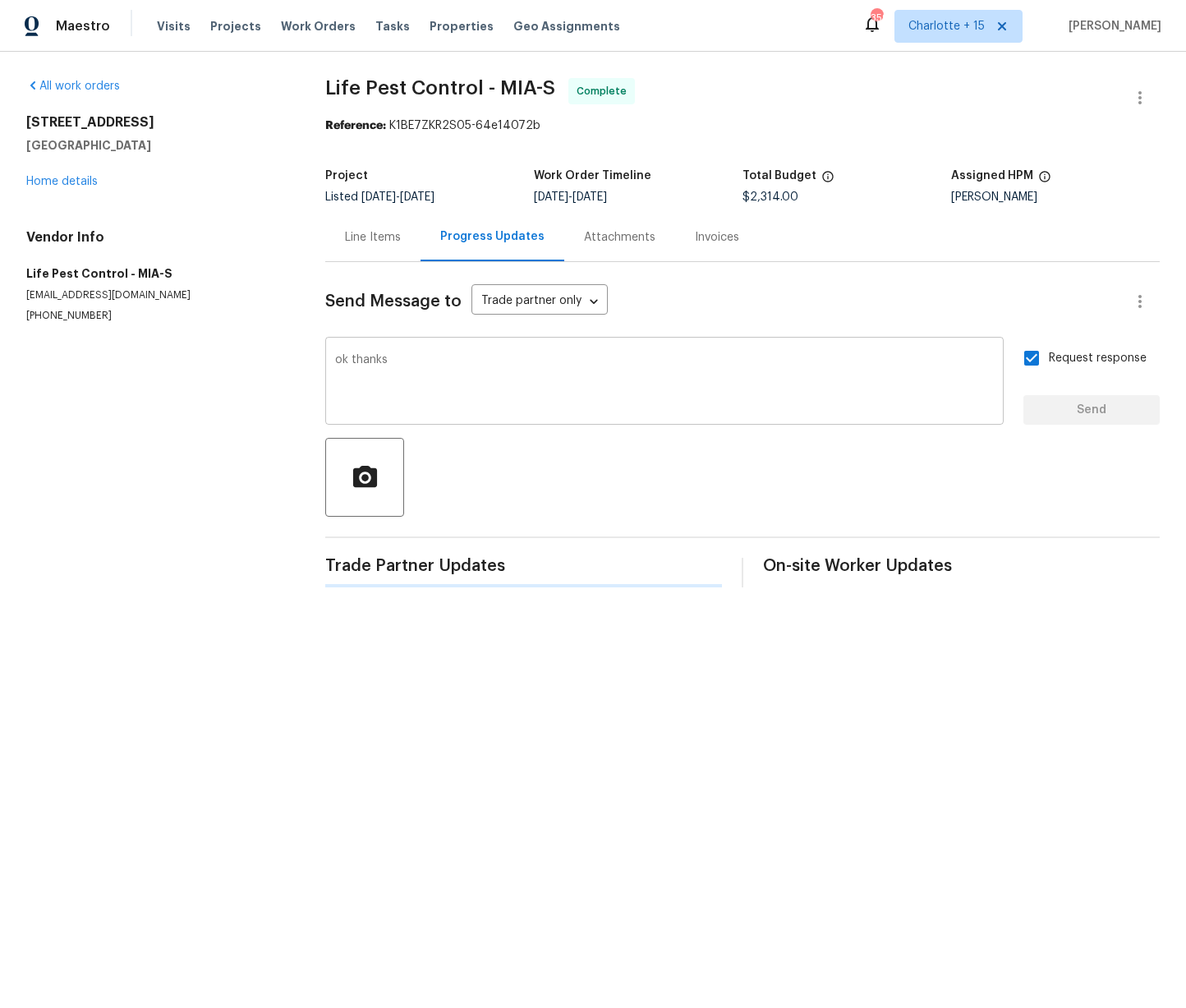 type 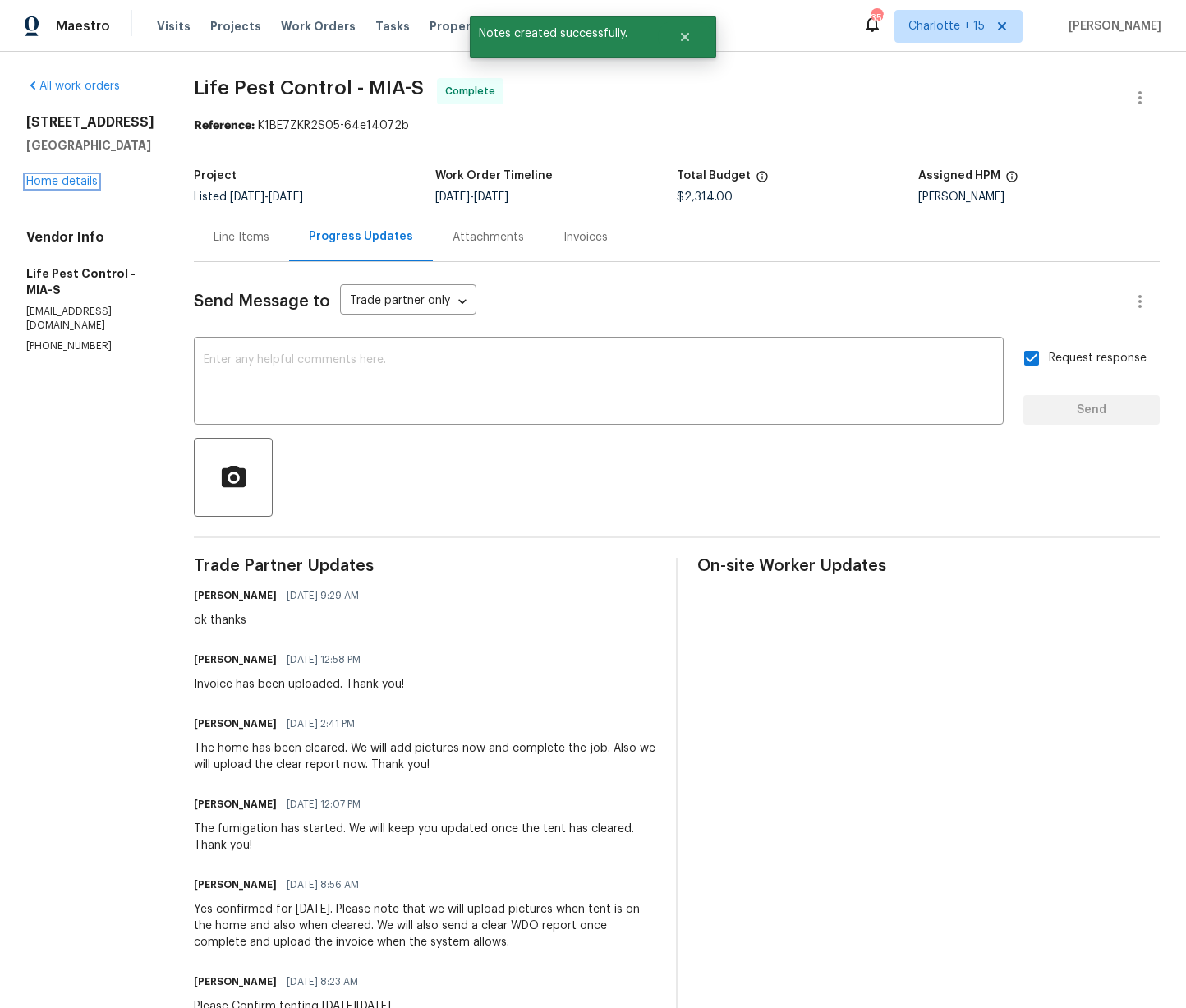 click on "Home details" at bounding box center (62, 182) 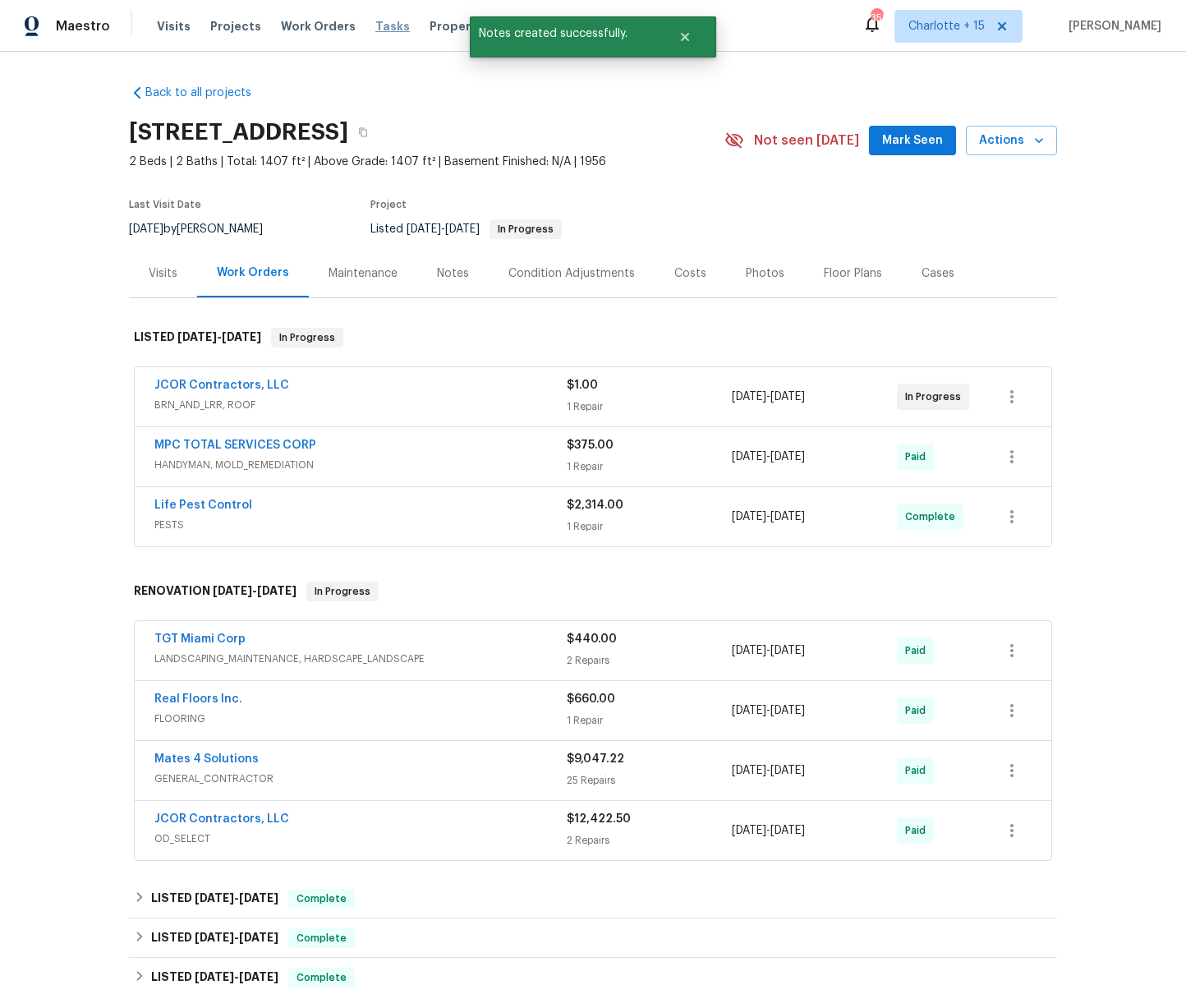 click on "Tasks" at bounding box center [393, 26] 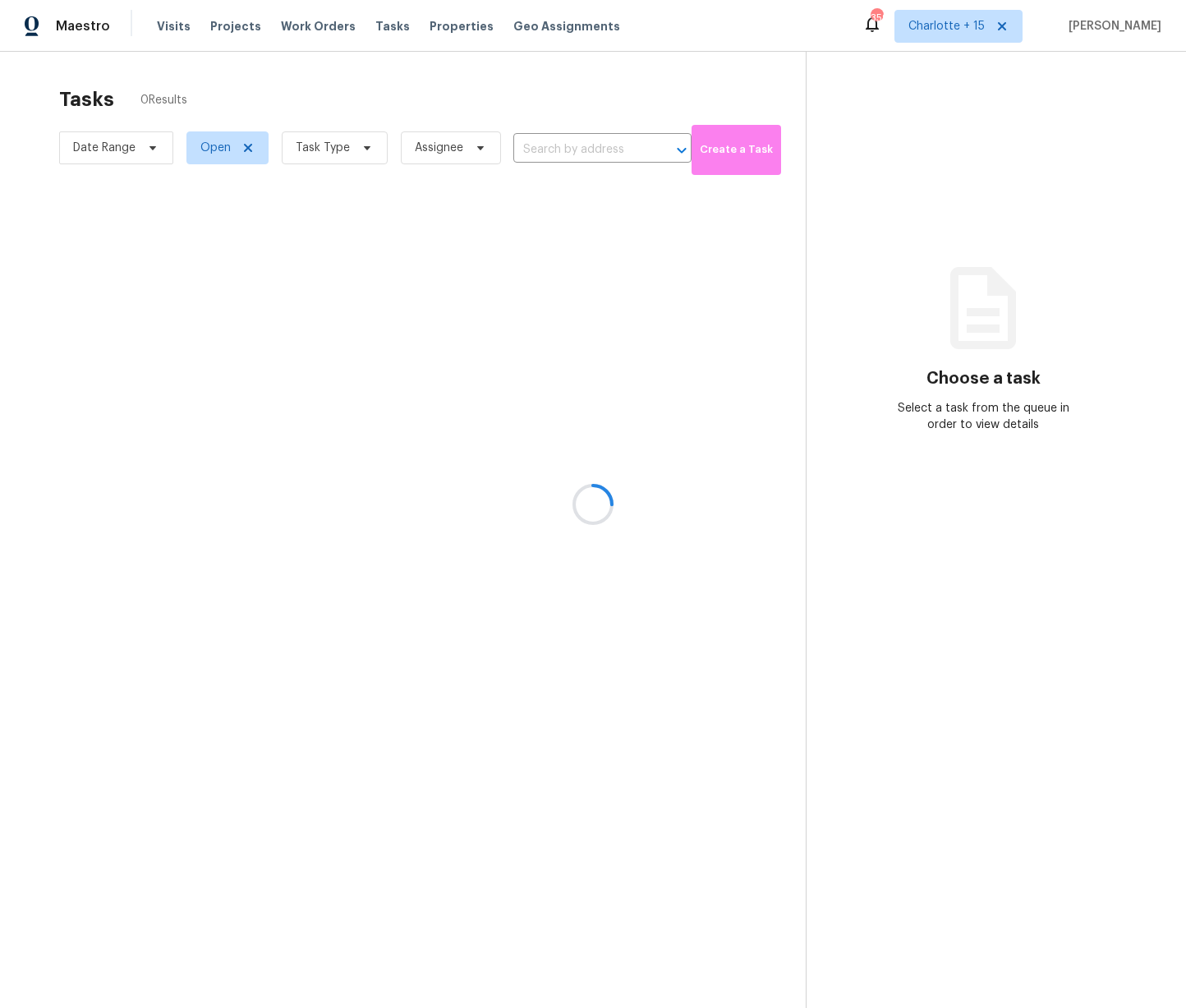 click at bounding box center (593, 504) 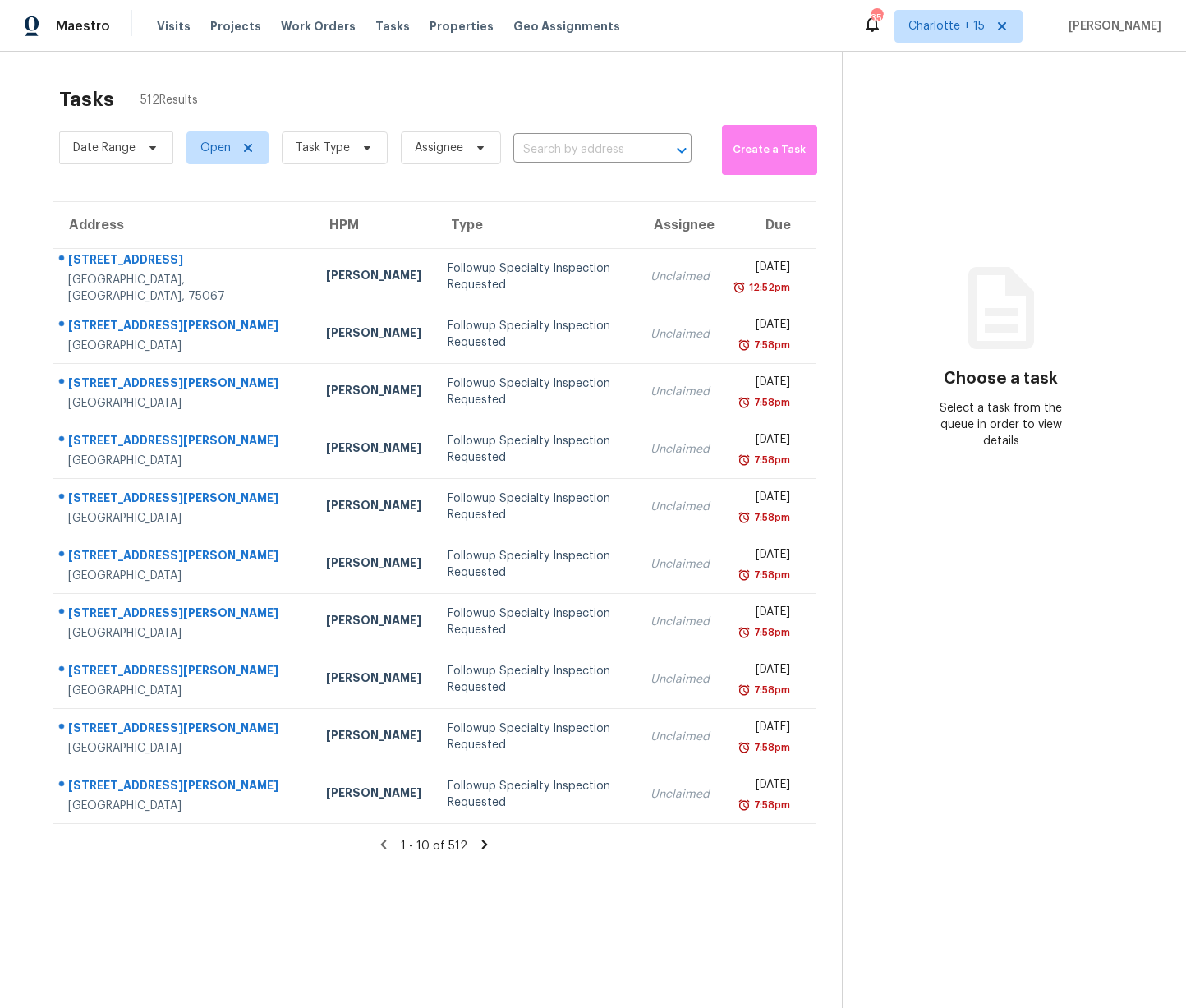 click on "Properties" at bounding box center (462, 26) 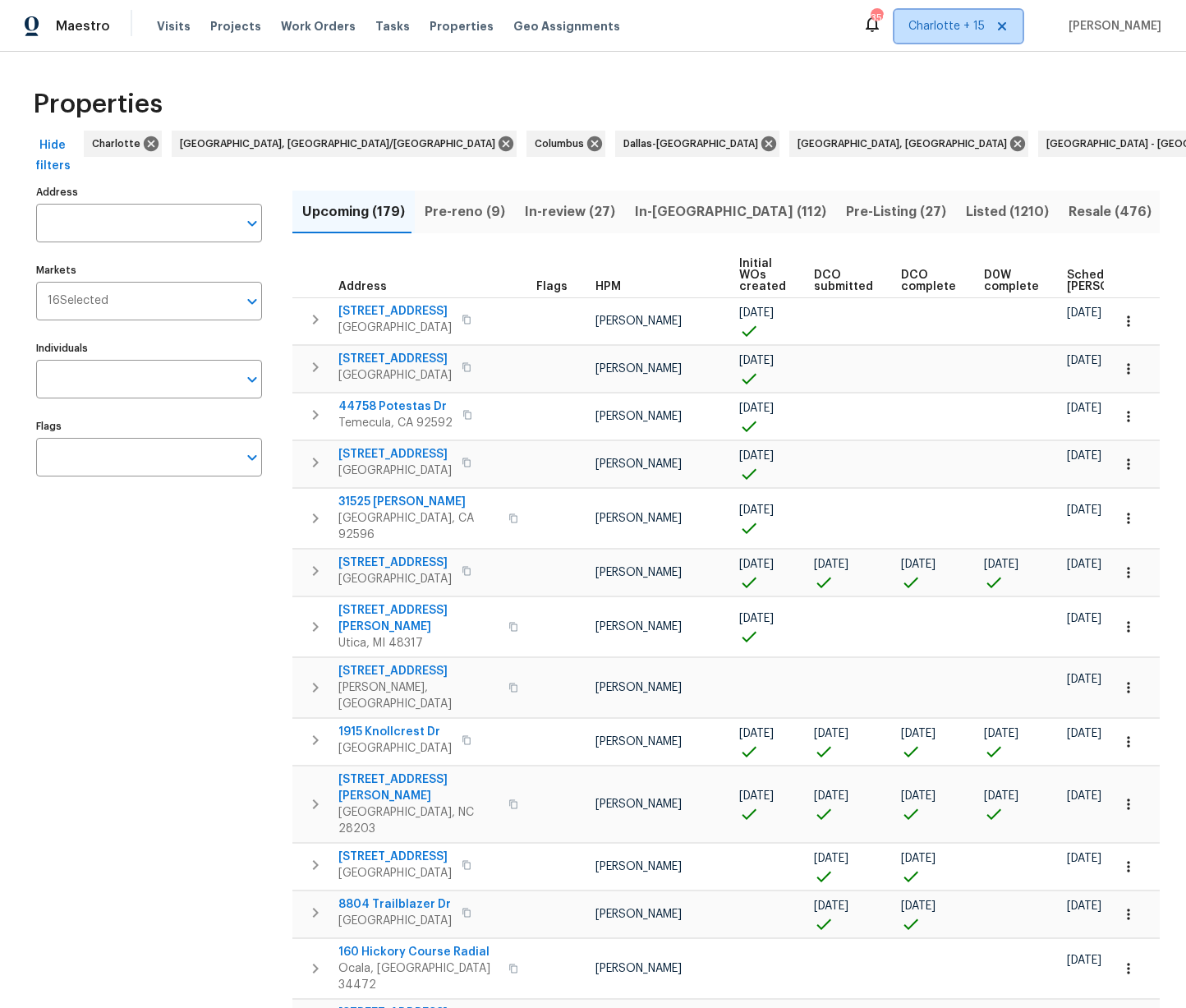 click 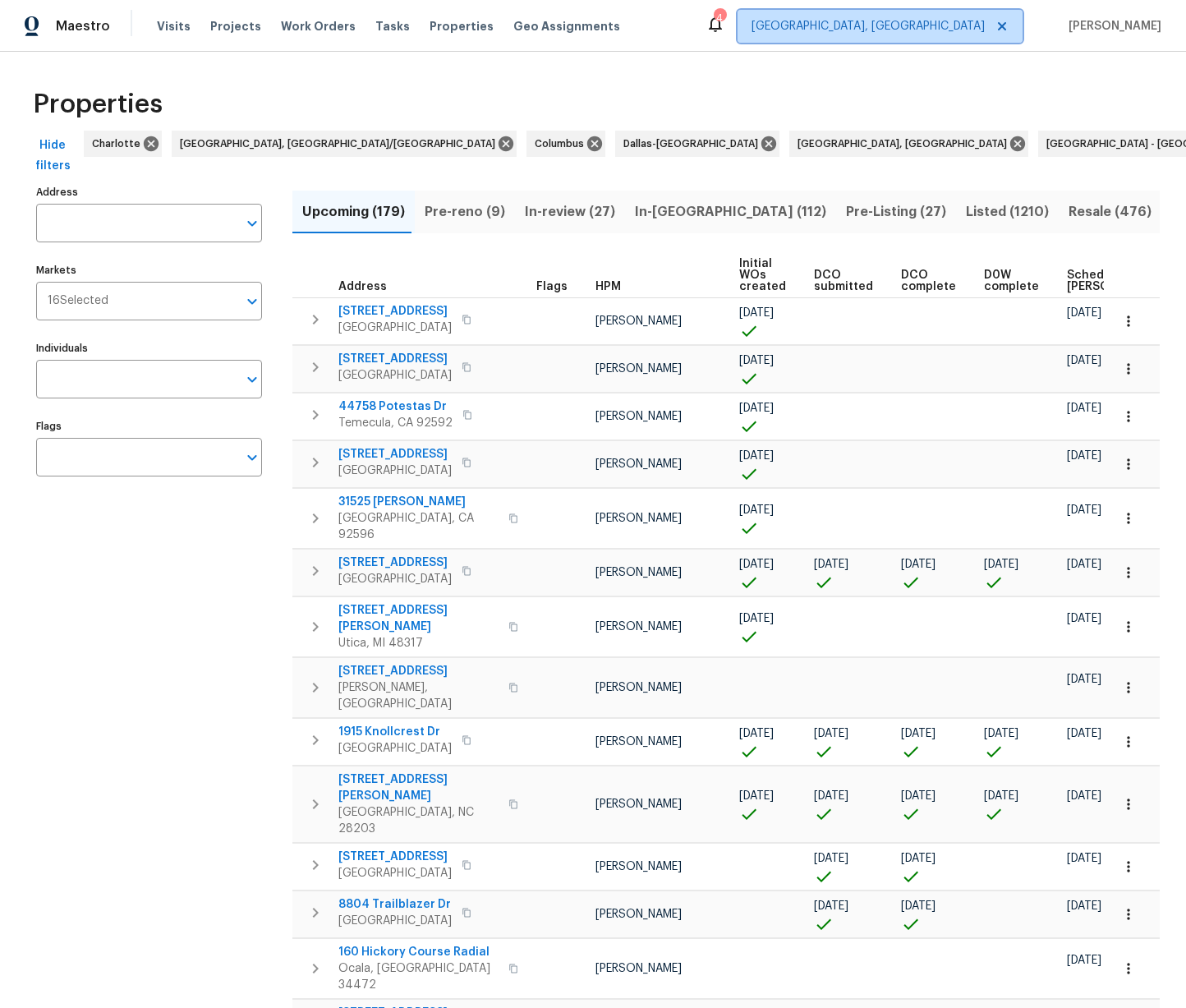 click on "Albuquerque, NM" at bounding box center (868, 26) 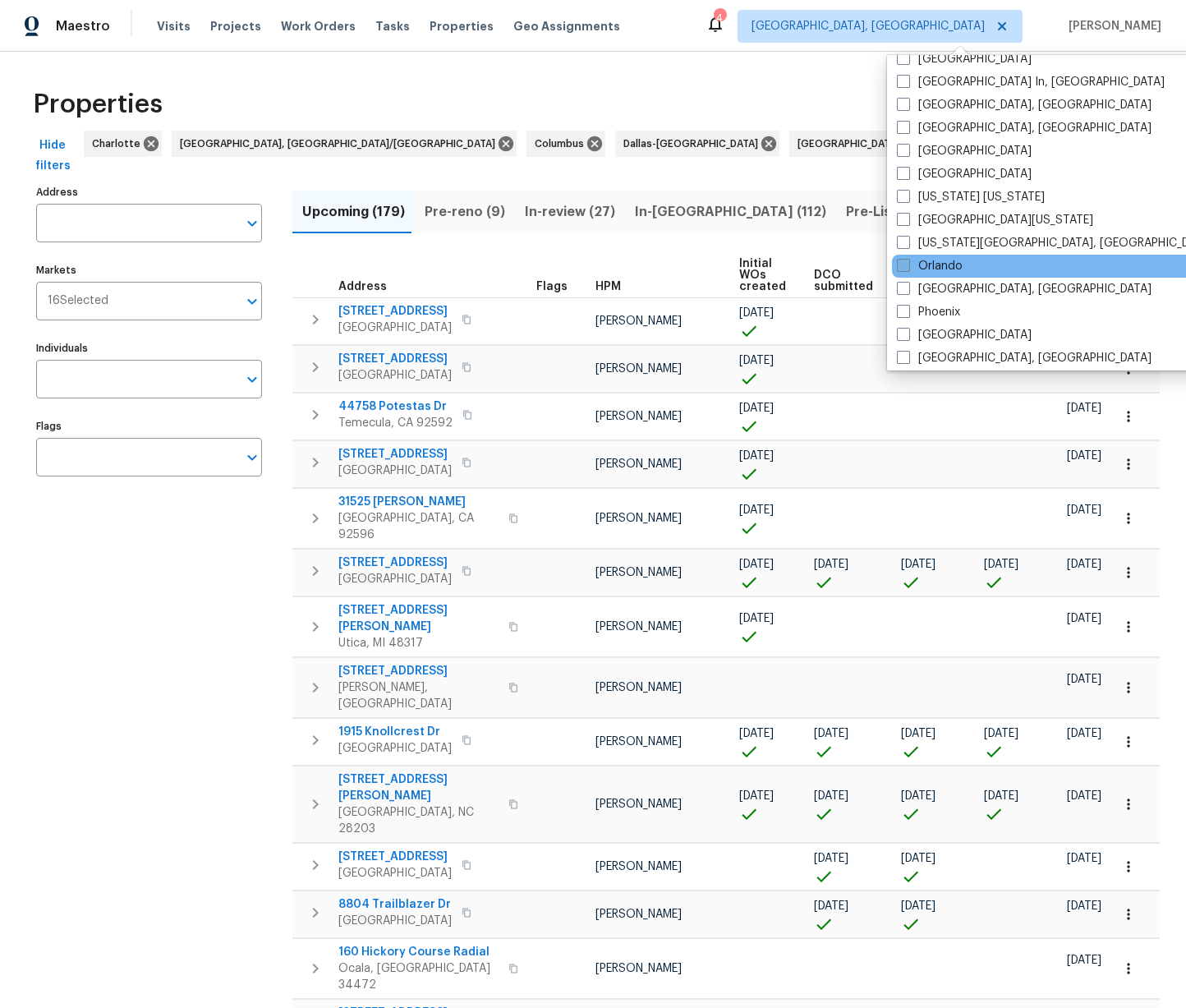 scroll, scrollTop: 726, scrollLeft: 0, axis: vertical 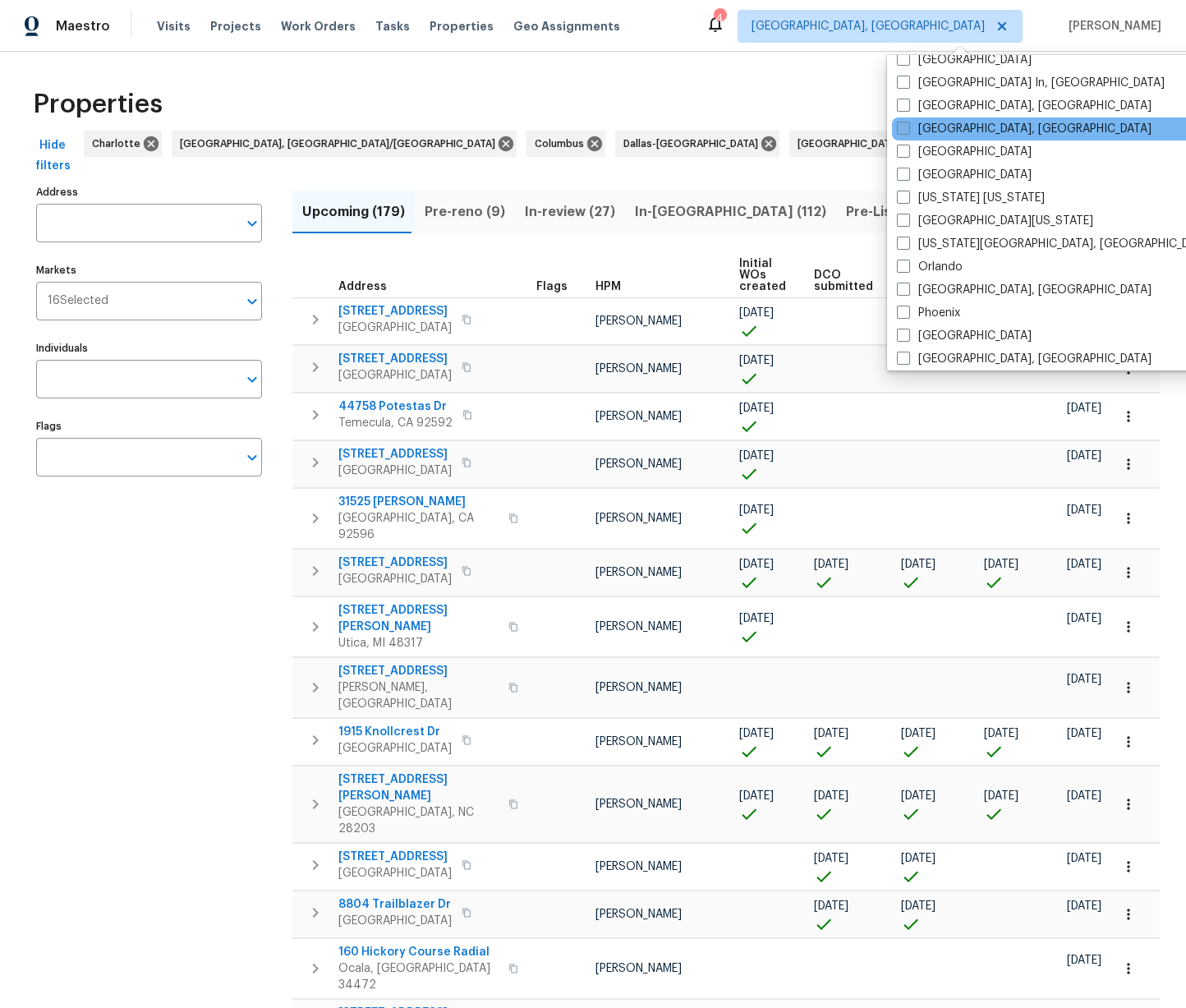 click at bounding box center [903, 128] 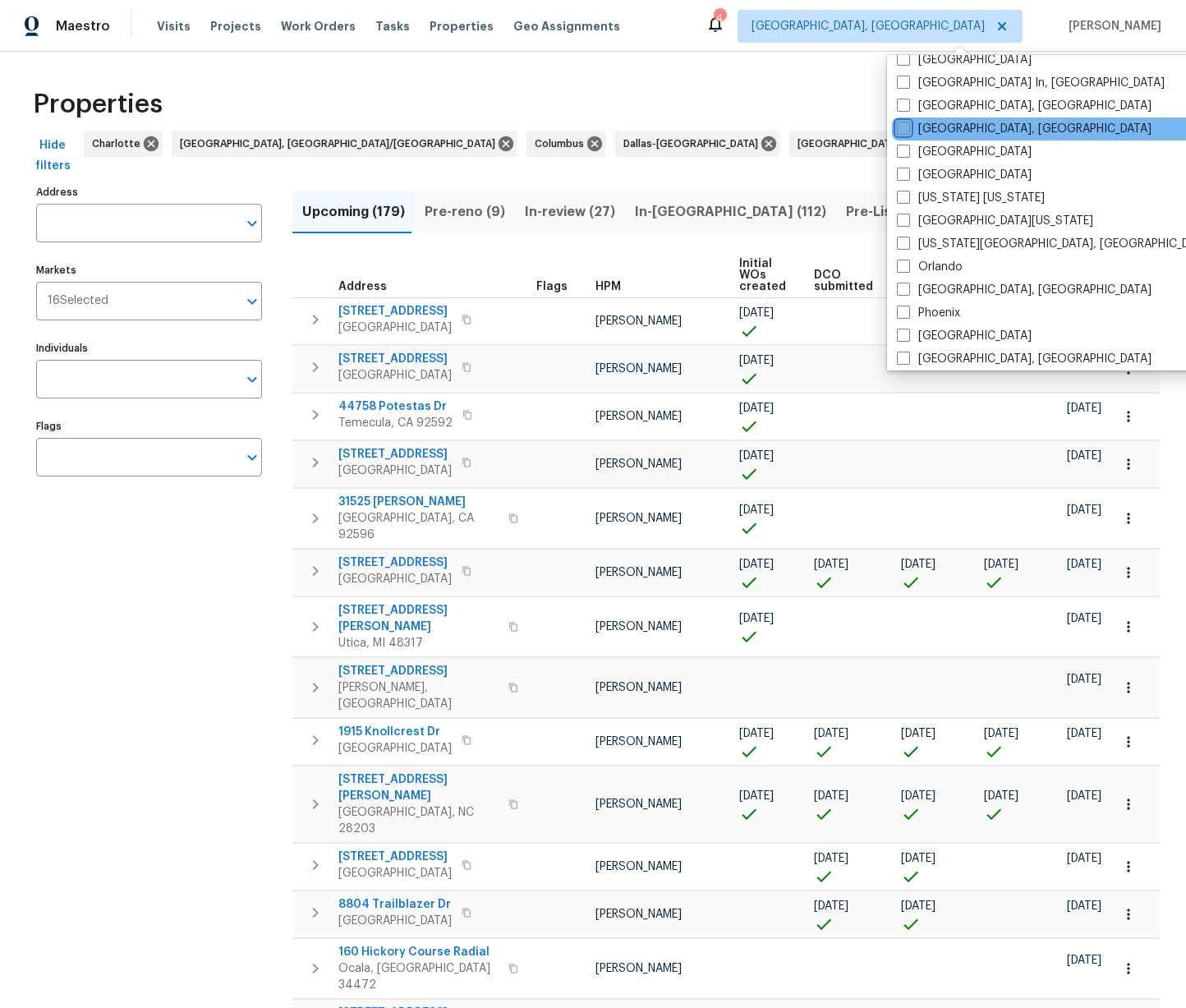 click on "[GEOGRAPHIC_DATA], [GEOGRAPHIC_DATA]" at bounding box center [902, 126] 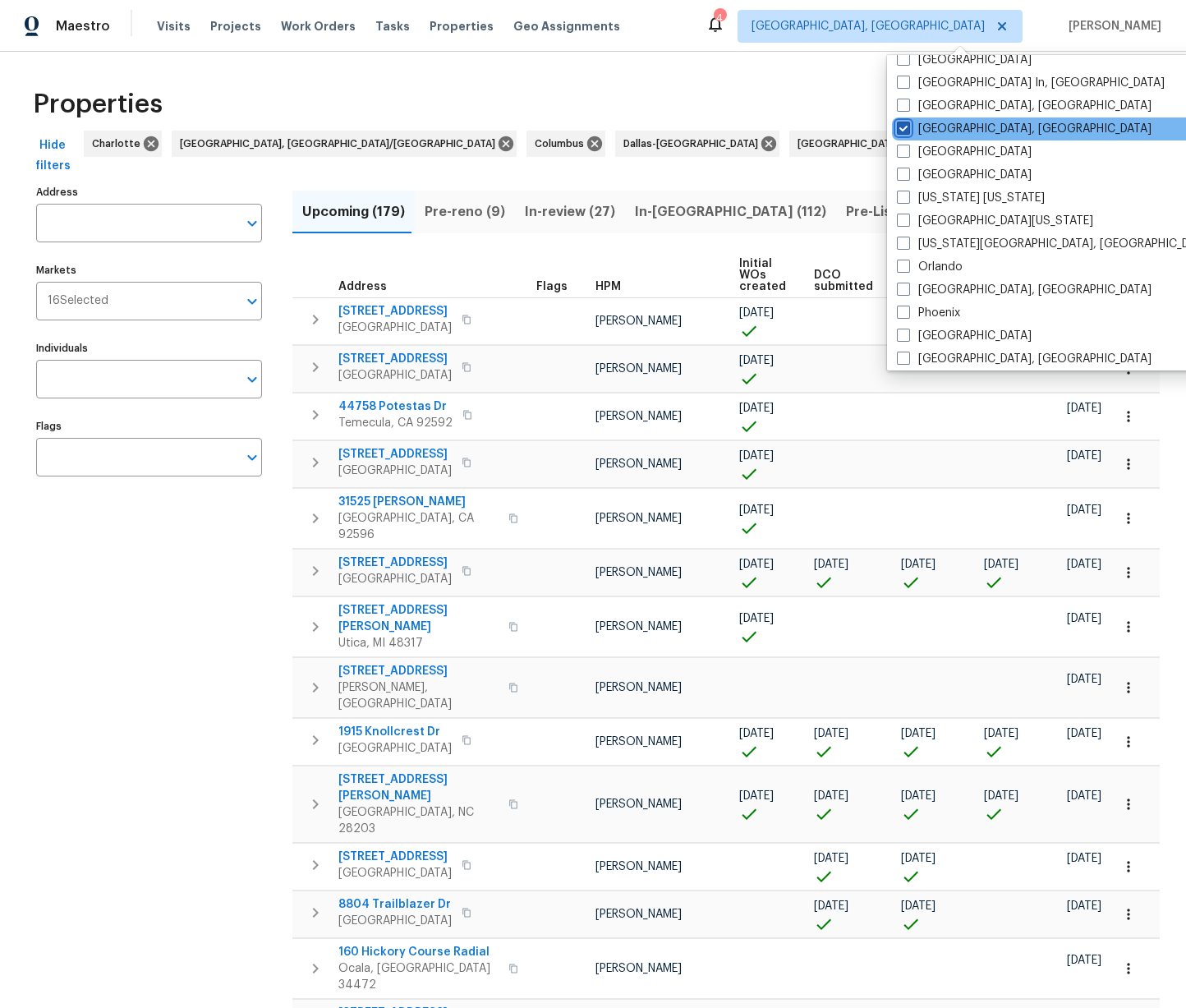 checkbox on "true" 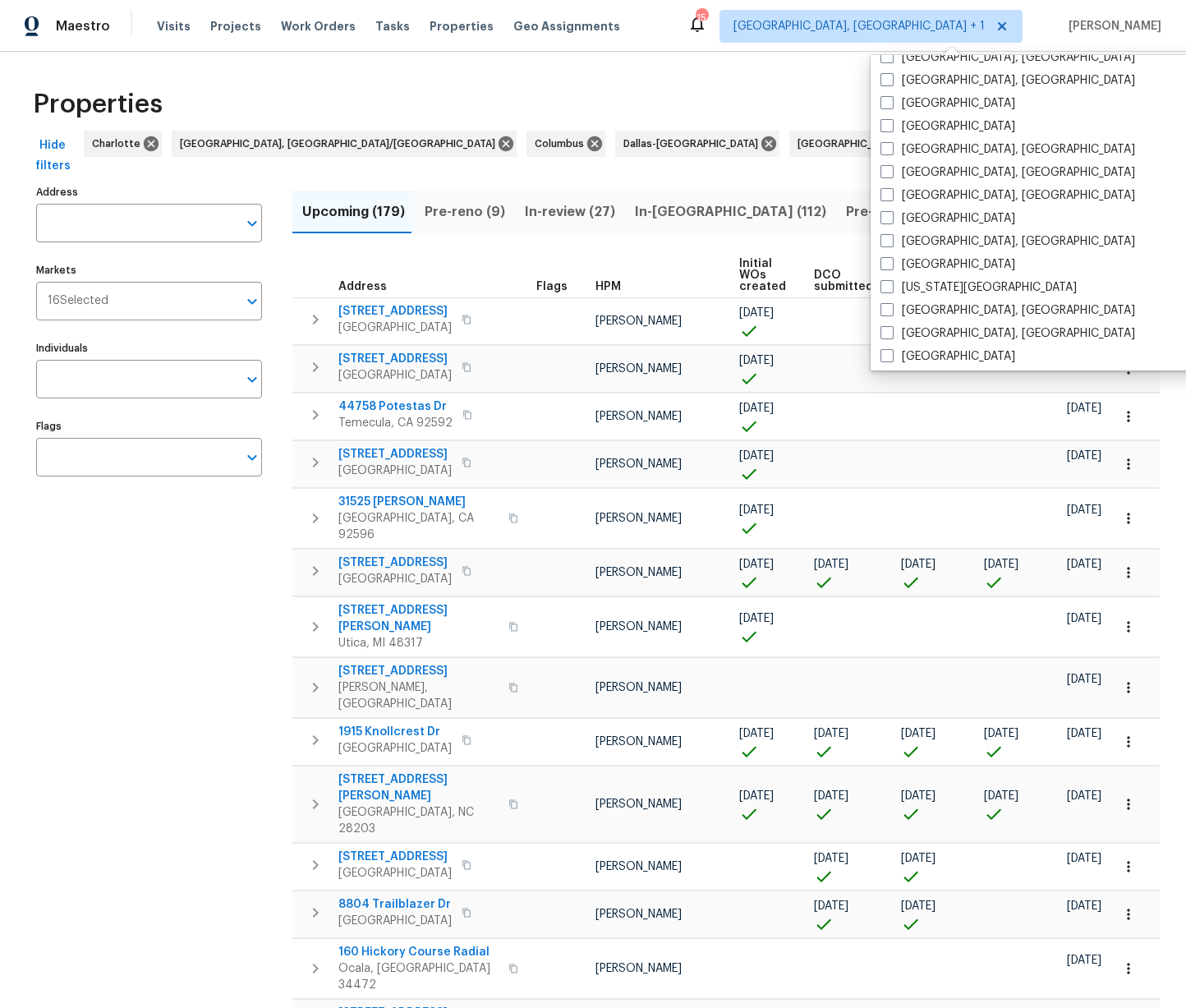 scroll, scrollTop: 0, scrollLeft: 0, axis: both 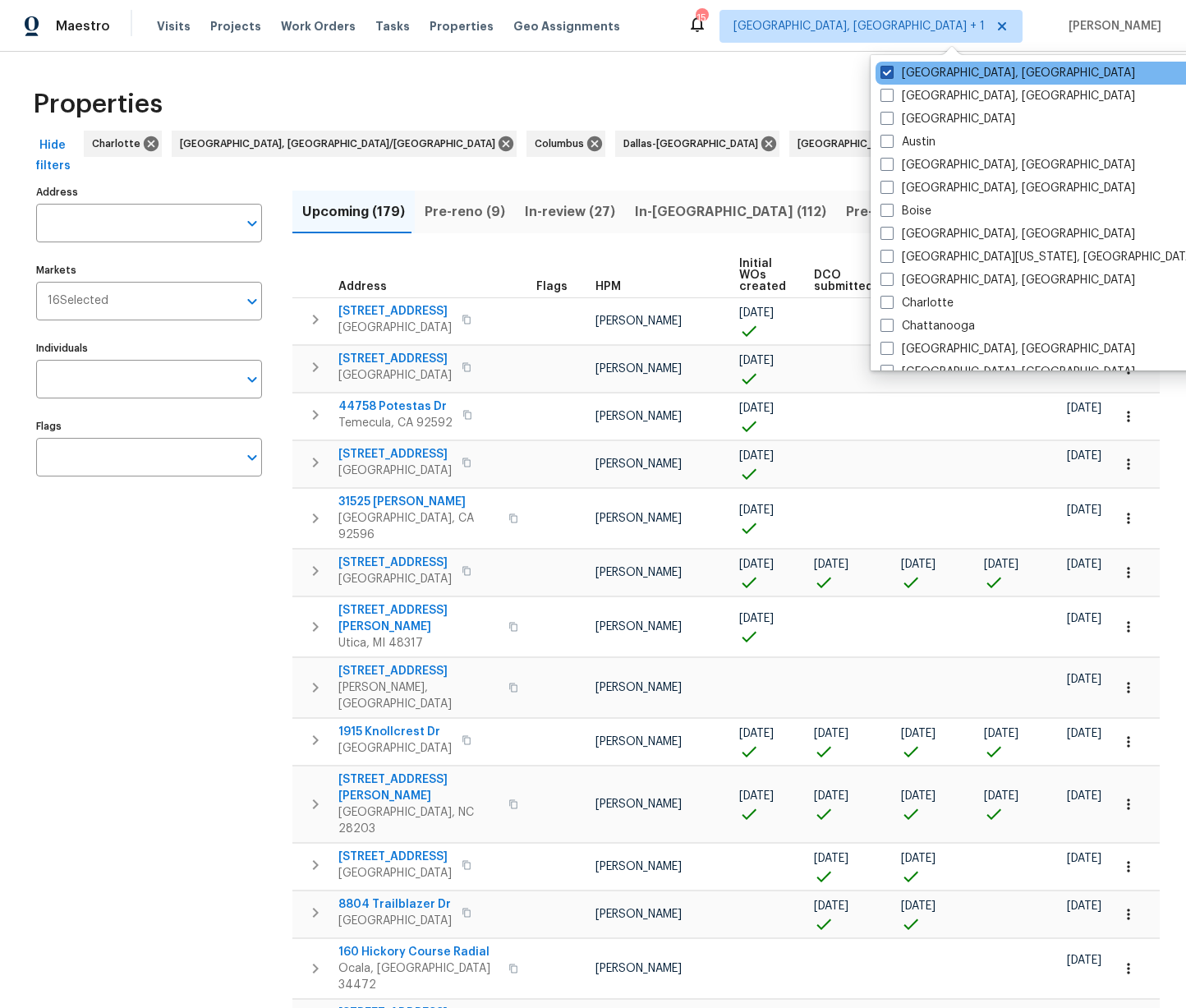 click at bounding box center (887, 72) 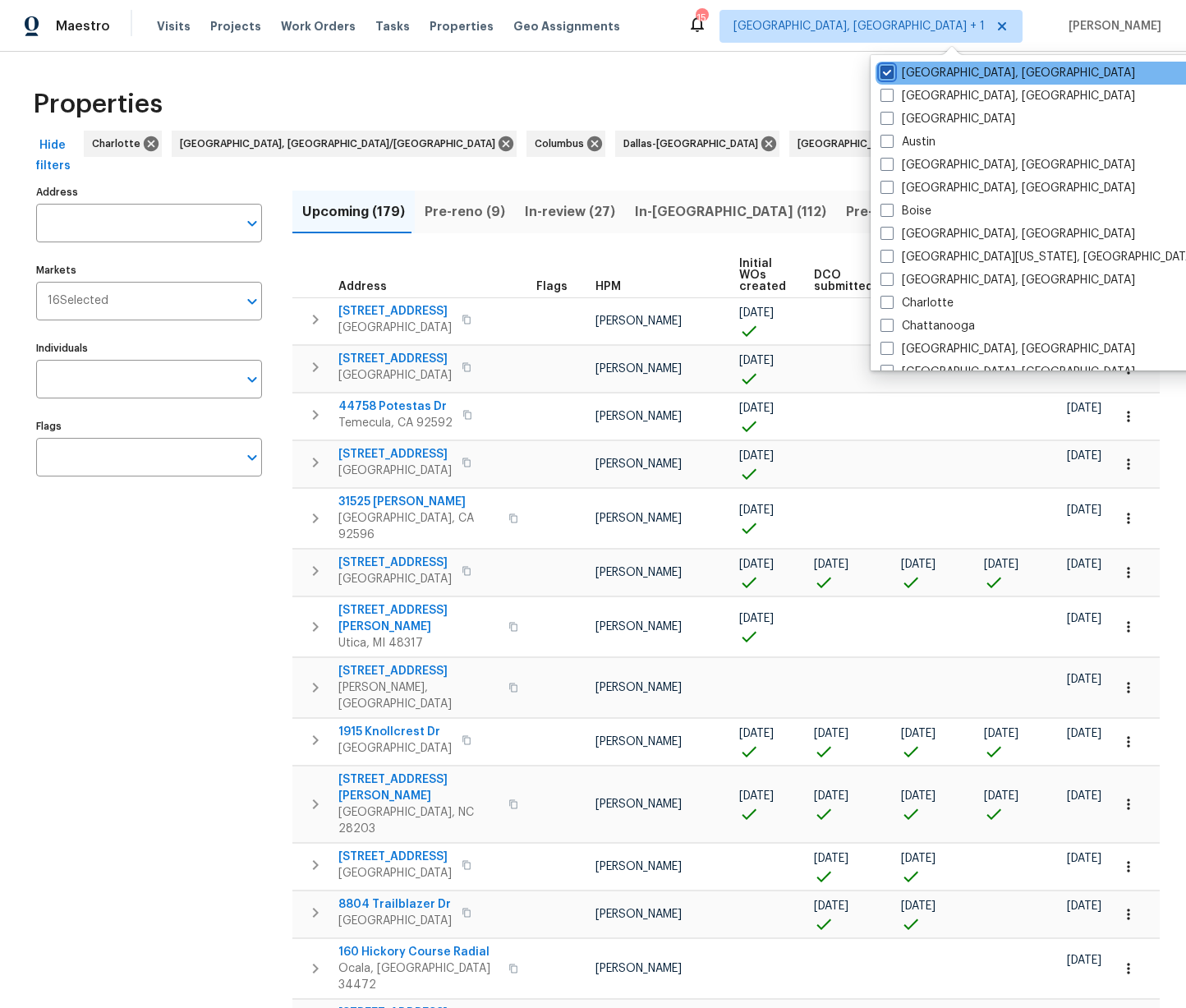 click on "Albuquerque, NM" at bounding box center (885, 70) 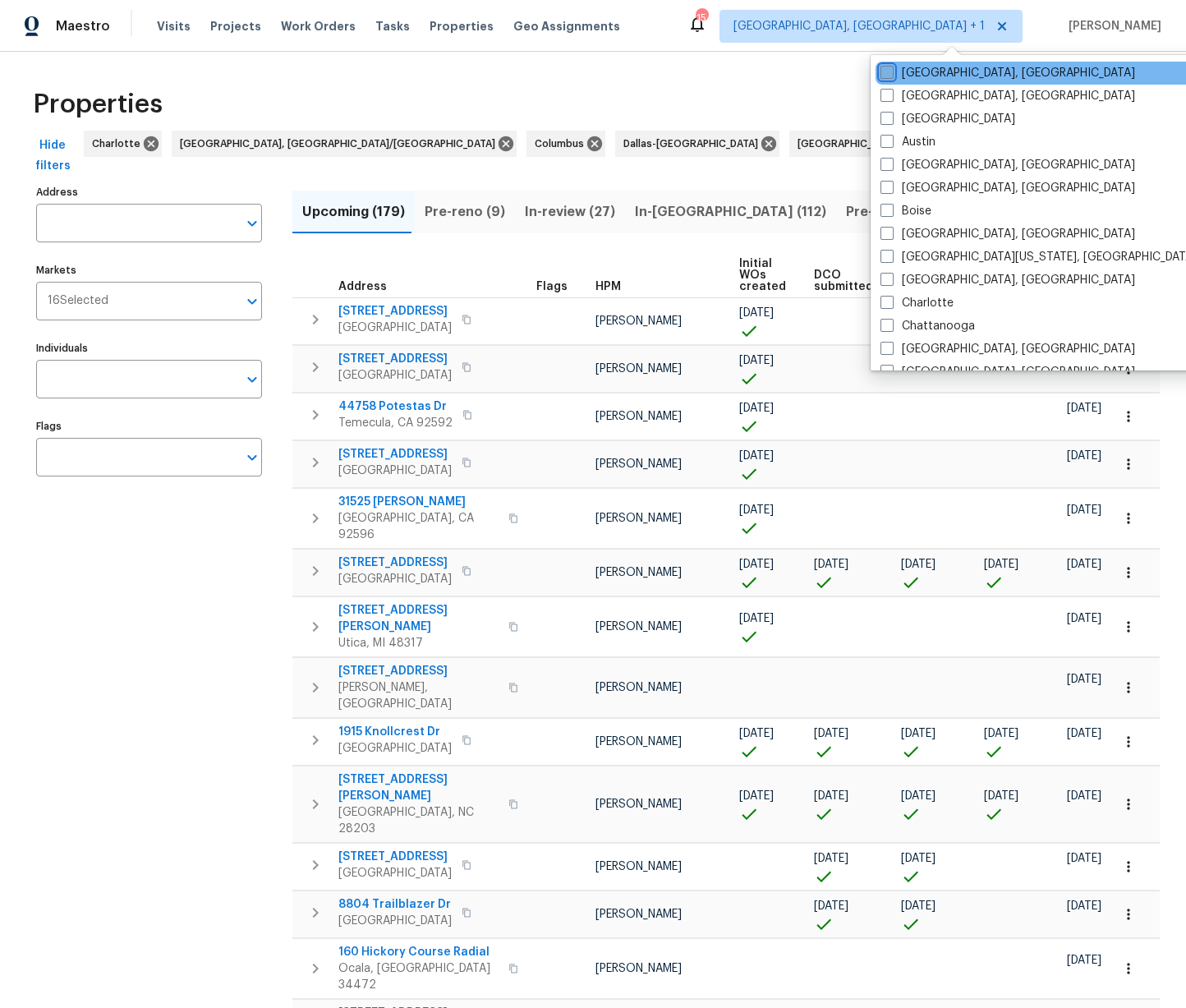 checkbox on "false" 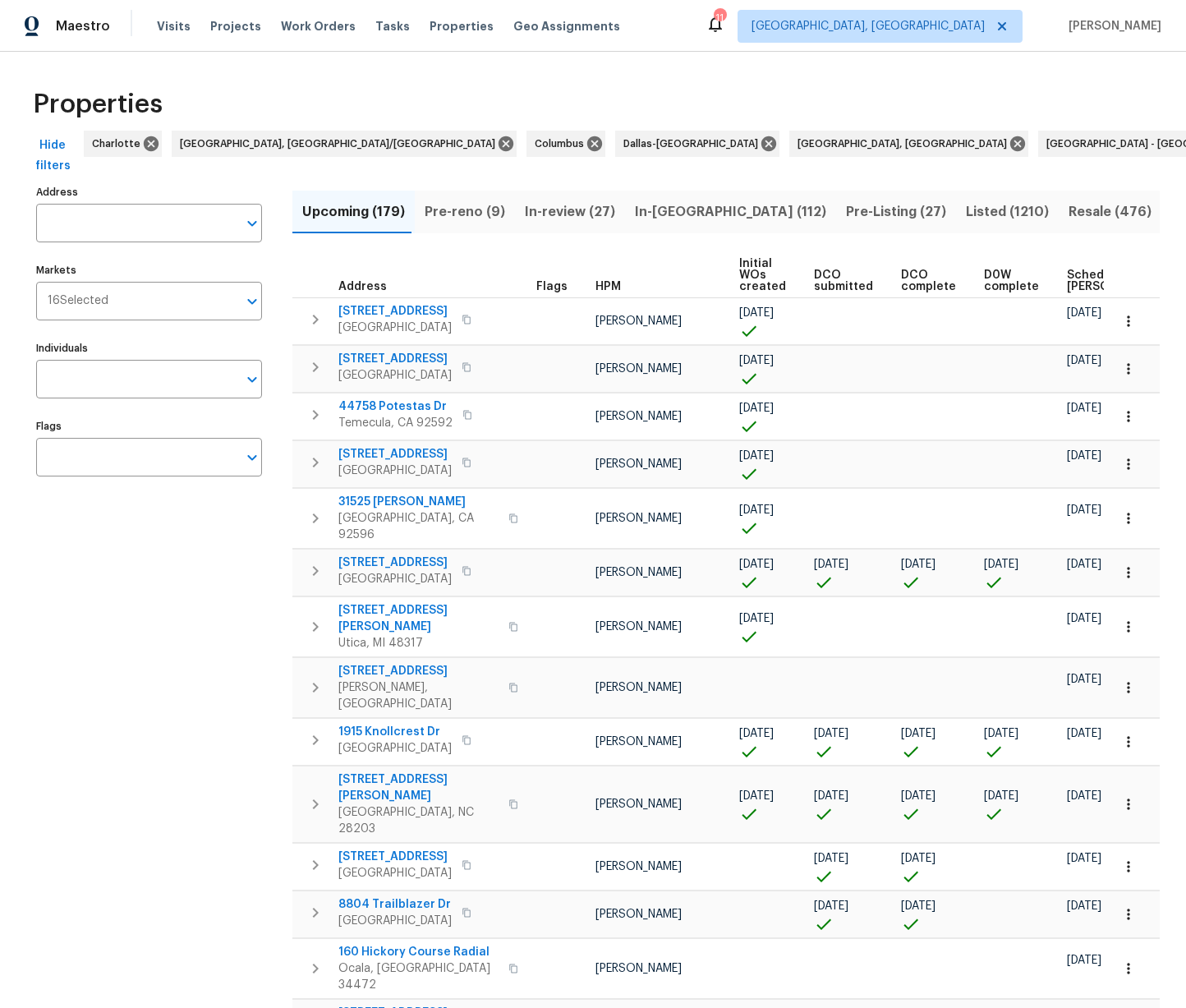 click on "Properties" at bounding box center (593, 104) 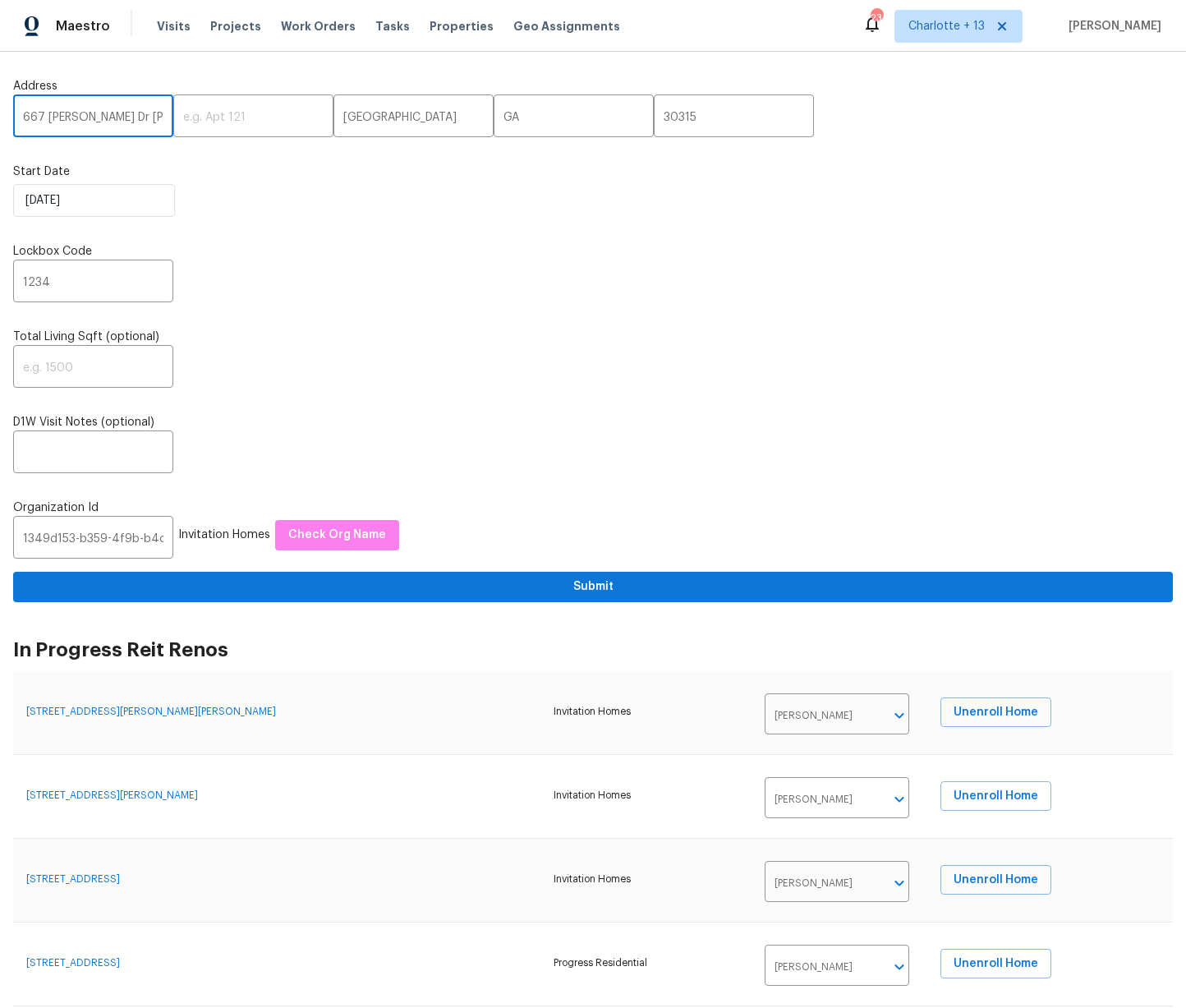 scroll, scrollTop: 0, scrollLeft: 0, axis: both 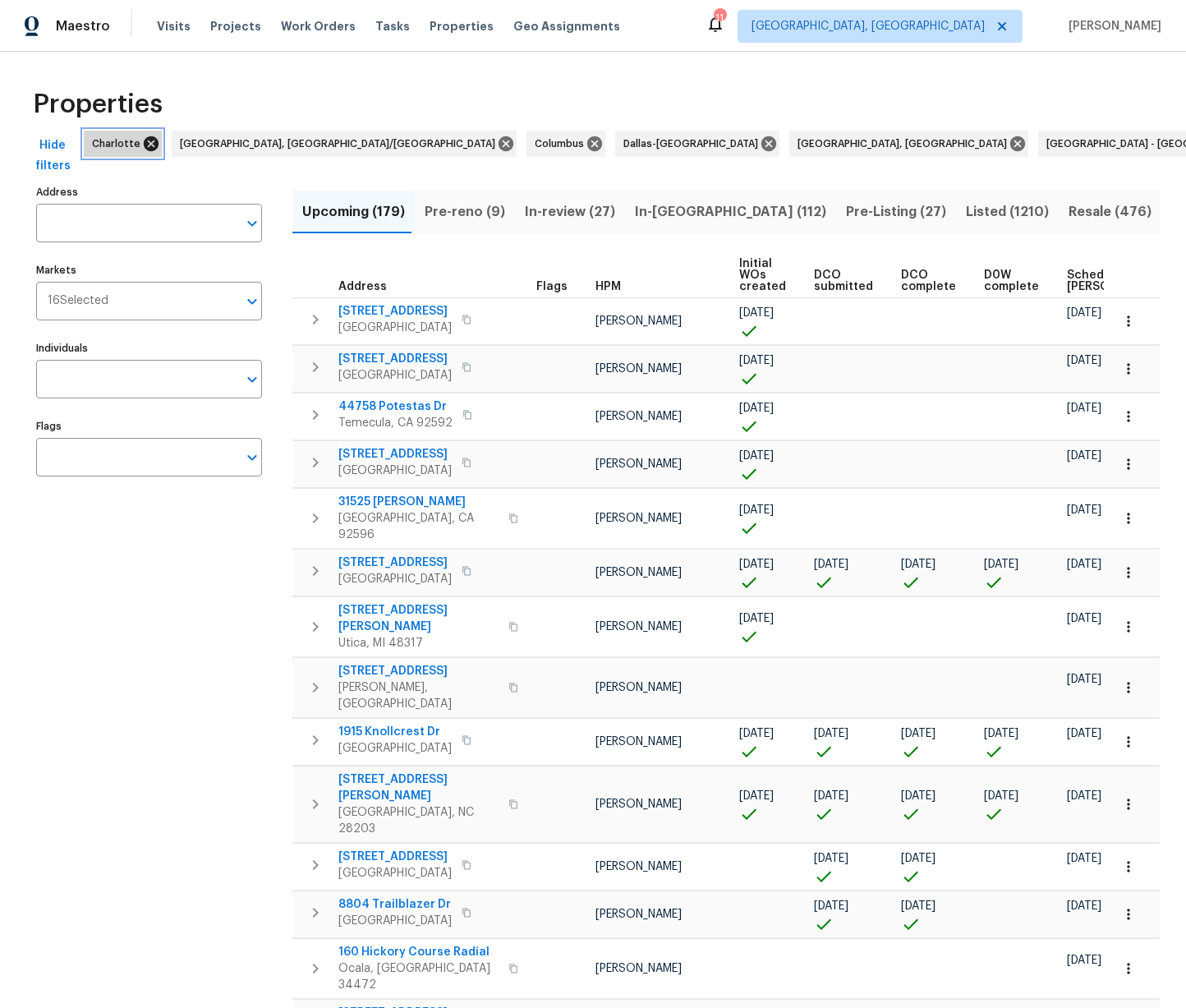 click 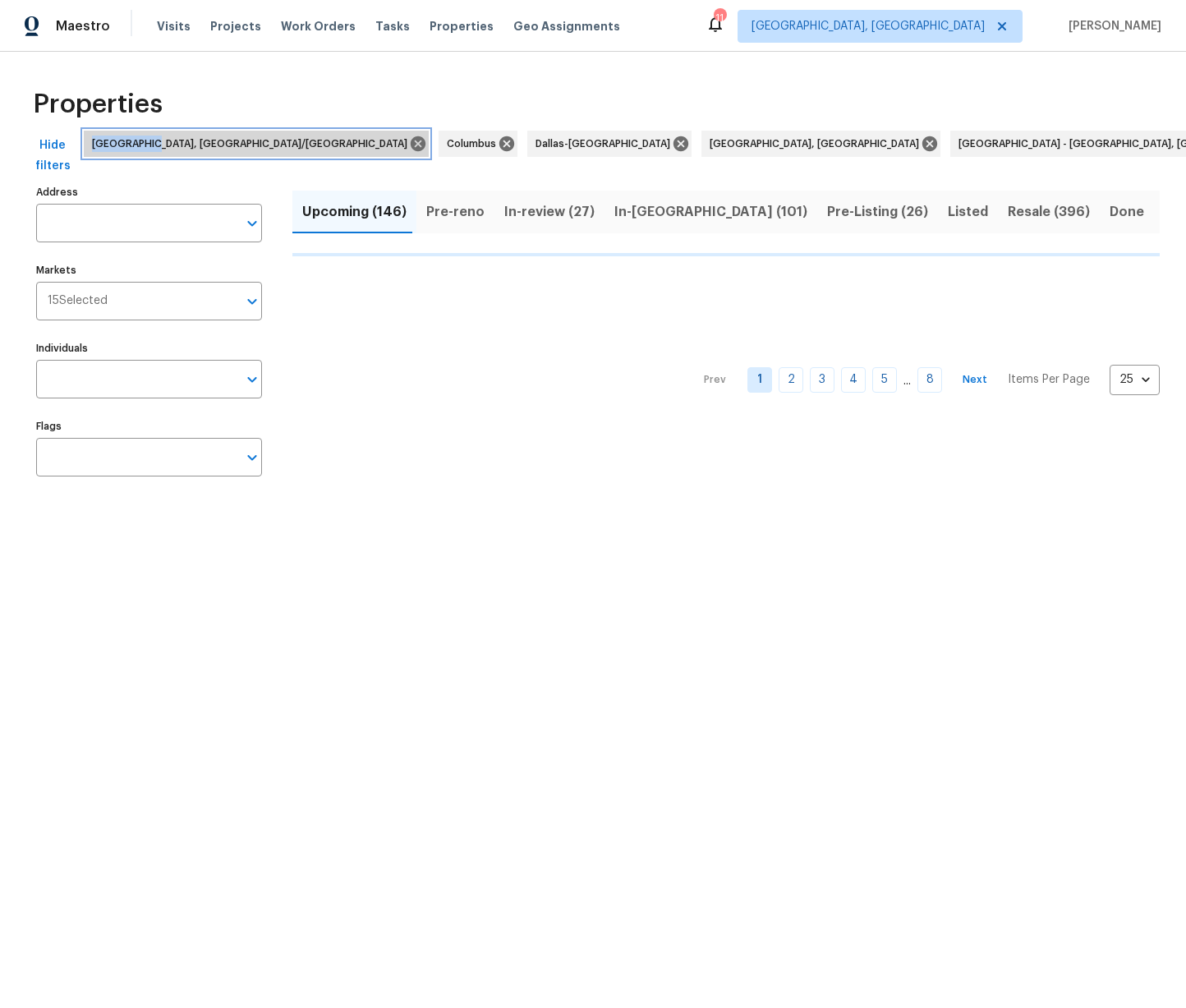 click on "[GEOGRAPHIC_DATA], [GEOGRAPHIC_DATA]/[GEOGRAPHIC_DATA]" at bounding box center (253, 144) 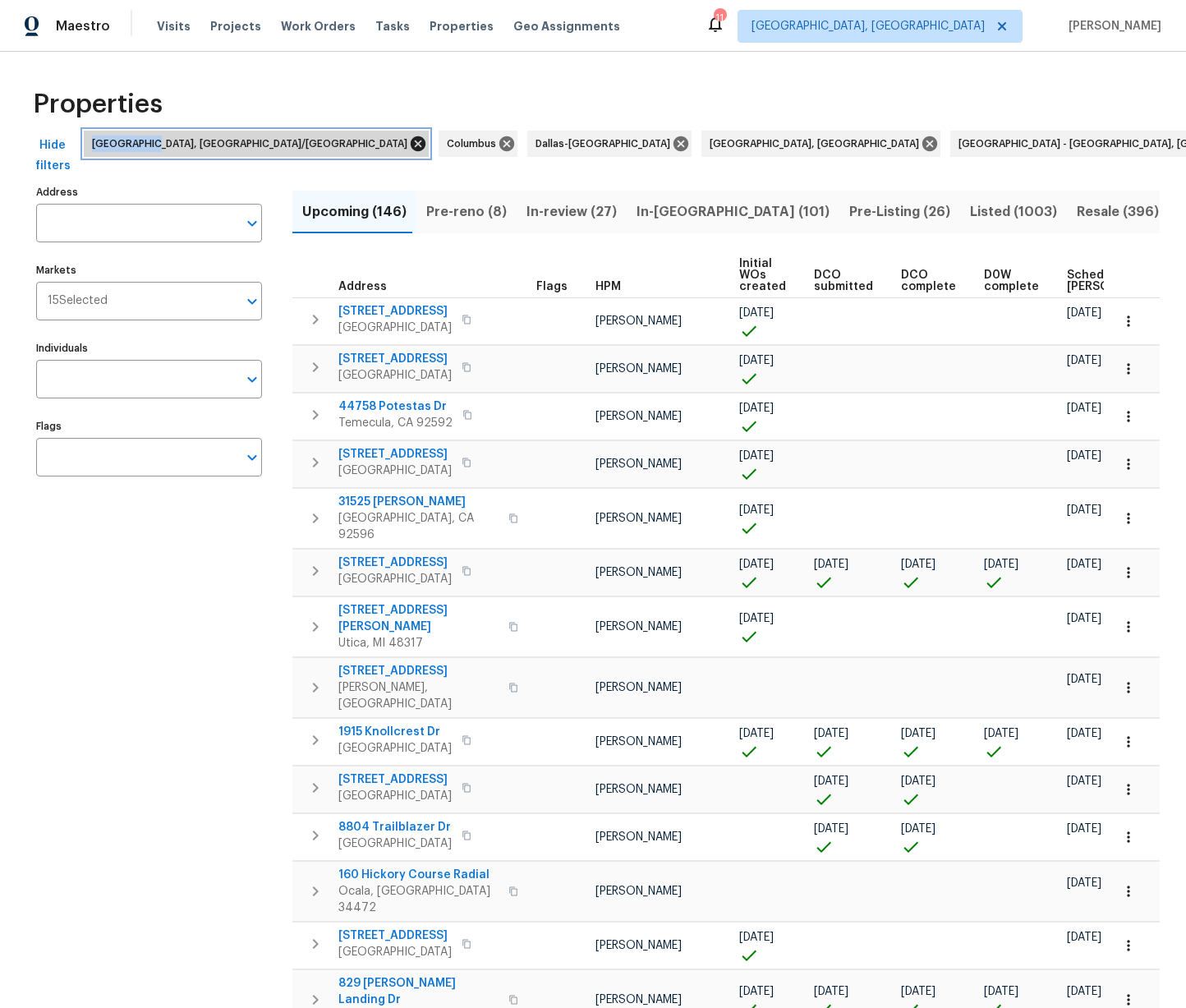 click 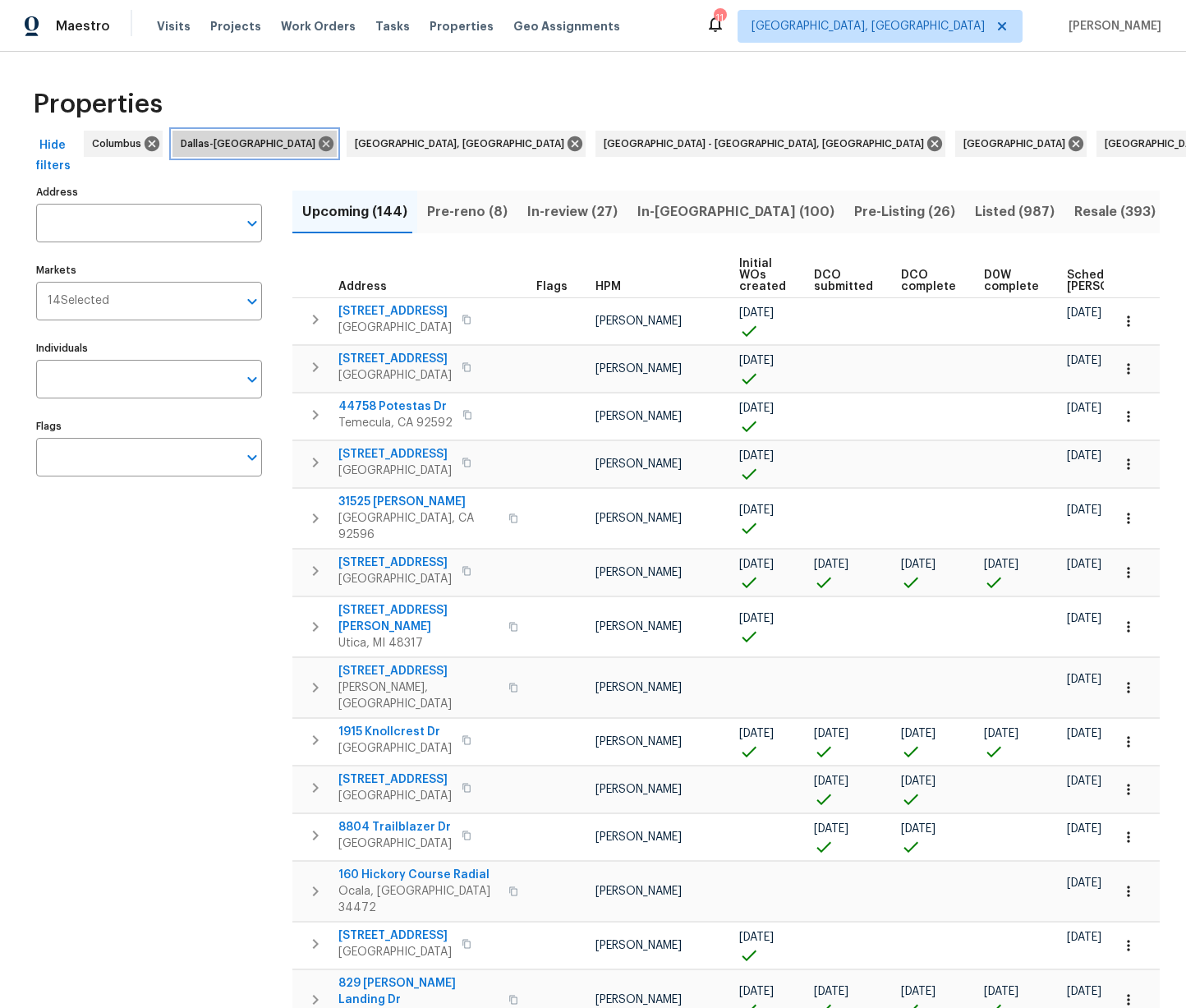 click 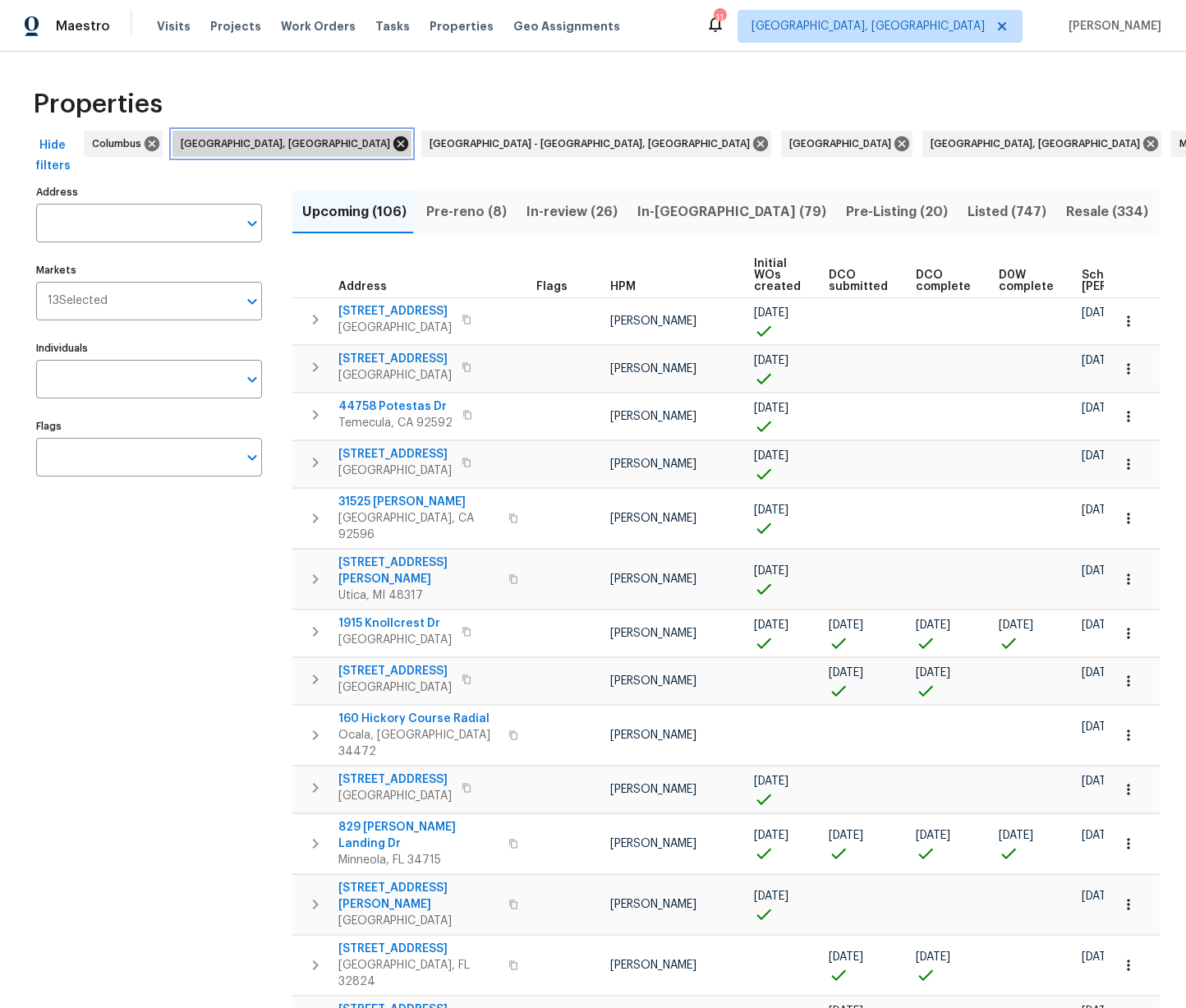 click 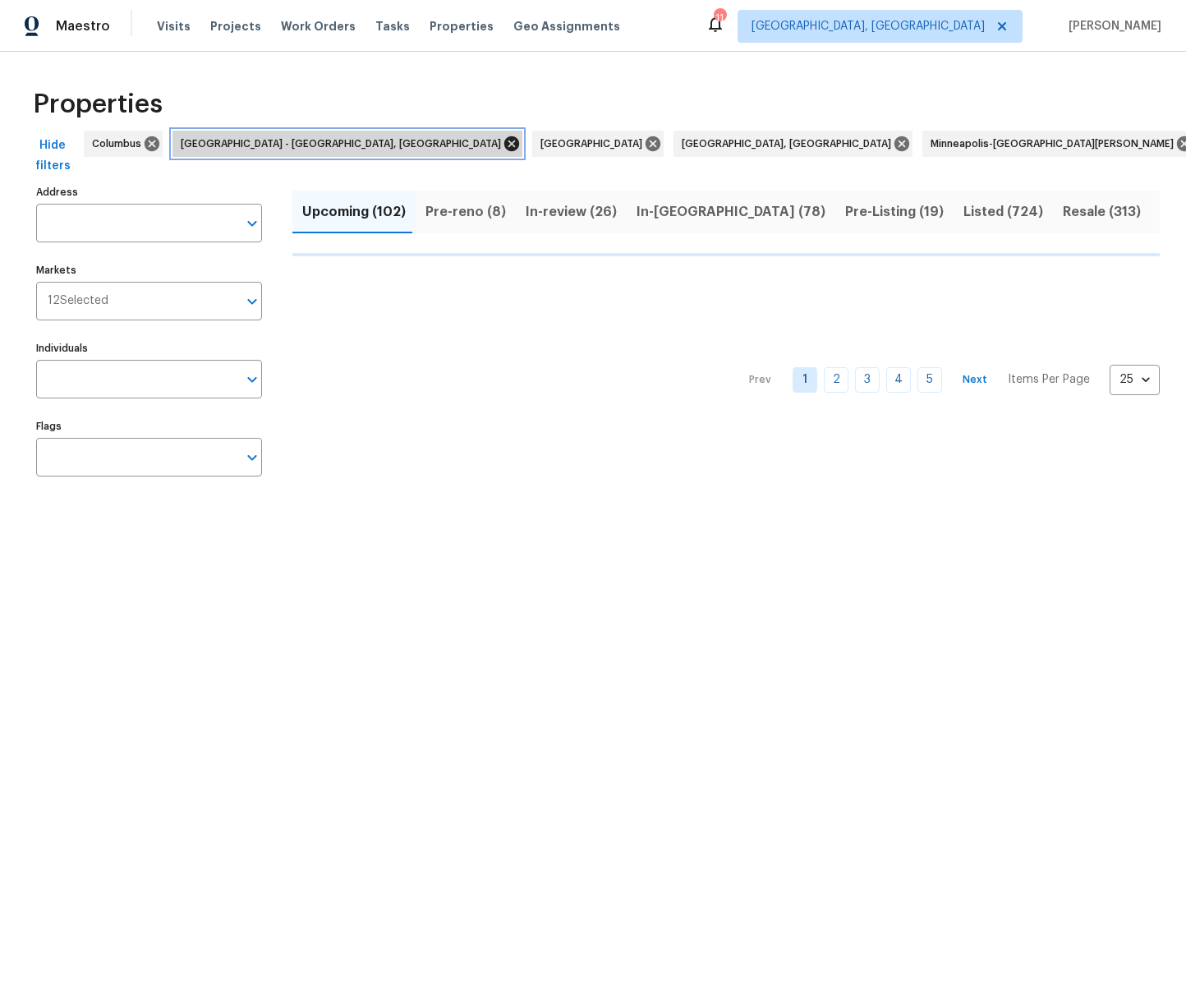 click 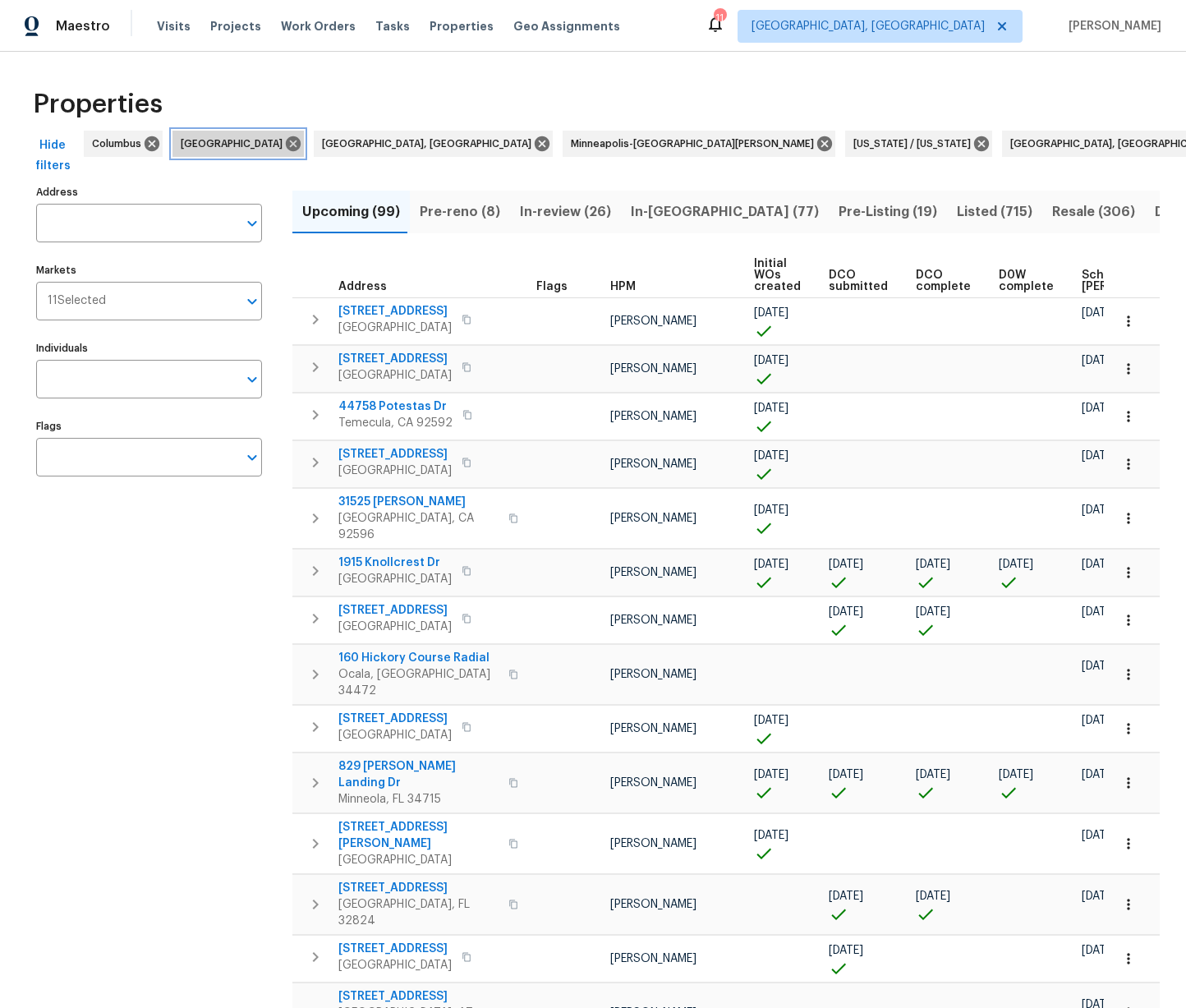 drag, startPoint x: 250, startPoint y: 145, endPoint x: 238, endPoint y: 144, distance: 12.041595 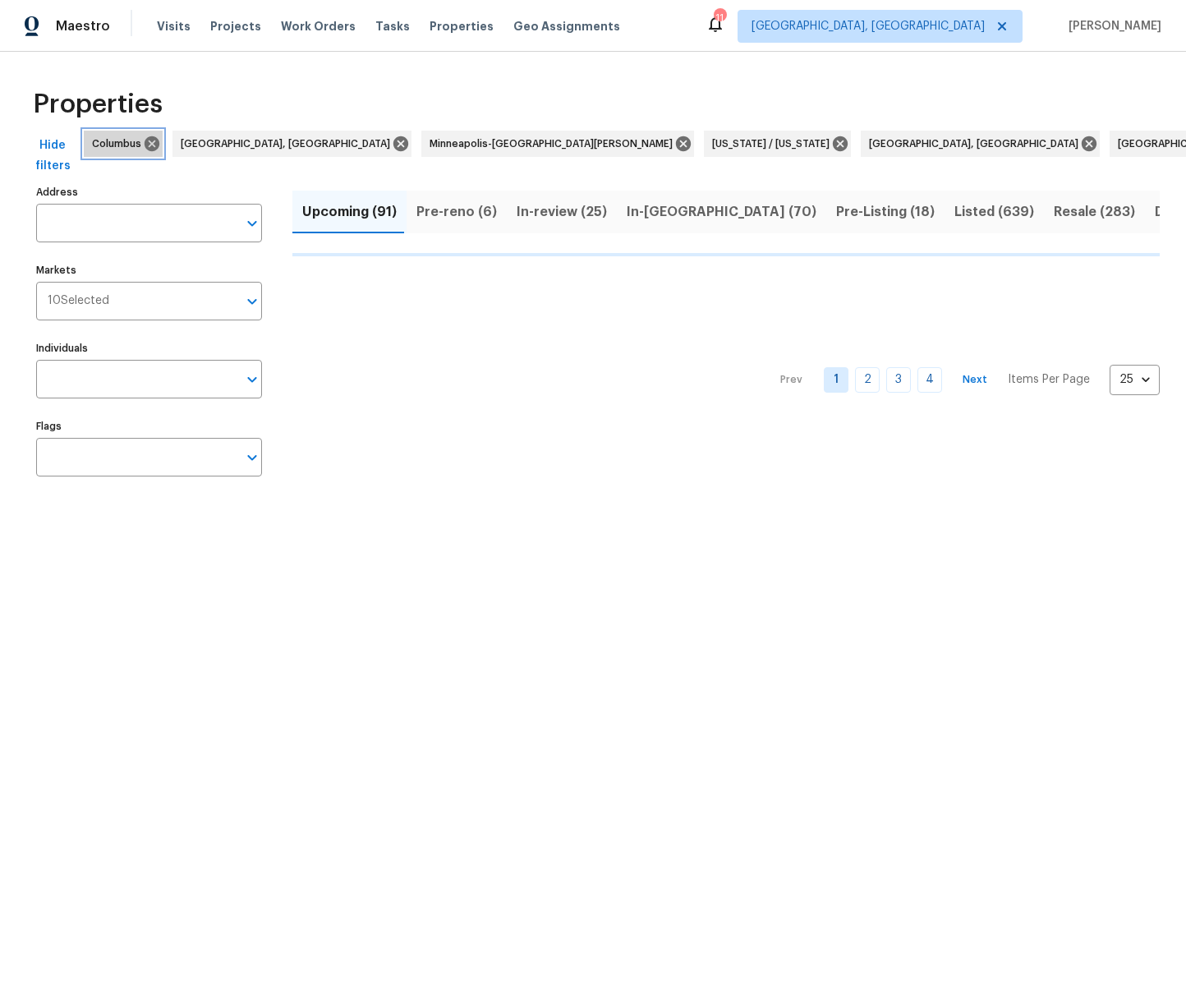 drag, startPoint x: 169, startPoint y: 143, endPoint x: 223, endPoint y: 140, distance: 54.0833 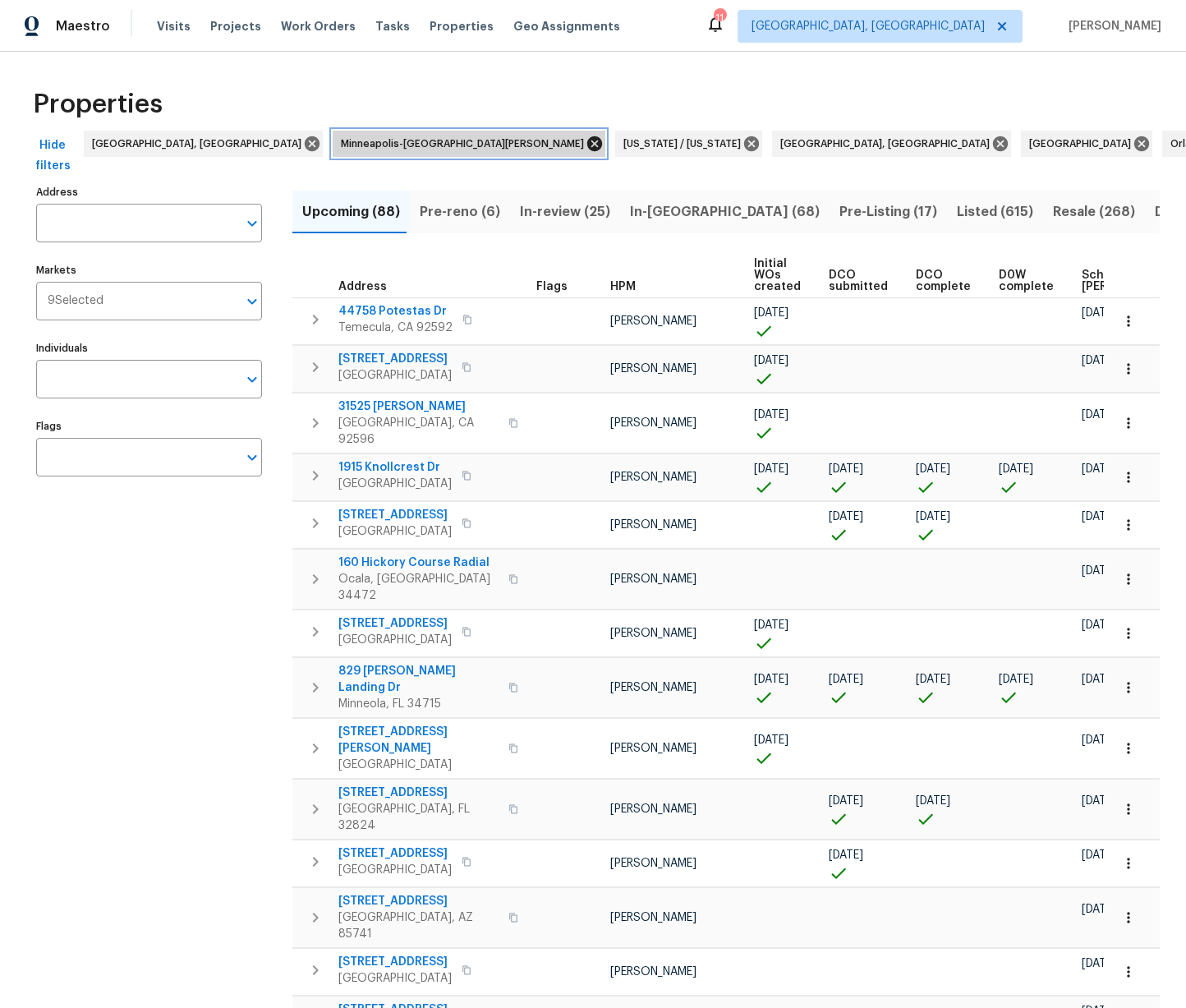 click 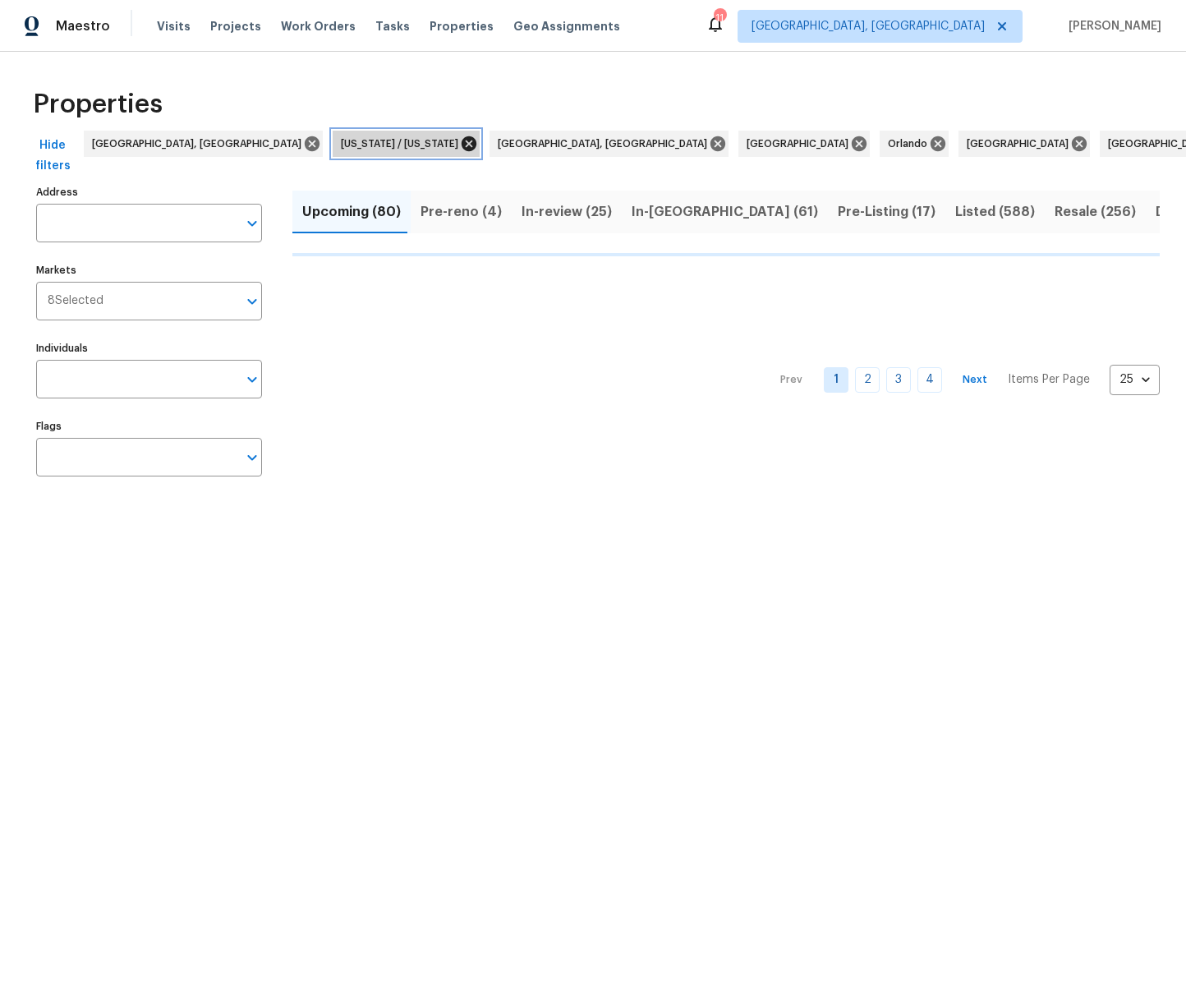 click 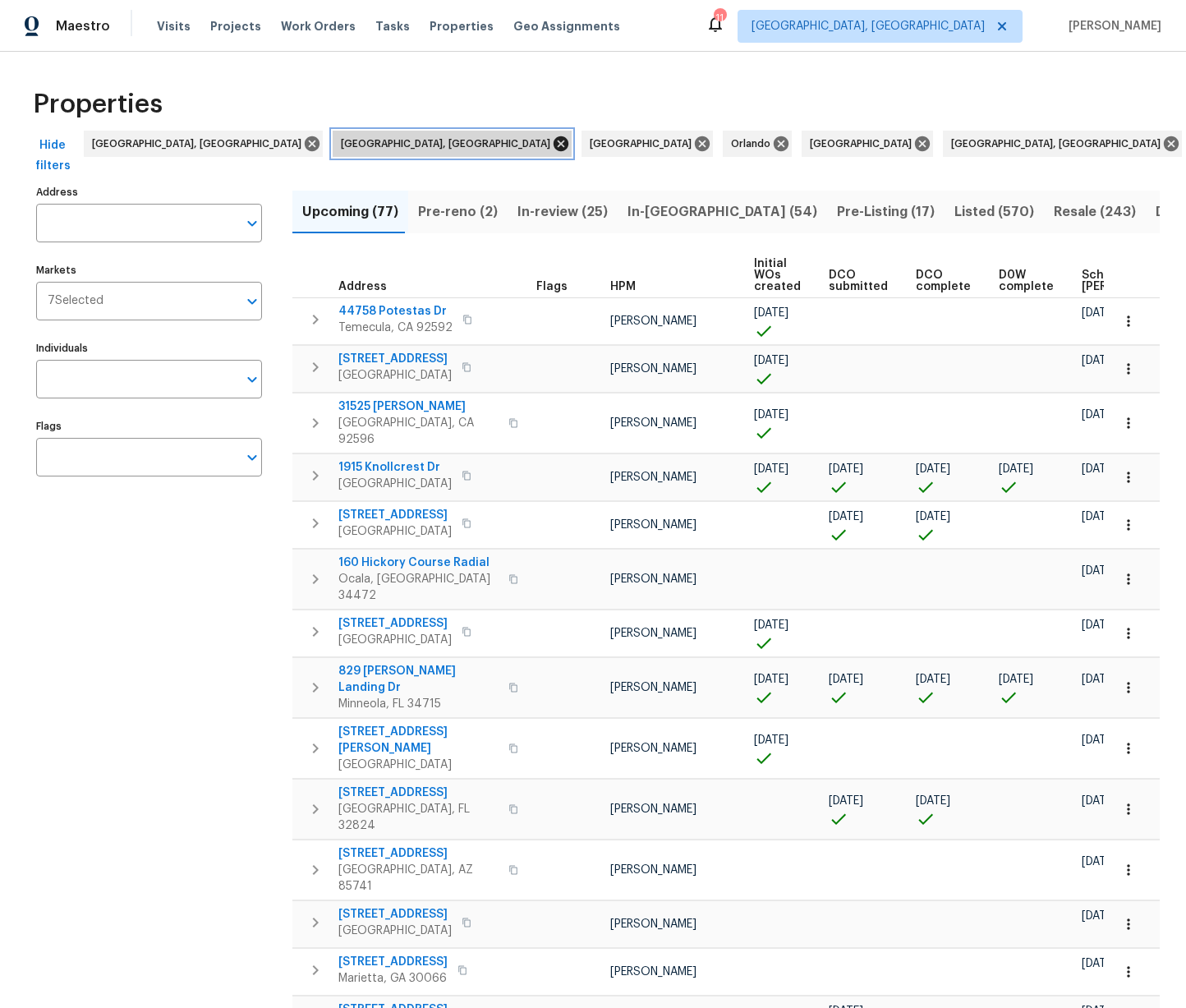 click 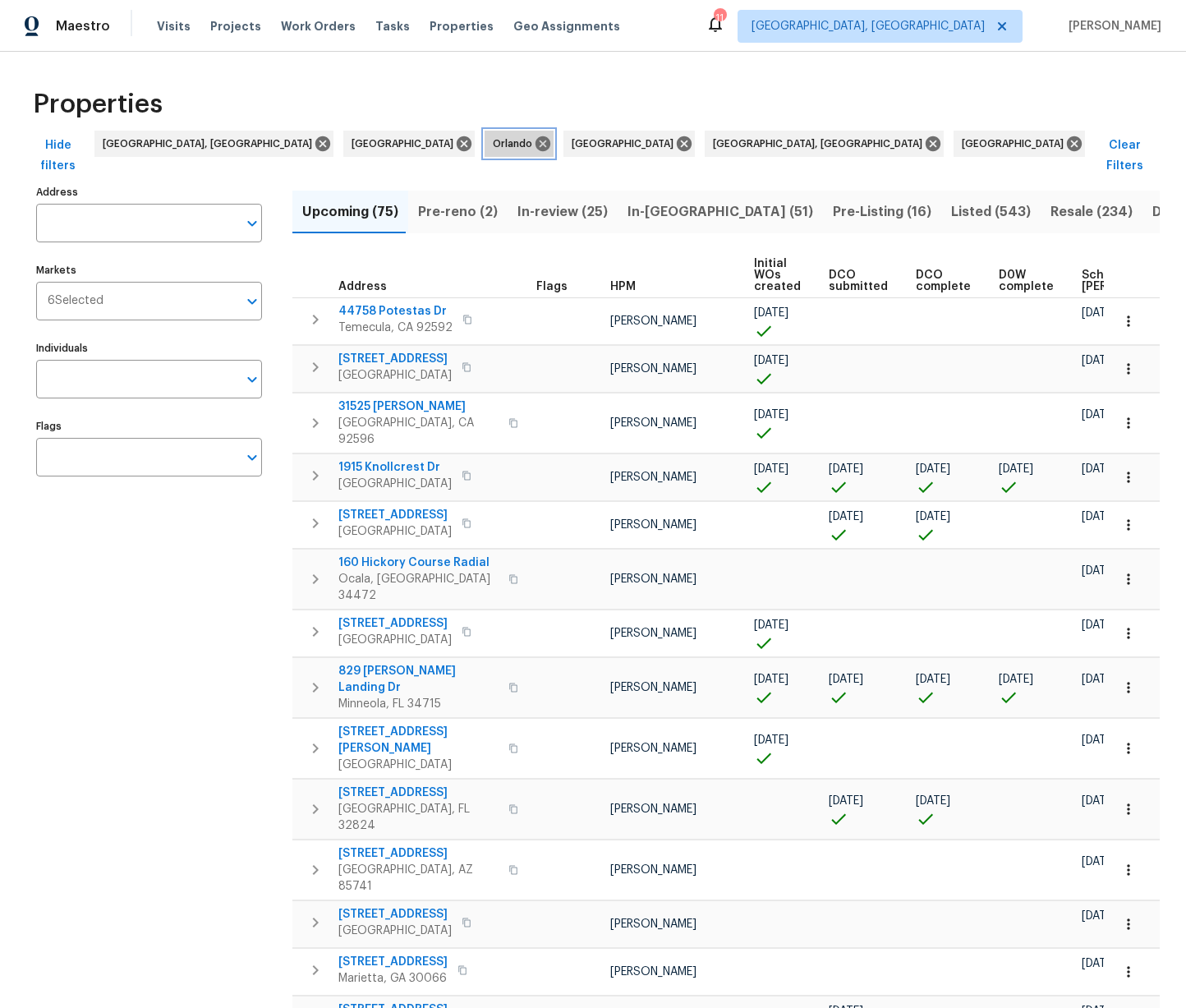 click on "Orlando" at bounding box center (519, 144) 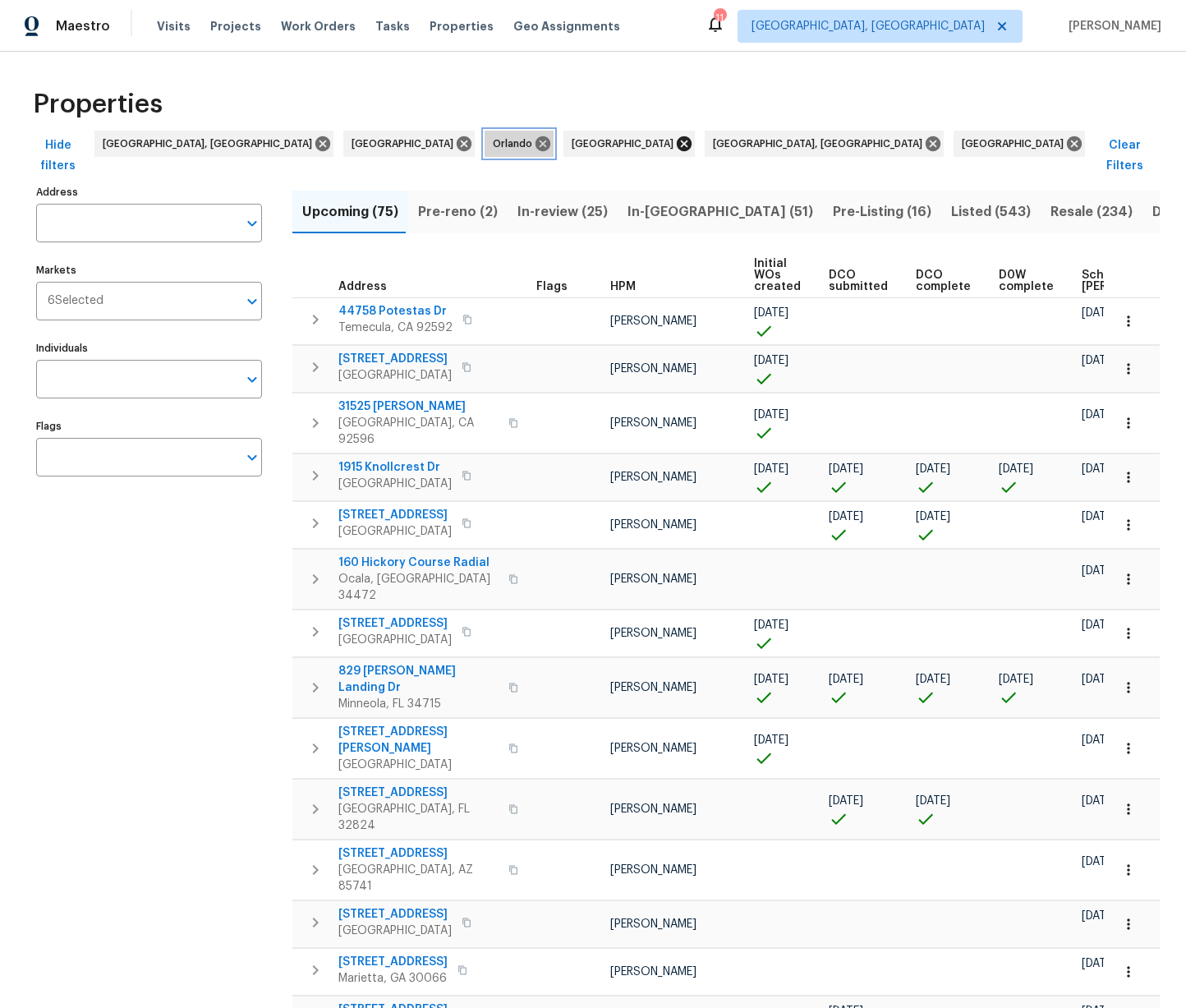 click 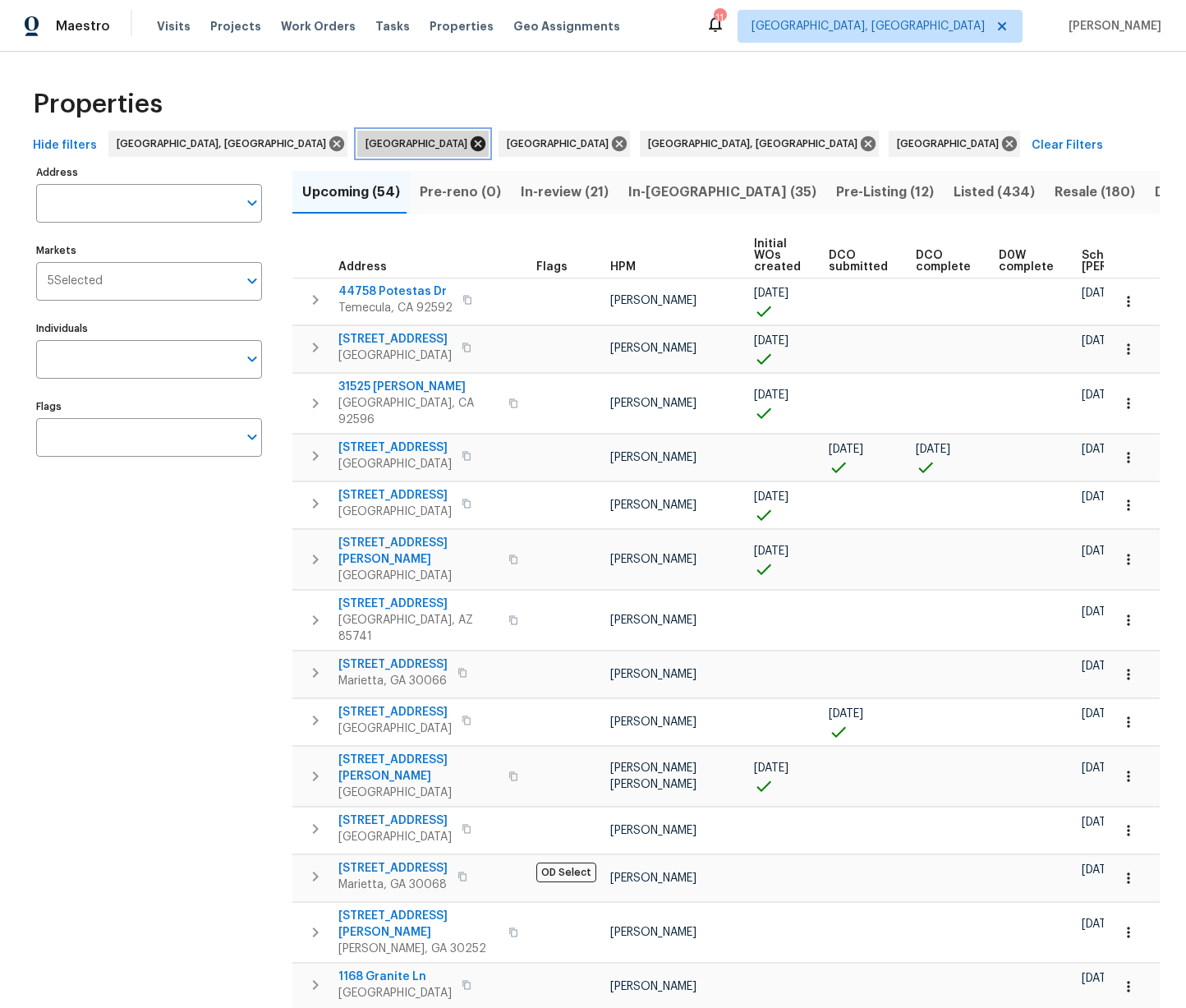 click 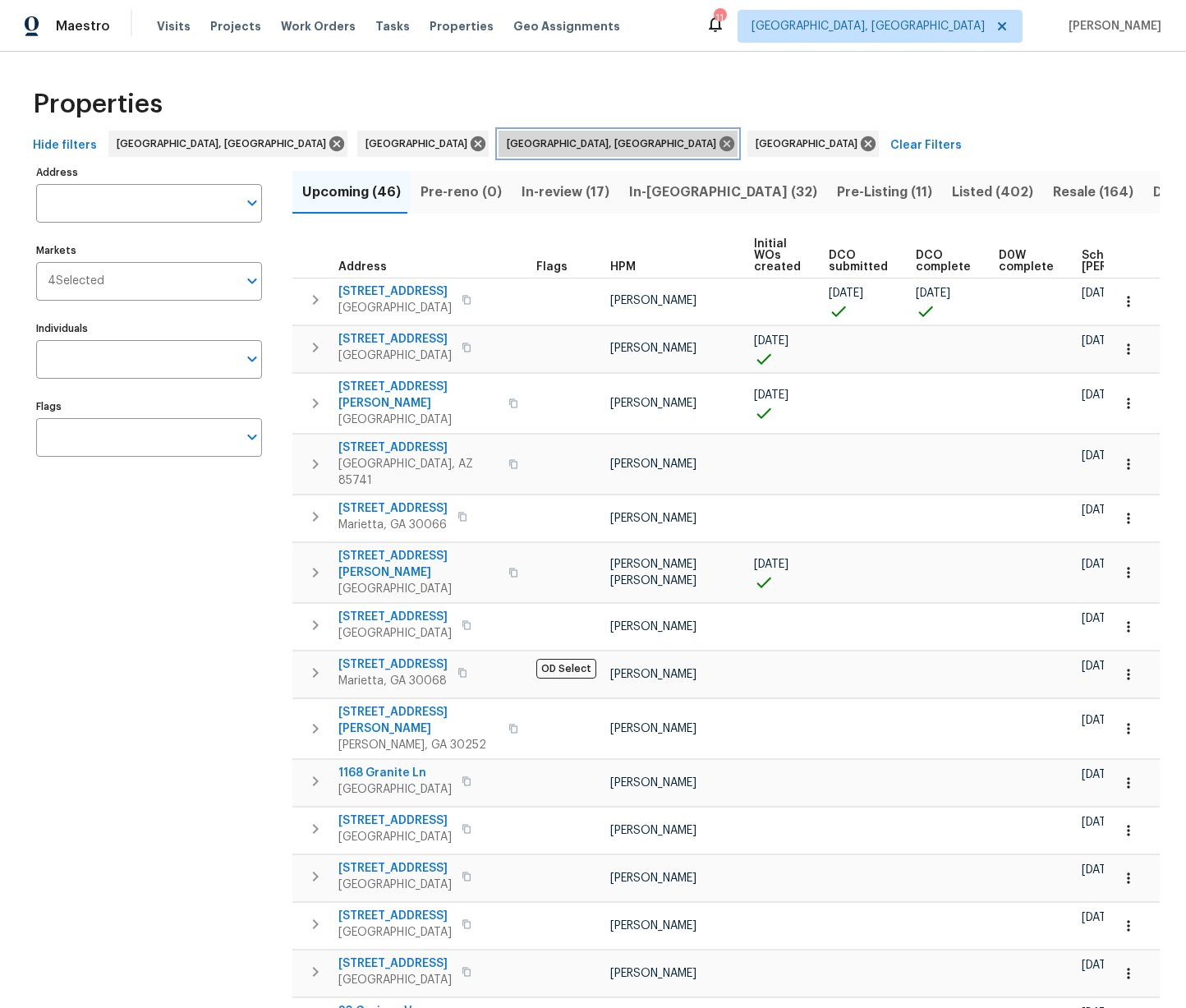 click 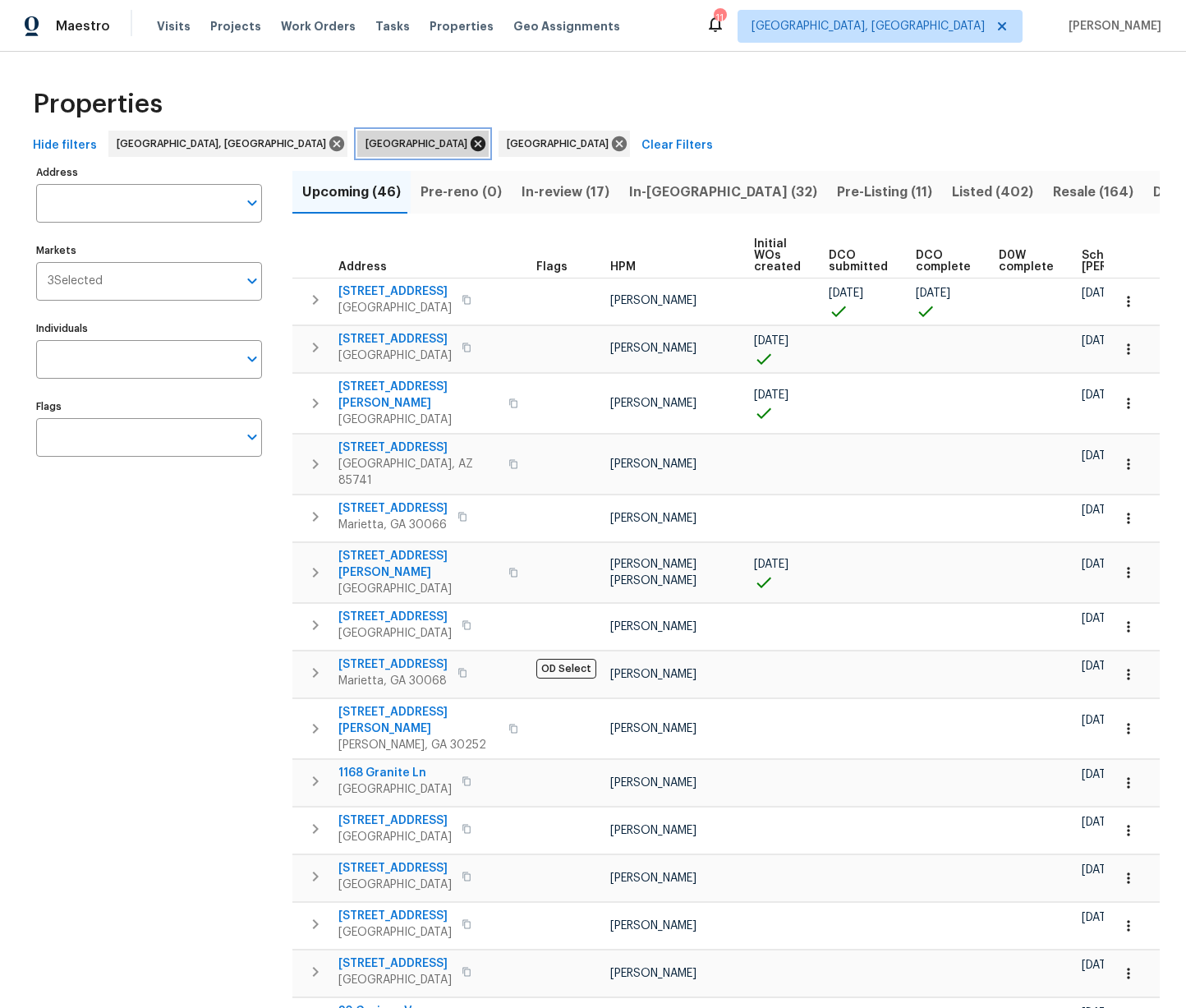 click 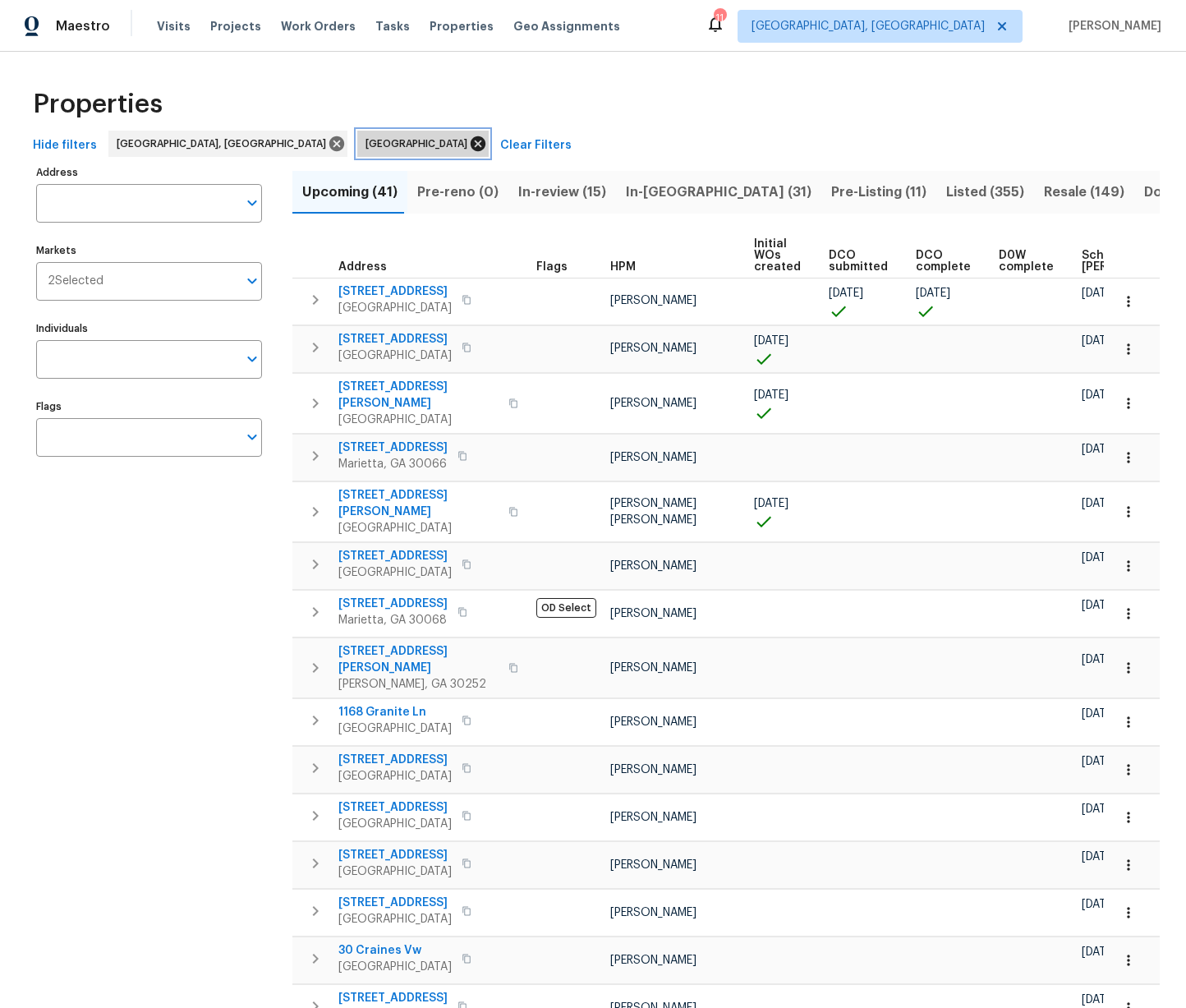 click 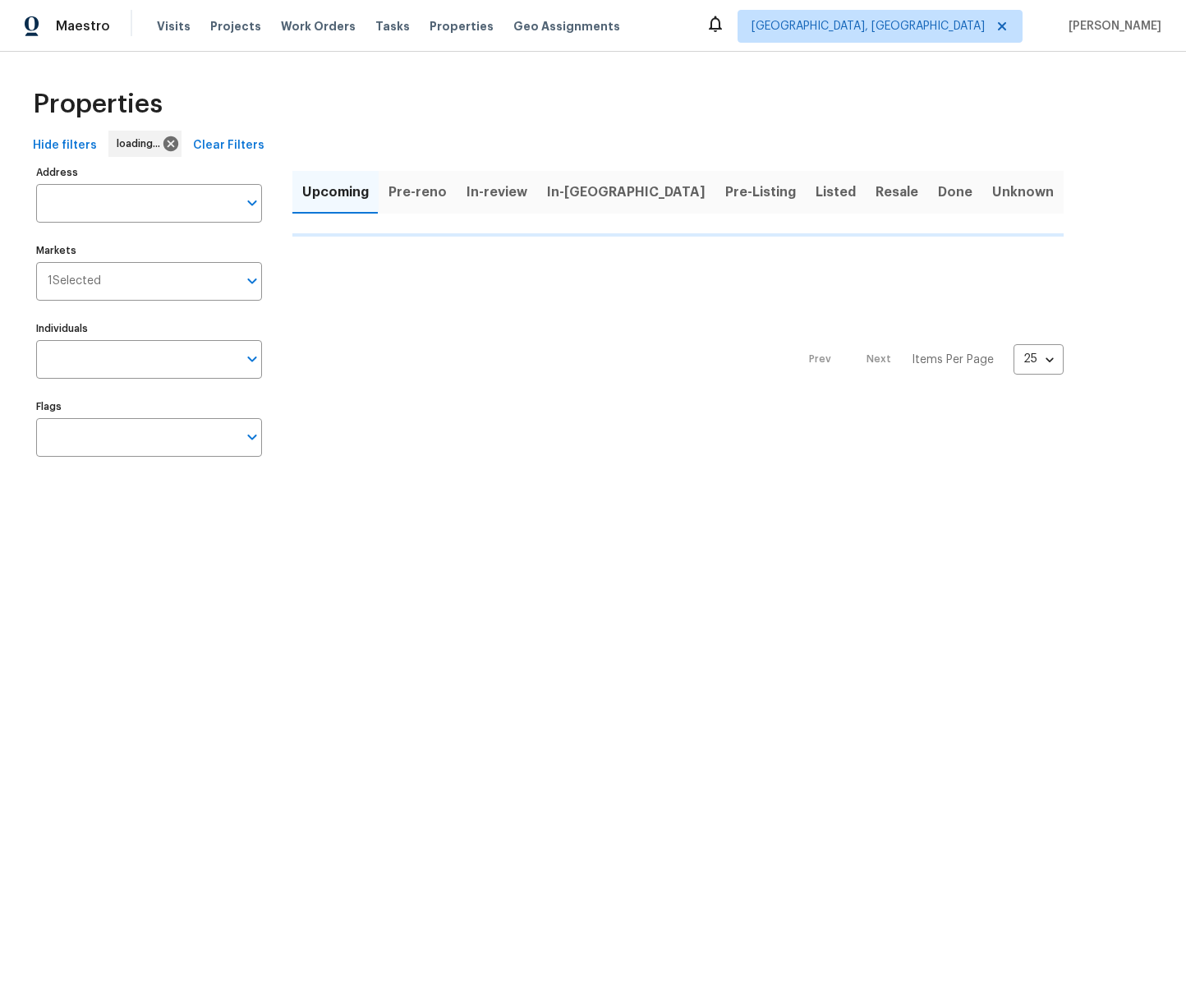 scroll, scrollTop: 0, scrollLeft: 0, axis: both 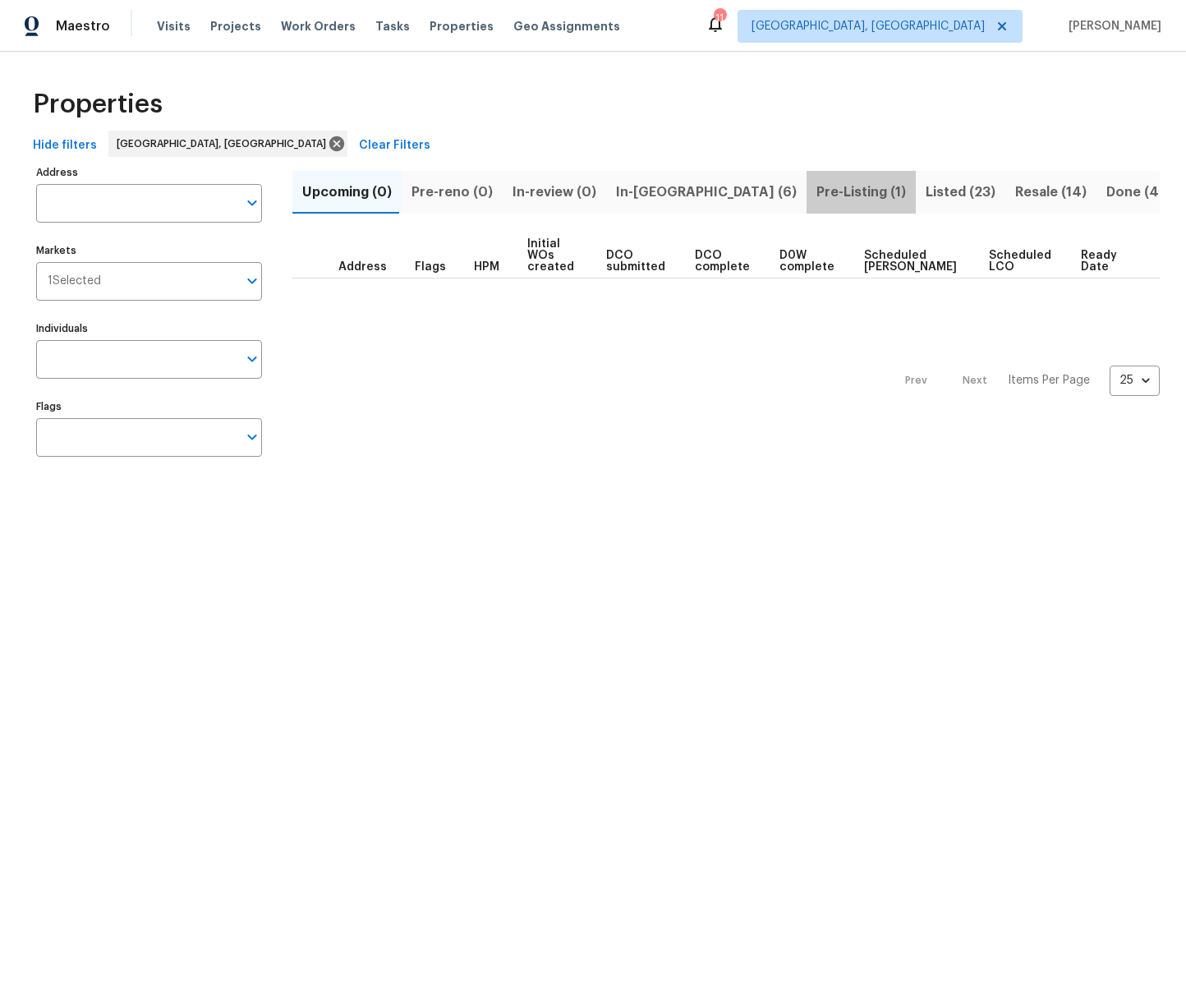 click on "Pre-Listing (1)" at bounding box center (861, 192) 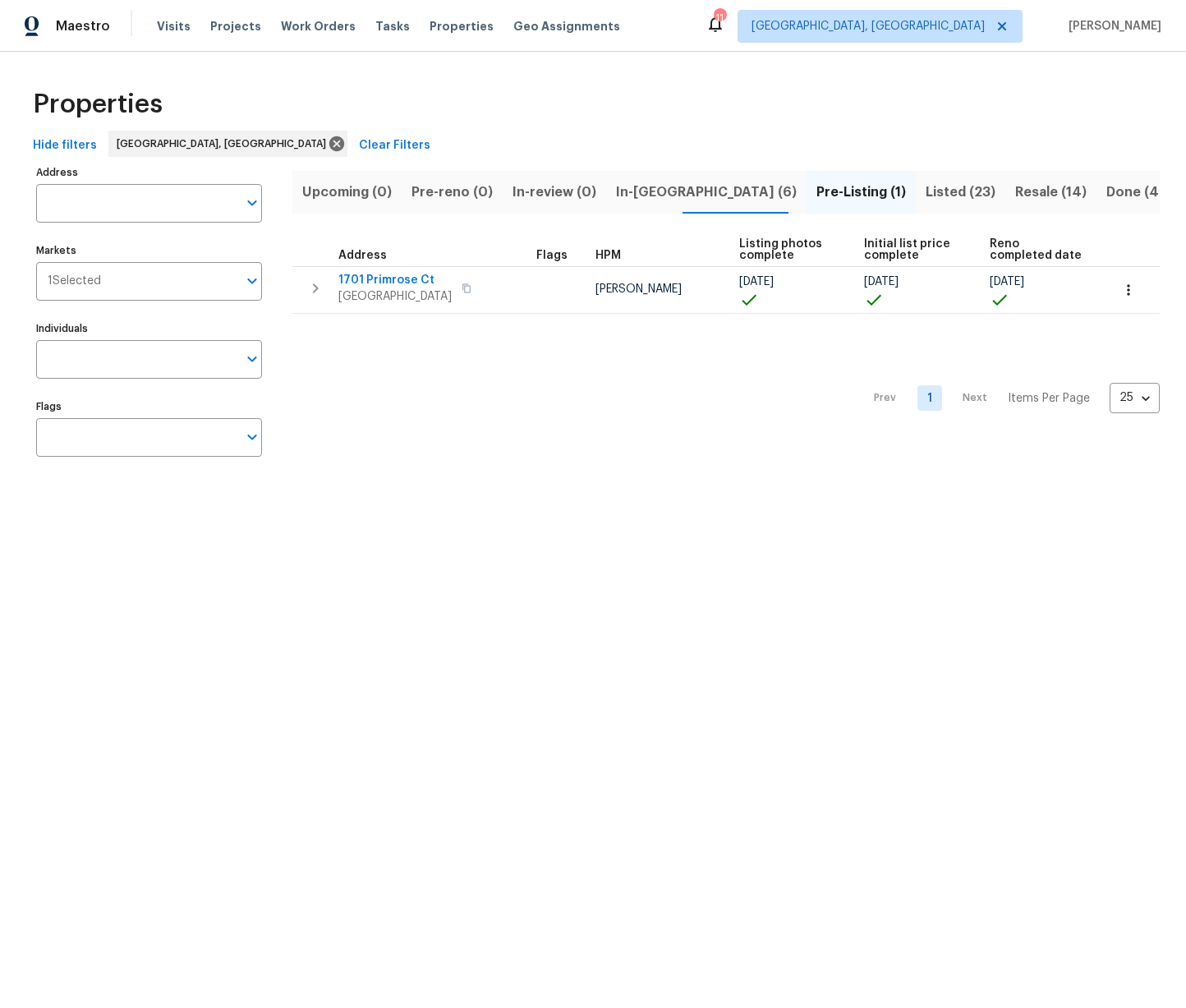 click on "Listed (23)" at bounding box center [960, 192] 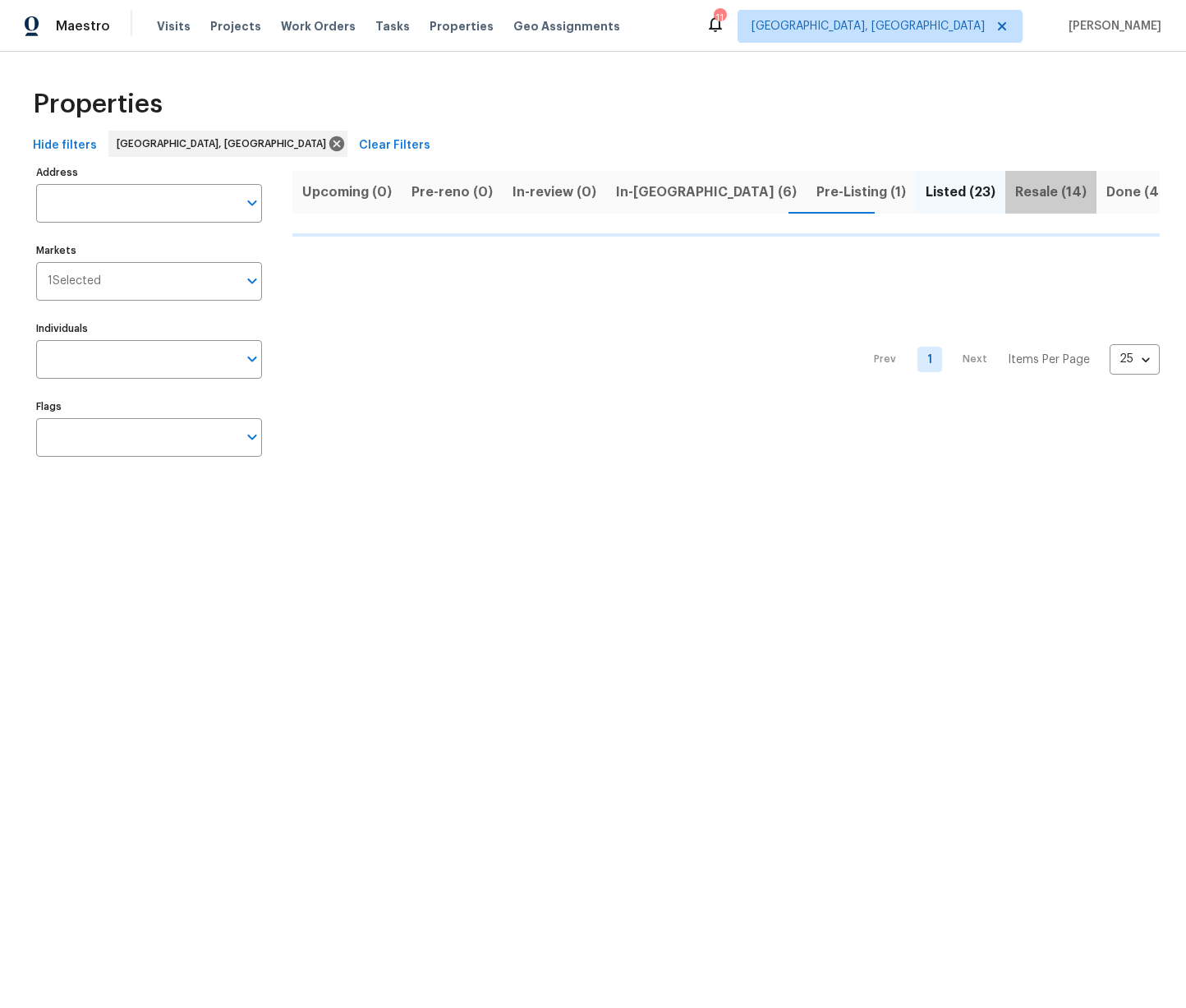 click on "Resale (14)" at bounding box center [1050, 192] 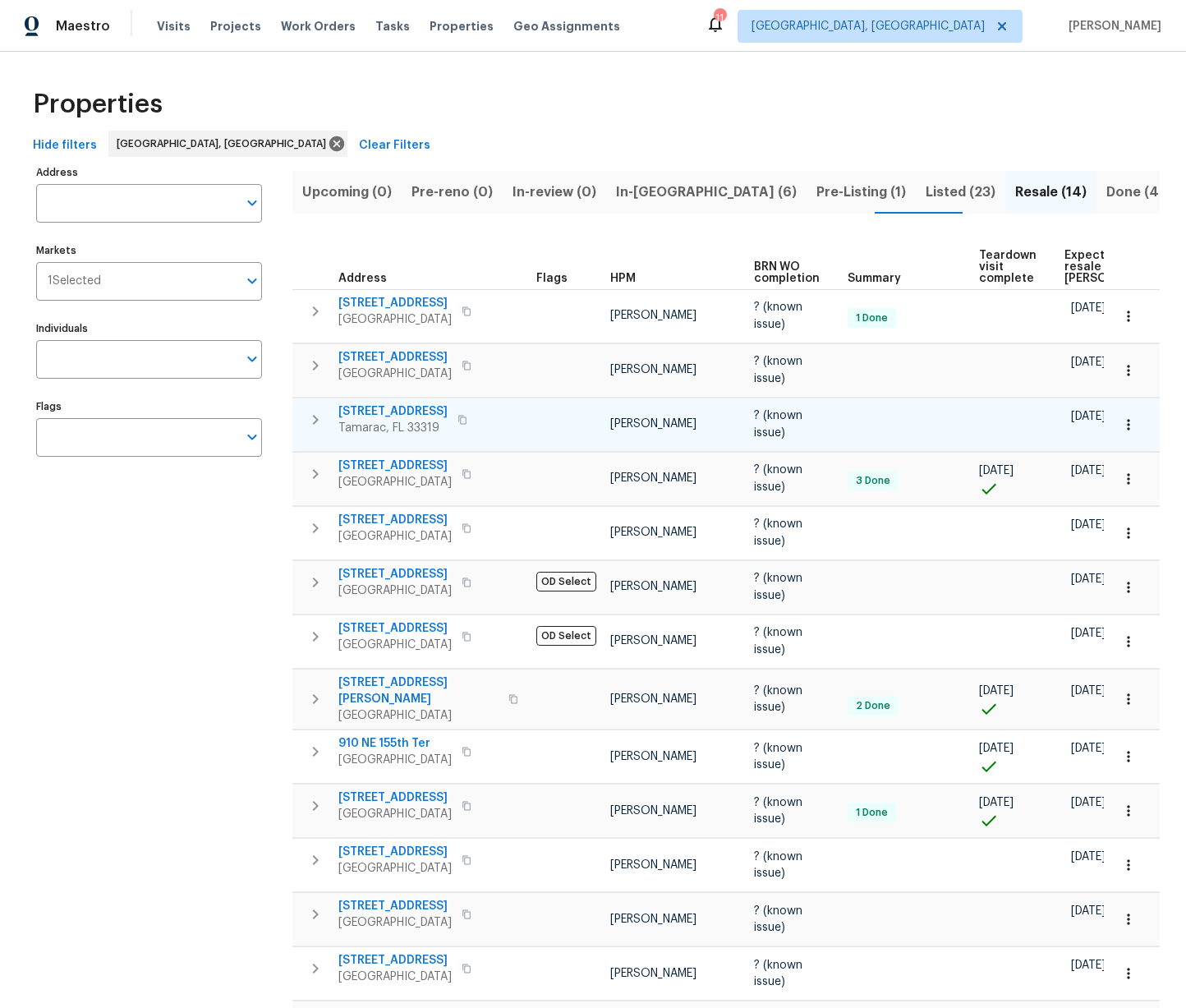 click on "5305 W Palm Cir" at bounding box center (393, 412) 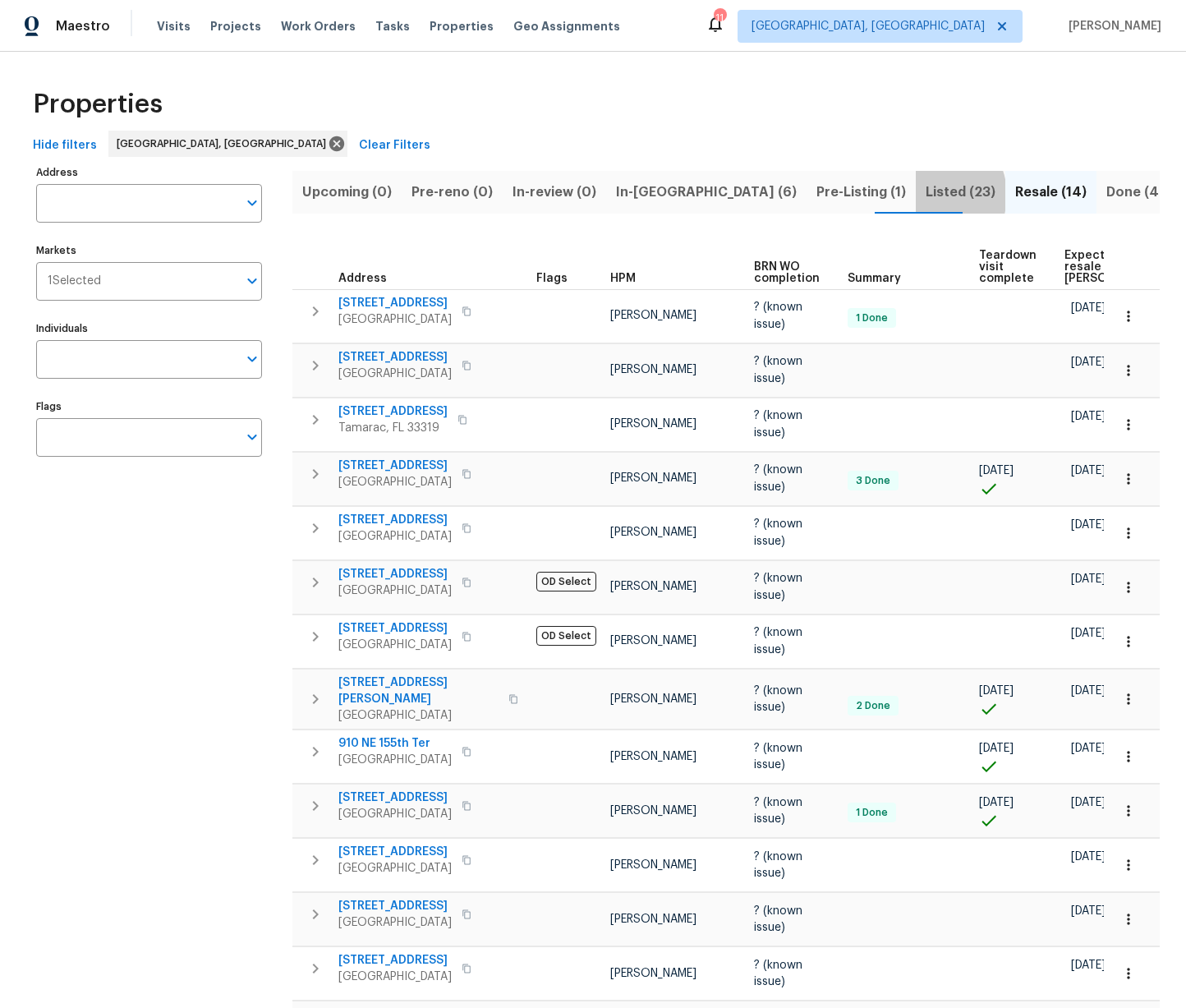 click on "Listed (23)" at bounding box center (960, 192) 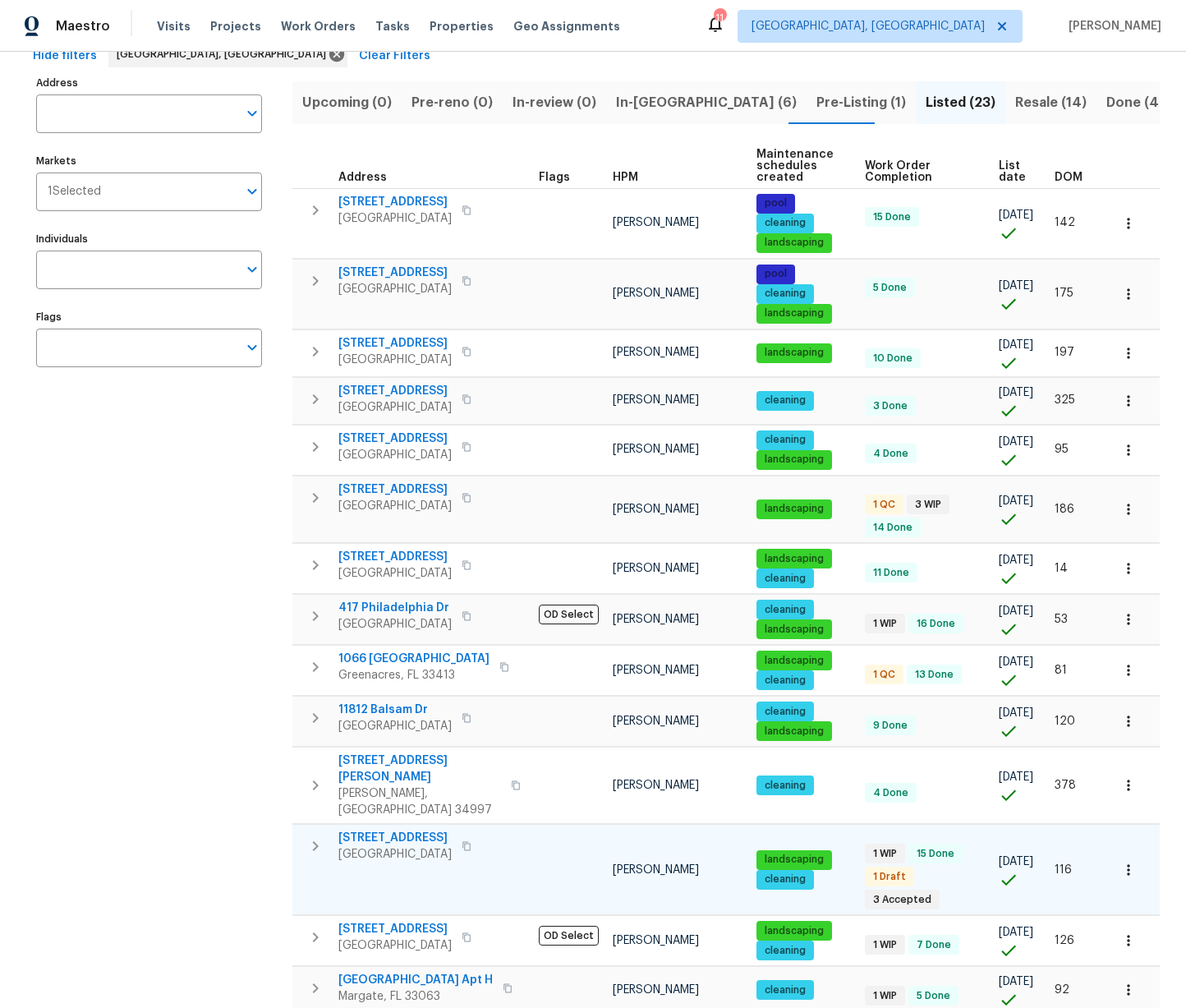 scroll, scrollTop: 71, scrollLeft: 0, axis: vertical 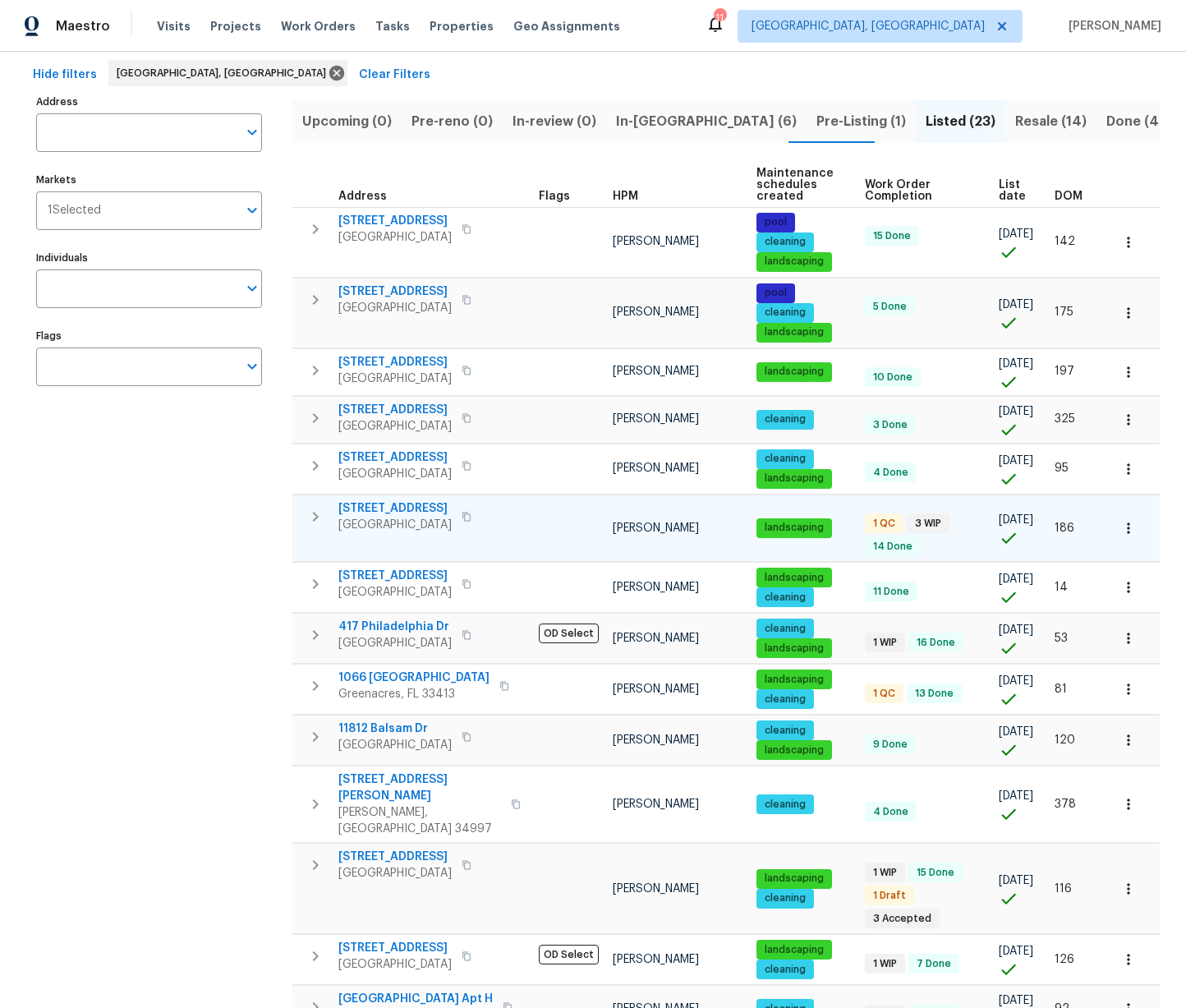 click 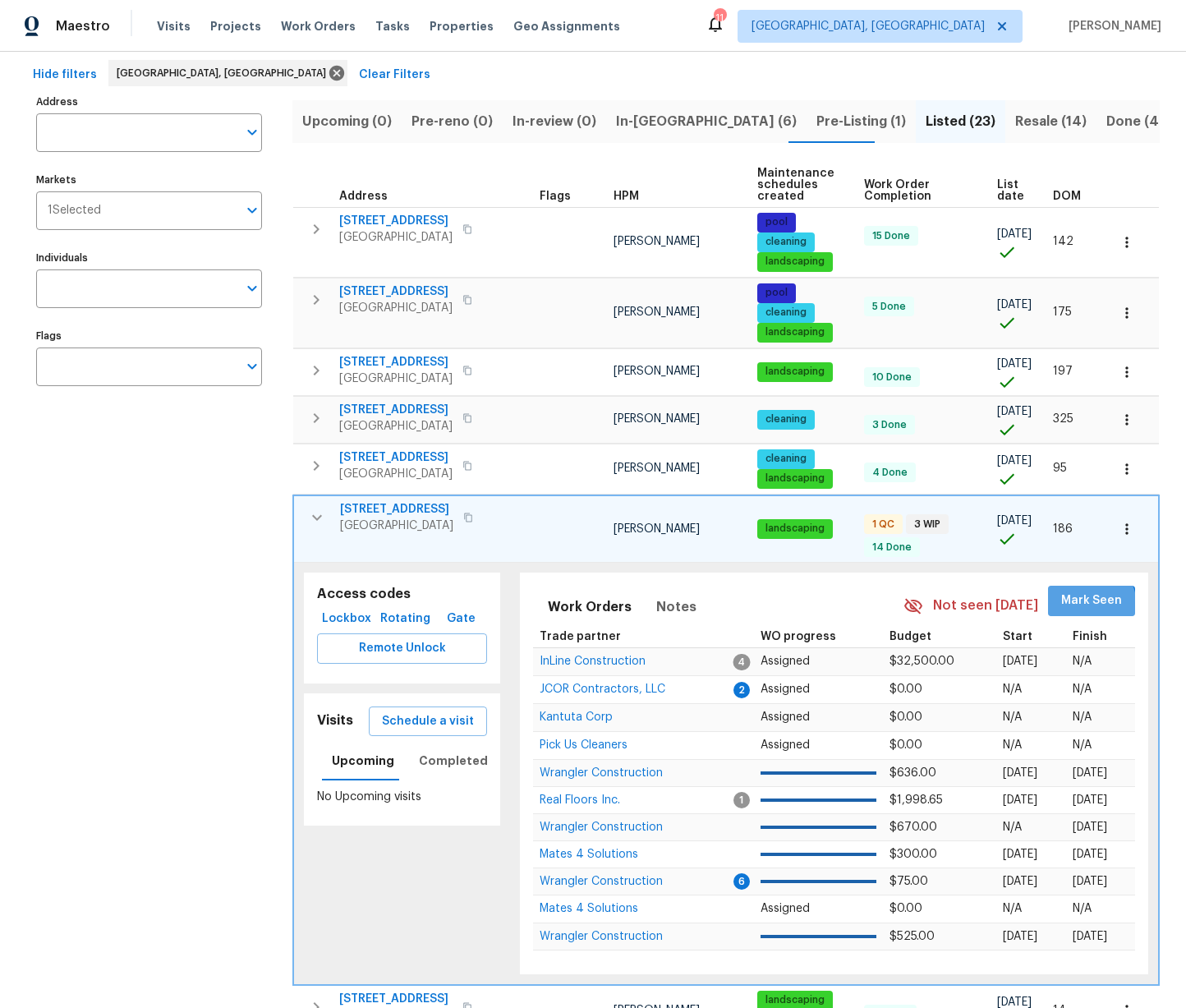 click on "Mark Seen" at bounding box center [1092, 601] 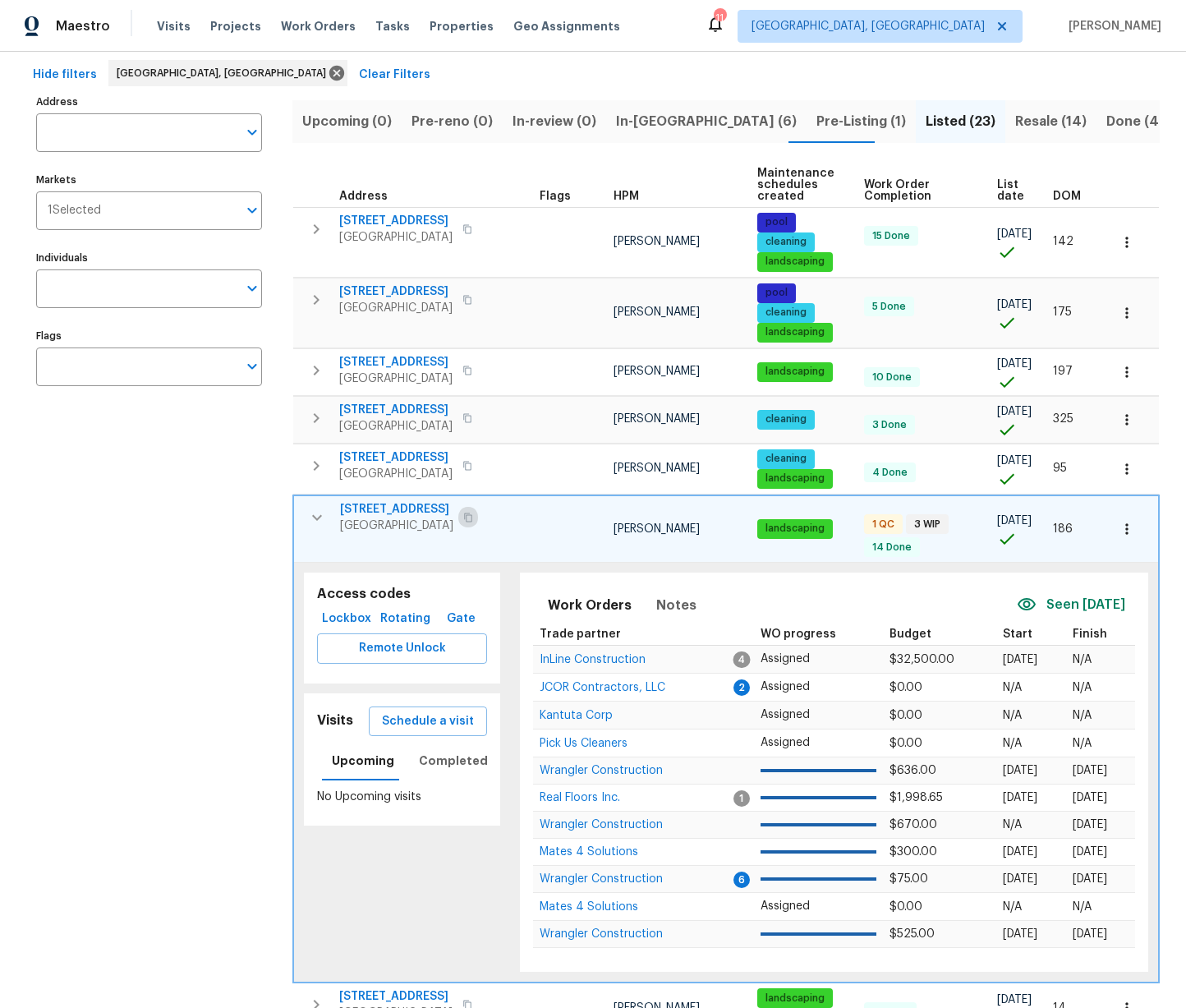 click 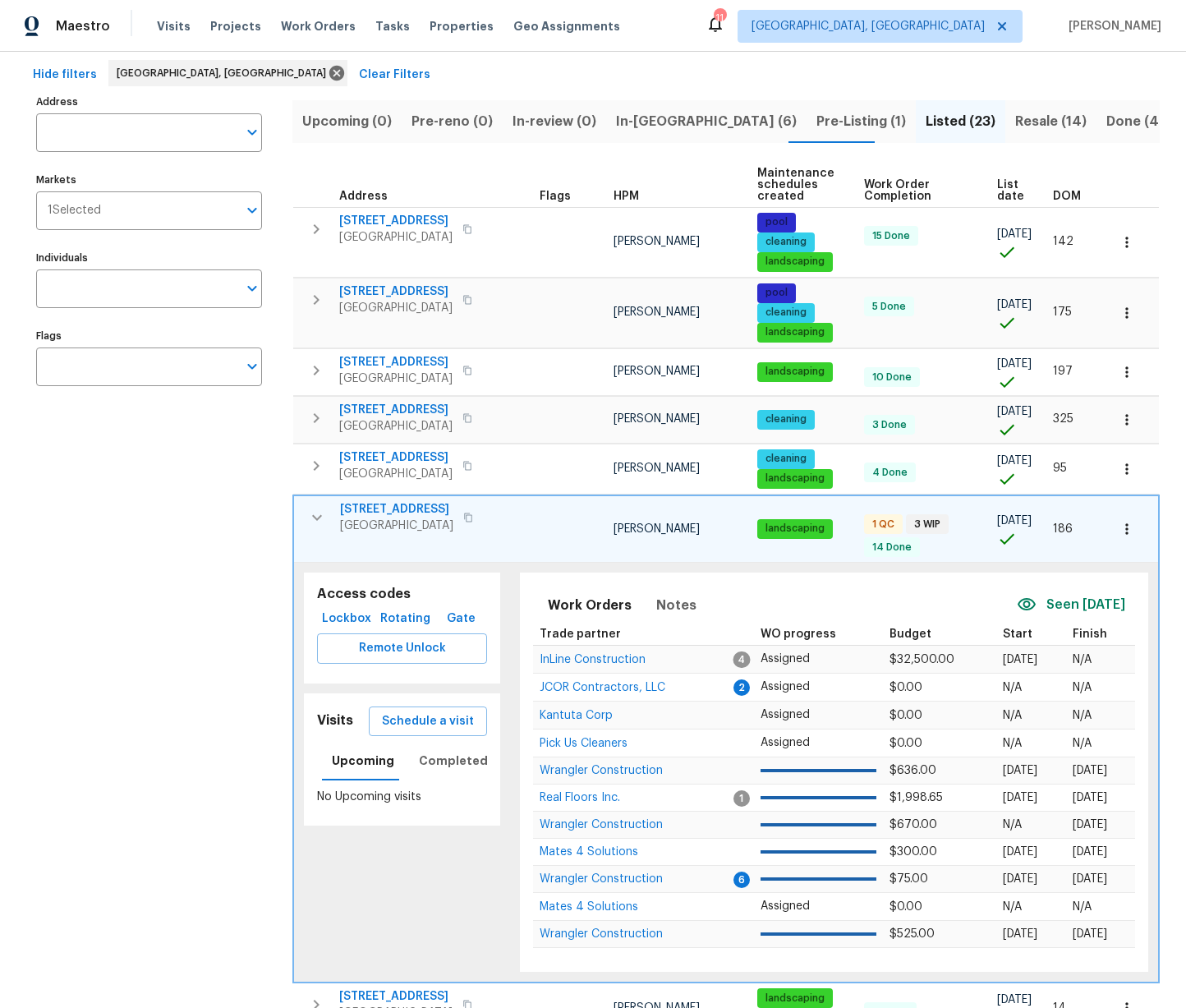 click 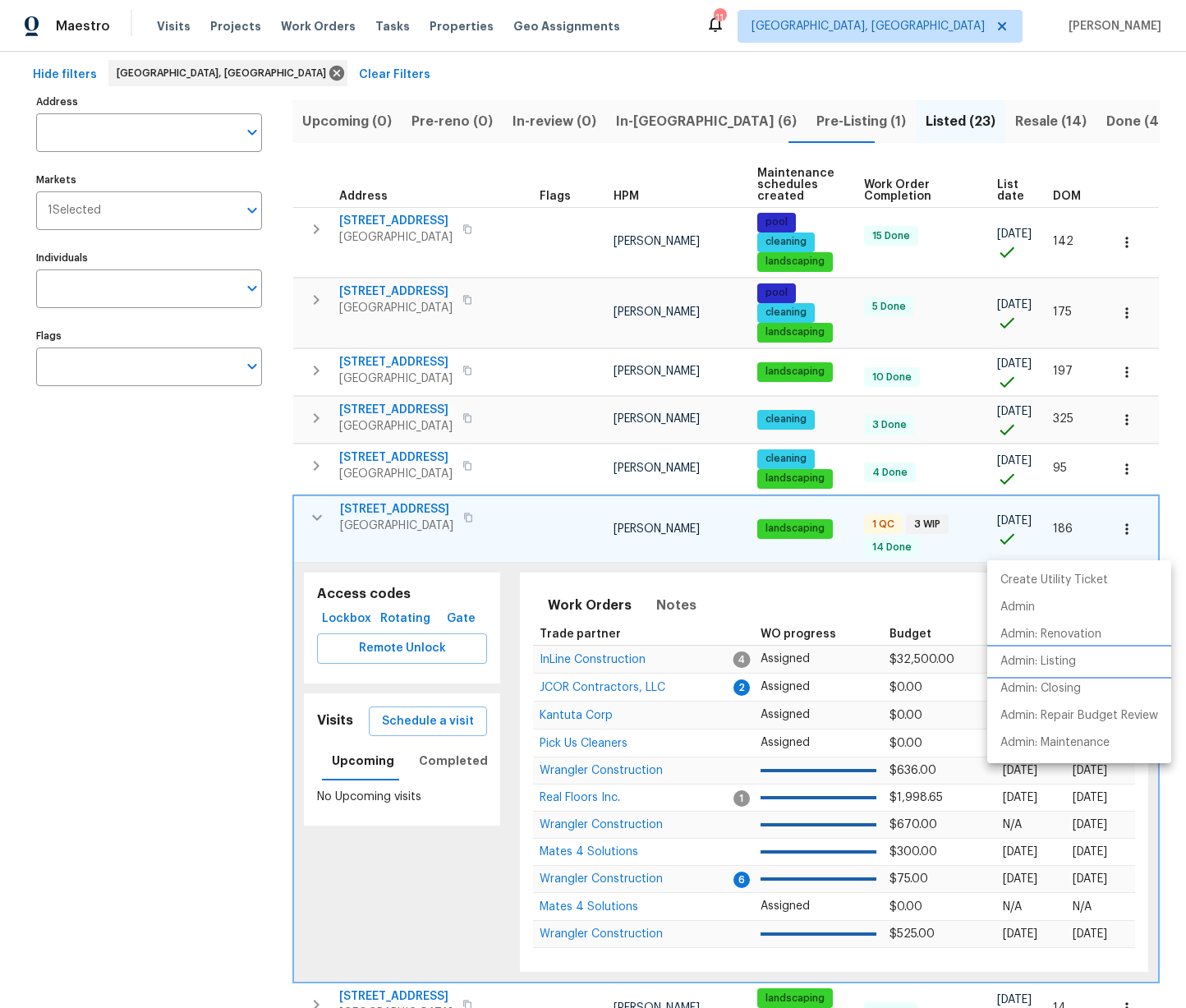 click on "Admin: Listing" at bounding box center (1038, 661) 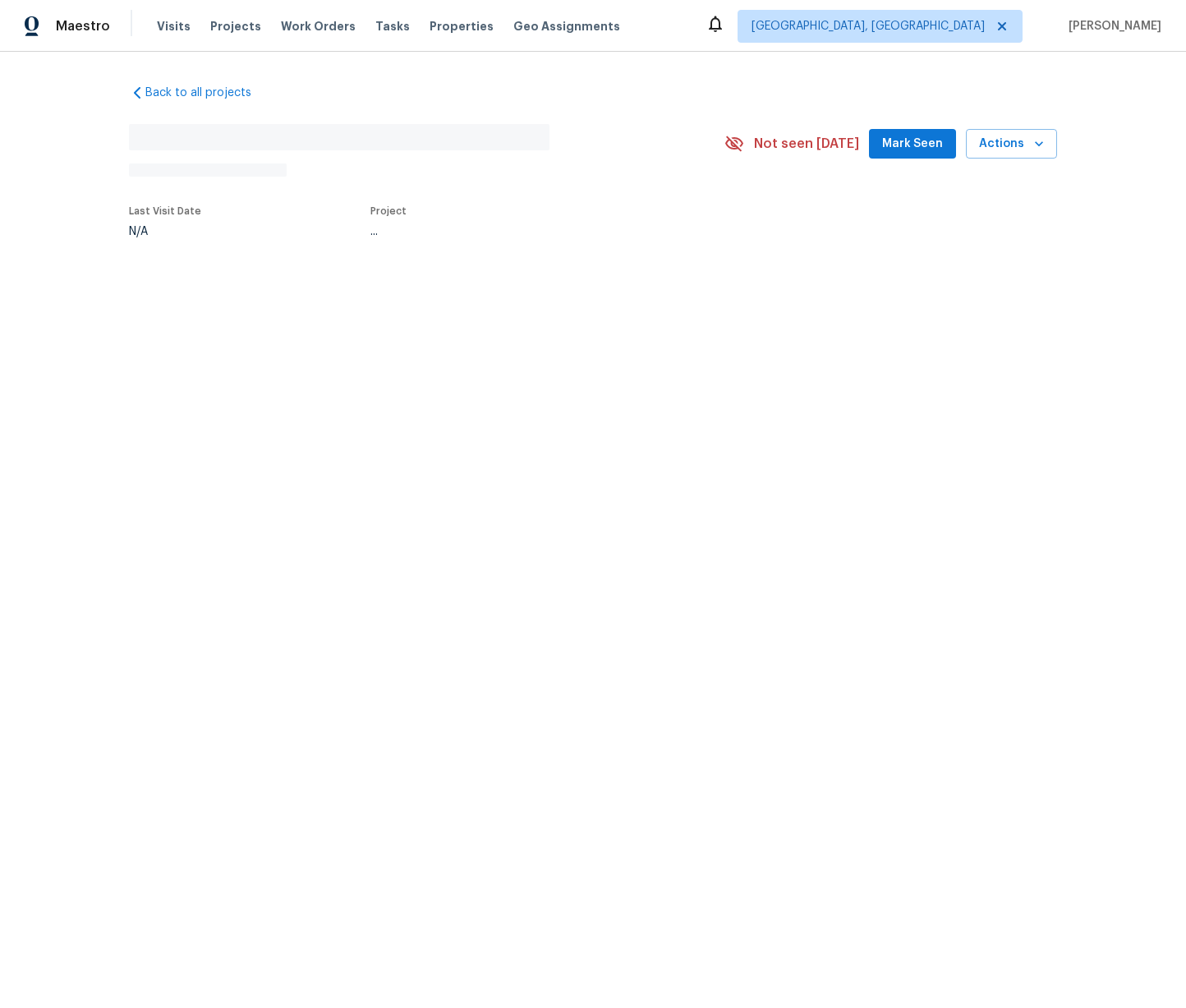 scroll, scrollTop: 0, scrollLeft: 0, axis: both 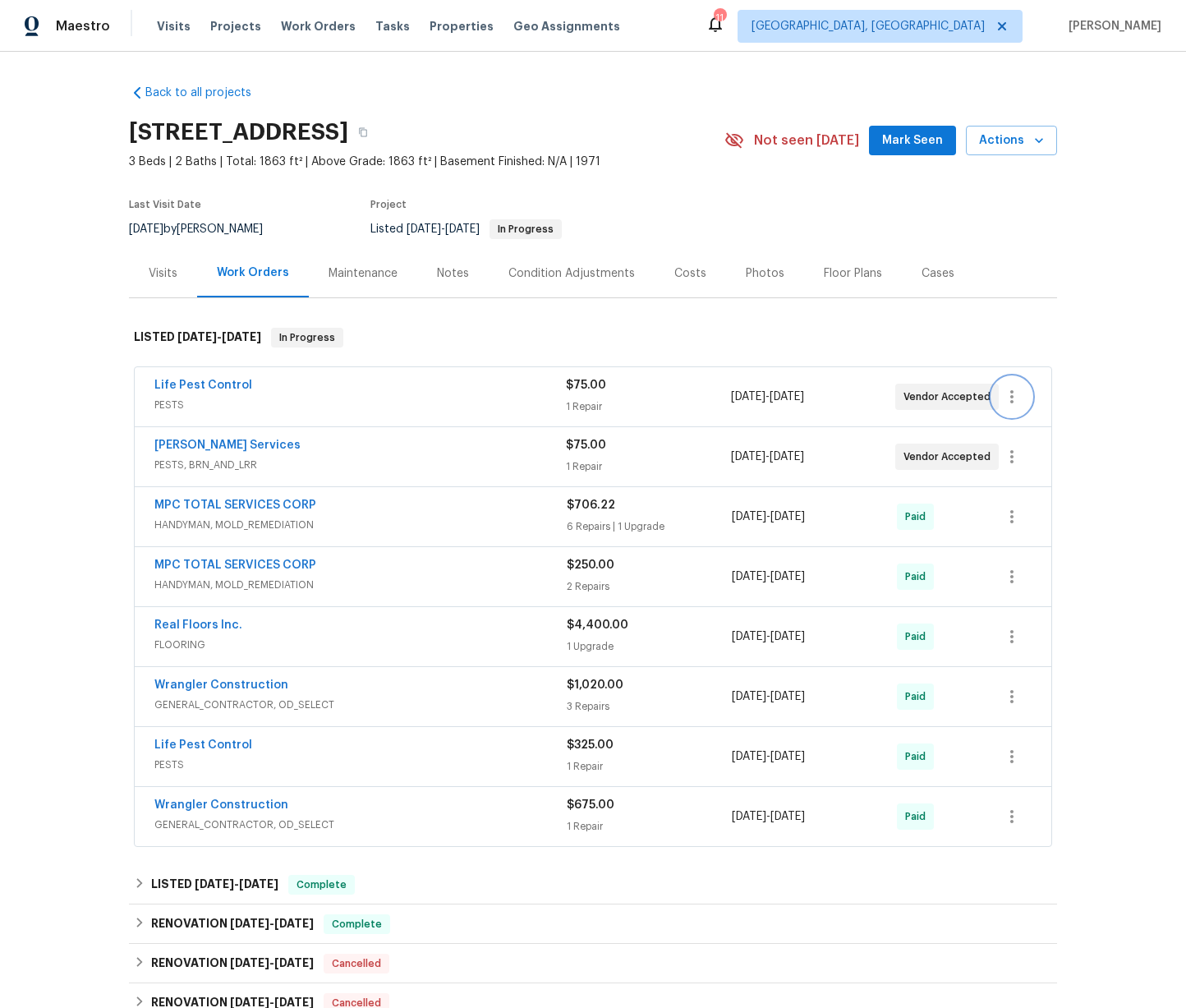 click 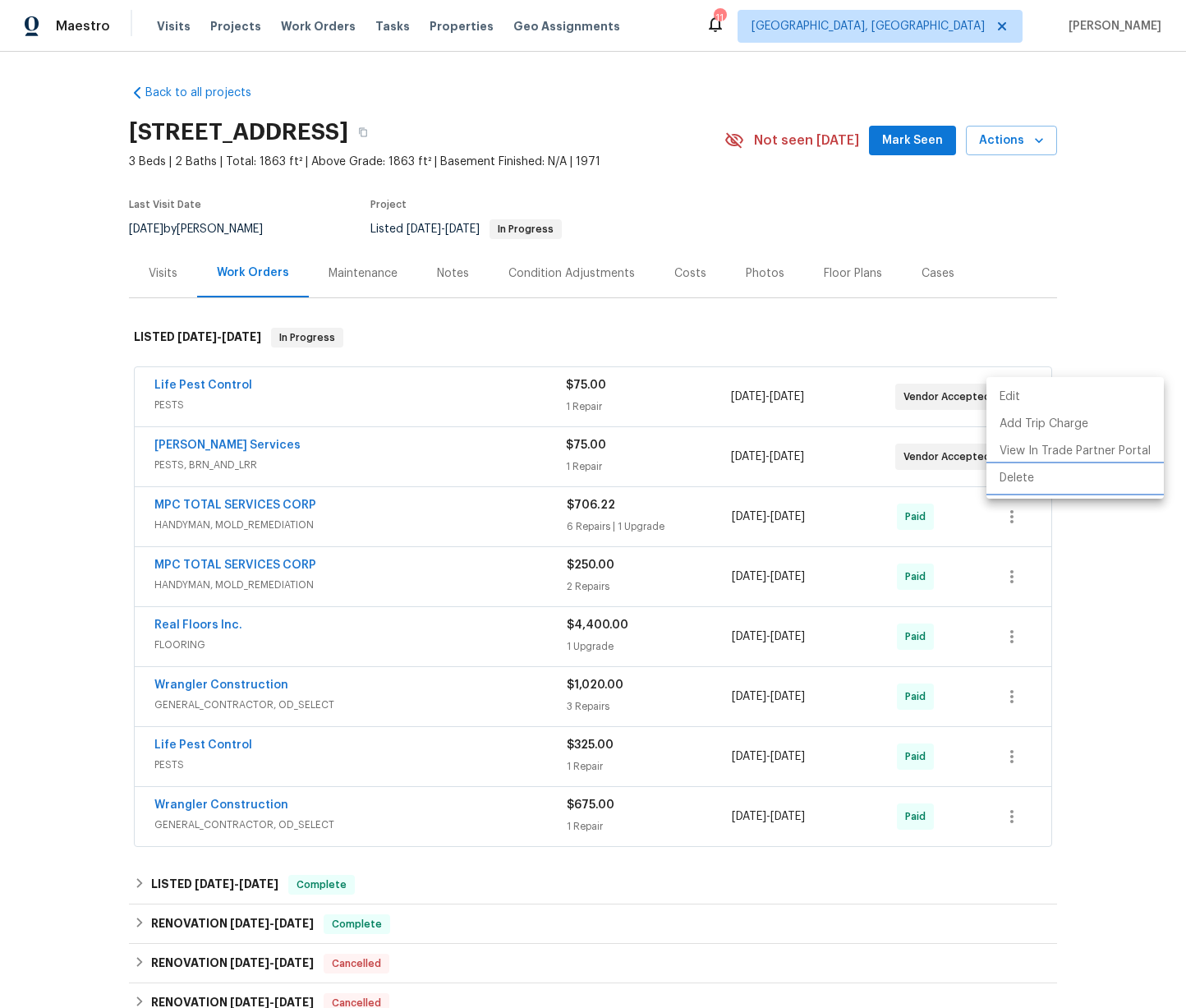 click on "Delete" at bounding box center [1075, 478] 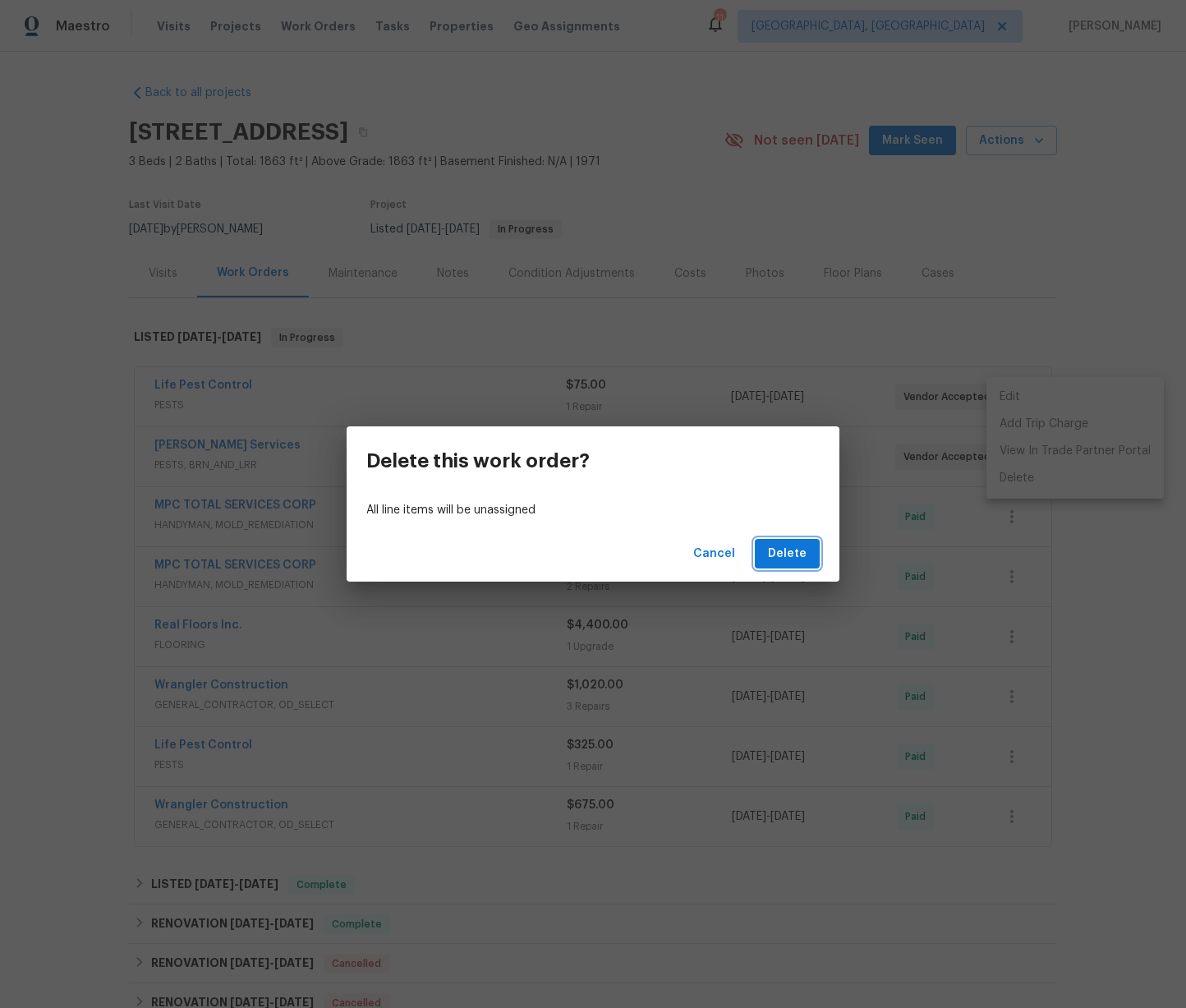 click on "Delete" at bounding box center [787, 554] 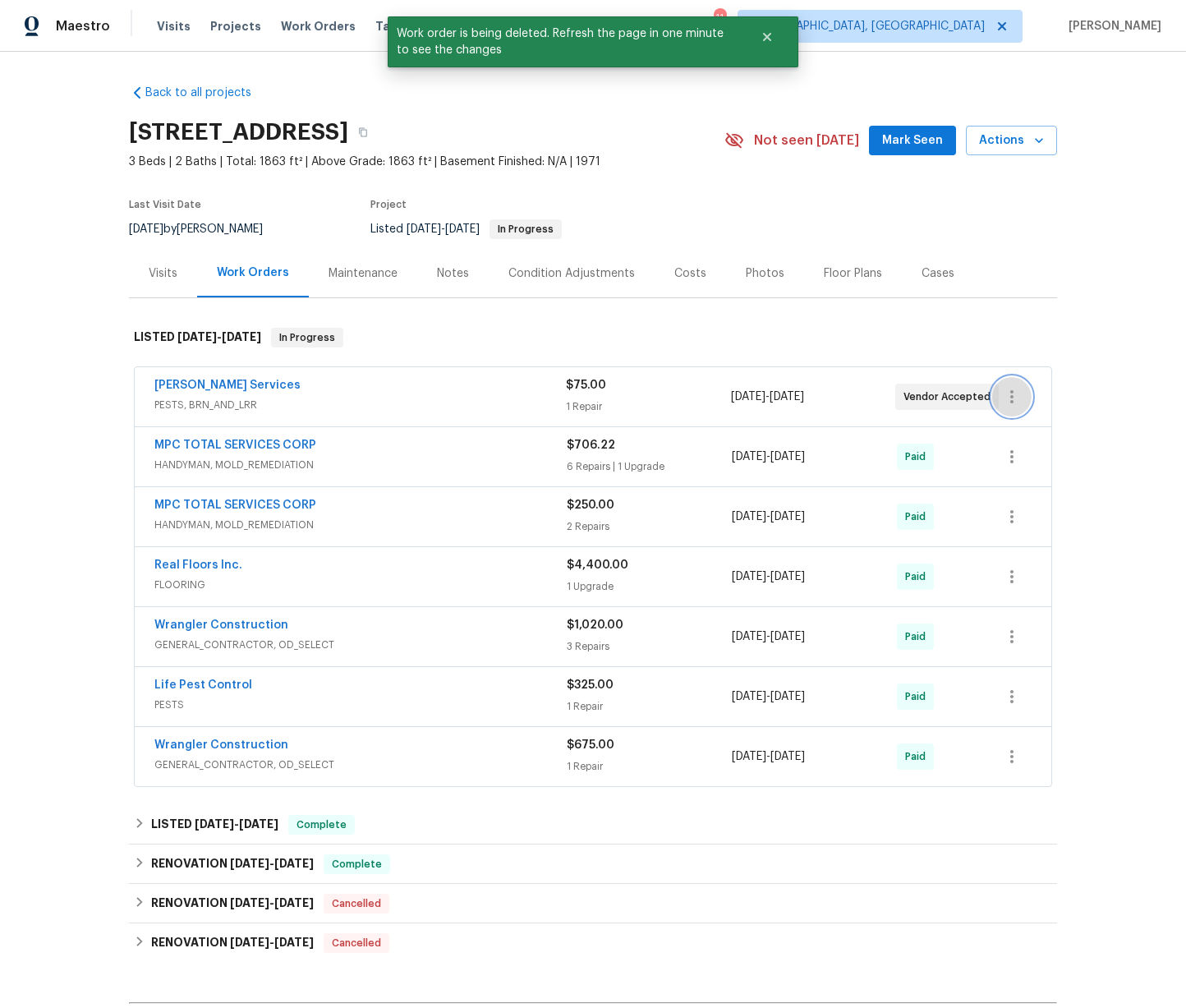 click 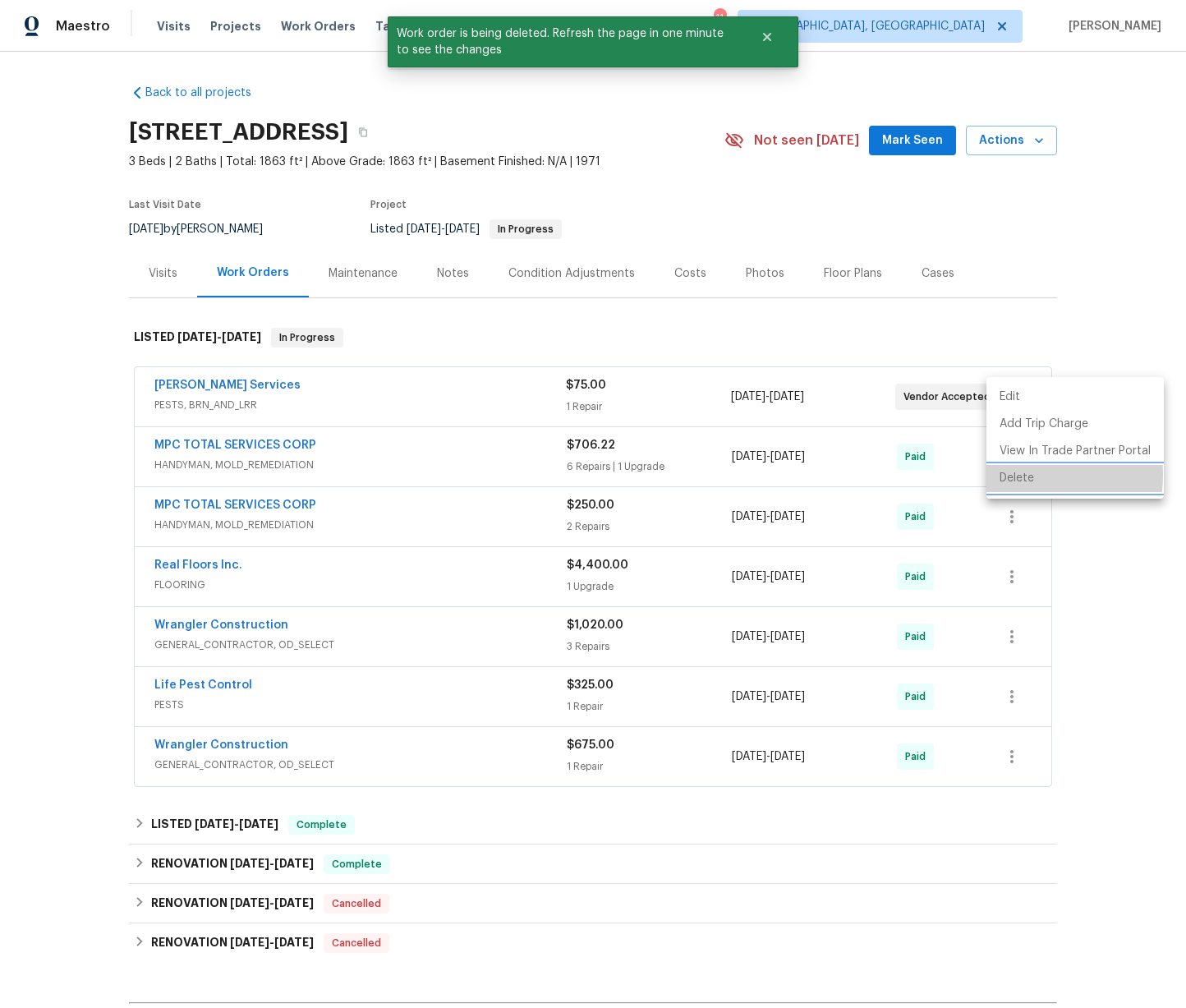 click on "Delete" at bounding box center [1075, 478] 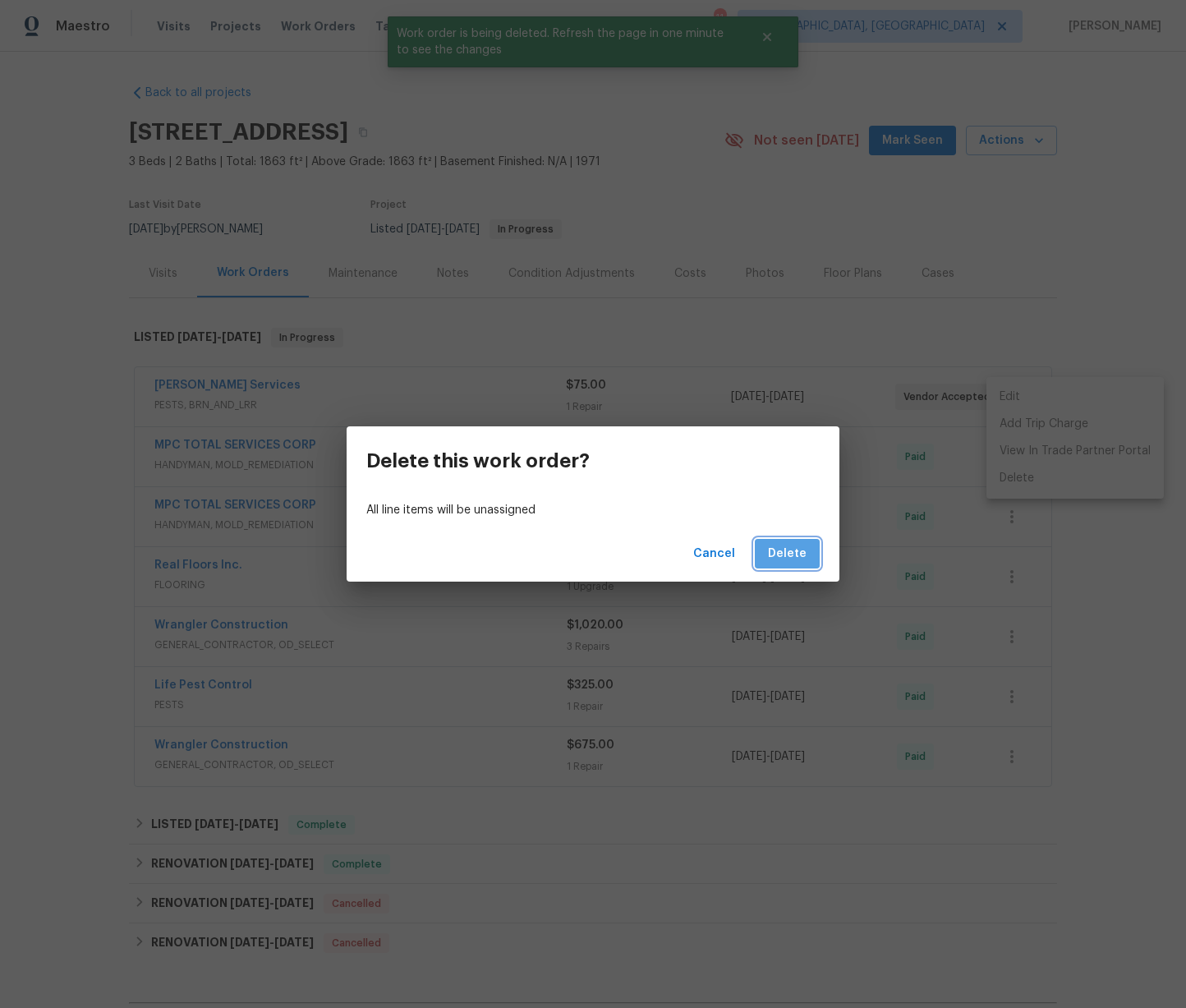 click on "Delete" at bounding box center (787, 554) 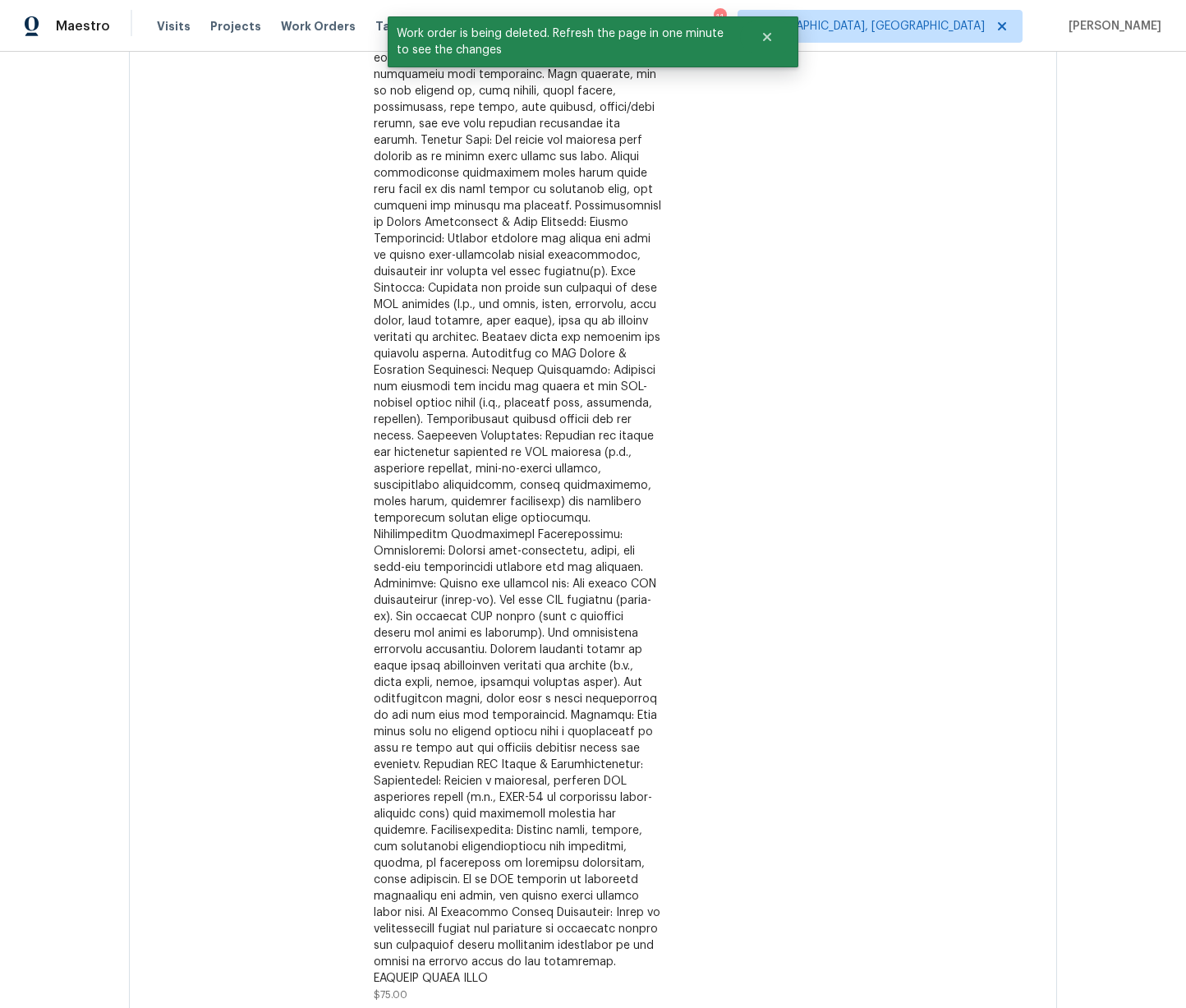 scroll, scrollTop: 906, scrollLeft: 0, axis: vertical 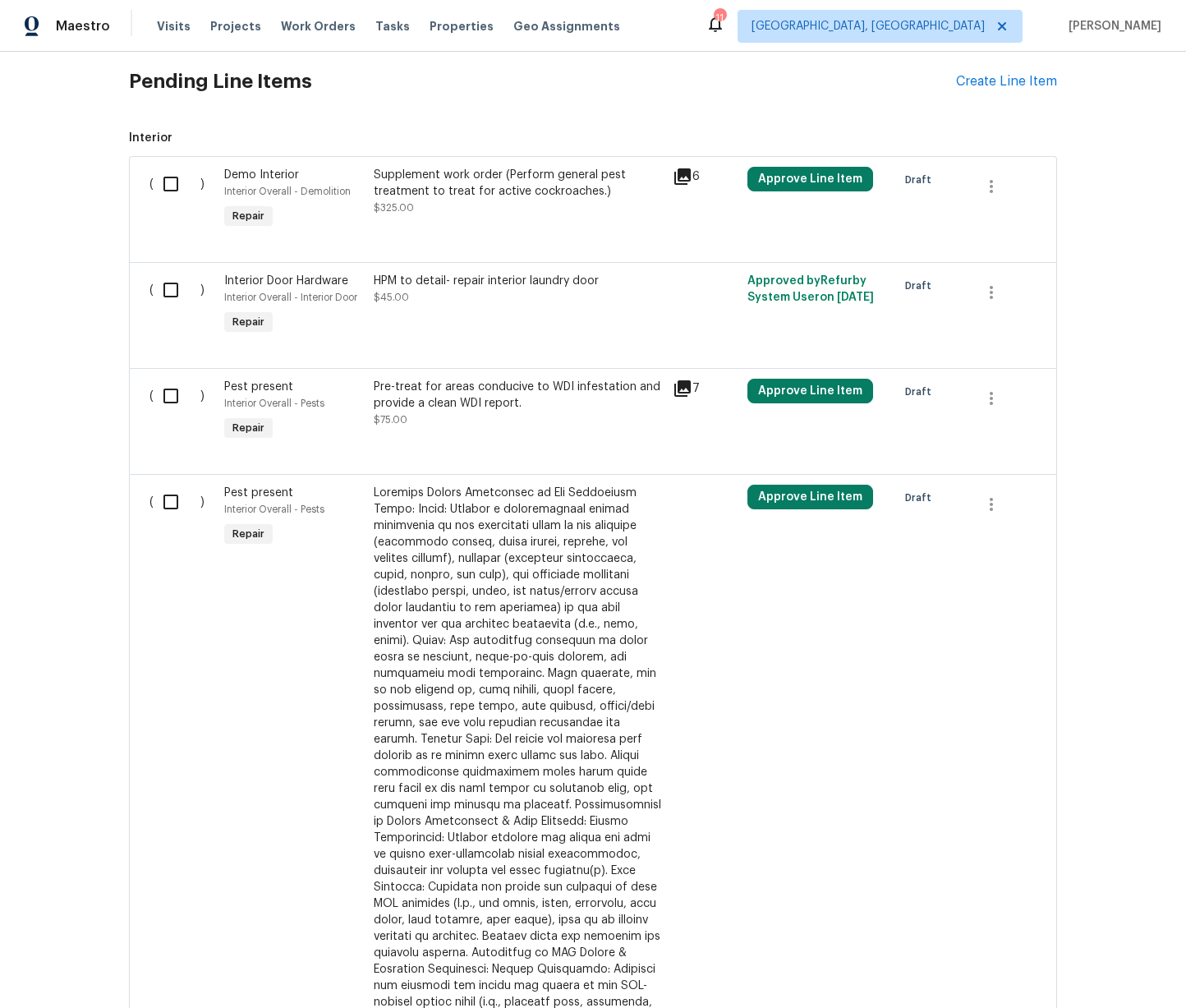 click at bounding box center (177, 396) 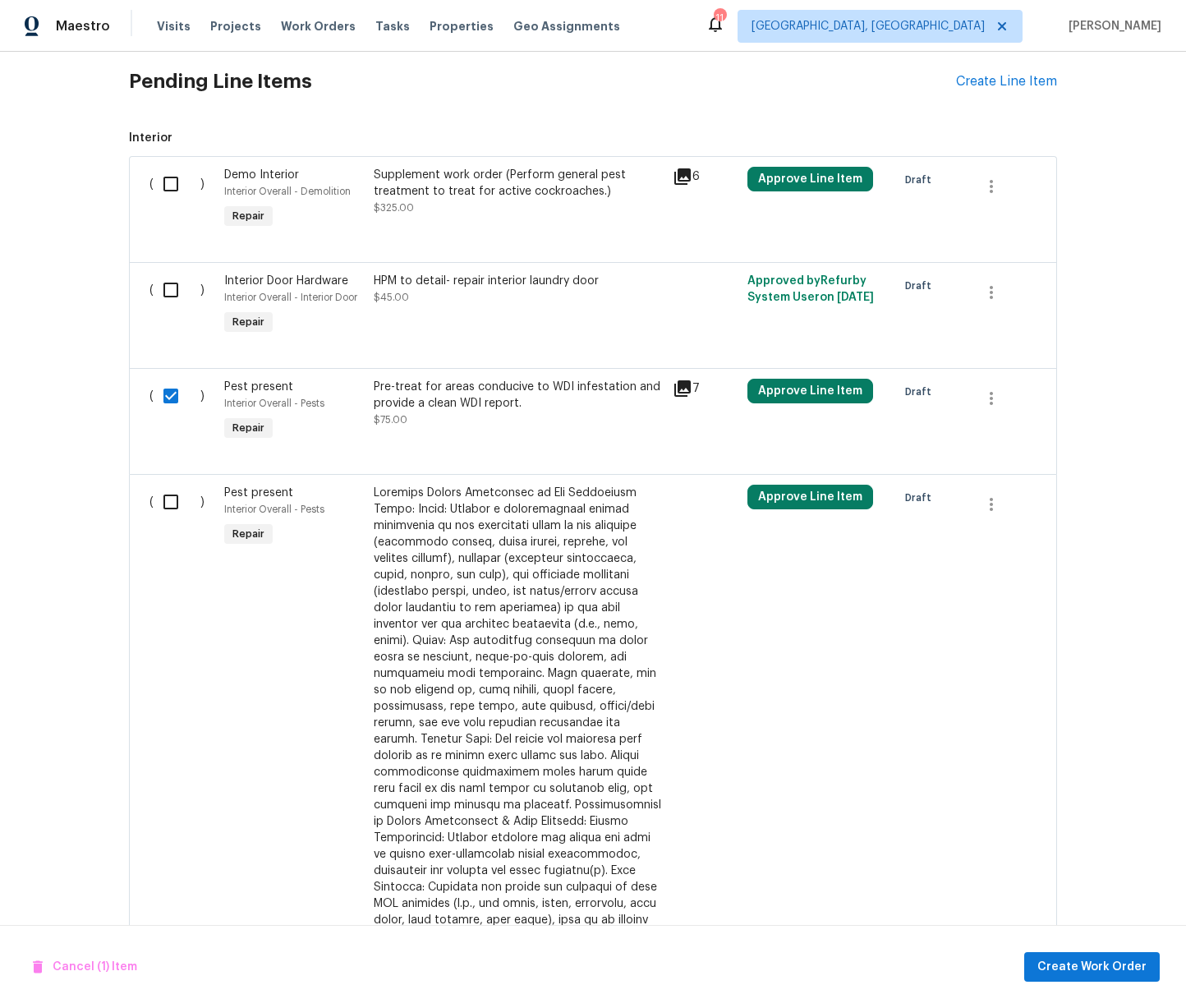 click on "( ) Pest present Interior Overall - Pests Repair $75.00 Approve Line Item Draft" at bounding box center [593, 1053] 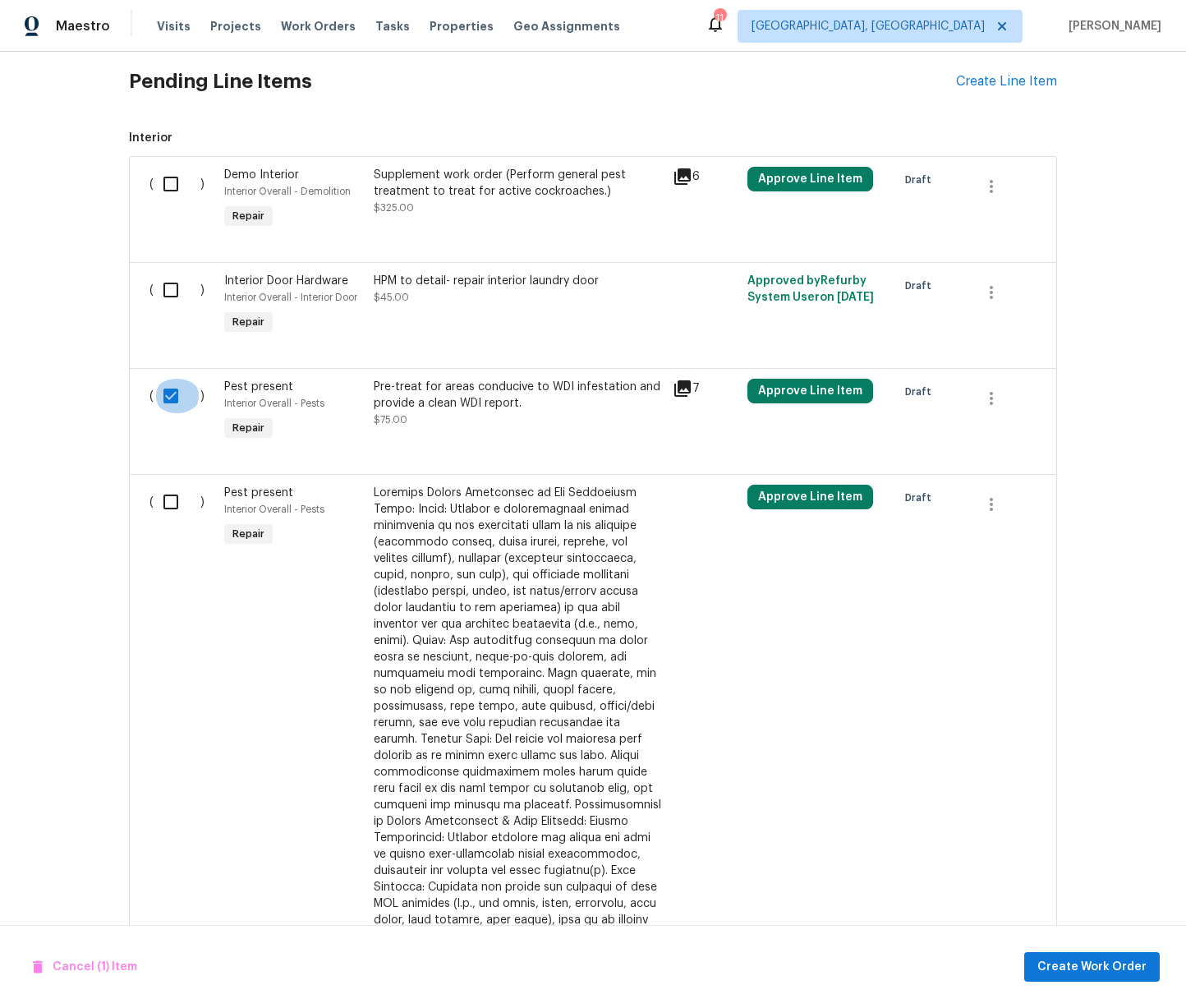 click at bounding box center [177, 396] 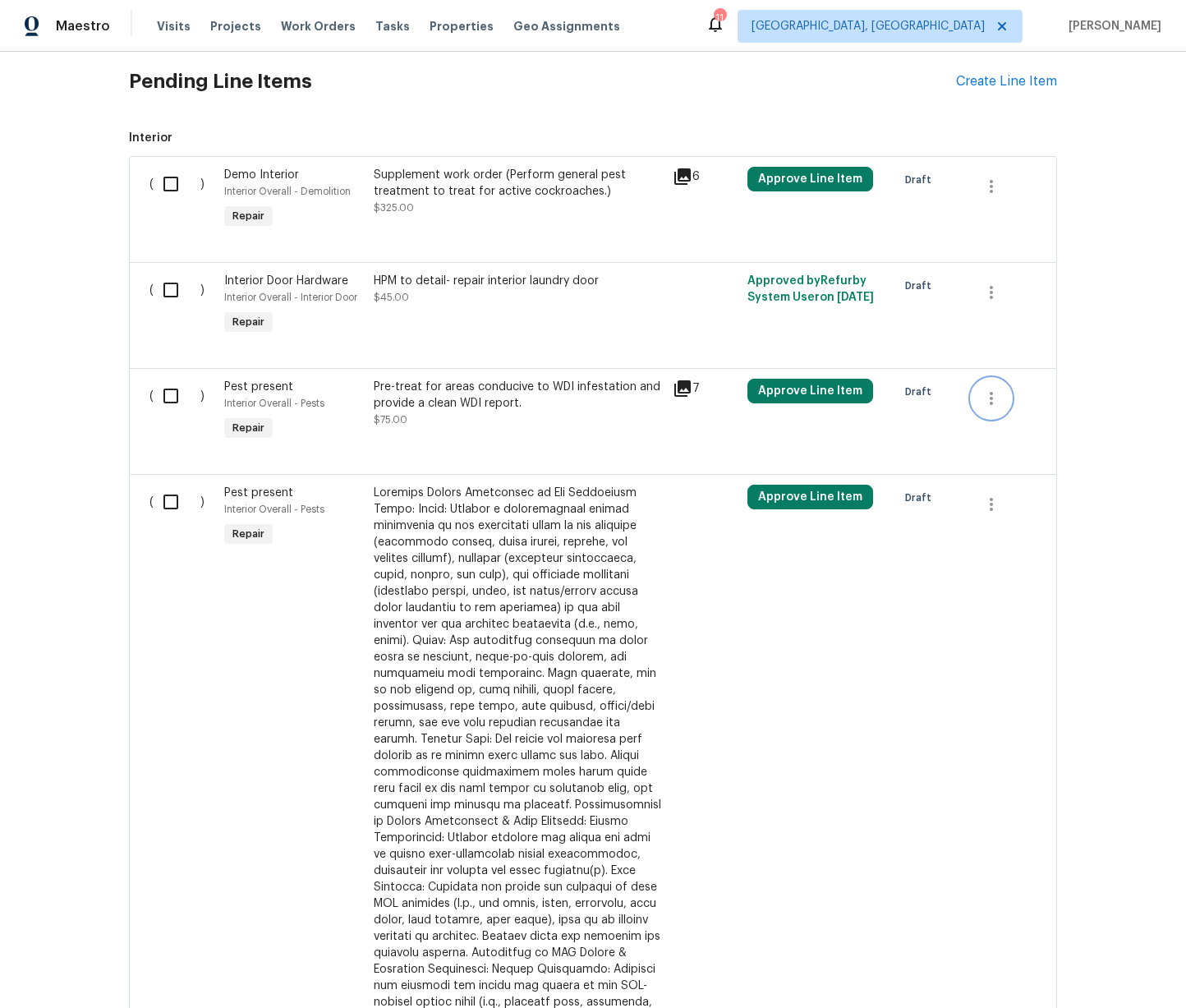 click 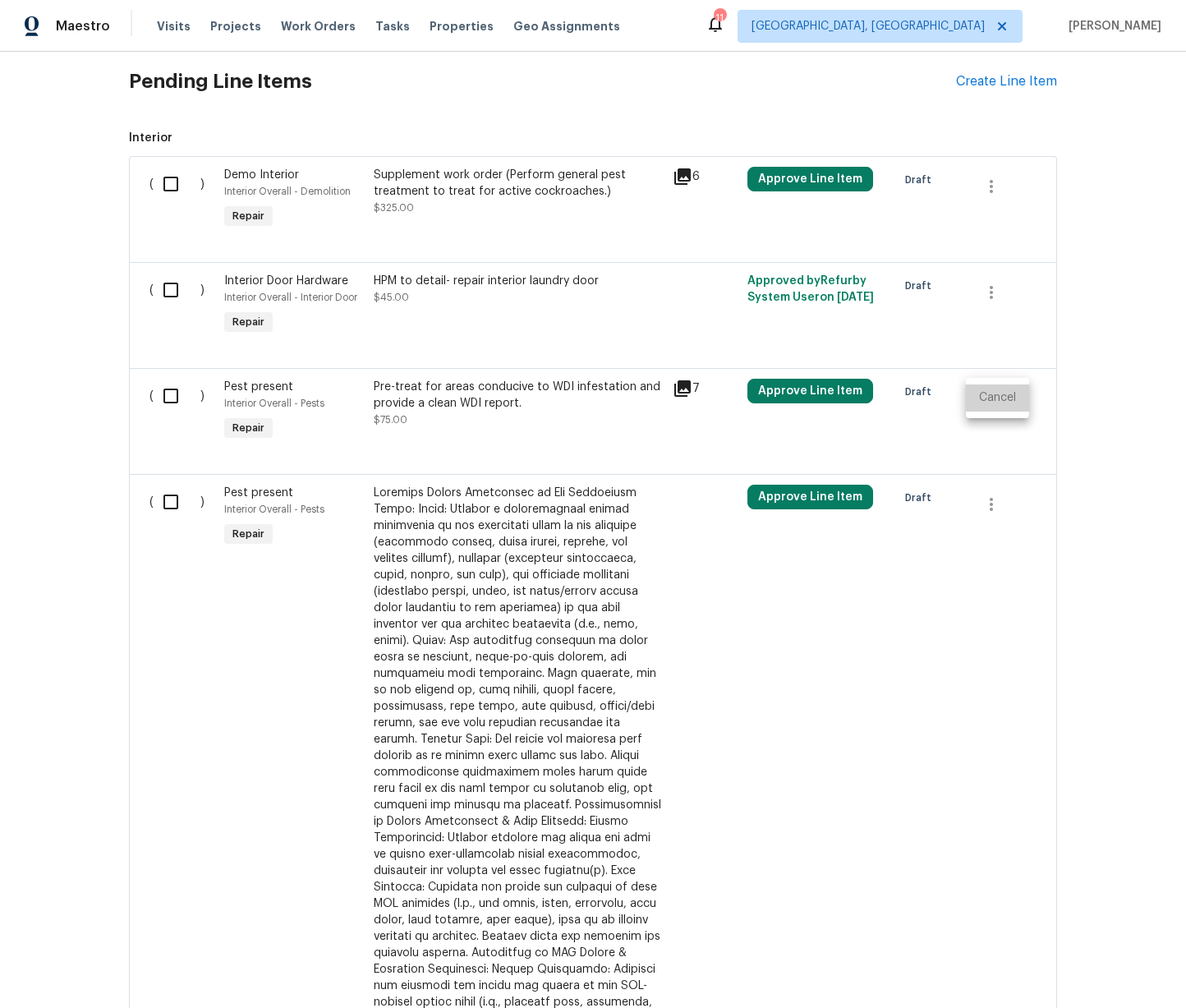 click on "Cancel" at bounding box center [997, 398] 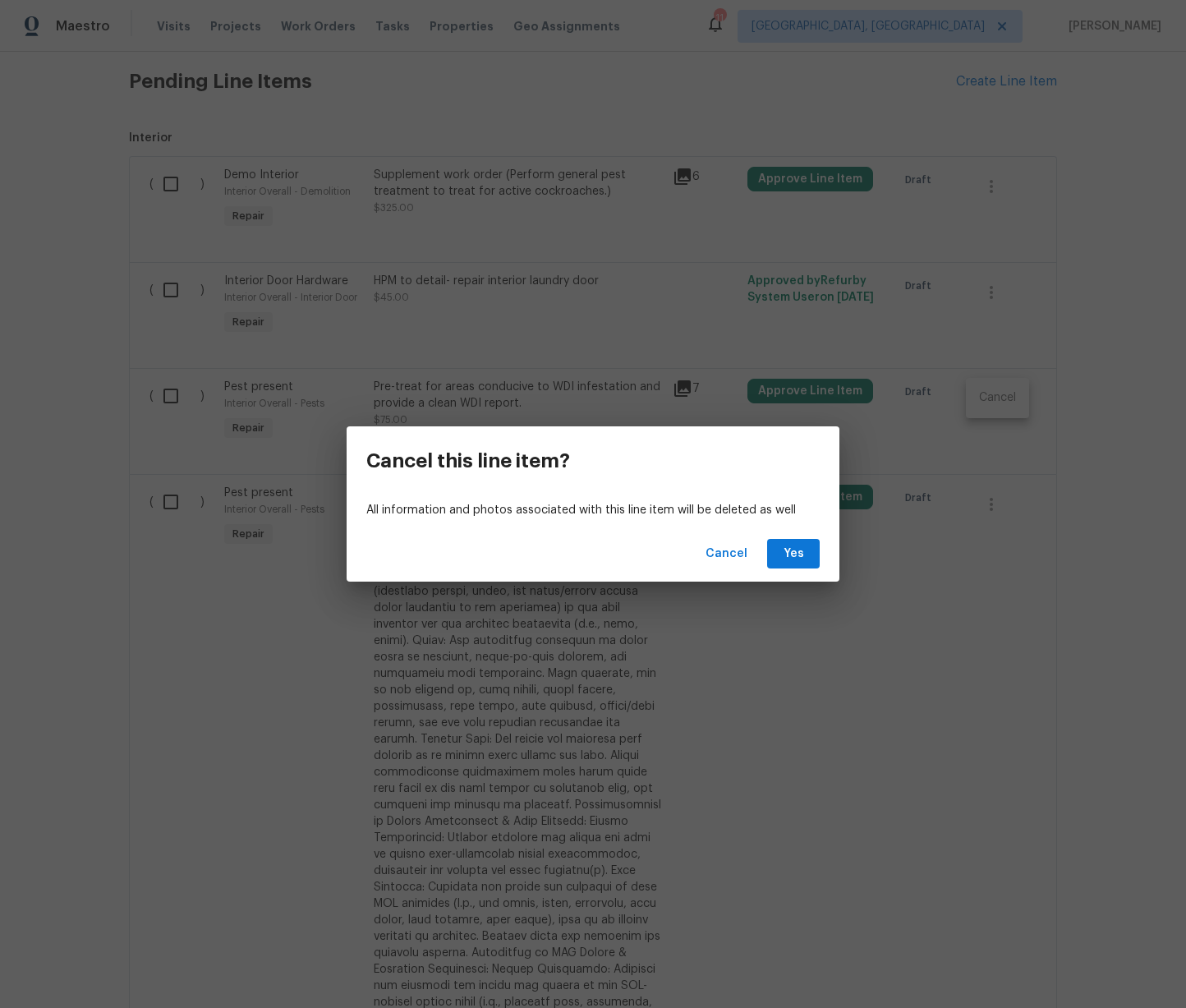 click on "Cancel Yes" at bounding box center (593, 554) 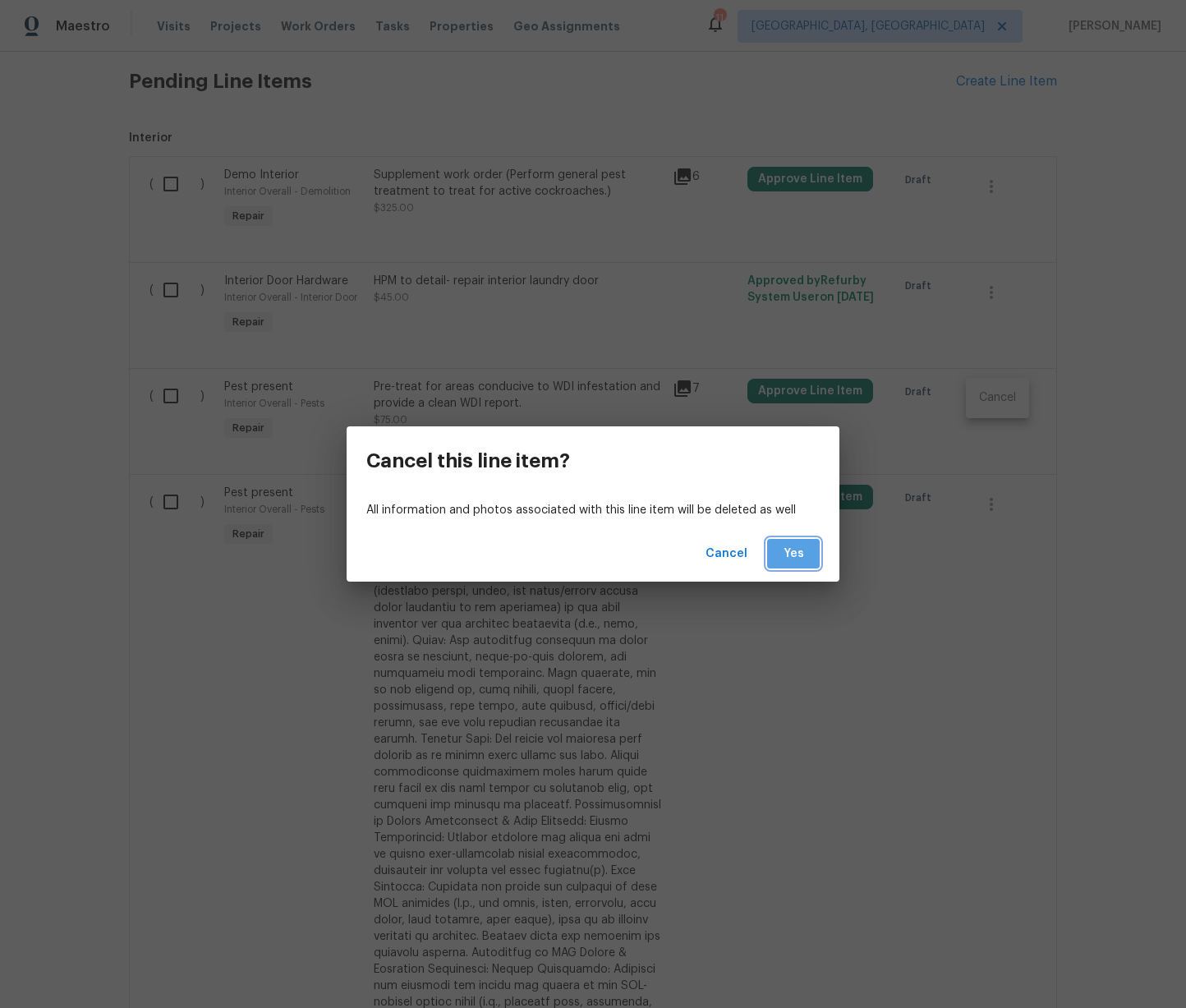 click on "Yes" at bounding box center (793, 554) 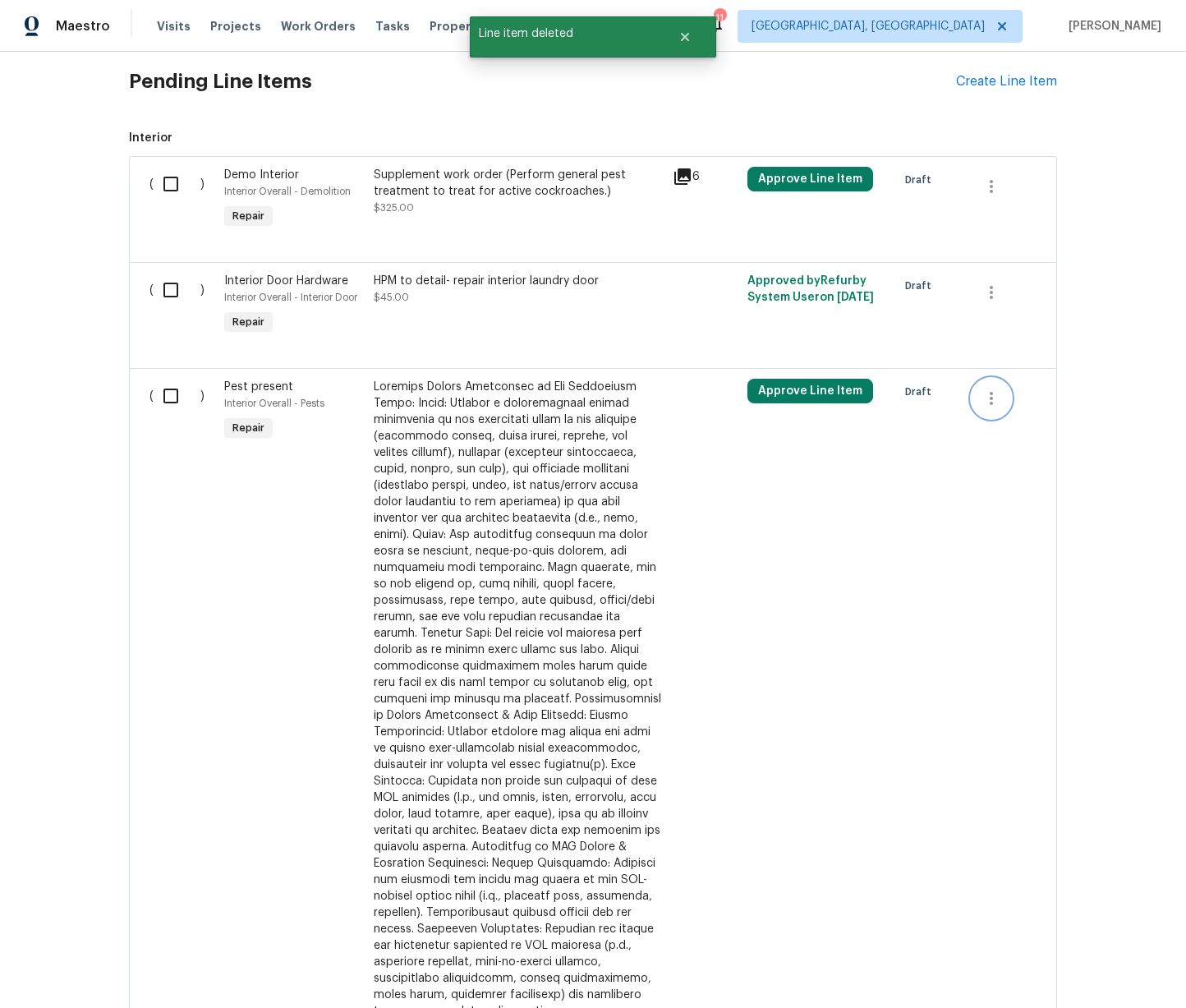 click 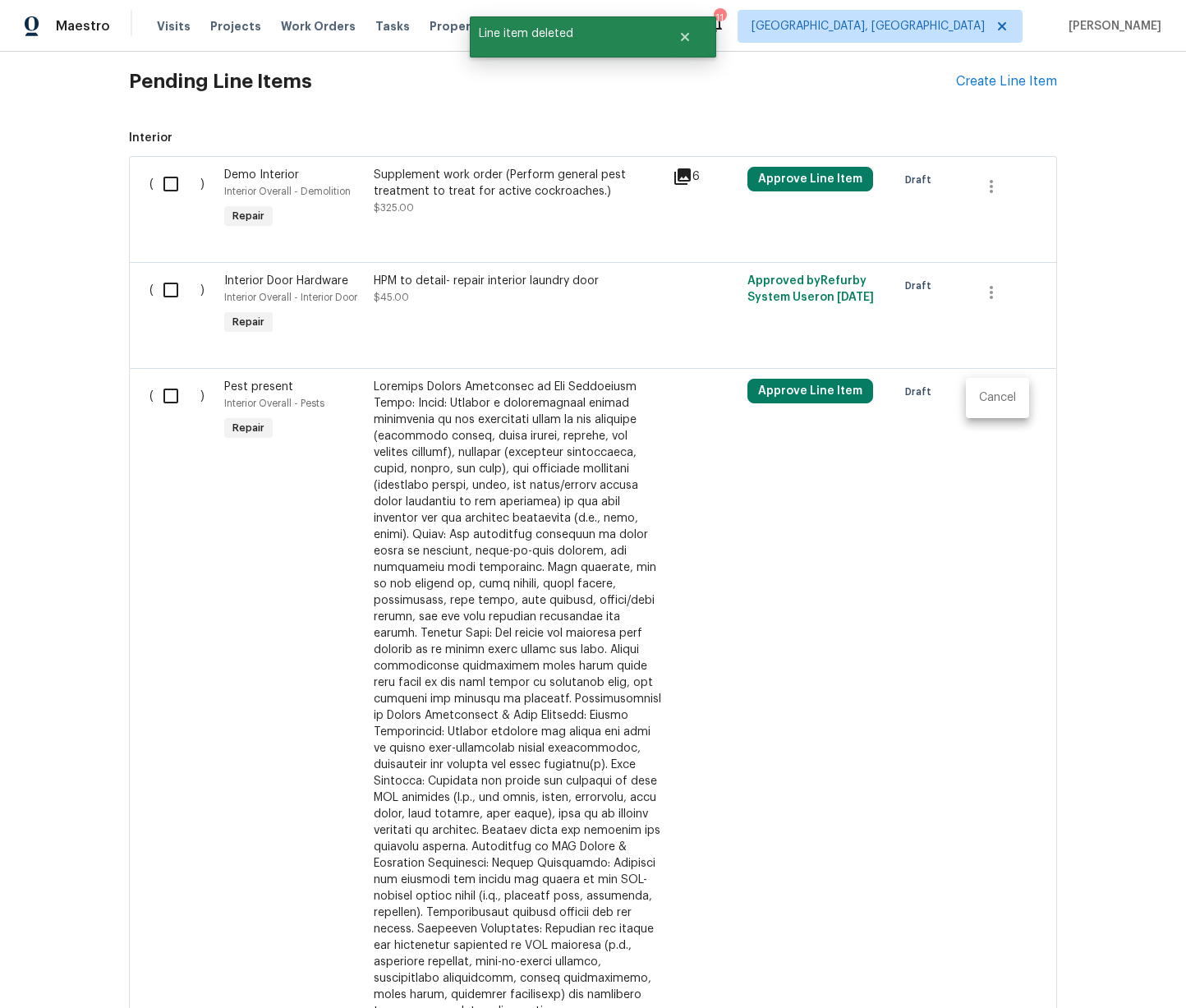 click on "Cancel" at bounding box center [997, 398] 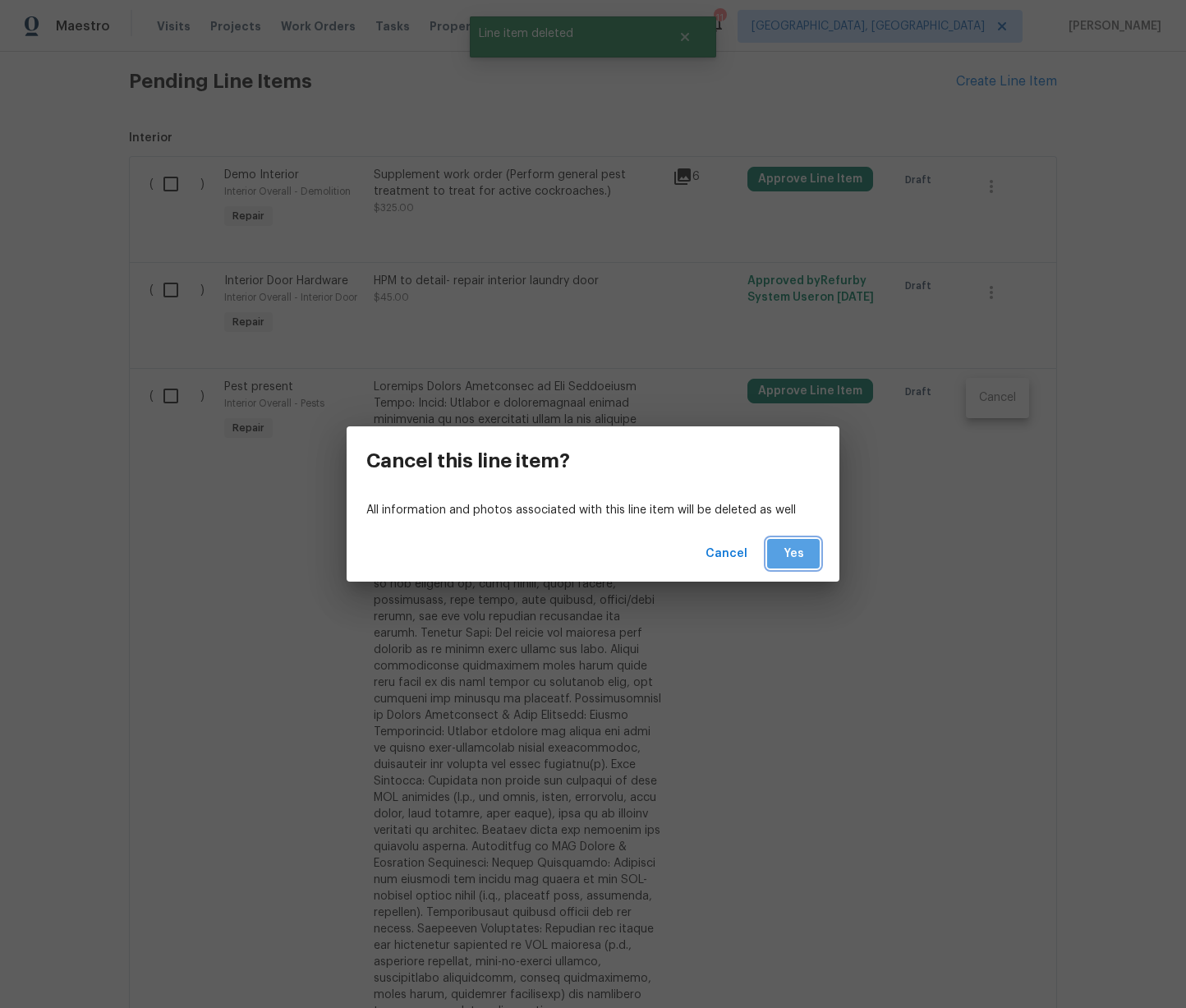 click on "Yes" at bounding box center (793, 554) 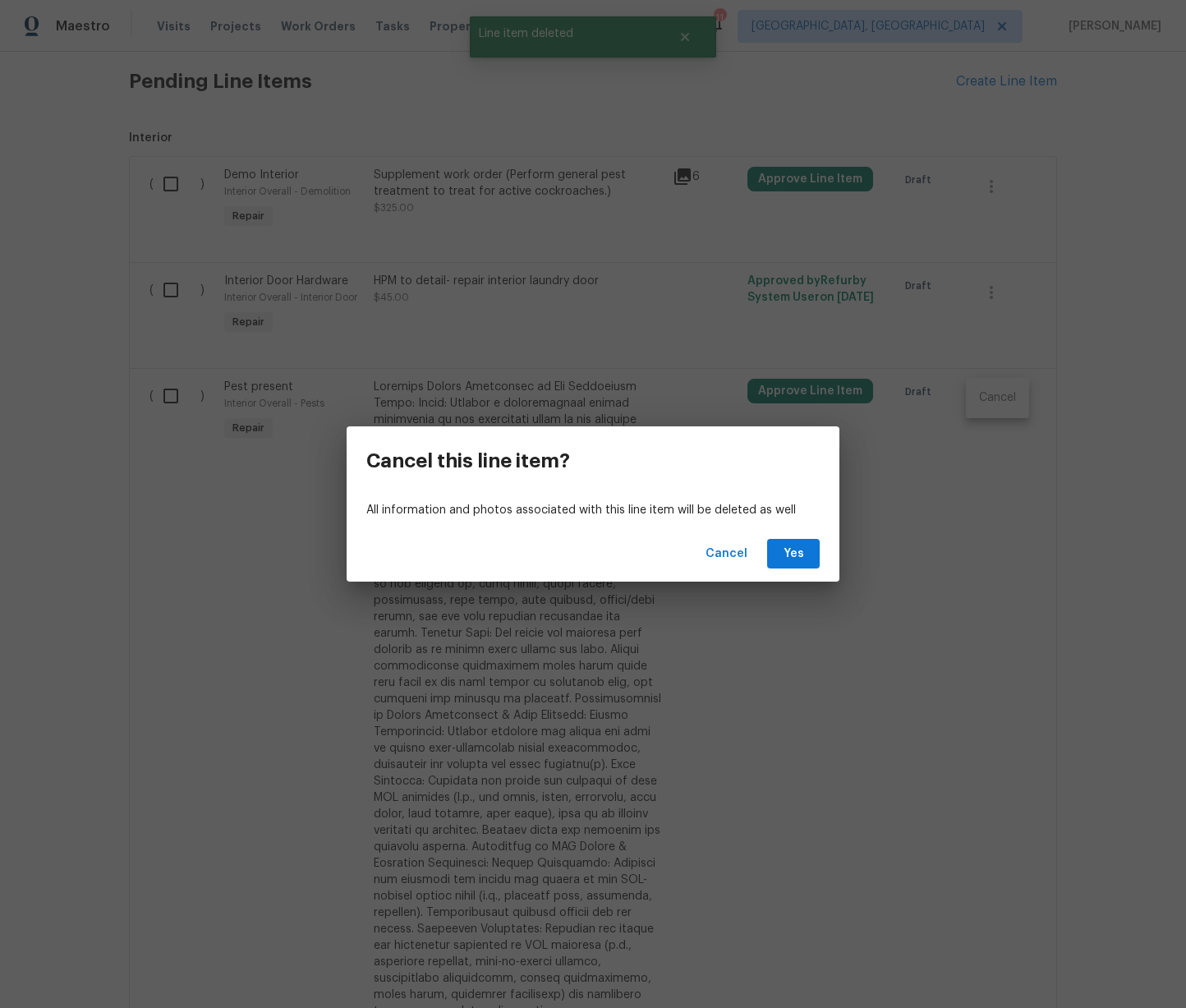 scroll, scrollTop: 567, scrollLeft: 0, axis: vertical 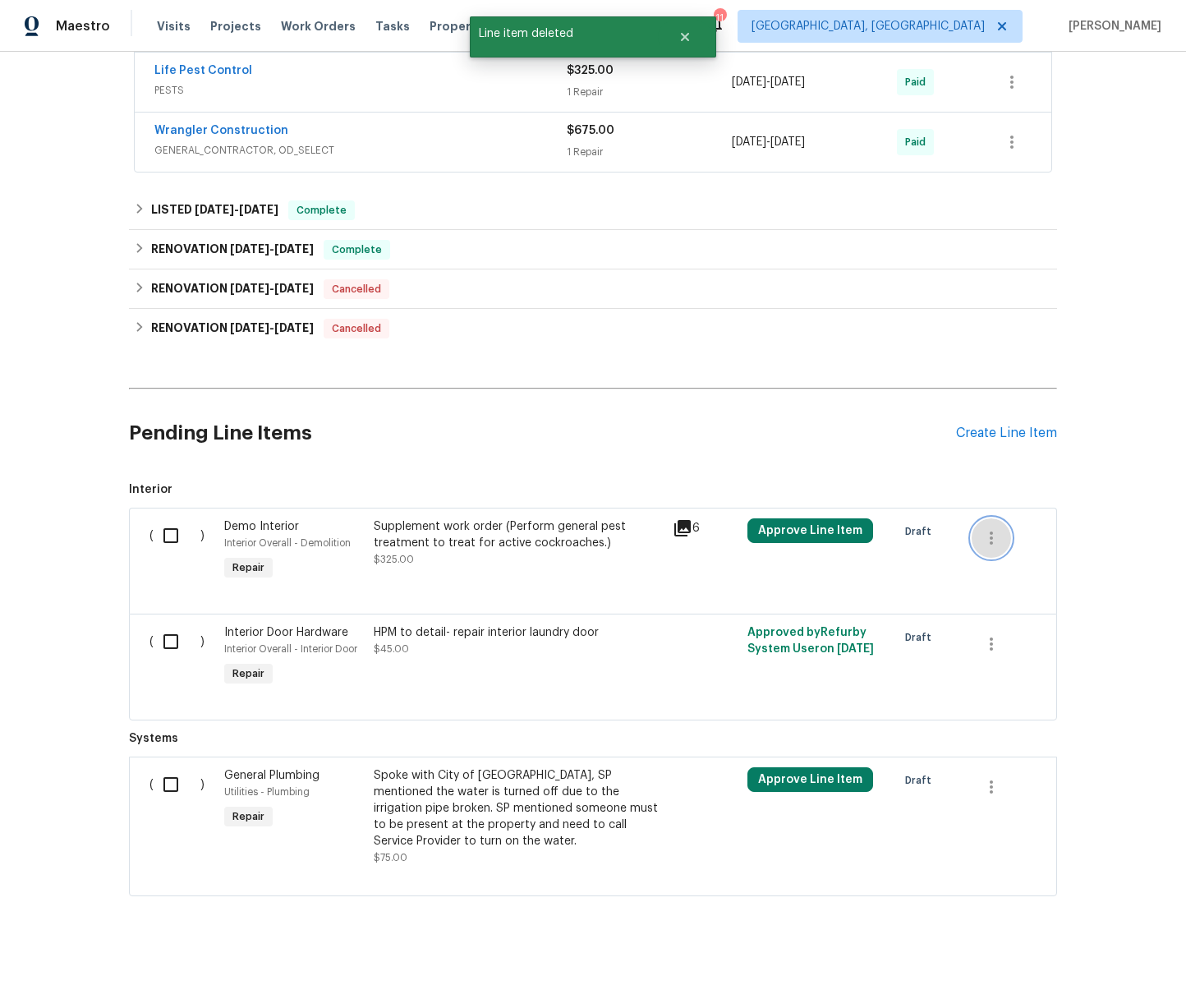 click 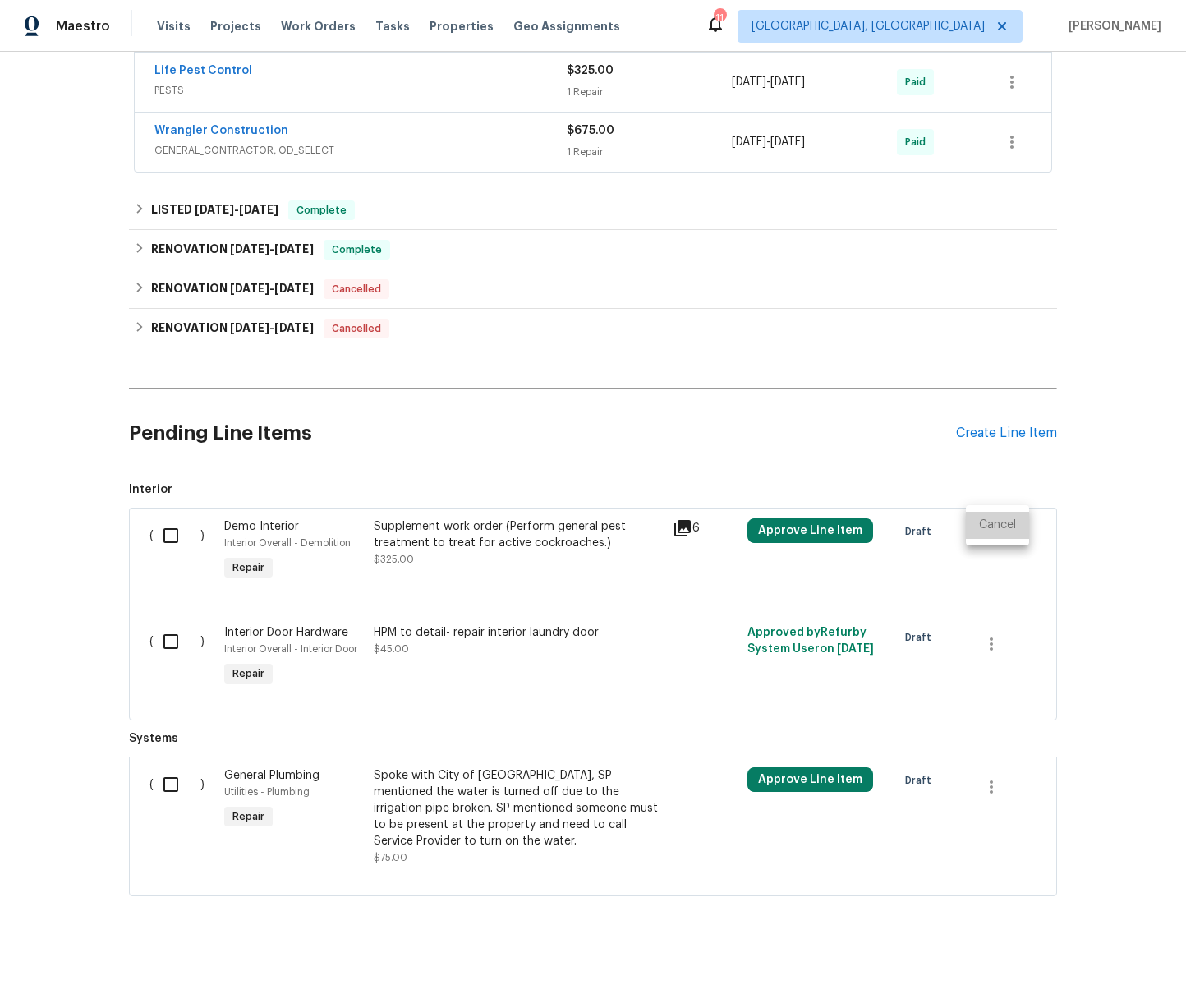 click on "Cancel" at bounding box center (997, 525) 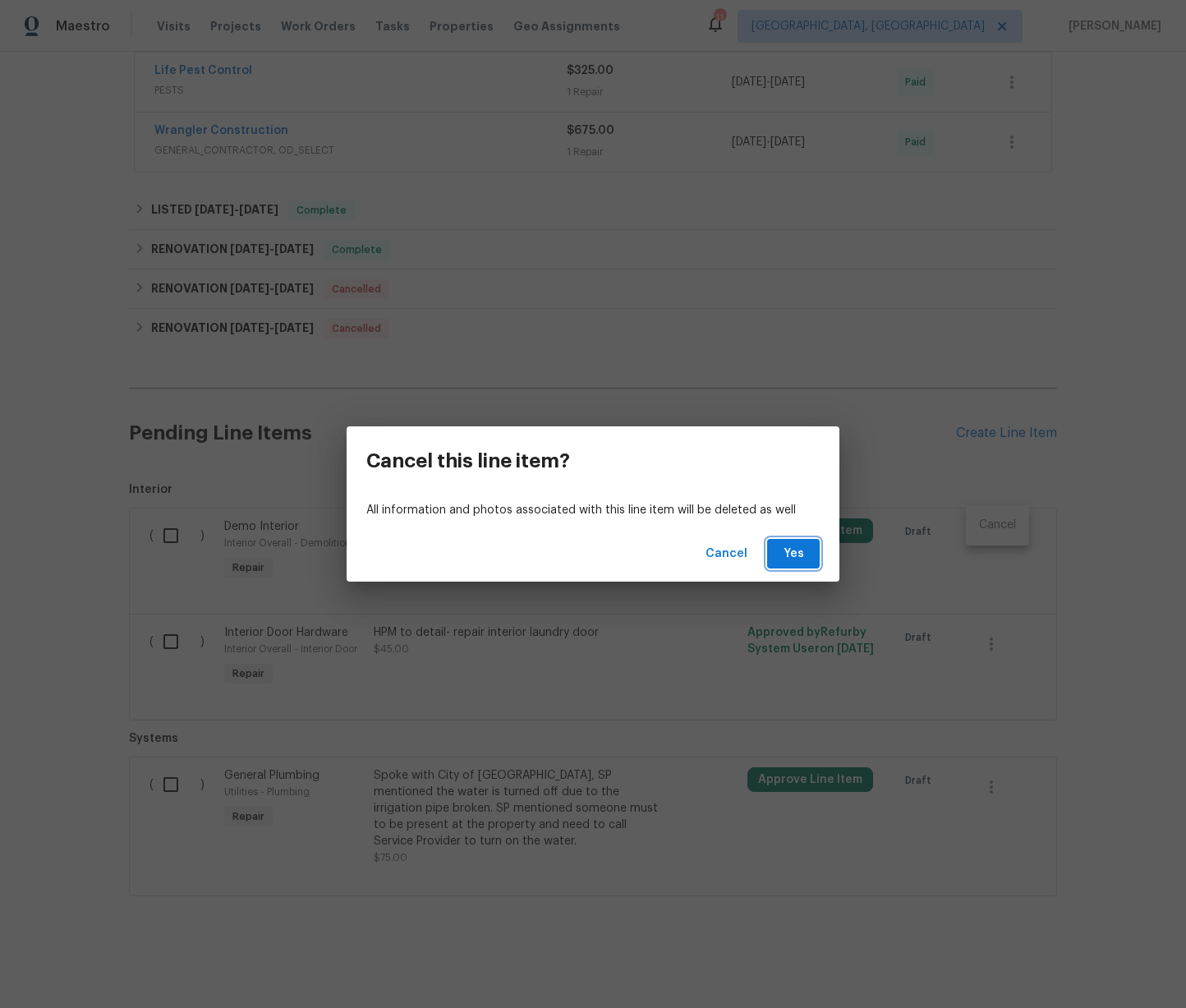 click on "Yes" at bounding box center [793, 554] 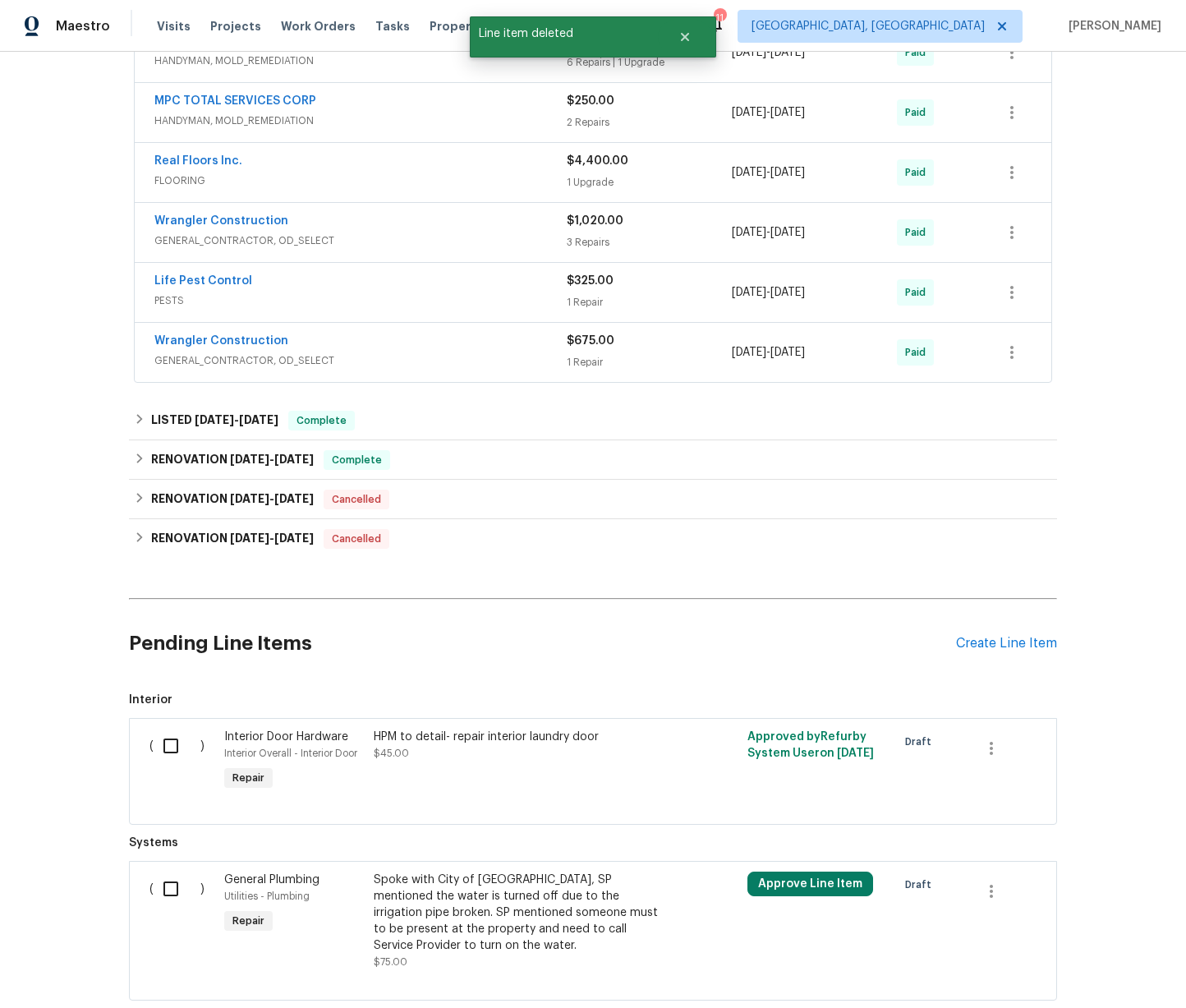 scroll, scrollTop: 461, scrollLeft: 0, axis: vertical 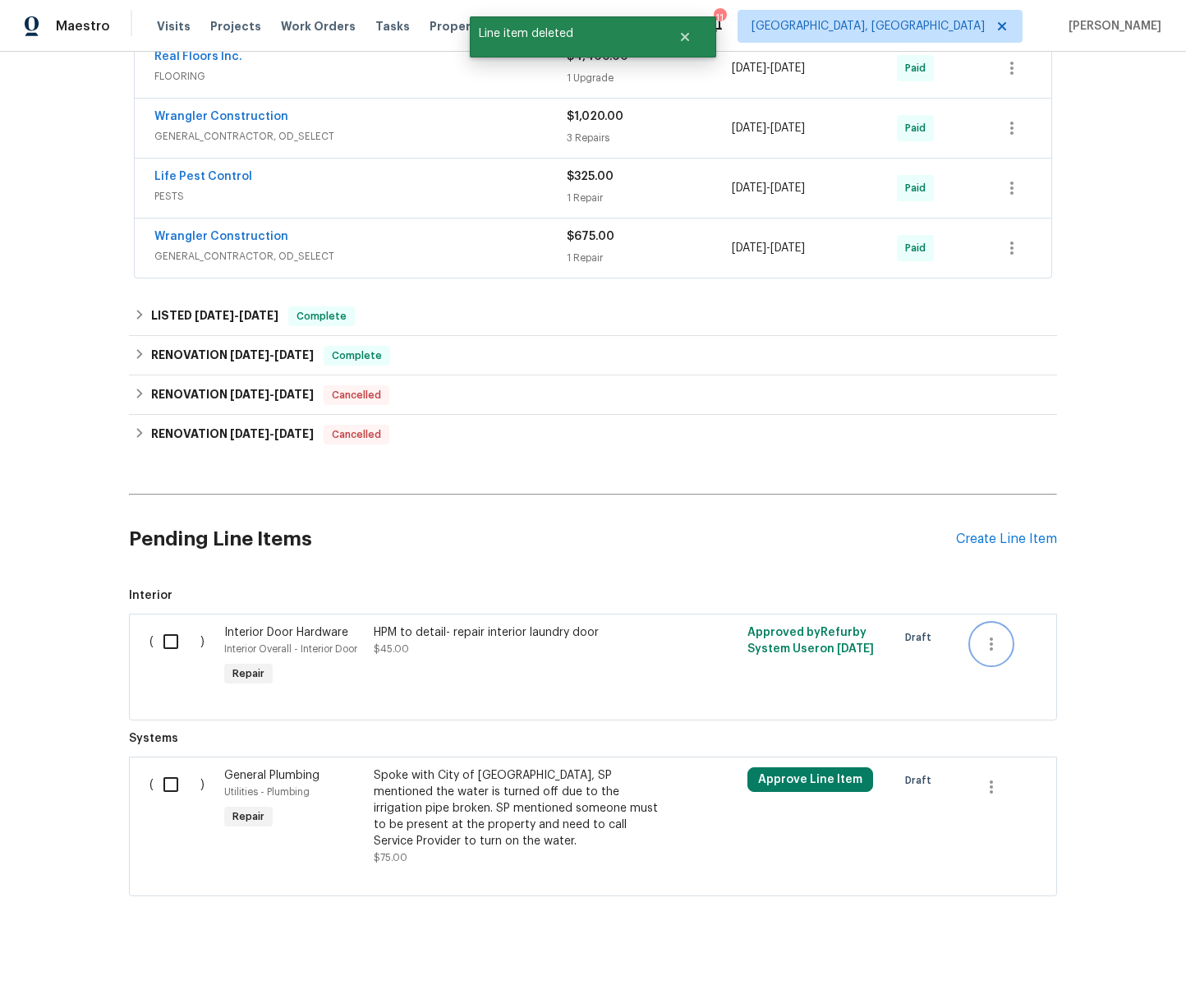 click 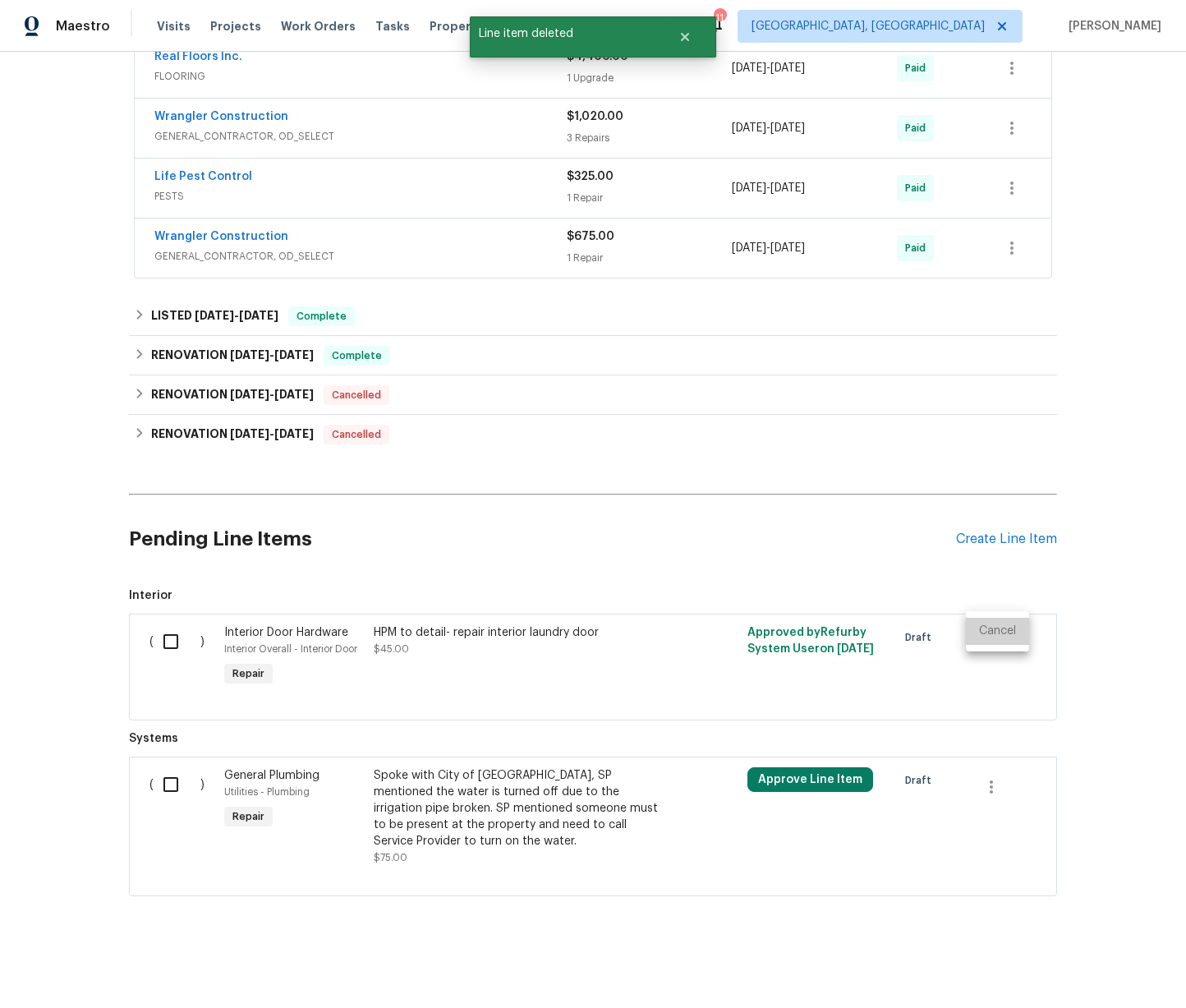 click on "Cancel" at bounding box center (997, 631) 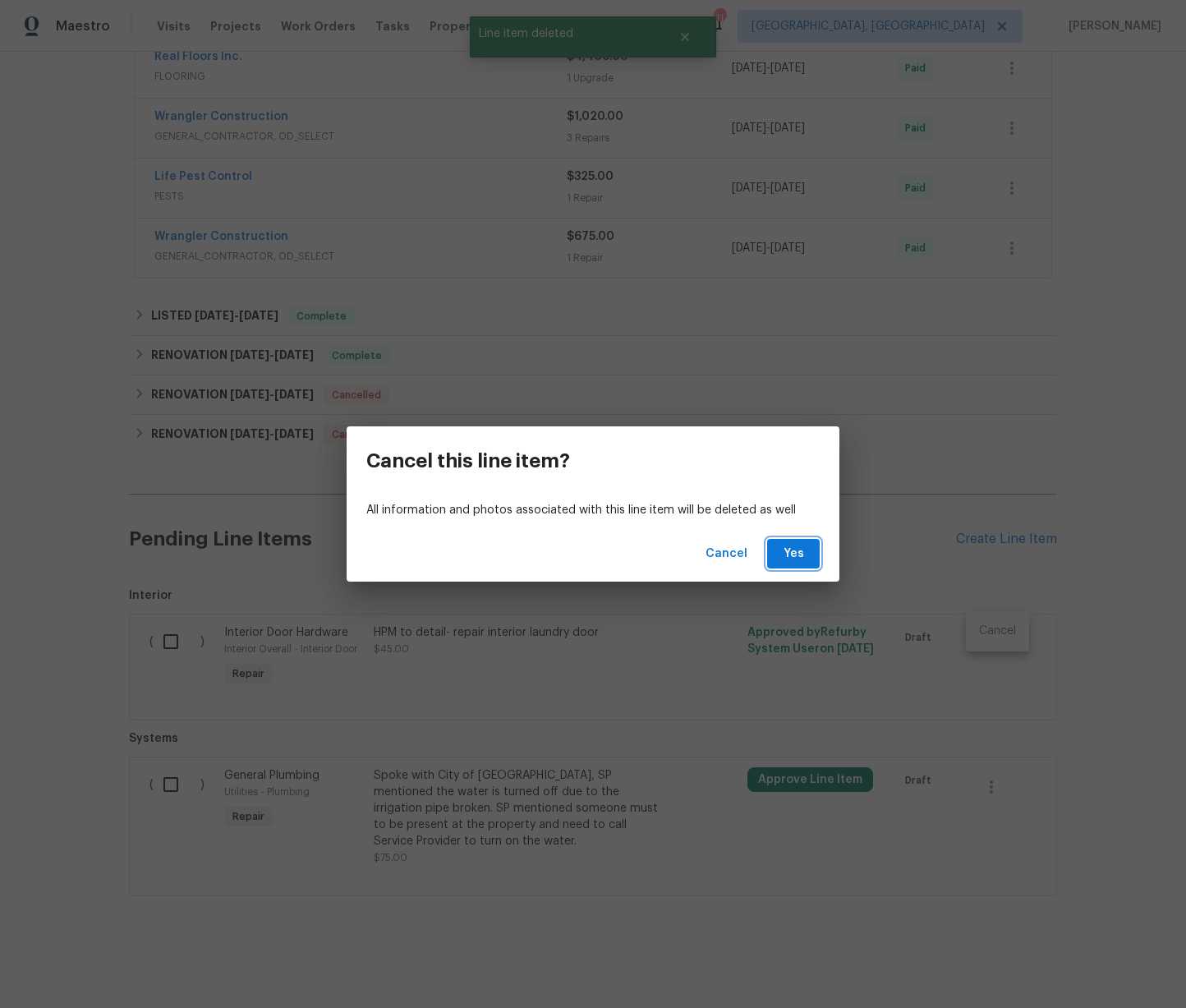 click on "Yes" at bounding box center [793, 554] 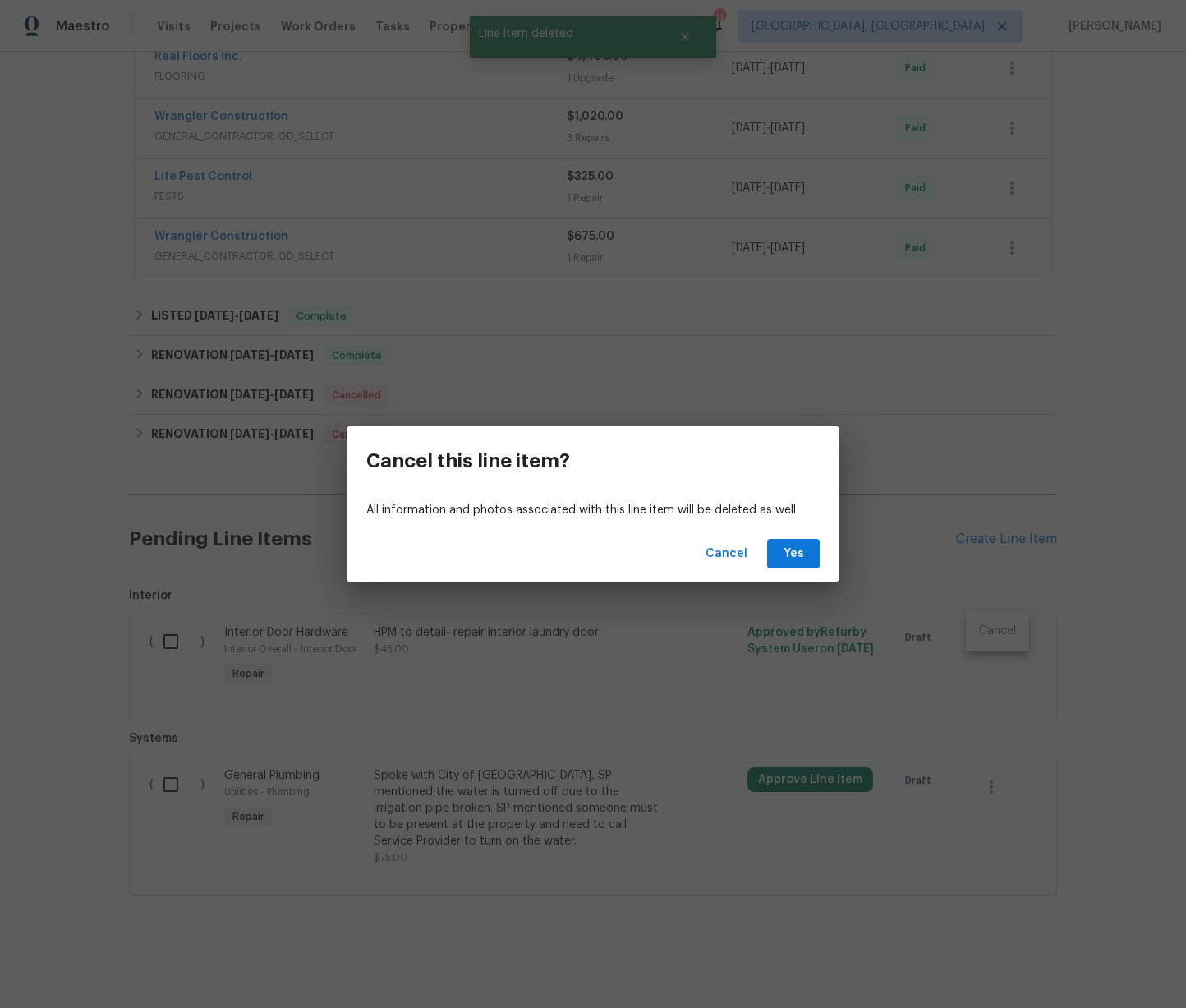 scroll, scrollTop: 318, scrollLeft: 0, axis: vertical 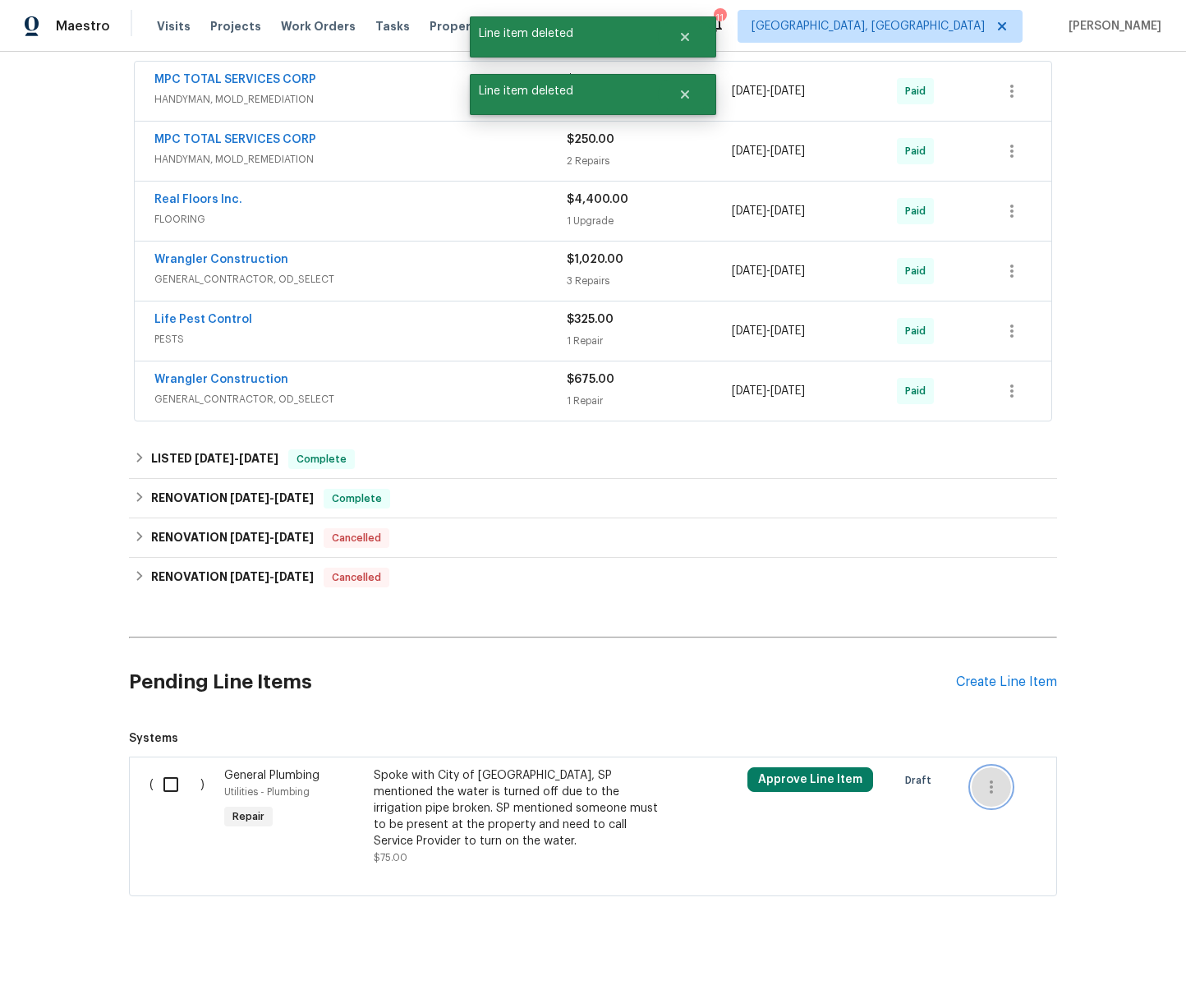 click 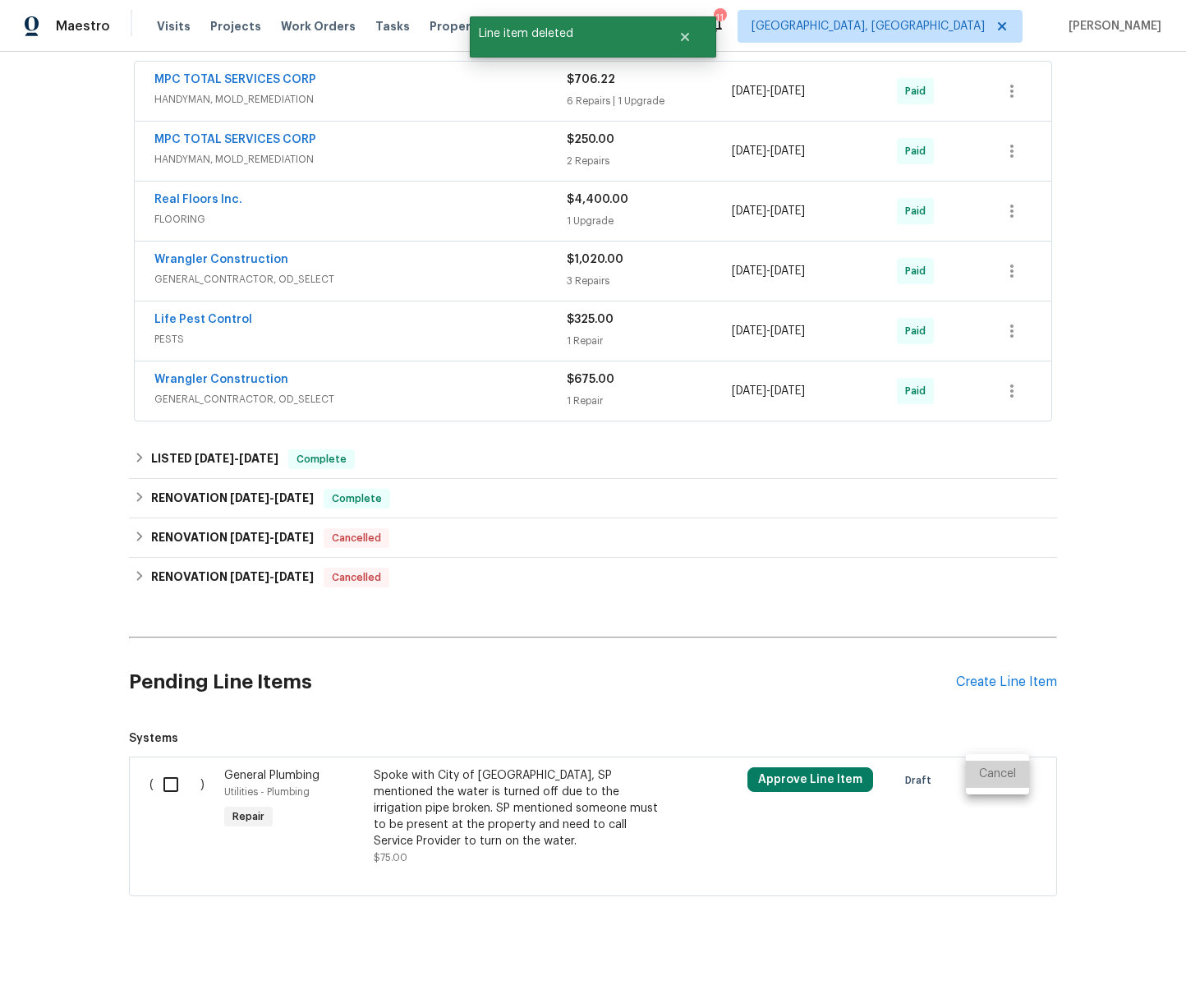 click on "Cancel" at bounding box center (997, 774) 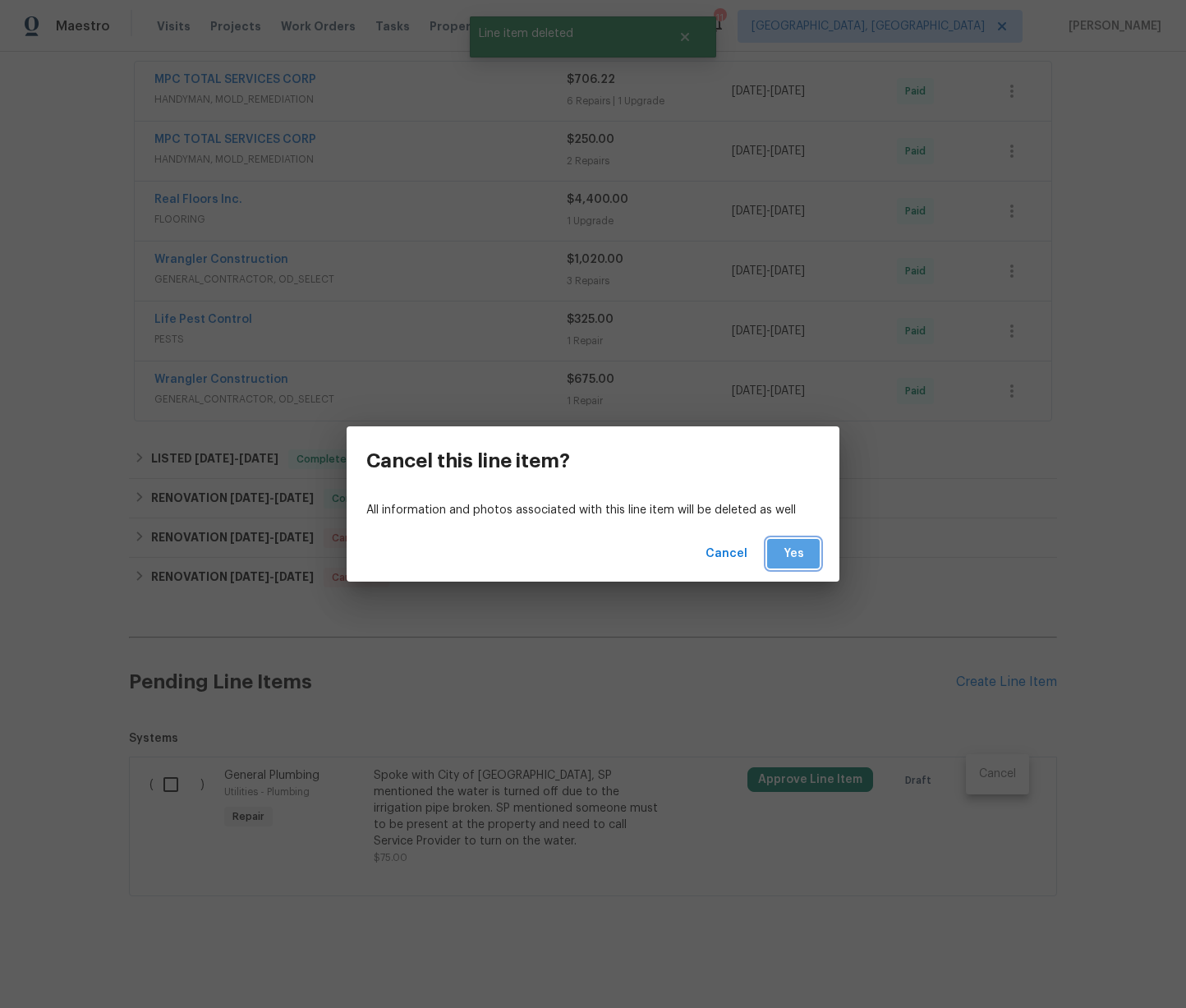 click on "Yes" at bounding box center (793, 554) 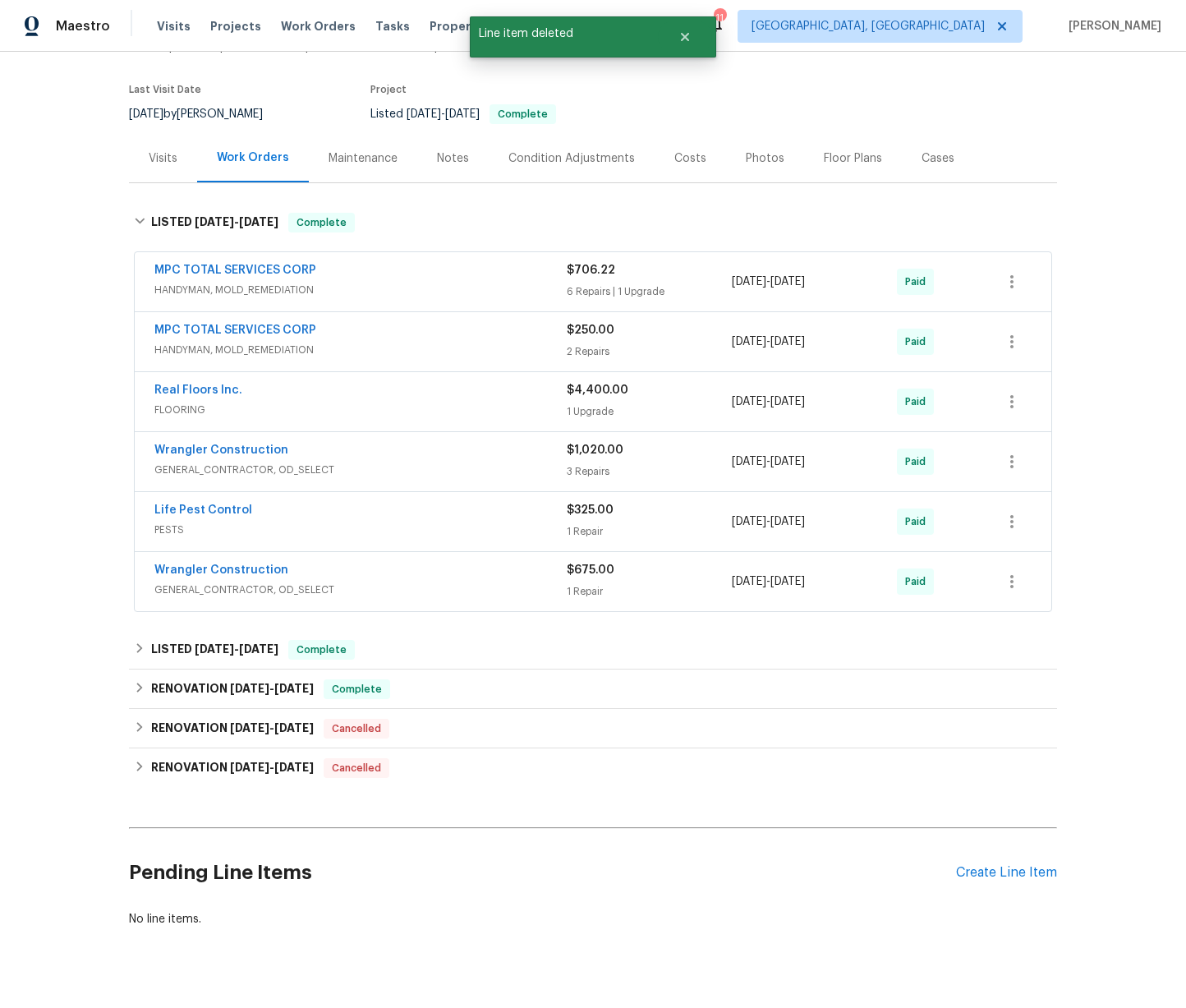 scroll, scrollTop: 0, scrollLeft: 0, axis: both 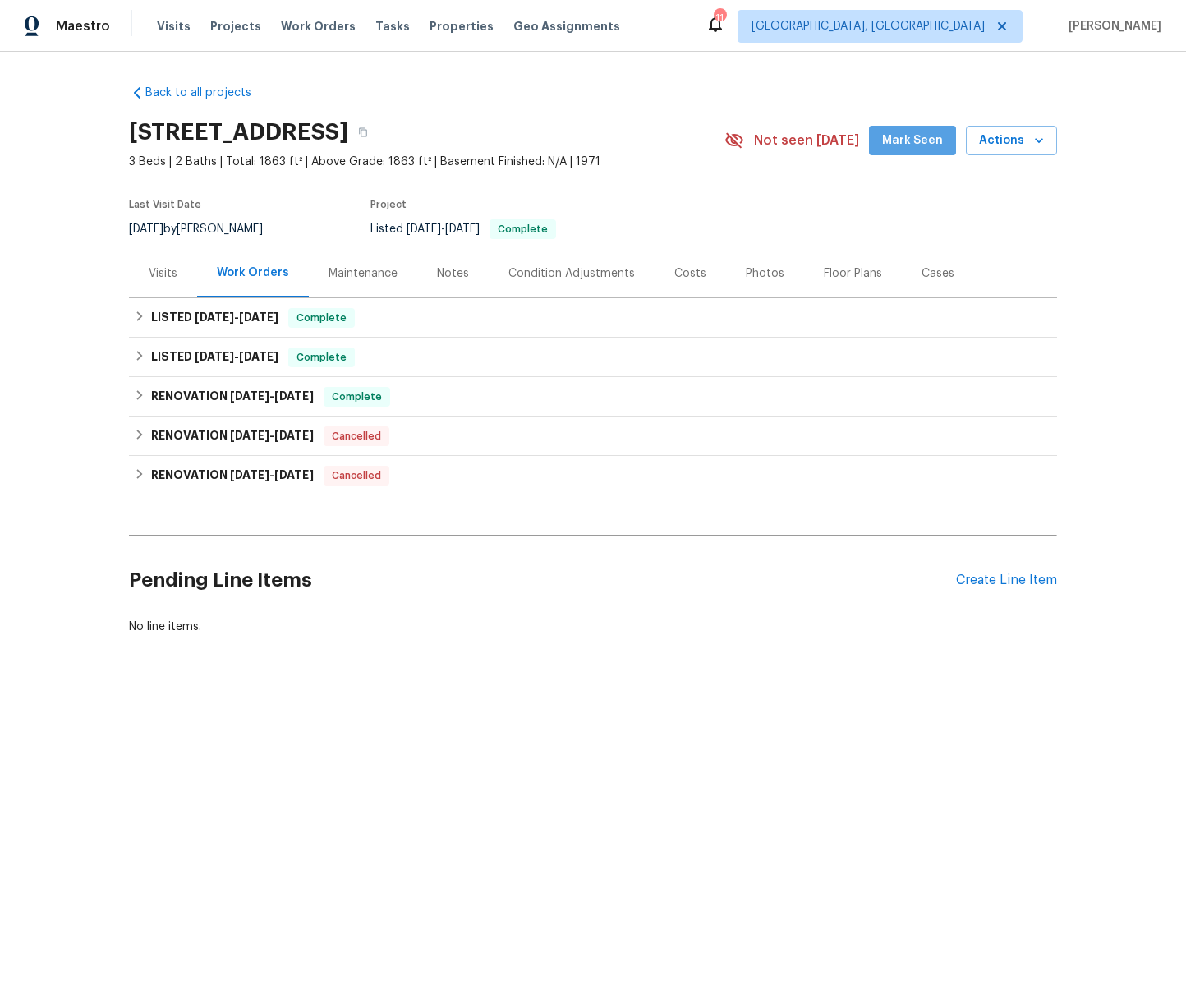 click on "Mark Seen" at bounding box center [912, 140] 